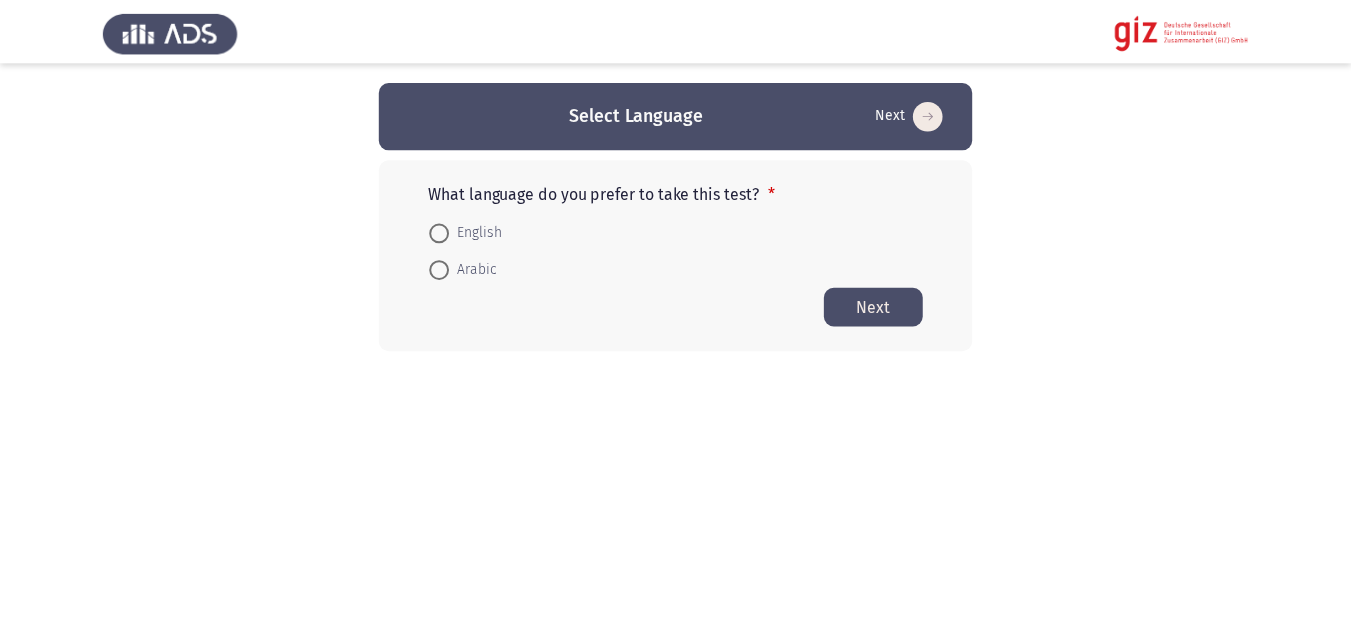 scroll, scrollTop: 0, scrollLeft: 0, axis: both 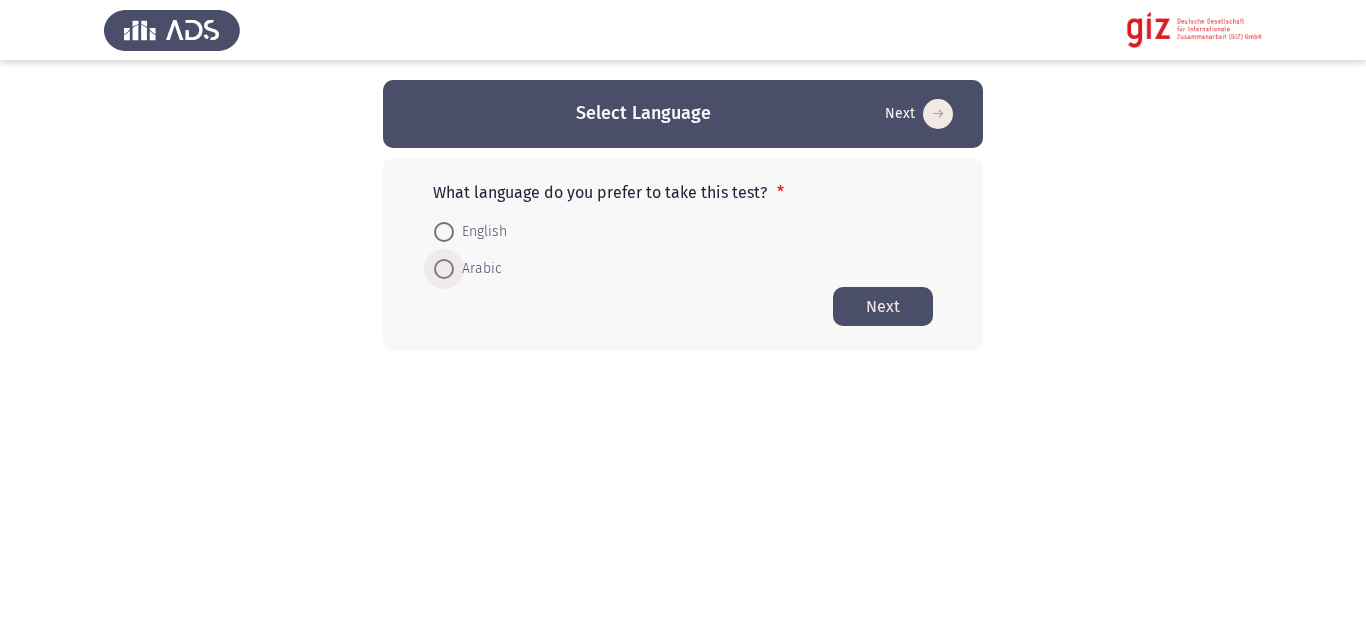click at bounding box center (444, 269) 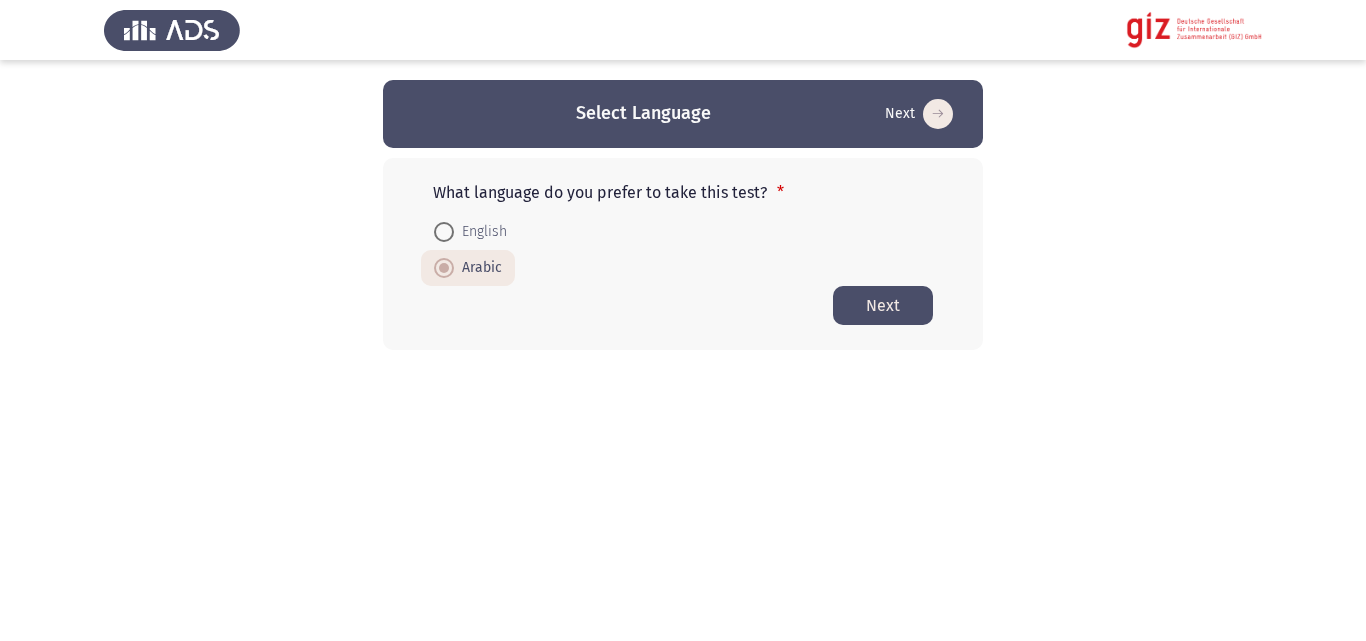 click on "Next" 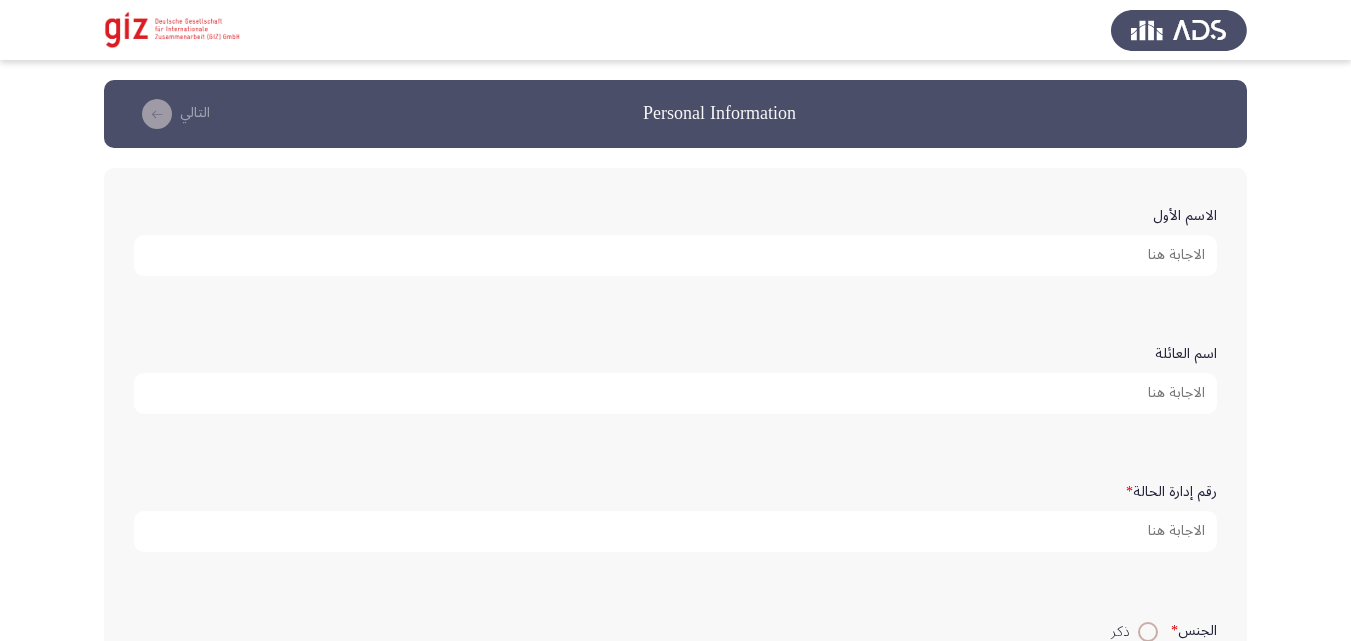 click on "الاسم الأول" 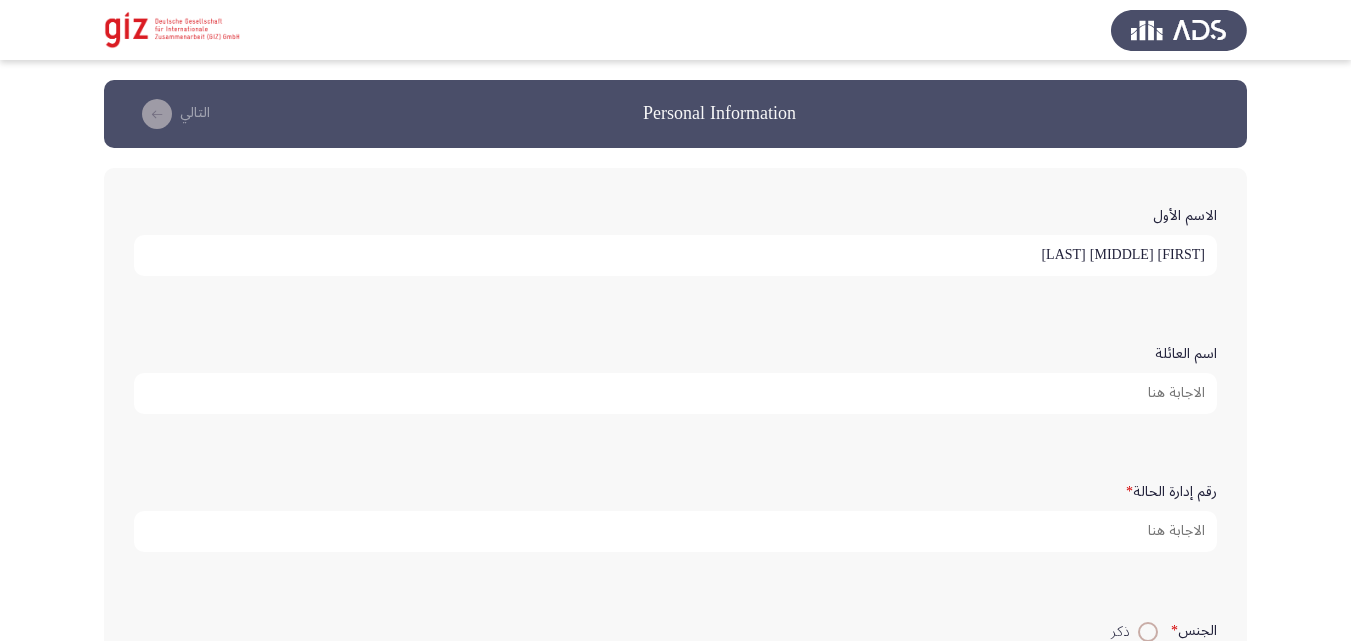type on "[FIRST] [MIDDLE] [LAST]" 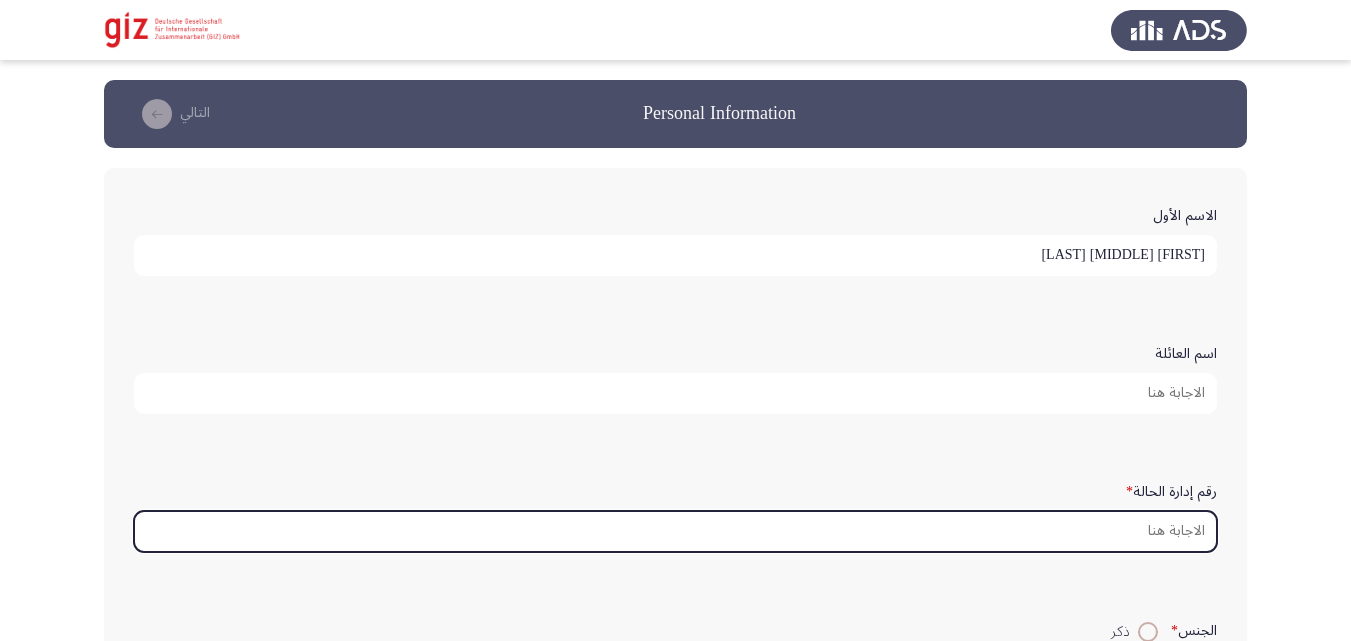 type on "ح" 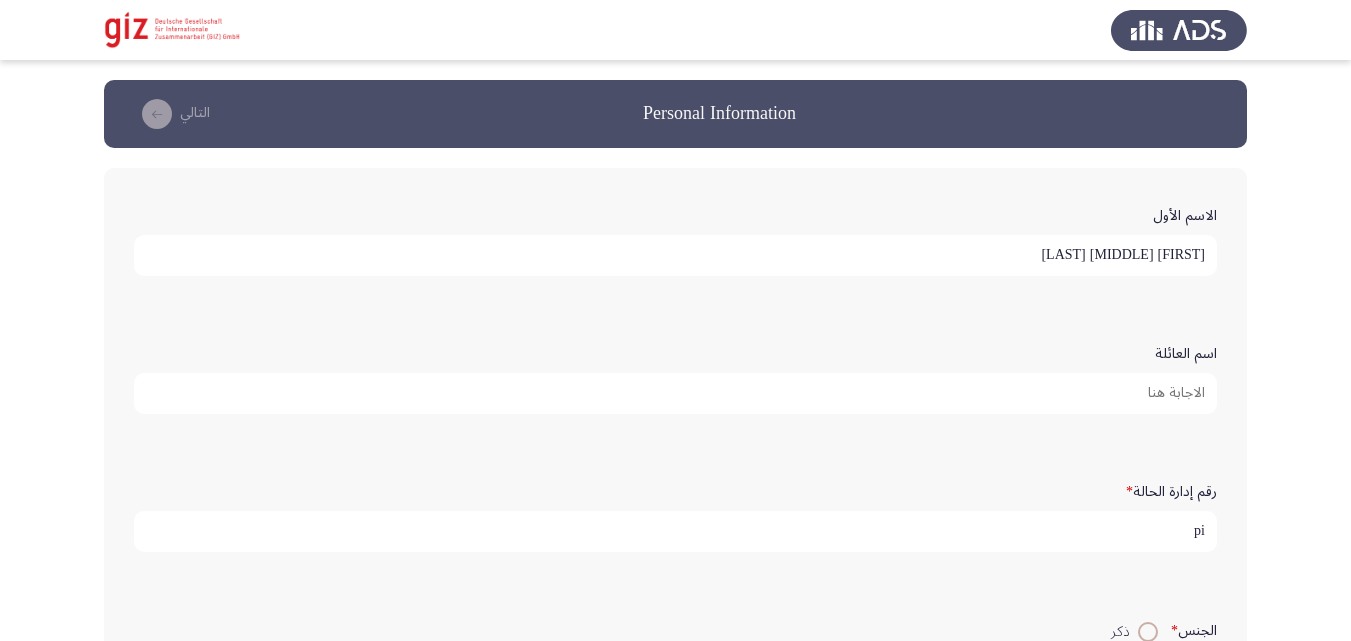 type on "p" 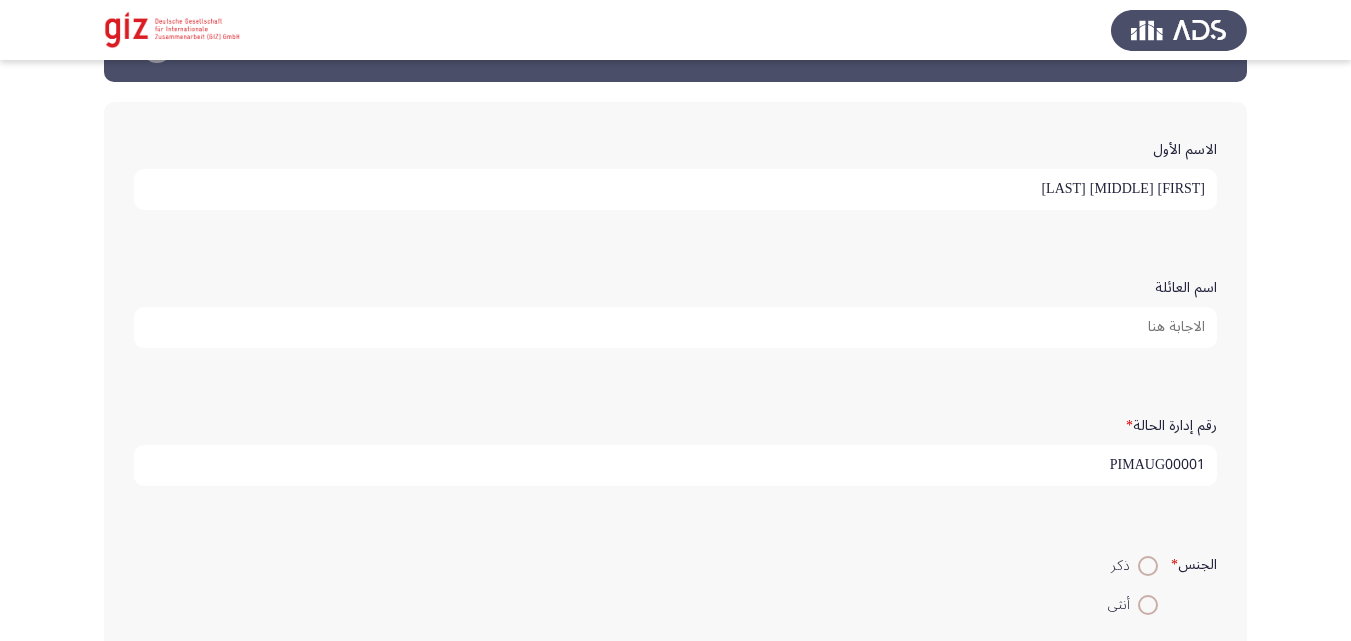 scroll, scrollTop: 308, scrollLeft: 0, axis: vertical 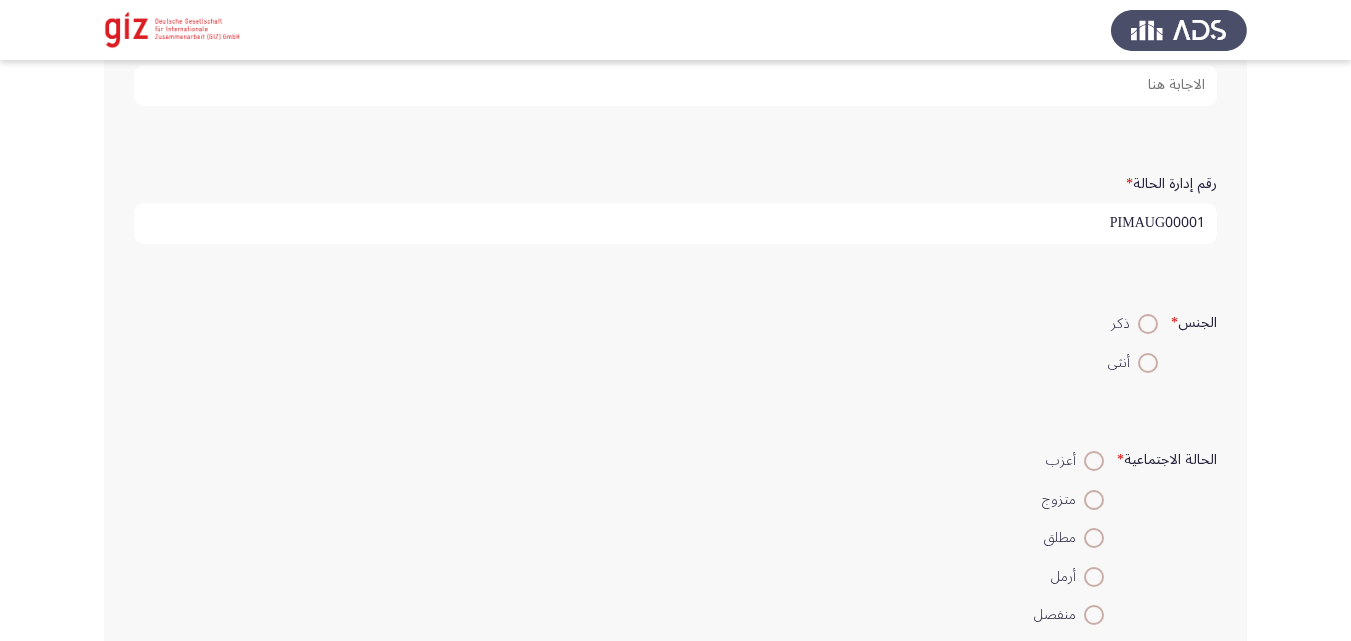 type on "PIMAUG00001" 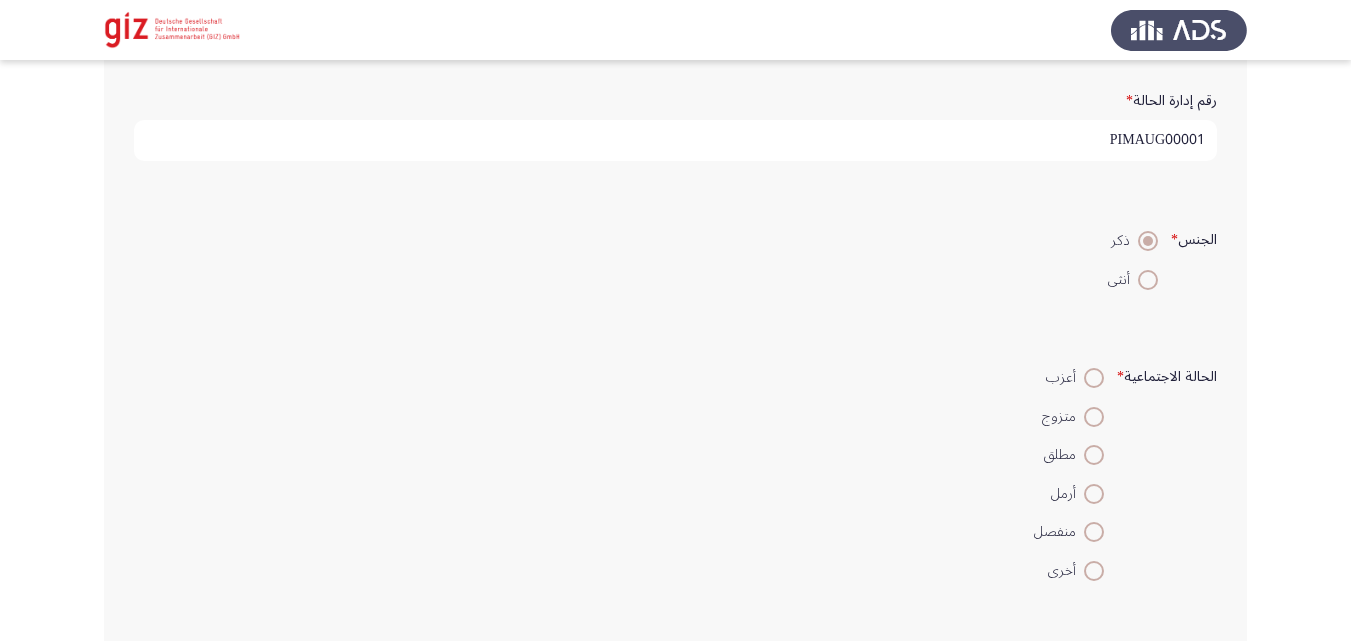 click on "متزوج" at bounding box center [1063, 417] 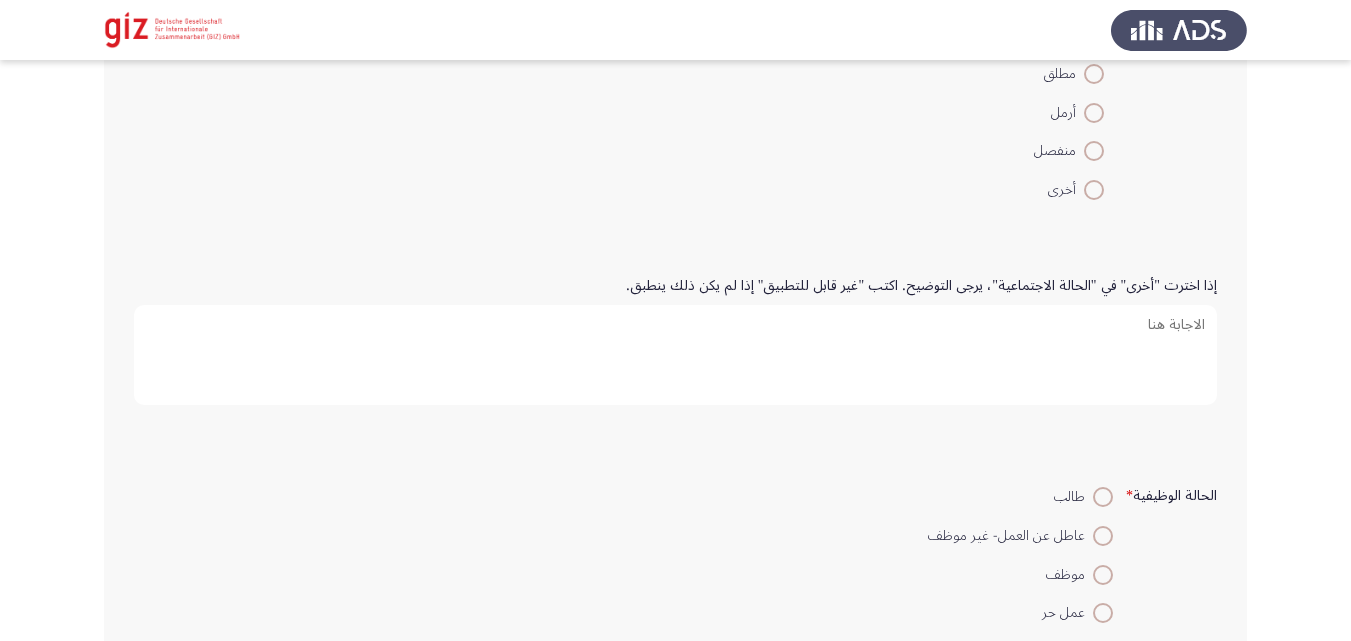 scroll, scrollTop: 797, scrollLeft: 0, axis: vertical 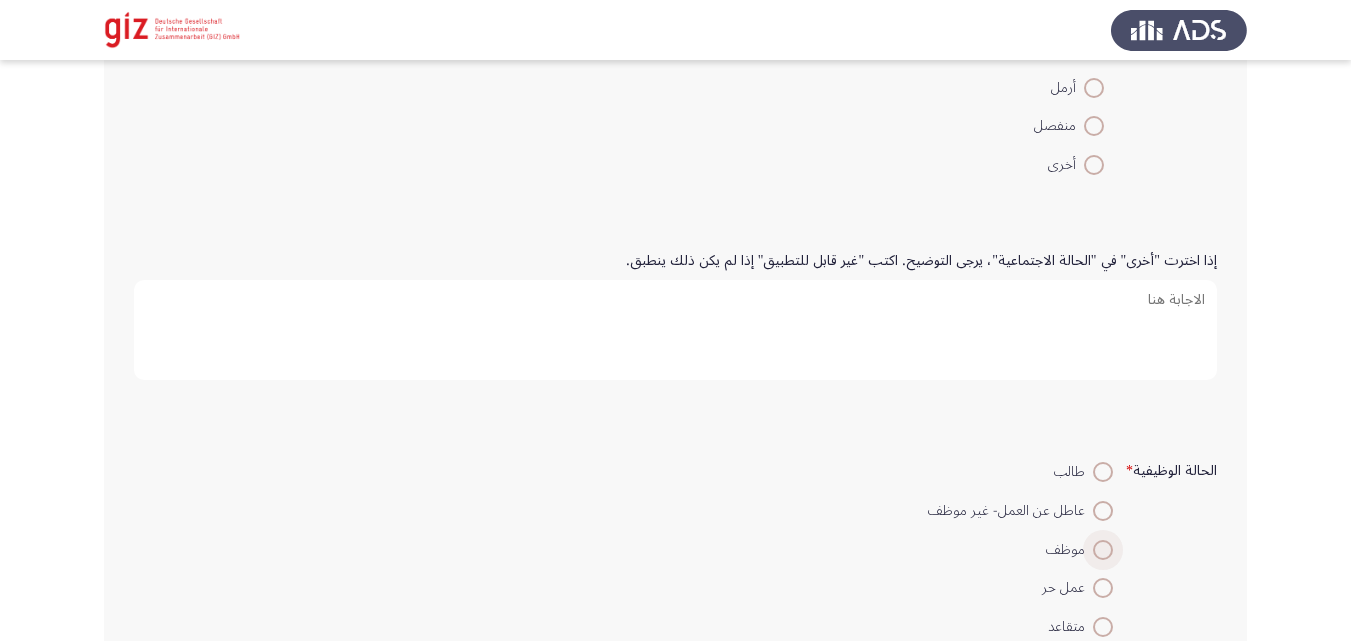 click on "موظف" at bounding box center (1069, 550) 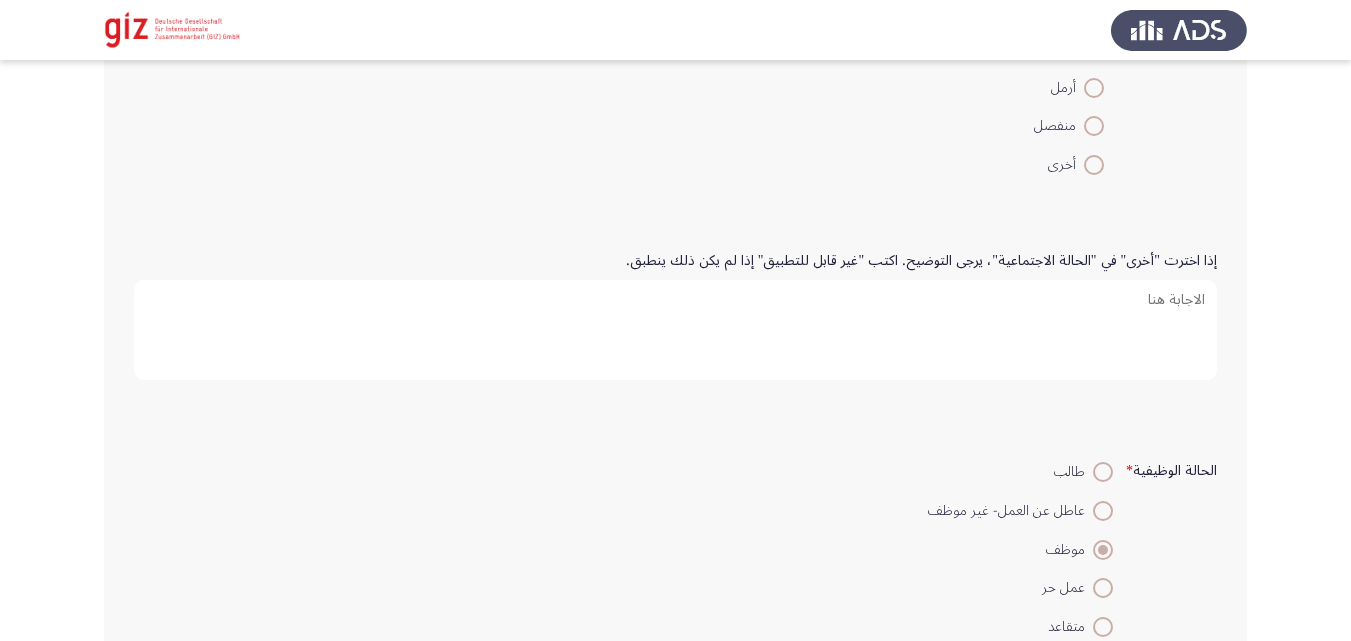 click at bounding box center [1103, 511] 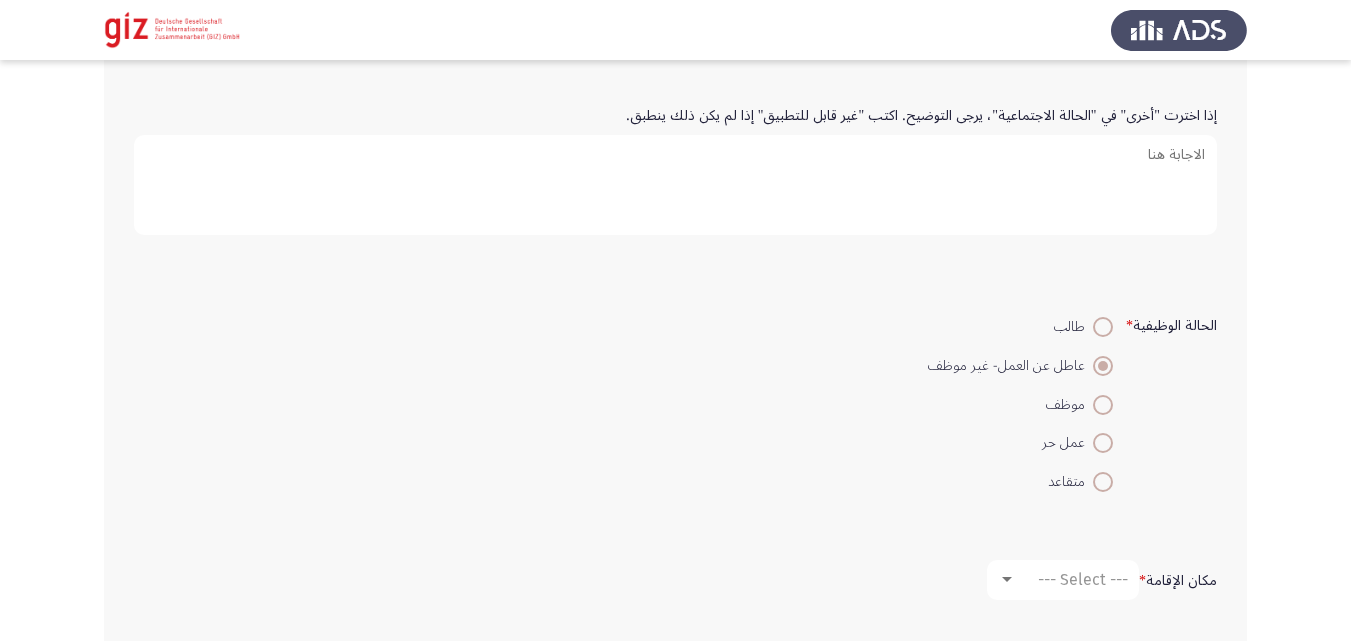 scroll, scrollTop: 969, scrollLeft: 0, axis: vertical 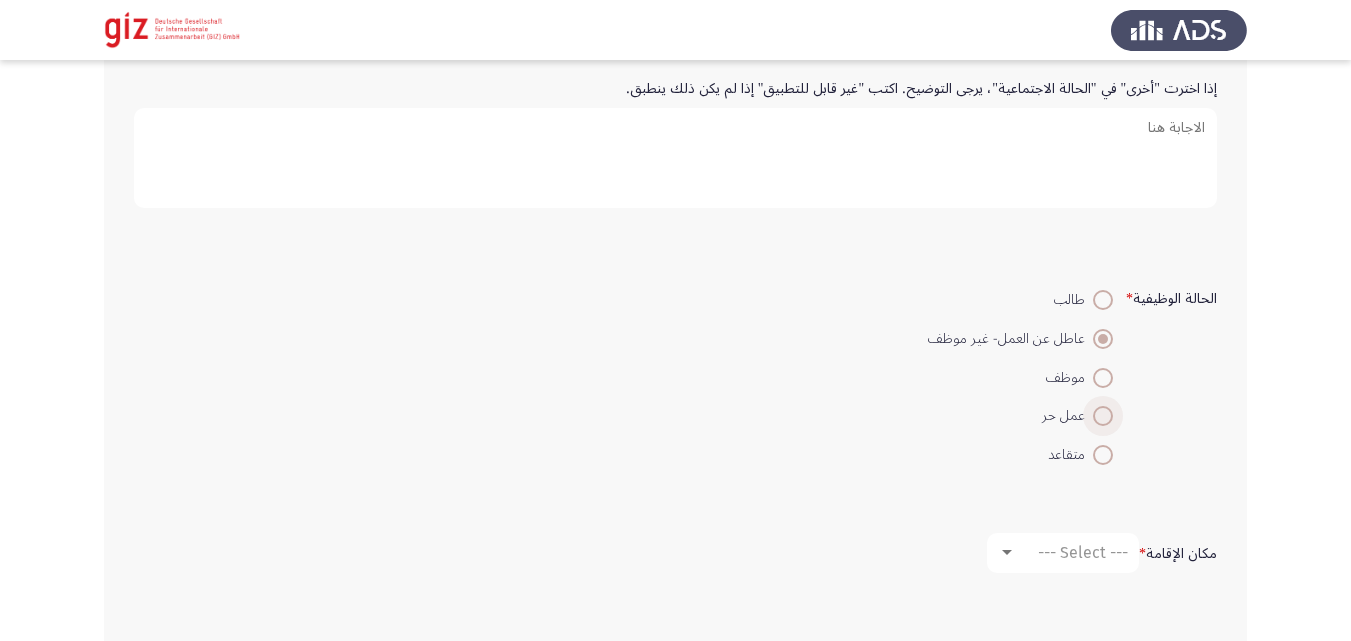 click at bounding box center [1103, 416] 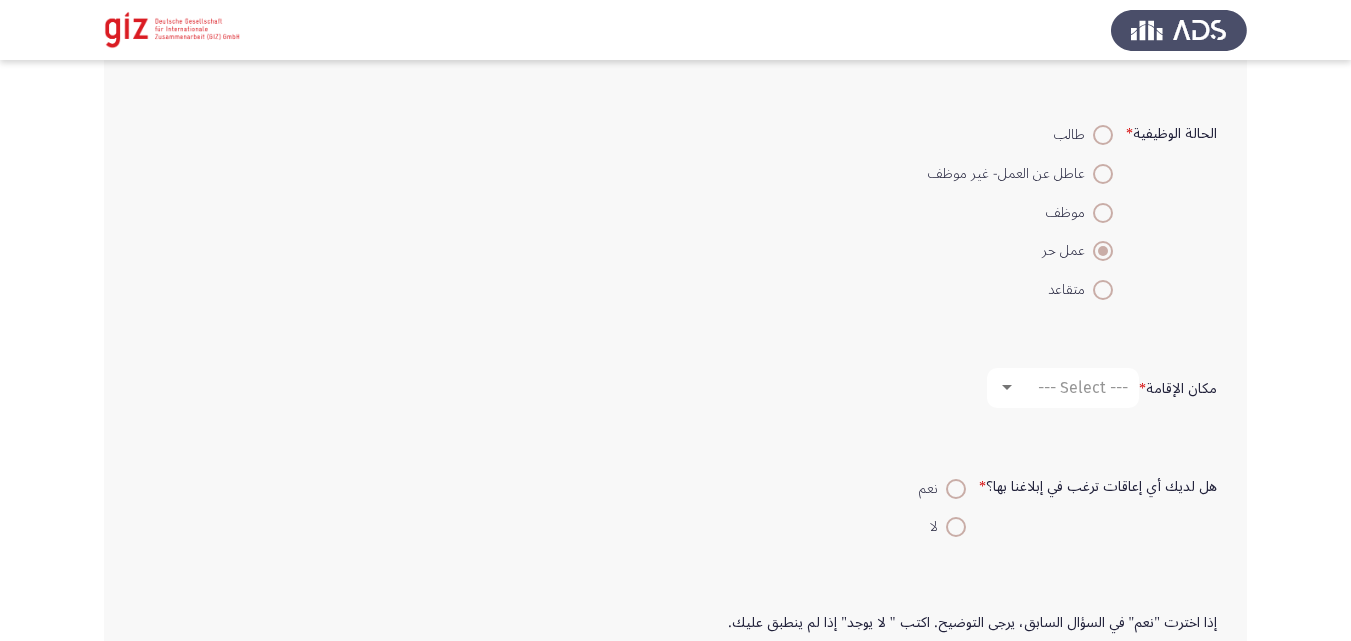 scroll, scrollTop: 1184, scrollLeft: 0, axis: vertical 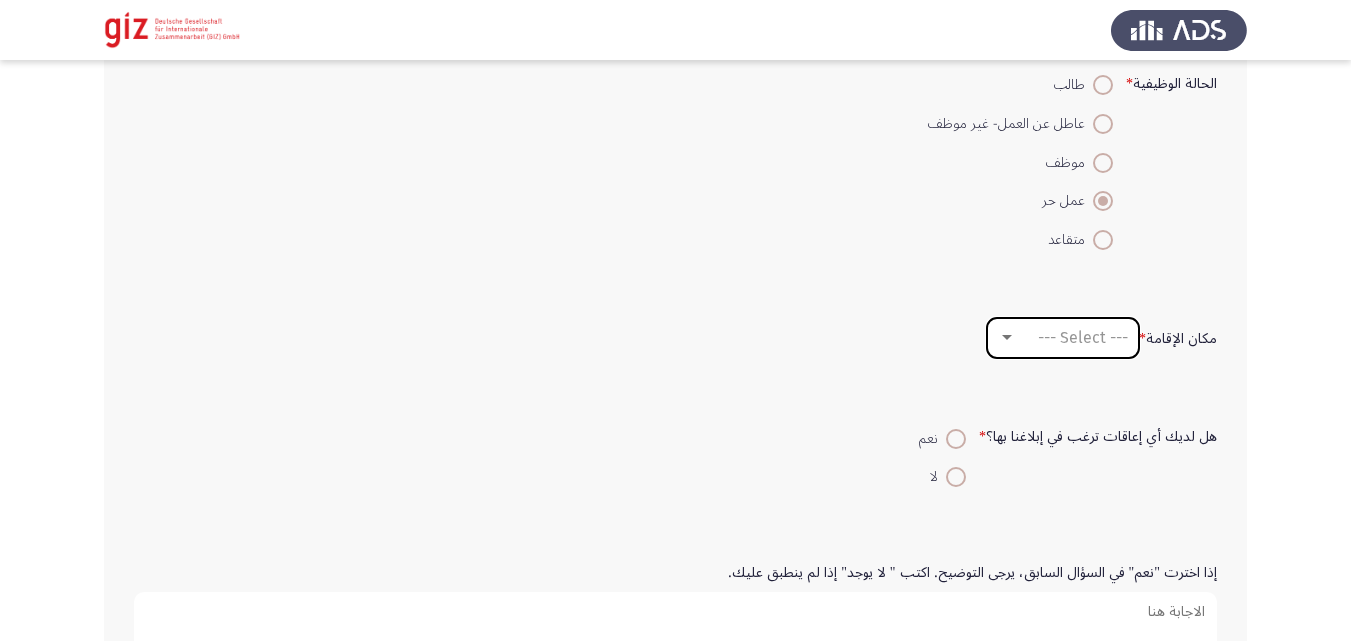 click on "--- Select ---" at bounding box center [1063, 338] 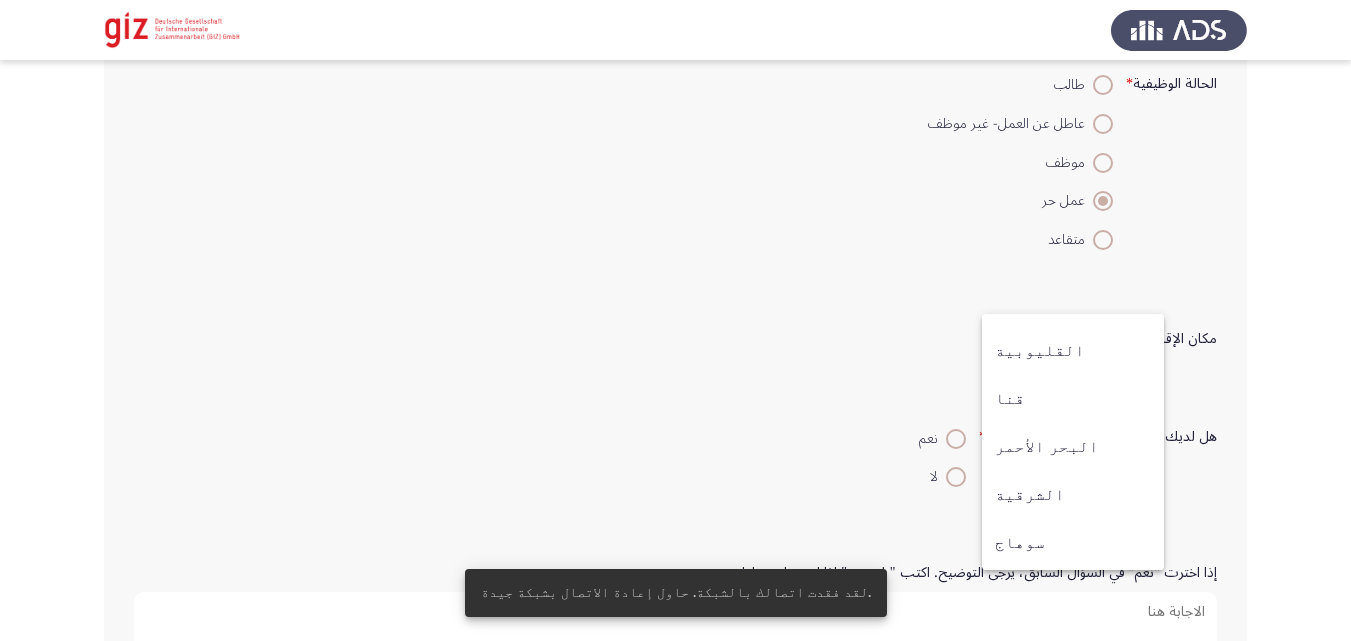 scroll, scrollTop: 948, scrollLeft: 0, axis: vertical 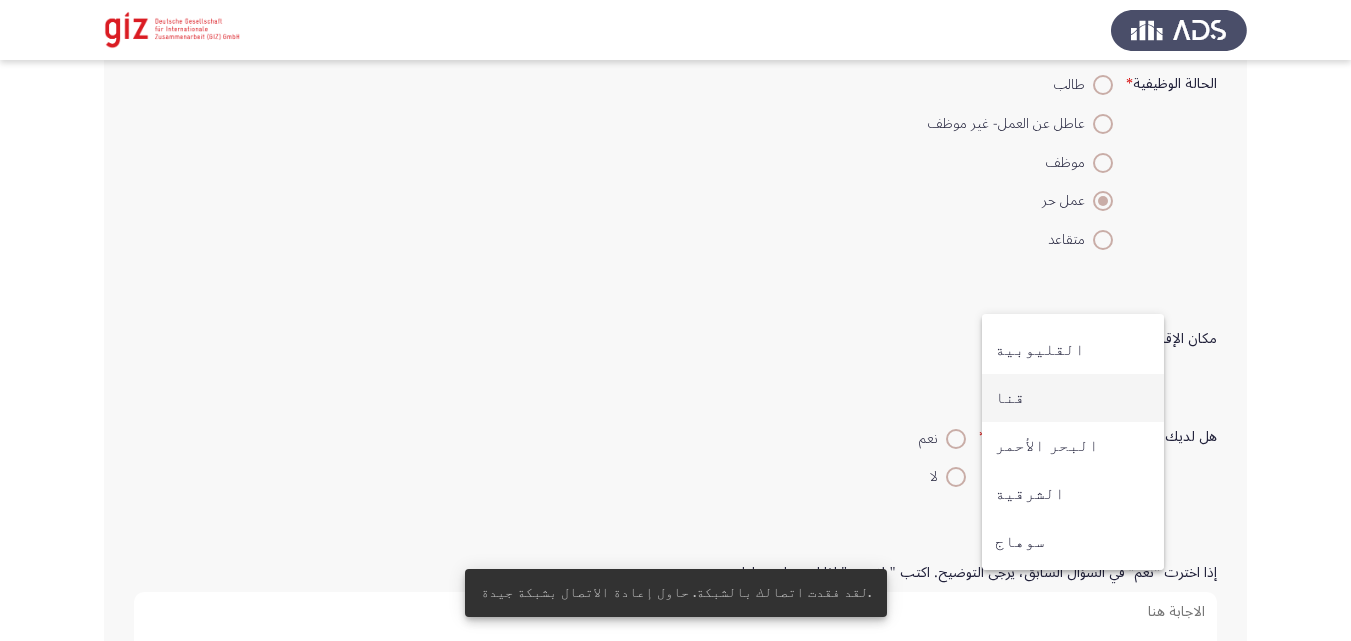 click on "قنا" at bounding box center [1073, 398] 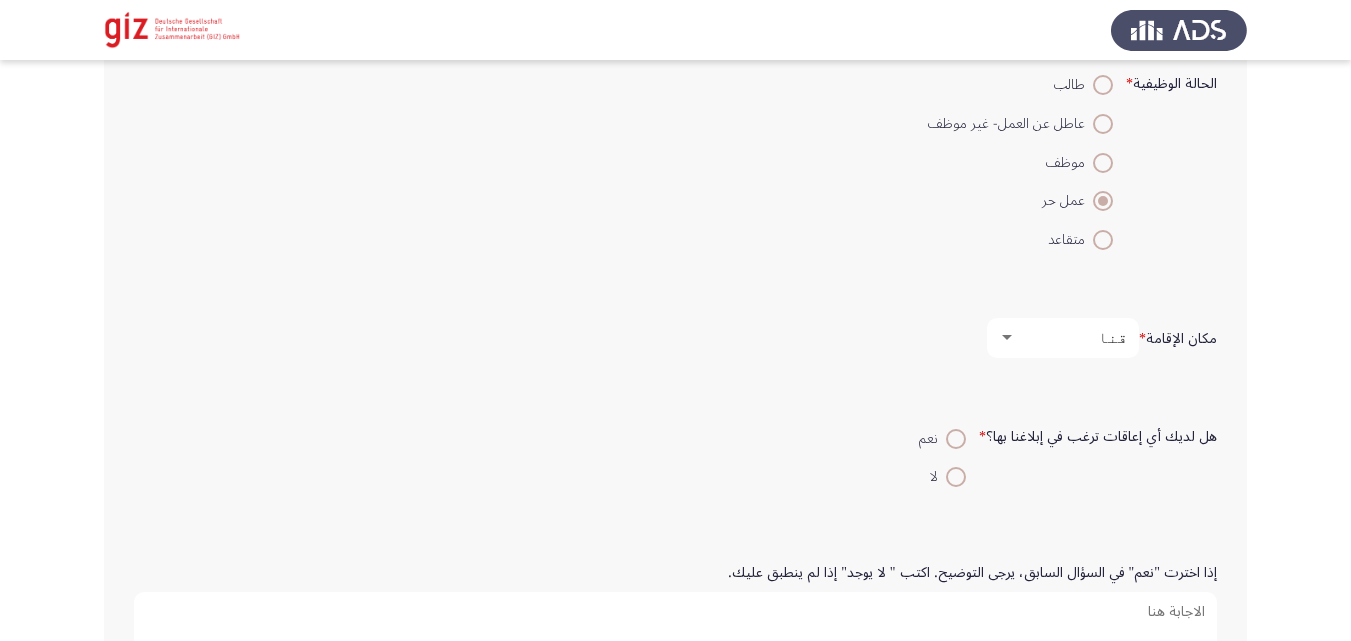 click at bounding box center (956, 477) 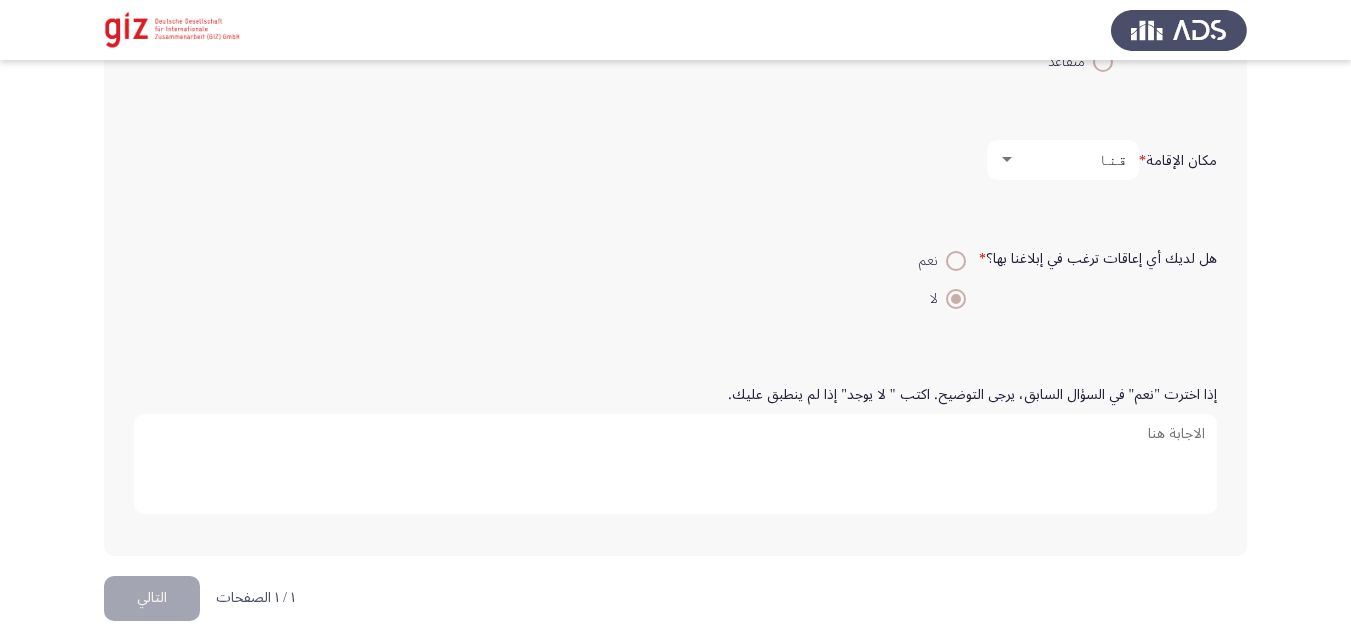 scroll, scrollTop: 1377, scrollLeft: 0, axis: vertical 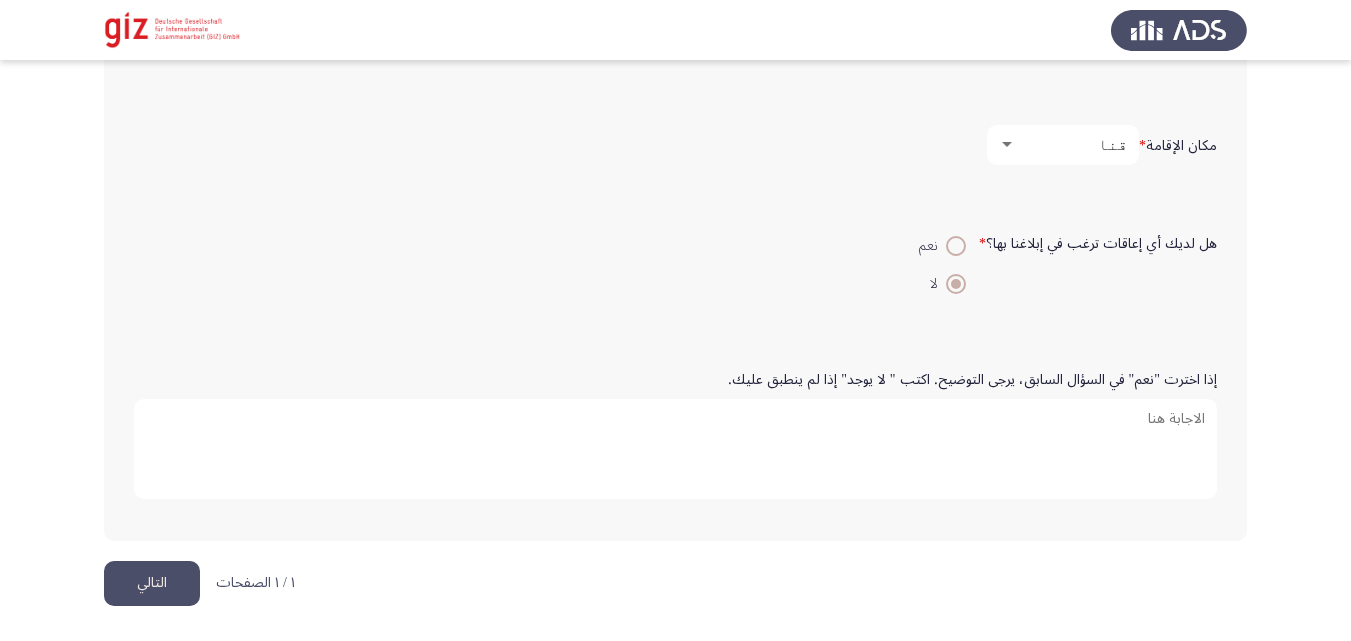 click on "التالي" 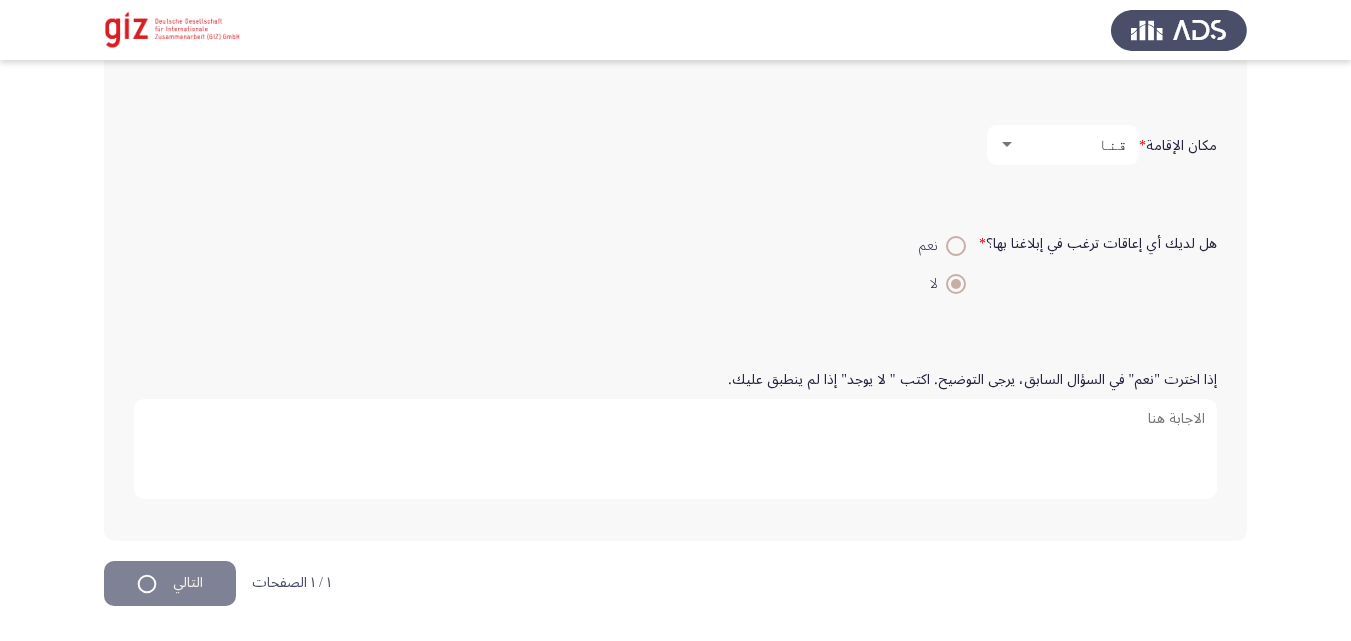 scroll, scrollTop: 0, scrollLeft: 0, axis: both 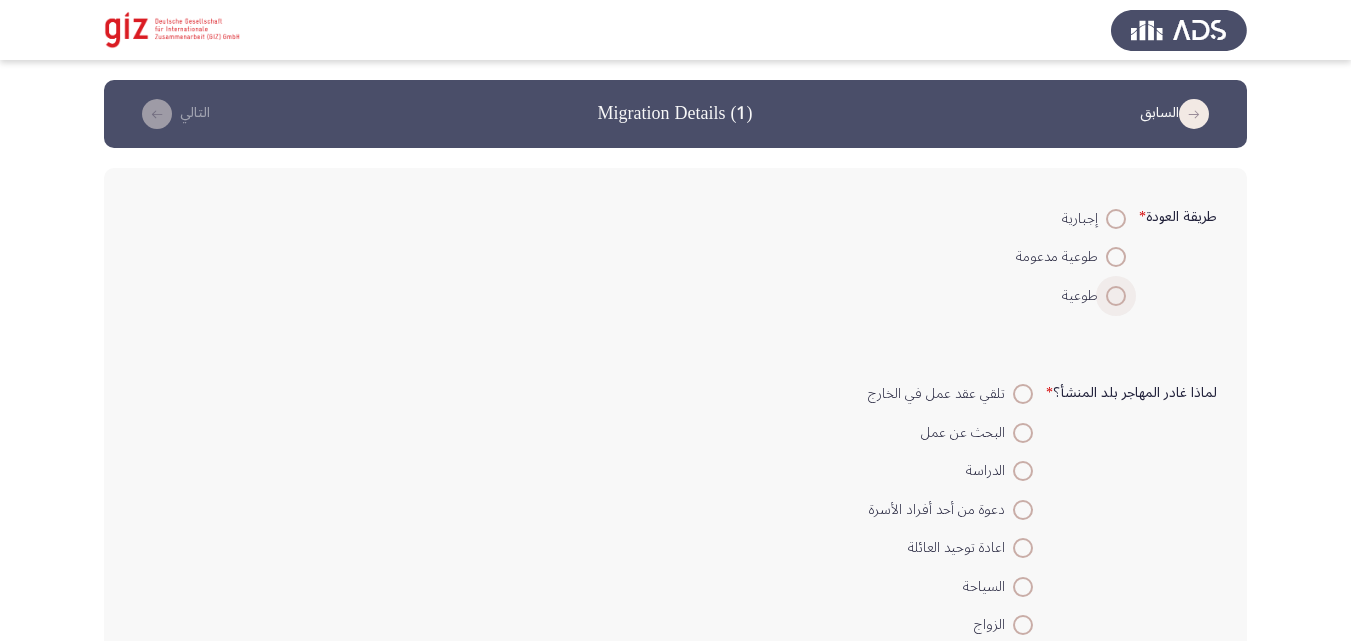 click at bounding box center [1116, 296] 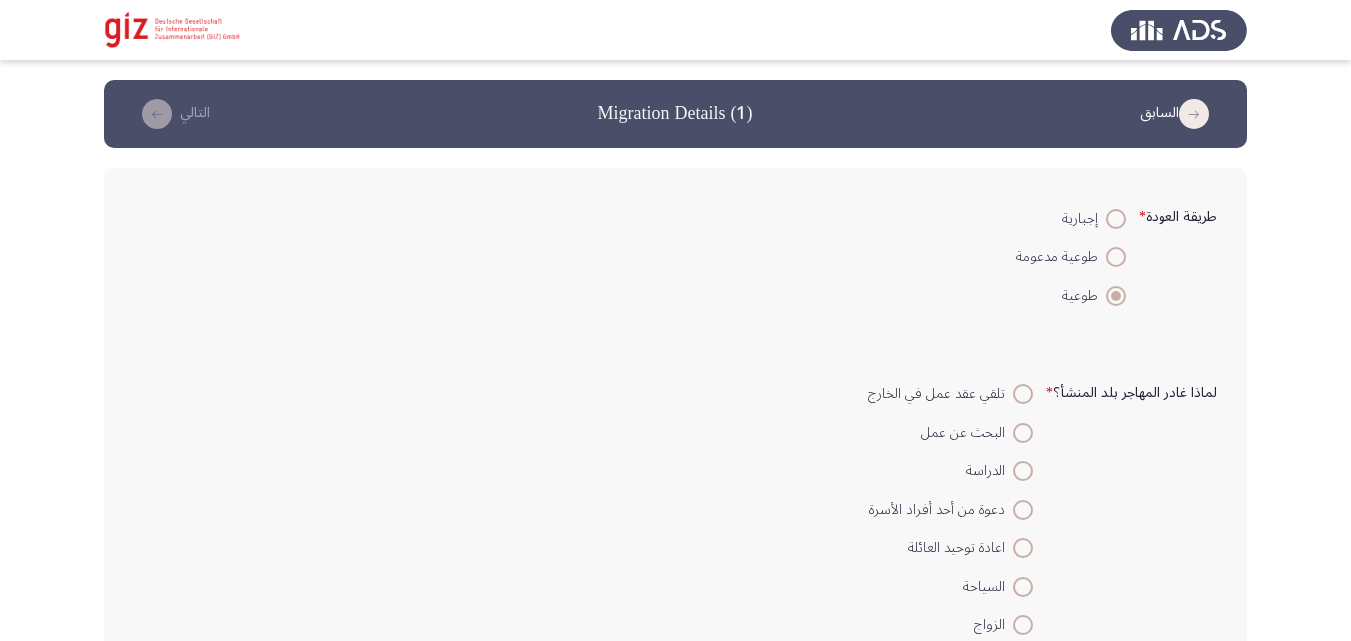 drag, startPoint x: 1108, startPoint y: 304, endPoint x: 998, endPoint y: 363, distance: 124.823875 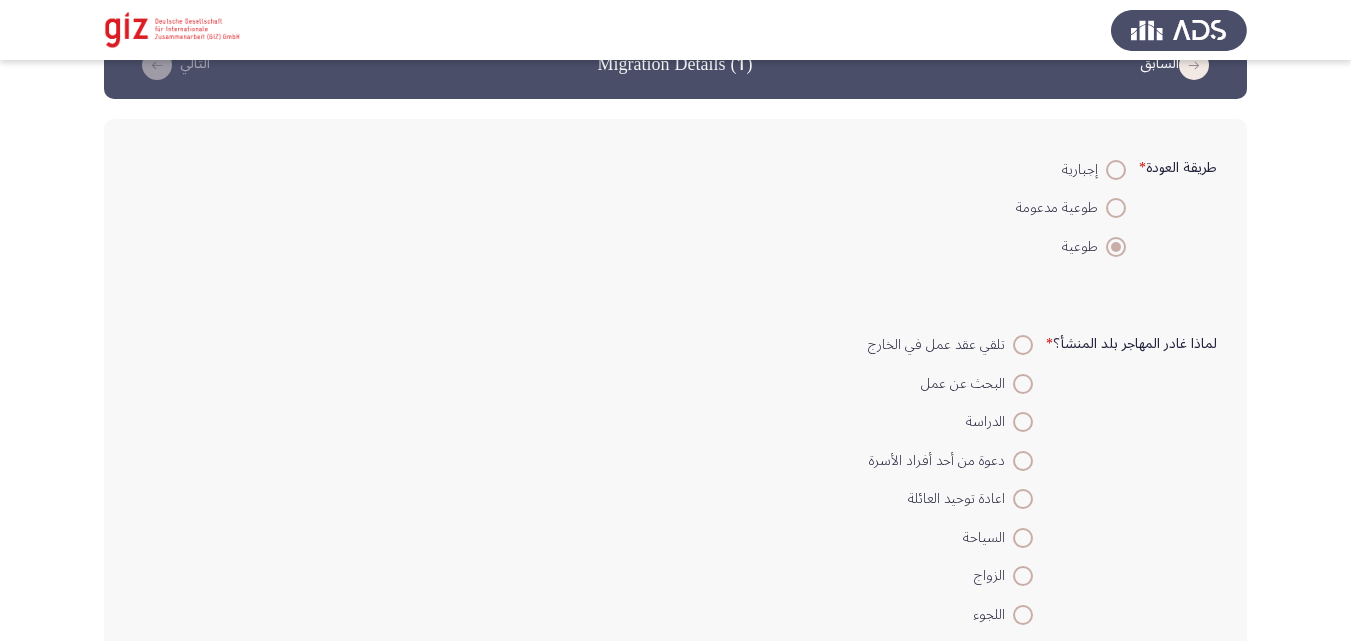 scroll, scrollTop: 288, scrollLeft: 0, axis: vertical 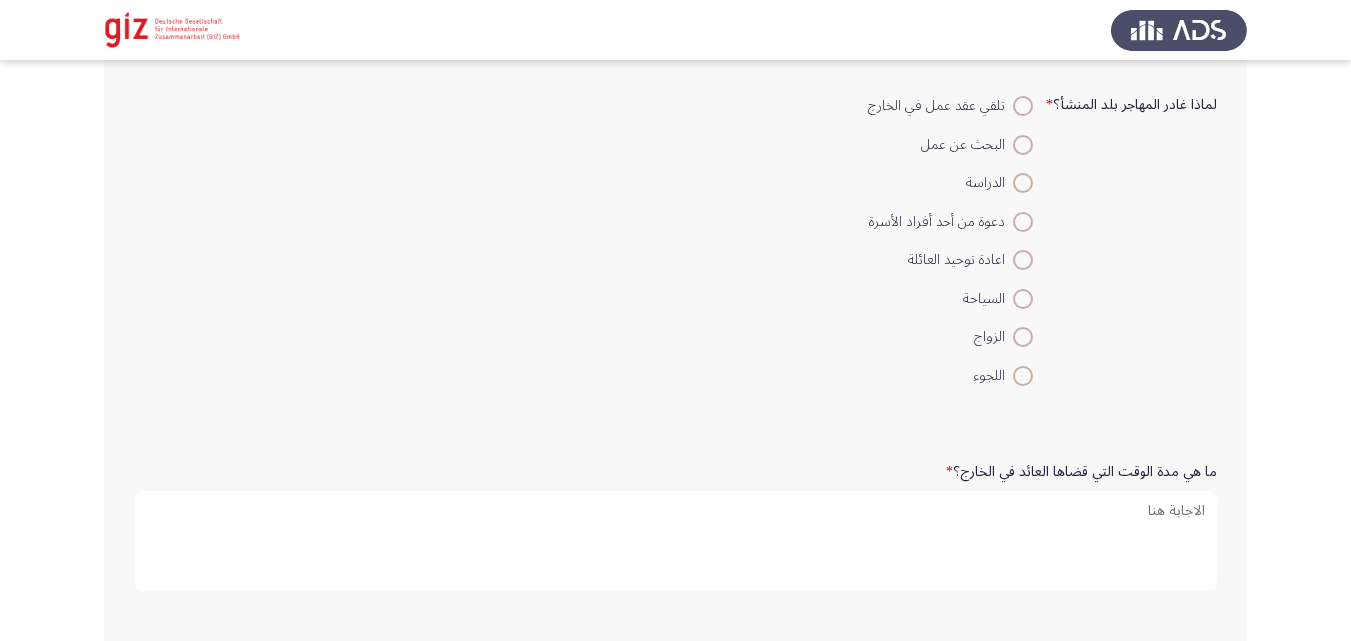 click at bounding box center [1023, 106] 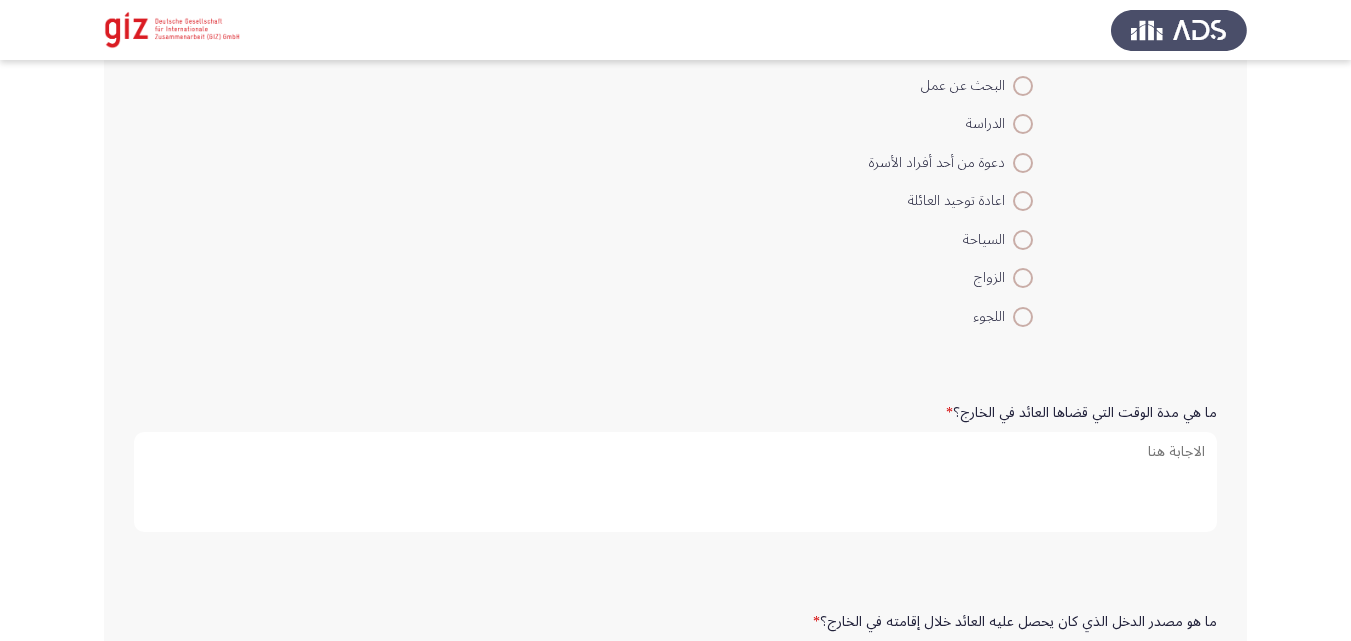 scroll, scrollTop: 517, scrollLeft: 0, axis: vertical 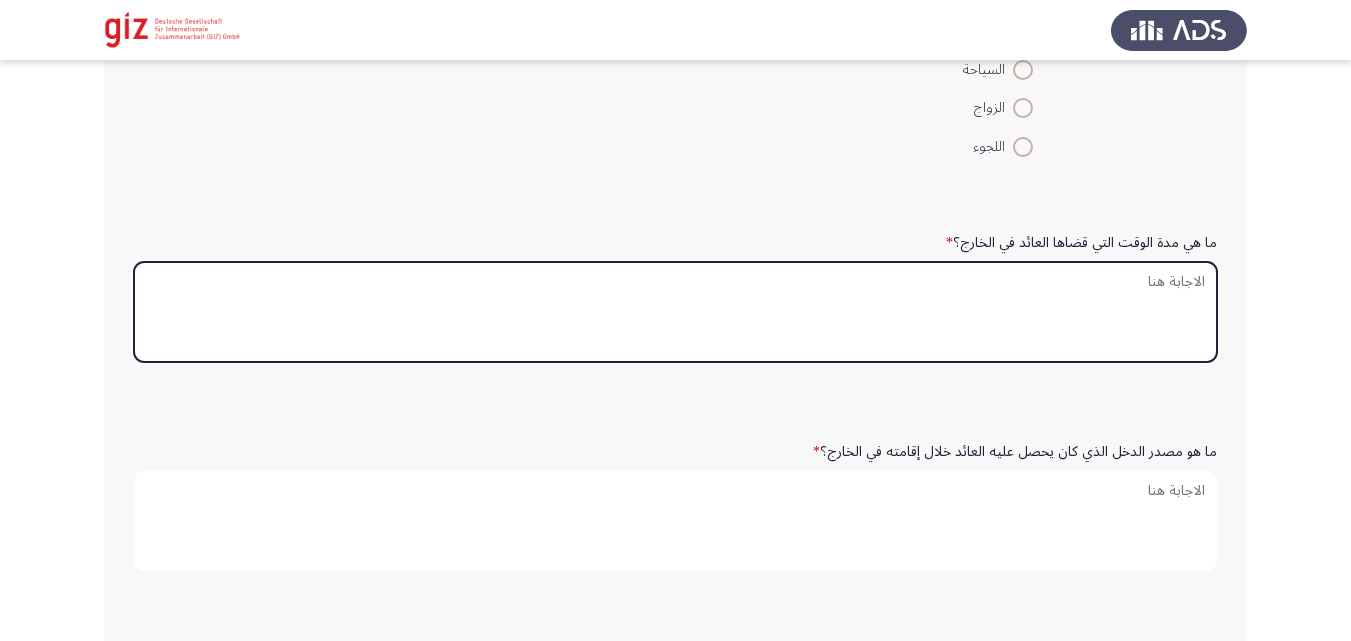 click on "ما هي مدة الوقت التي قضاها العائد في الخارج؟   *" at bounding box center [675, 312] 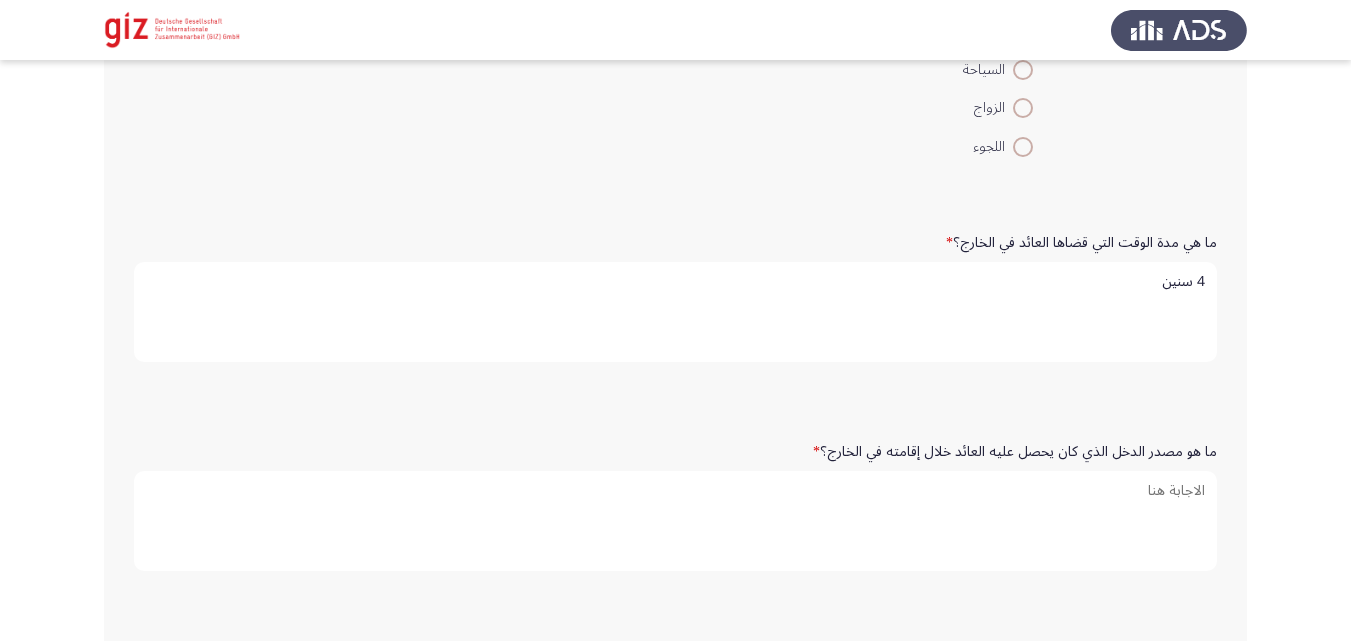 type on "4 سنين" 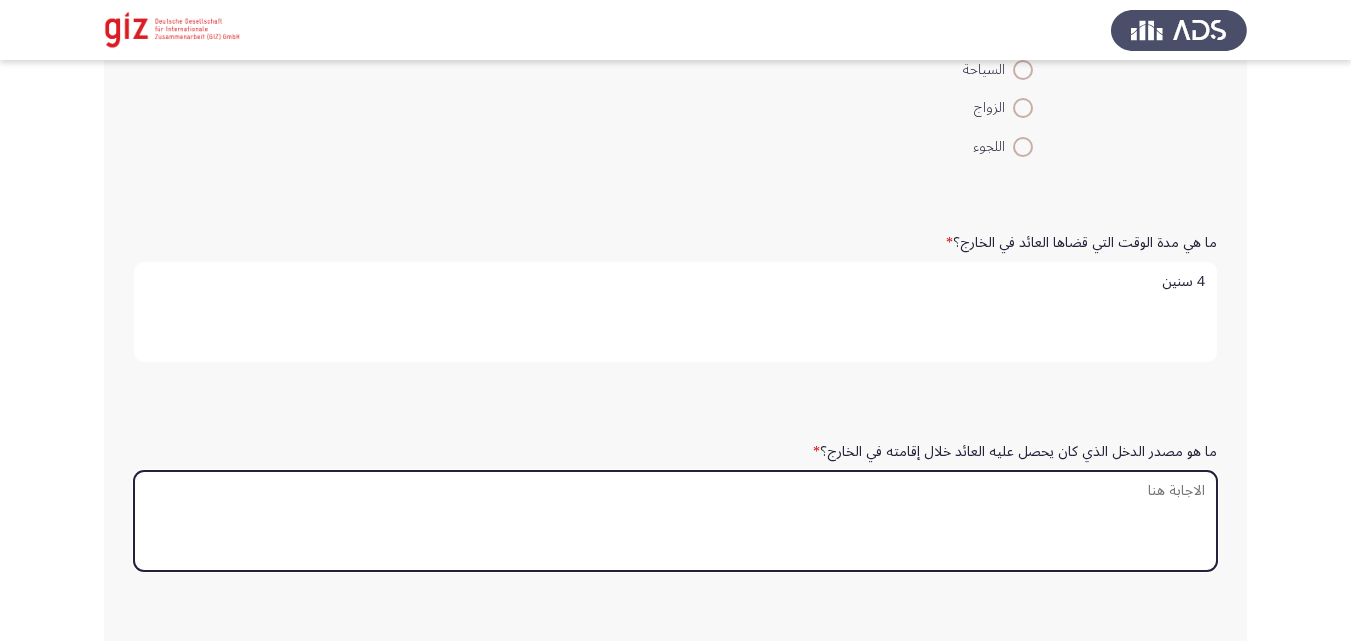 click on "ما هو مصدر الدخل الذي كان يحصل عليه العائد خلال إقامته في الخارج؟   *" at bounding box center (675, 521) 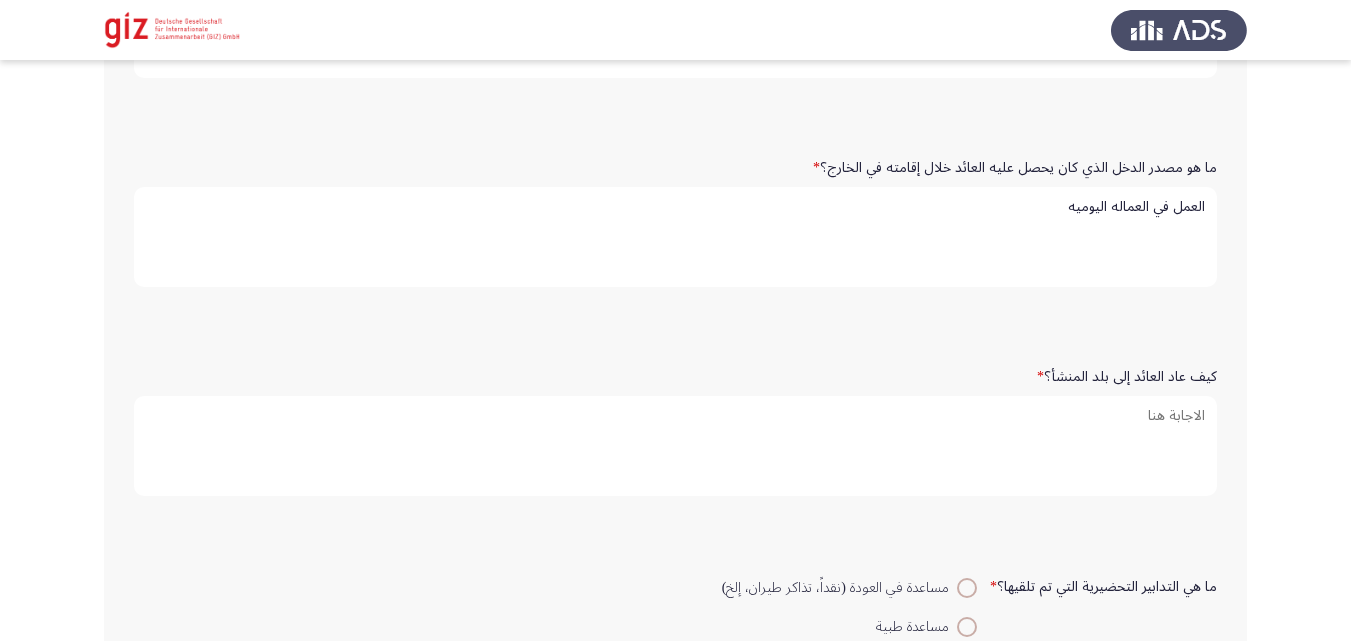 scroll, scrollTop: 849, scrollLeft: 0, axis: vertical 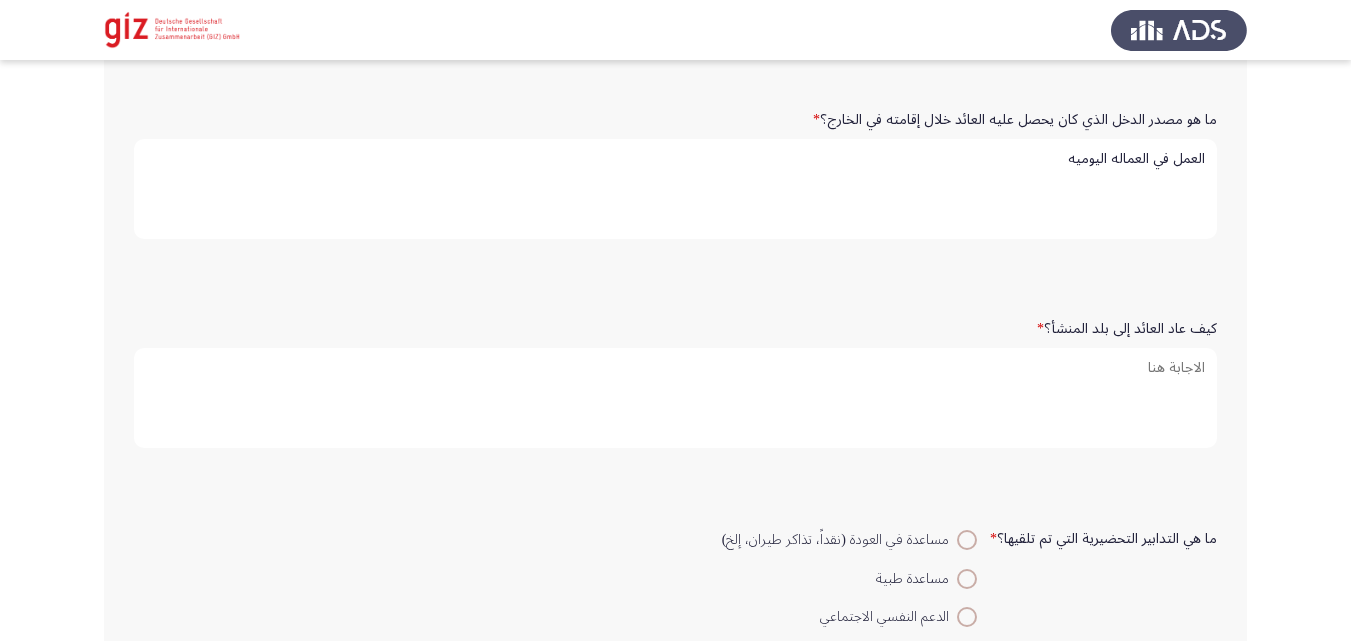 type on "العمل في العماله اليوميه" 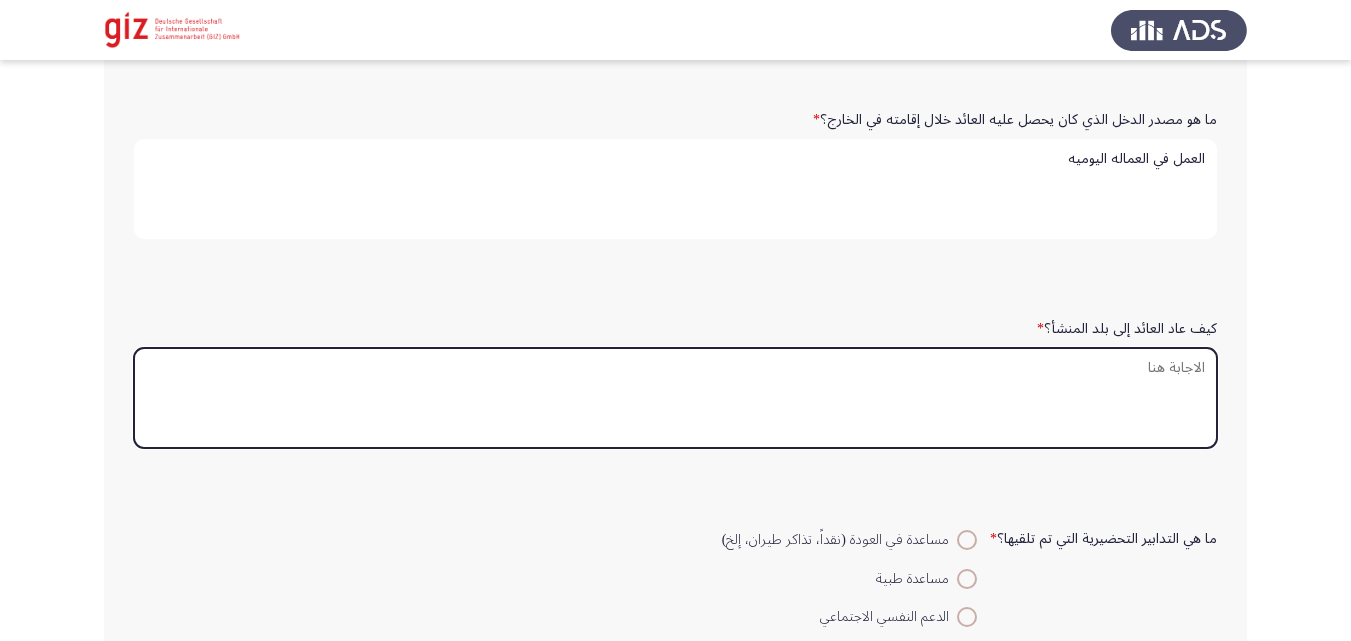 click on "كيف عاد العائد إلى بلد المنشأ؟   *" at bounding box center (675, 398) 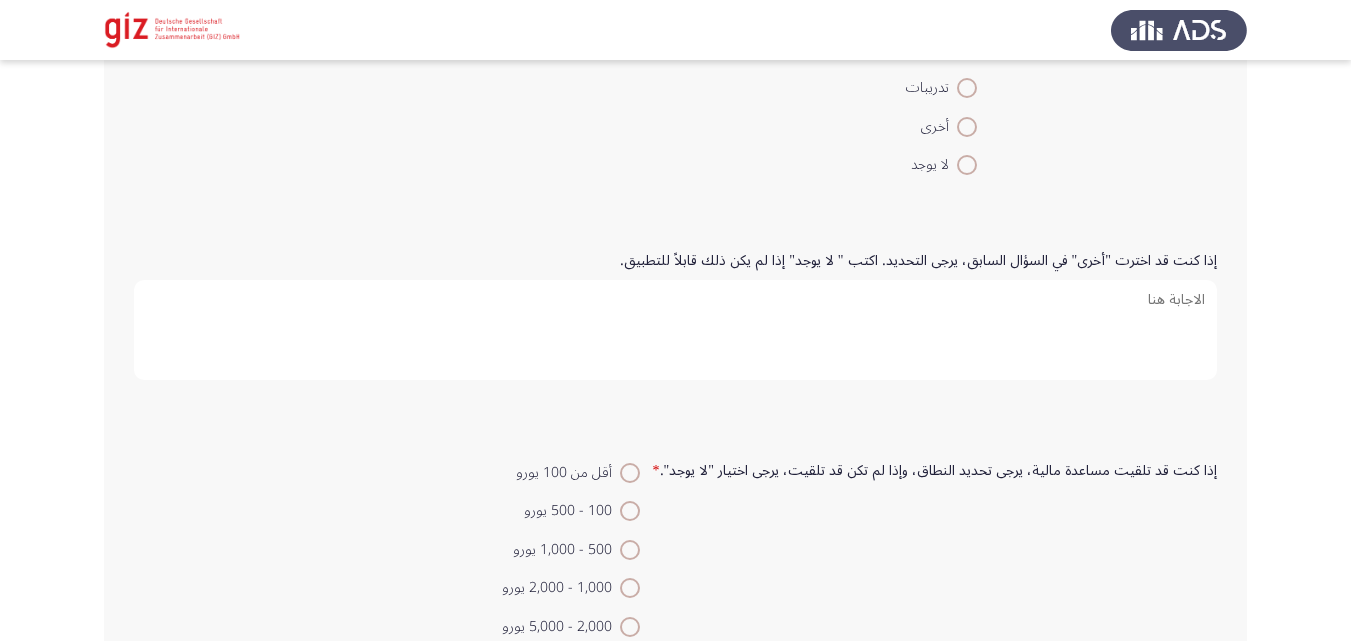 scroll, scrollTop: 1467, scrollLeft: 0, axis: vertical 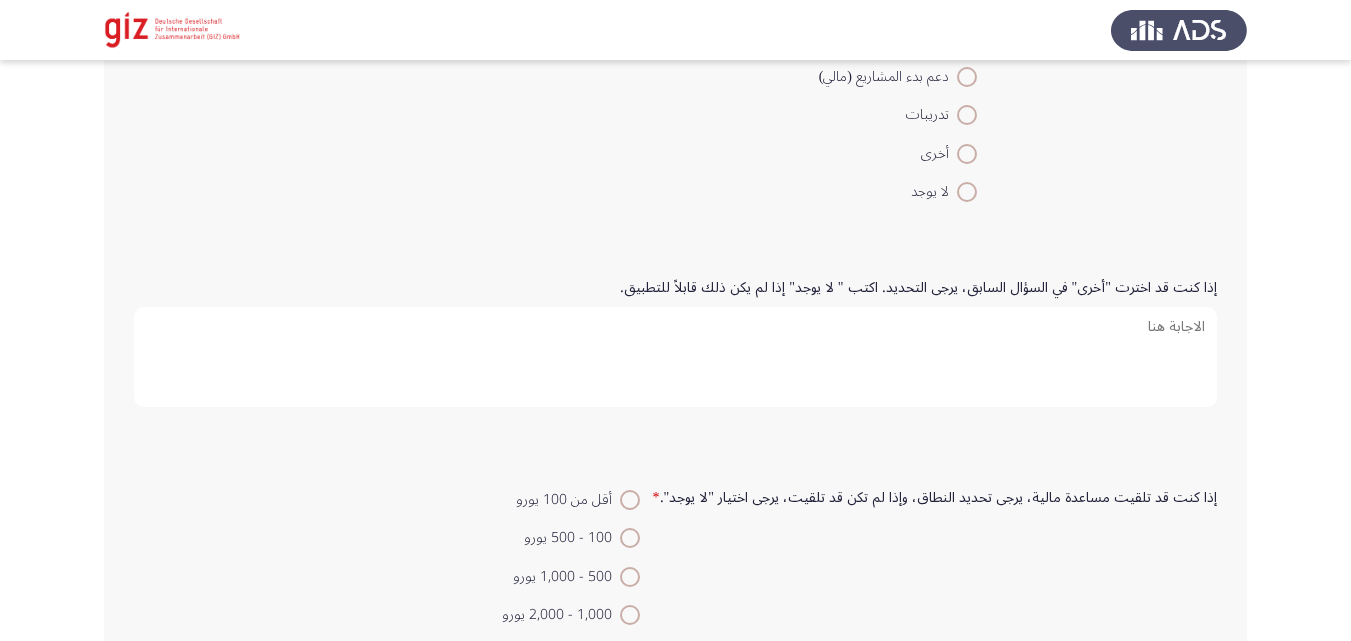 type on "طوعي" 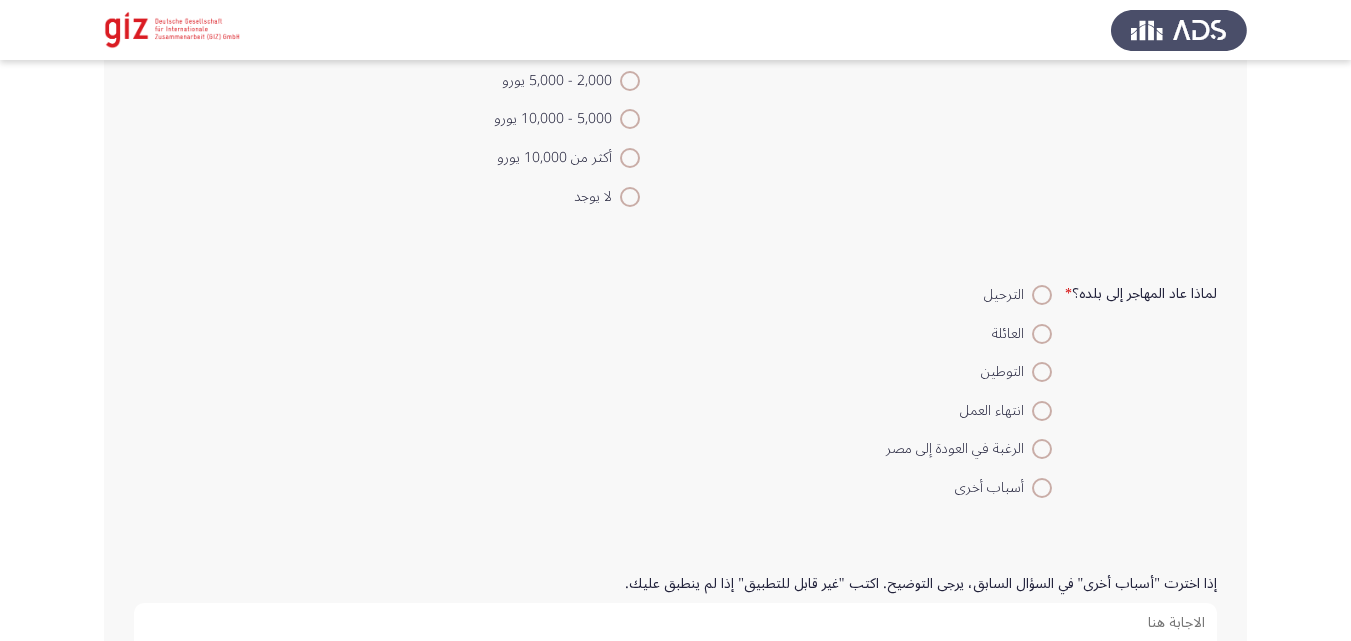 scroll, scrollTop: 2042, scrollLeft: 0, axis: vertical 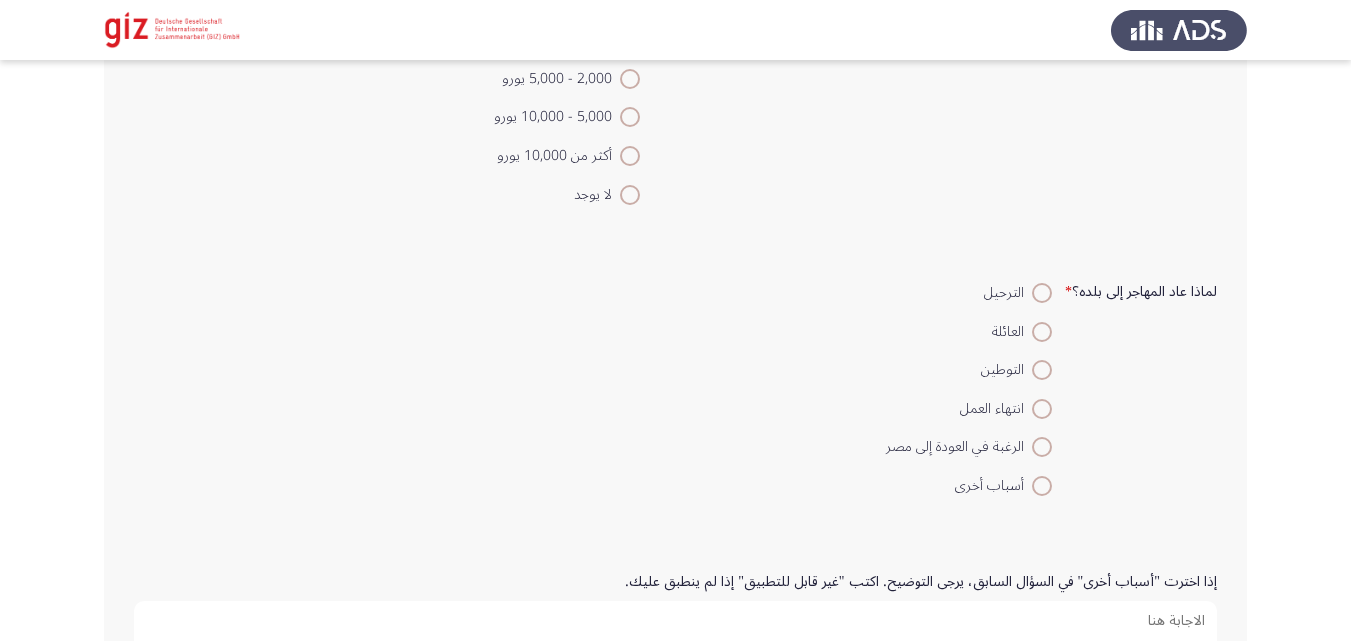 click at bounding box center [630, 195] 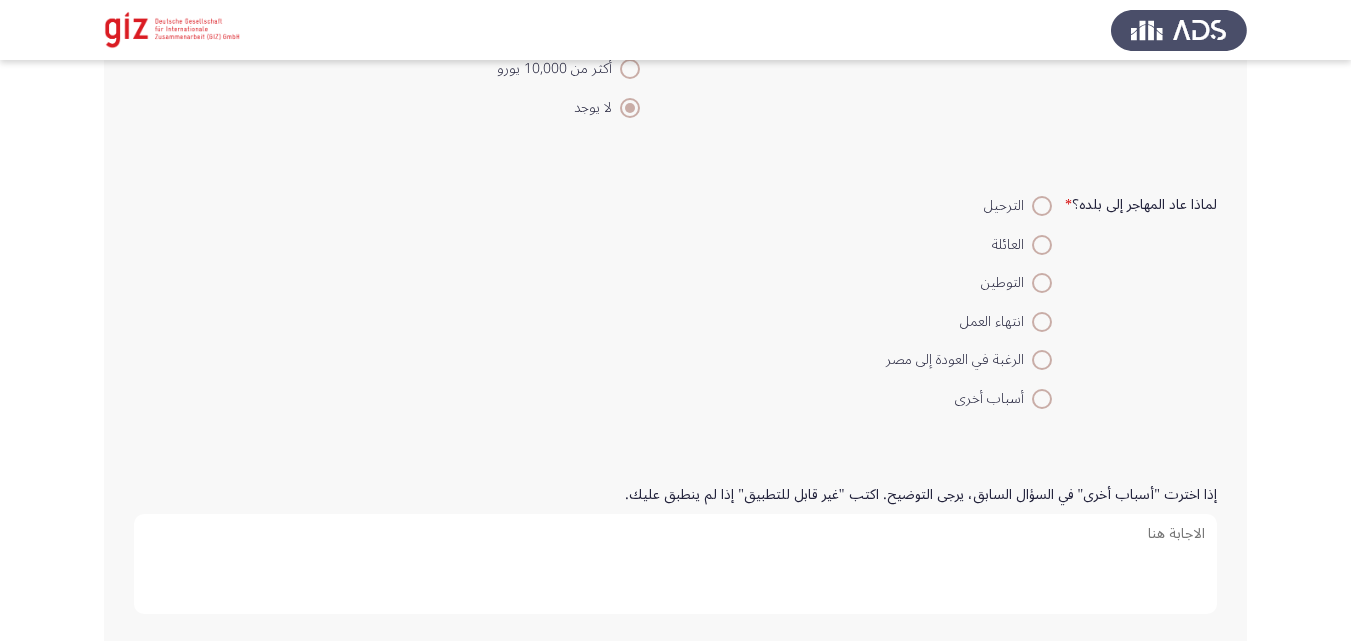 scroll, scrollTop: 2139, scrollLeft: 0, axis: vertical 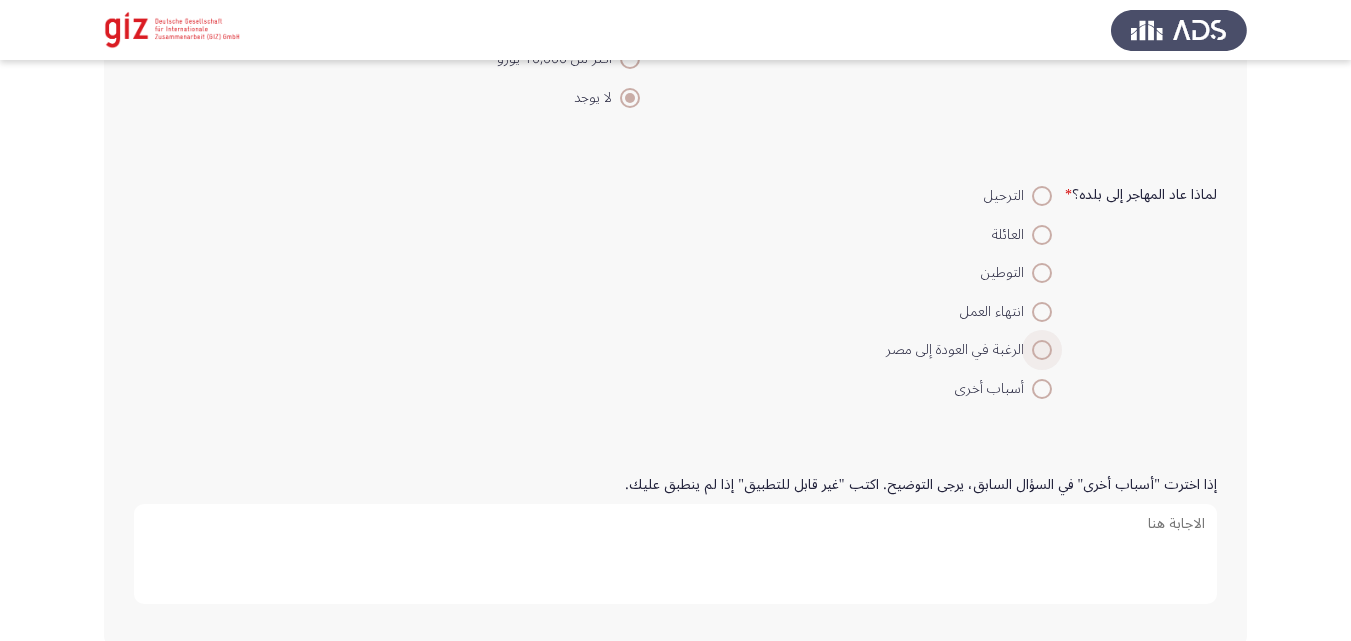 click at bounding box center (1042, 350) 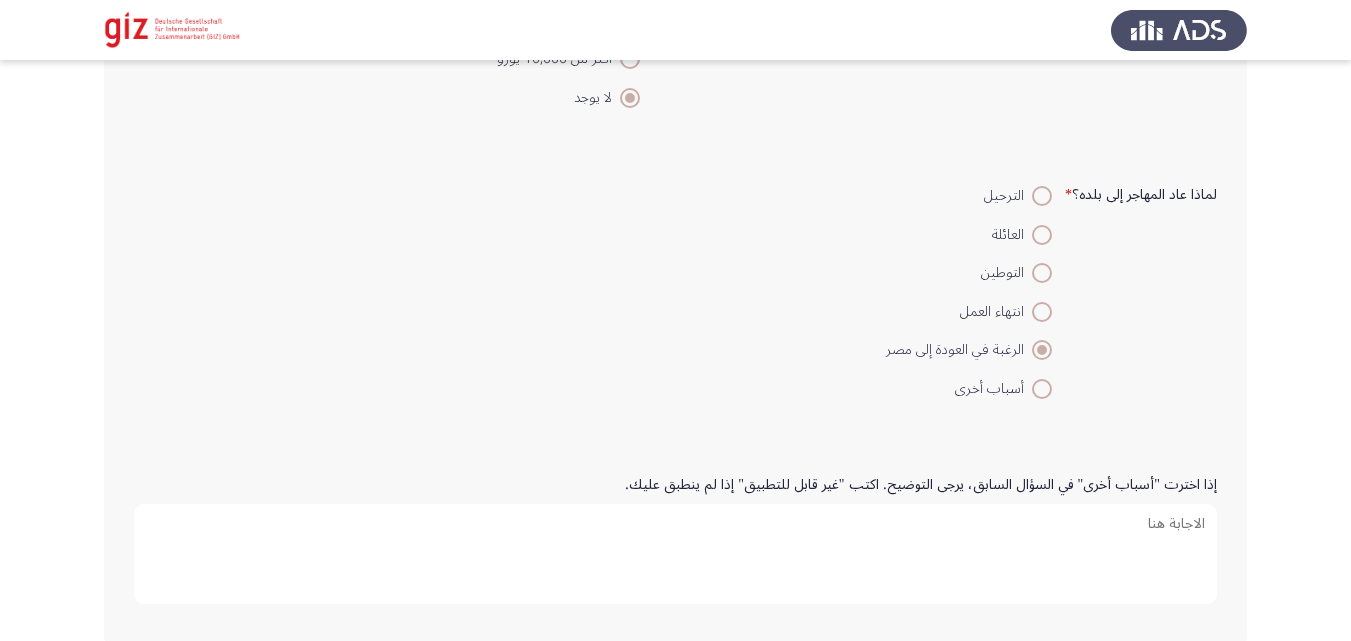 click on "إذا اخترت "أسباب أخرى" في السؤال السابق، يرجى التوضيح. اكتب "غير قابل للتطبيق" إذا لم ينطبق عليك." at bounding box center (675, 554) 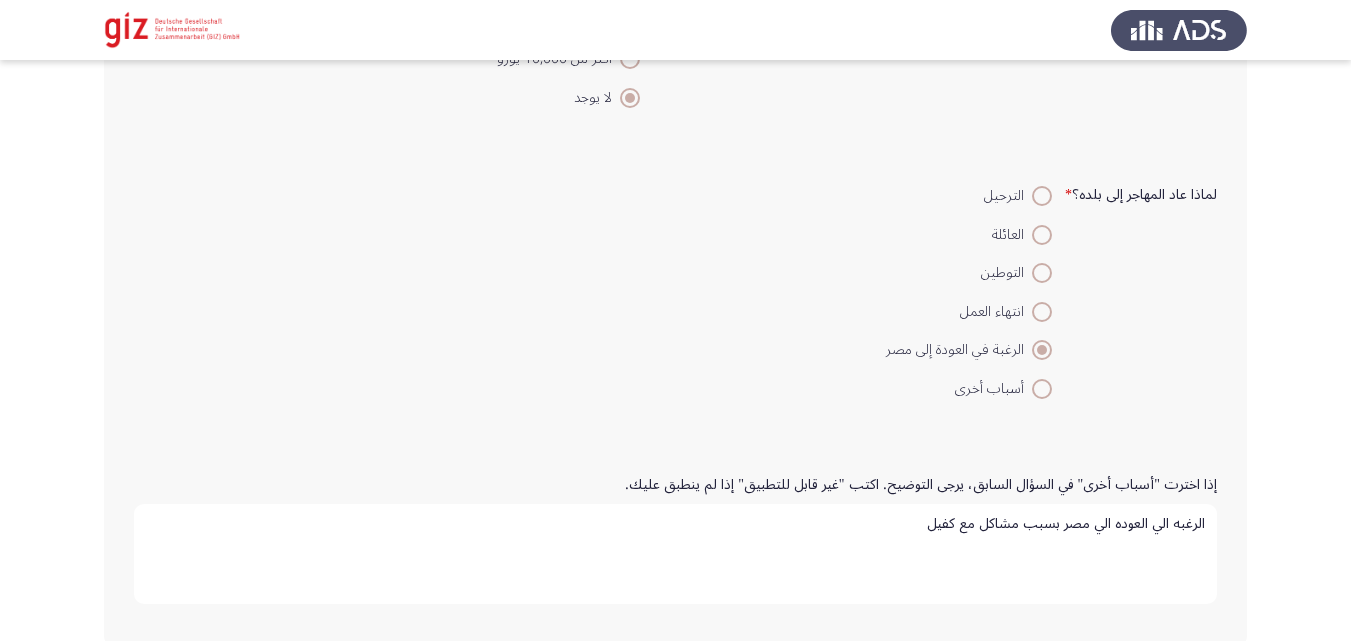 type on "الرغبه الي العوده الي مصر بسبب مشاكل مع كفيل" 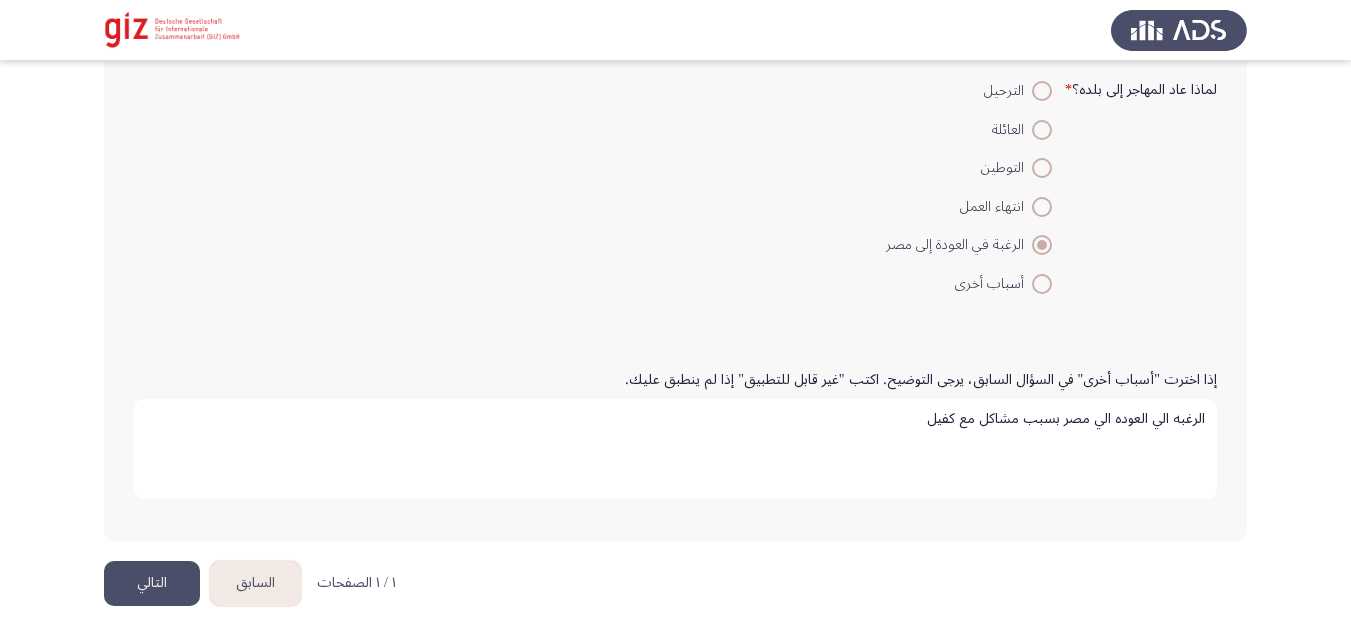 type 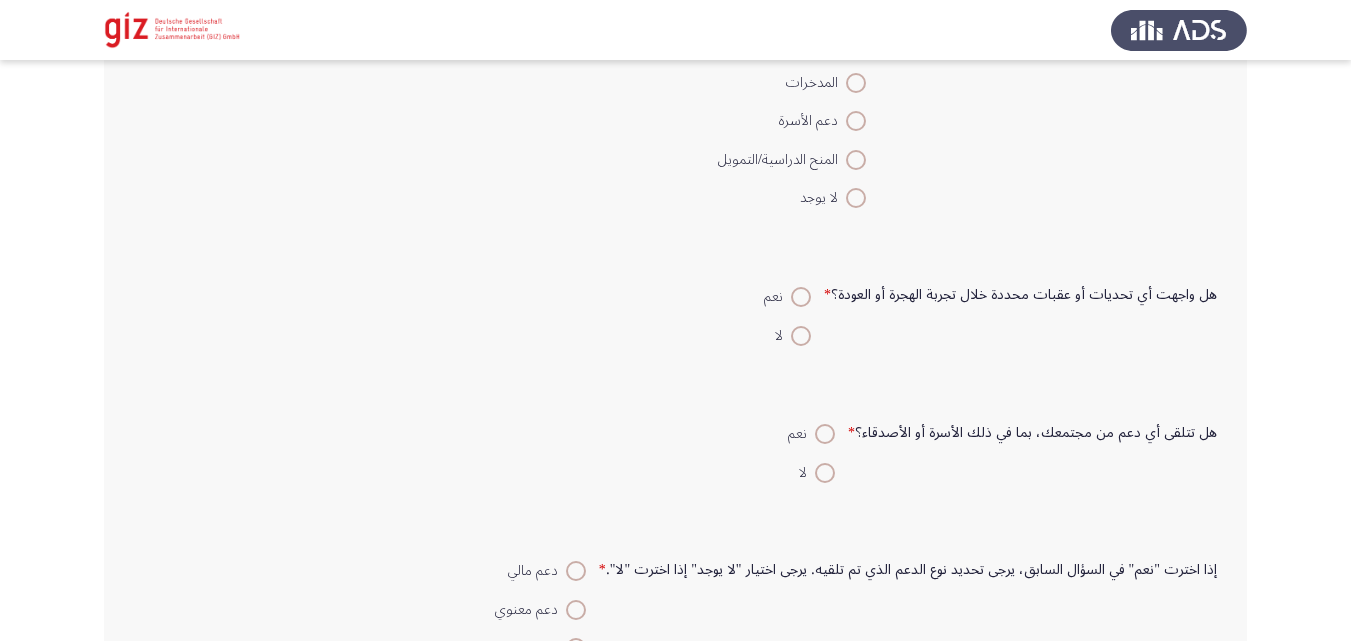 scroll, scrollTop: 370, scrollLeft: 0, axis: vertical 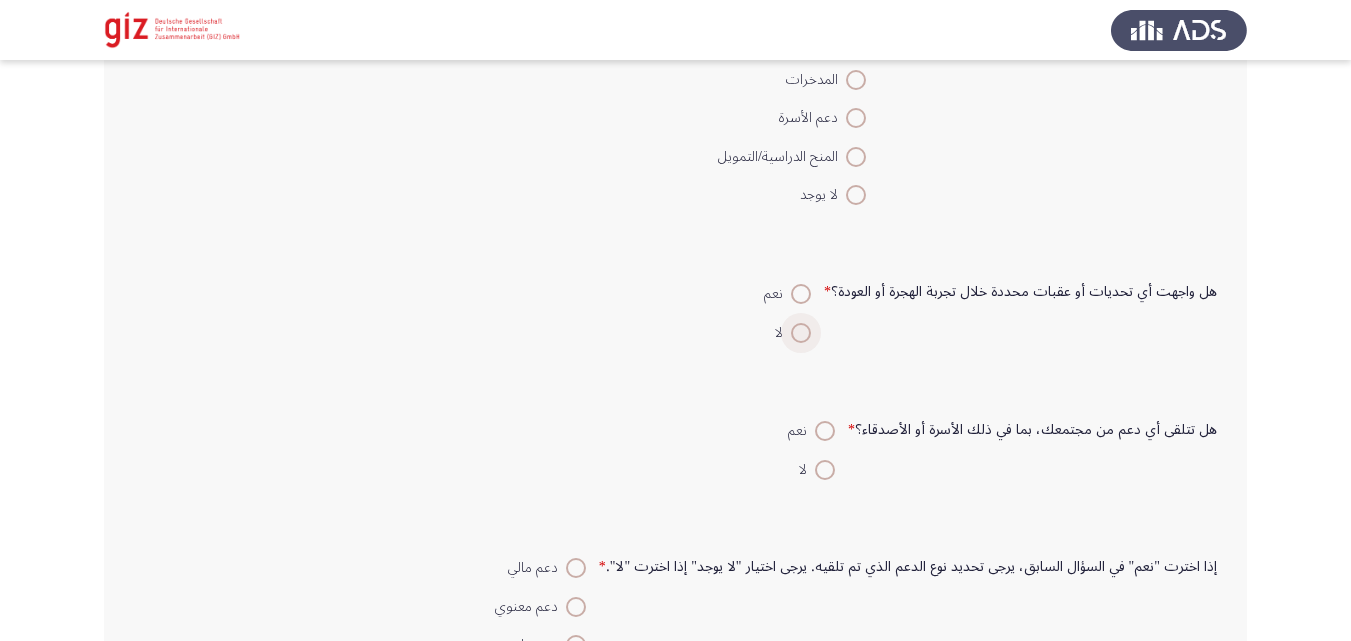 click at bounding box center [801, 333] 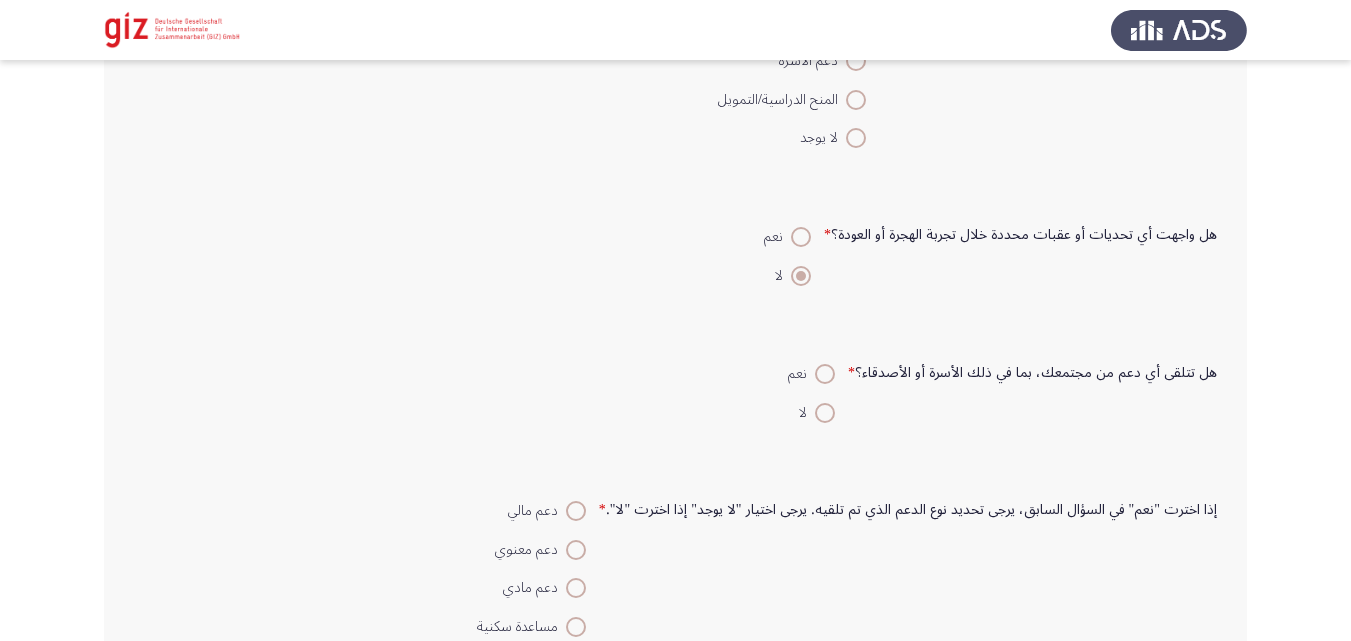 scroll, scrollTop: 428, scrollLeft: 0, axis: vertical 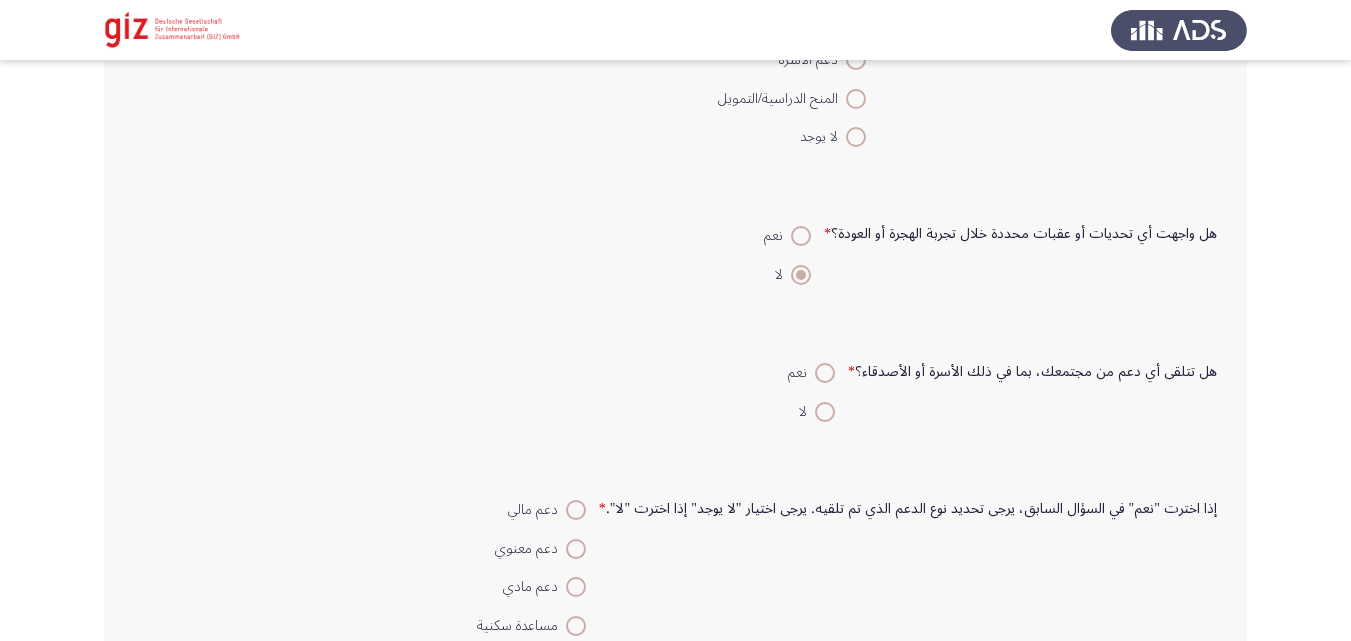 click at bounding box center [801, 236] 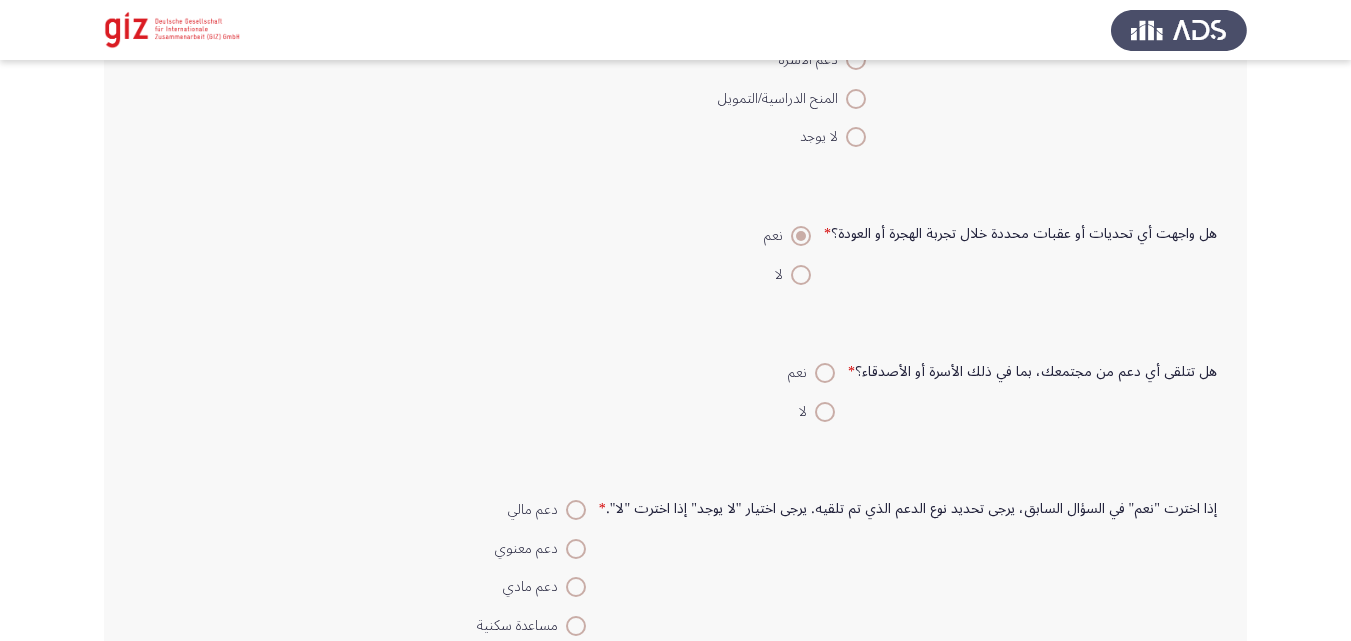 click at bounding box center [801, 275] 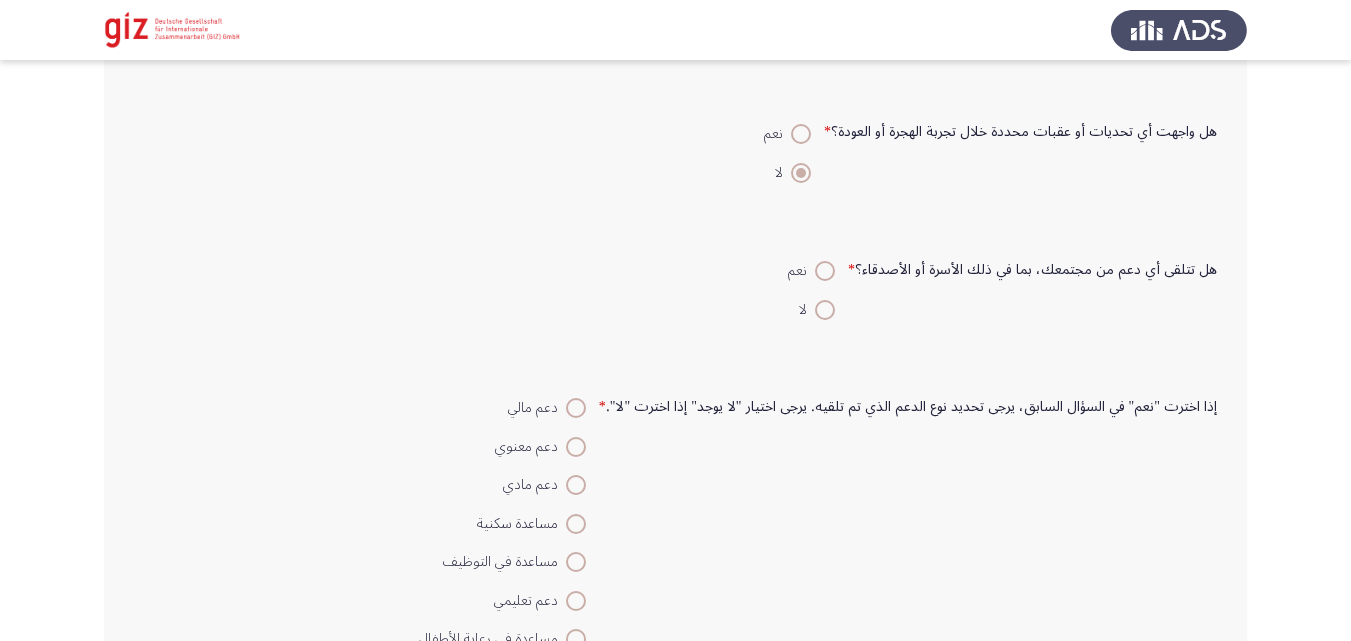 scroll, scrollTop: 599, scrollLeft: 0, axis: vertical 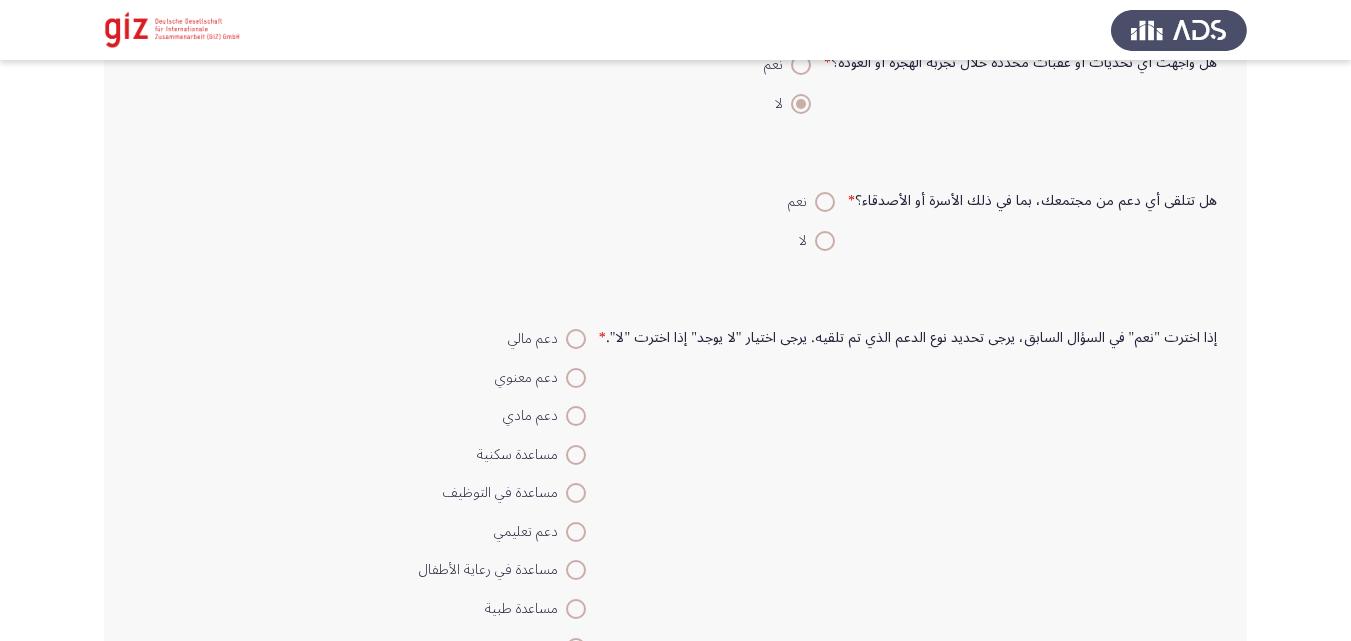 click at bounding box center (825, 241) 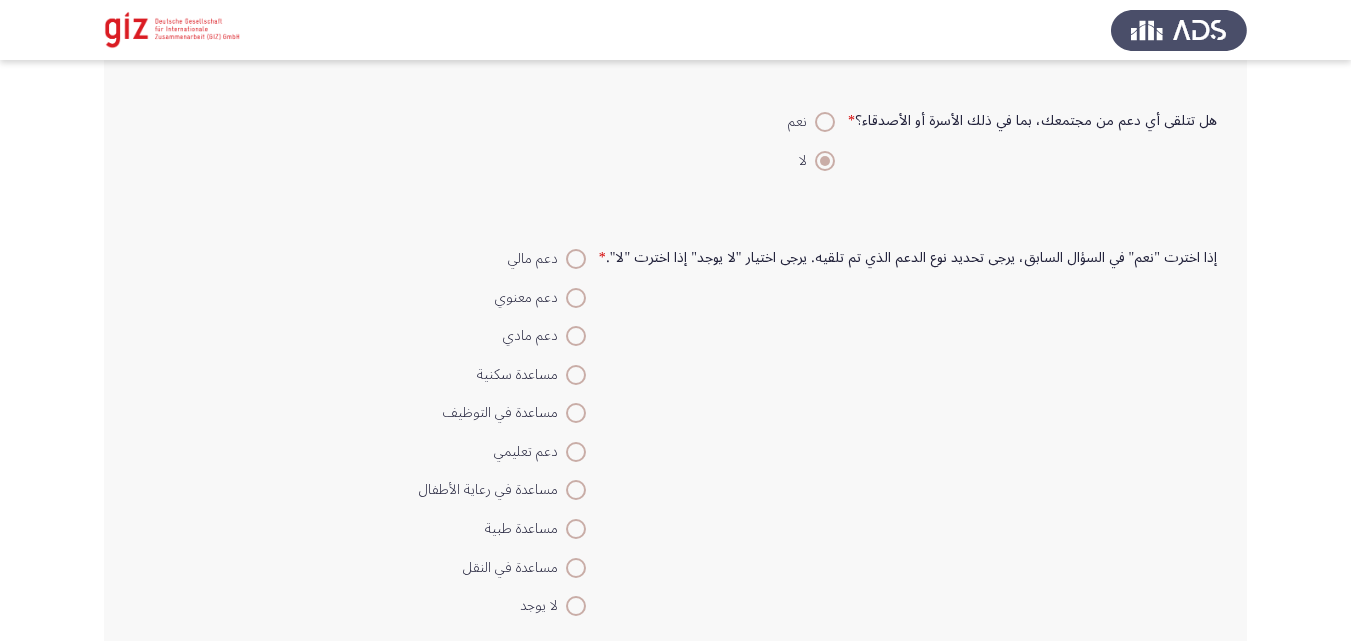 scroll, scrollTop: 833, scrollLeft: 0, axis: vertical 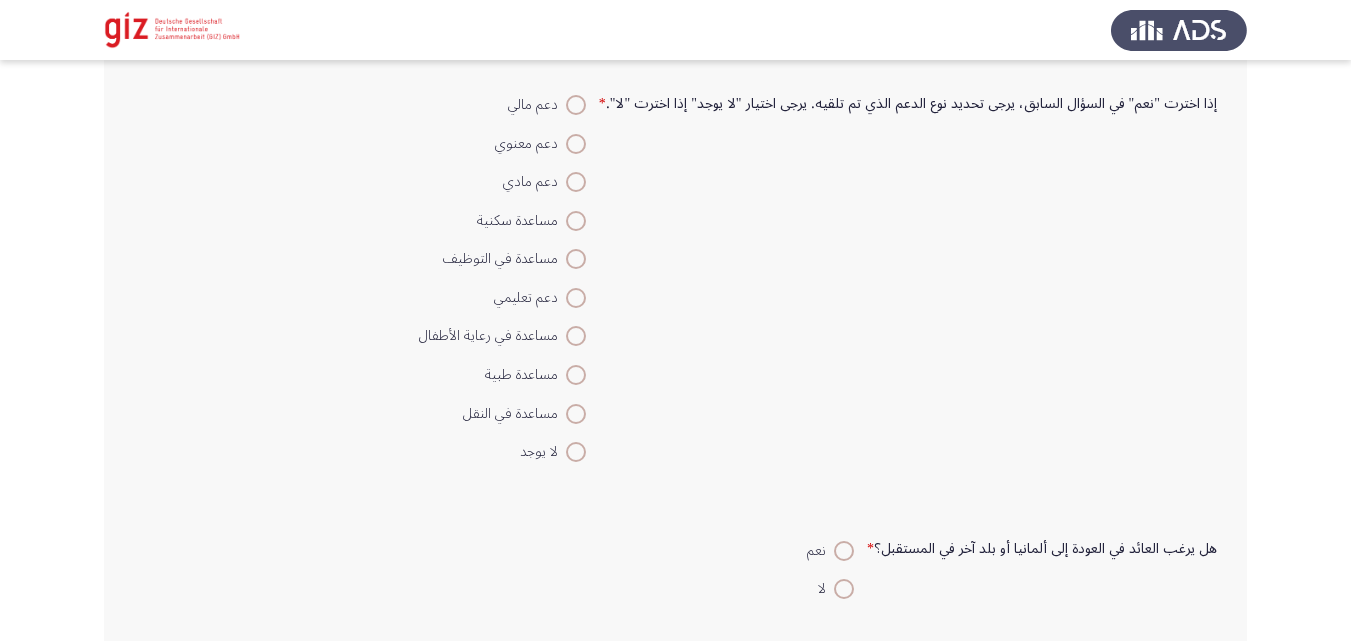 click at bounding box center [576, 452] 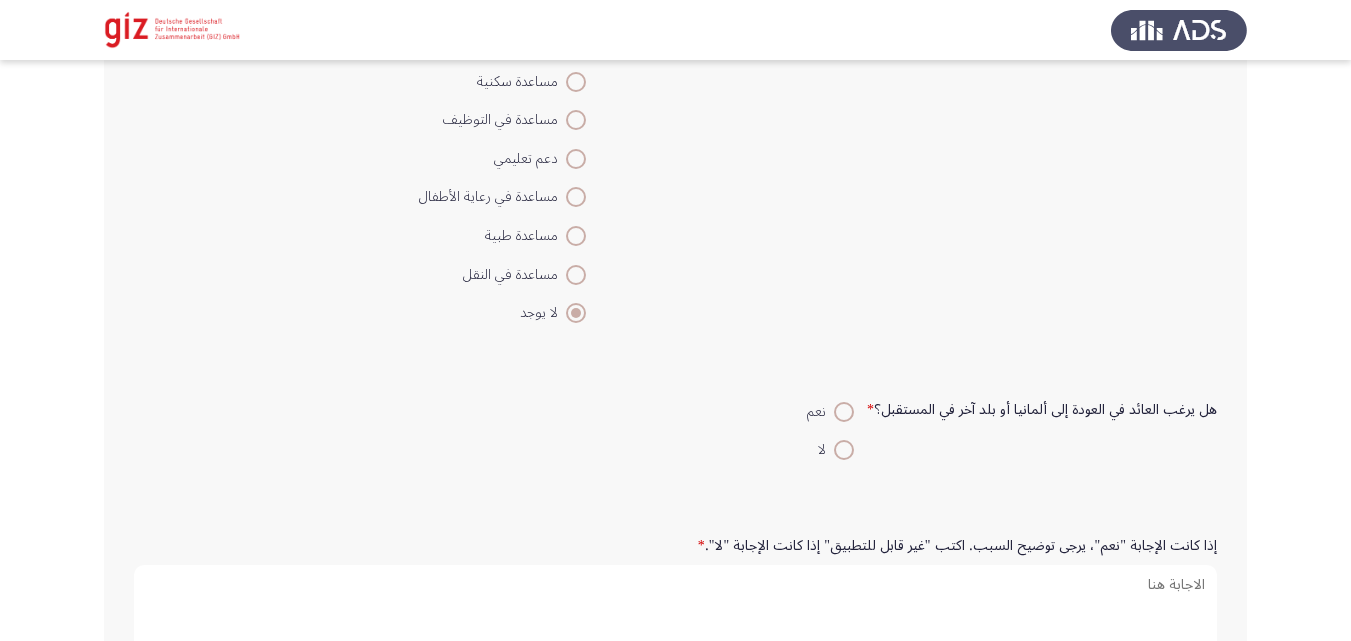 scroll, scrollTop: 973, scrollLeft: 0, axis: vertical 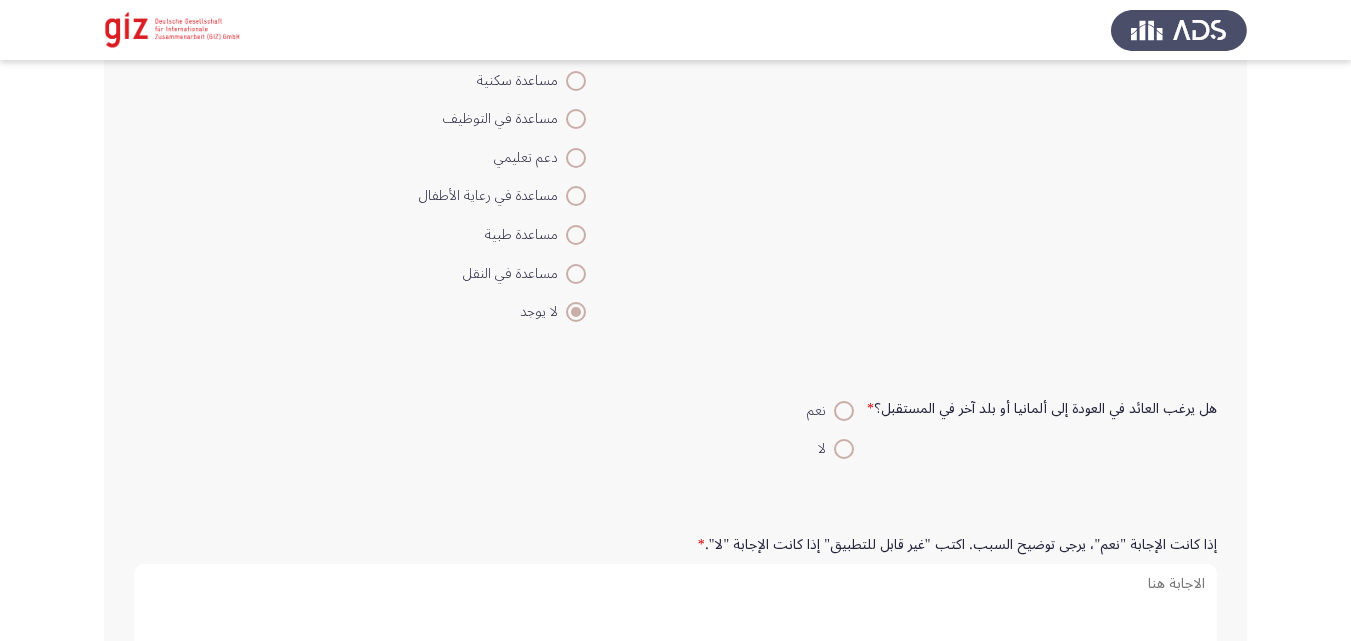 click at bounding box center [844, 449] 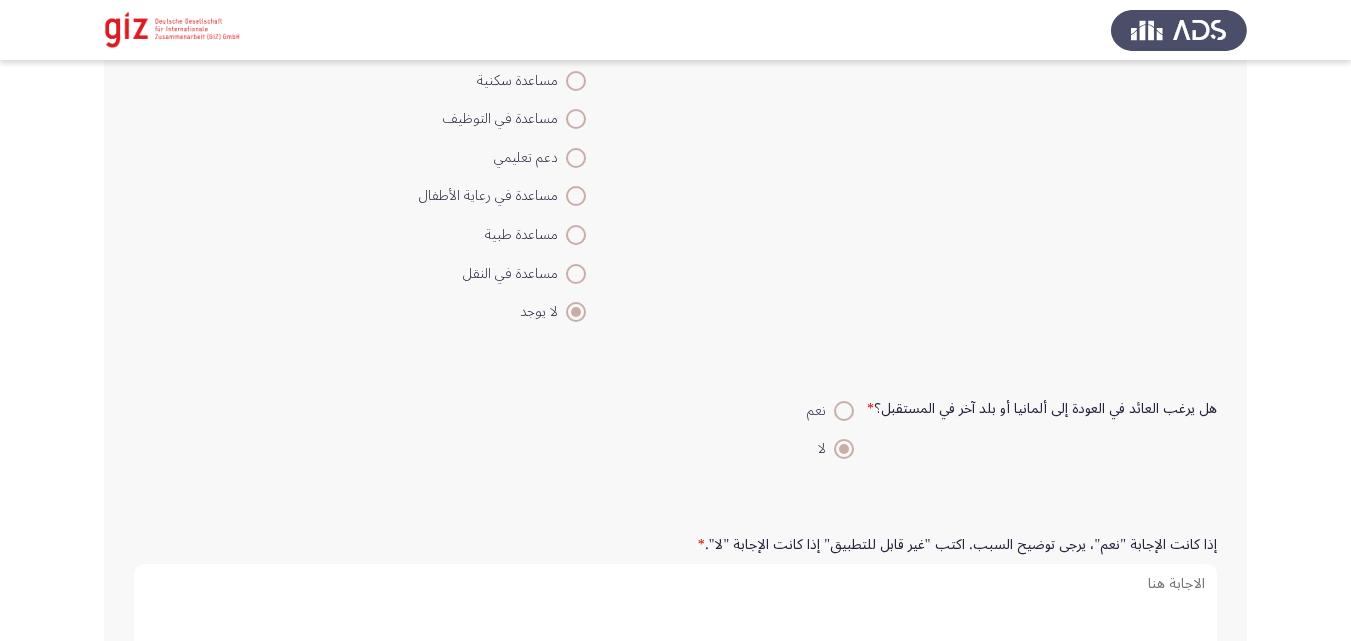 click at bounding box center [844, 411] 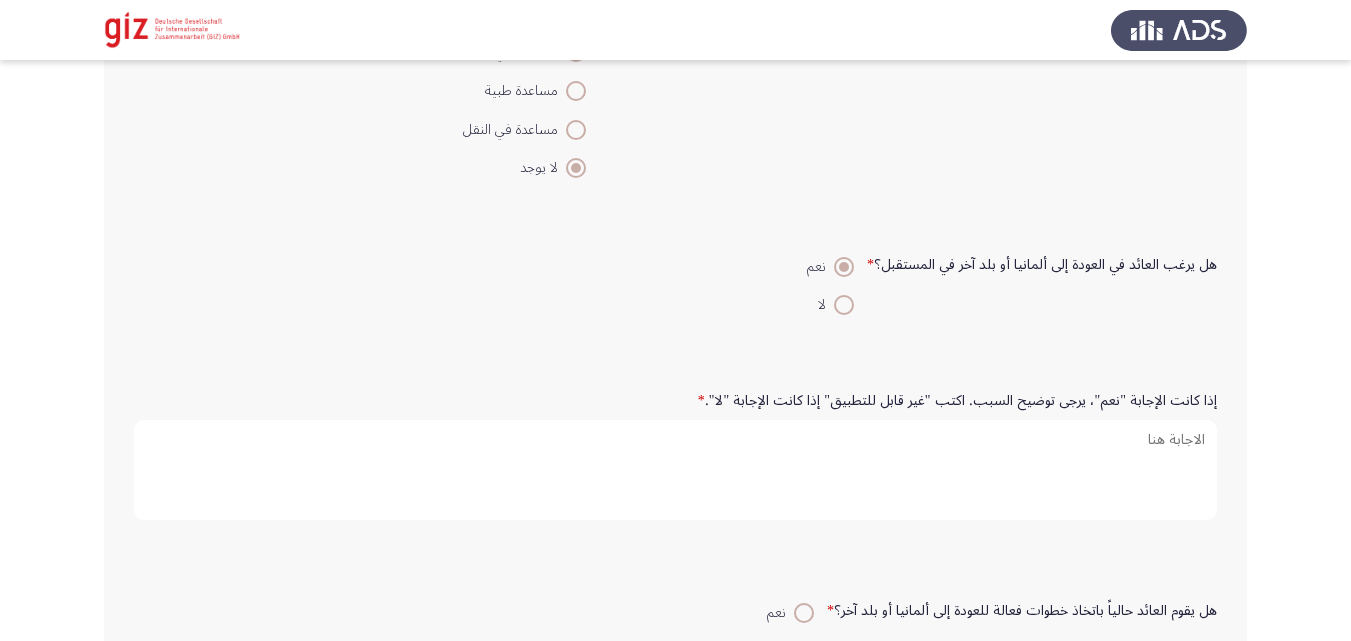 scroll, scrollTop: 1130, scrollLeft: 0, axis: vertical 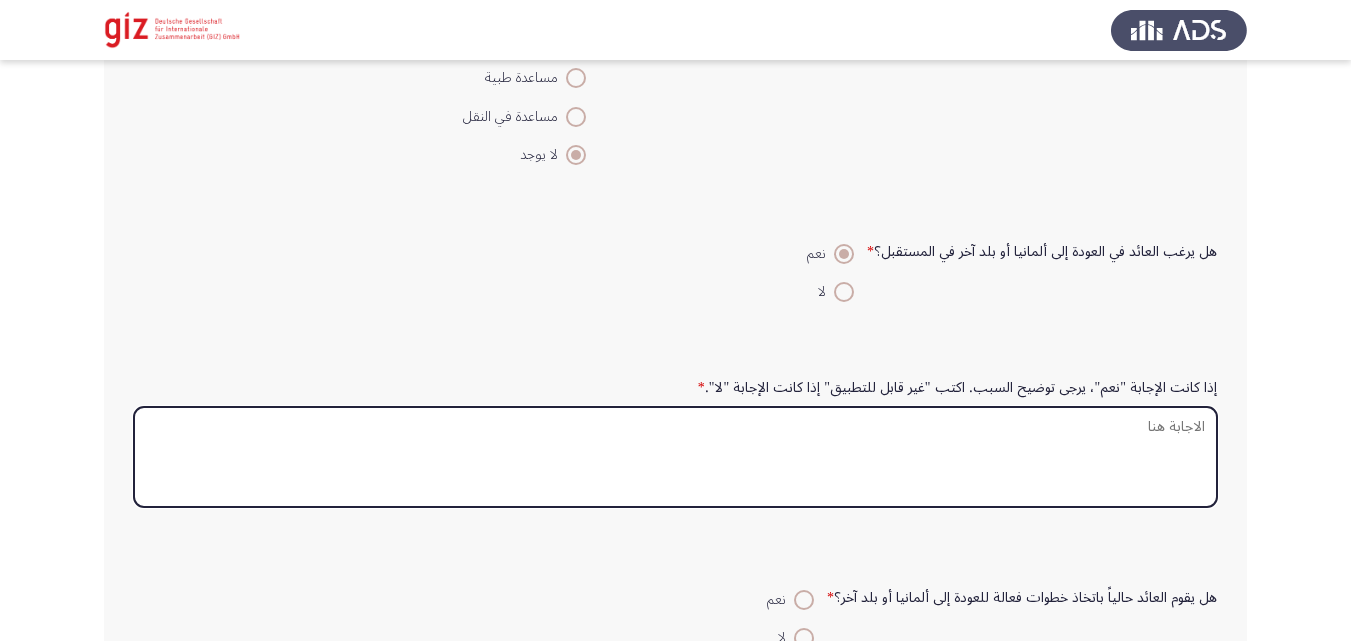 click on "إذا كانت الإجابة "نعم"، يرجى توضيح السبب. اكتب "غير قابل للتطبيق" إذا كانت الإجابة "لا".   *" at bounding box center [675, 457] 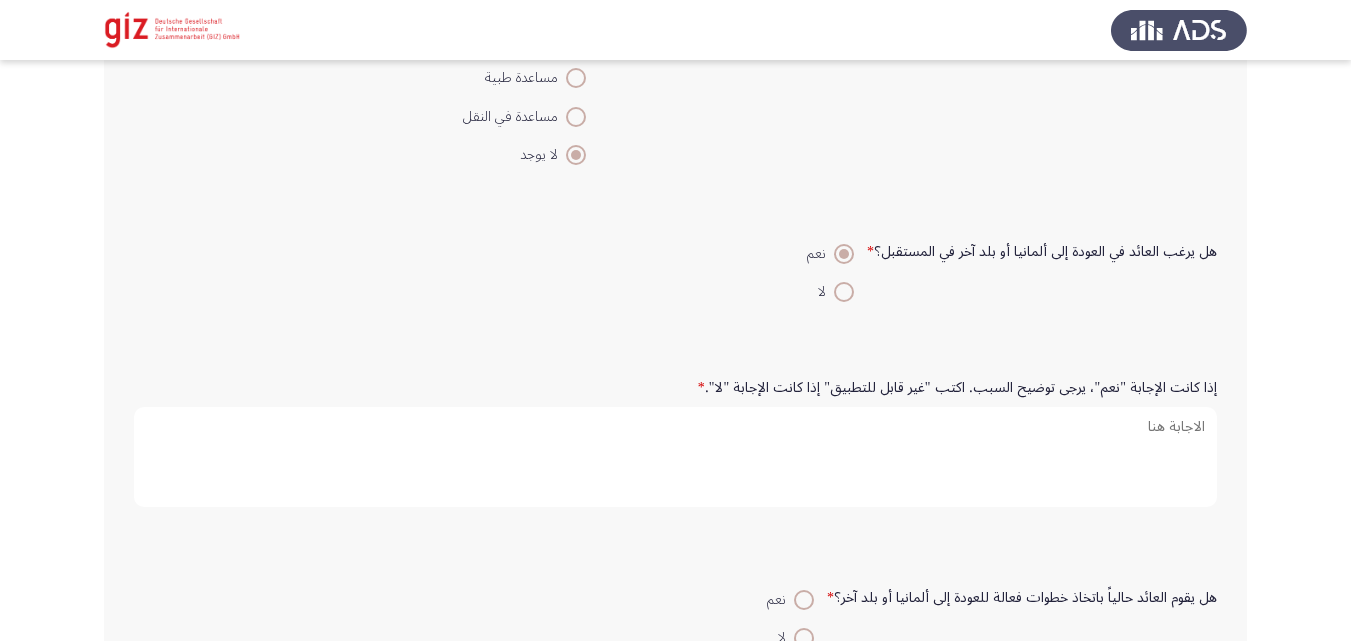 click at bounding box center [844, 292] 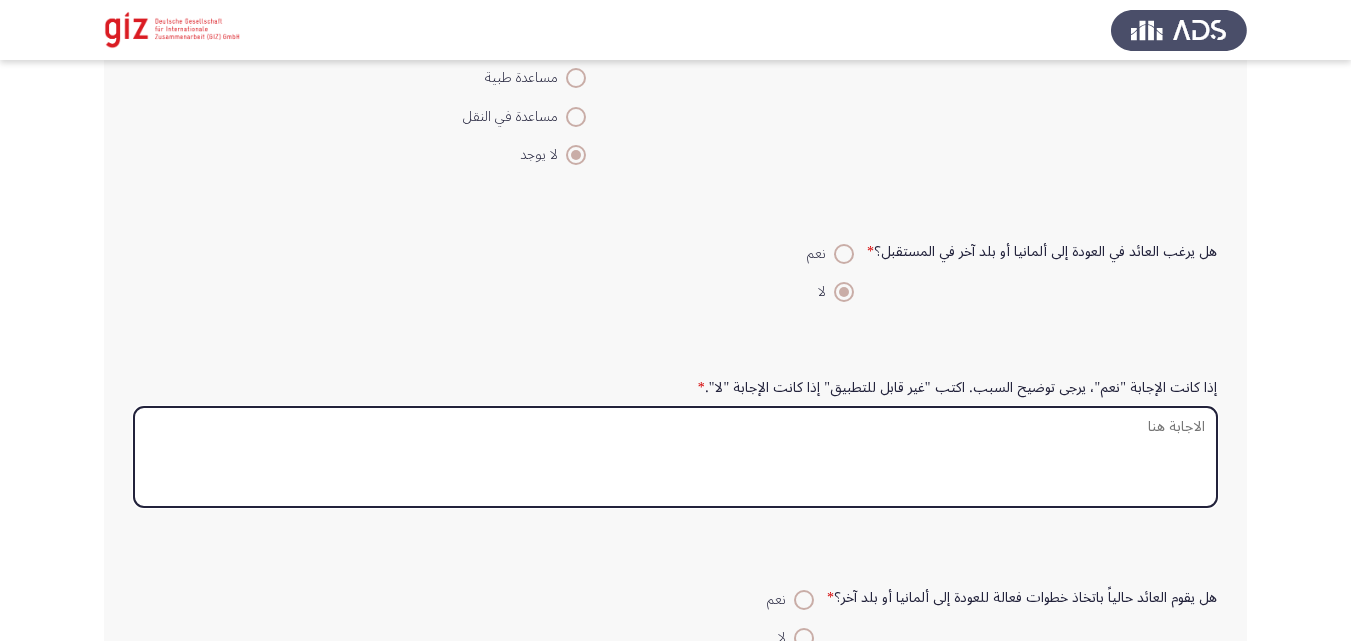 click on "إذا كانت الإجابة "نعم"، يرجى توضيح السبب. اكتب "غير قابل للتطبيق" إذا كانت الإجابة "لا".   *" at bounding box center [675, 457] 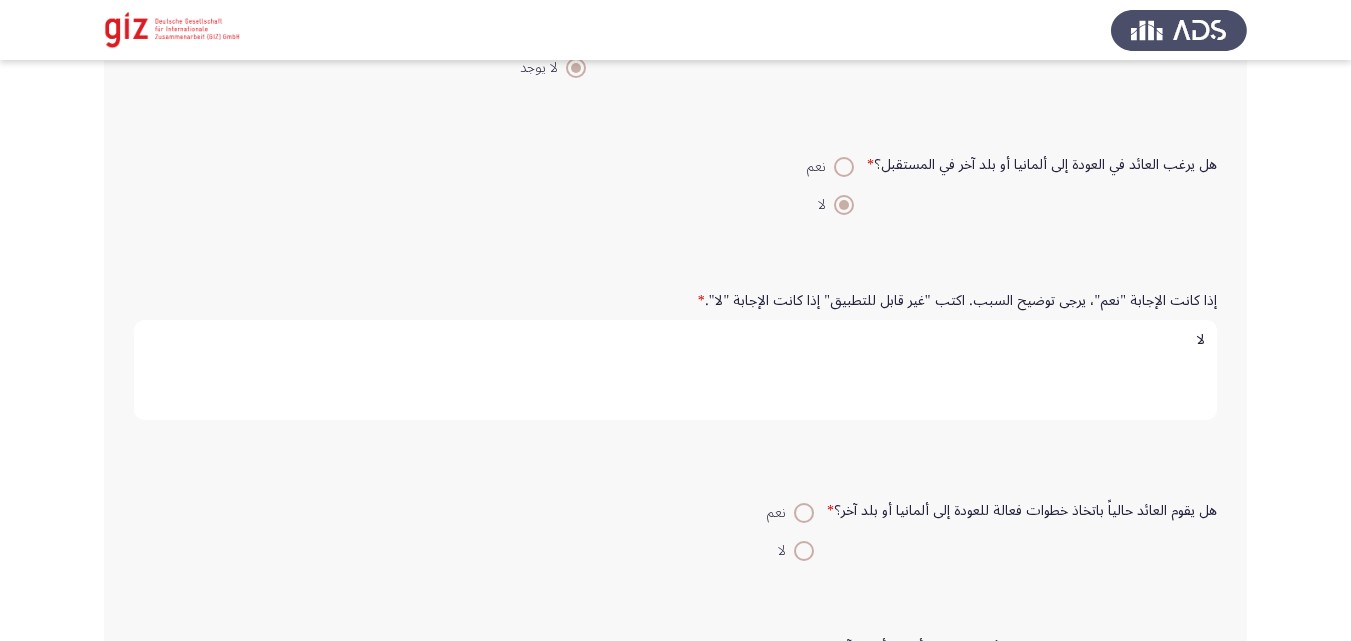 scroll, scrollTop: 1245, scrollLeft: 0, axis: vertical 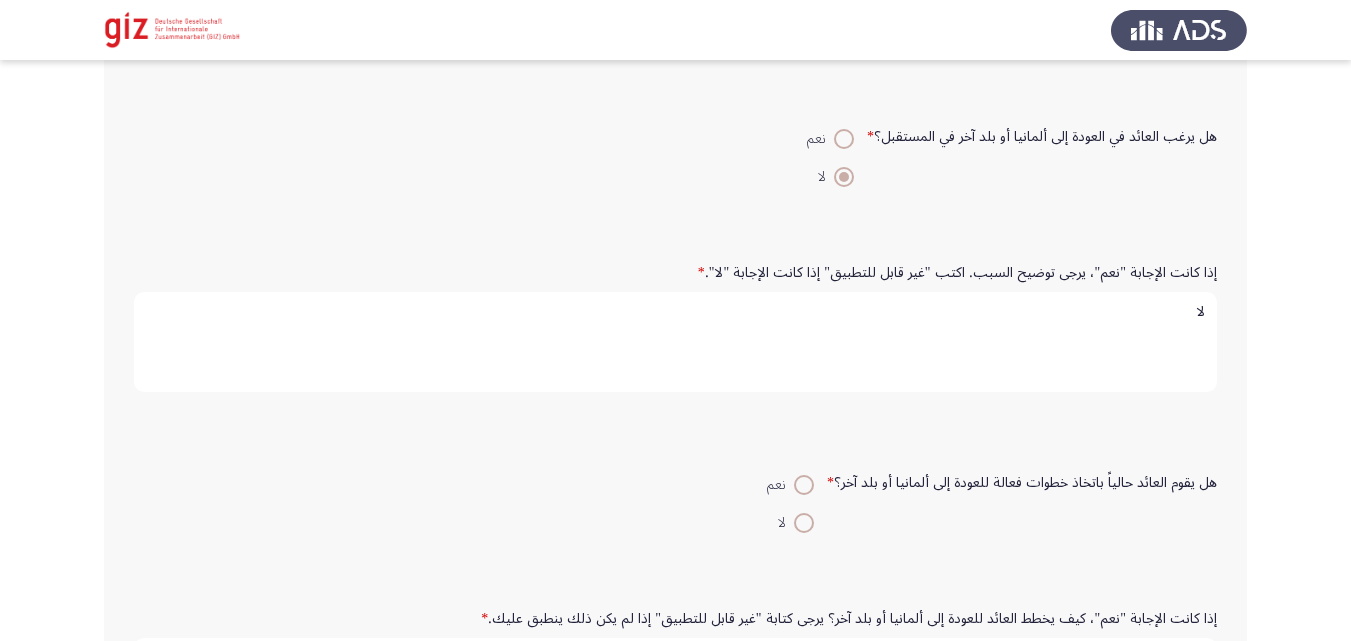 type on "لا" 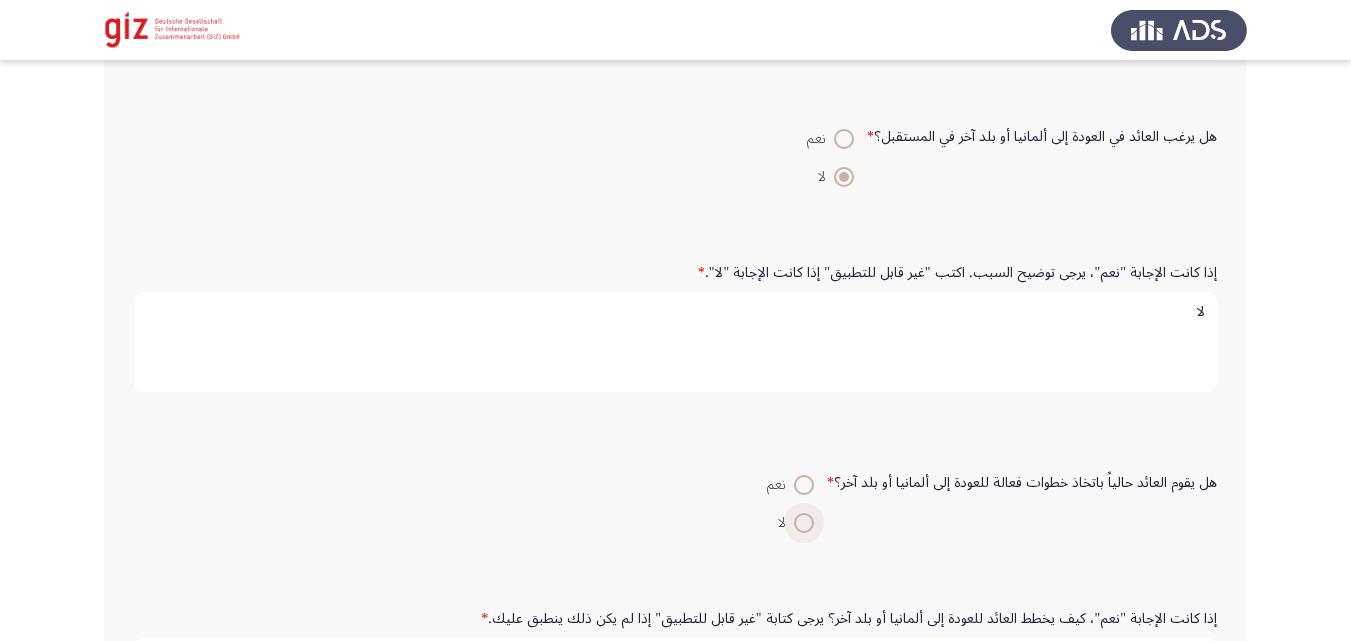 click at bounding box center (804, 523) 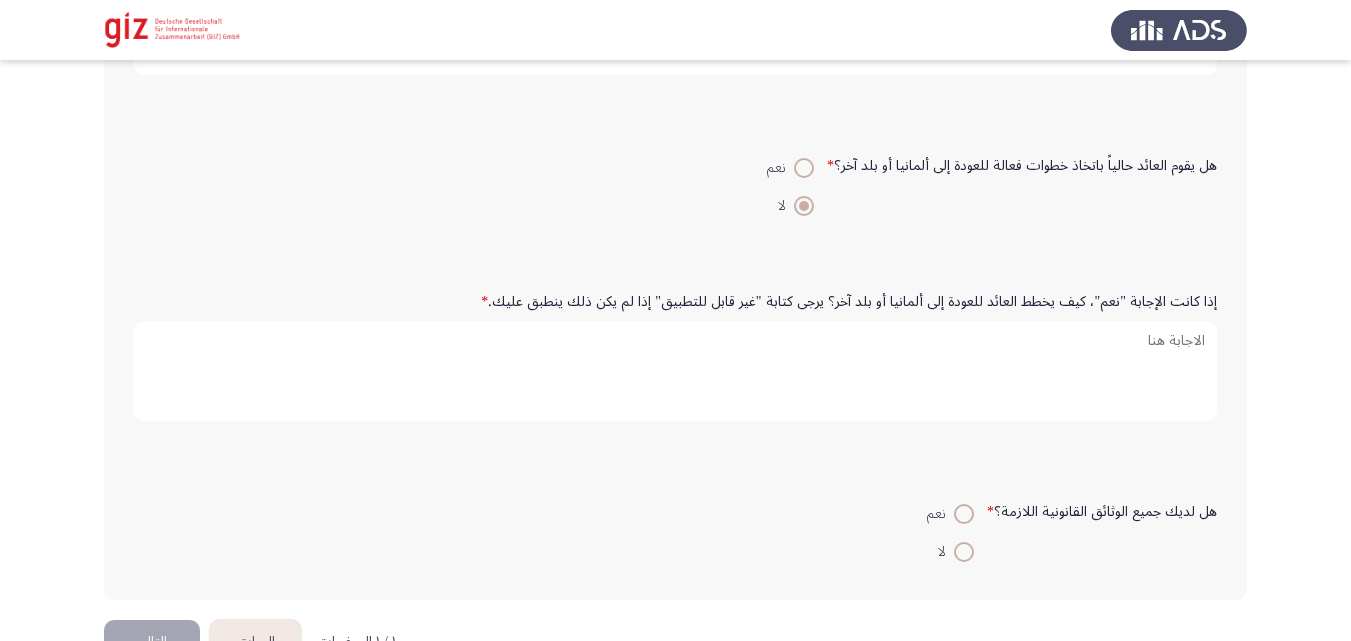 scroll, scrollTop: 1618, scrollLeft: 0, axis: vertical 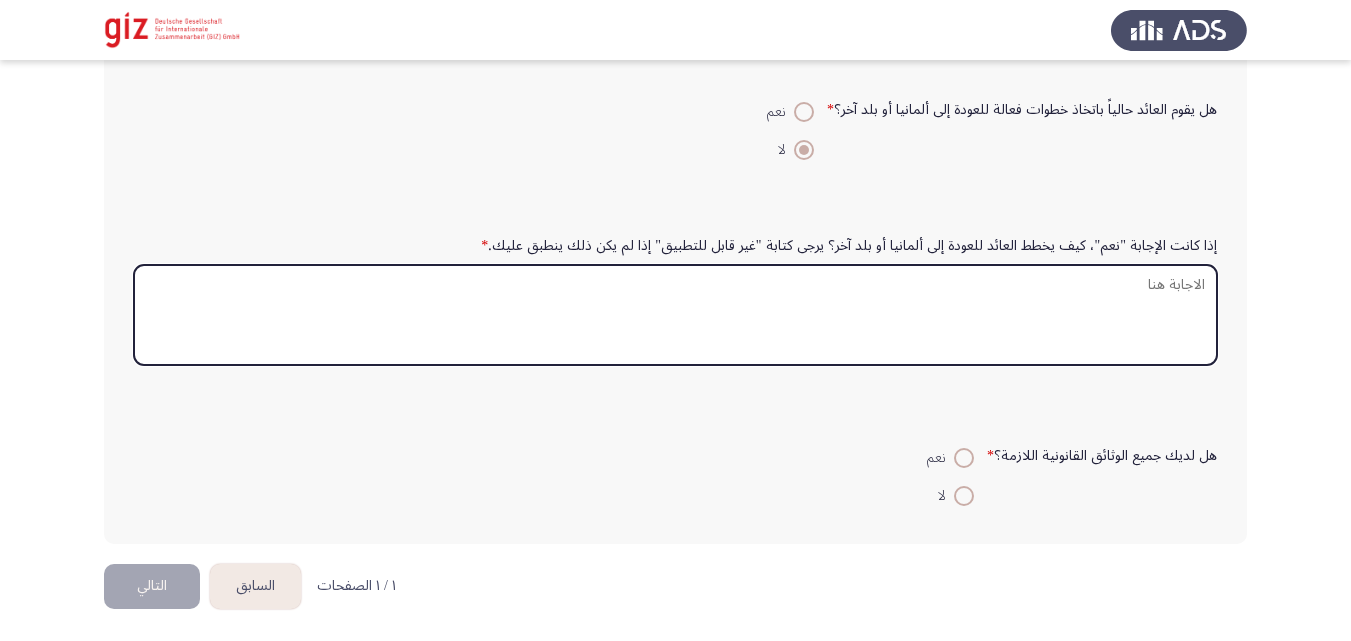 click on "إذا كانت الإجابة "نعم"، كيف يخطط العائد للعودة إلى ألمانيا أو بلد آخر؟ يرجى كتابة "غير قابل للتطبيق" إذا لم يكن ذلك ينطبق عليك.   *" at bounding box center (675, 315) 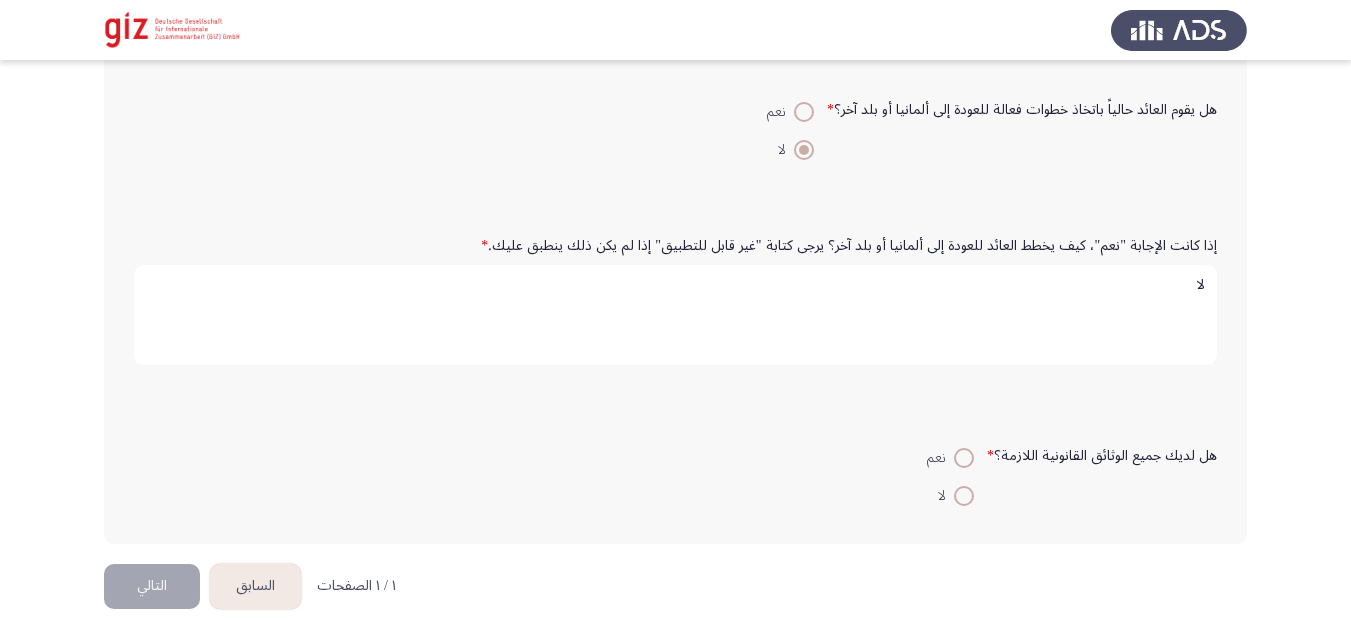 type on "لا" 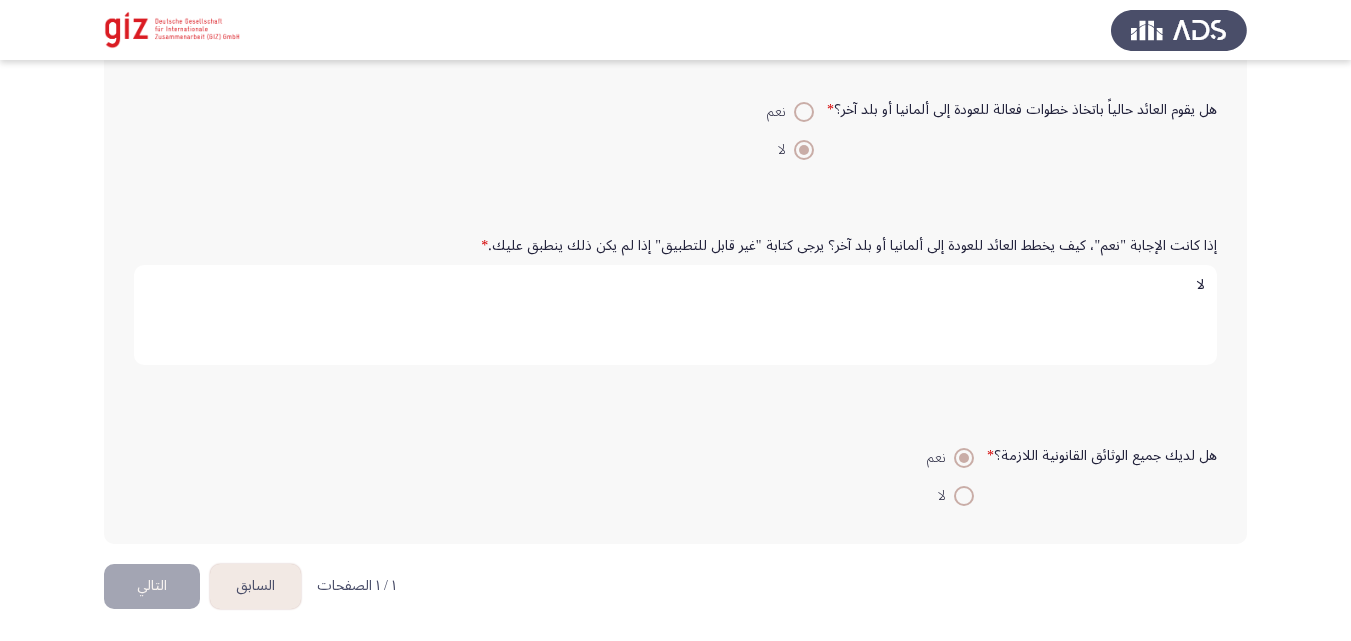 click on "التالي" 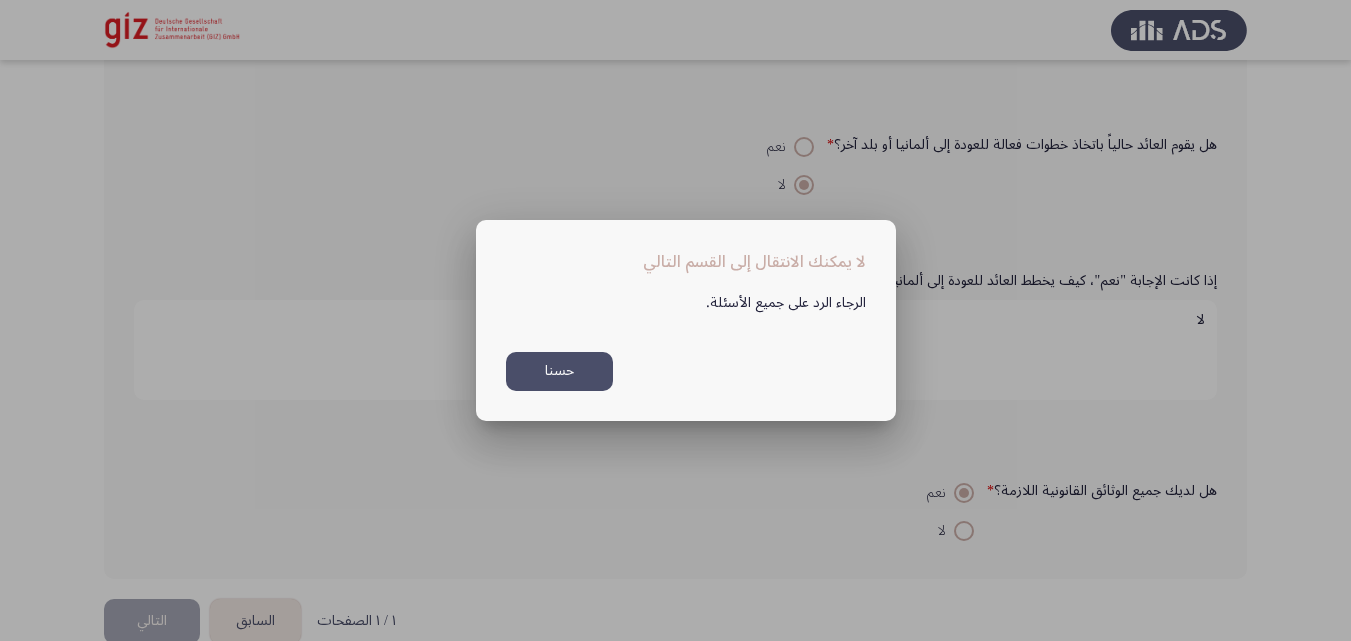 scroll, scrollTop: 0, scrollLeft: 0, axis: both 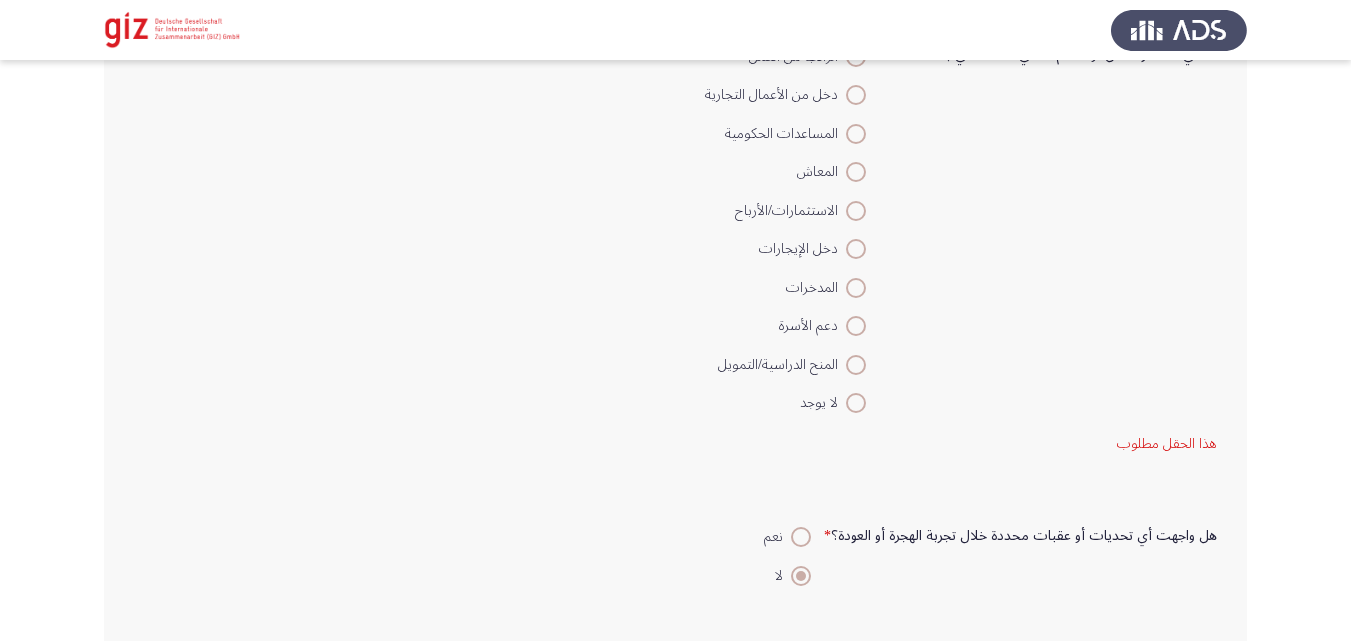 click on "ما هي مصادر الدخل أو الدعم المالي المتاحة في بلد المنشأ؟   *    الراتب من العمل     دخل من الأعمال التجارية     المساعدات الحكومية     المعاش     الاستثمارات/الأرباح     دخل الإيجارات     المدخرات     دعم الأسرة     المنح الدراسية/التمويل     لا يوجد   هذا الحقل مطلوب" 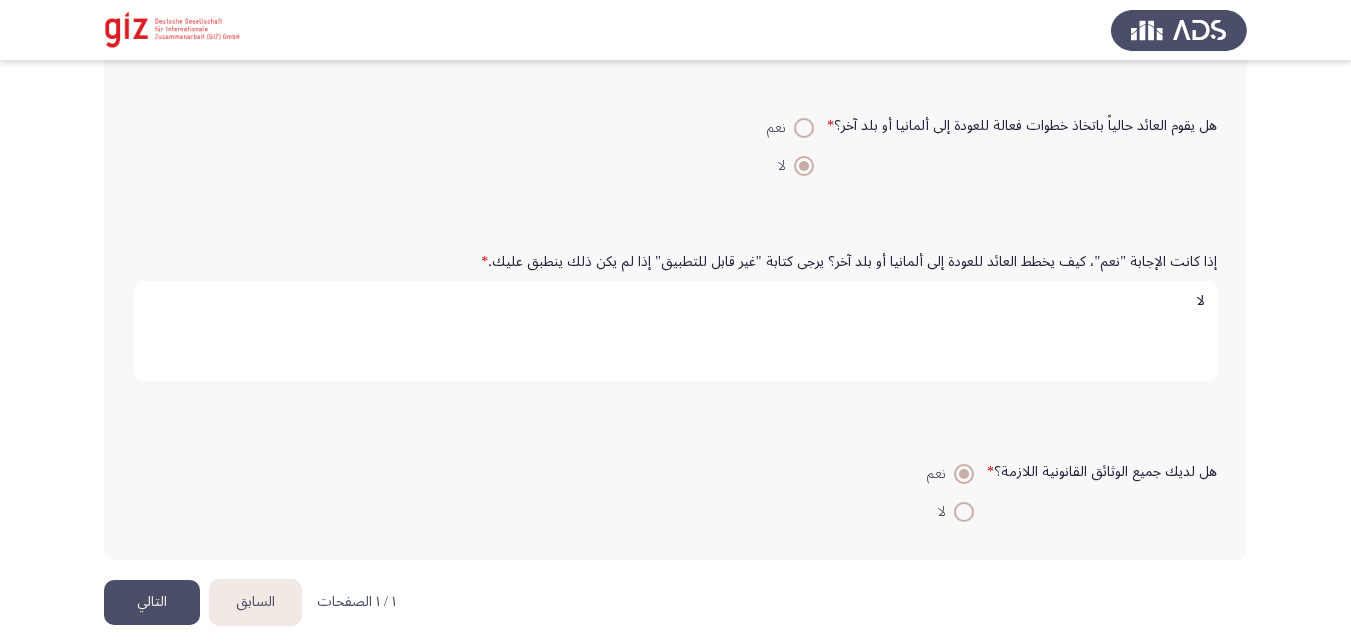 scroll, scrollTop: 1621, scrollLeft: 0, axis: vertical 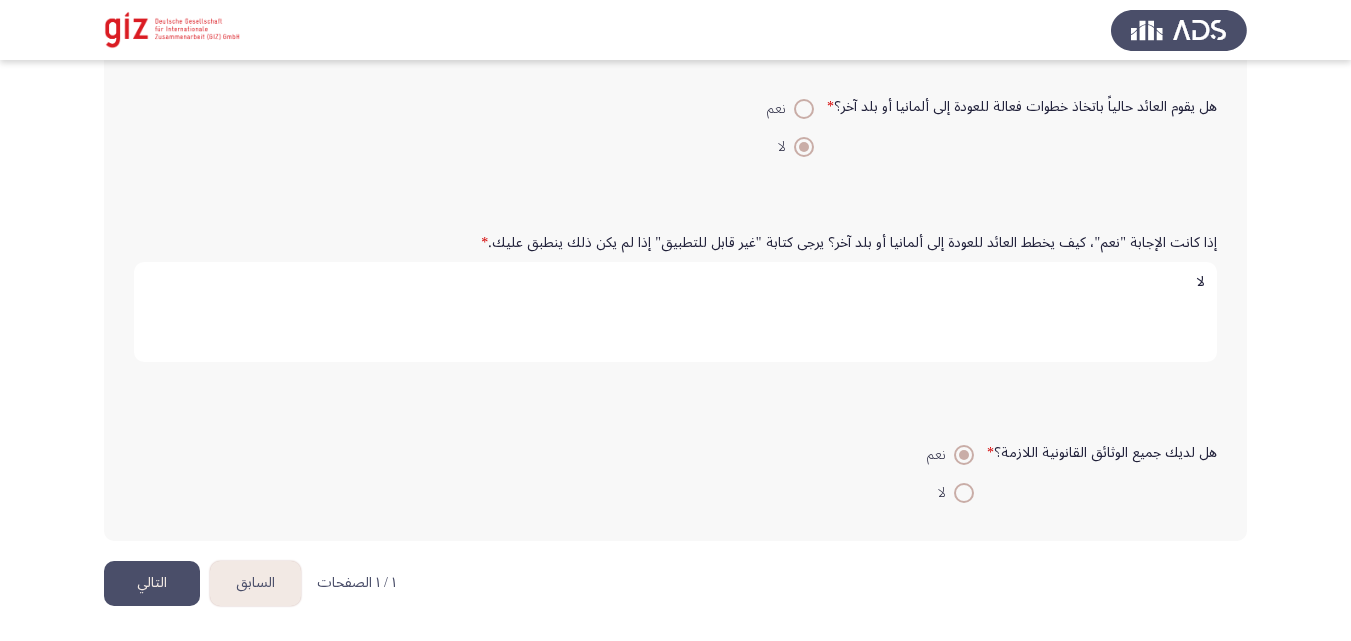 click on "السابق   Migration Details (2)   التالي  ما هي مصادر الدخل أو الدعم المالي المتاحة في بلد المنشأ؟   *    الراتب من العمل     دخل من الأعمال التجارية     المساعدات الحكومية     المعاش     الاستثمارات/الأرباح     دخل الإيجارات     المدخرات     دعم الأسرة     المنح الدراسية/التمويل     لا يوجد  هل واجهت أي تحديات أو عقبات محددة خلال تجربة الهجرة أو العودة؟   *    نعم     لا  هل تتلقى أي دعم من مجتمعك، بما في ذلك الأسرة أو الأصدقاء؟   *    نعم     لا  إذا اخترت "نعم" في السؤال السابق، يرجى تحديد نوع الدعم الذي تم تلقيه. يرجى اختيار "لا يوجد" إذا اخترت "لا".   *    دعم مالي     دعم معنوي" at bounding box center (675, -490) 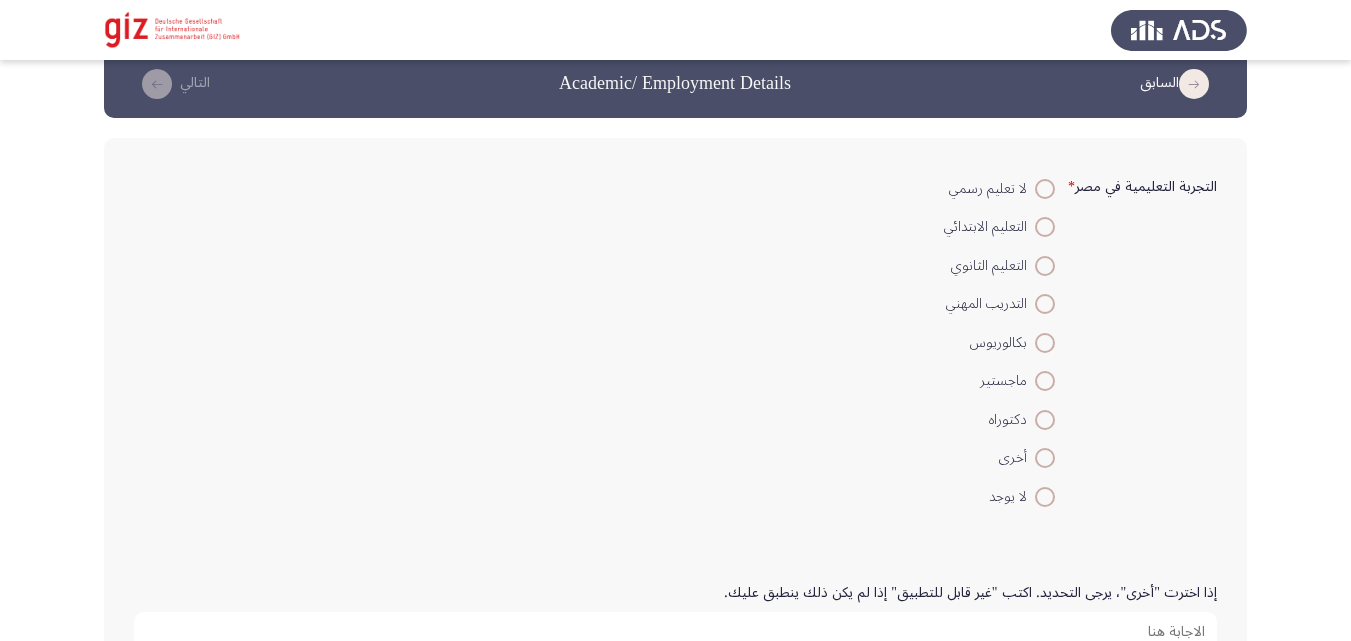 scroll, scrollTop: 34, scrollLeft: 0, axis: vertical 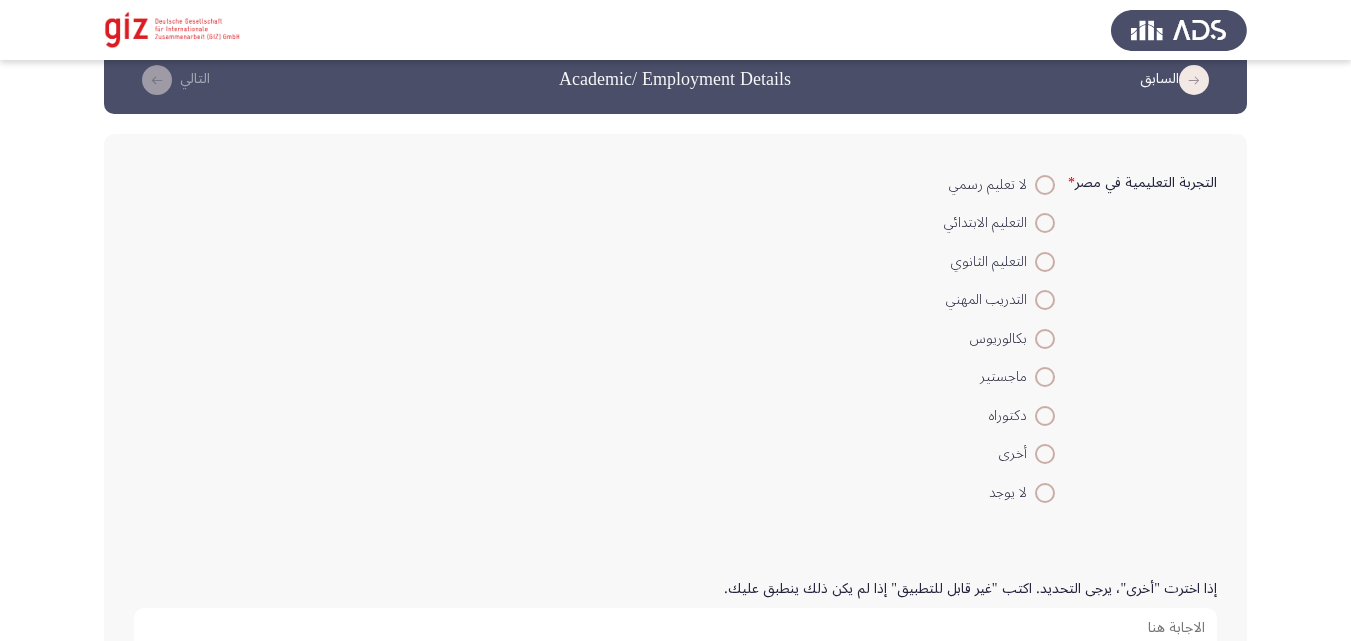 click at bounding box center (1045, 262) 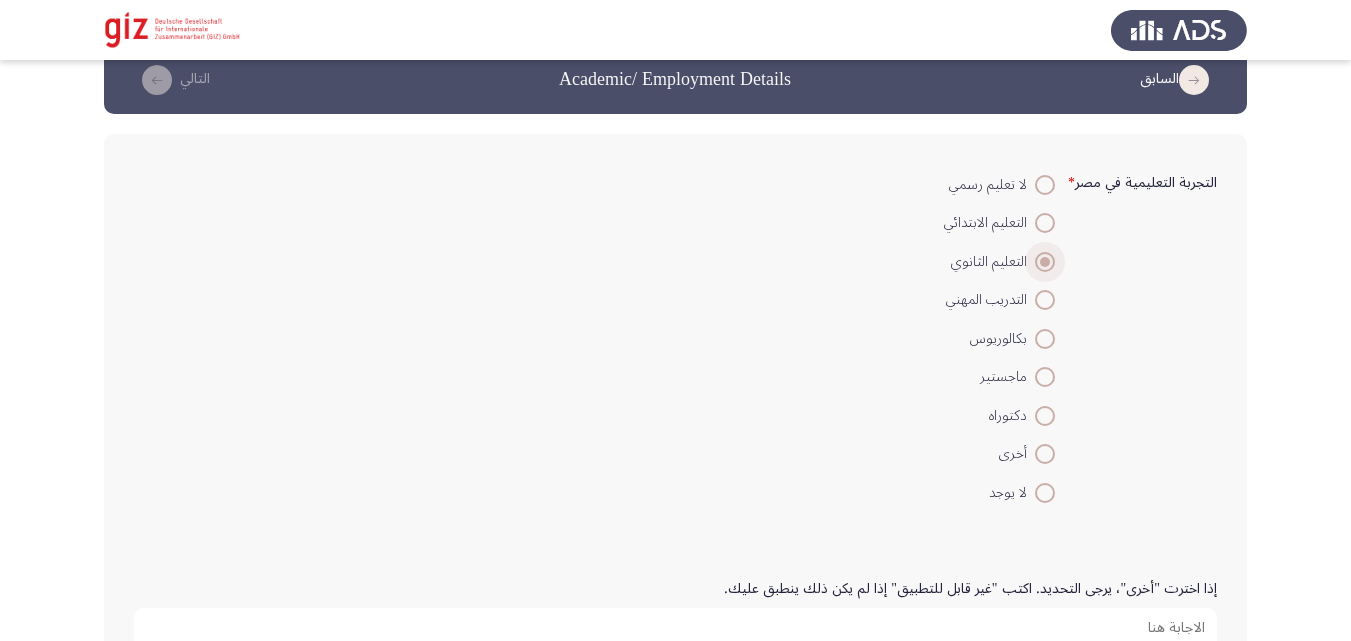 click at bounding box center (1045, 262) 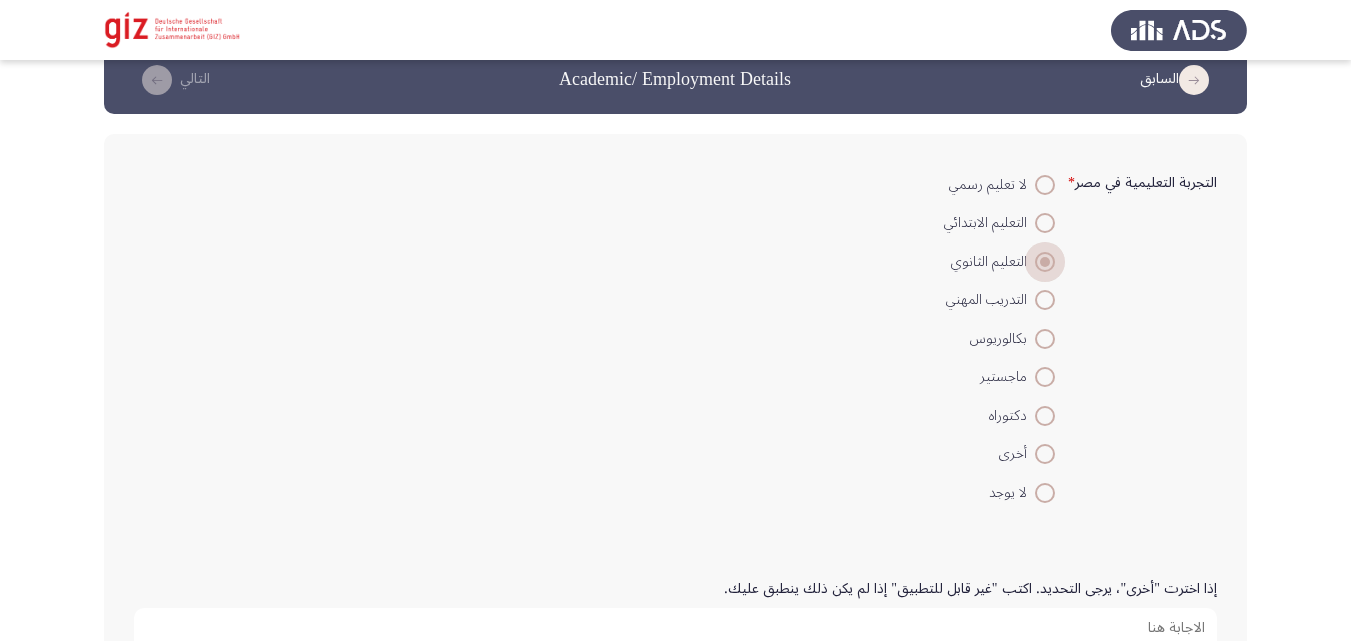 click at bounding box center [1045, 262] 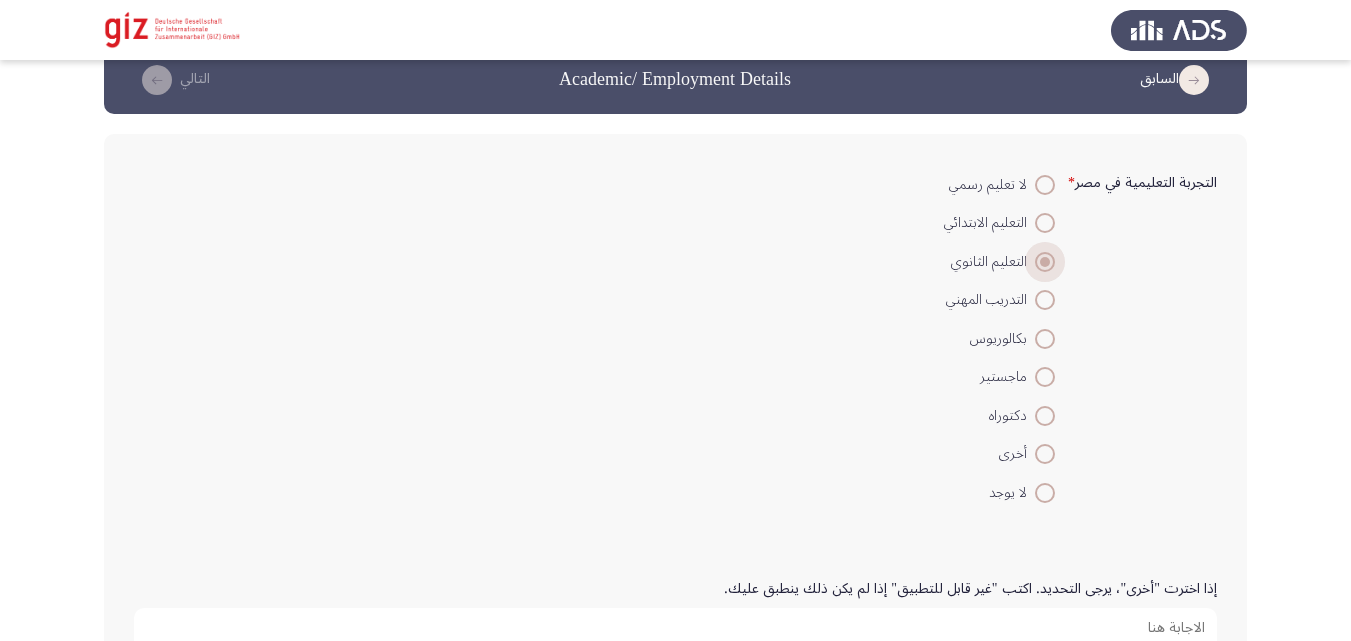 click at bounding box center [1045, 262] 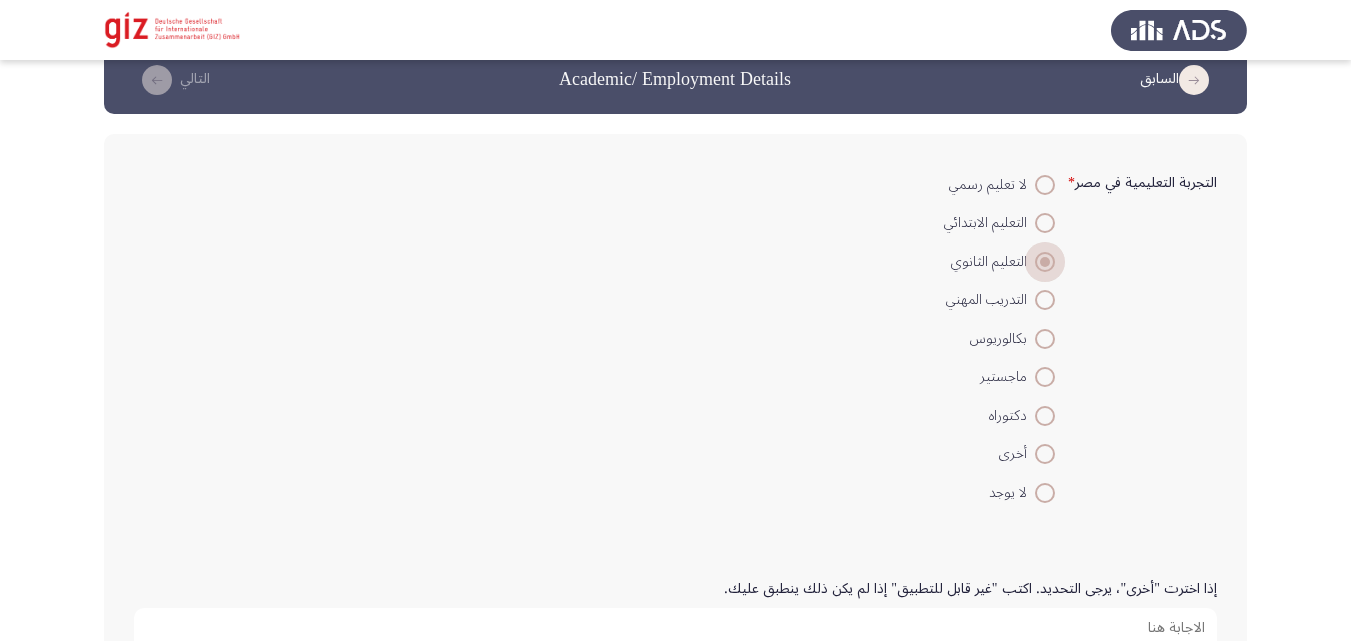 click at bounding box center (1045, 262) 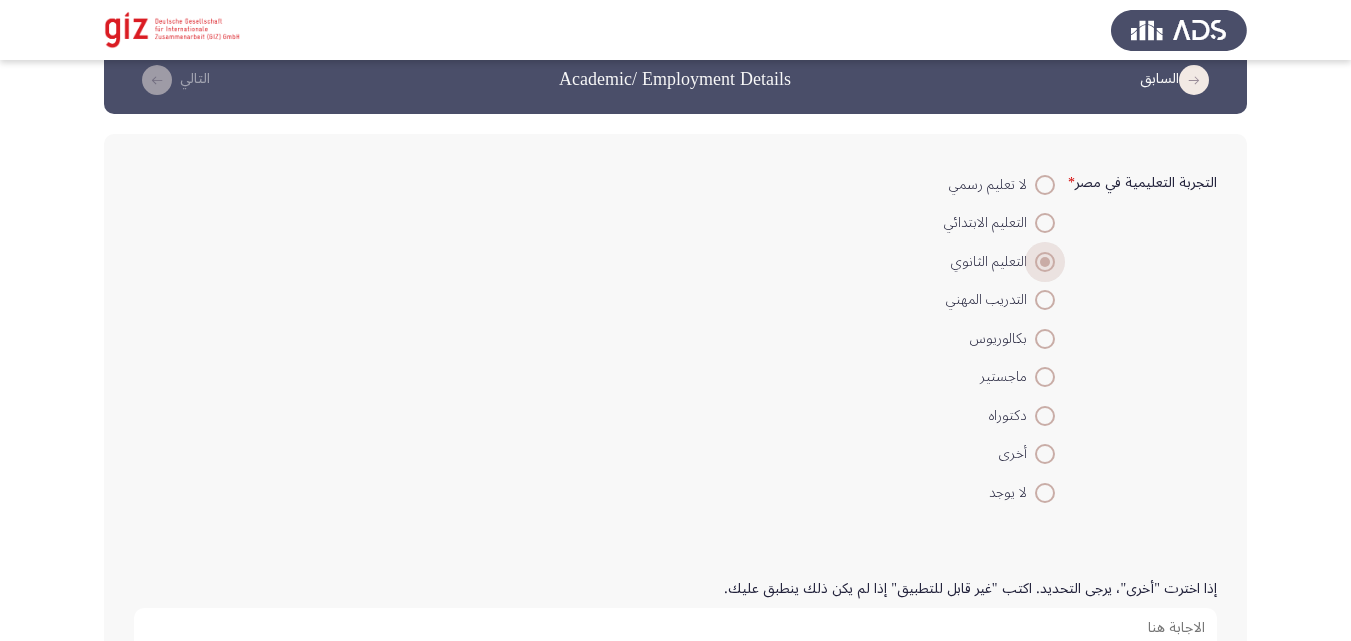 click at bounding box center (1045, 262) 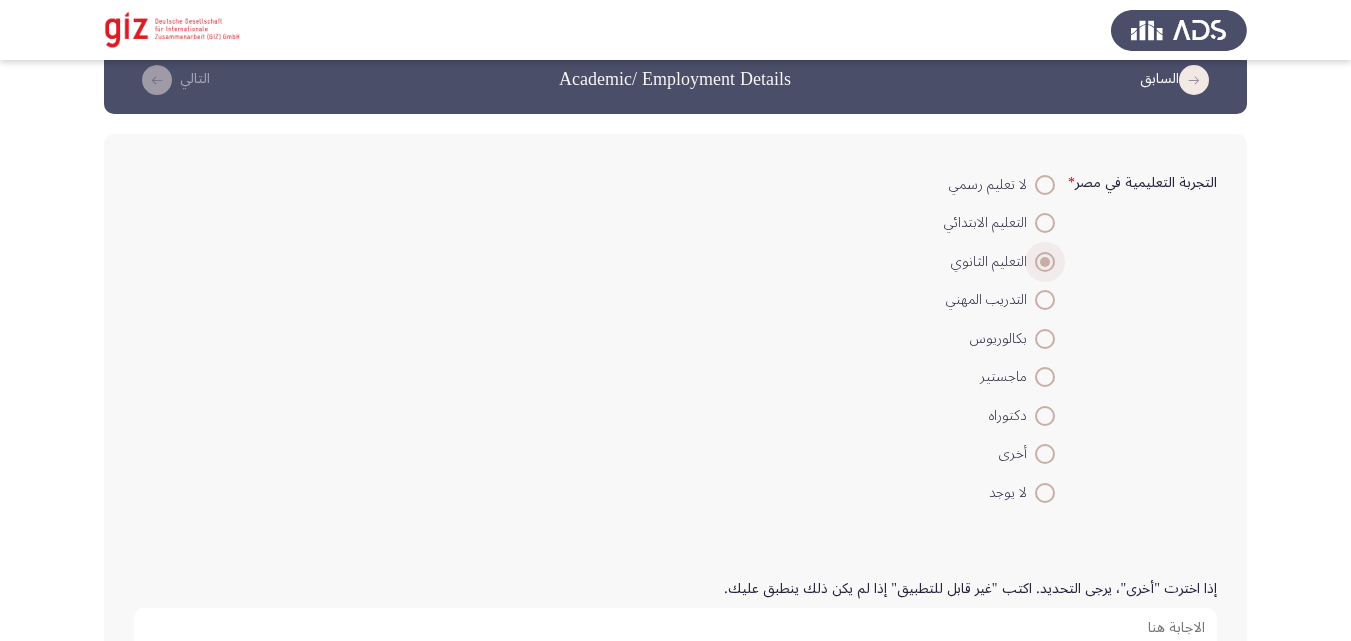 click at bounding box center (1045, 262) 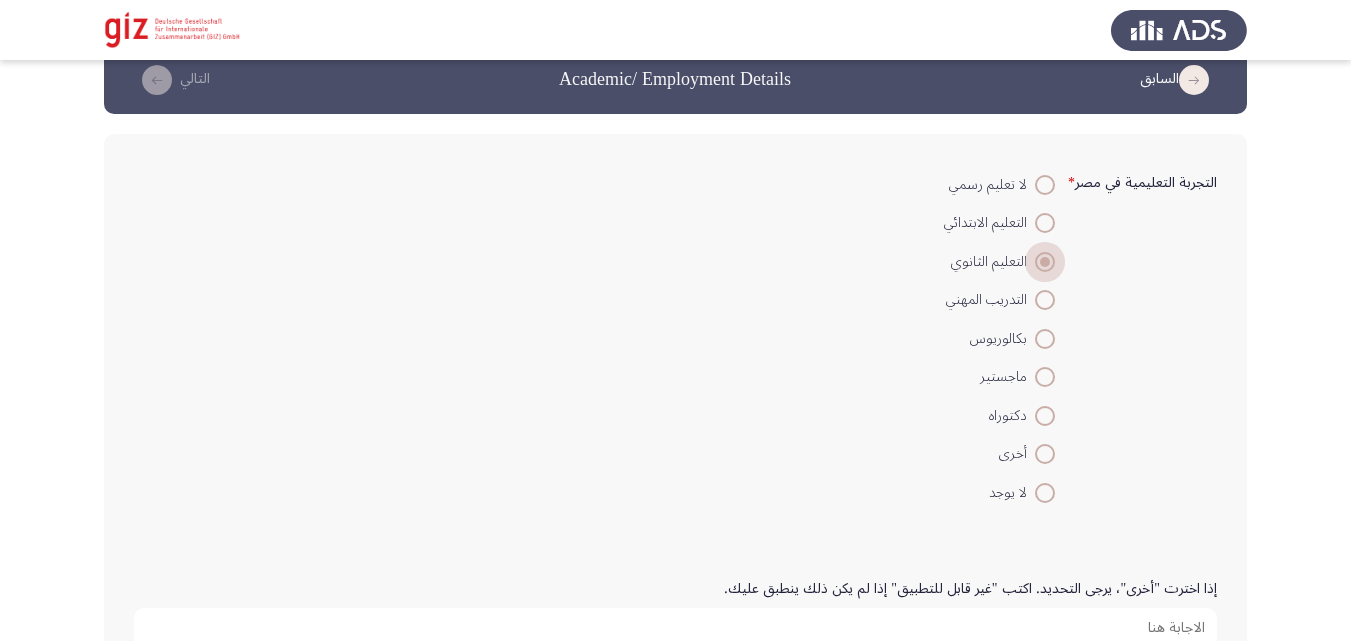 click at bounding box center (1045, 262) 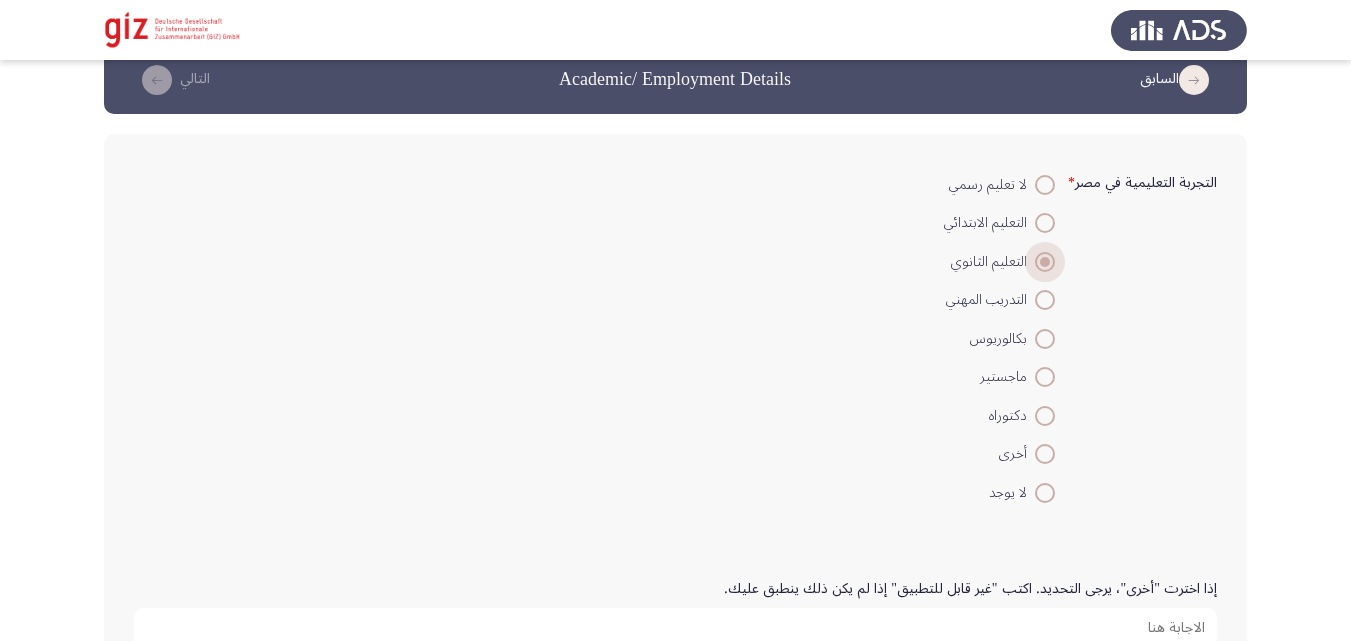 drag, startPoint x: 1042, startPoint y: 280, endPoint x: 1040, endPoint y: 307, distance: 27.073973 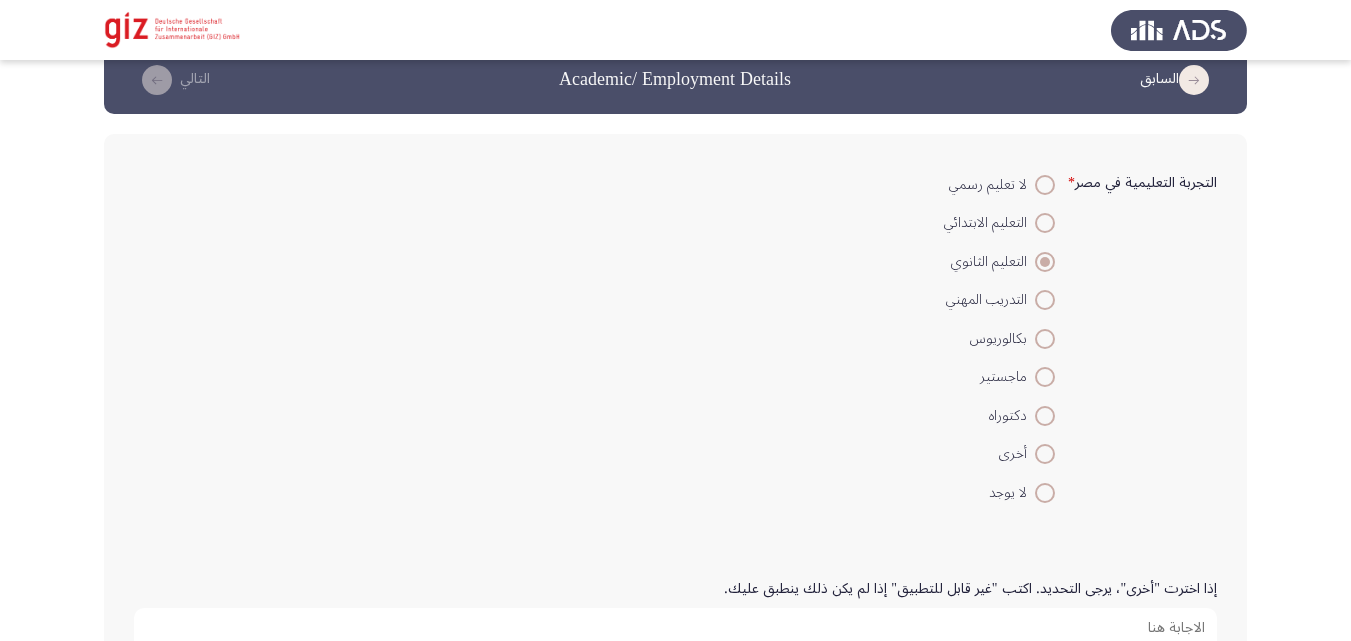 click at bounding box center (1045, 300) 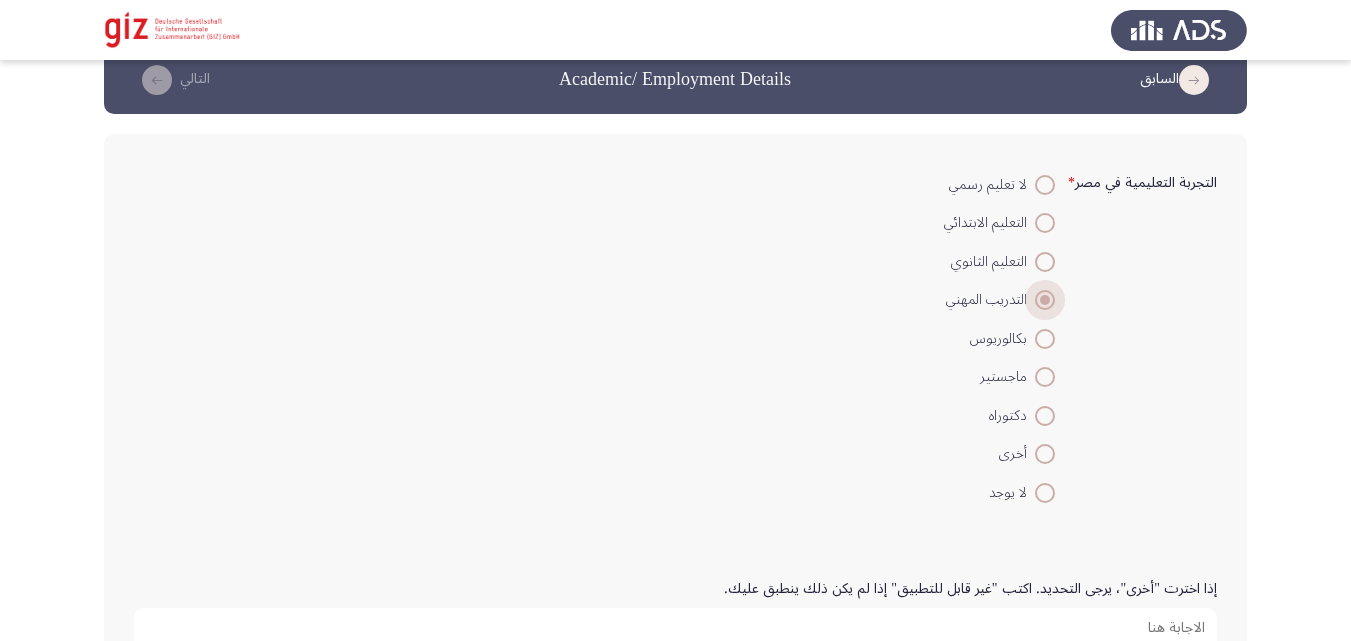 click at bounding box center (1045, 300) 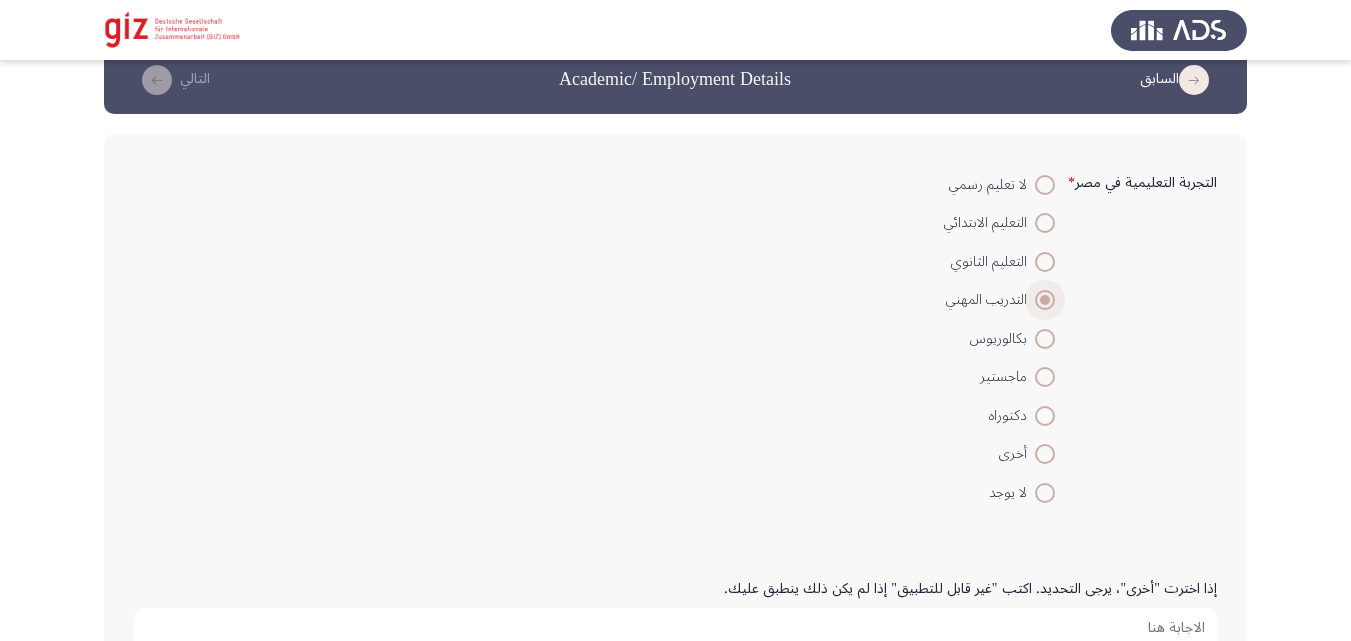 click at bounding box center [1045, 300] 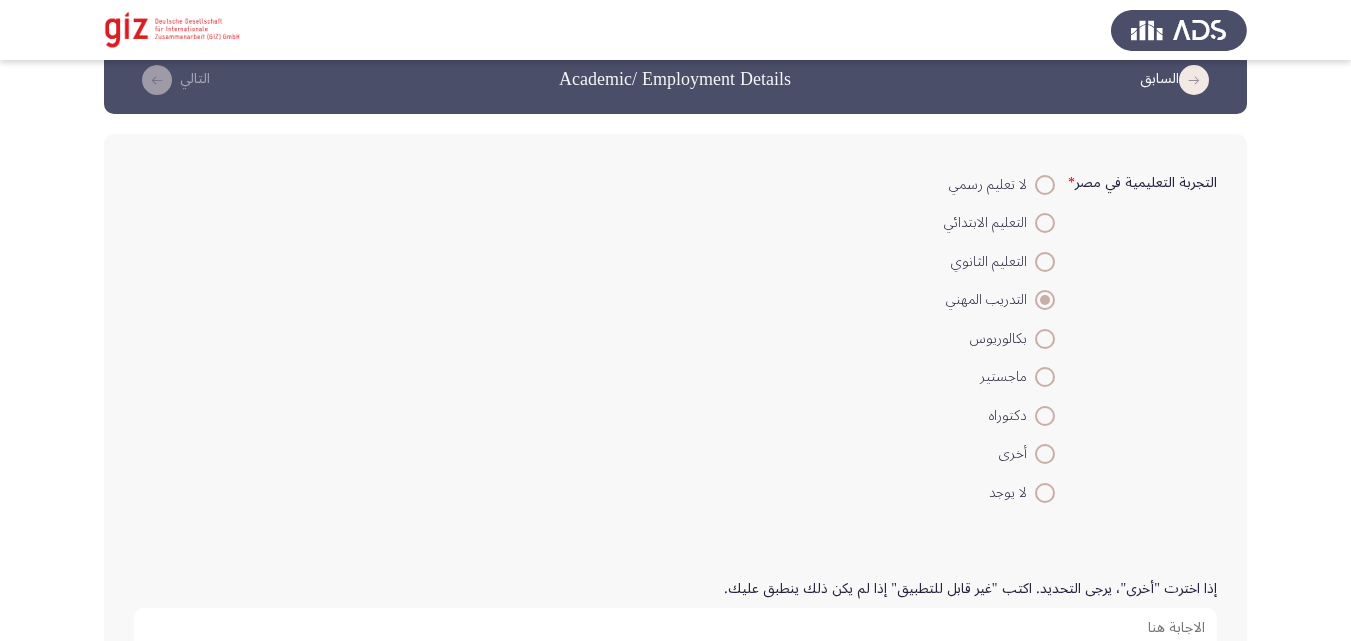 click on "التجربة التعليمية في مصر   *    لا تعليم رسمي     التعليم الابتدائي     التعليم الثانوي     التدريب المهني     بكالوريوس     ماجستير     دكتوراه     أخرى     لا يوجد" 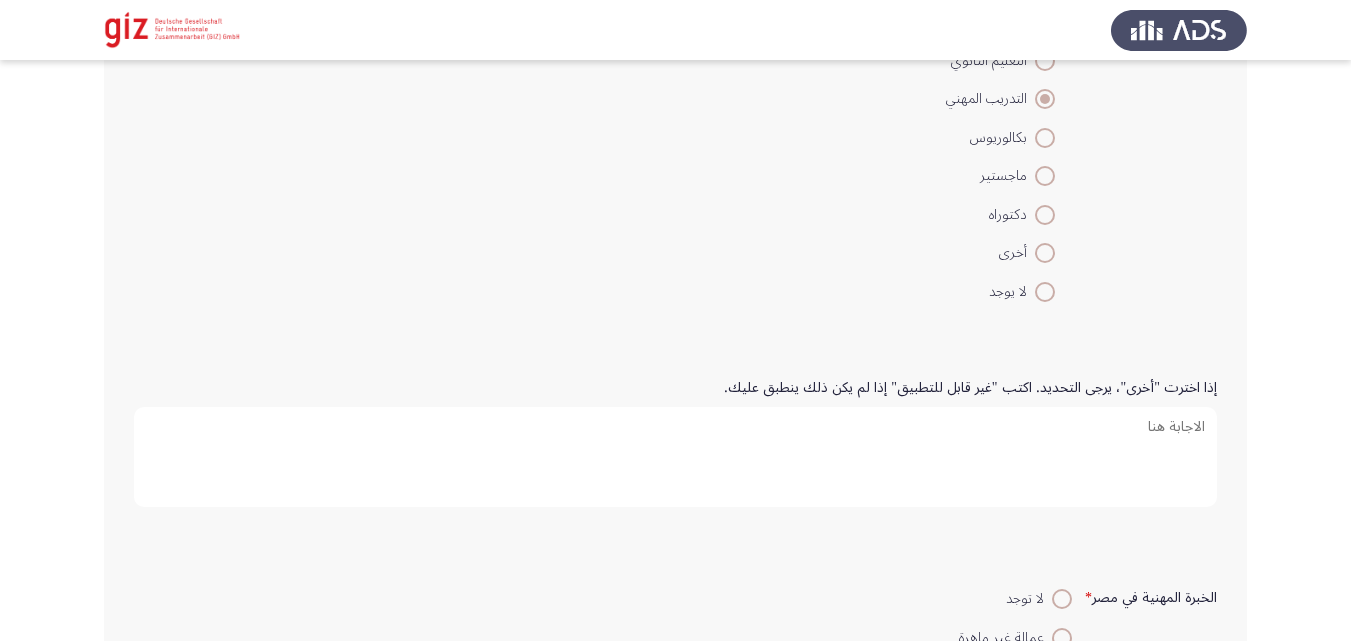 scroll, scrollTop: 236, scrollLeft: 0, axis: vertical 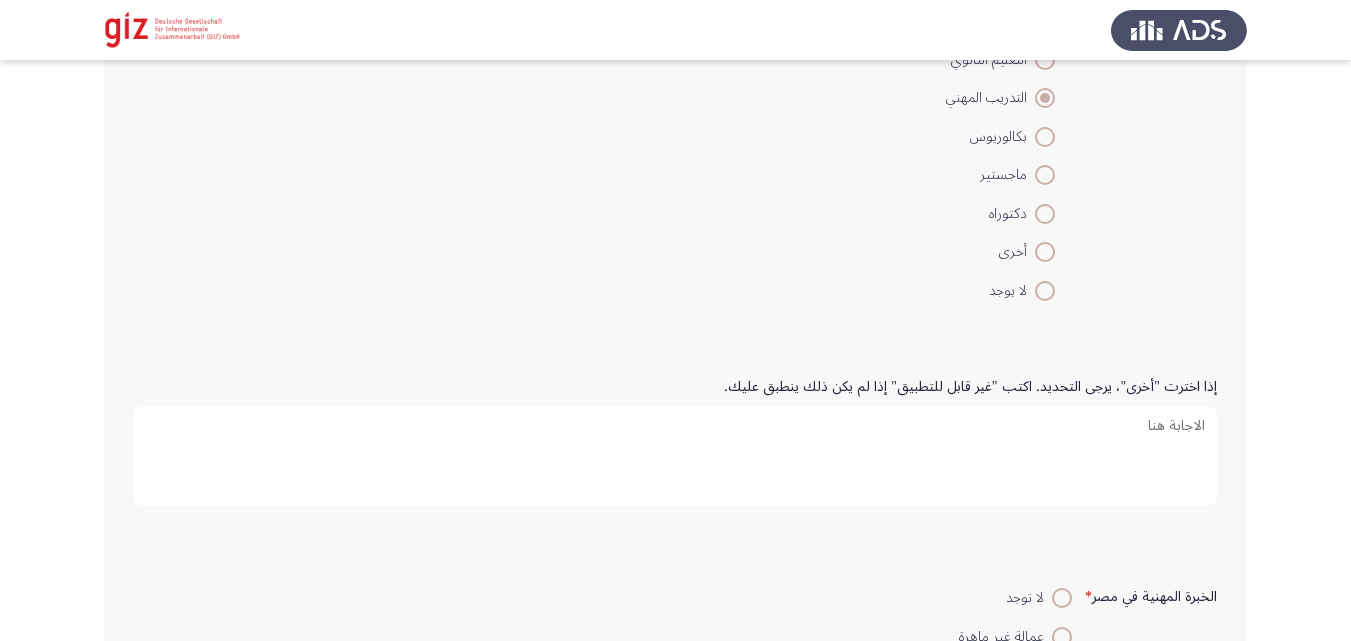 drag, startPoint x: 792, startPoint y: 347, endPoint x: 851, endPoint y: -87, distance: 437.992 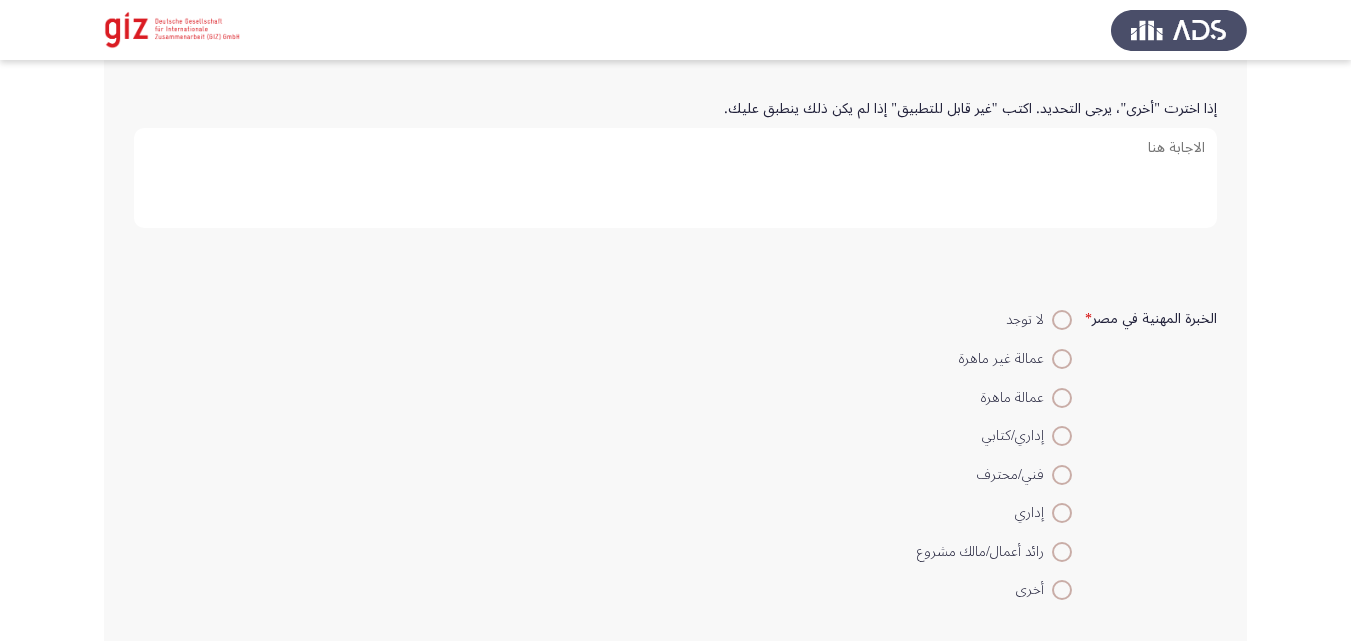 scroll, scrollTop: 551, scrollLeft: 0, axis: vertical 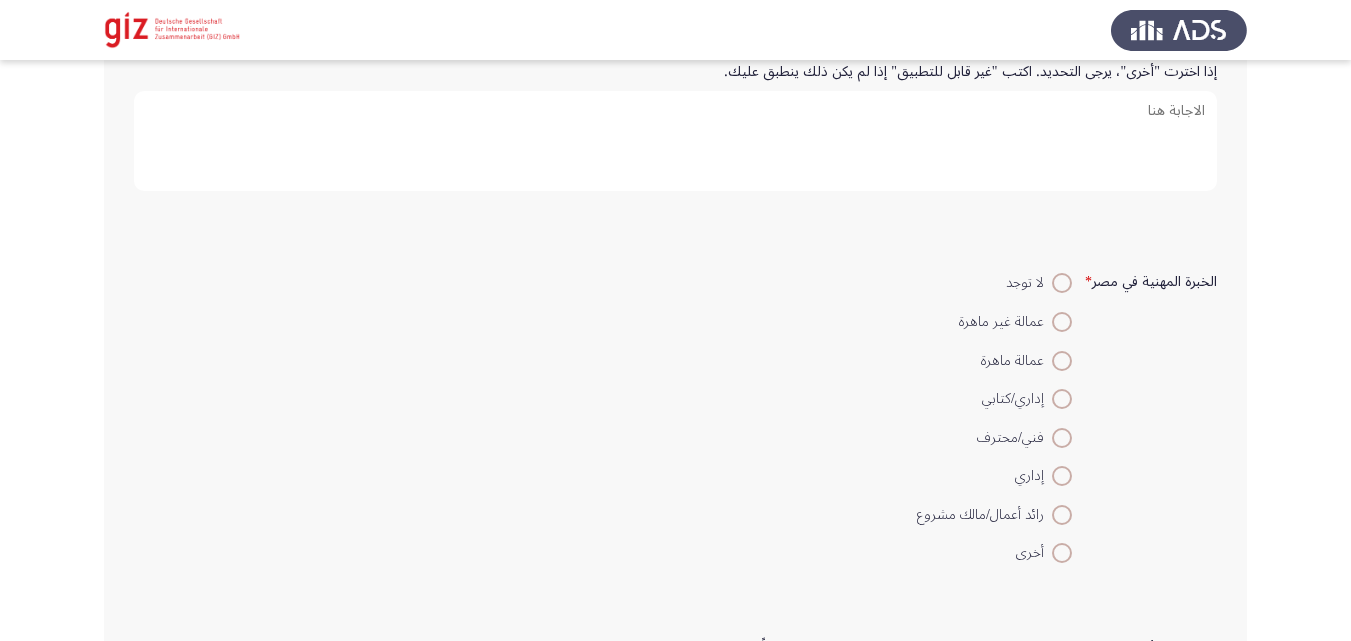 click at bounding box center (1062, 322) 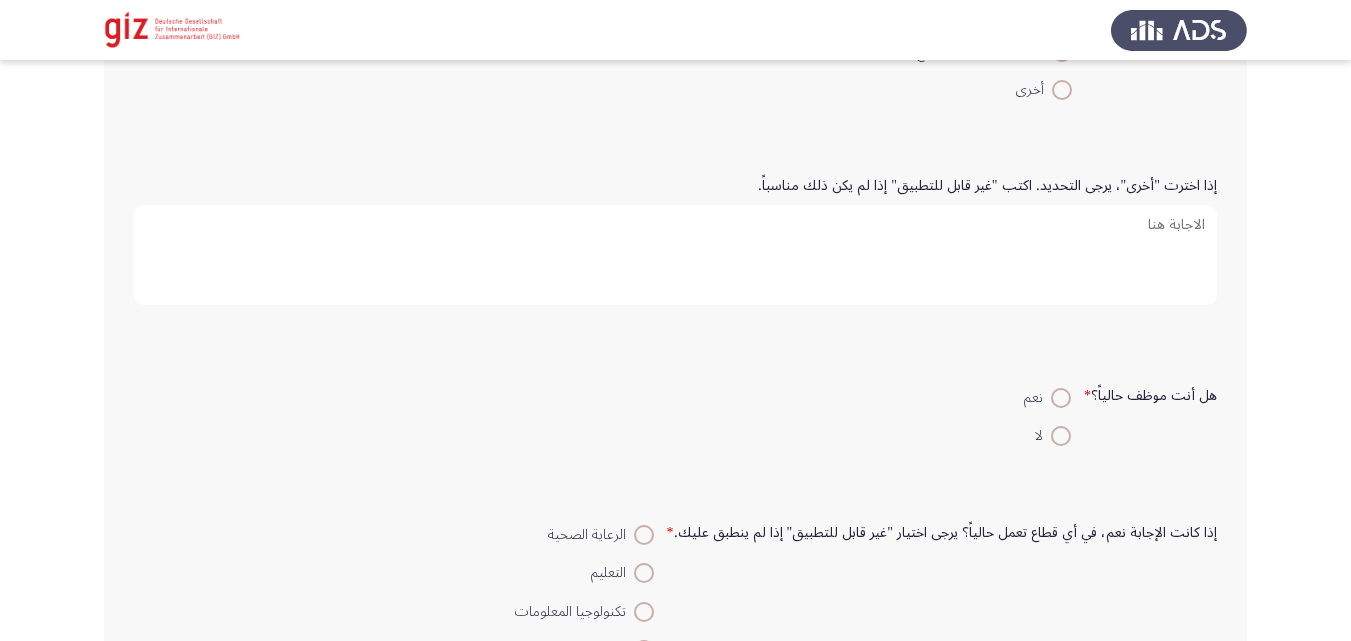 scroll, scrollTop: 1080, scrollLeft: 0, axis: vertical 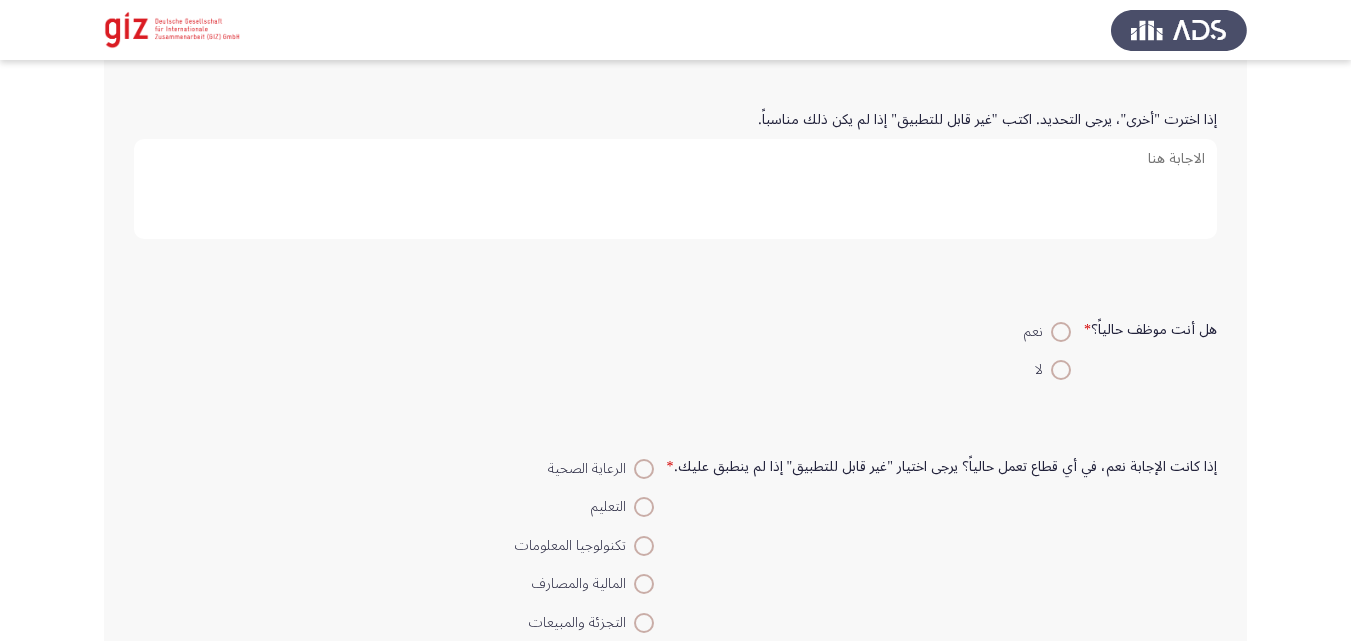 click on "لا" at bounding box center [1047, 369] 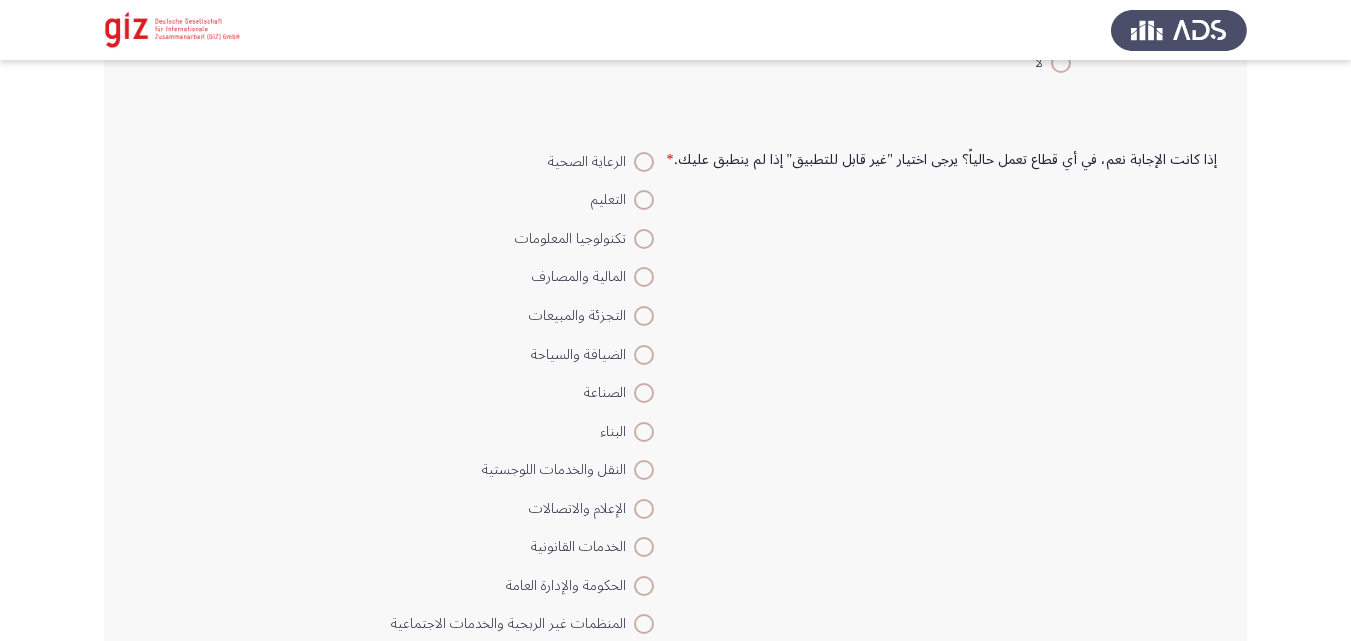 scroll, scrollTop: 1388, scrollLeft: 0, axis: vertical 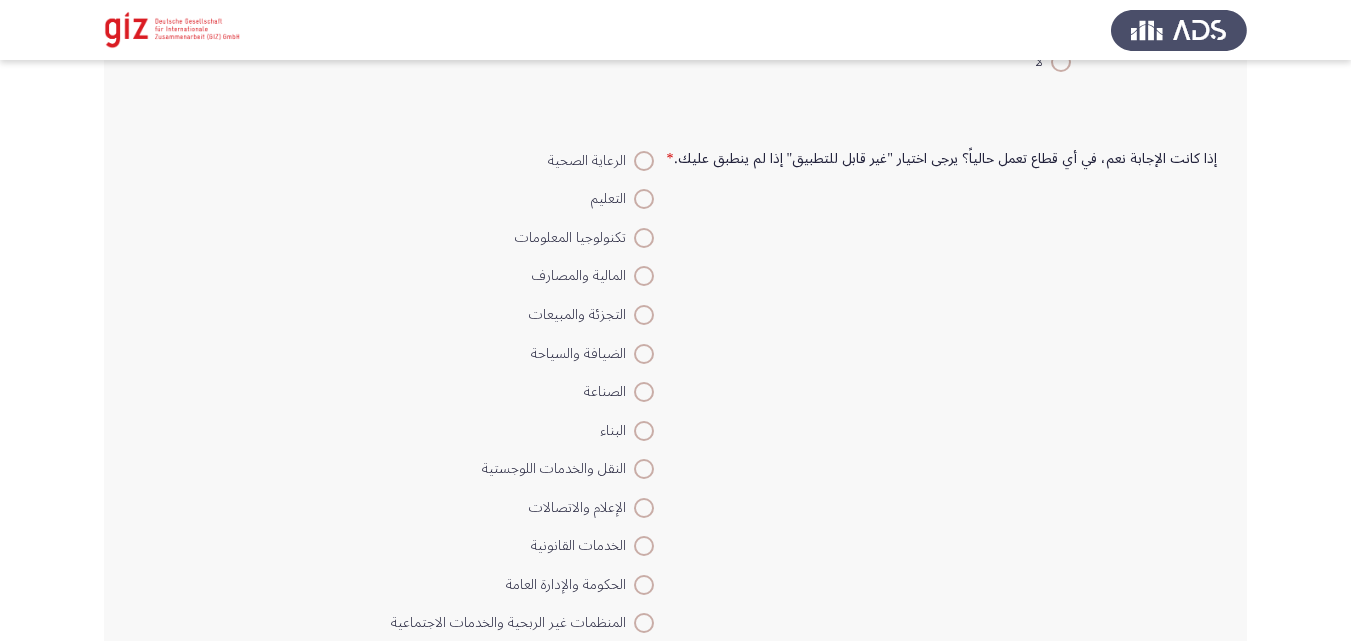 click at bounding box center [644, 508] 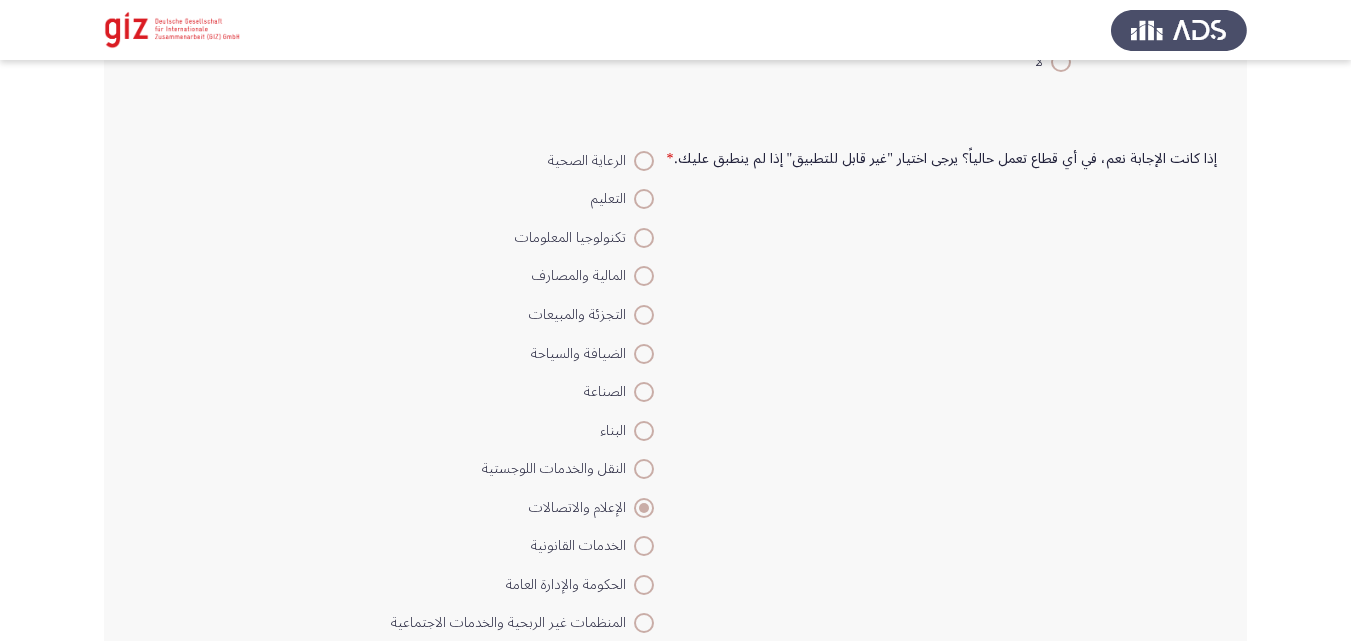 click at bounding box center [644, 431] 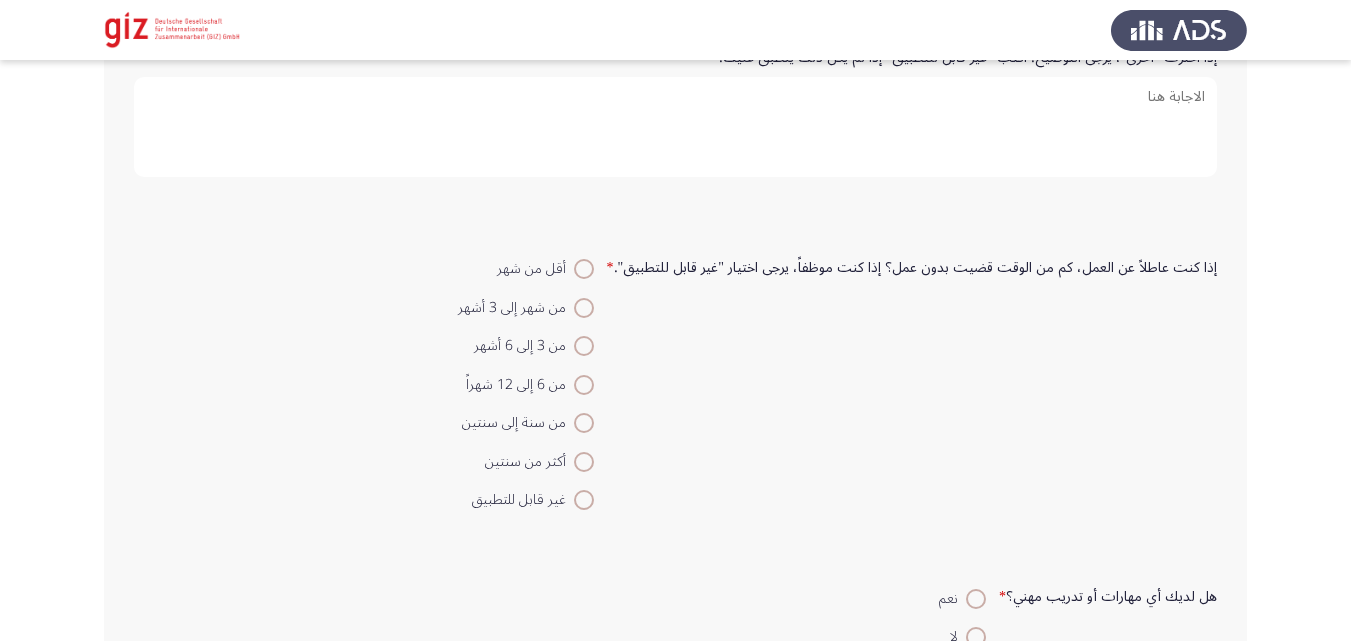 scroll, scrollTop: 2206, scrollLeft: 0, axis: vertical 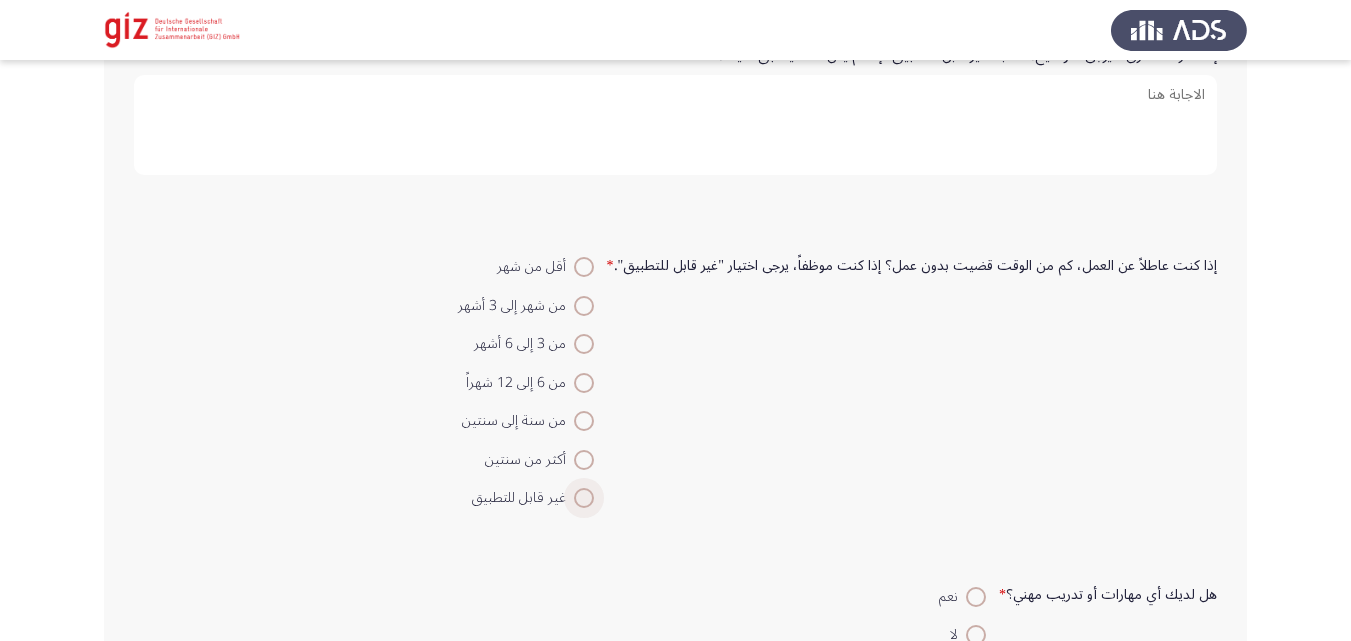 click at bounding box center (584, 498) 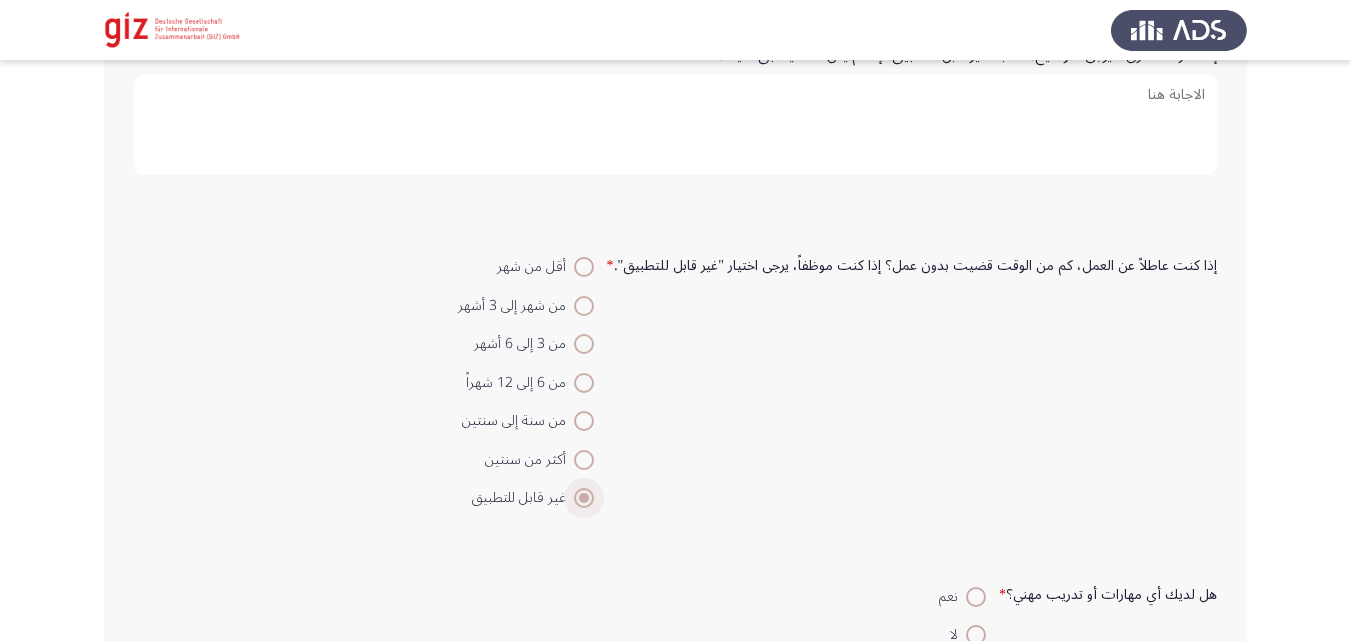 drag, startPoint x: 593, startPoint y: 507, endPoint x: 931, endPoint y: 454, distance: 342.1301 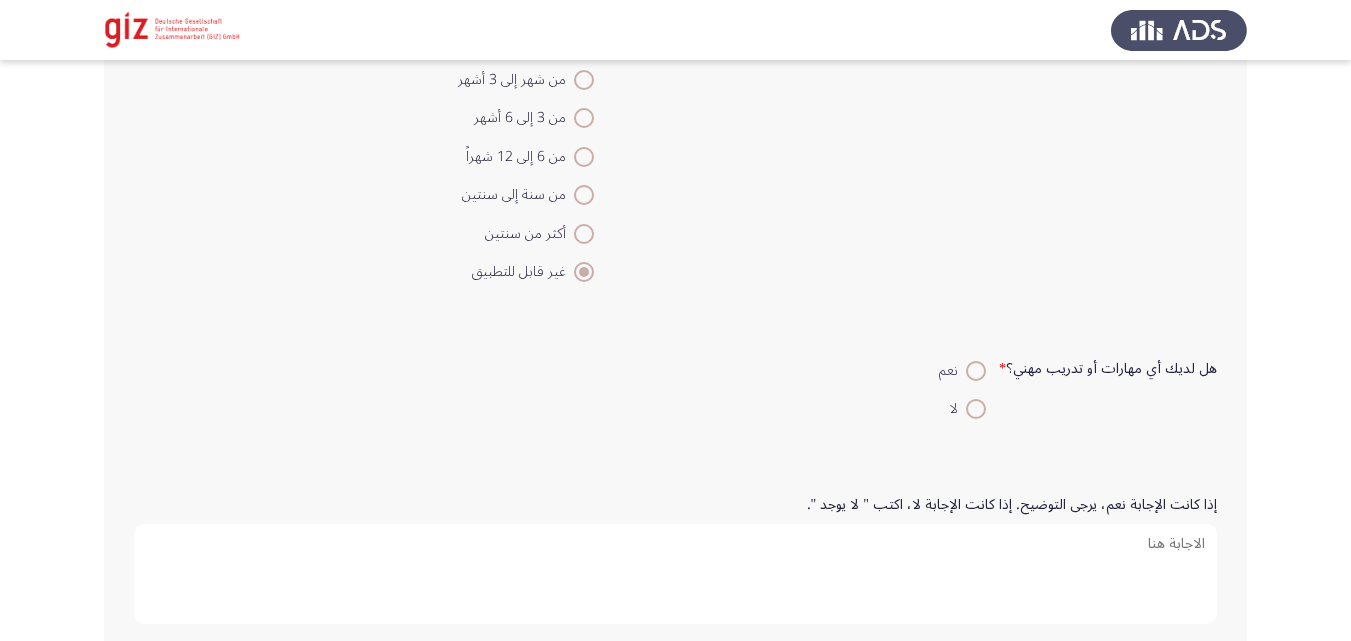 scroll, scrollTop: 2480, scrollLeft: 0, axis: vertical 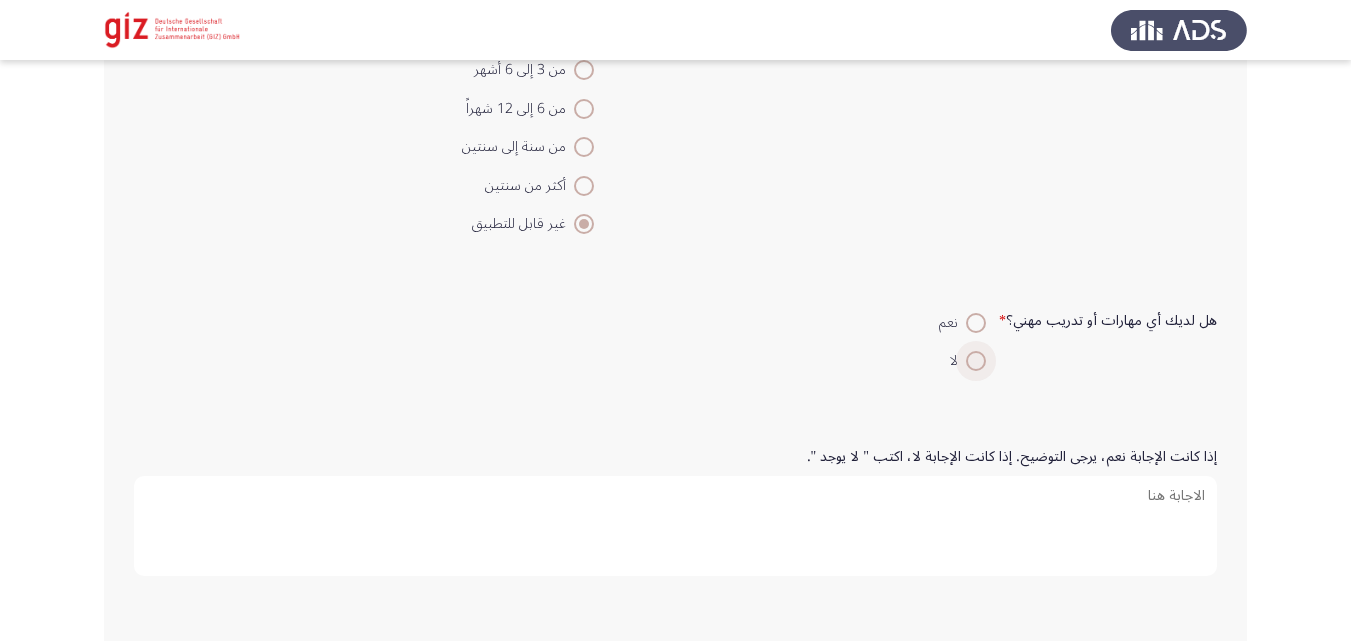 click at bounding box center [976, 361] 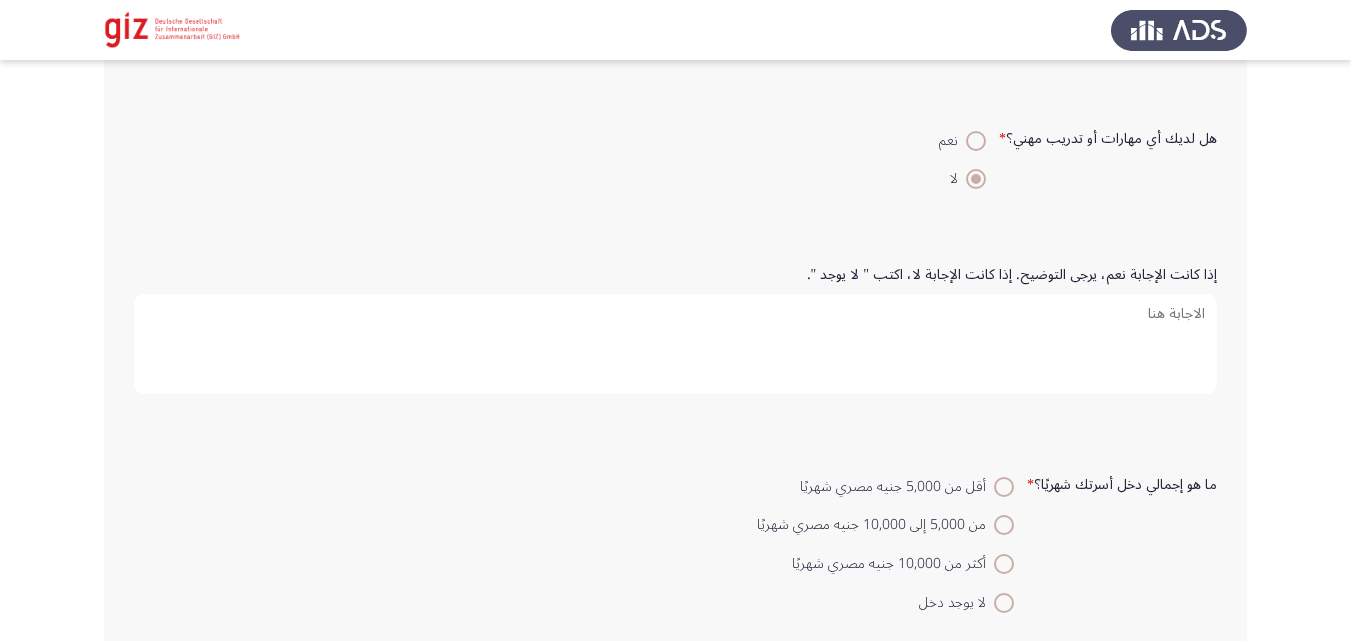 scroll, scrollTop: 2801, scrollLeft: 0, axis: vertical 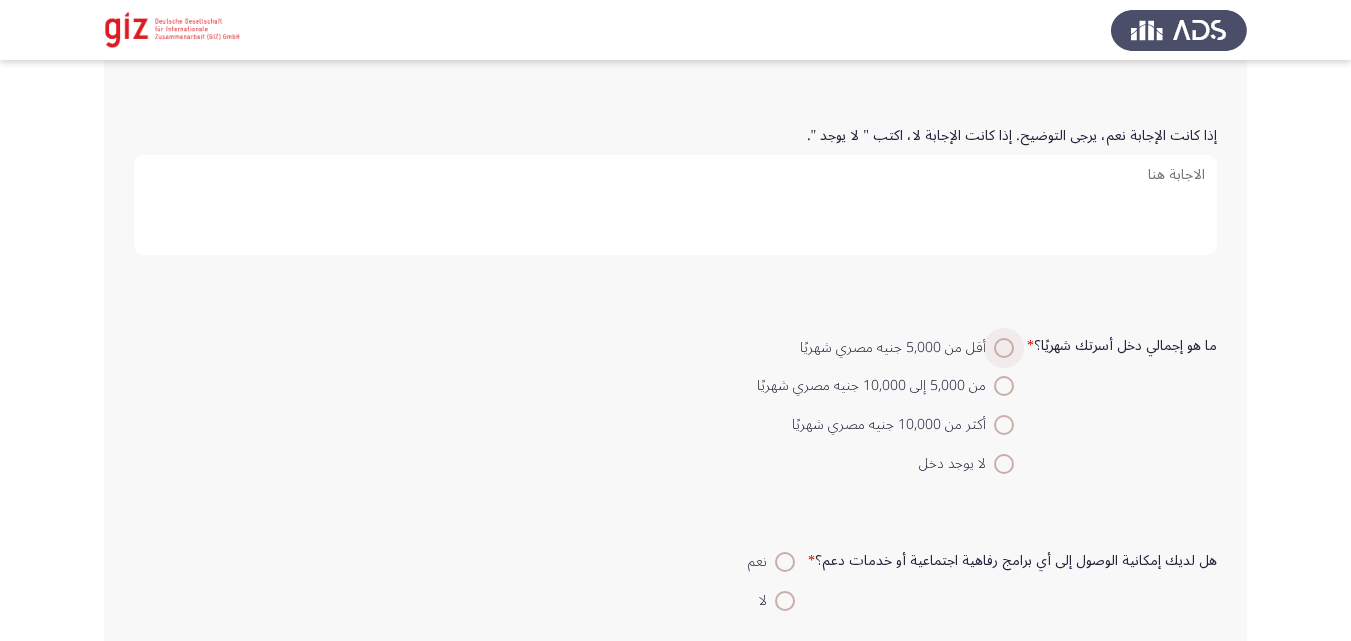 click on "أقل من 5,000 جنيه مصري شهريًا" at bounding box center (885, 348) 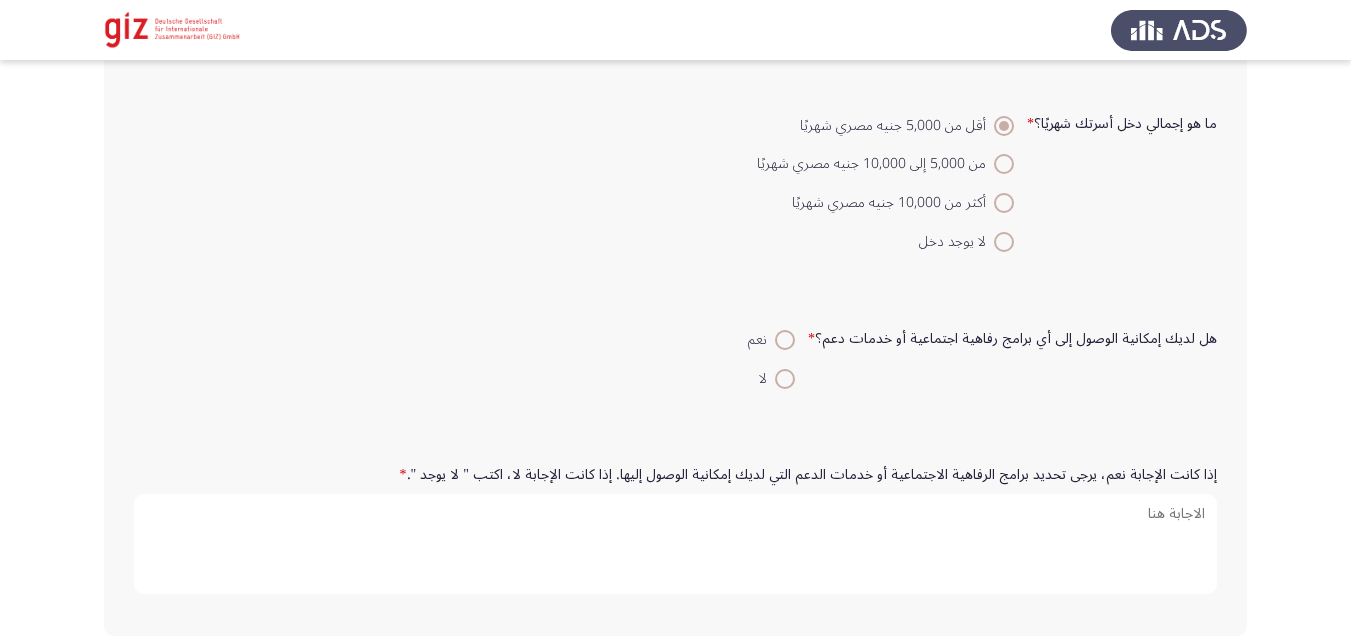 scroll, scrollTop: 3062, scrollLeft: 0, axis: vertical 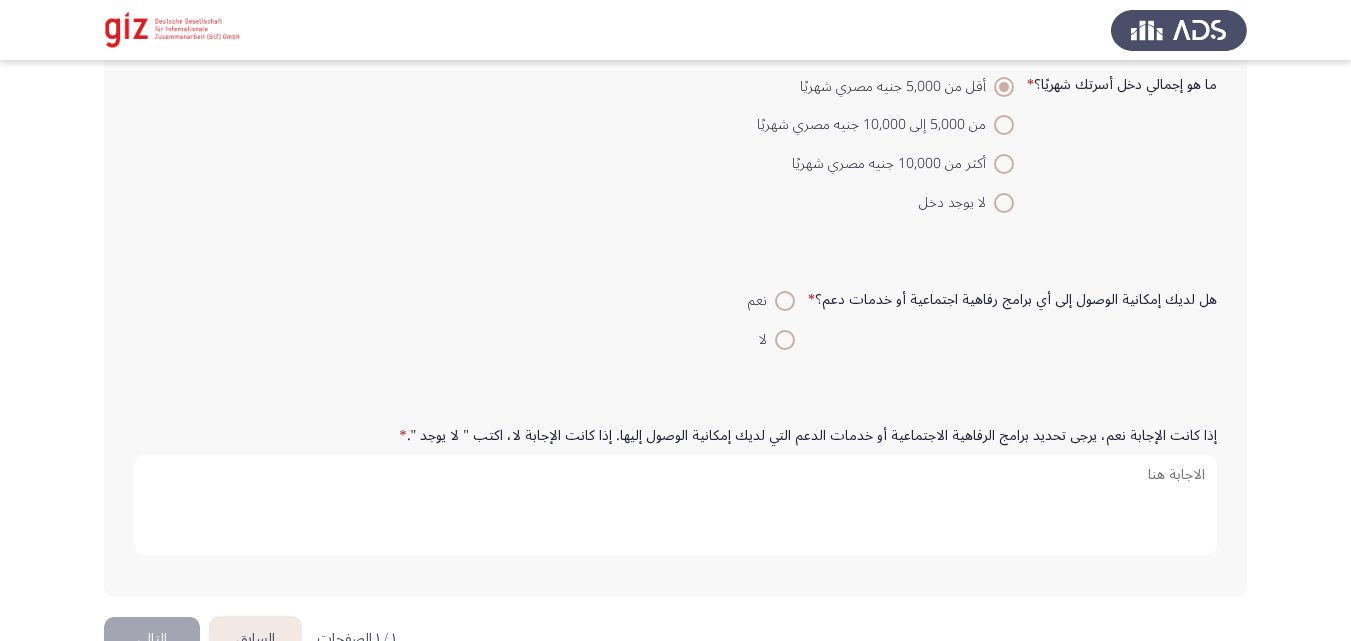 click on "لا" at bounding box center [771, 338] 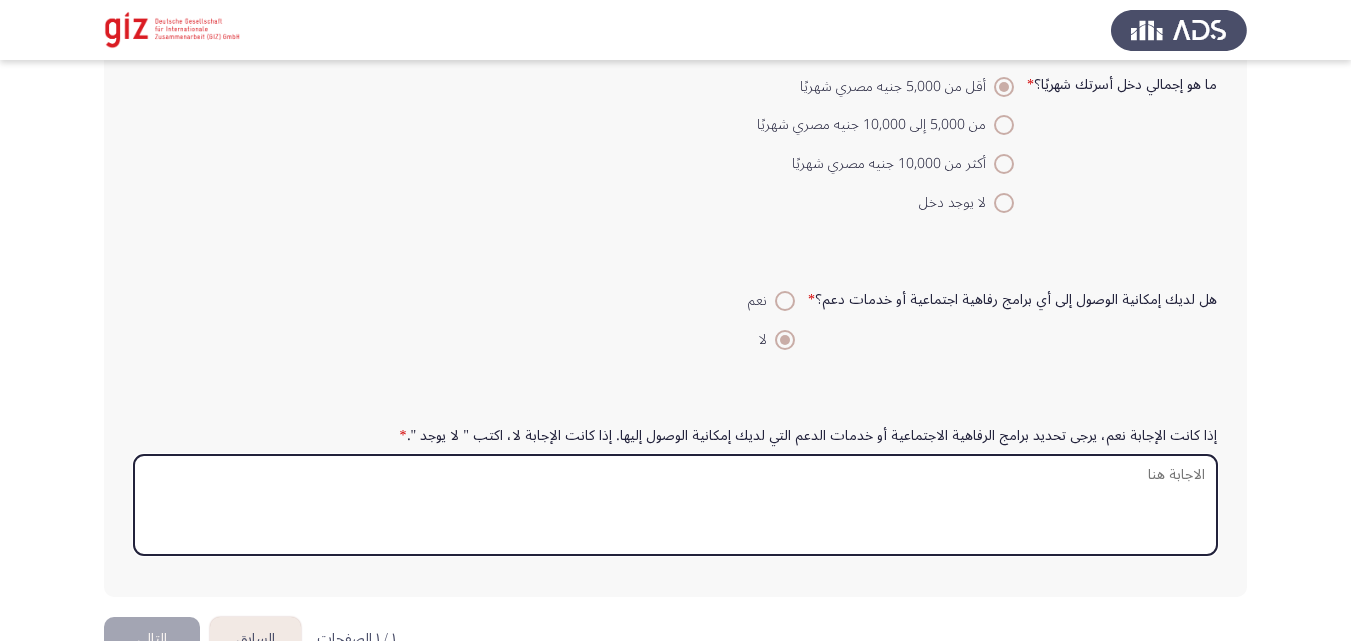 click on "إذا كانت الإجابة نعم، يرجى تحديد برامج الرفاهية الاجتماعية أو خدمات الدعم التي لديك إمكانية الوصول إليها.  إذا كانت الإجابة لا، اكتب " لا يوجد ".   *" at bounding box center (675, 505) 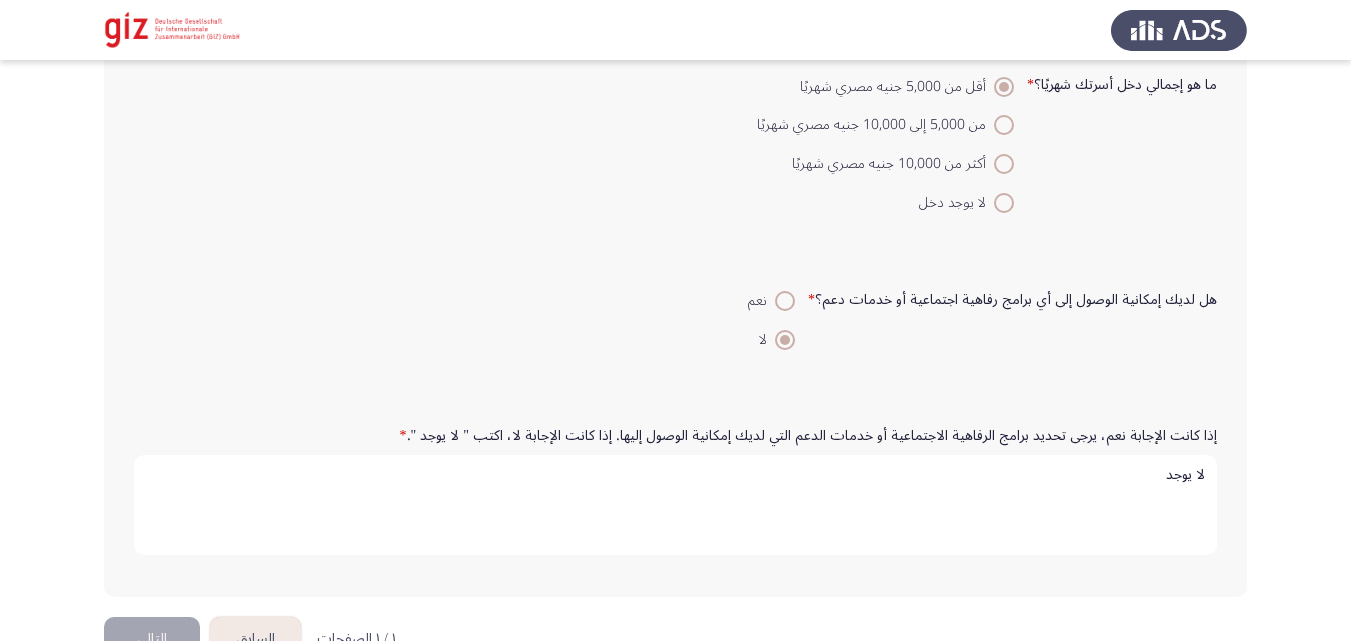 type on "لا يوجد" 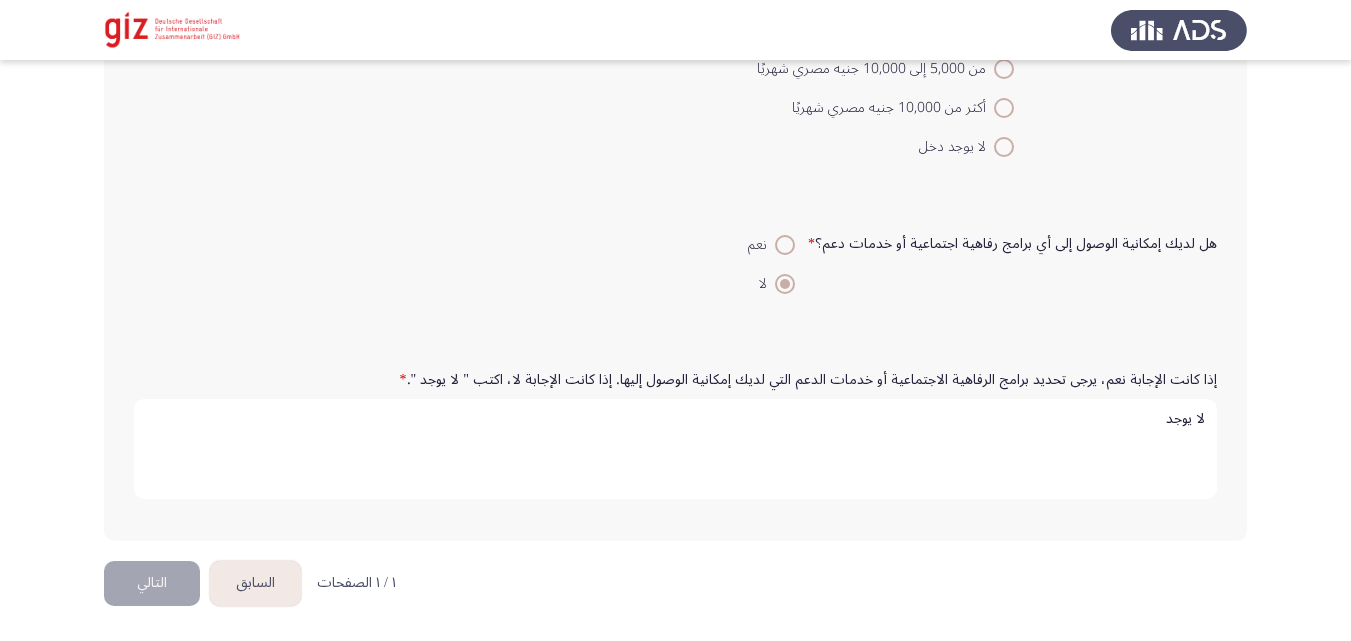 click on "التجربة التعليمية في مصر   *    لا تعليم رسمي     التعليم الابتدائي     التعليم الثانوي     التدريب المهني     بكالوريوس     ماجستير     دكتوراه     أخرى     لا يوجد  إذا اخترت "أخرى"، يرجى التحديد. اكتب "غير قابل للتطبيق" إذا لم يكن ذلك ينطبق عليك.  الخبرة المهنية في مصر   *    لا توجد     عمالة غير ماهرة     عمالة ماهرة     إداري/كتابي     فني/محترف     إداري     رائد أعمال/مالك مشروع     أخرى  إذا اخترت "أخرى"، يرجى التحديد. اكتب "غير قابل للتطبيق" إذا لم يكن ذلك مناسباً.  هل أنت موظف حالياً؟   *    نعم     لا   *    الرعاية الصحية     التعليم     تكنولوجيا المعلومات     المالية والمصارف" 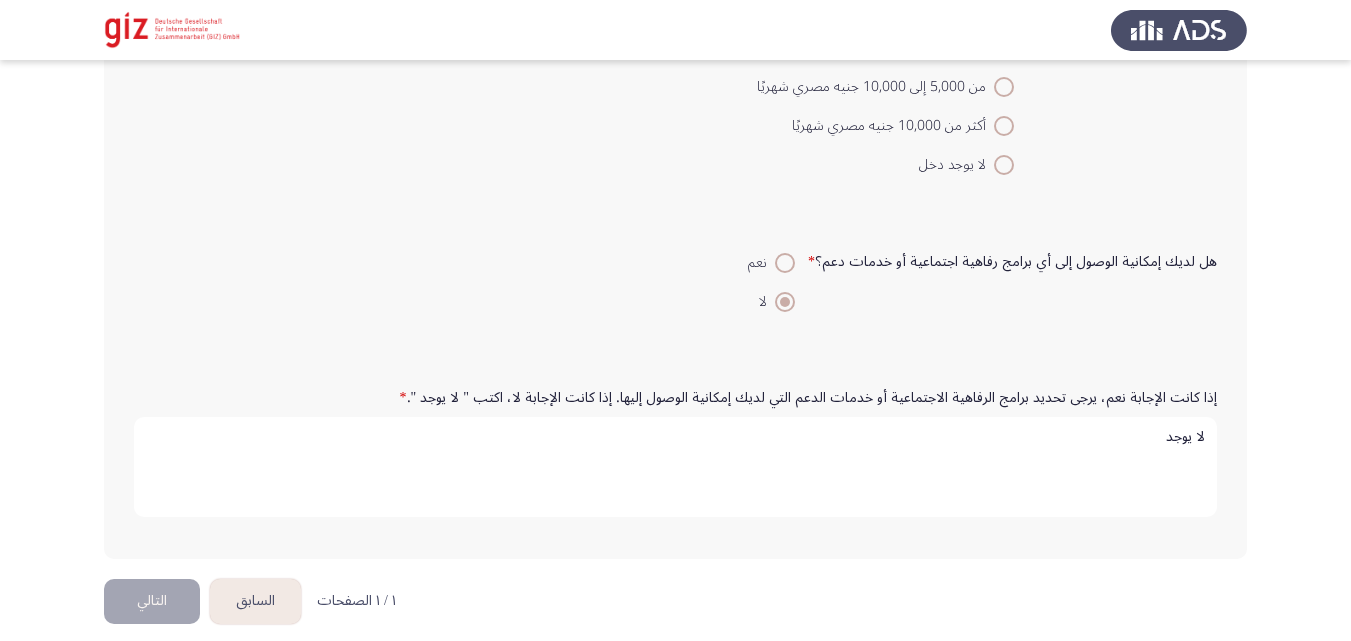 scroll, scrollTop: 3118, scrollLeft: 0, axis: vertical 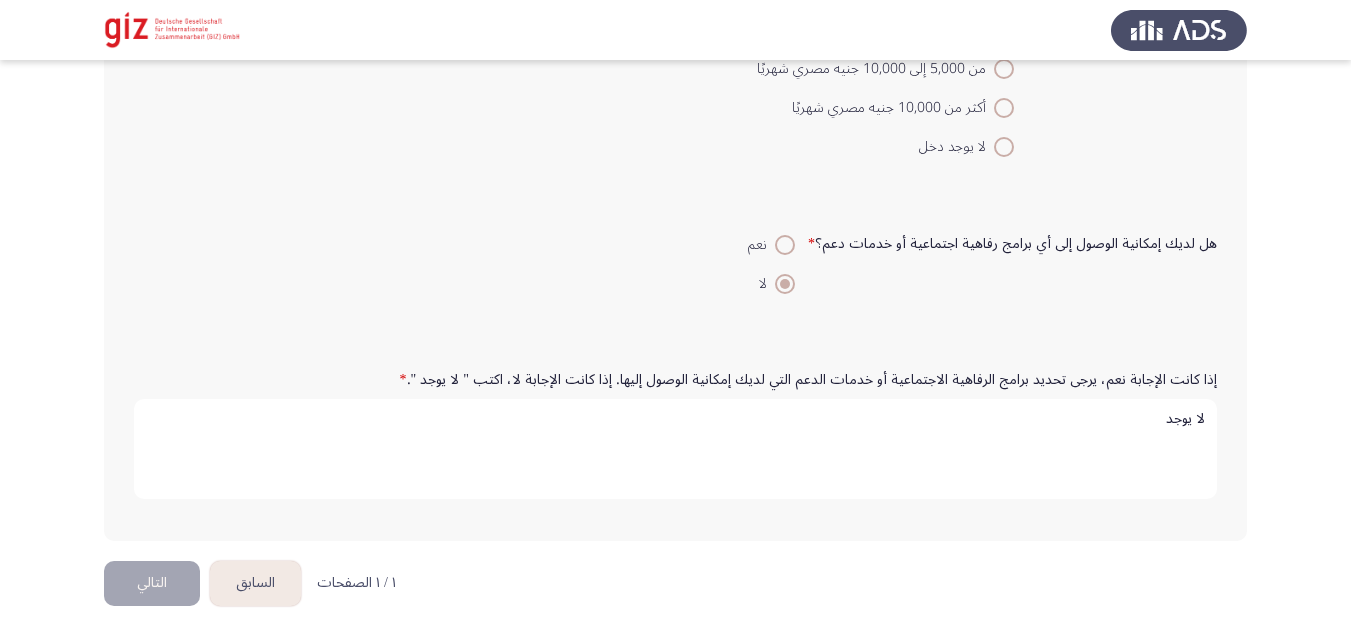 click on "هل لديك إمكانية الوصول إلى أي برامج رفاهية اجتماعية أو خدمات دعم؟   *    نعم     لا" 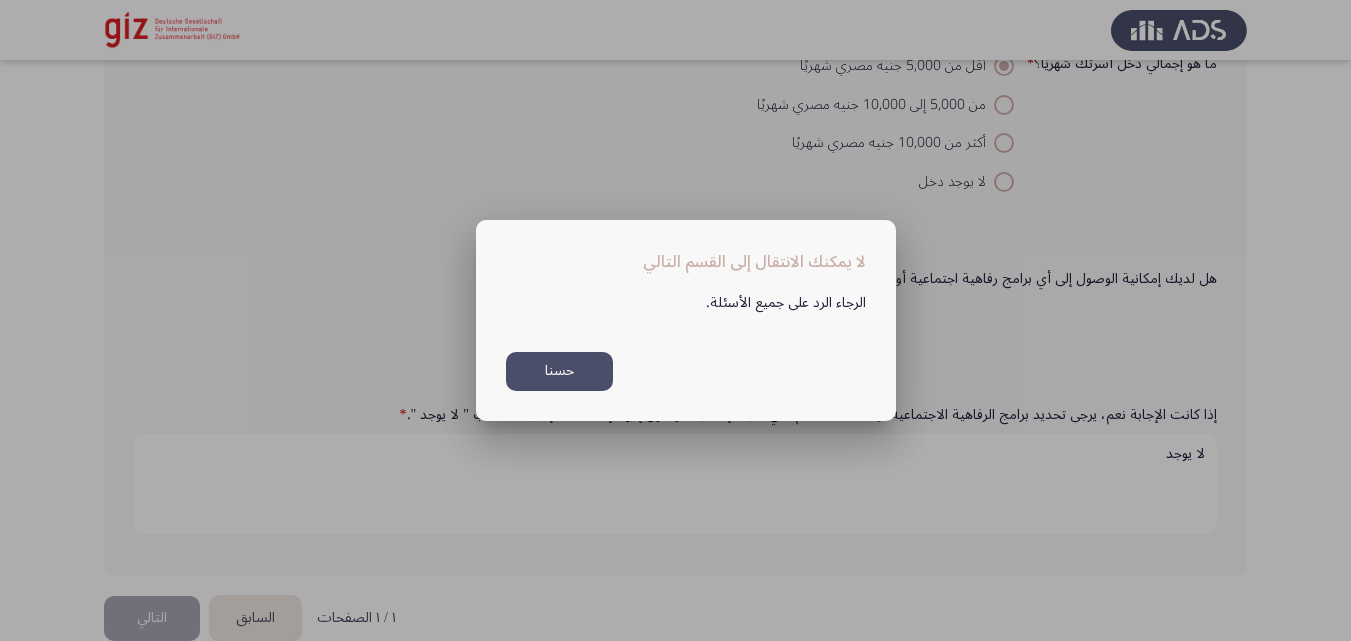 click on "حسنا" at bounding box center [559, 371] 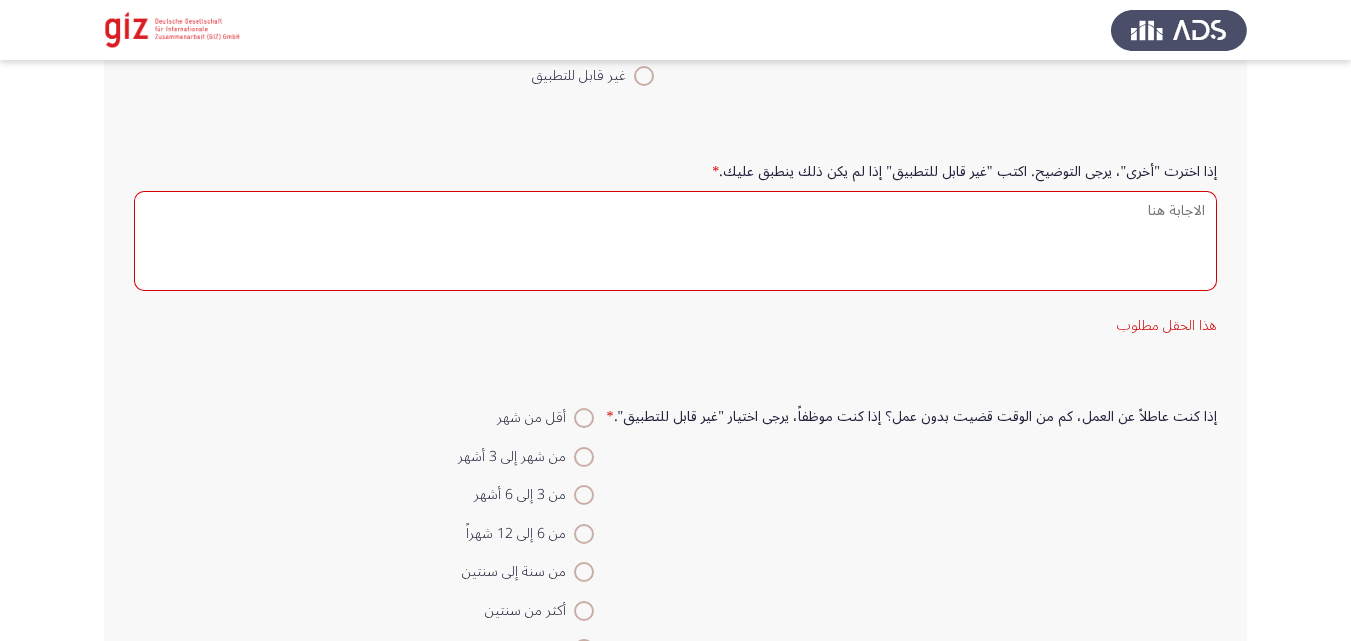 scroll, scrollTop: 2077, scrollLeft: 0, axis: vertical 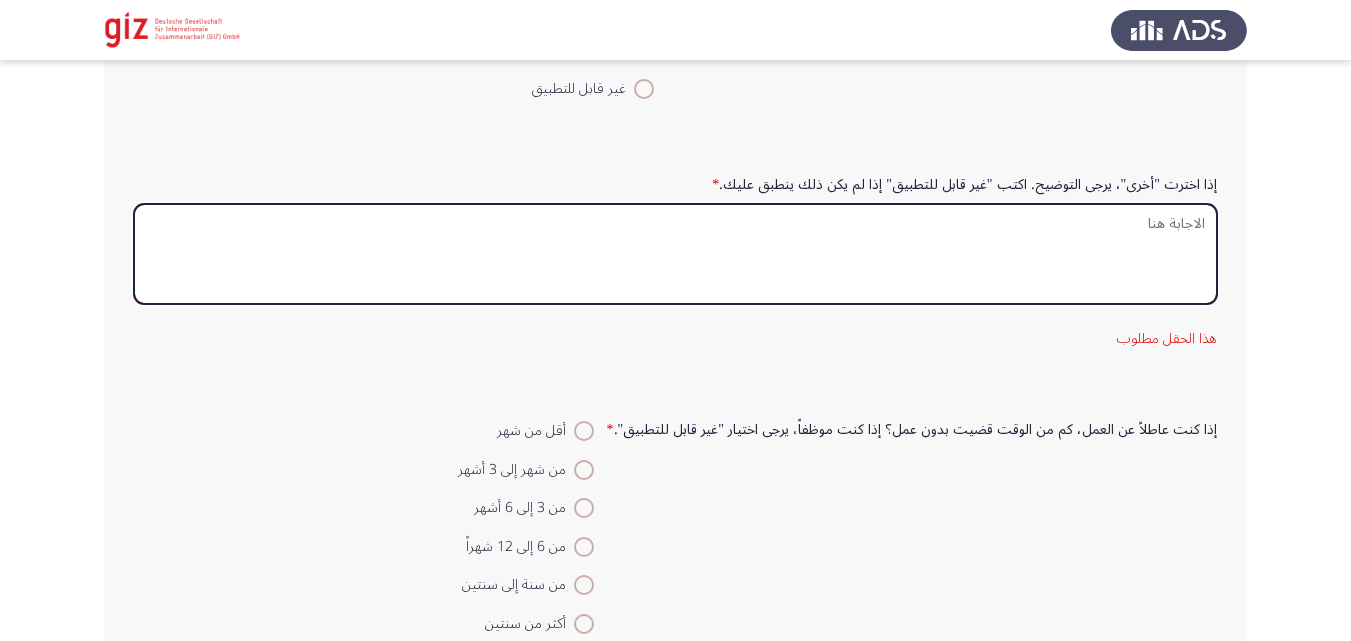 click on "إذا اخترت "أخرى"، يرجى التوضيح. اكتب "غير قابل للتطبيق" إذا لم يكن ذلك ينطبق عليك.   *" at bounding box center [675, 254] 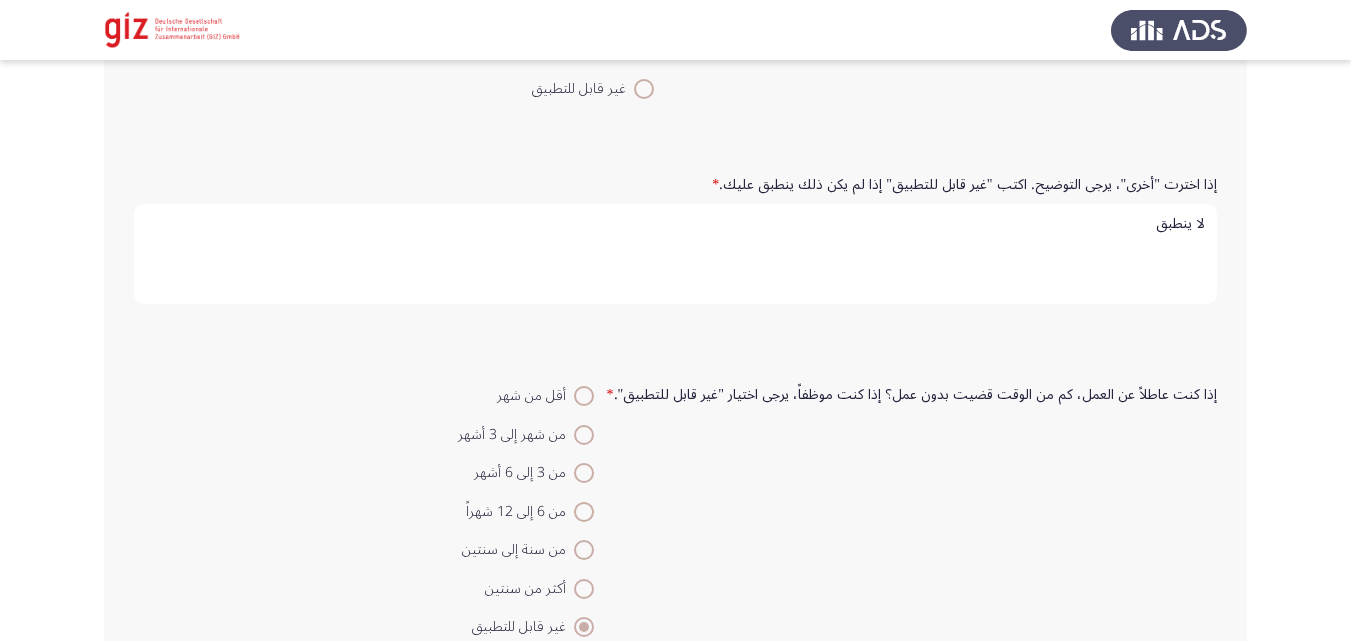 scroll, scrollTop: 3118, scrollLeft: 0, axis: vertical 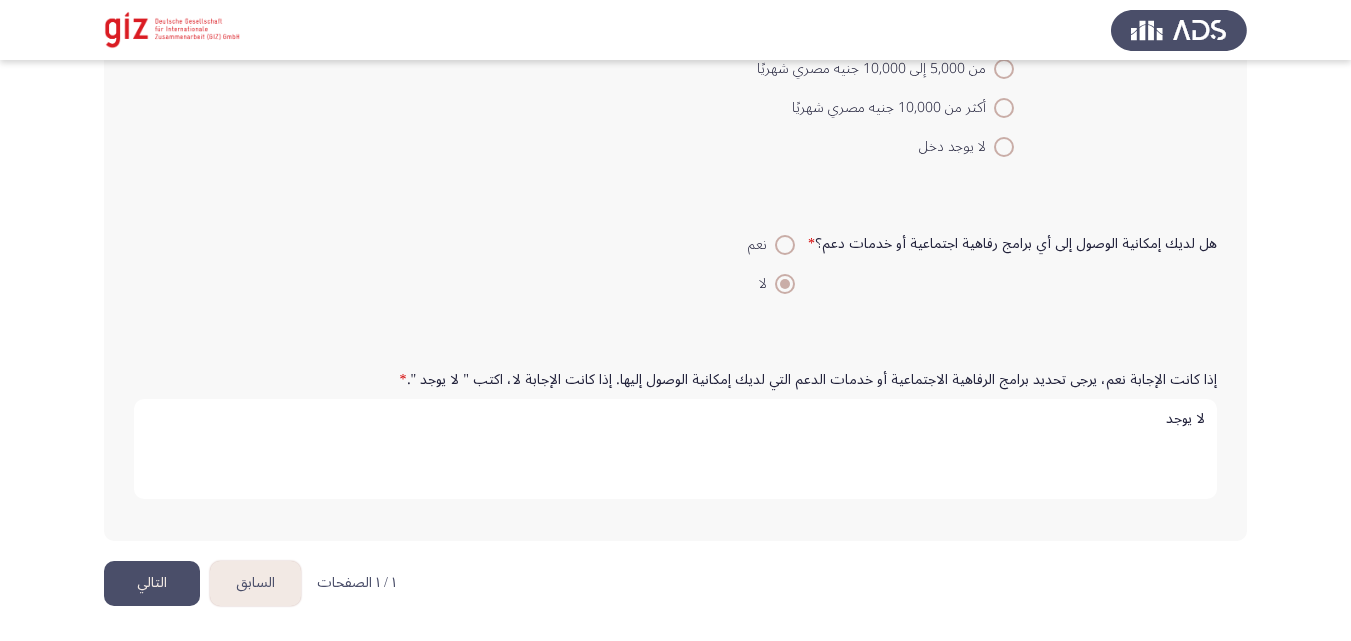 type on "لا ينطبق" 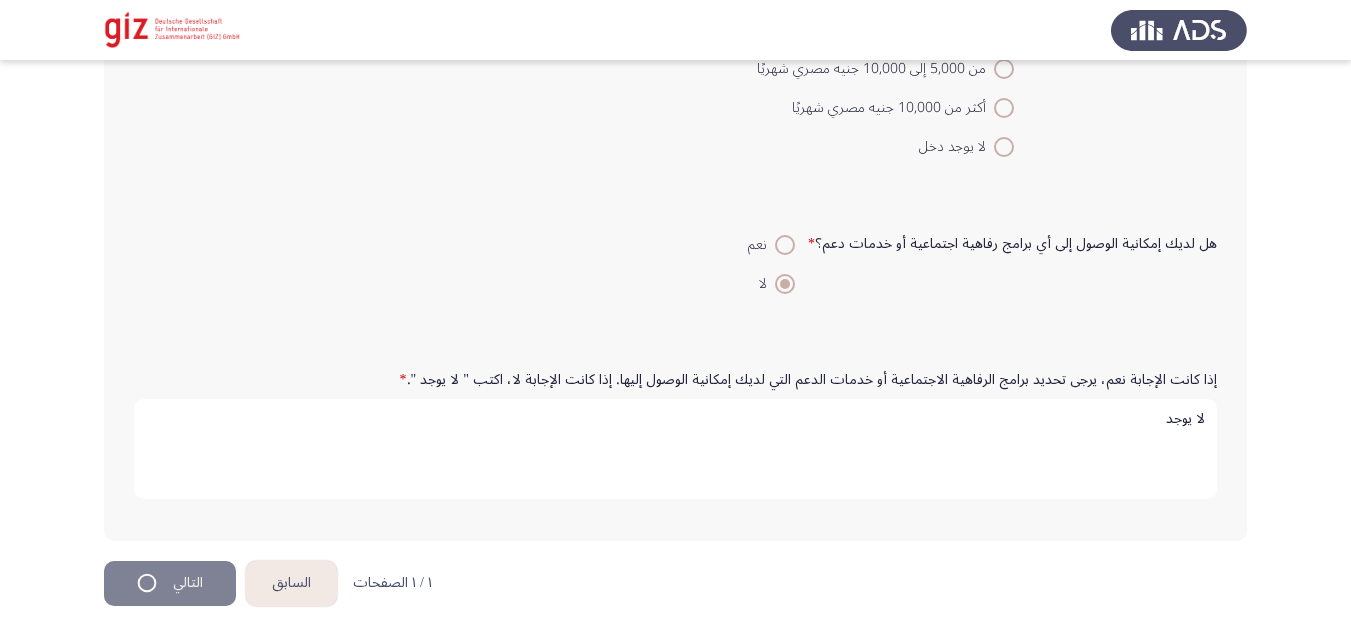 scroll, scrollTop: 0, scrollLeft: 0, axis: both 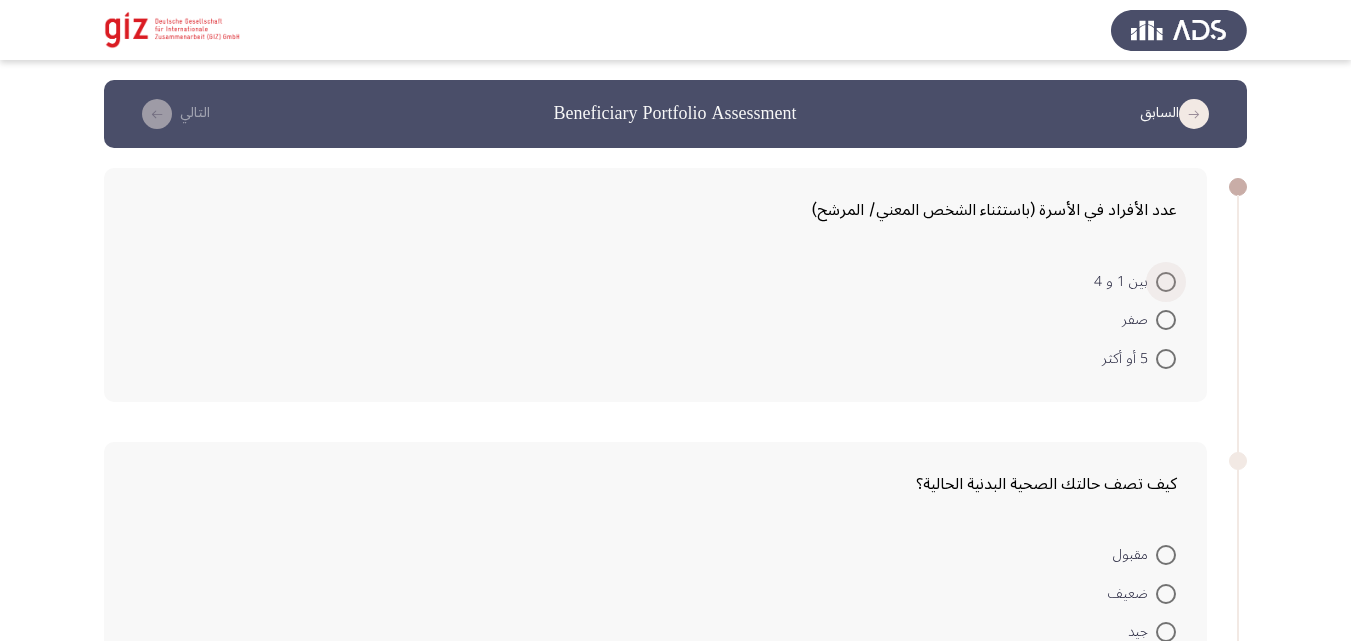 click at bounding box center [1166, 282] 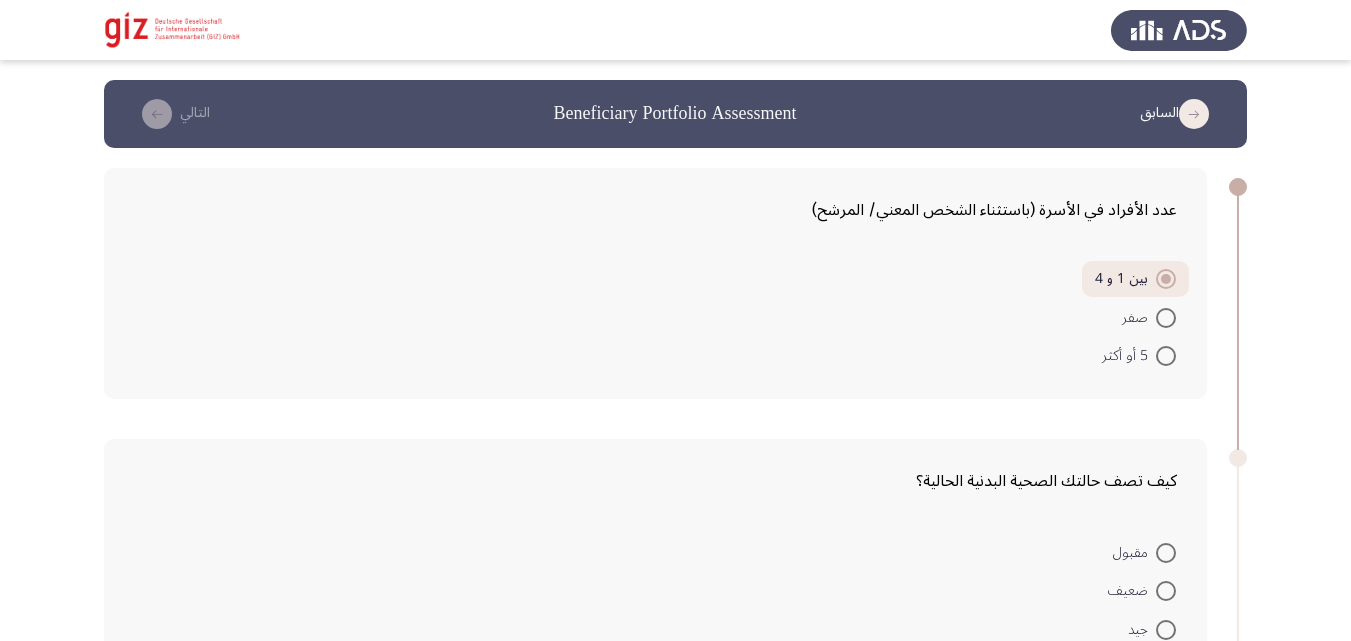 click on "كيف تصف حالتك الصحية البدنية الحالية؟    مقبول     ضعيف     جيد     ممتاز" 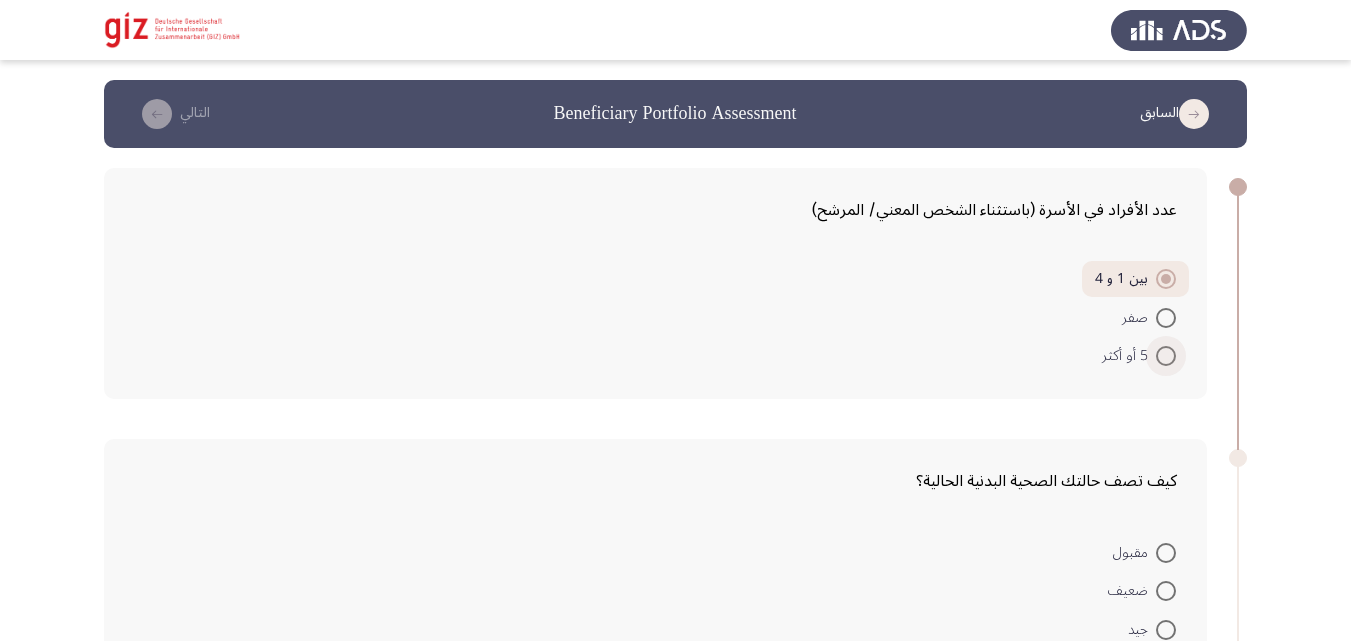 click at bounding box center [1166, 356] 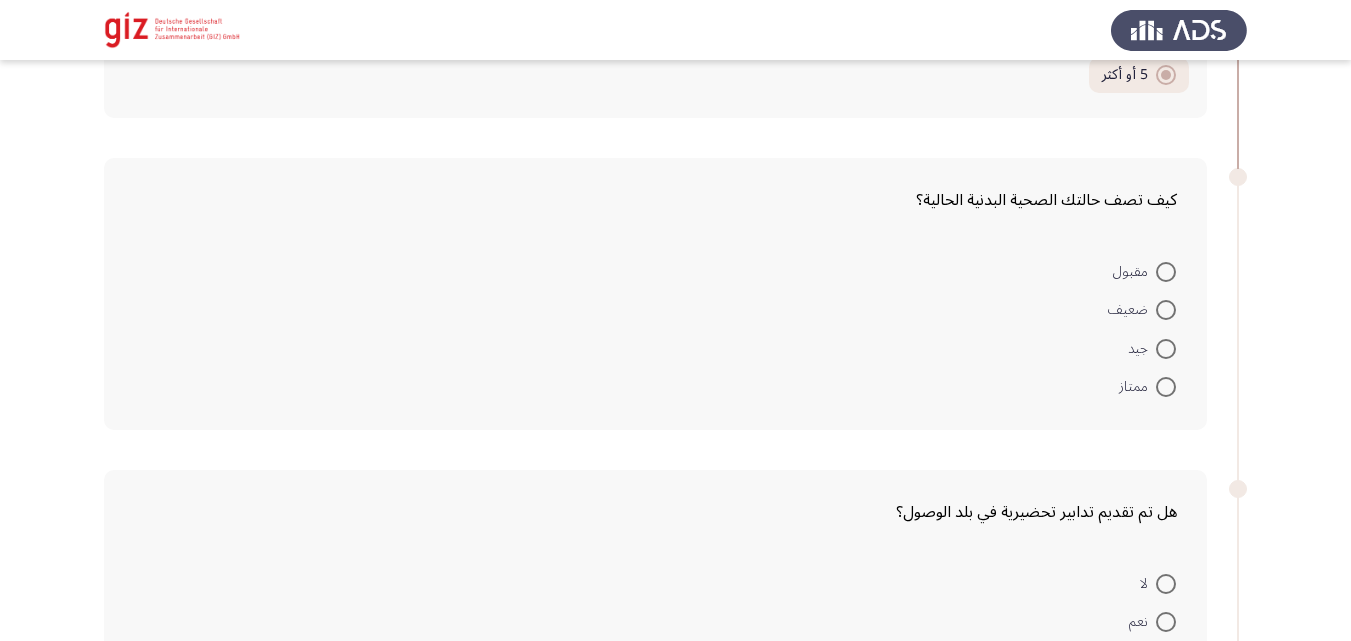 scroll, scrollTop: 282, scrollLeft: 0, axis: vertical 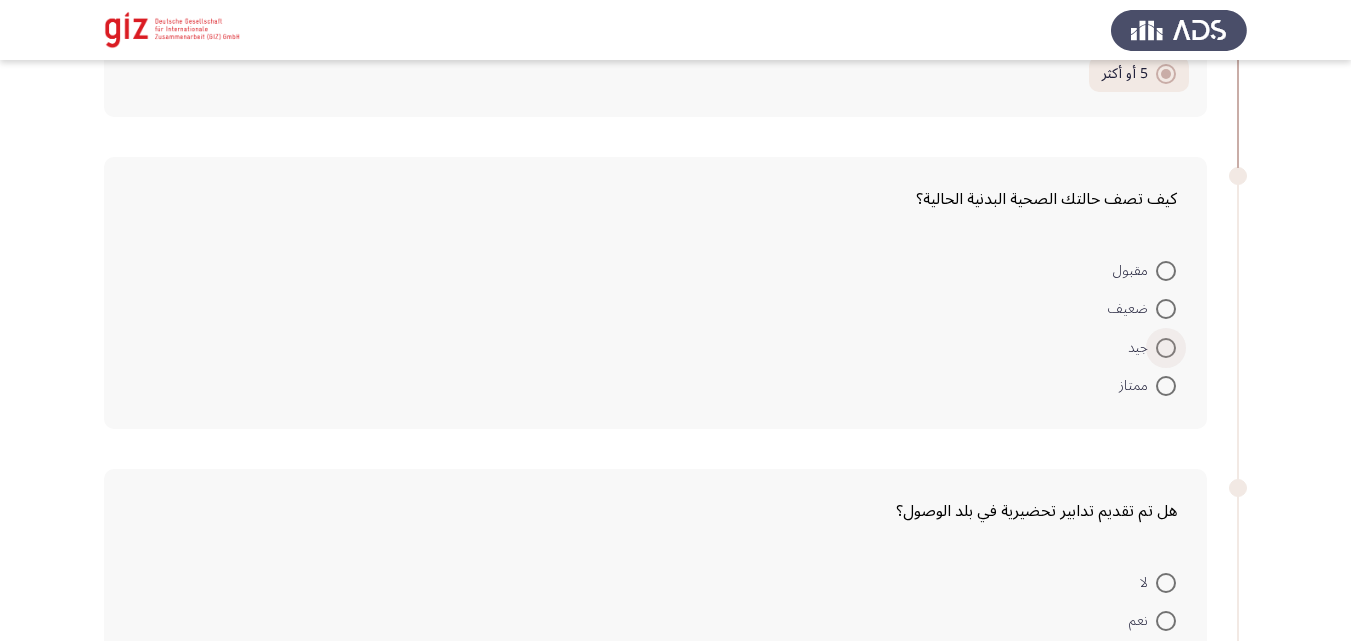 click at bounding box center (1166, 348) 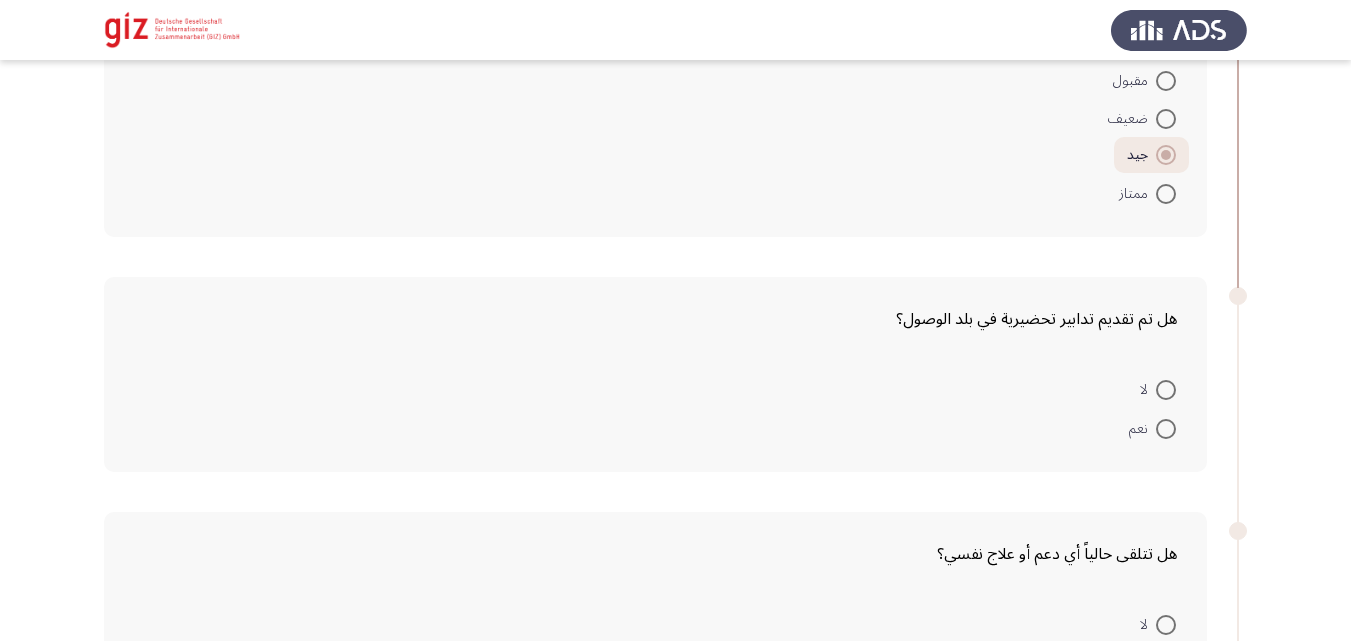 scroll, scrollTop: 535, scrollLeft: 0, axis: vertical 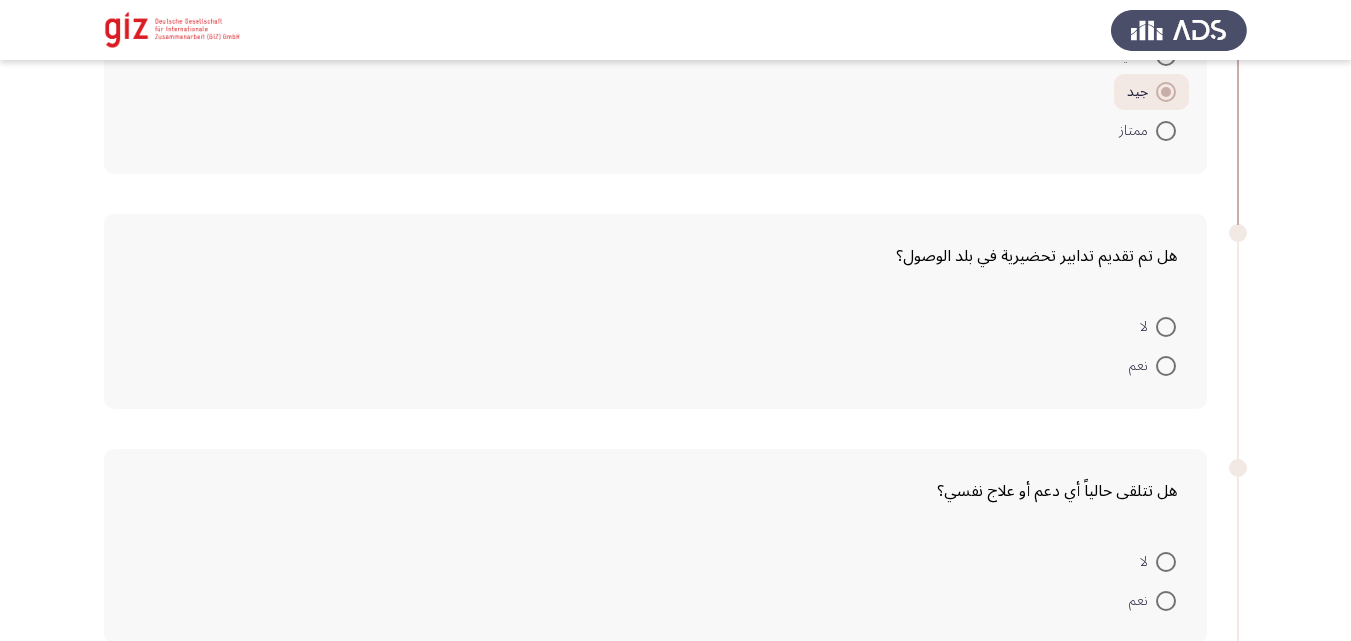 click on "لا" at bounding box center (1158, 326) 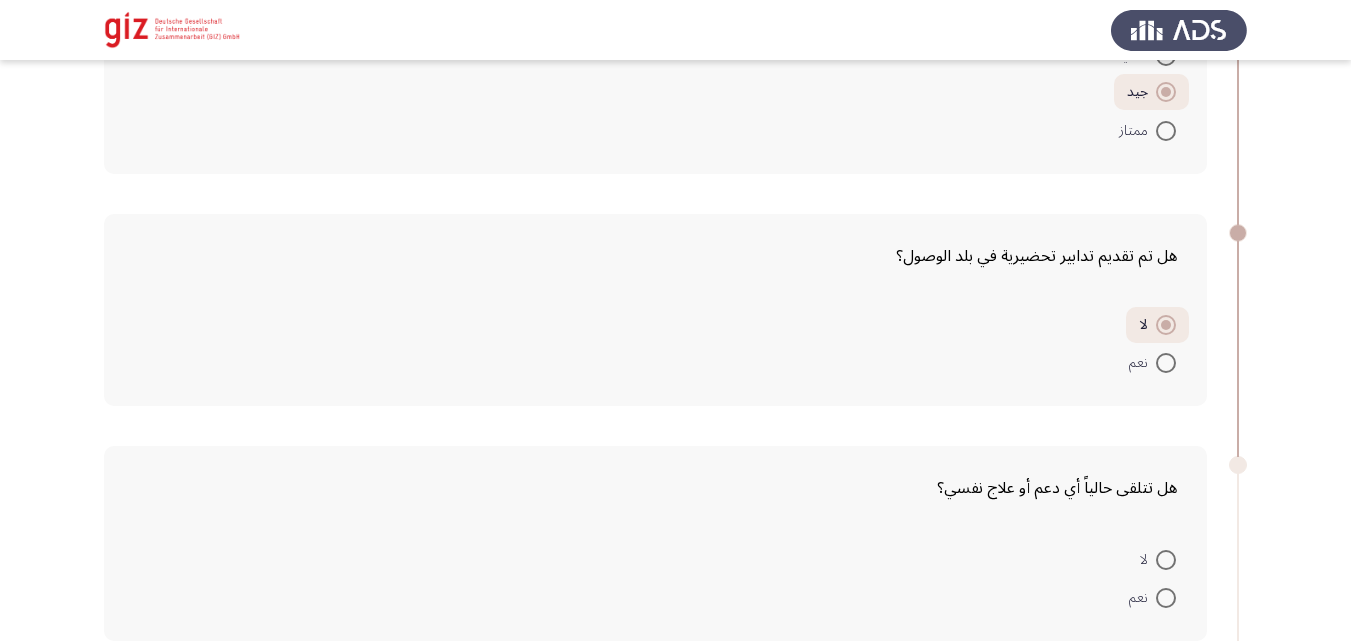 click at bounding box center (1166, 560) 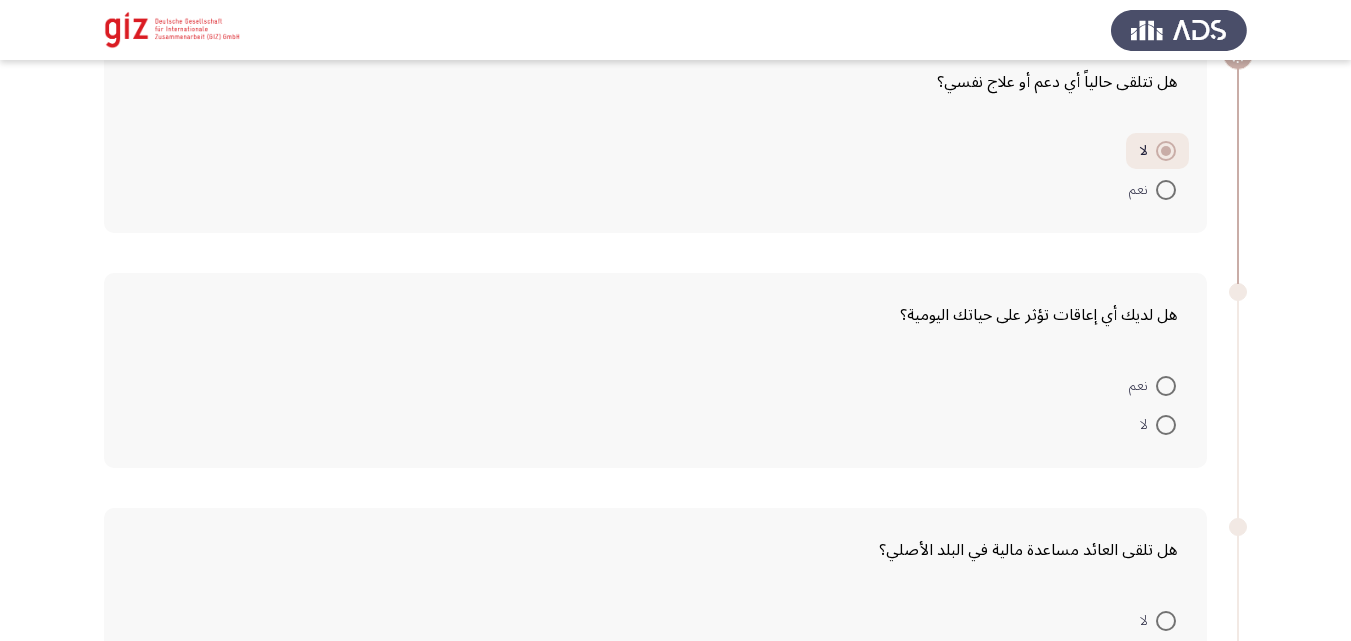 scroll, scrollTop: 1019, scrollLeft: 0, axis: vertical 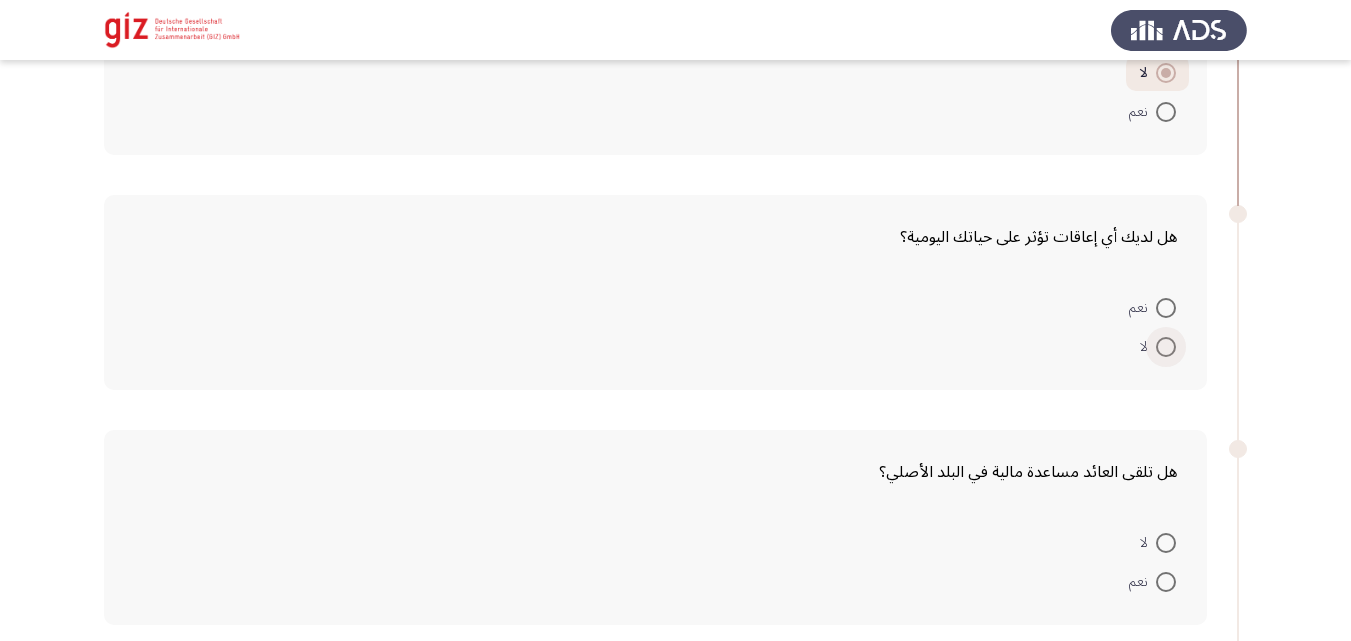click at bounding box center (1166, 347) 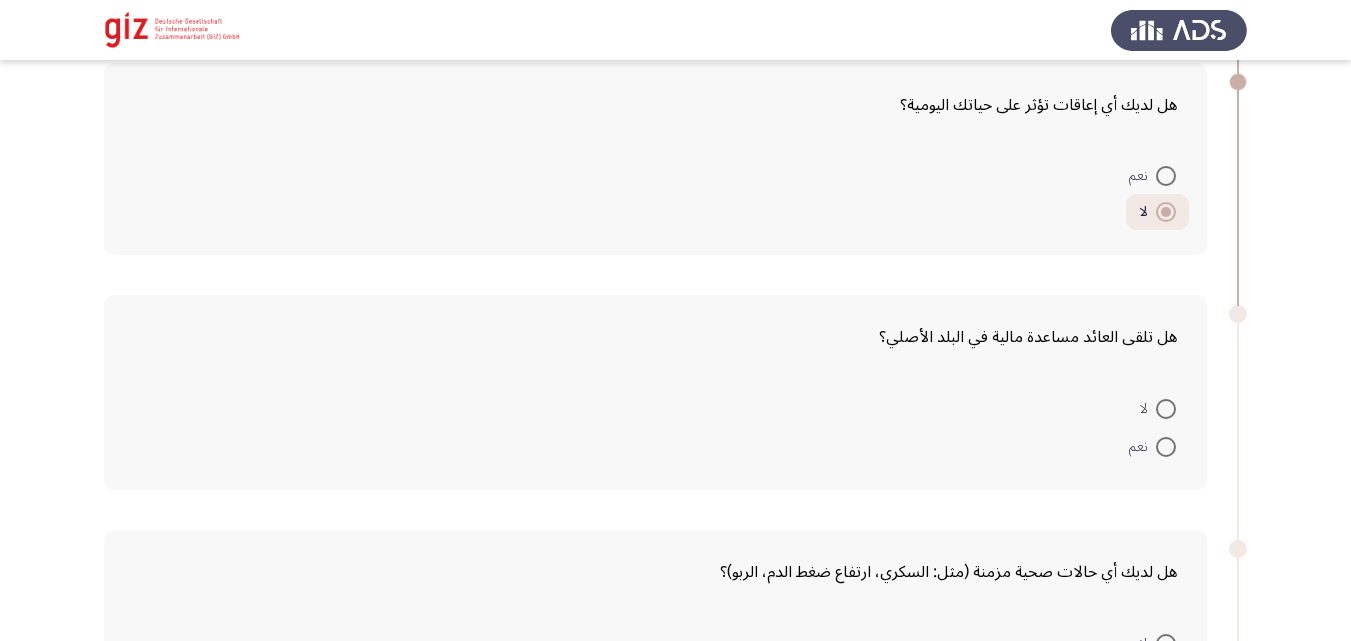 scroll, scrollTop: 1152, scrollLeft: 0, axis: vertical 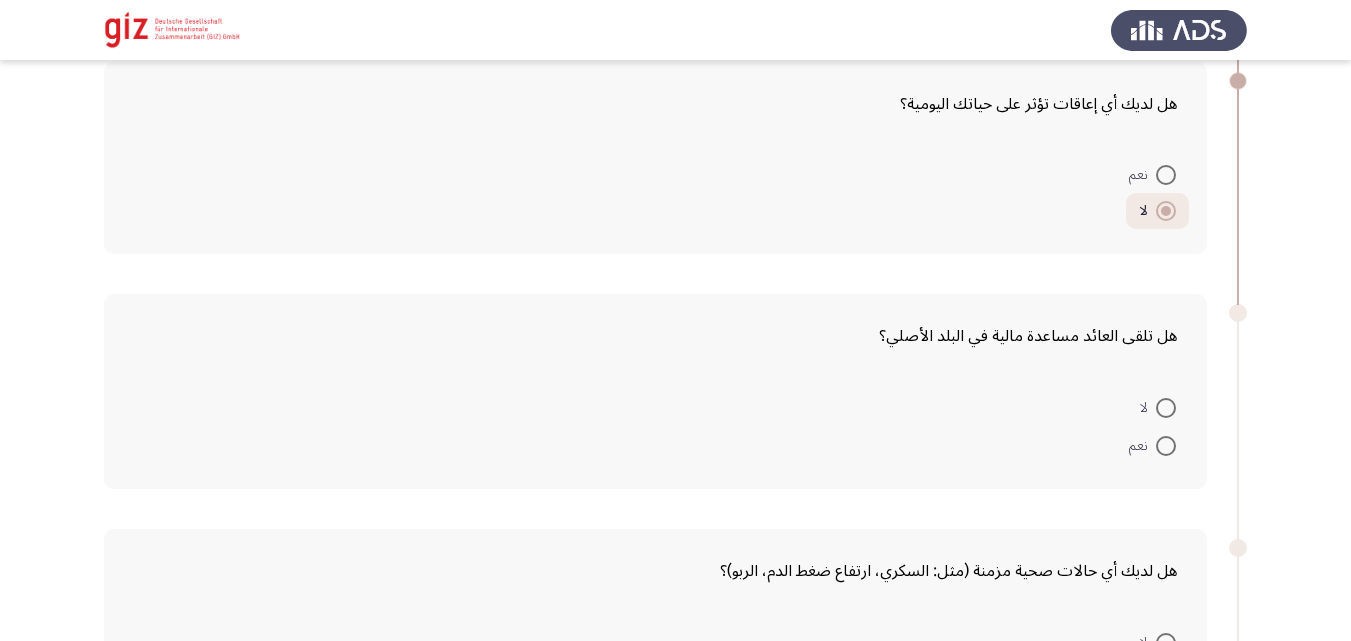 click on "لا" at bounding box center [1158, 406] 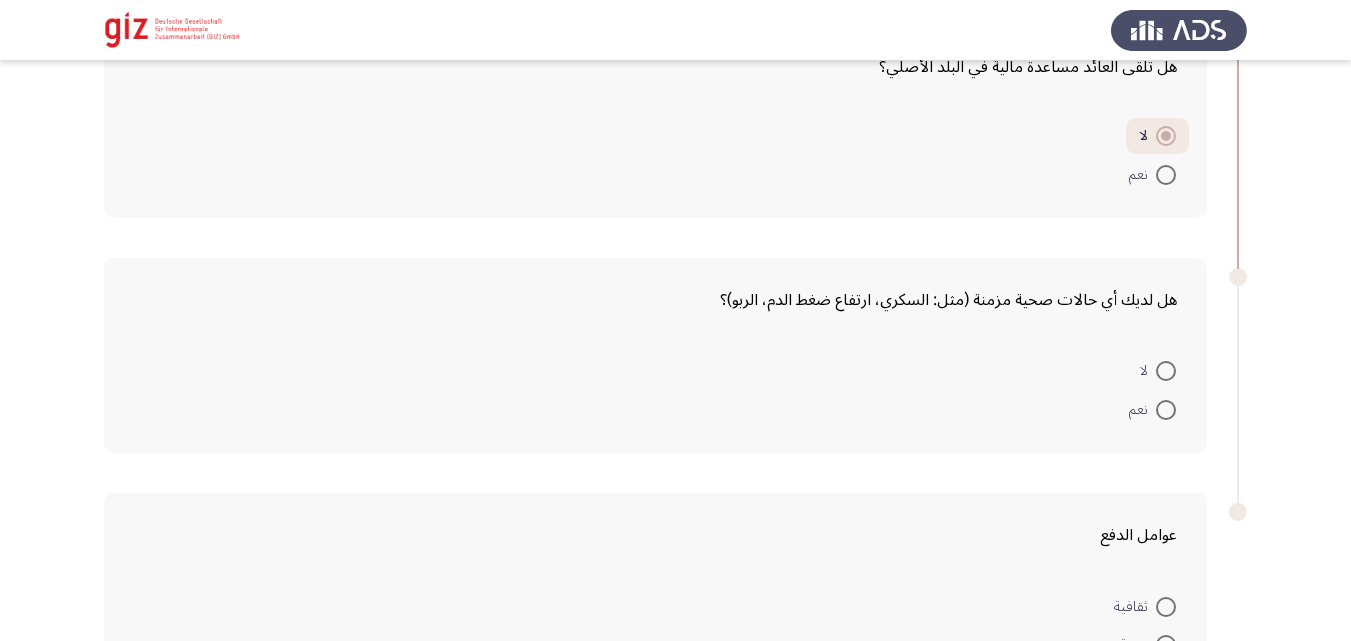 scroll, scrollTop: 1543, scrollLeft: 0, axis: vertical 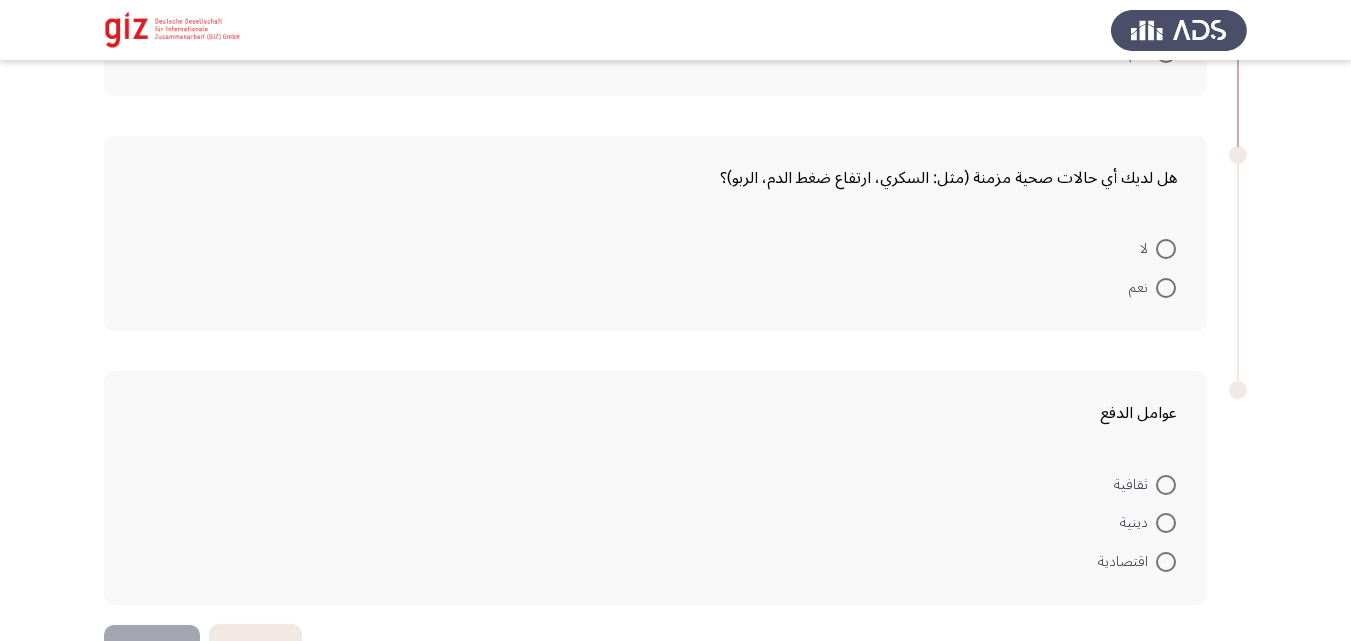 click at bounding box center (1166, 249) 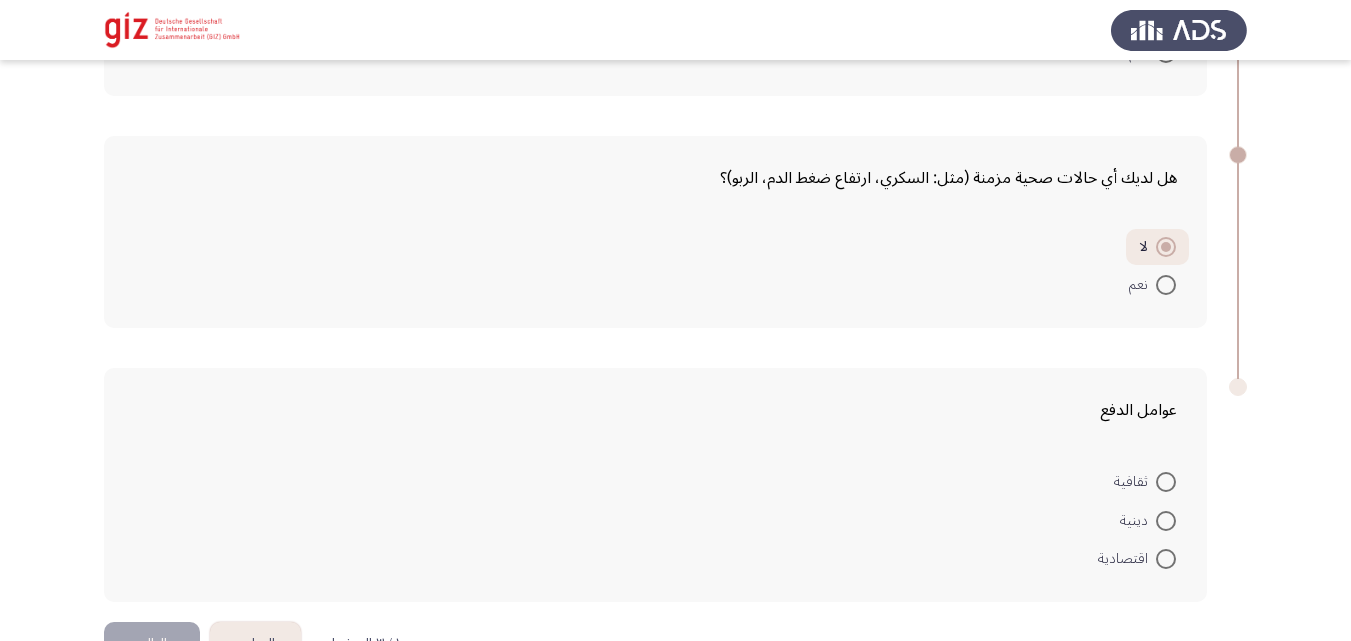 click at bounding box center (1166, 521) 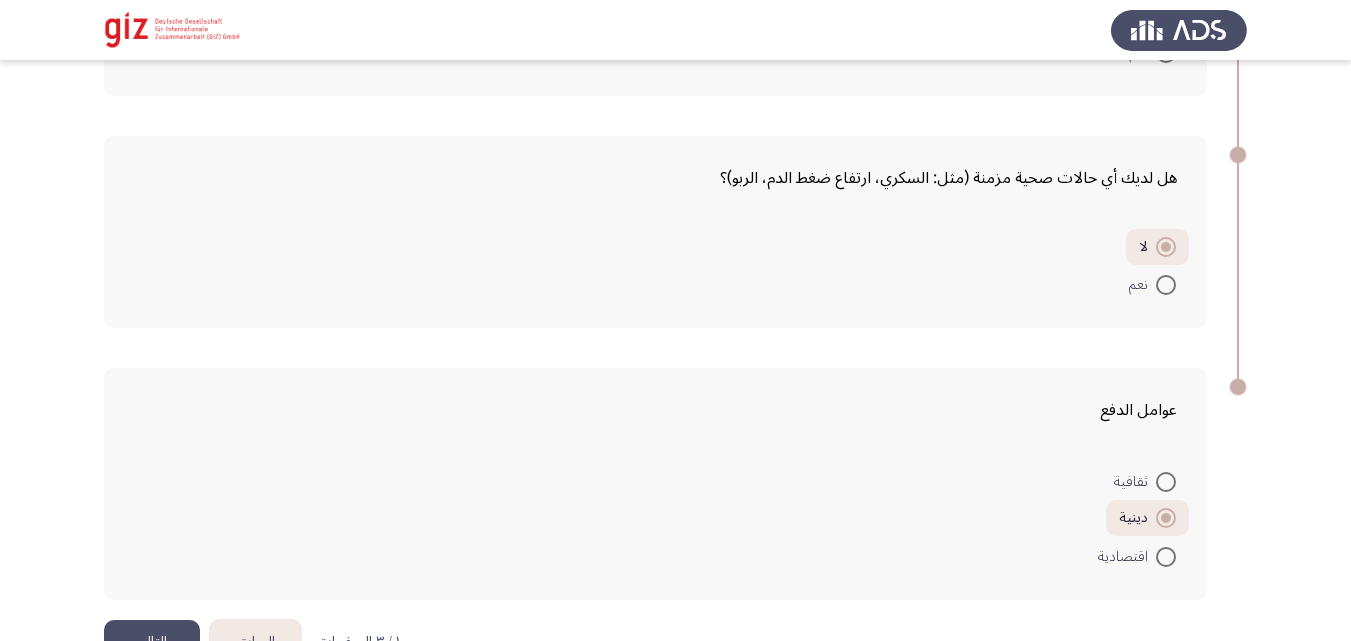 click at bounding box center (1166, 557) 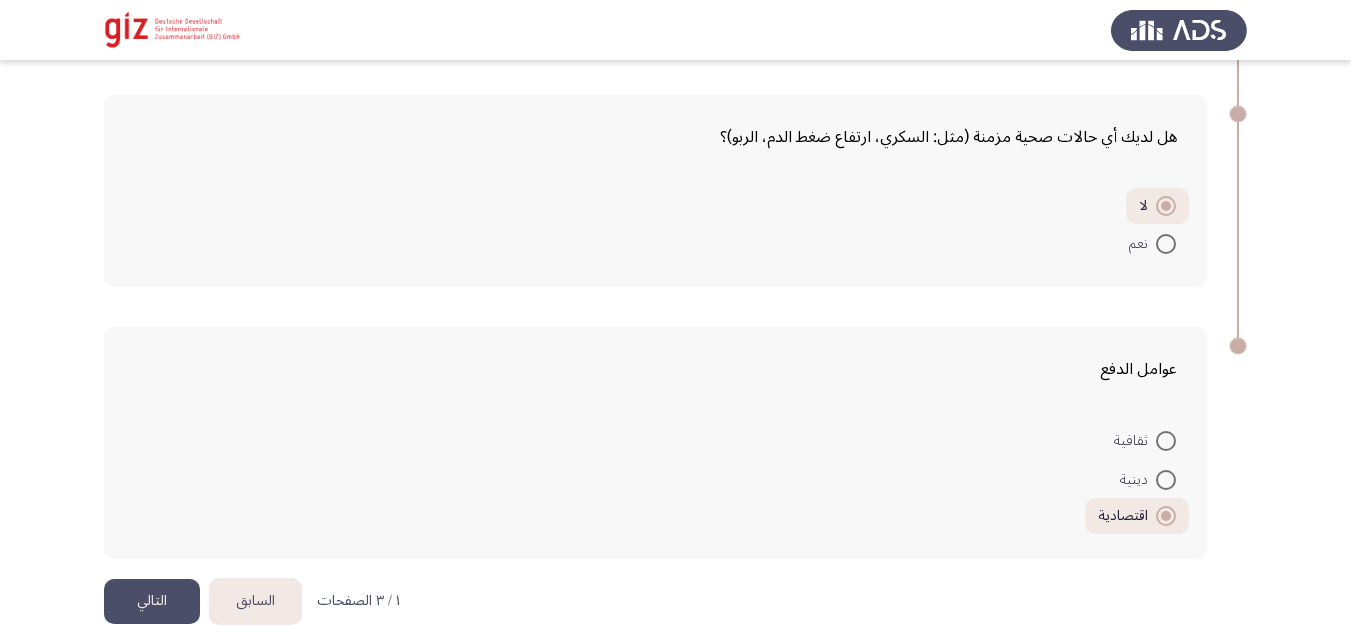 scroll, scrollTop: 1602, scrollLeft: 0, axis: vertical 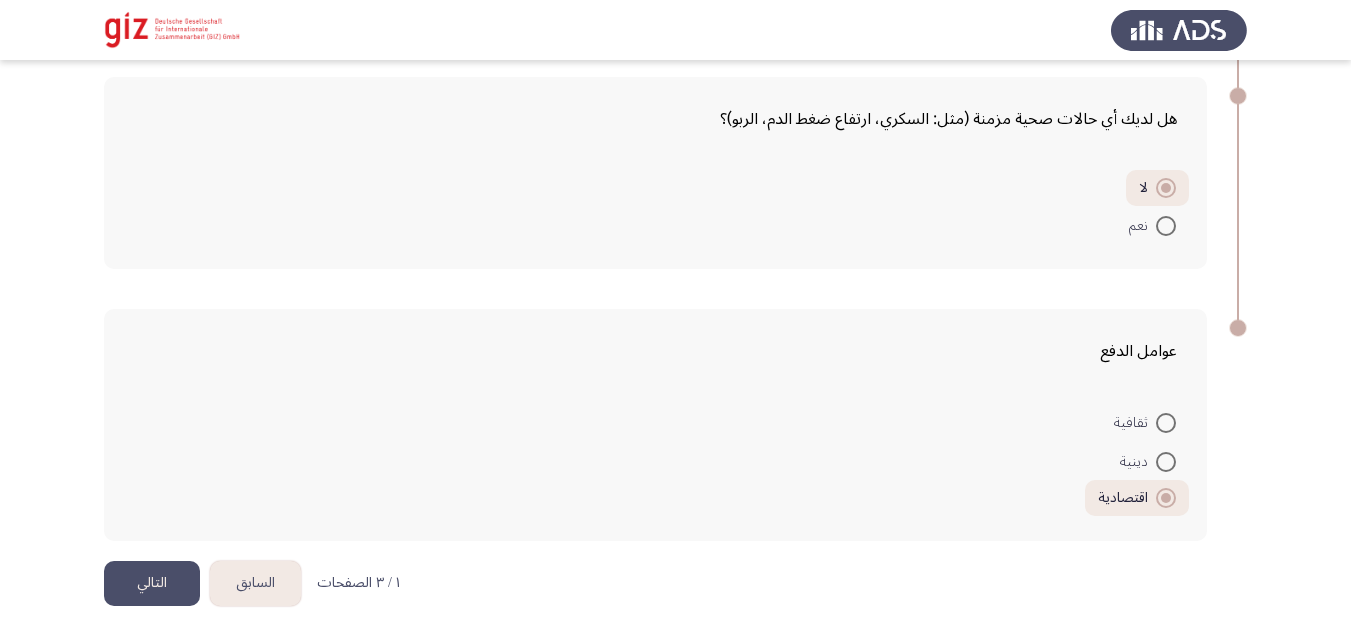 drag, startPoint x: 1163, startPoint y: 552, endPoint x: 578, endPoint y: 395, distance: 605.70123 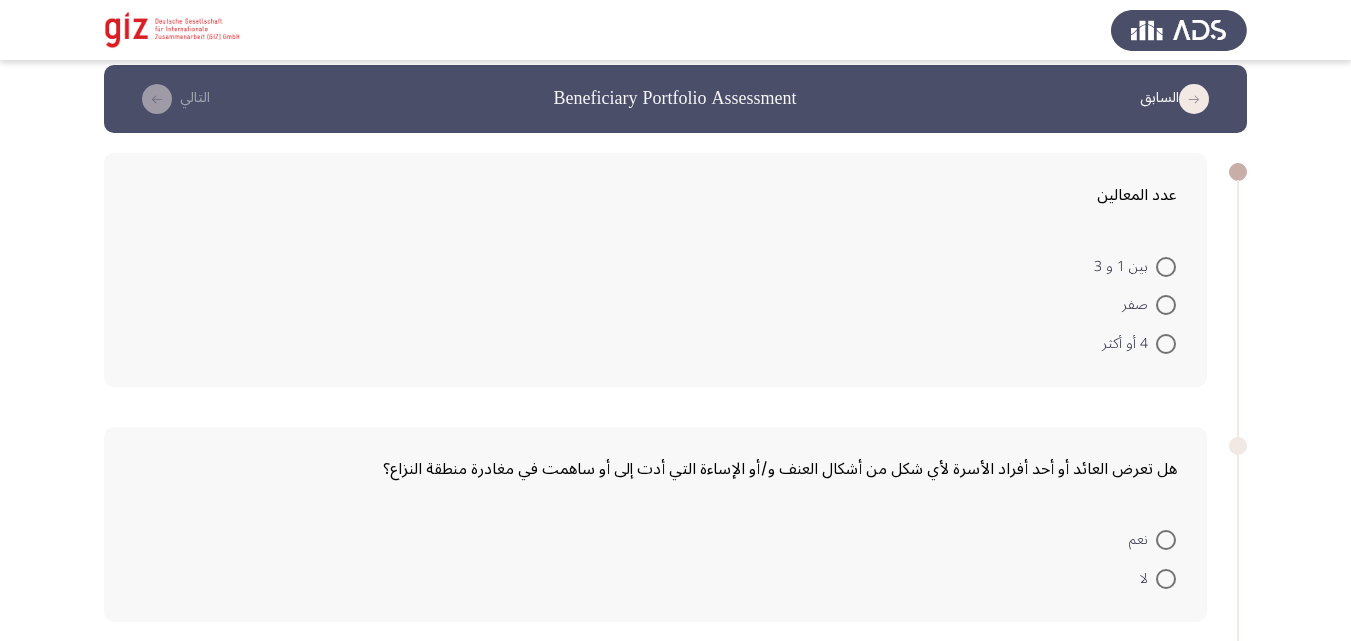 scroll, scrollTop: 16, scrollLeft: 0, axis: vertical 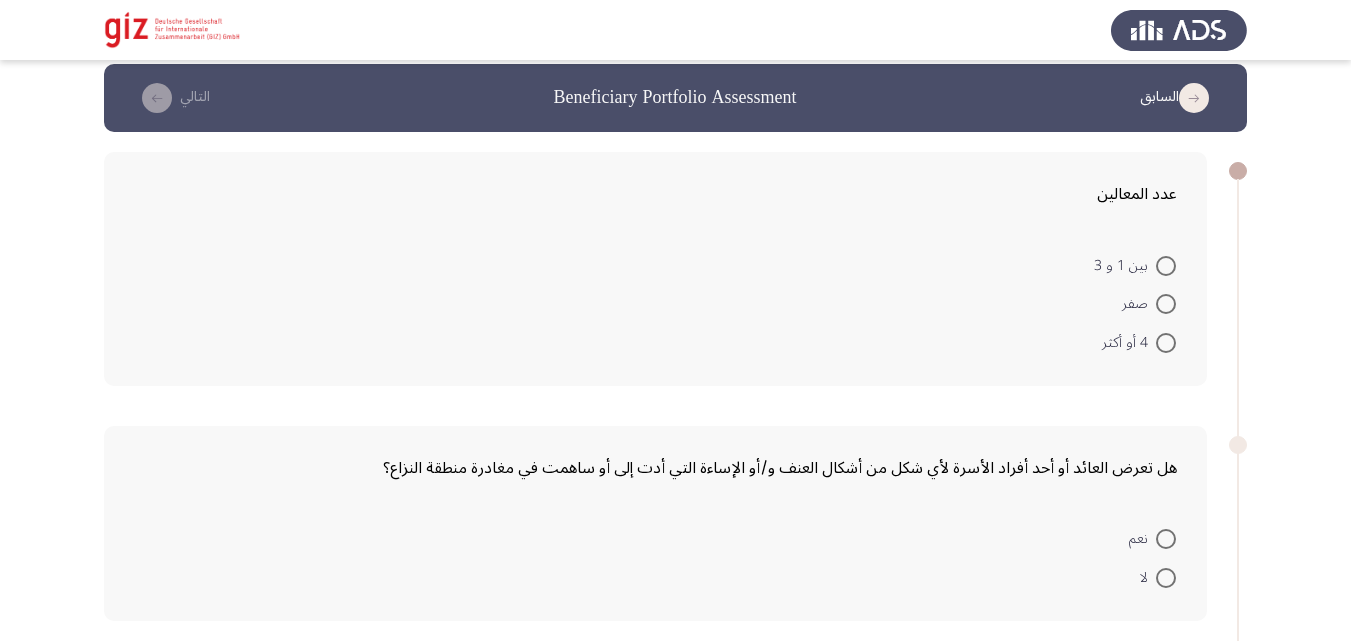 click at bounding box center [1166, 343] 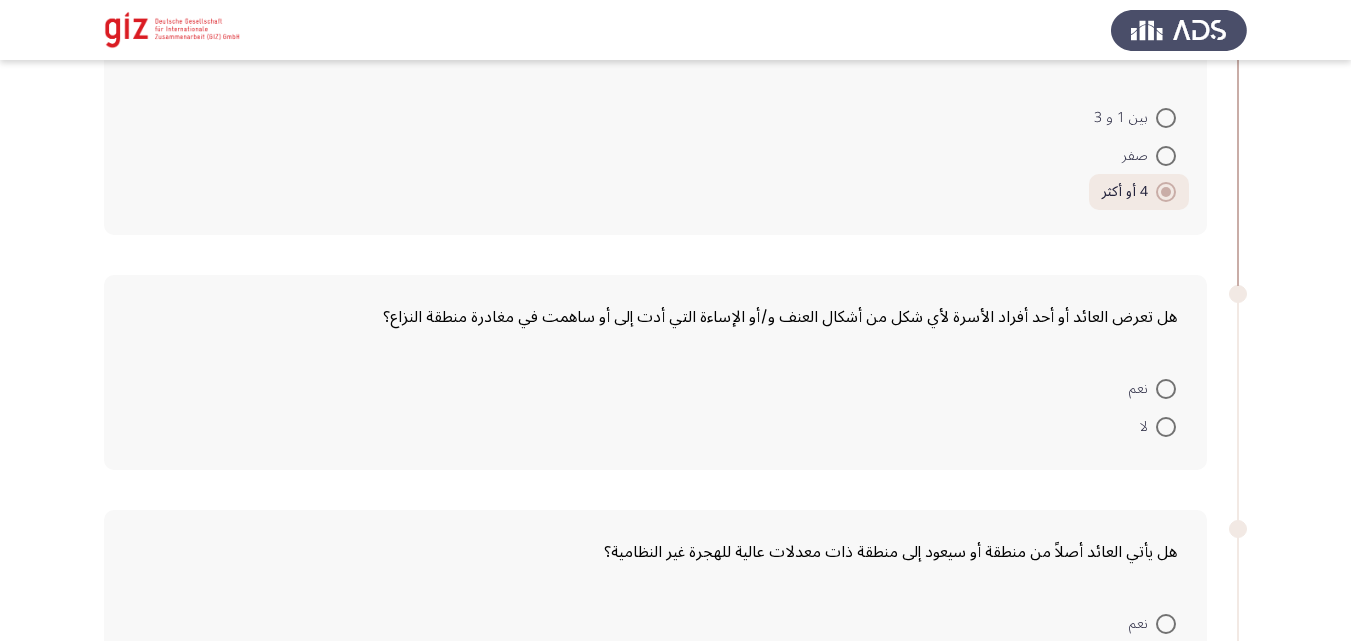 scroll, scrollTop: 165, scrollLeft: 0, axis: vertical 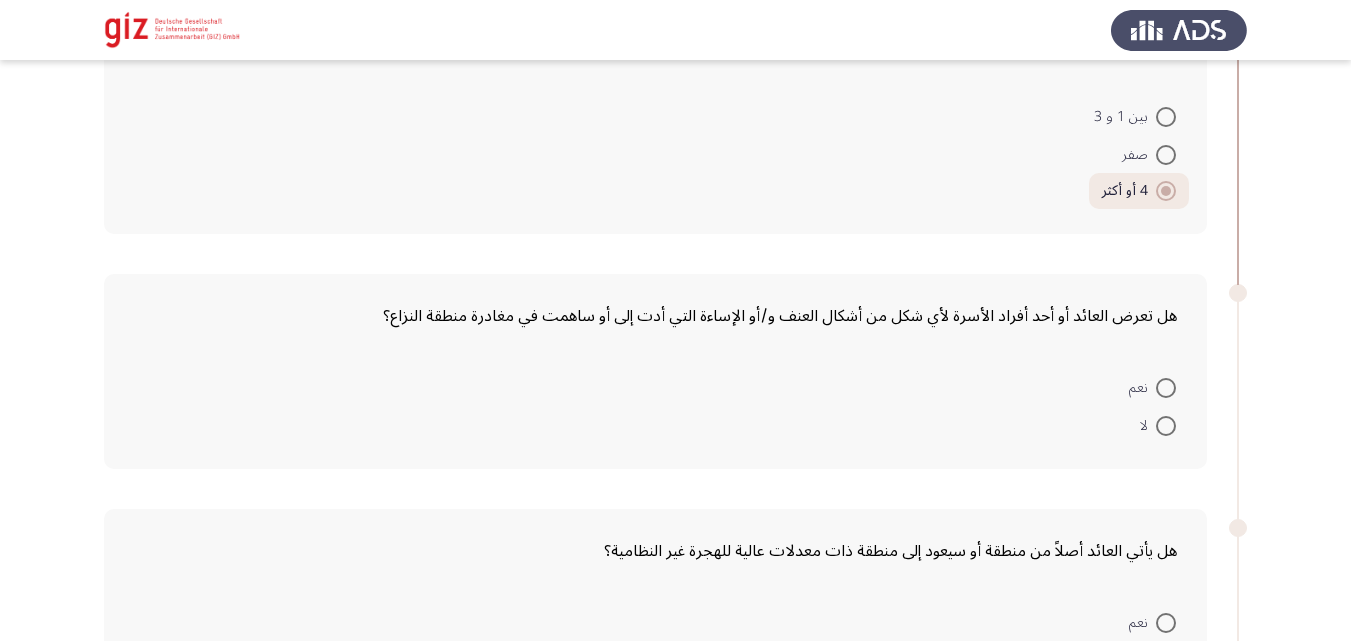 click at bounding box center (1166, 426) 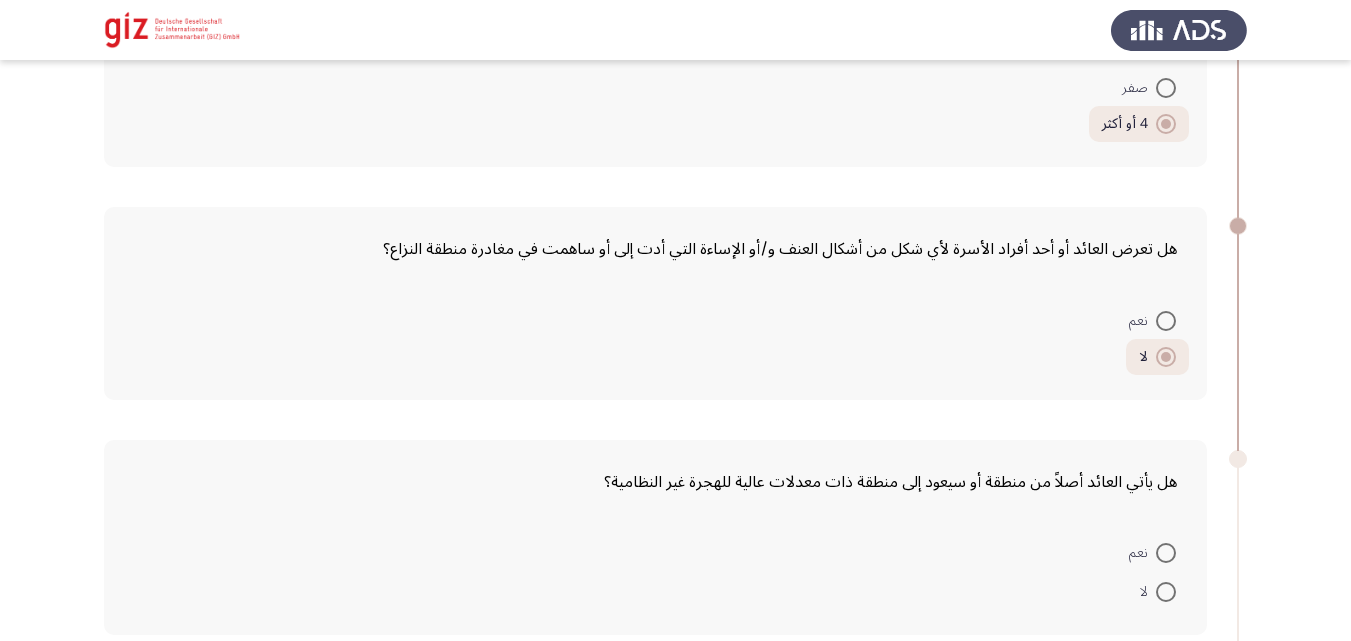 scroll, scrollTop: 408, scrollLeft: 0, axis: vertical 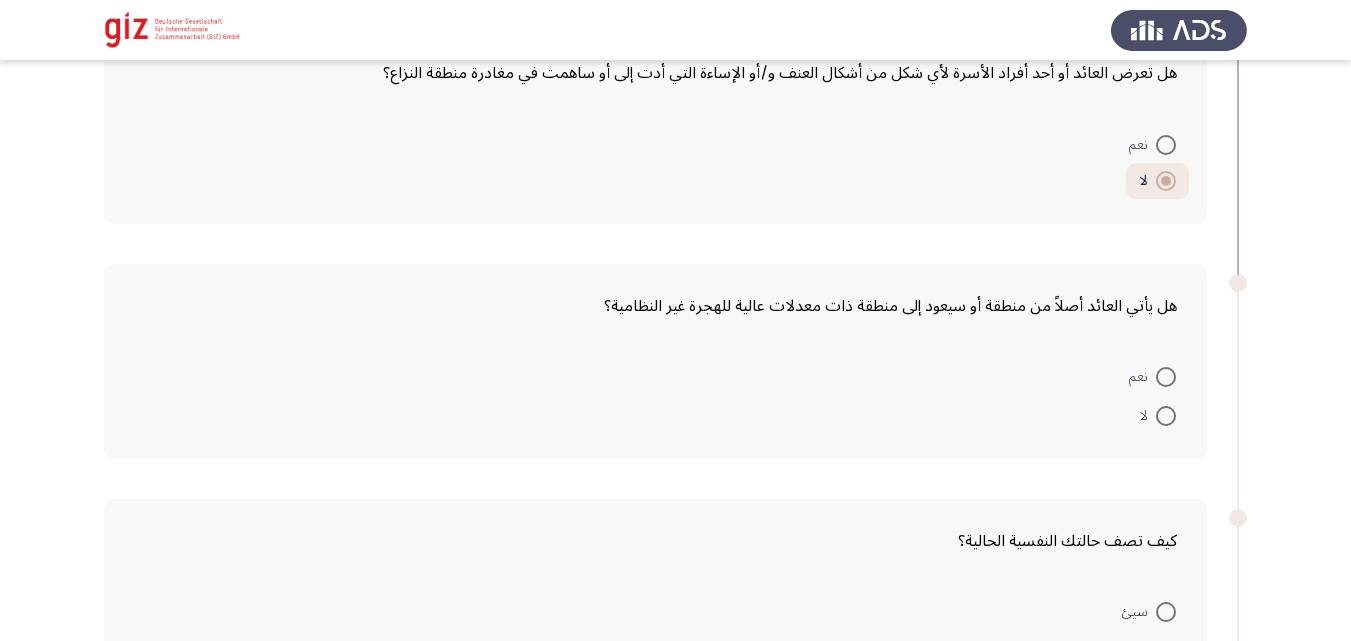 click at bounding box center (1166, 377) 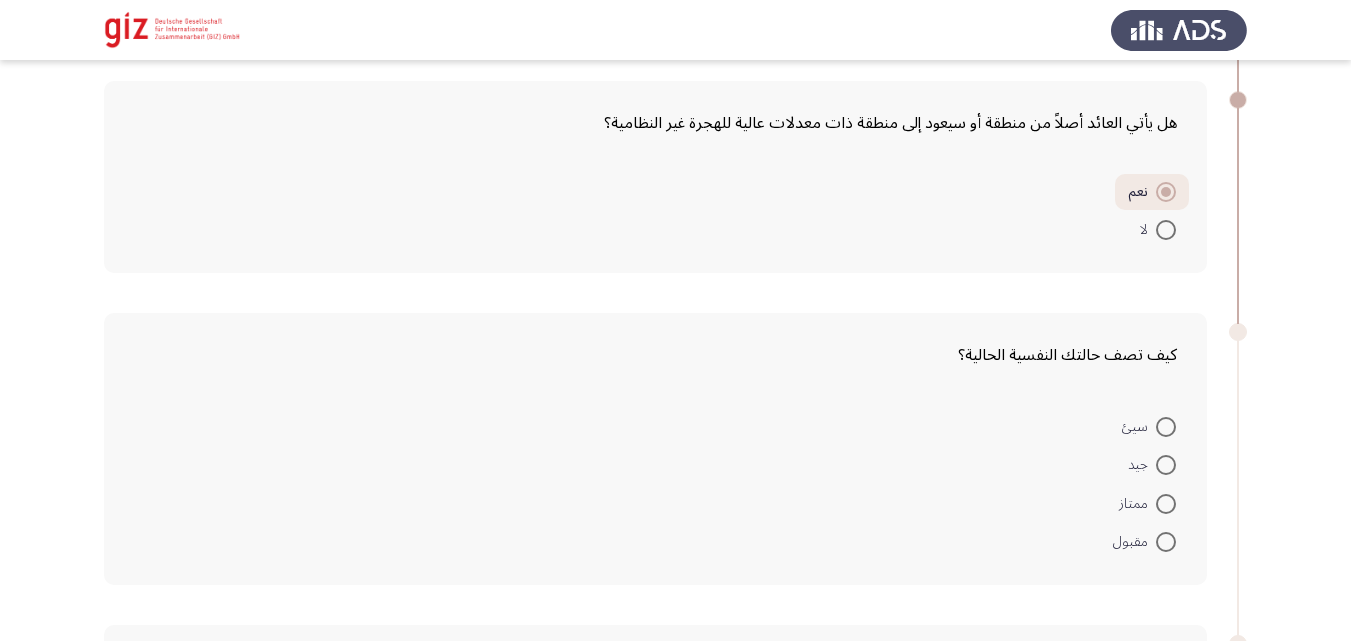 scroll, scrollTop: 607, scrollLeft: 0, axis: vertical 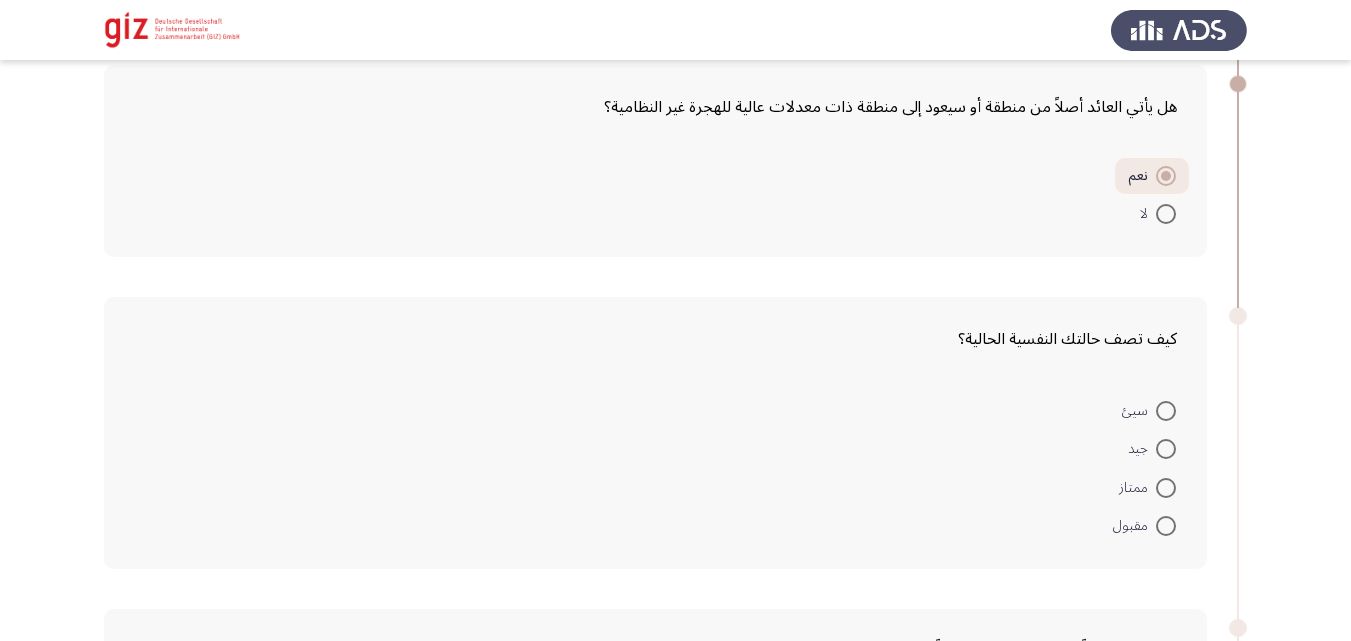 click on "جيد" at bounding box center (1152, 448) 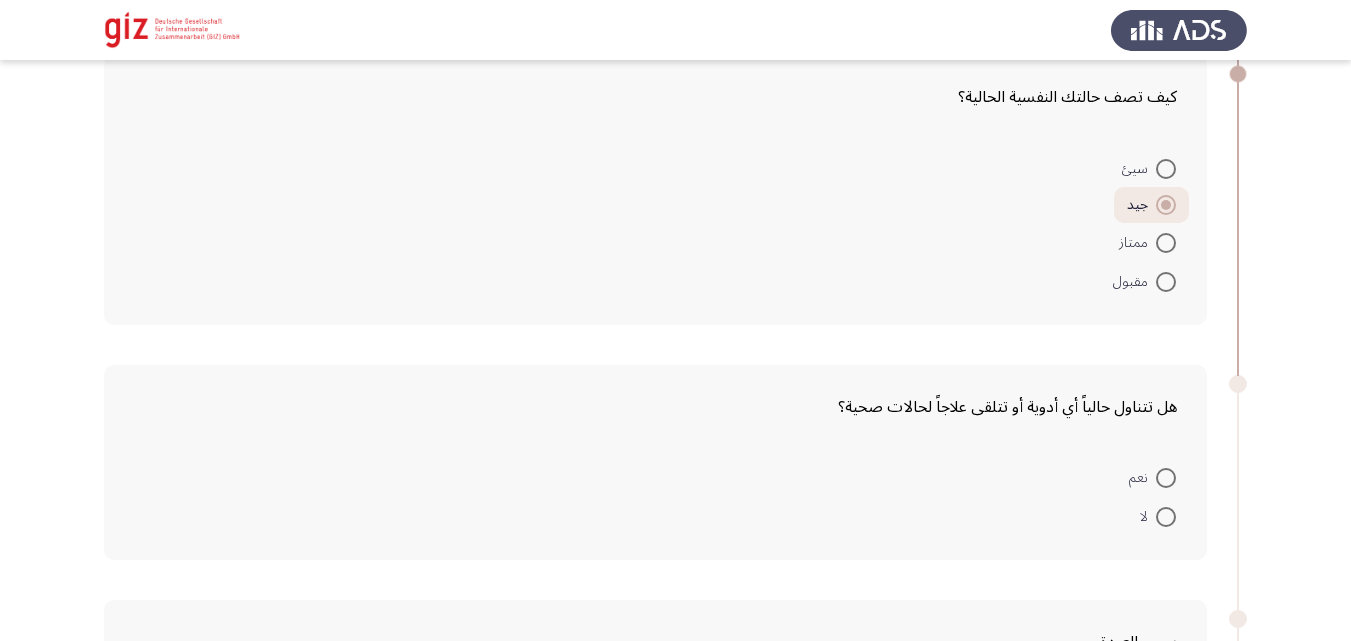 scroll, scrollTop: 880, scrollLeft: 0, axis: vertical 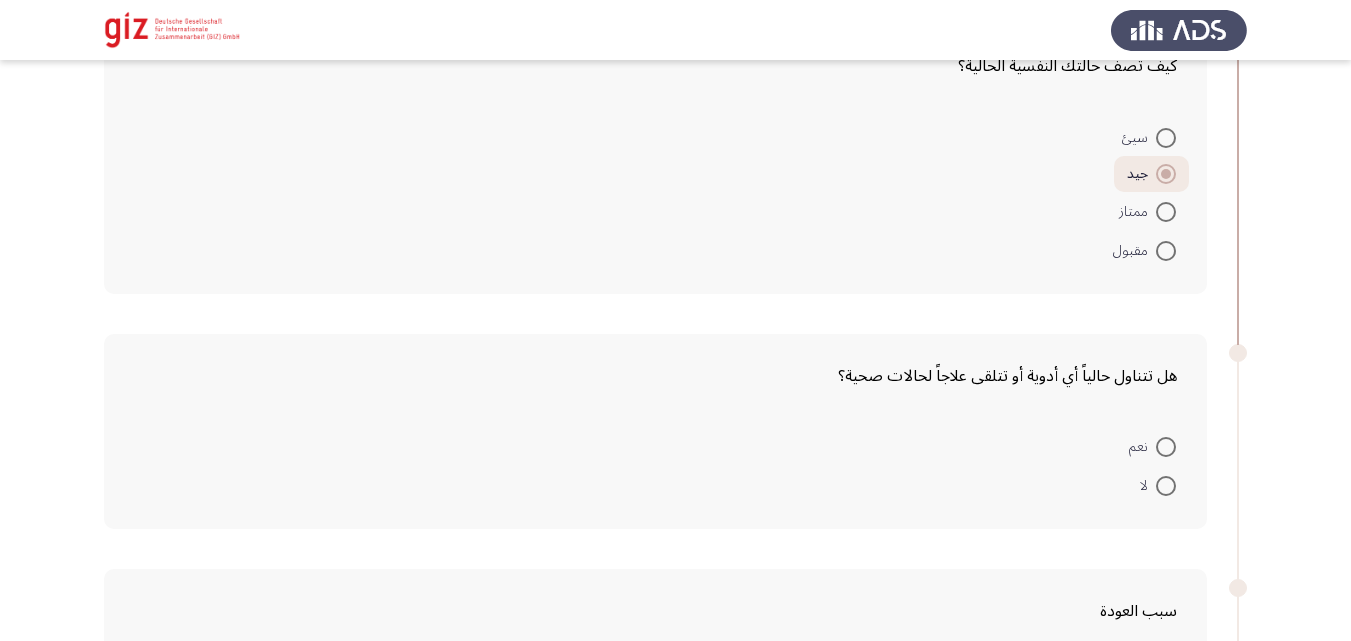 click at bounding box center (1166, 486) 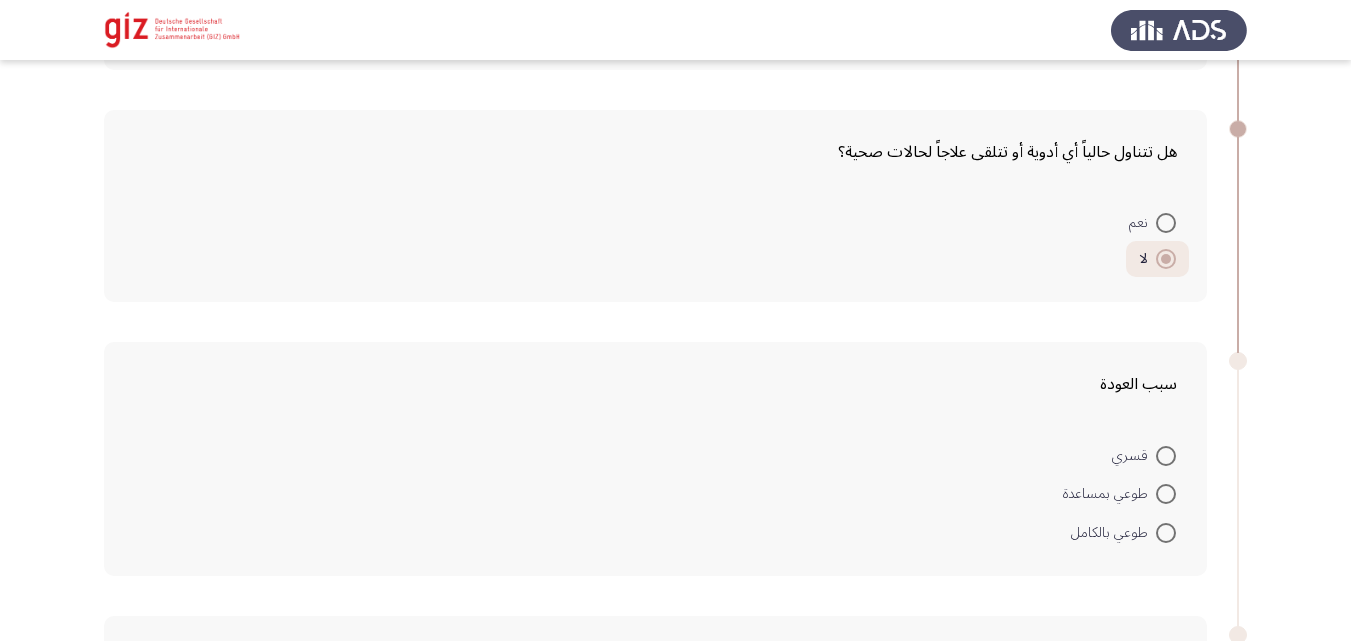 scroll, scrollTop: 1194, scrollLeft: 0, axis: vertical 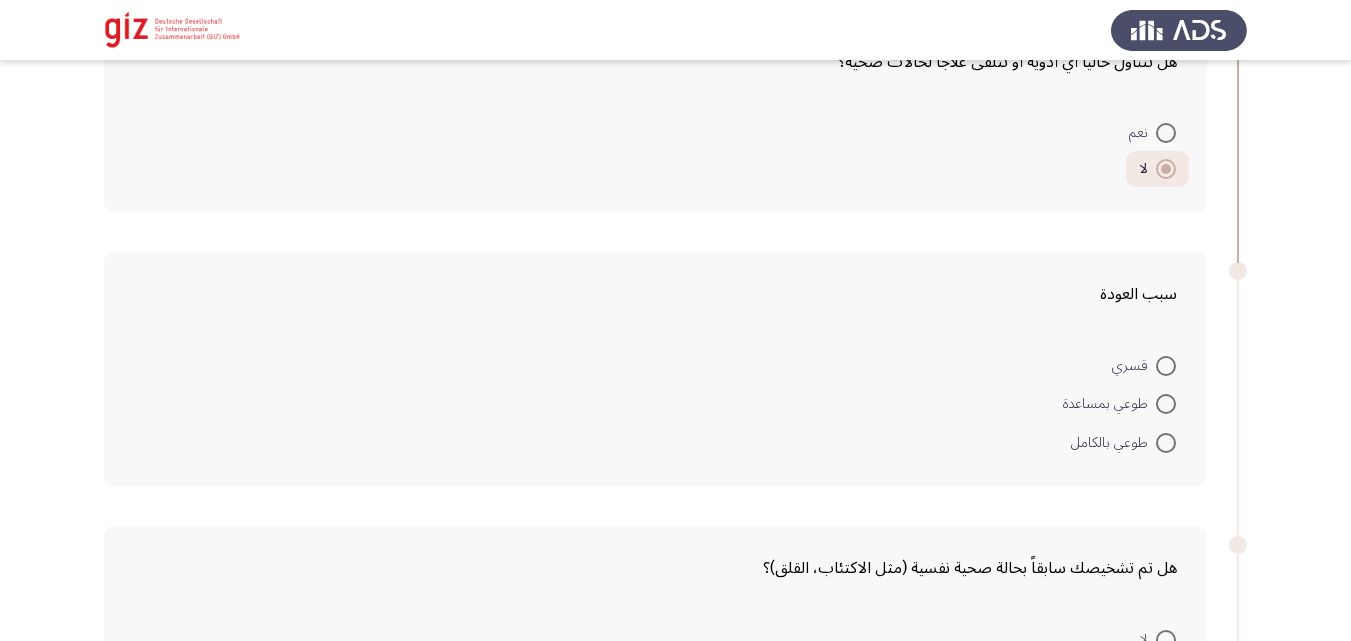 click at bounding box center (1166, 443) 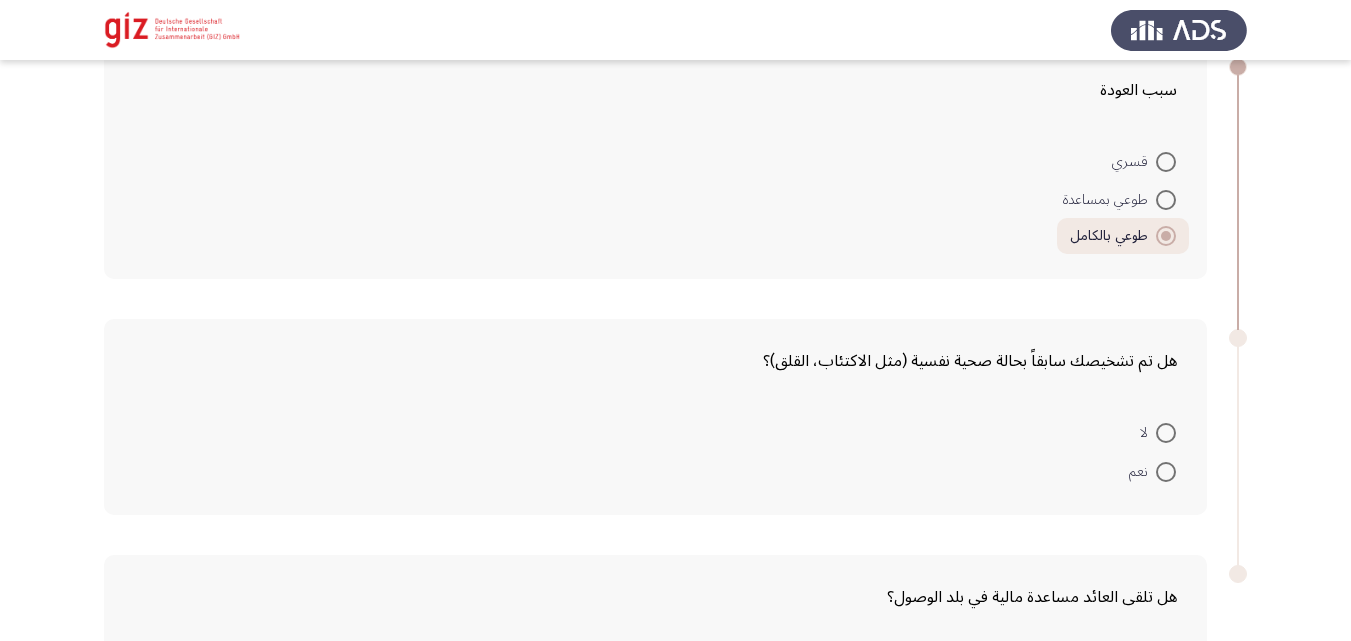 scroll, scrollTop: 1436, scrollLeft: 0, axis: vertical 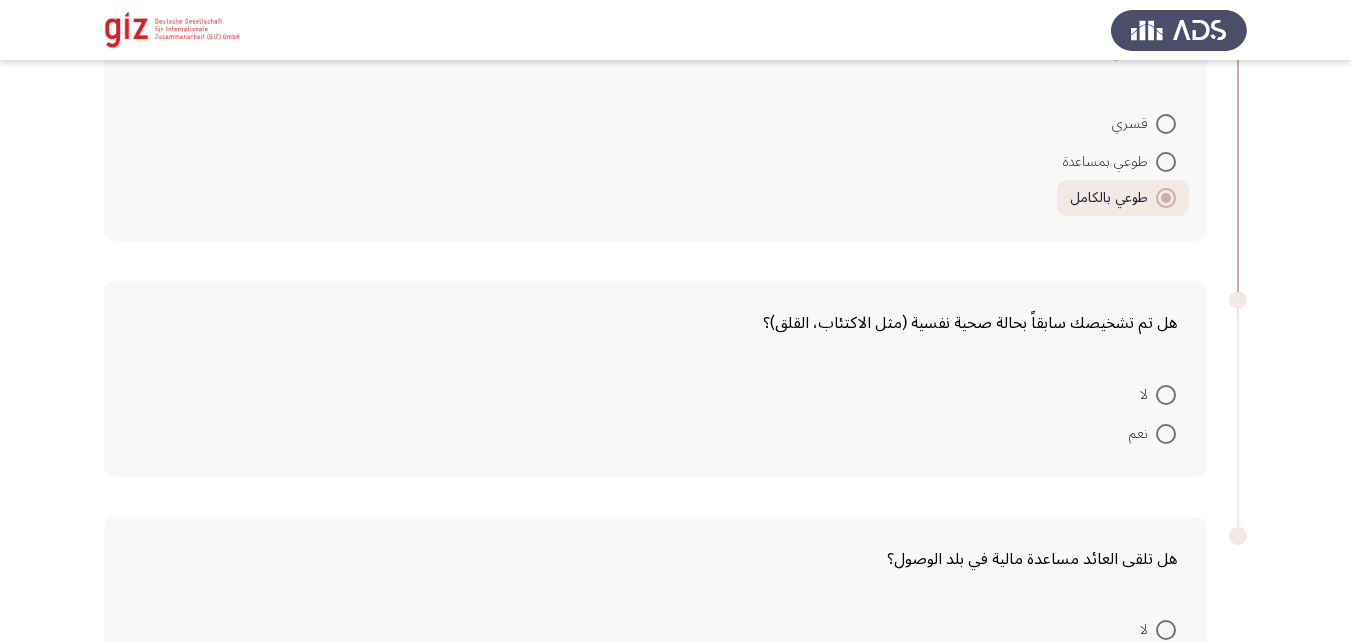 click at bounding box center [1166, 395] 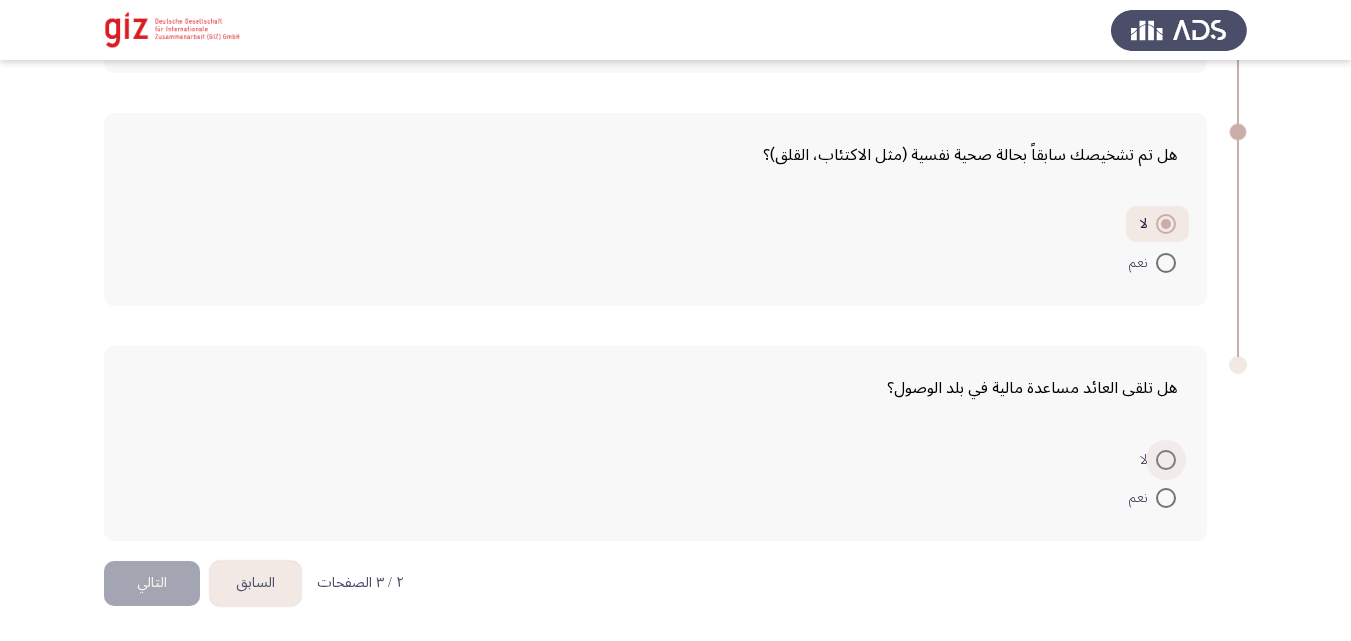 click on "لا" at bounding box center (1148, 460) 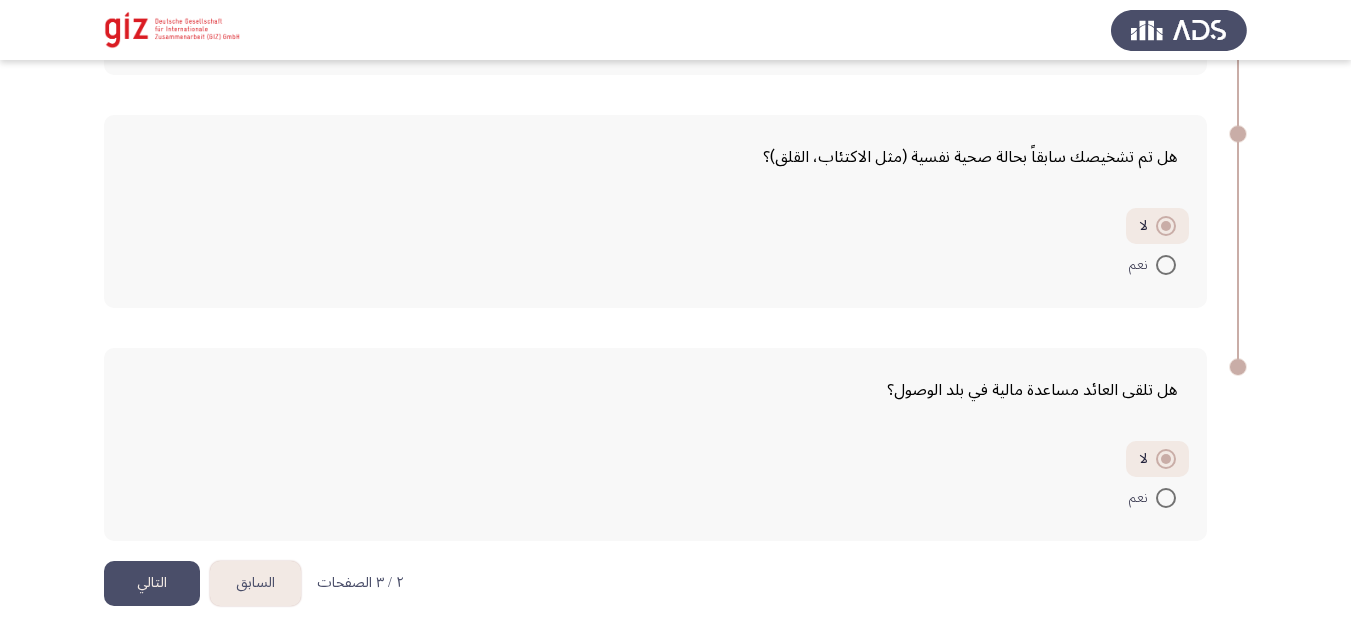 click on "التالي" 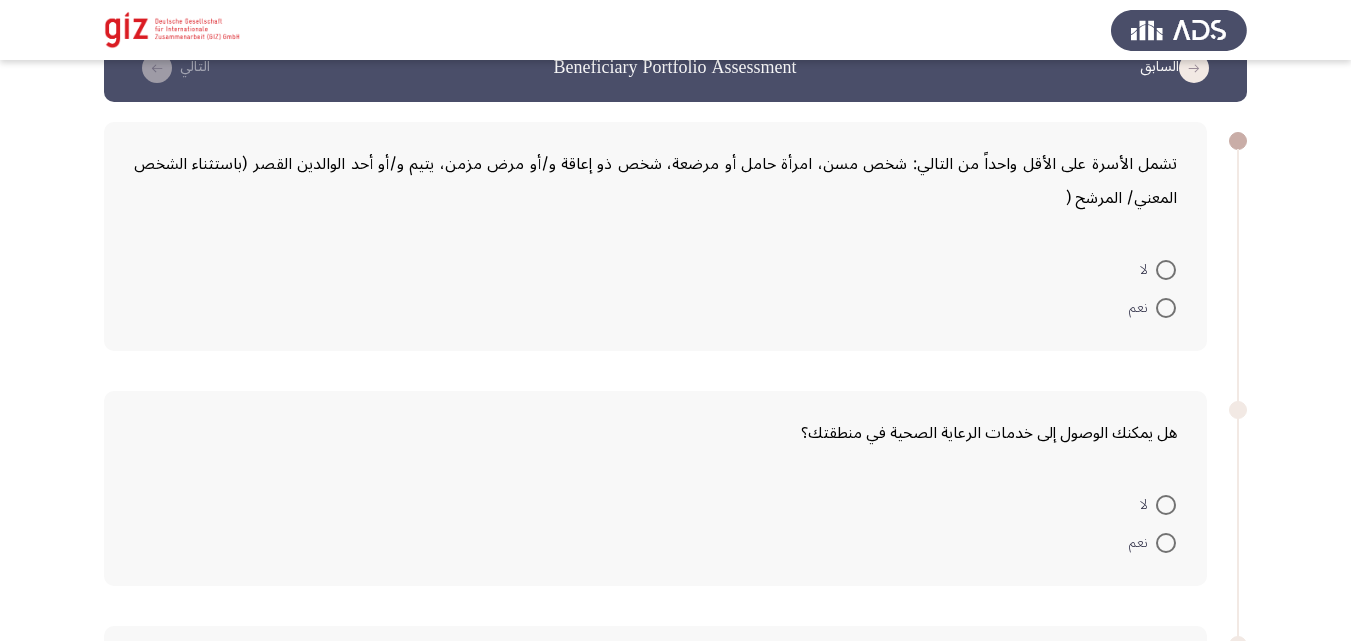 scroll, scrollTop: 57, scrollLeft: 0, axis: vertical 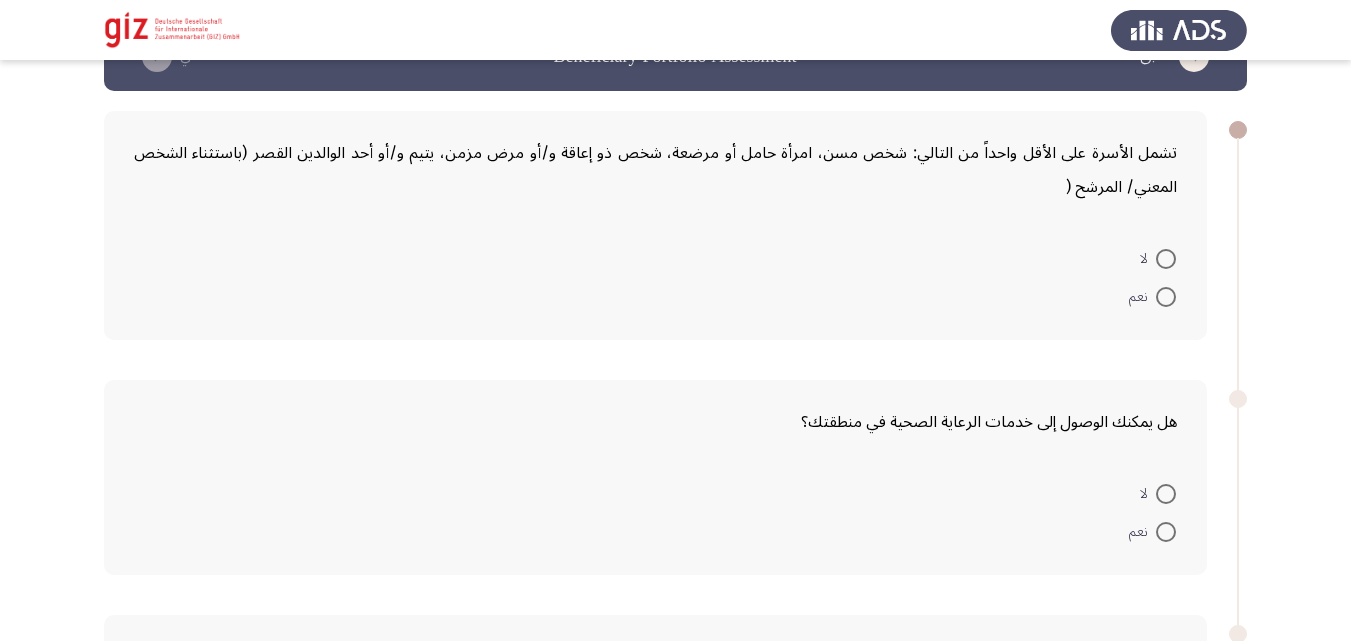 click at bounding box center (1166, 259) 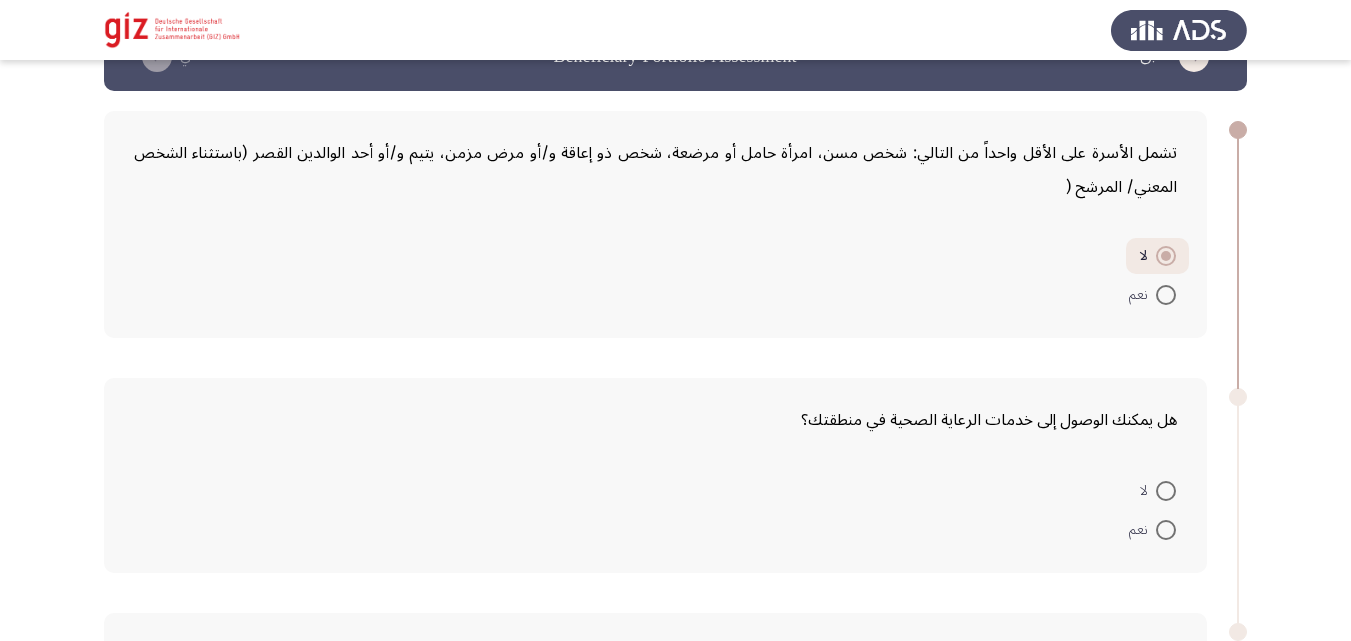 click at bounding box center [1166, 295] 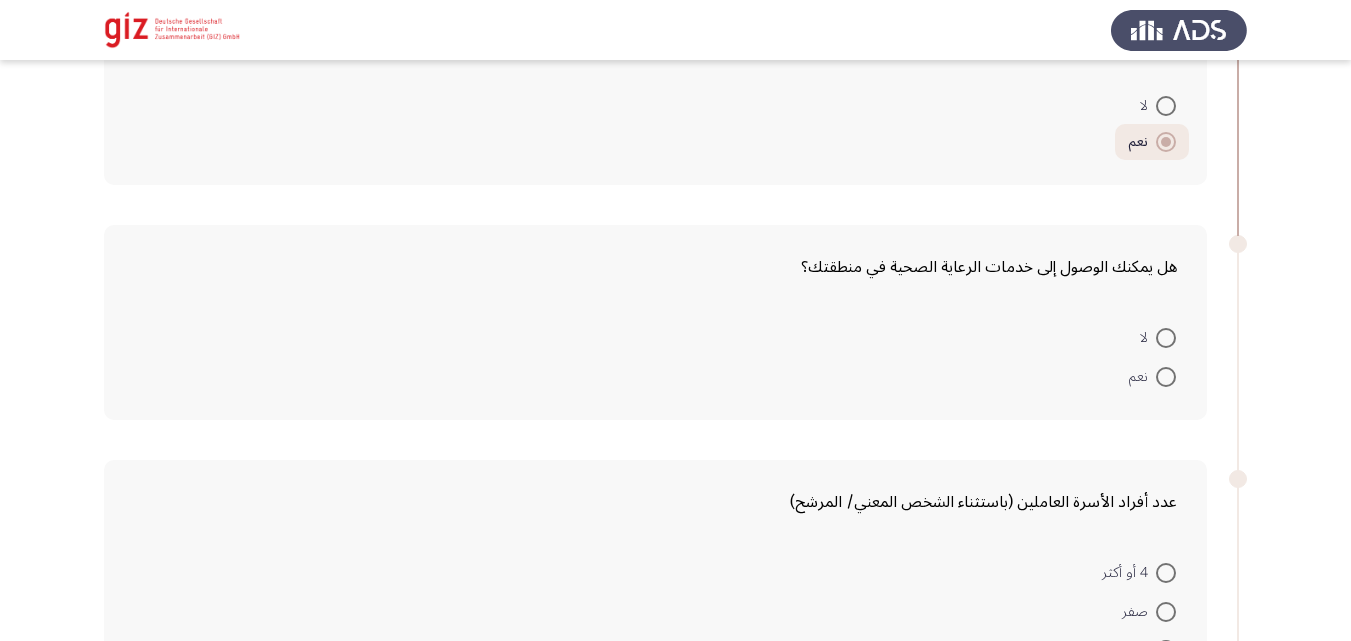 scroll, scrollTop: 235, scrollLeft: 0, axis: vertical 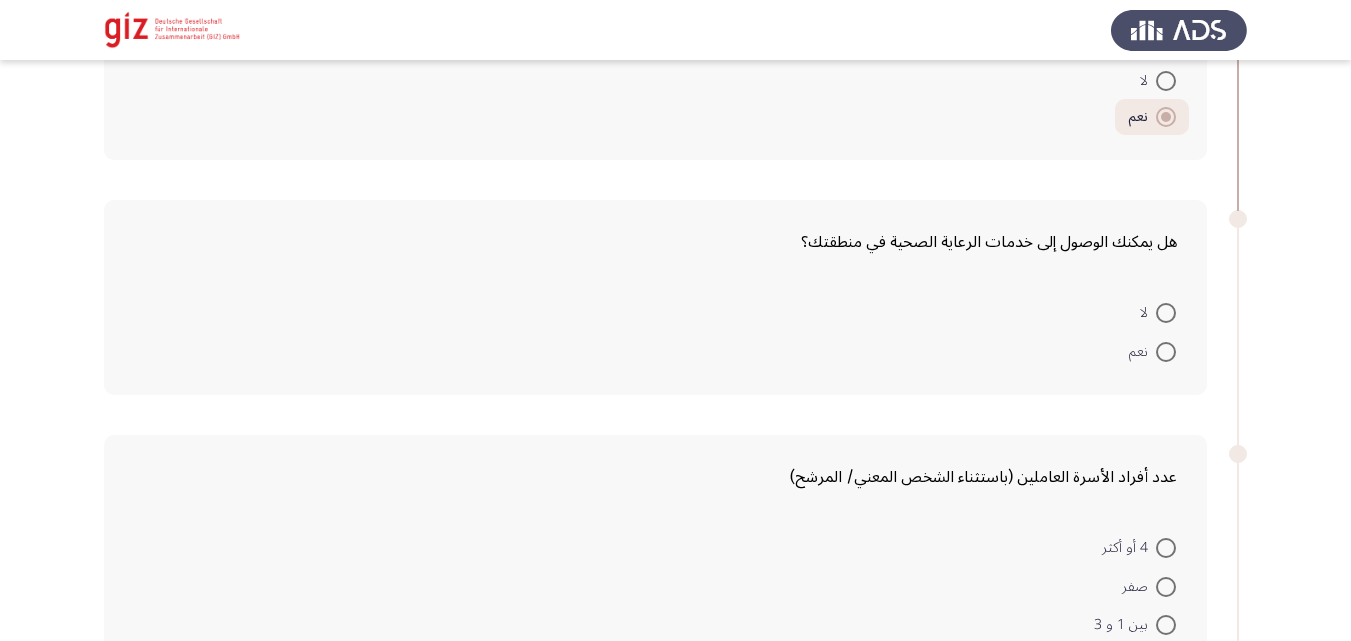 click at bounding box center [1166, 313] 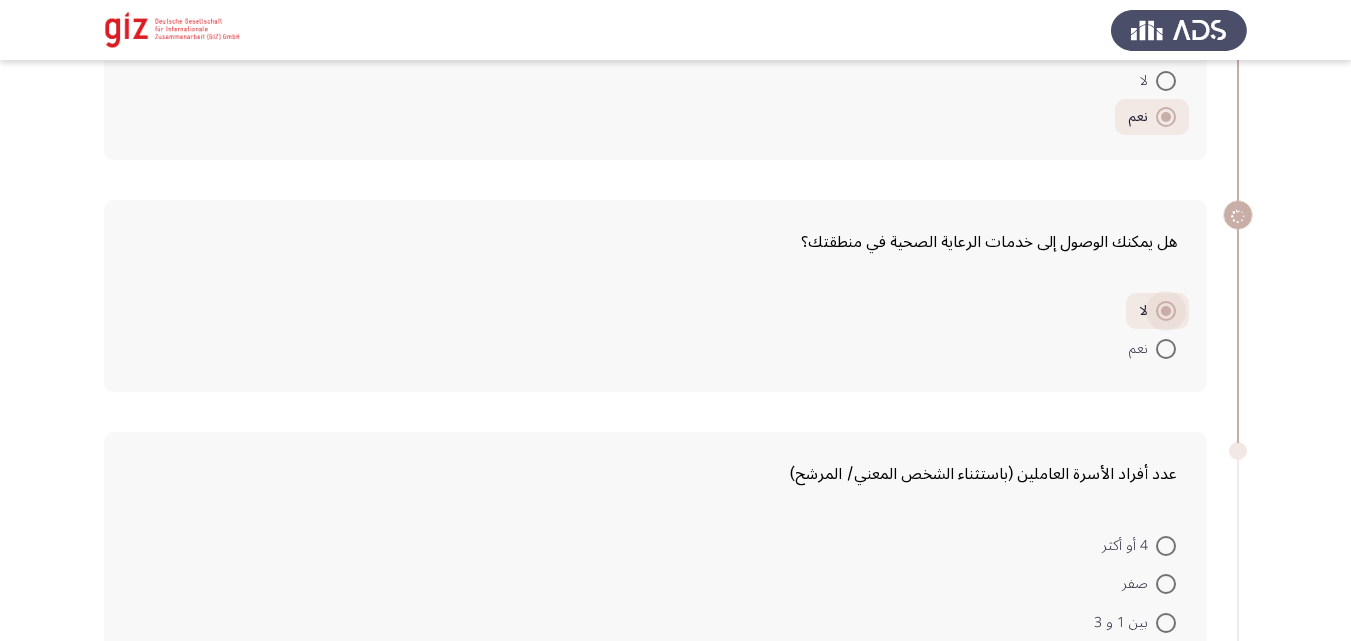 click at bounding box center (1166, 311) 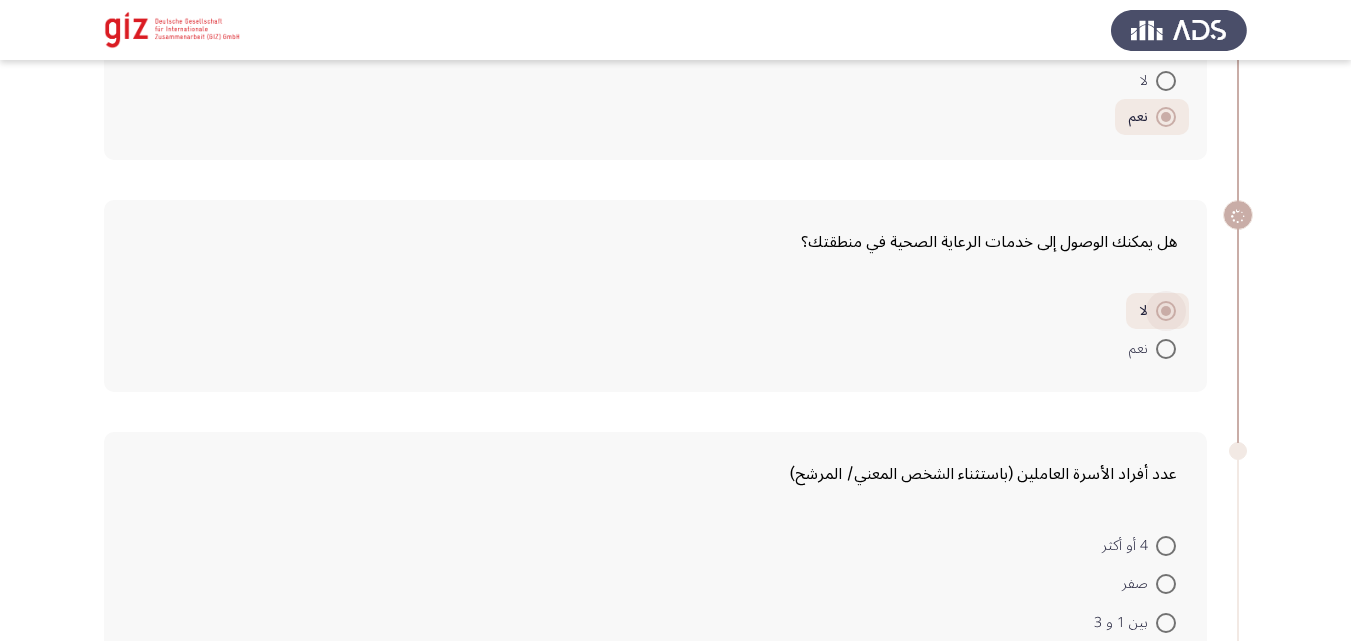 click on "لا" at bounding box center [1166, 311] 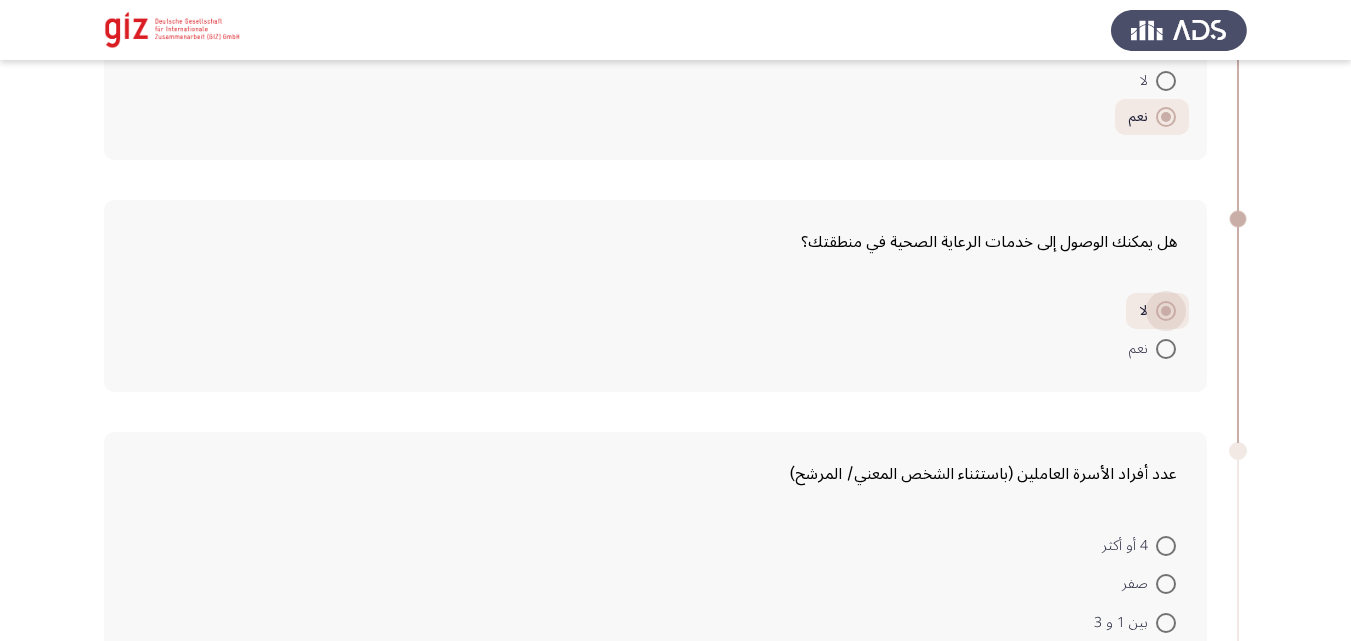 click at bounding box center (1166, 311) 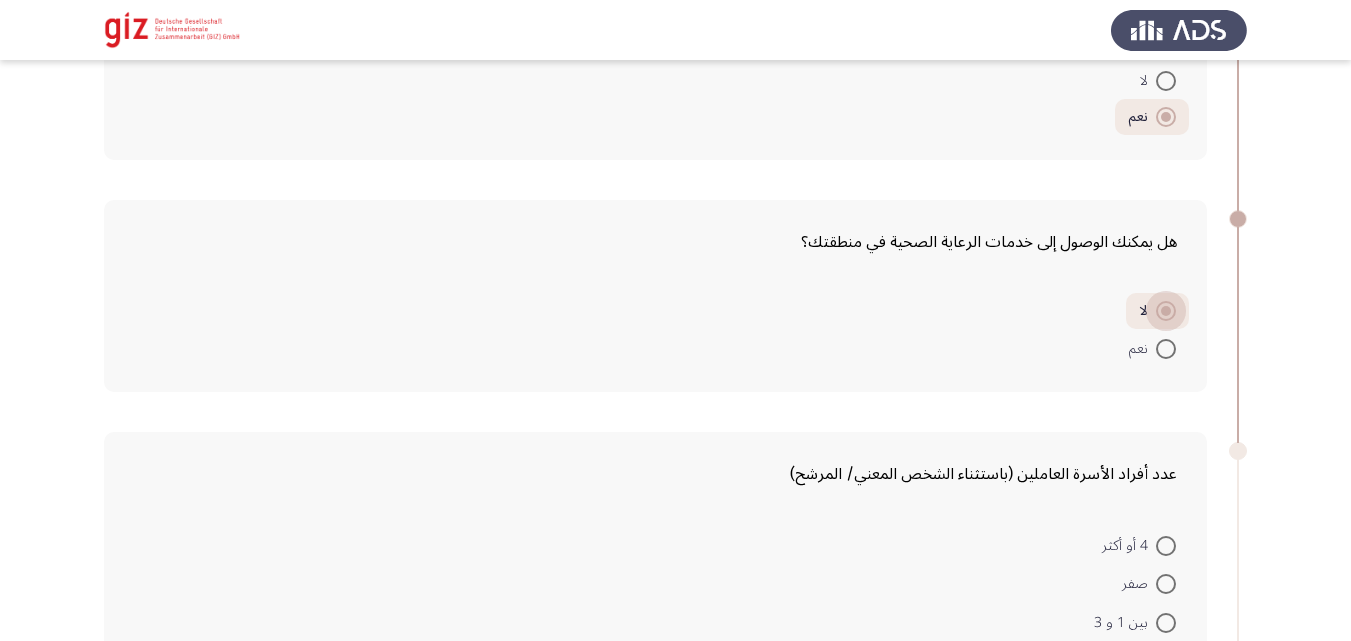 click at bounding box center [1166, 311] 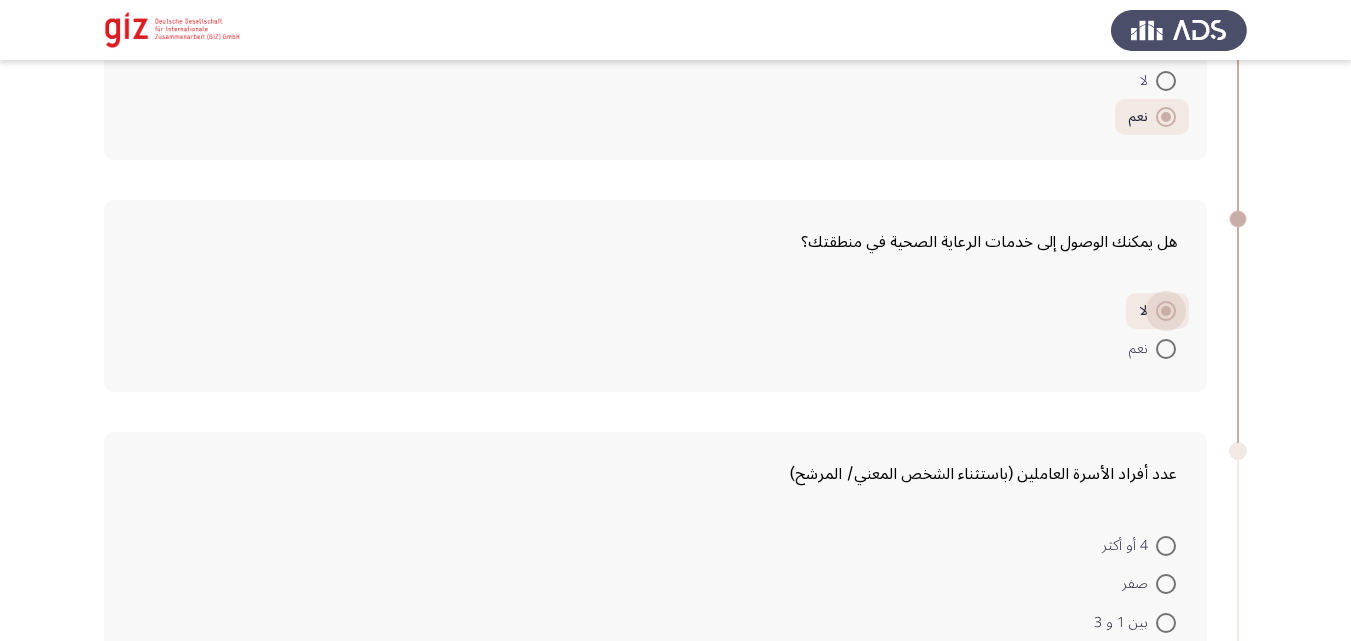 click at bounding box center (1166, 311) 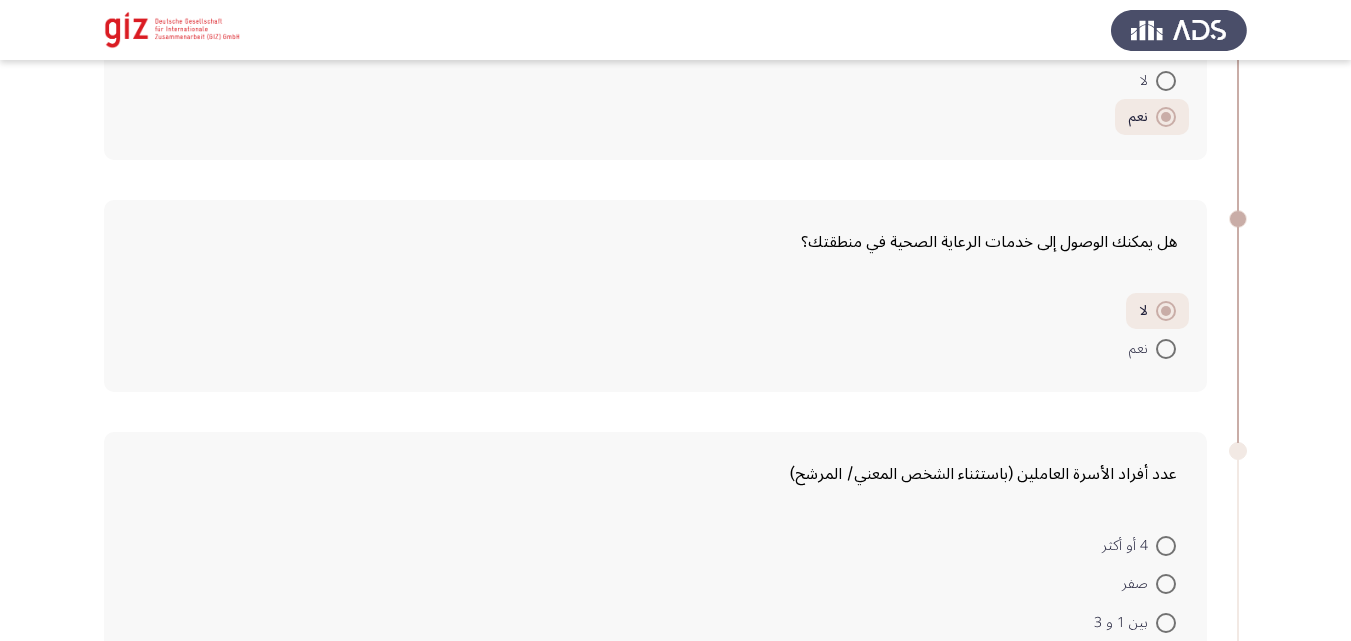 click on "نعم" at bounding box center (1152, 348) 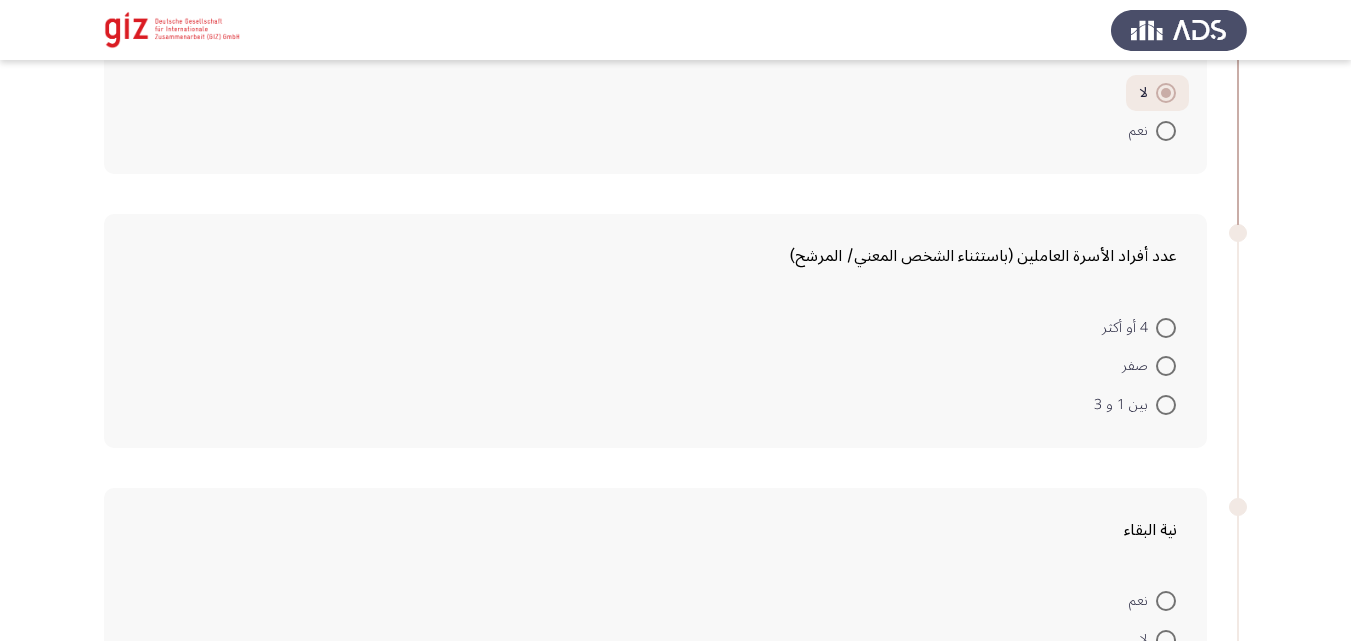 scroll, scrollTop: 454, scrollLeft: 0, axis: vertical 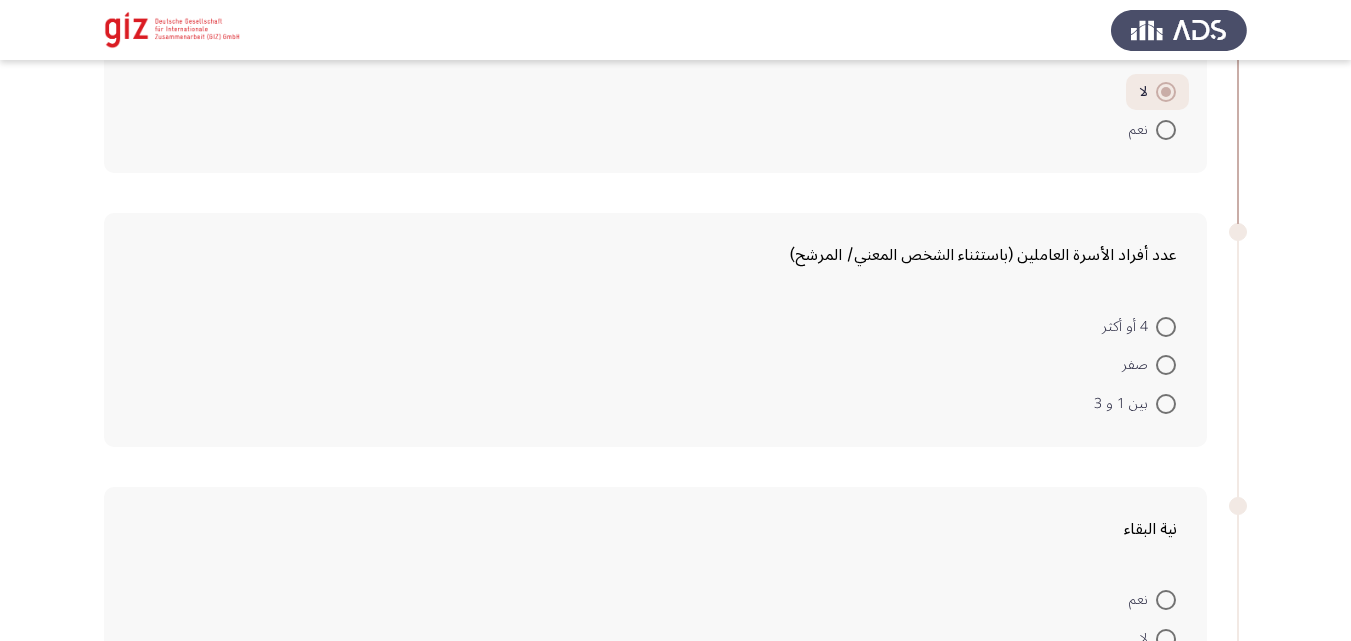 click at bounding box center (1166, 365) 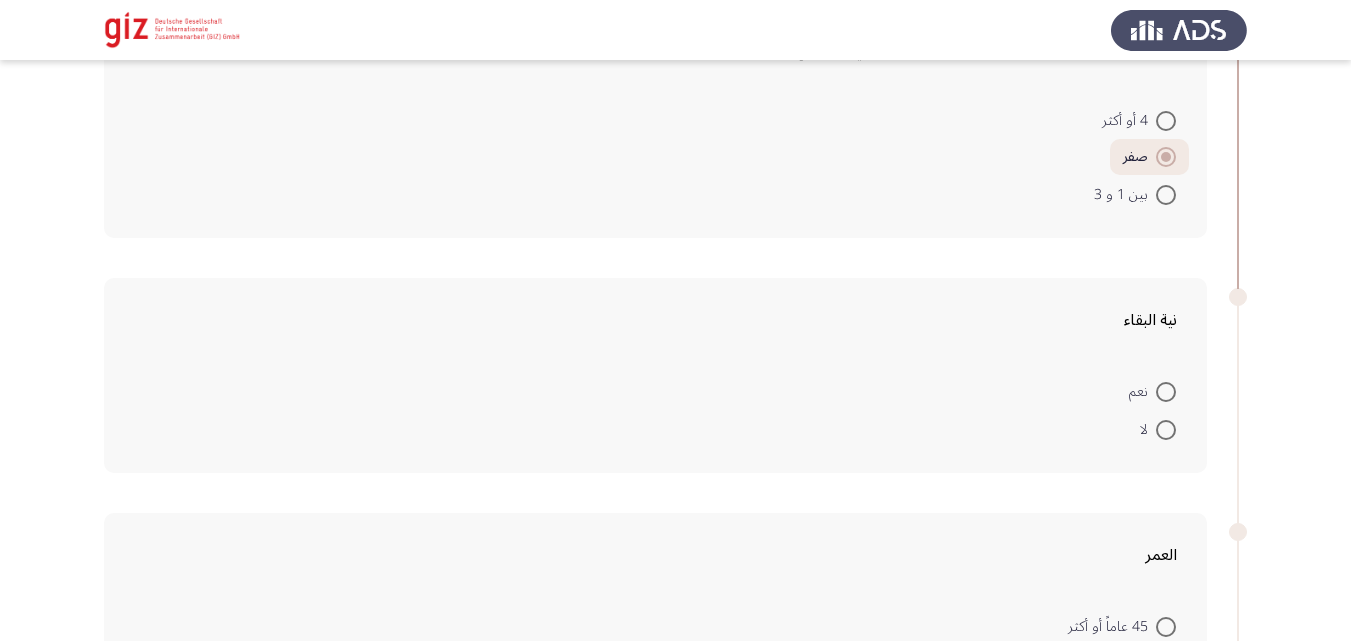 scroll, scrollTop: 663, scrollLeft: 0, axis: vertical 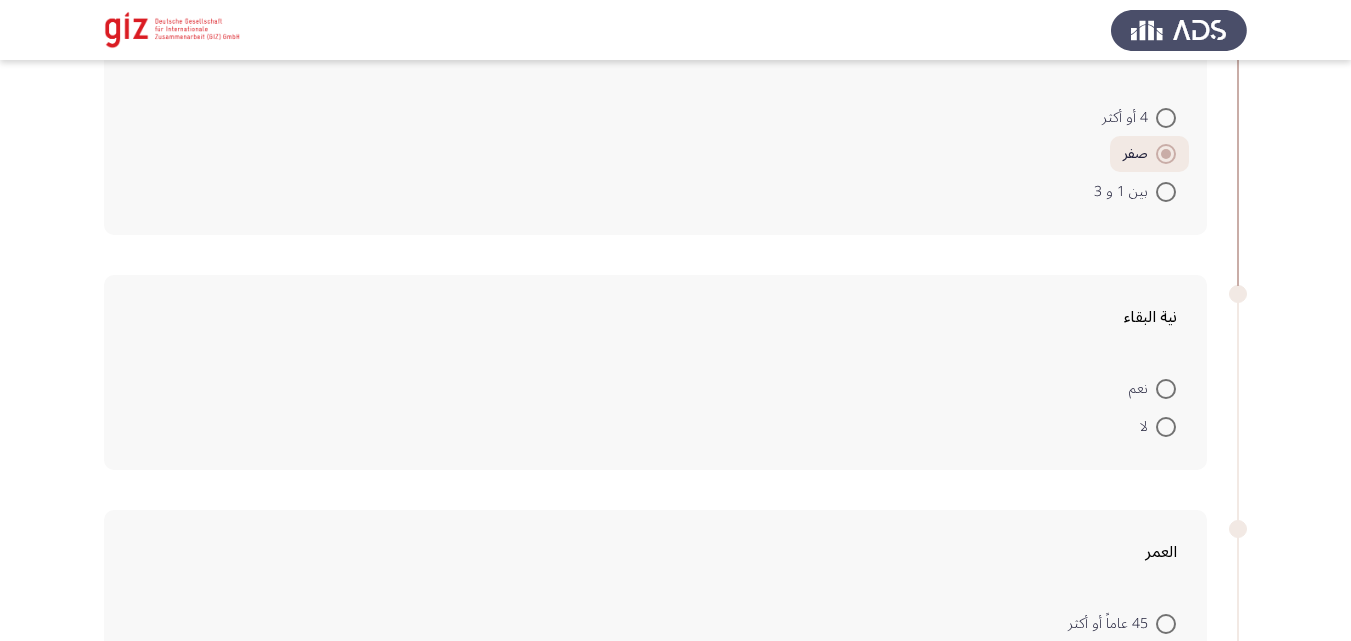 click at bounding box center [1166, 389] 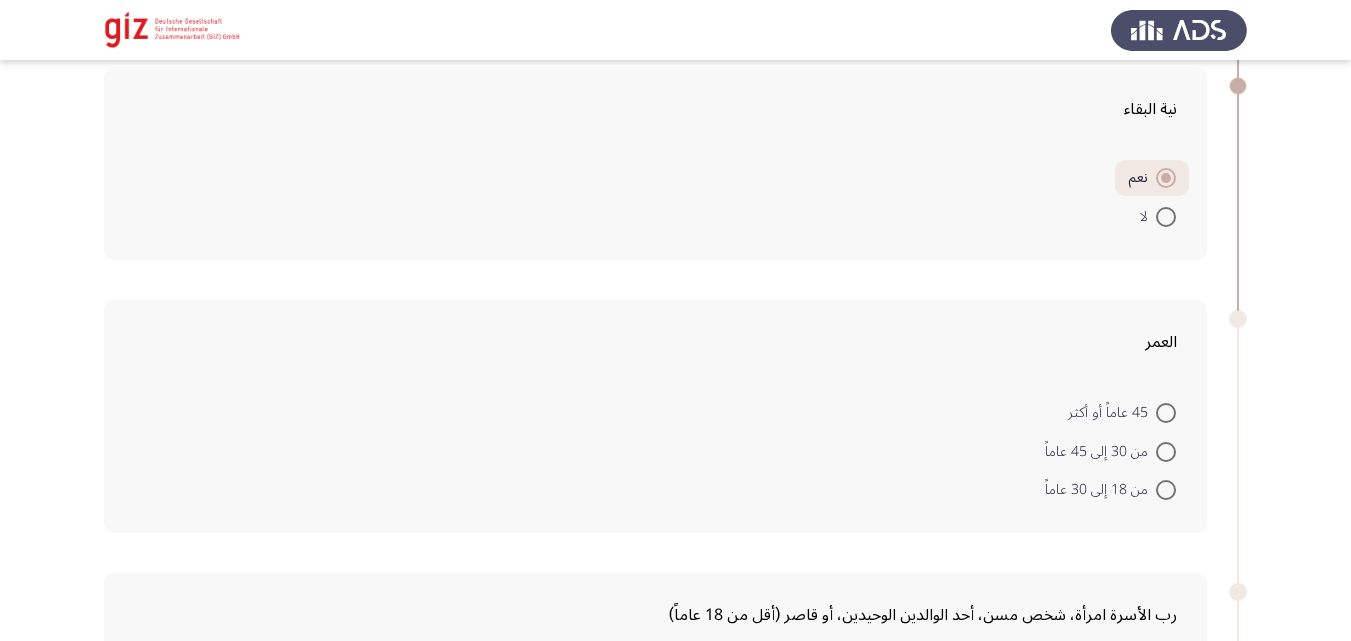 scroll, scrollTop: 892, scrollLeft: 0, axis: vertical 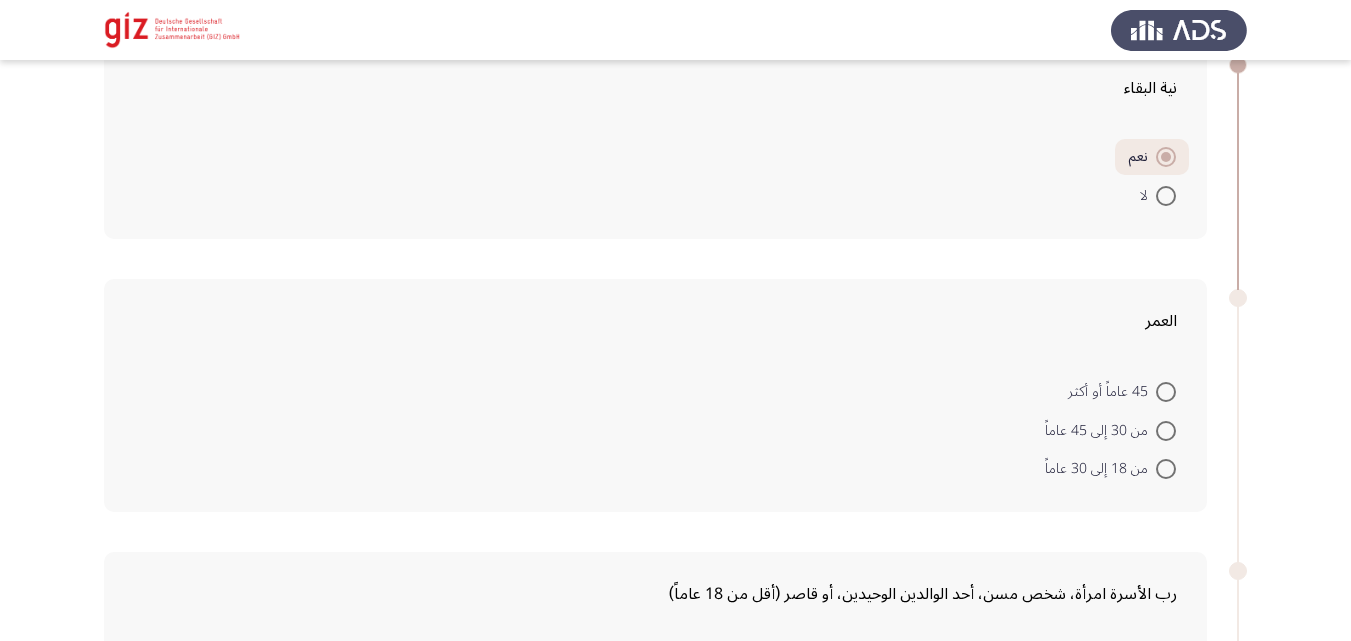 click at bounding box center [1166, 431] 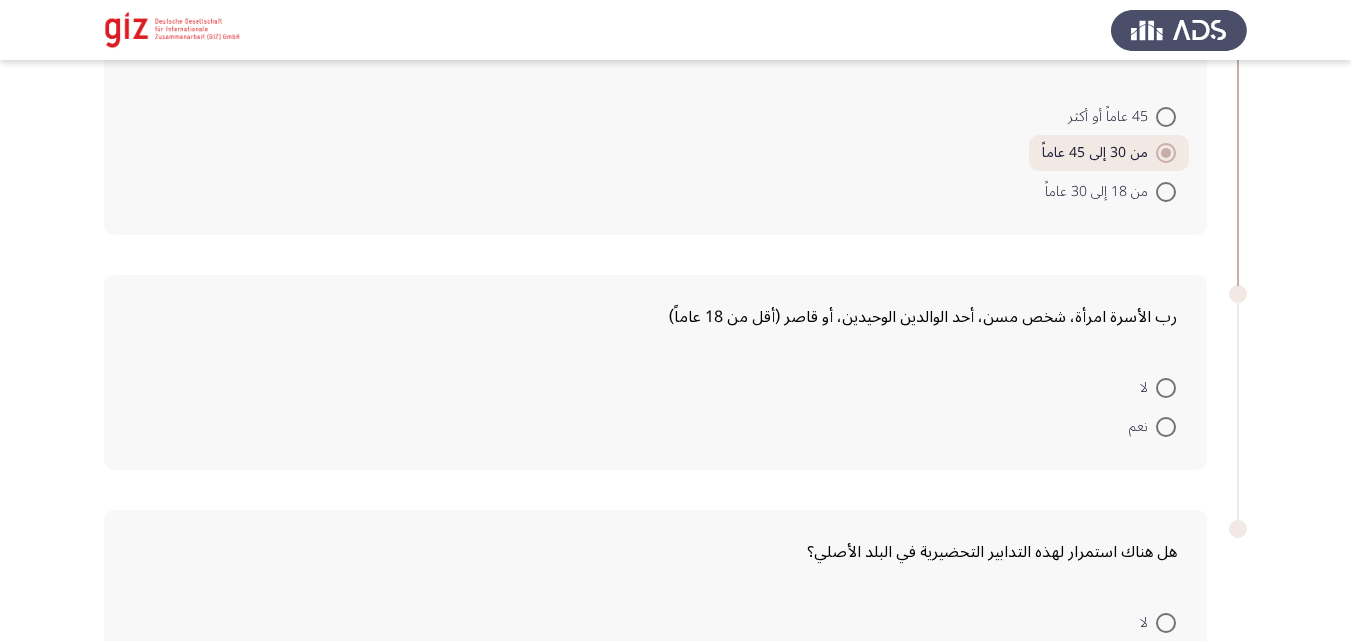 scroll, scrollTop: 1168, scrollLeft: 0, axis: vertical 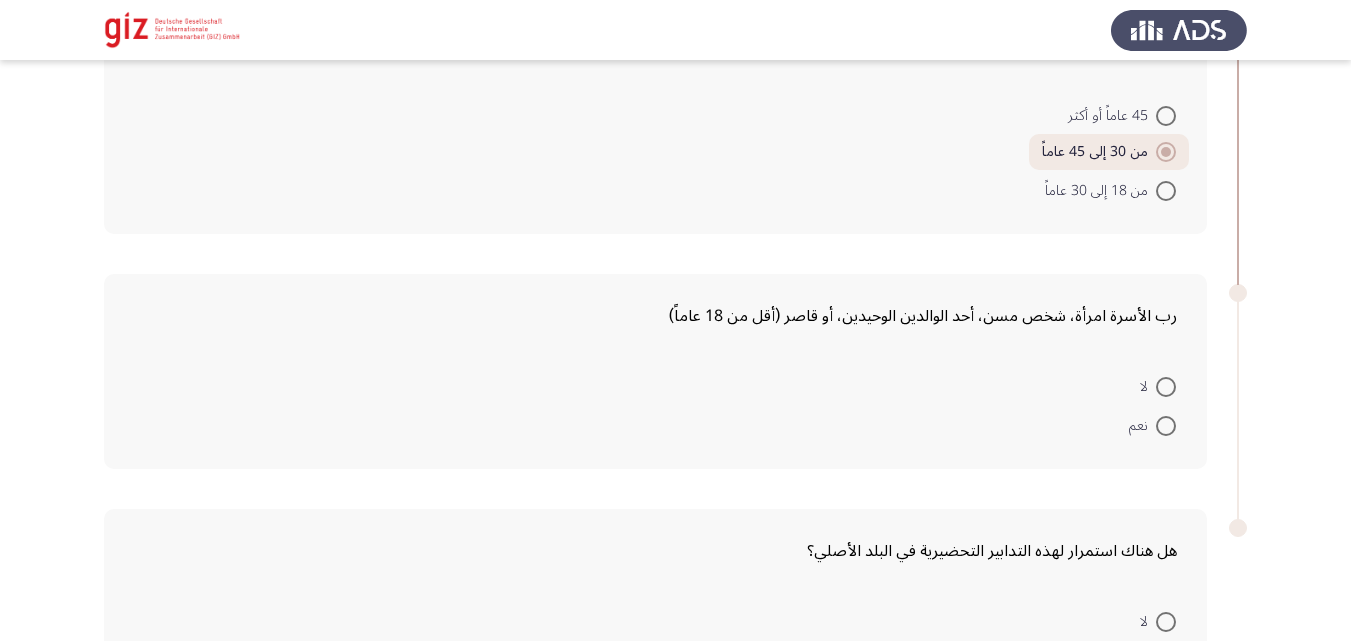 click at bounding box center [1166, 387] 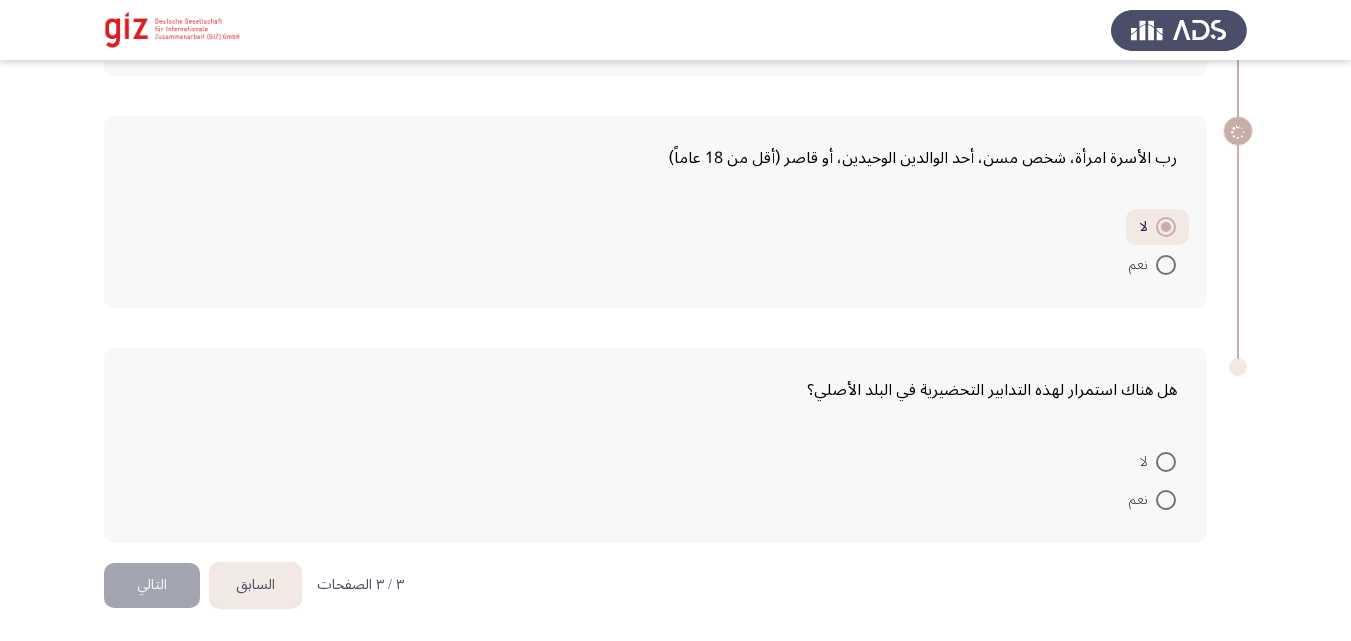 scroll, scrollTop: 1328, scrollLeft: 0, axis: vertical 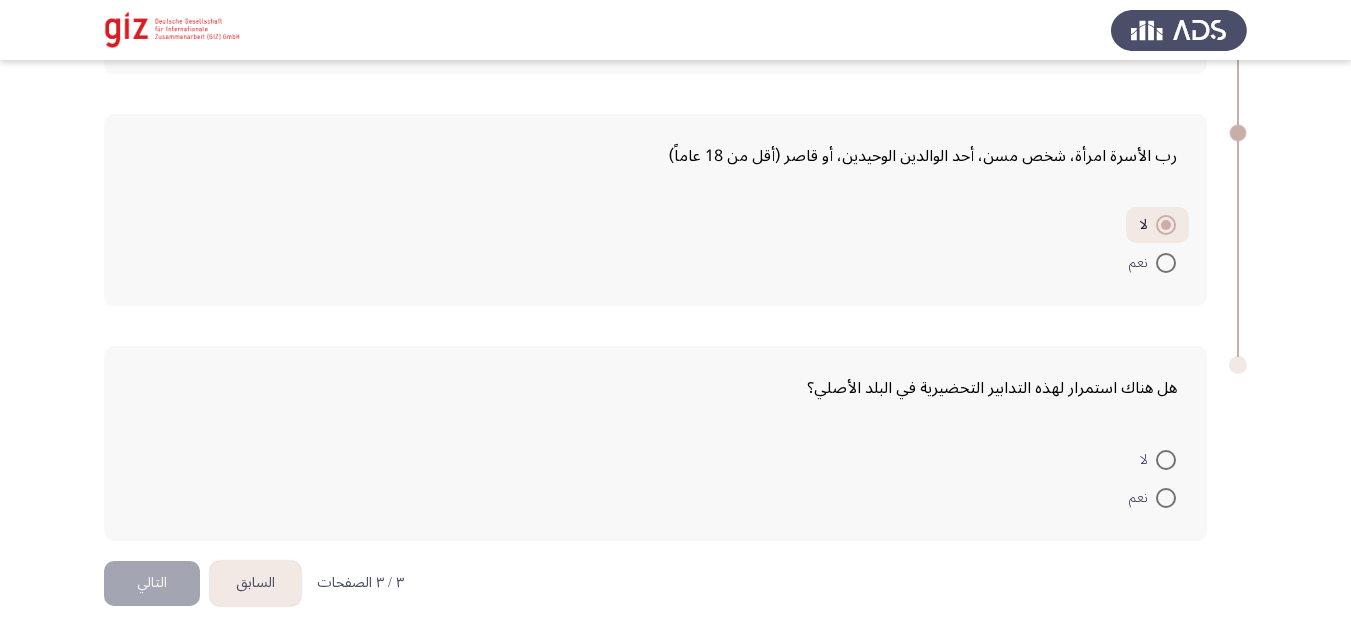 click at bounding box center (1166, 460) 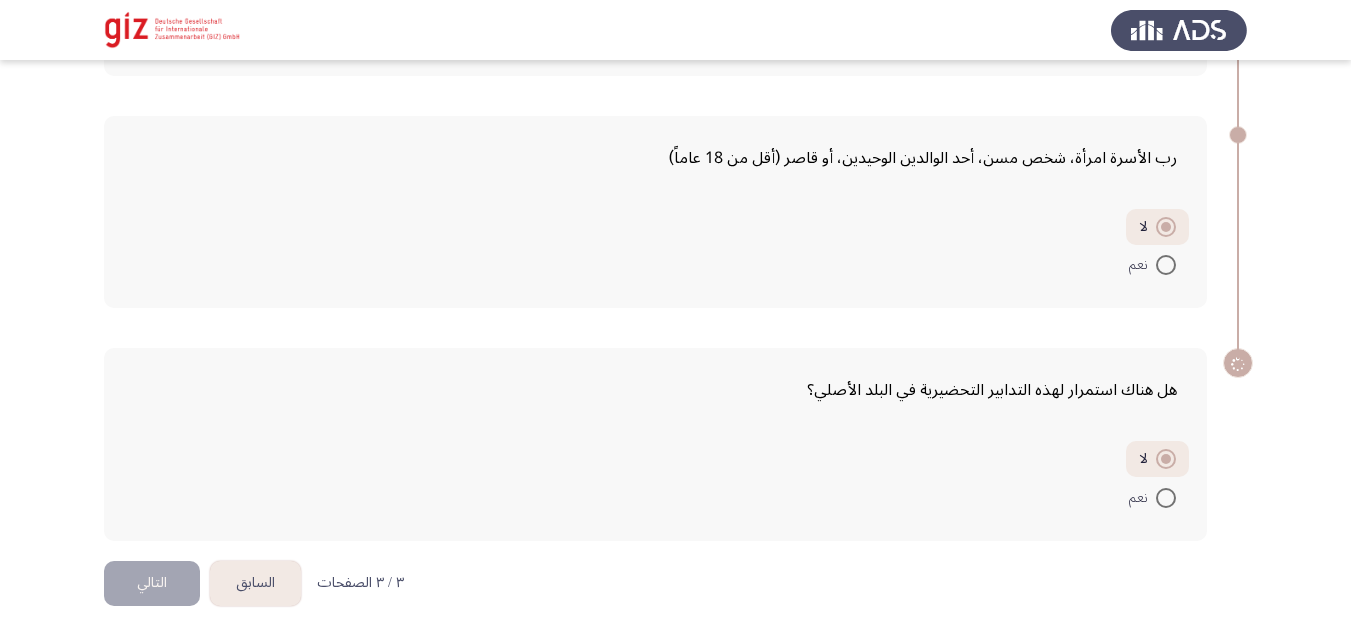 scroll, scrollTop: 1326, scrollLeft: 0, axis: vertical 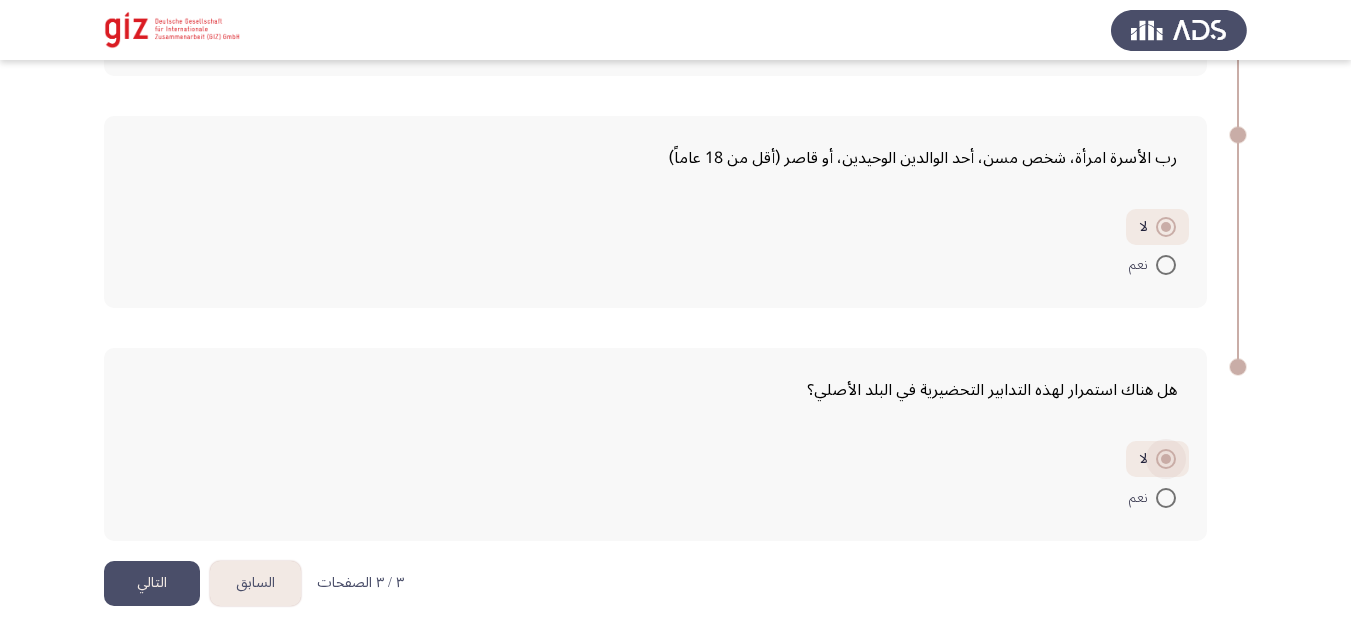 drag, startPoint x: 1168, startPoint y: 468, endPoint x: 735, endPoint y: 477, distance: 433.09354 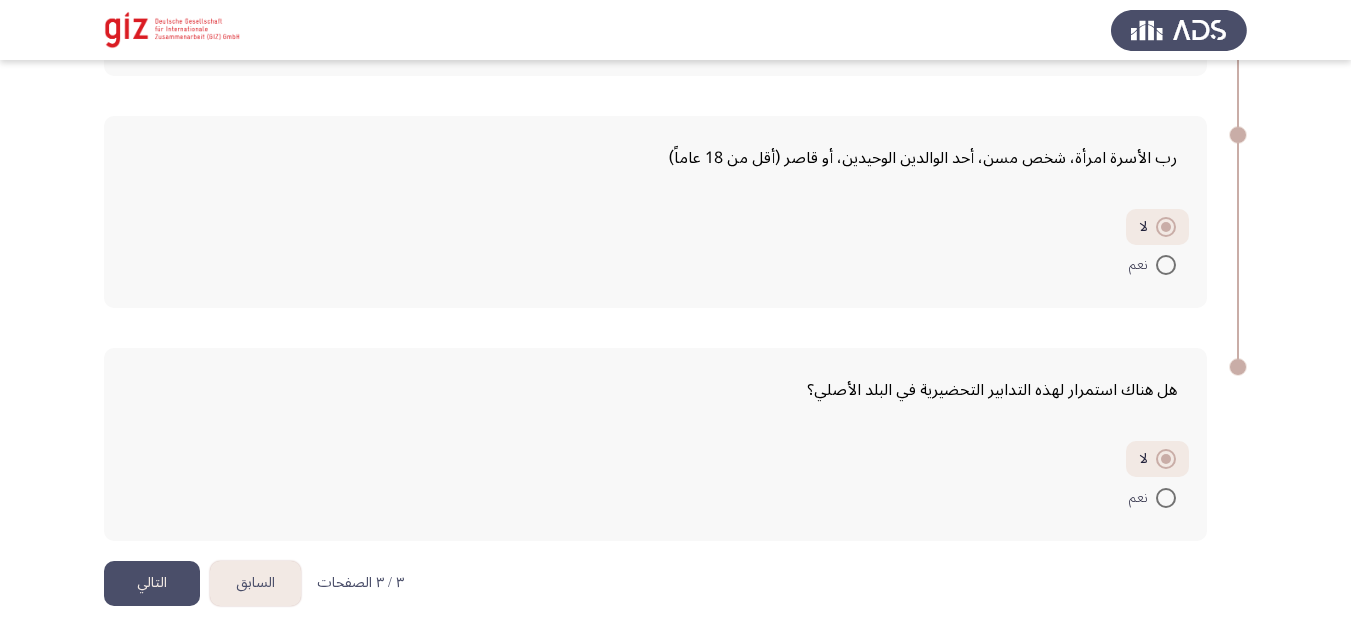 click on "التالي" 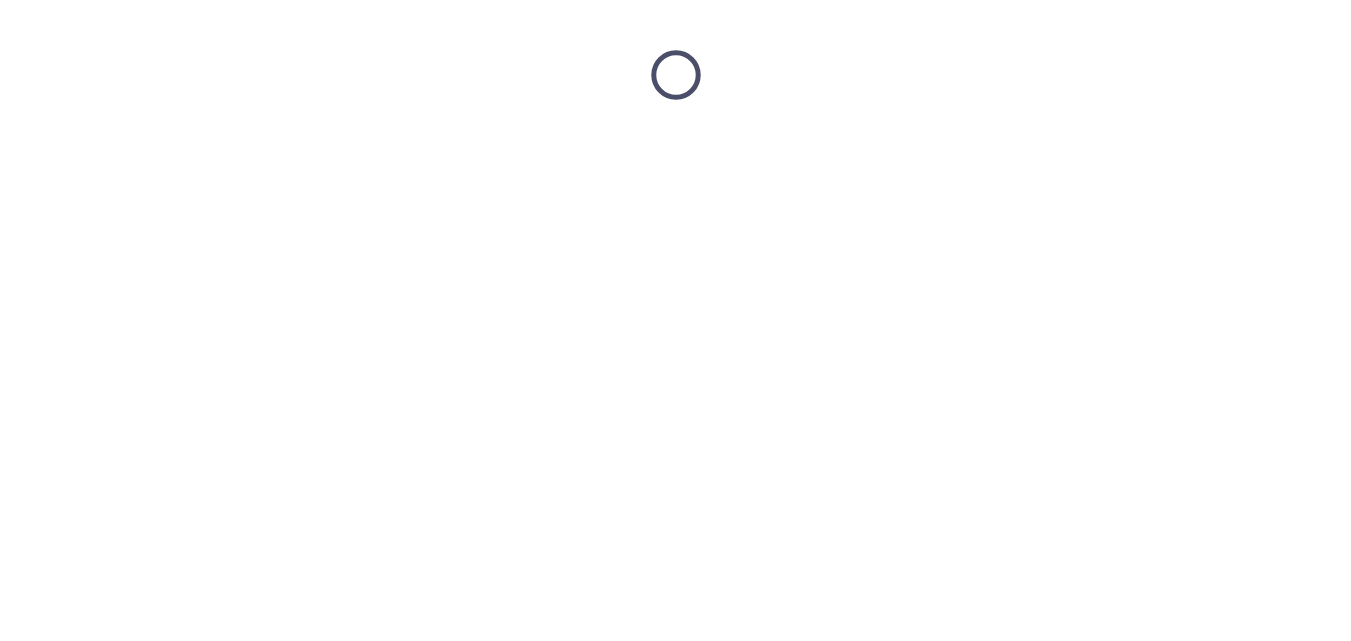 scroll, scrollTop: 0, scrollLeft: 0, axis: both 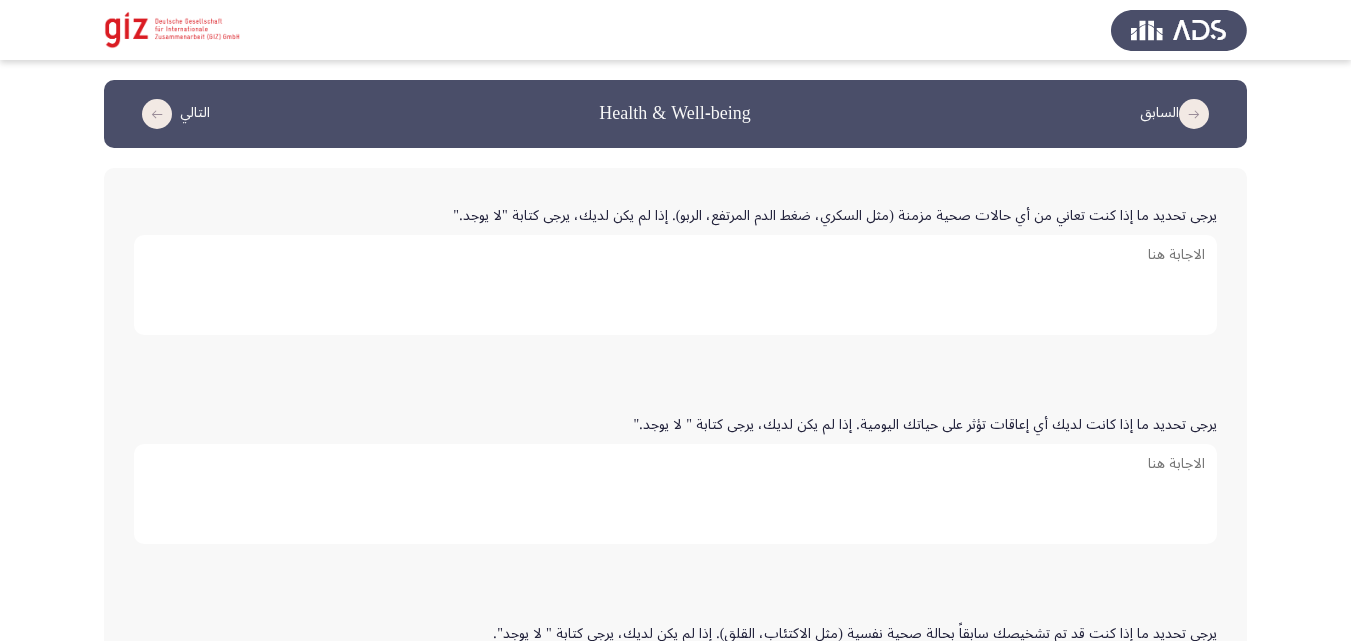 click on "يرجى تحديد ما إذا كنت تعاني من أي حالات صحية مزمنة (مثل السكري، ضغط الدم المرتفع، الربو). إذا لم يكن لديك، يرجى كتابة "لا يوجد."" at bounding box center (675, 285) 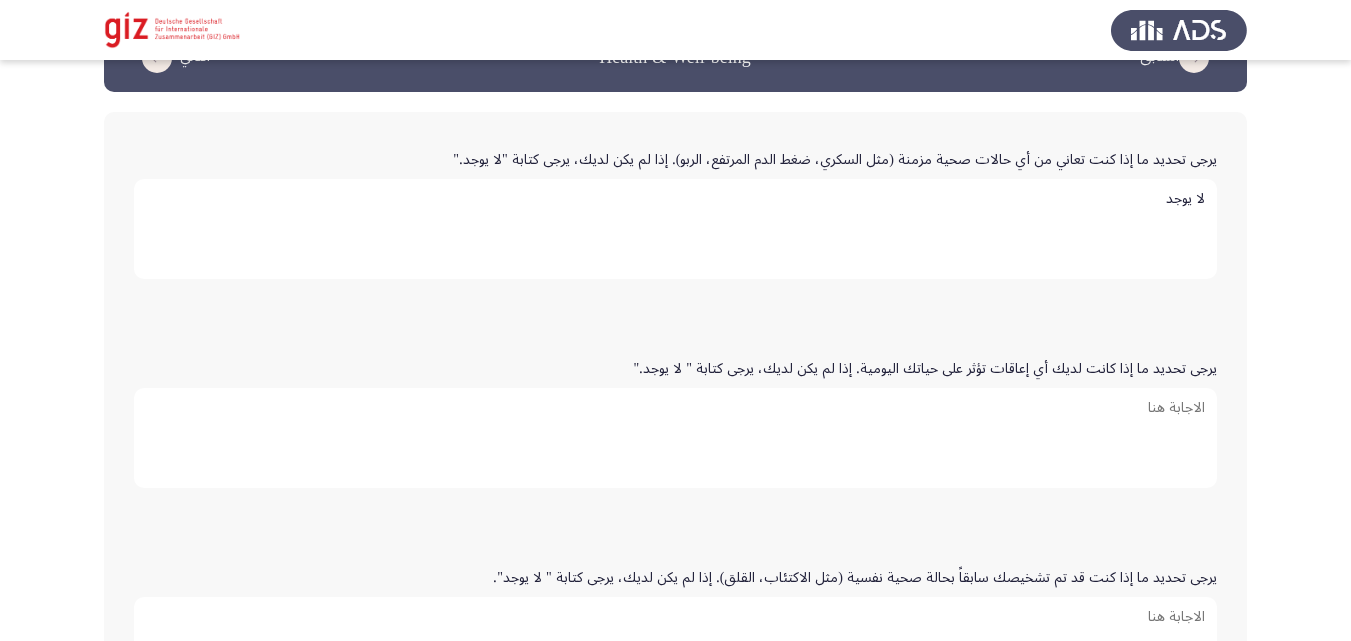 scroll, scrollTop: 213, scrollLeft: 0, axis: vertical 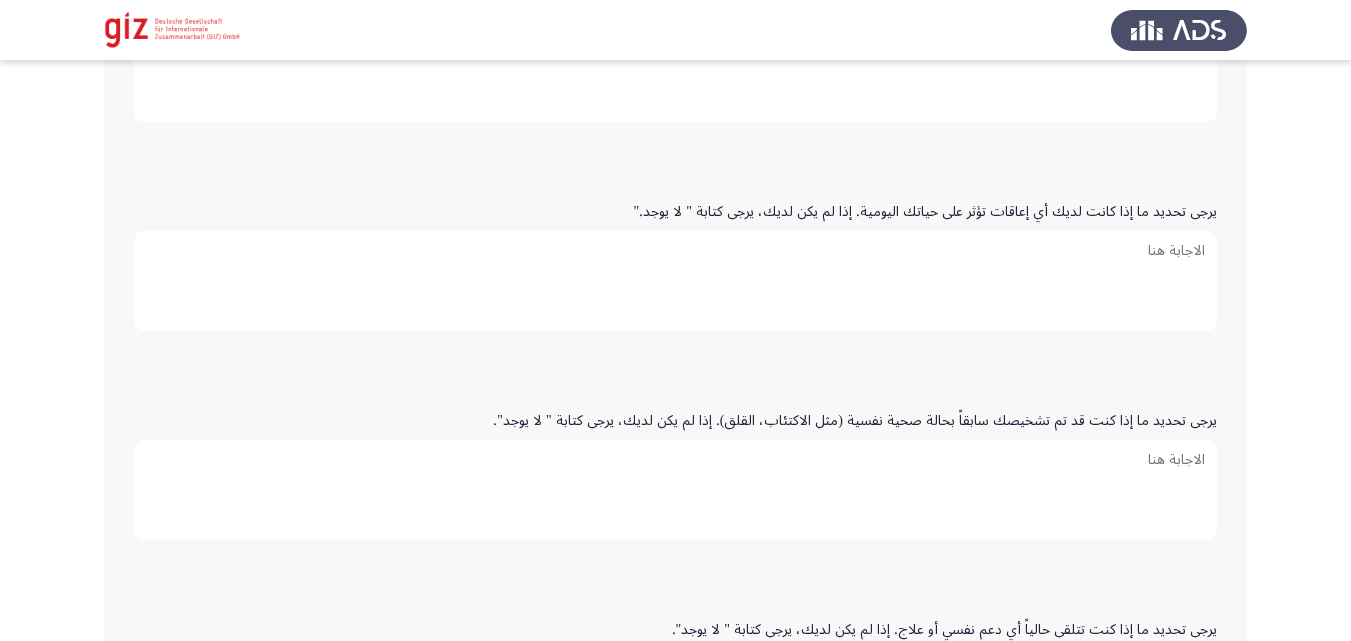 type on "لا يوجد" 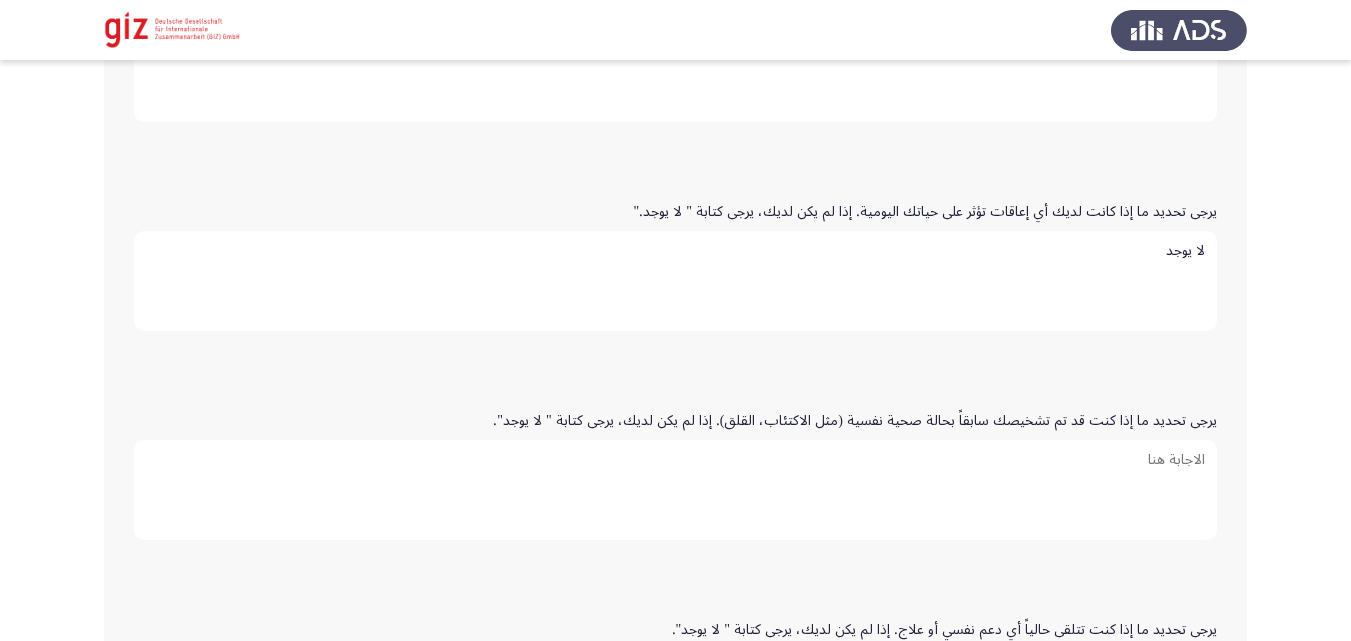 type on "لا يوجد" 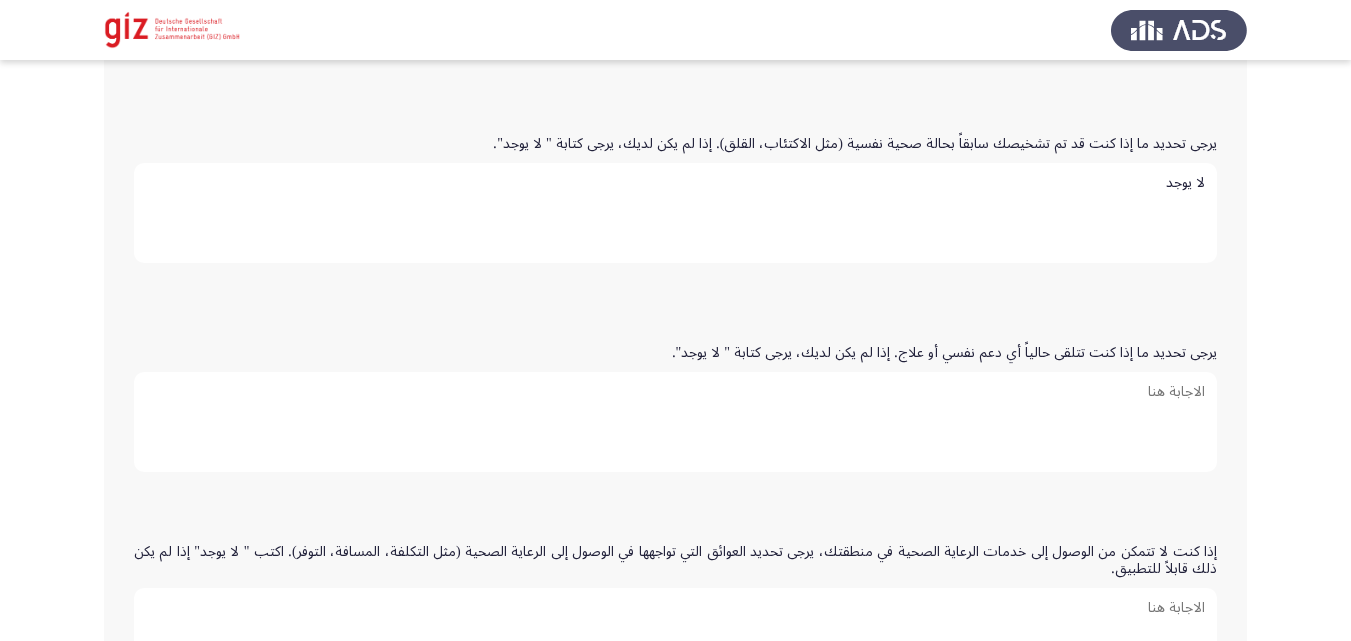 scroll, scrollTop: 546, scrollLeft: 0, axis: vertical 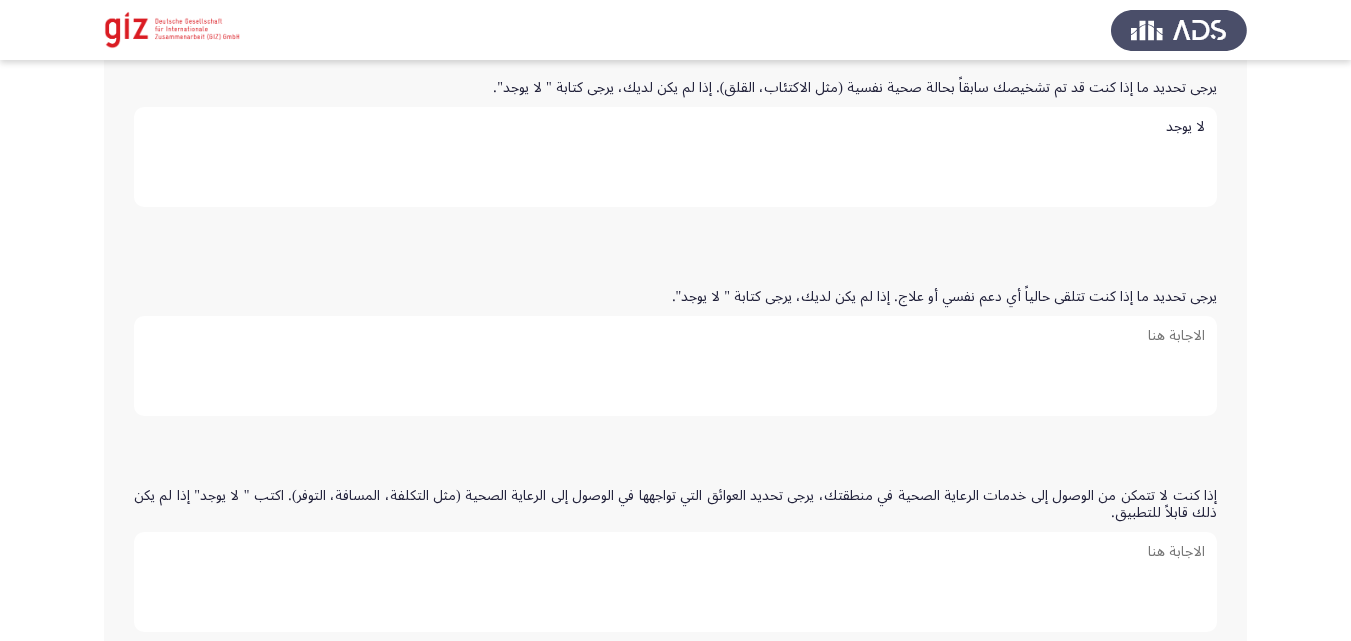 type on "لا يوجد" 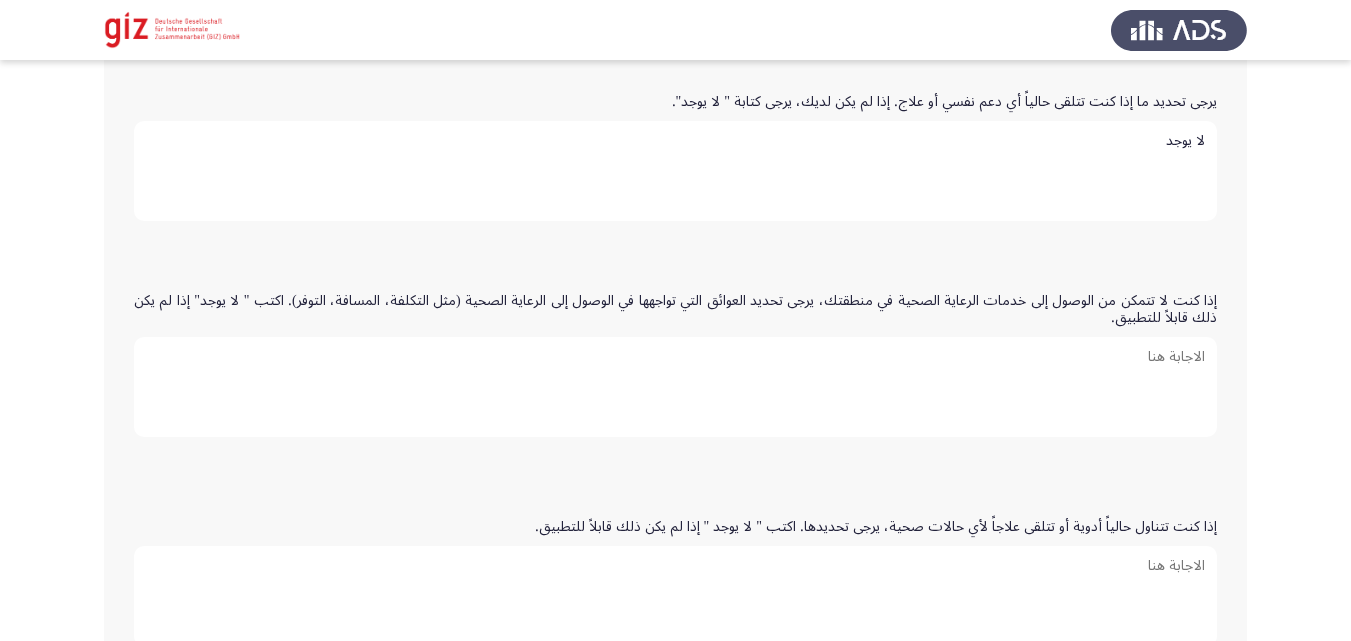 scroll, scrollTop: 764, scrollLeft: 0, axis: vertical 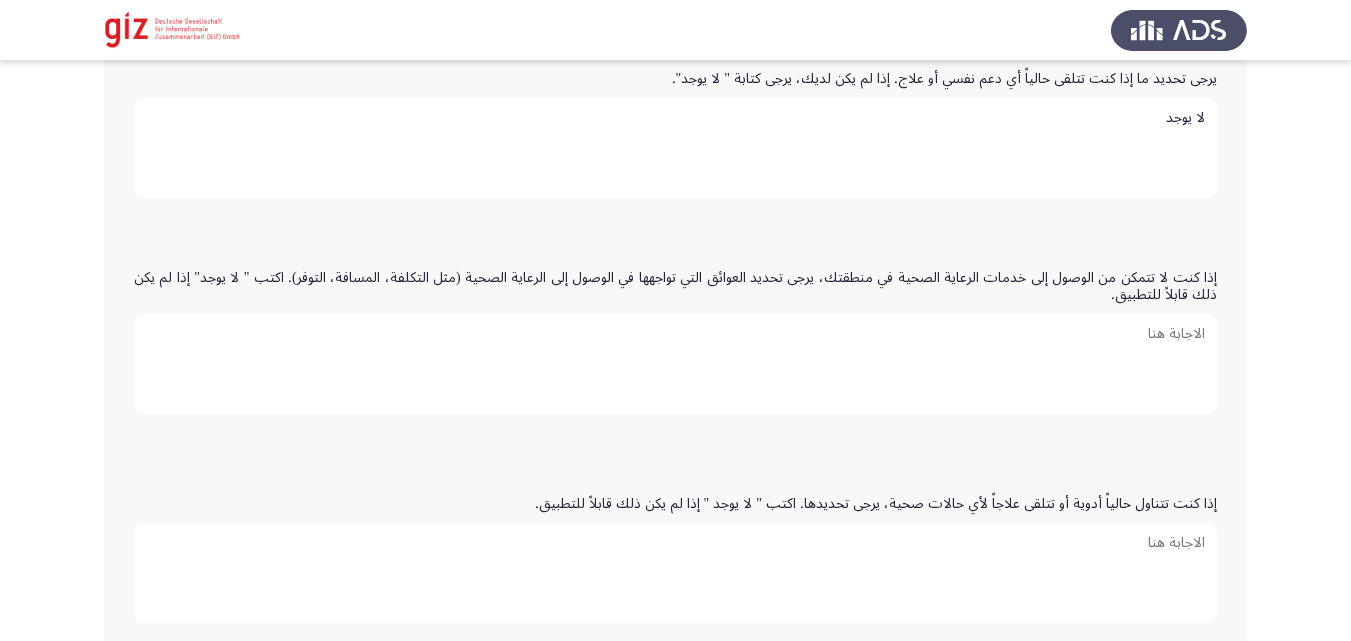 type on "لا يوجد" 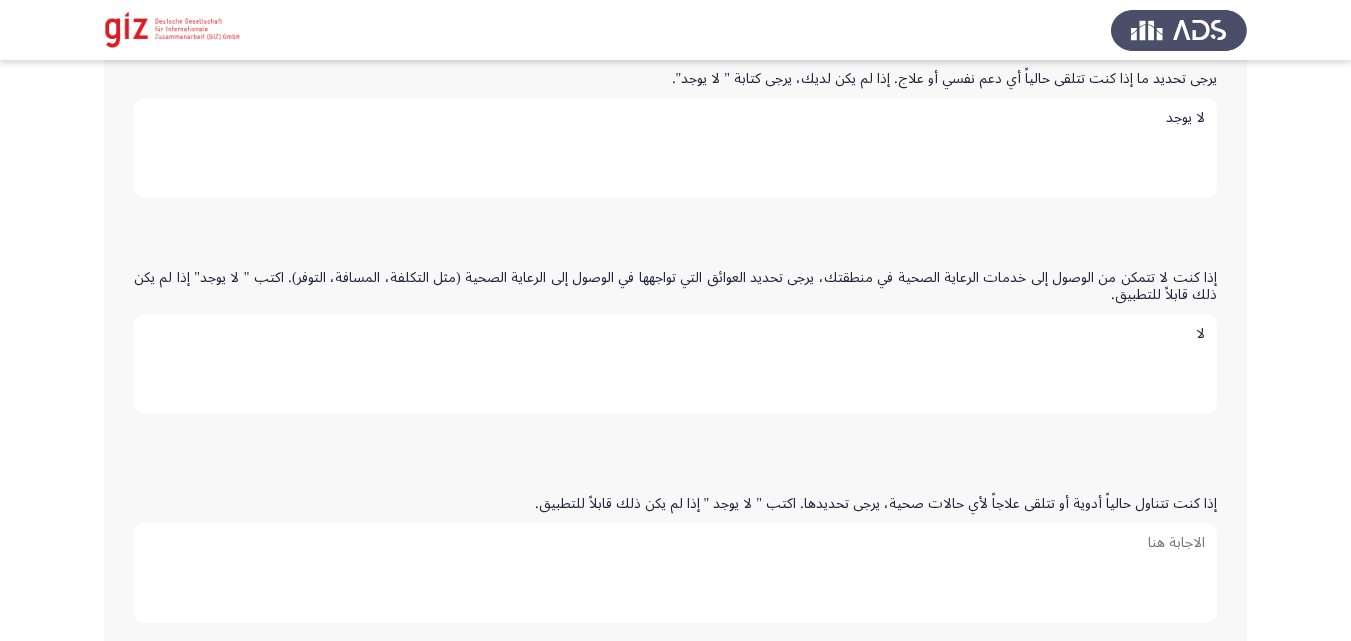 type on "ل" 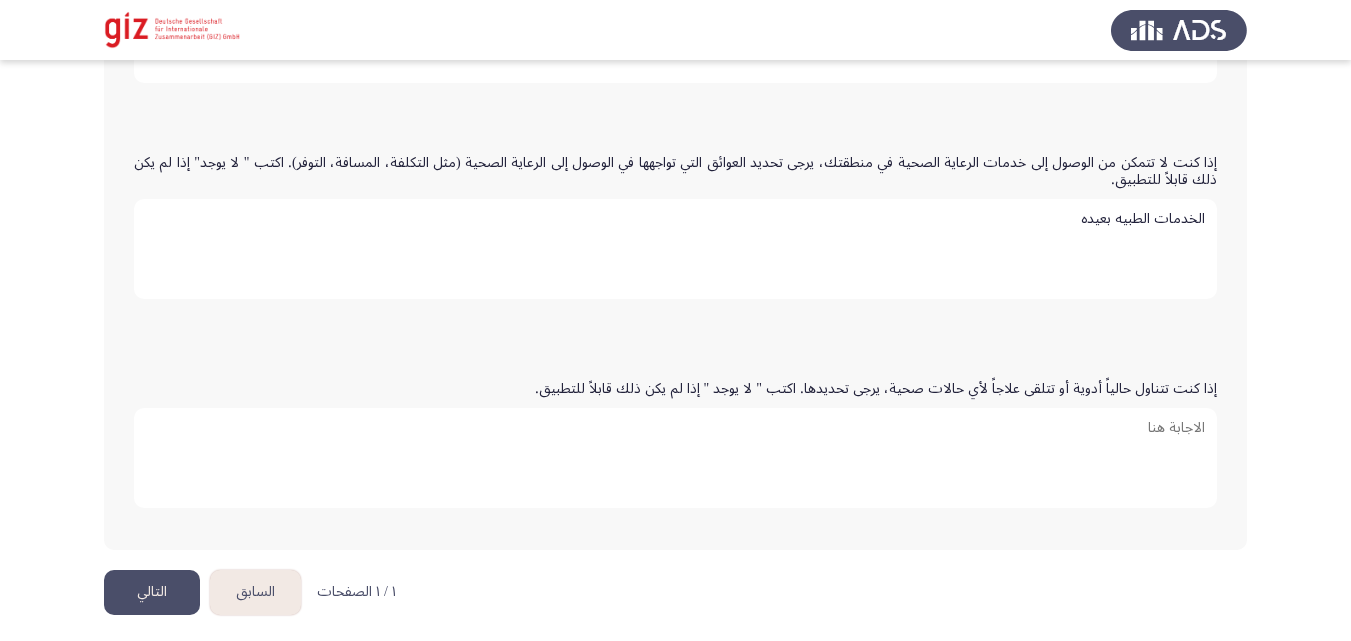scroll, scrollTop: 888, scrollLeft: 0, axis: vertical 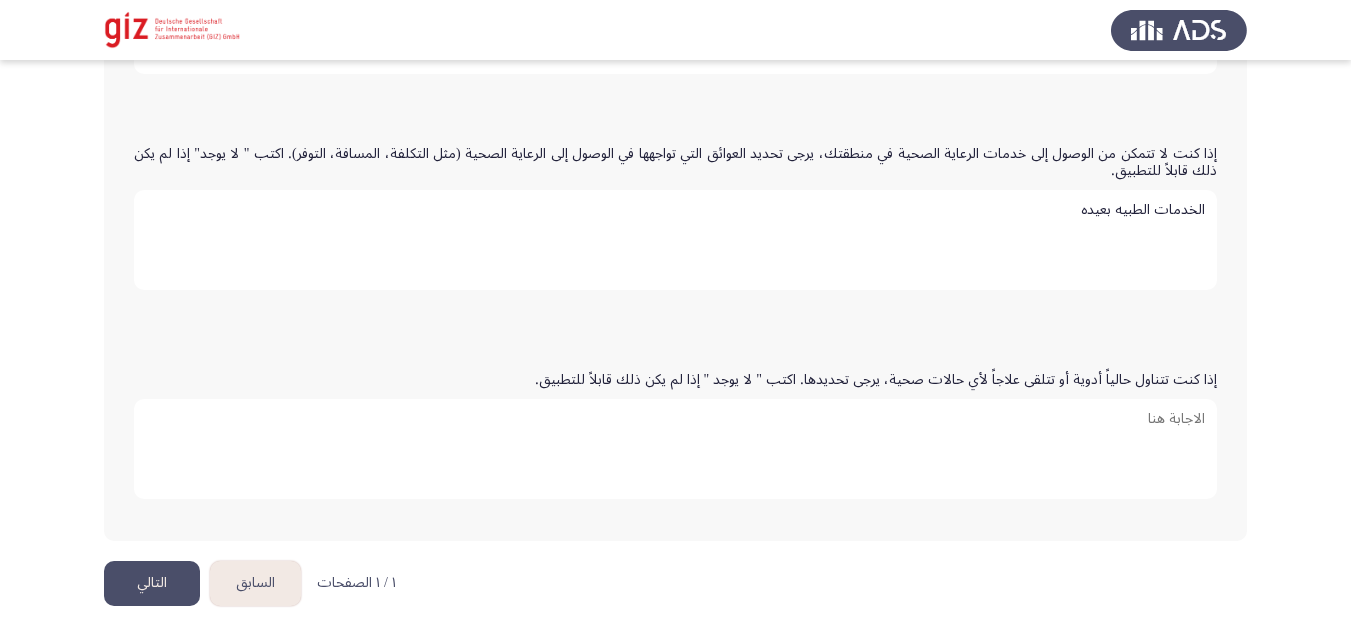 type on "الخدمات الطبيه بعيده" 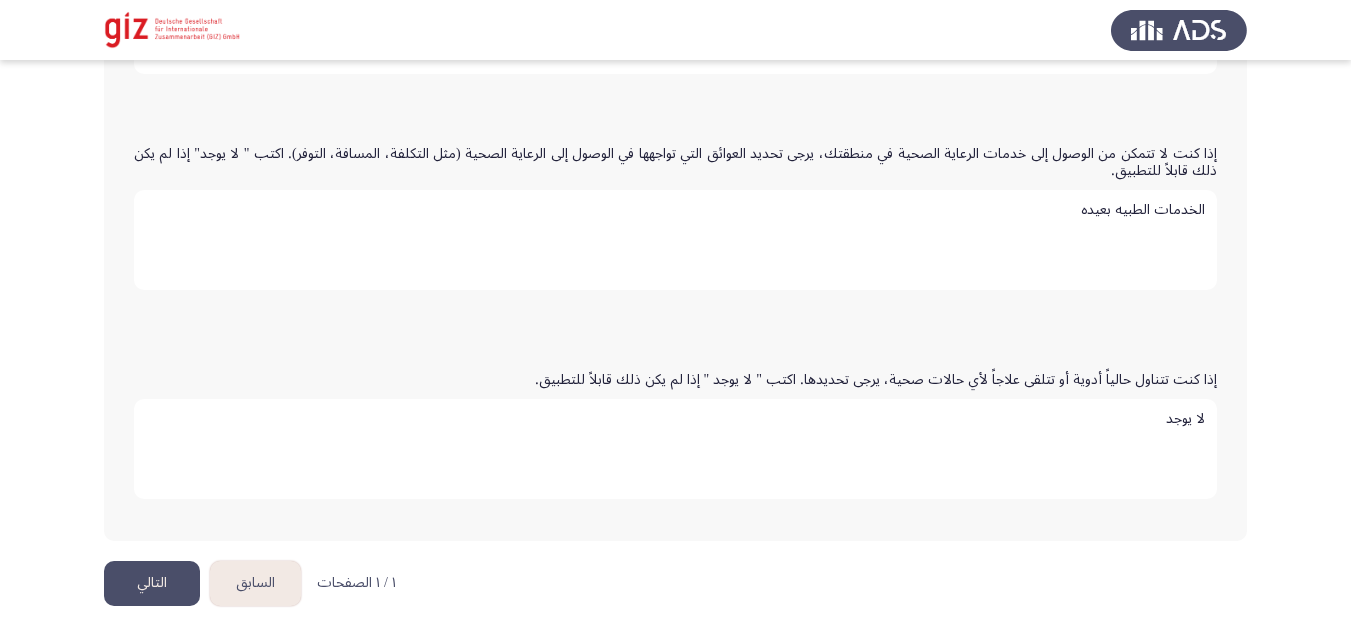 type on "لا يوجد" 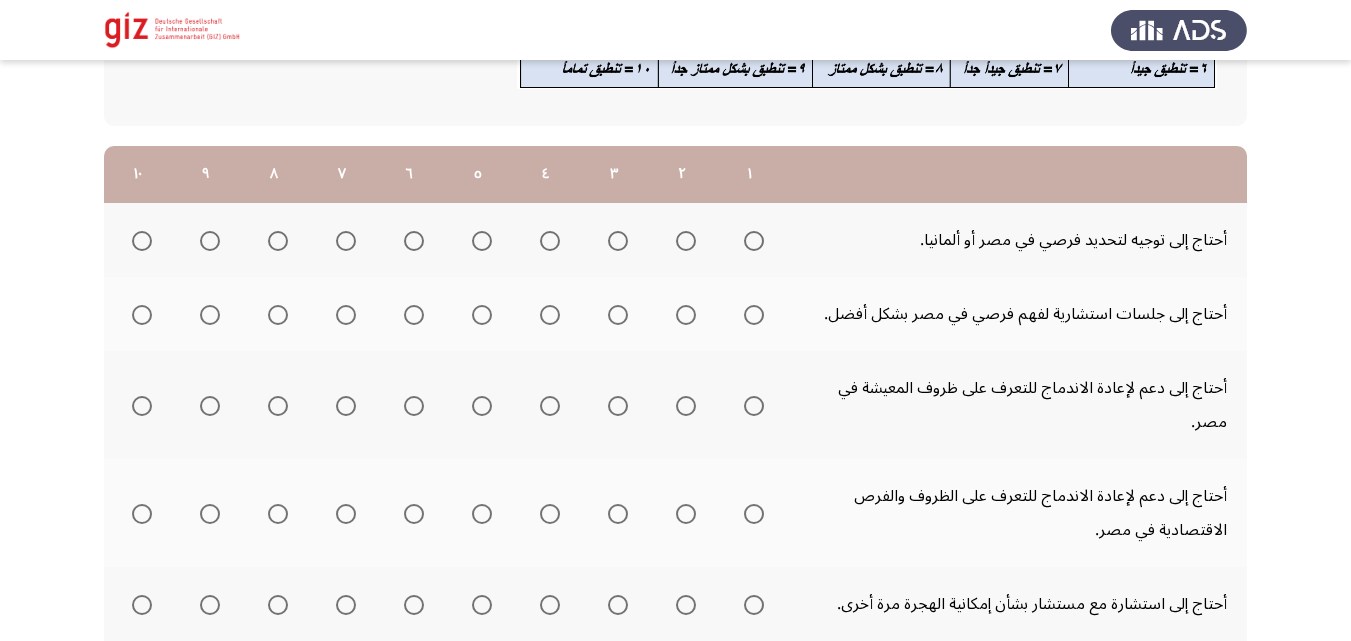 scroll, scrollTop: 237, scrollLeft: 0, axis: vertical 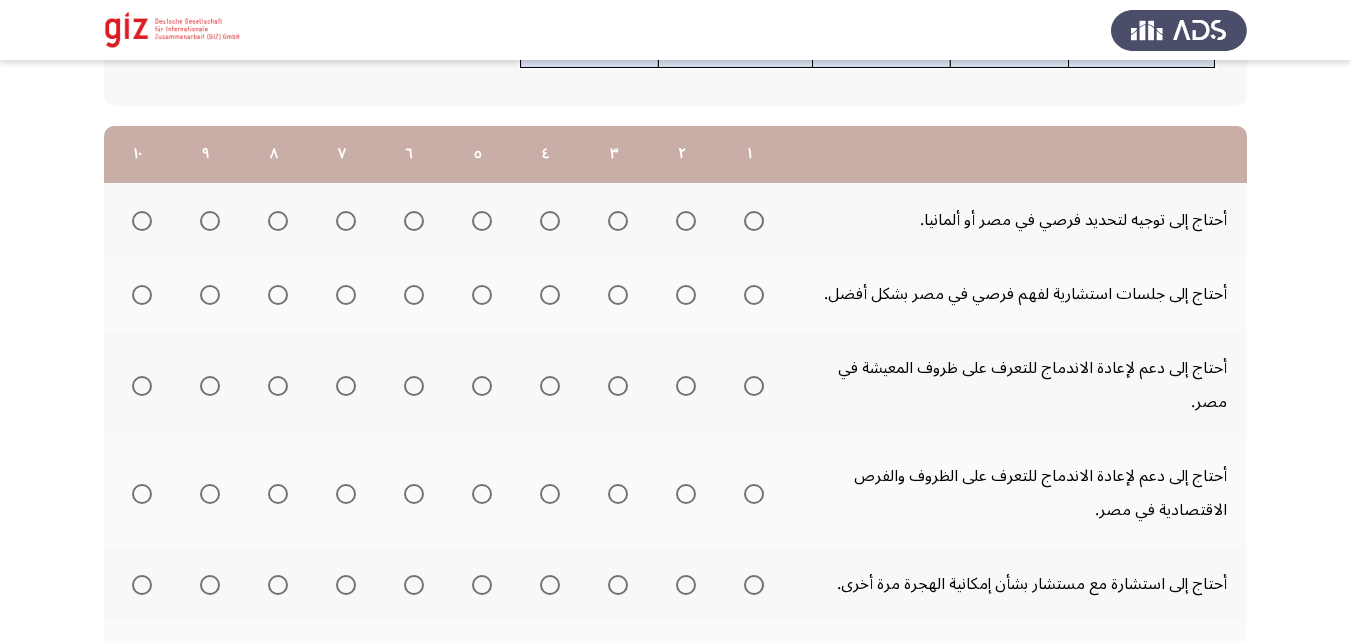 click at bounding box center [754, 221] 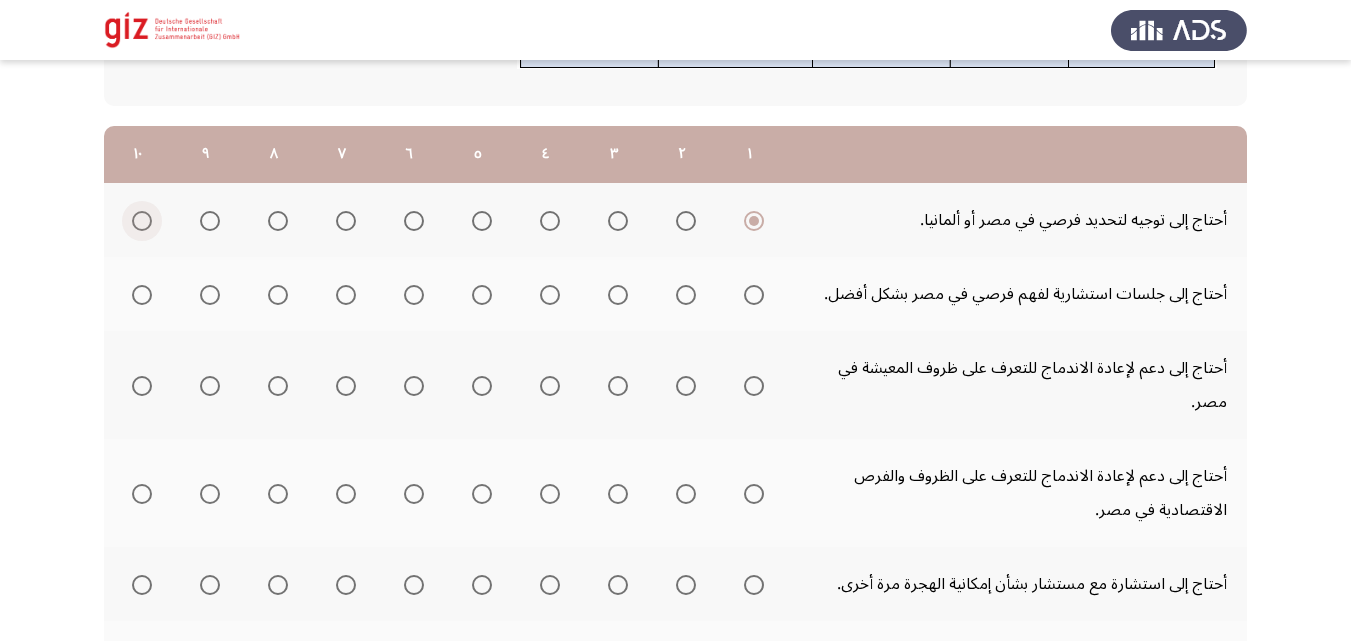 click at bounding box center (142, 221) 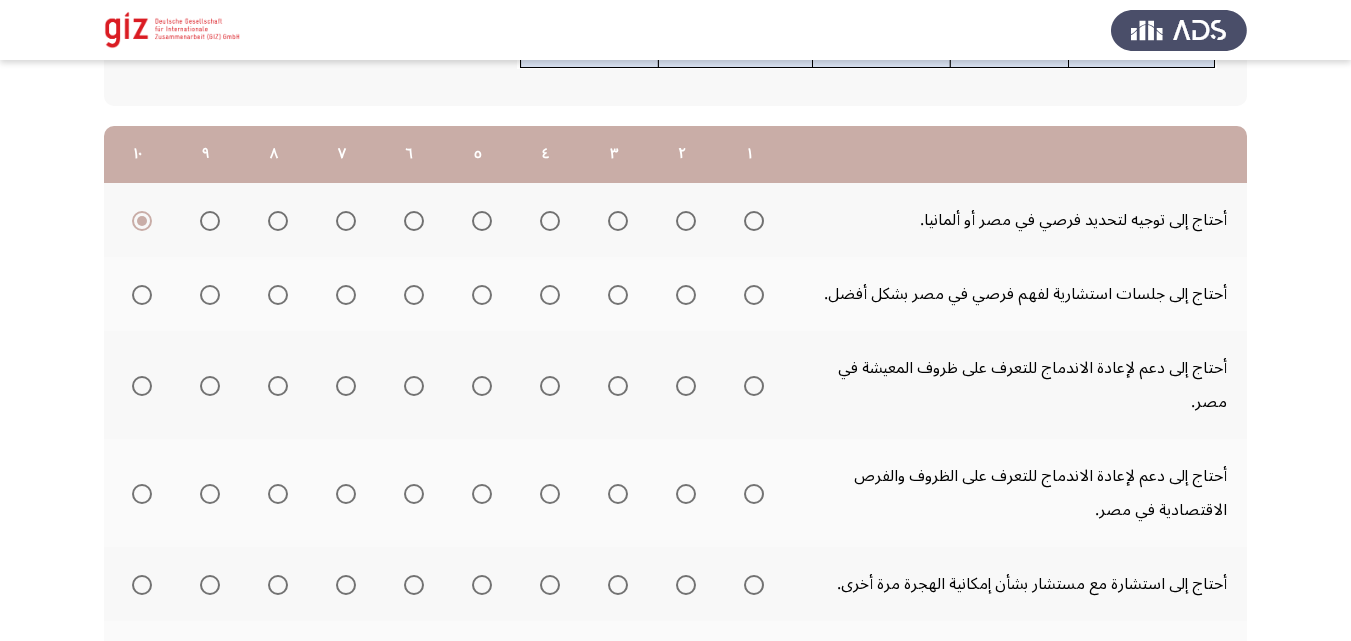 click at bounding box center [754, 221] 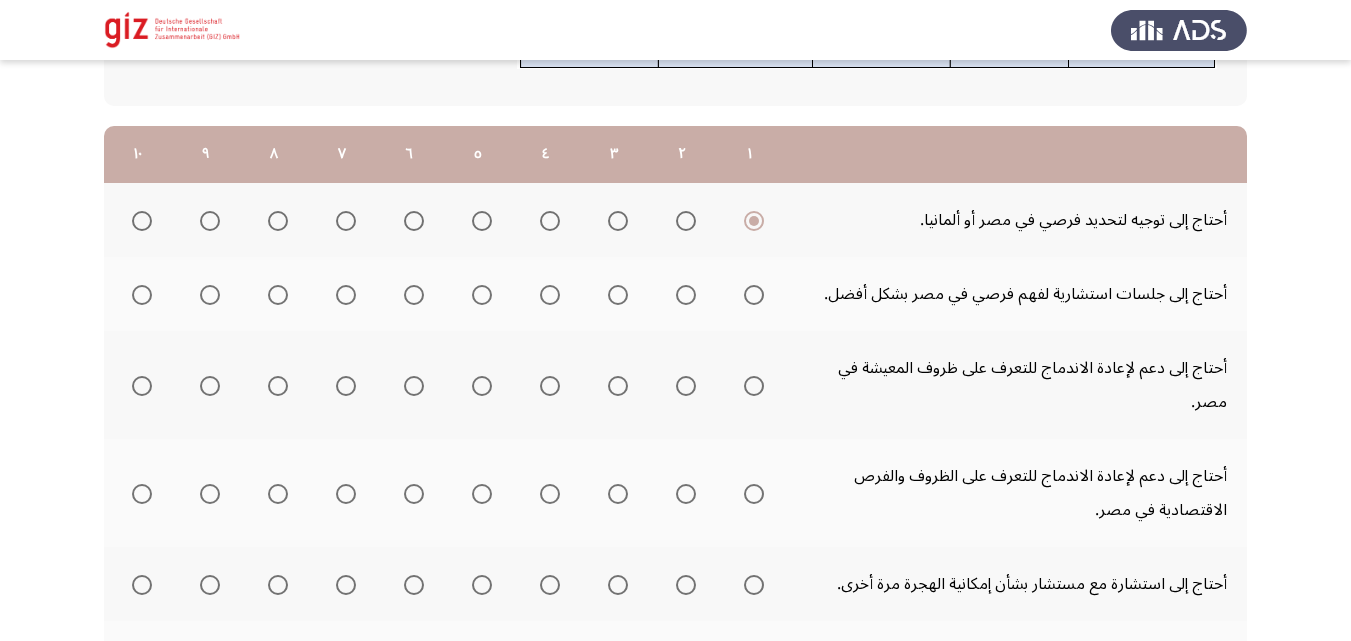 click at bounding box center (754, 295) 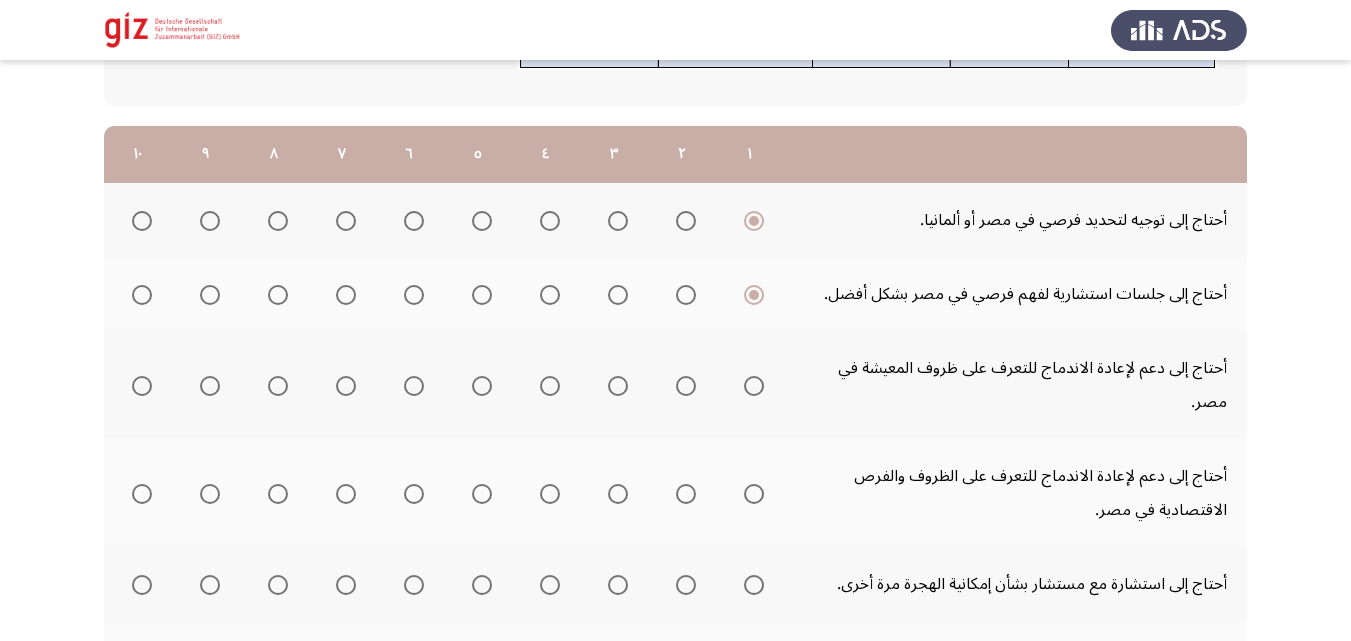 click 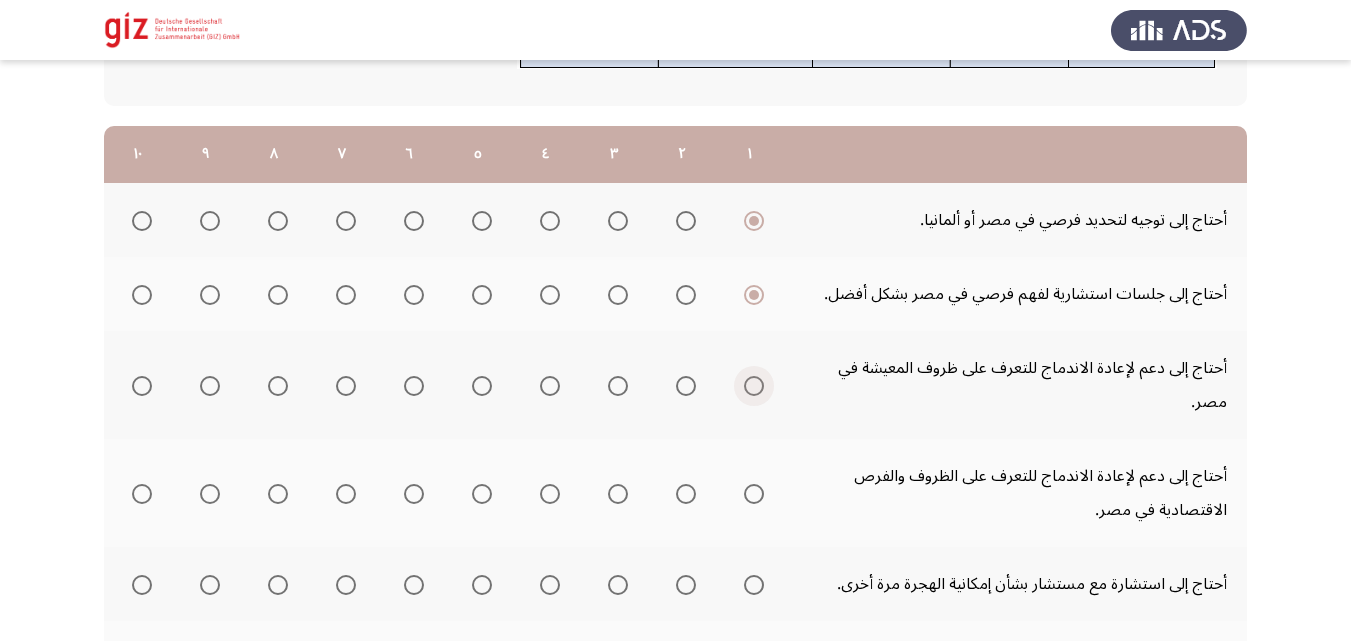 click at bounding box center [754, 386] 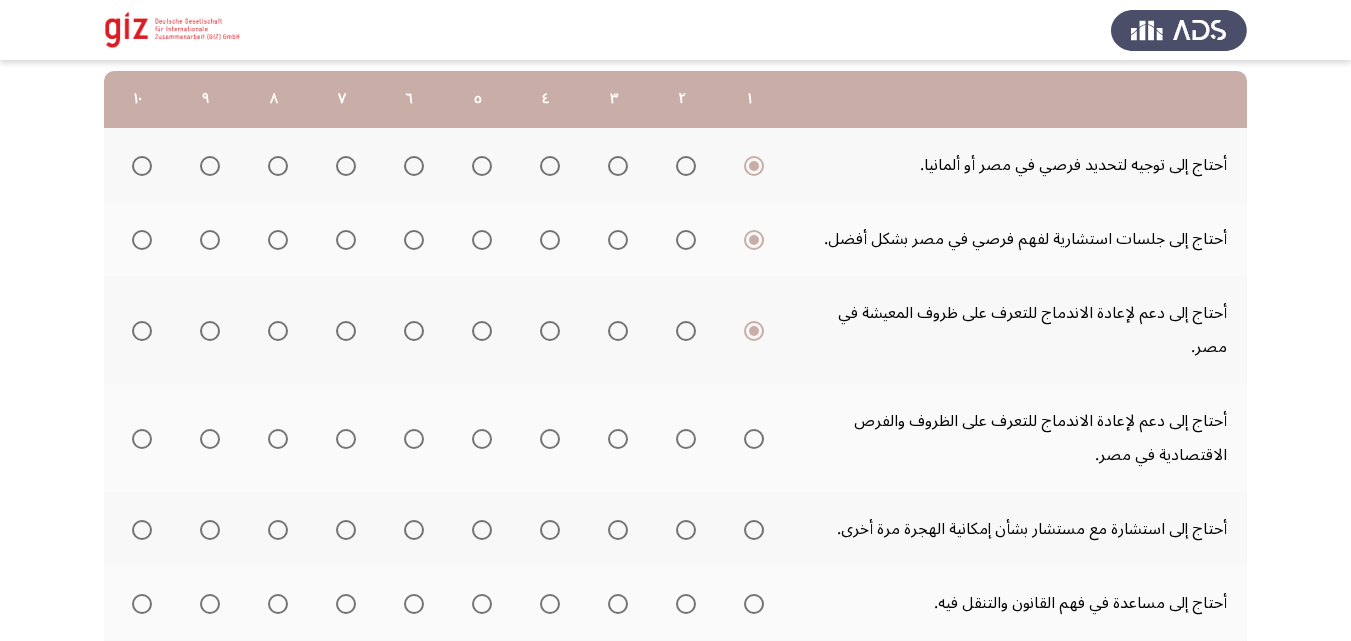 scroll, scrollTop: 299, scrollLeft: 0, axis: vertical 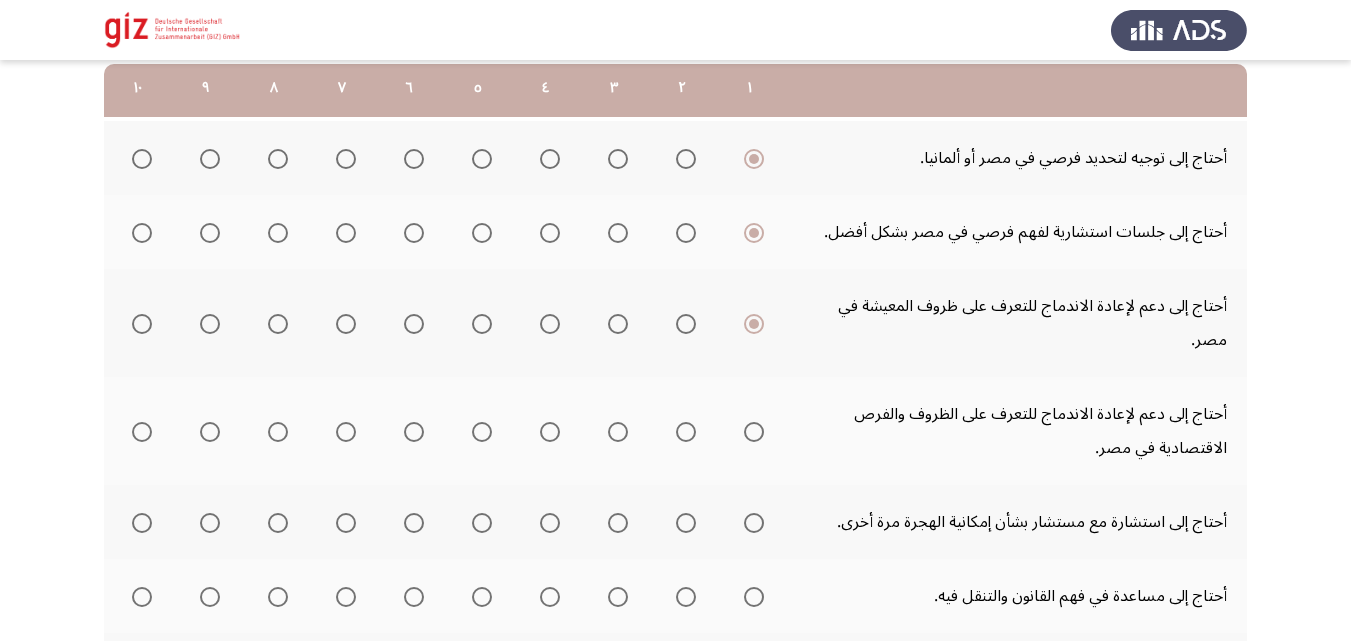click at bounding box center (754, 432) 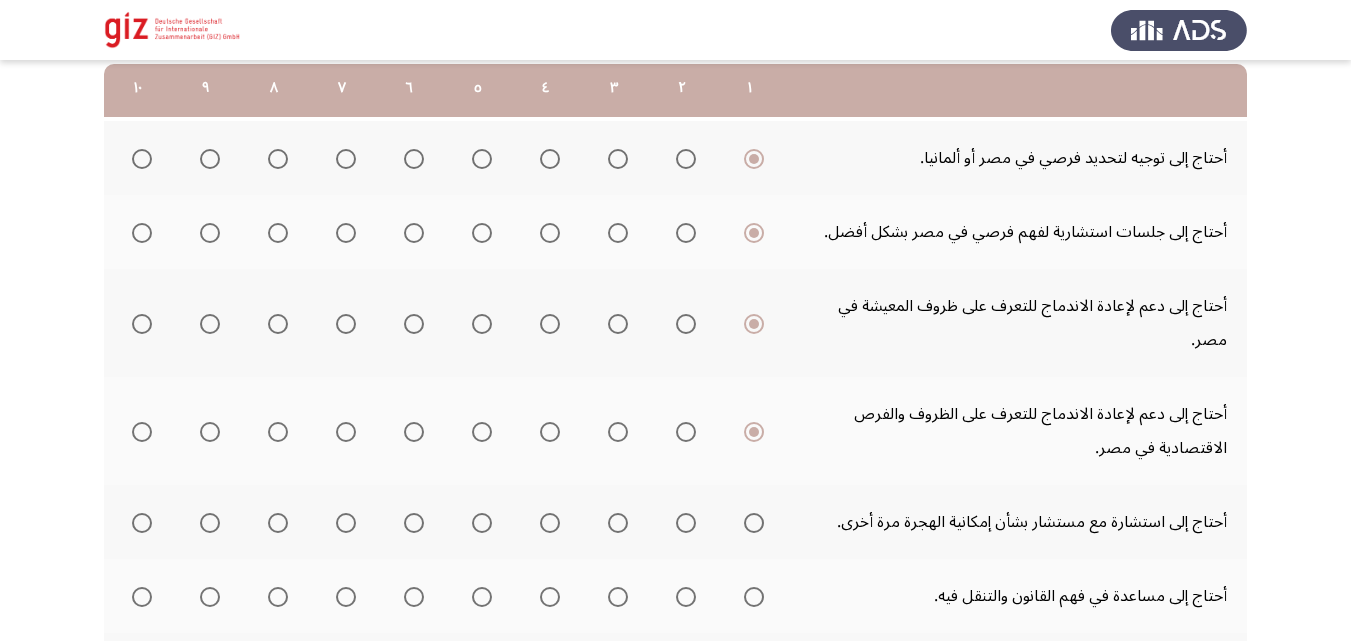 click 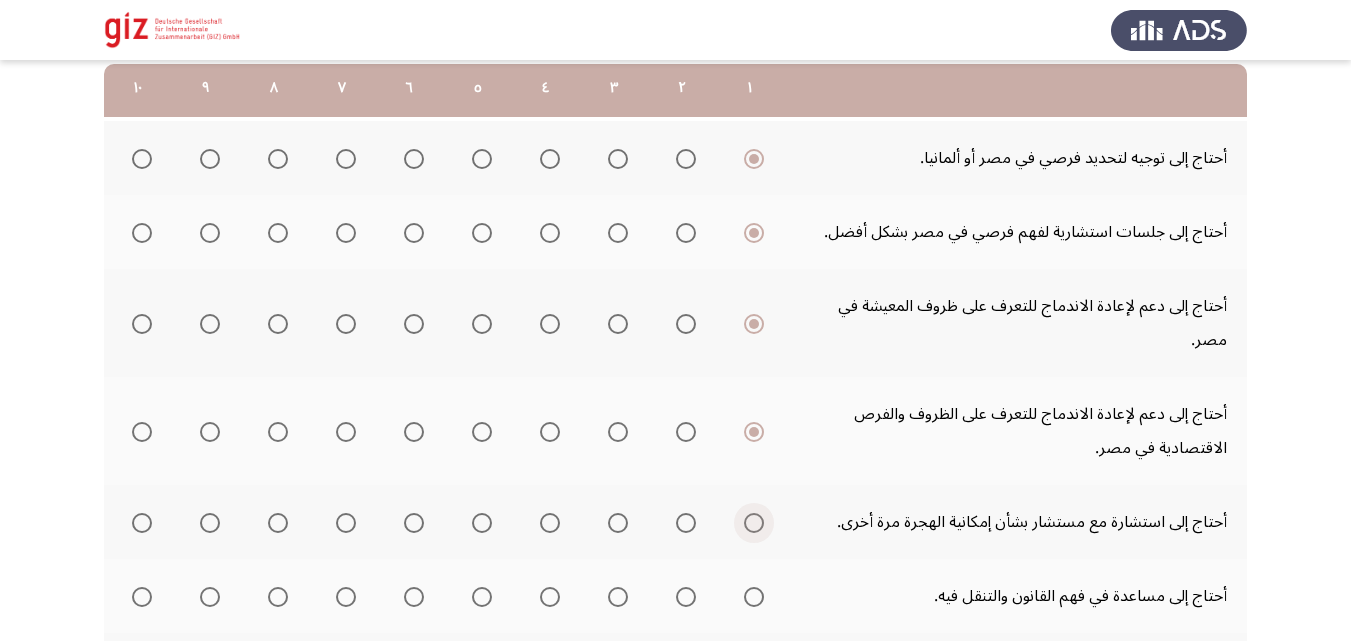 click at bounding box center [754, 523] 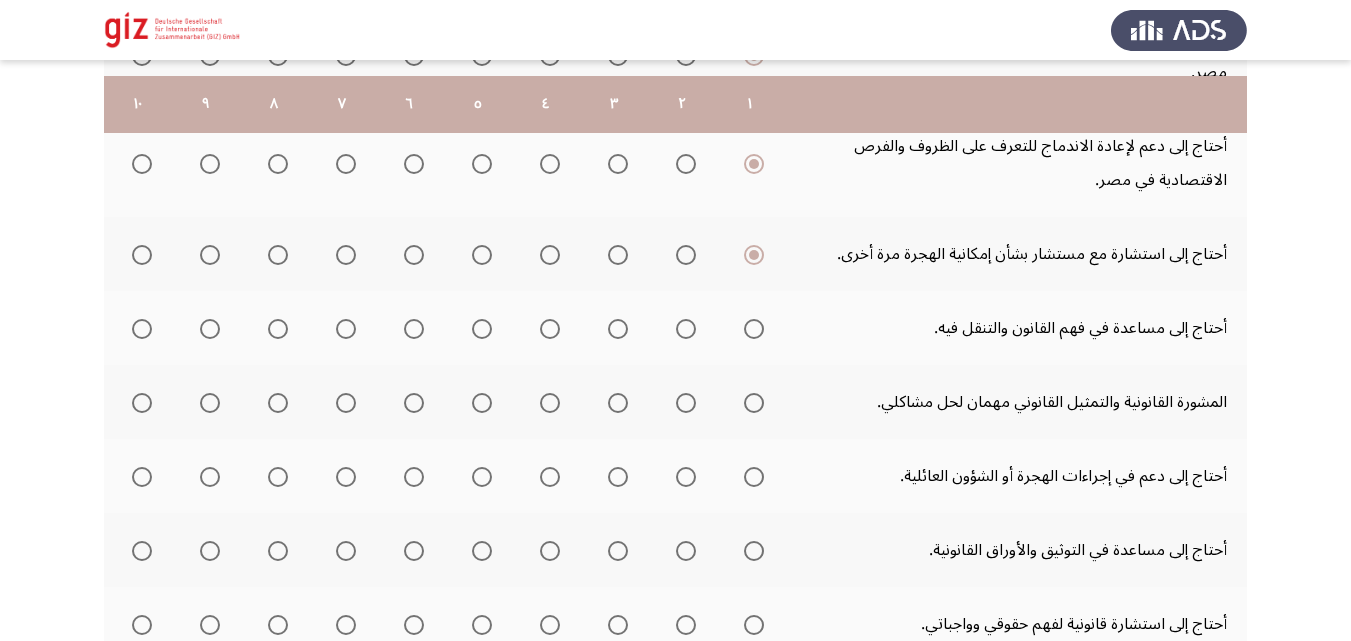 scroll, scrollTop: 583, scrollLeft: 0, axis: vertical 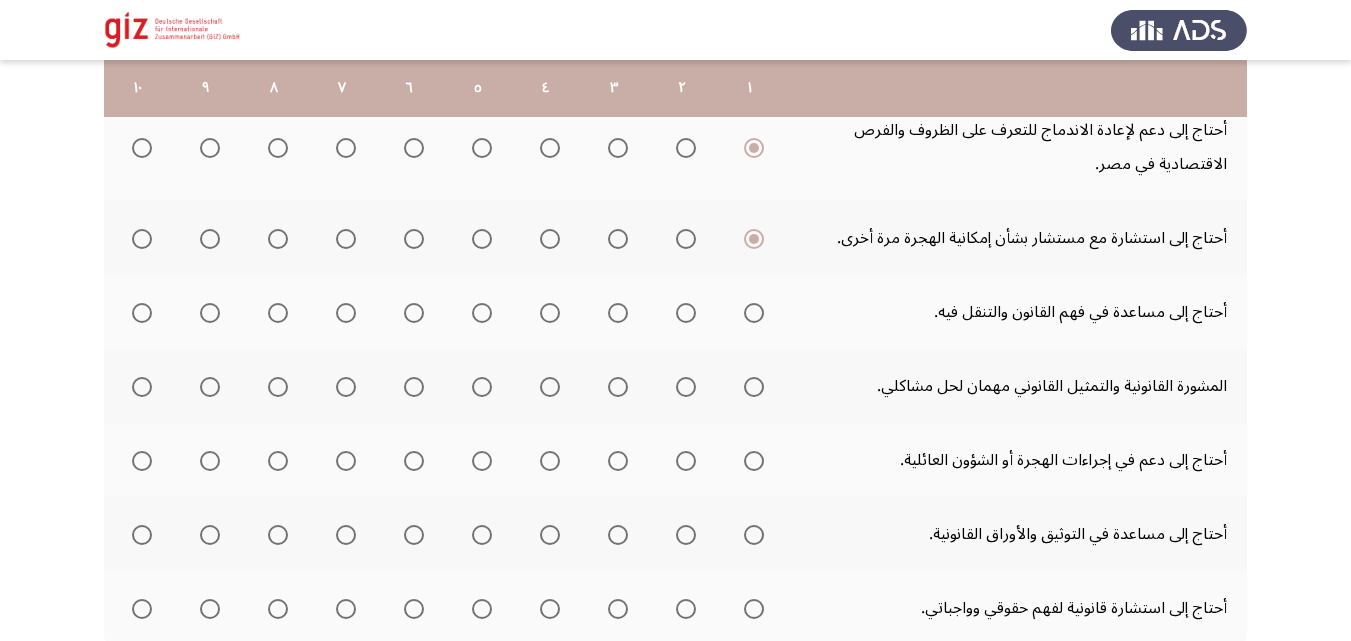 click at bounding box center [754, 313] 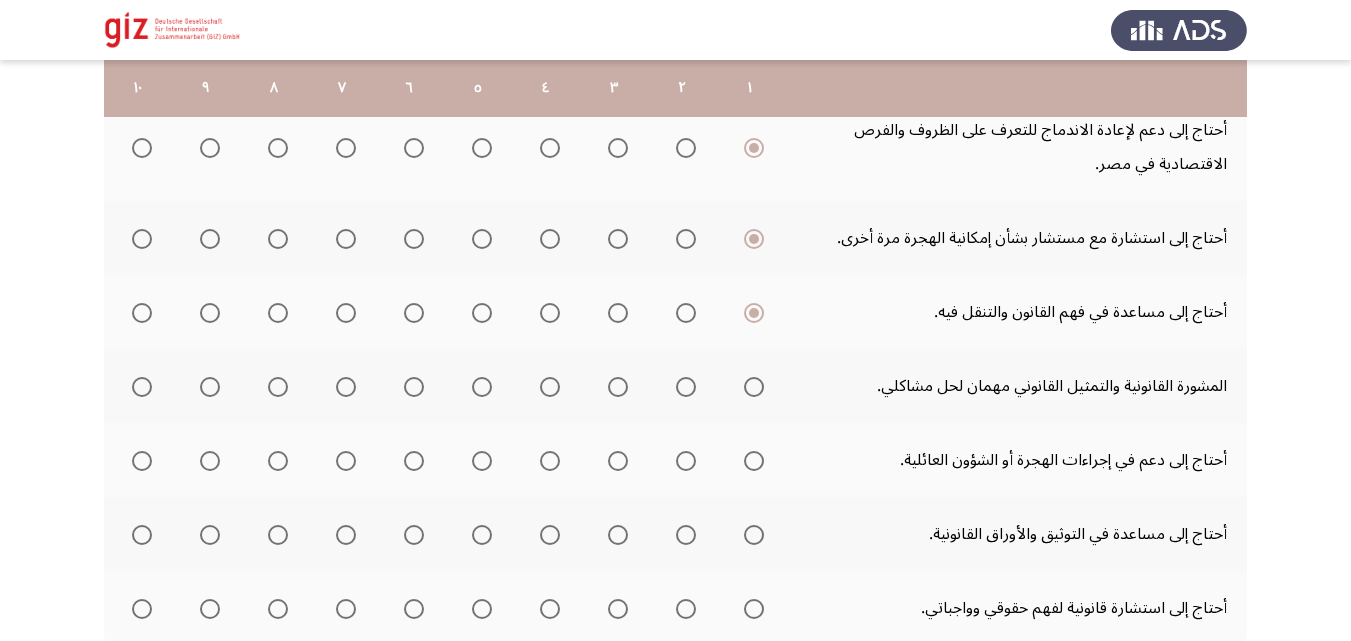 click 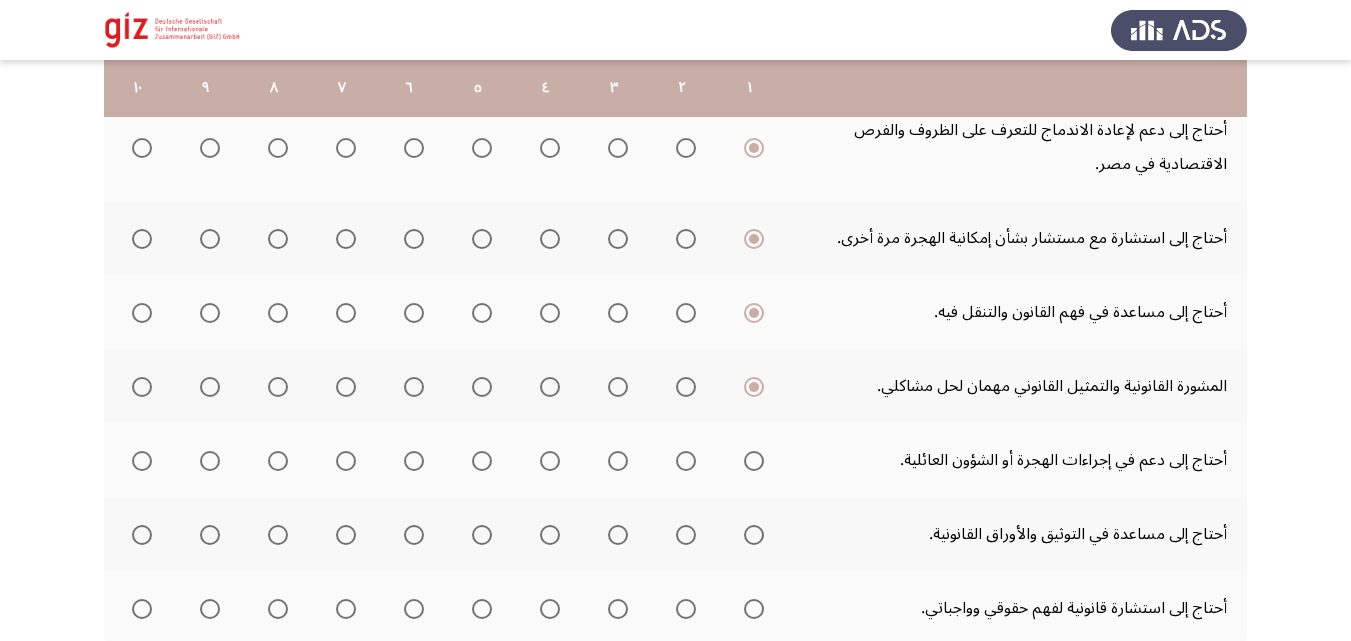click at bounding box center [754, 461] 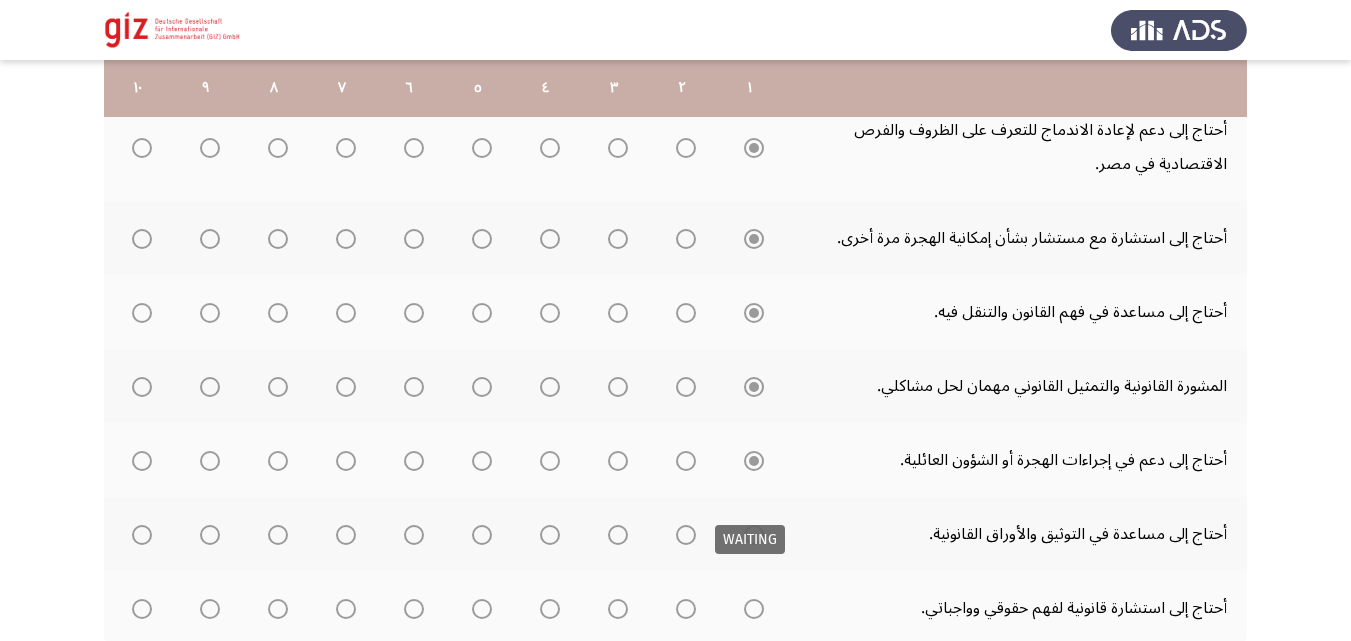 click at bounding box center [754, 535] 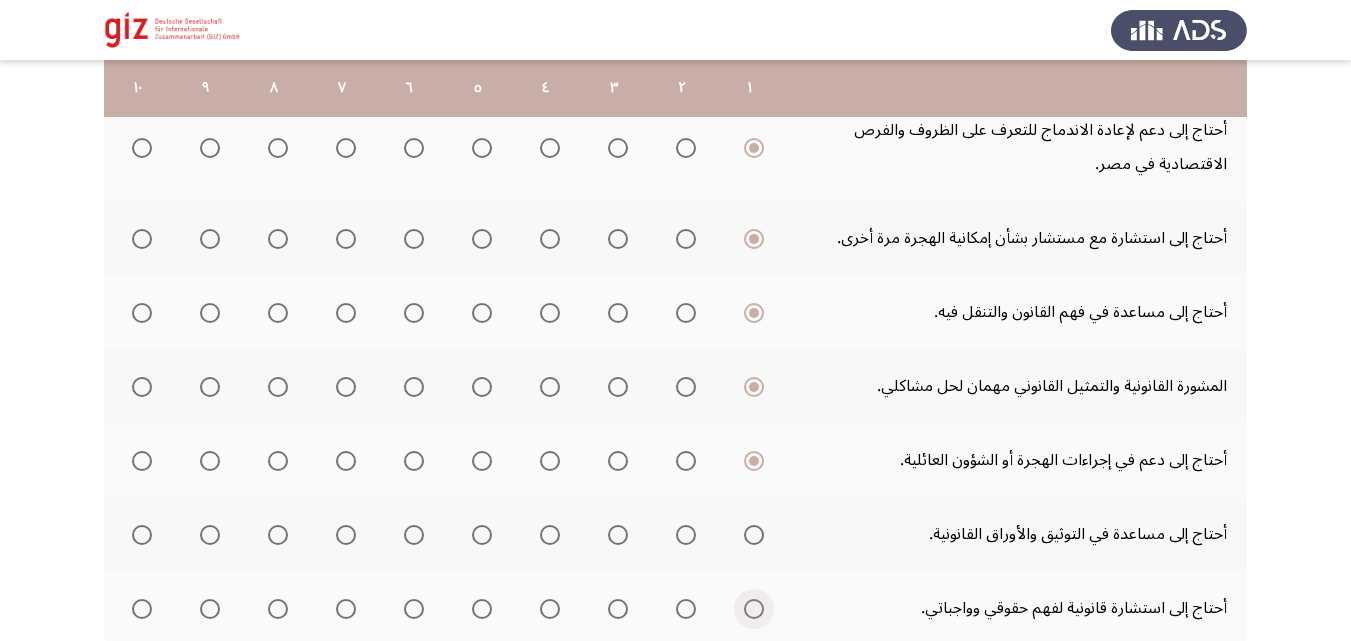 click at bounding box center (754, 609) 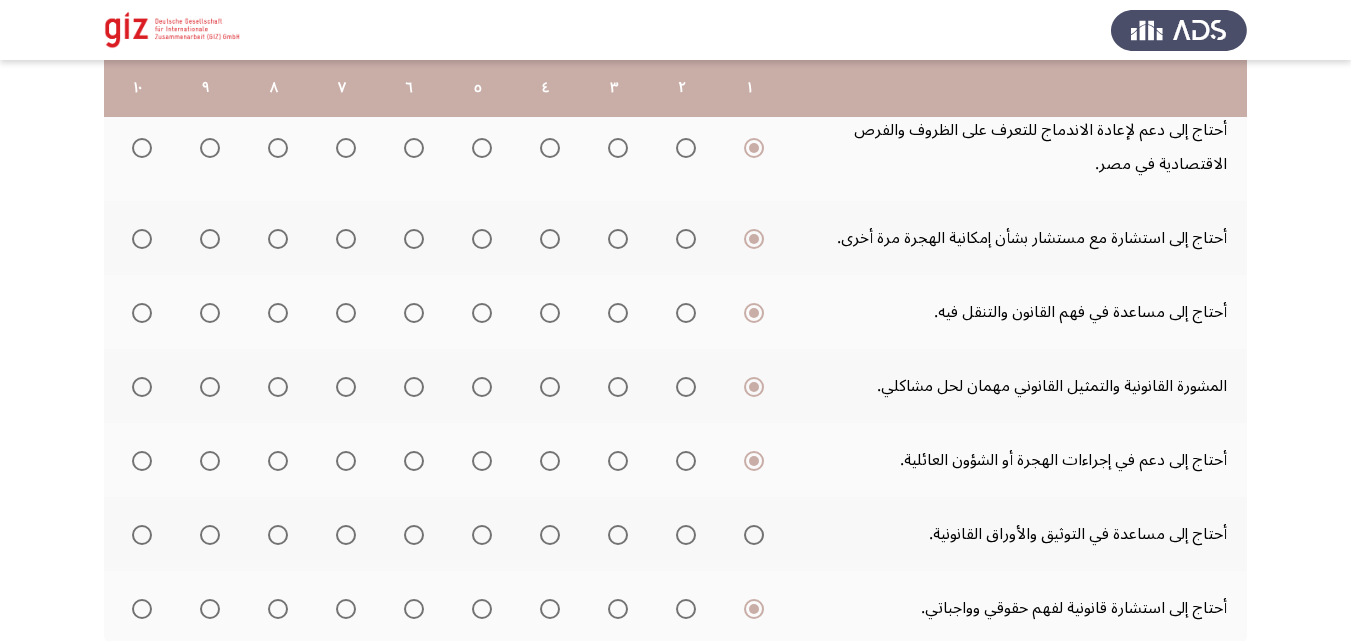 click at bounding box center (754, 535) 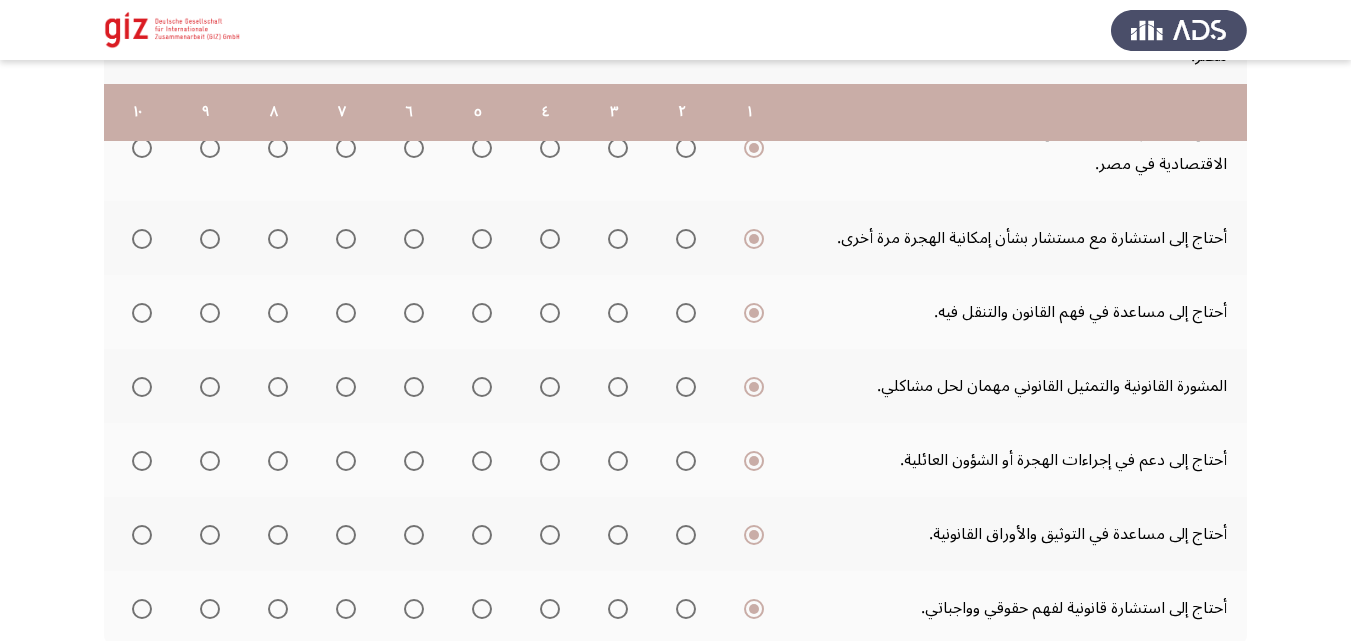 scroll, scrollTop: 693, scrollLeft: 0, axis: vertical 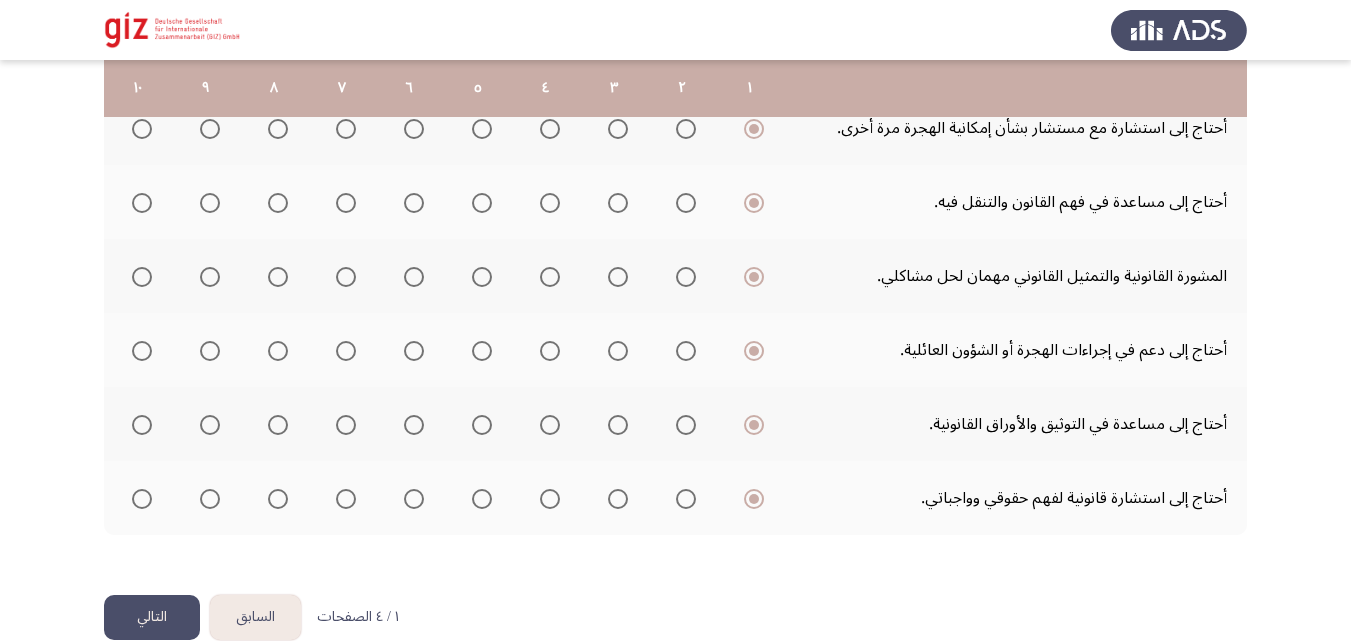 click on "التالي" 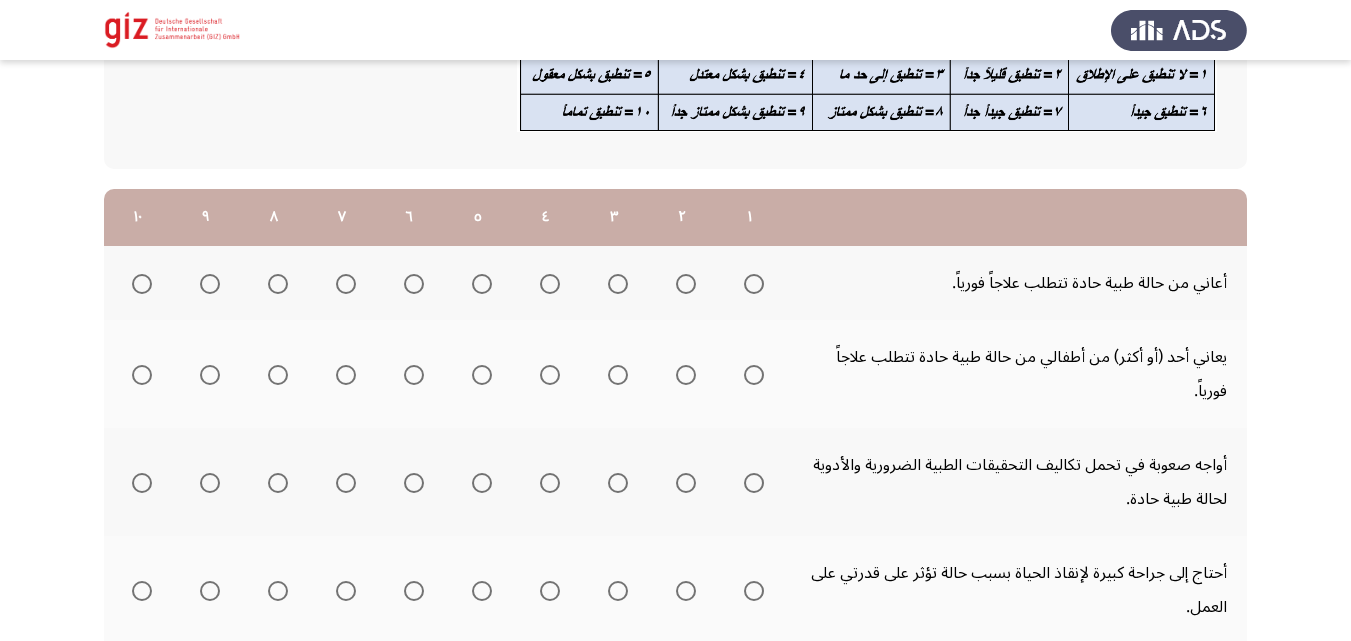 scroll, scrollTop: 203, scrollLeft: 0, axis: vertical 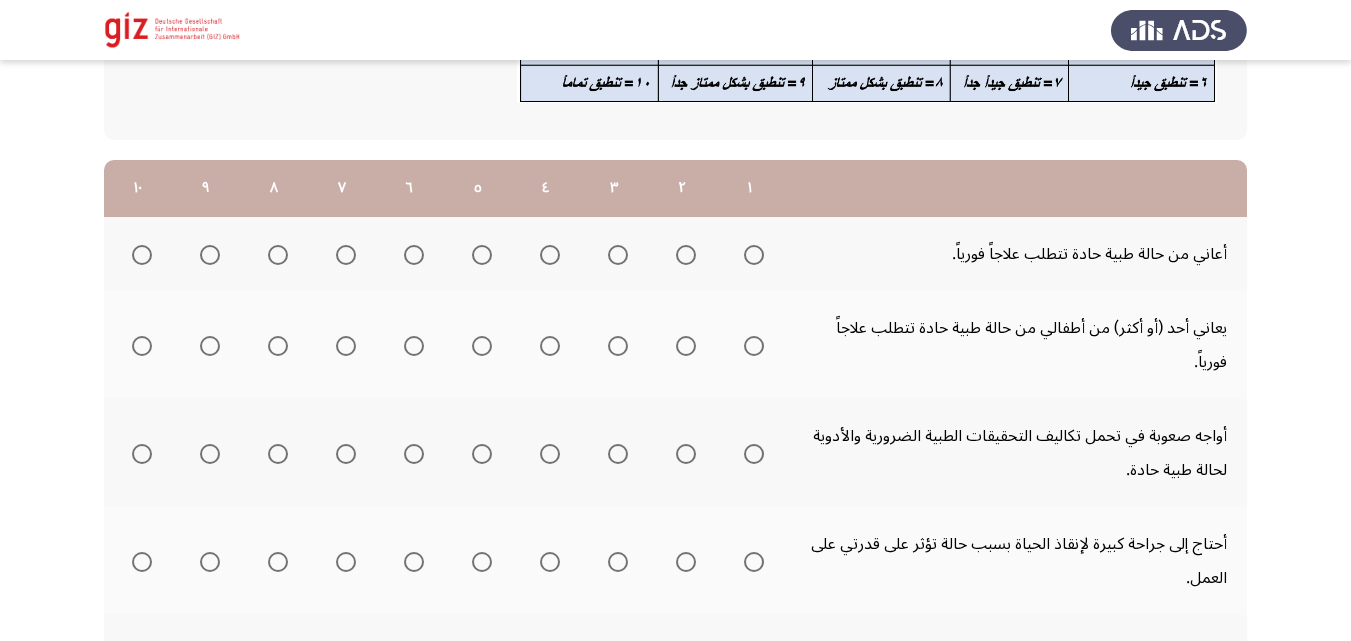 click at bounding box center [754, 255] 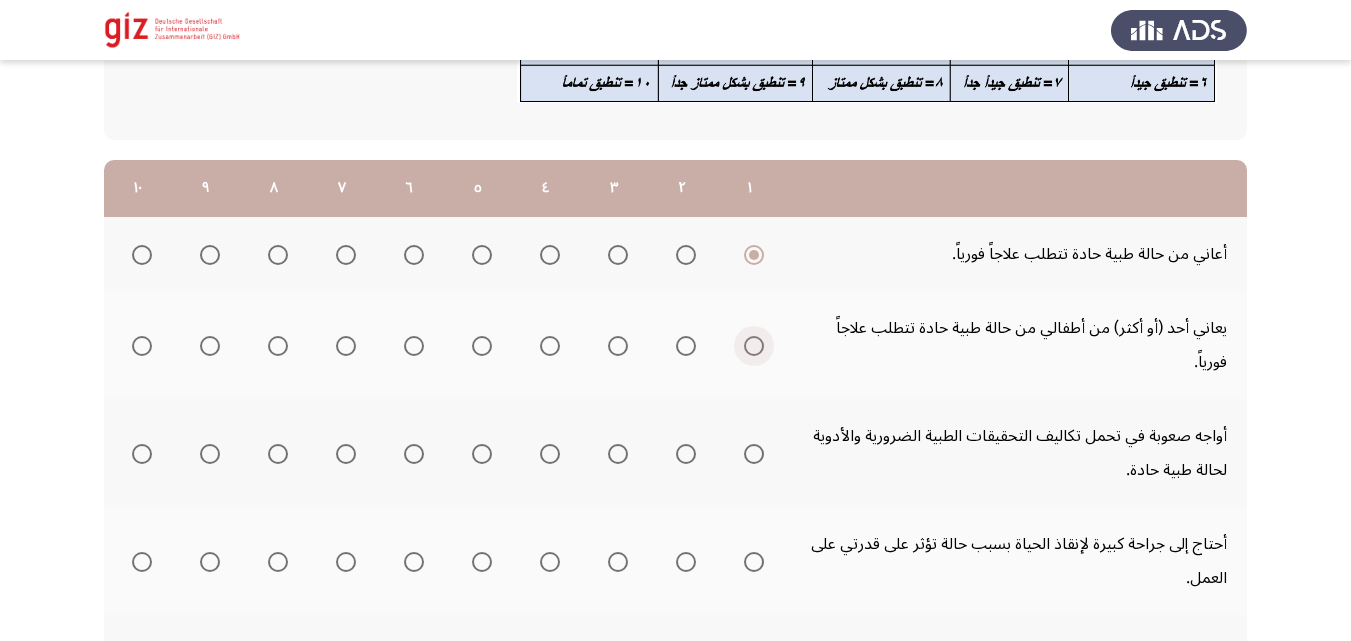 click at bounding box center (754, 346) 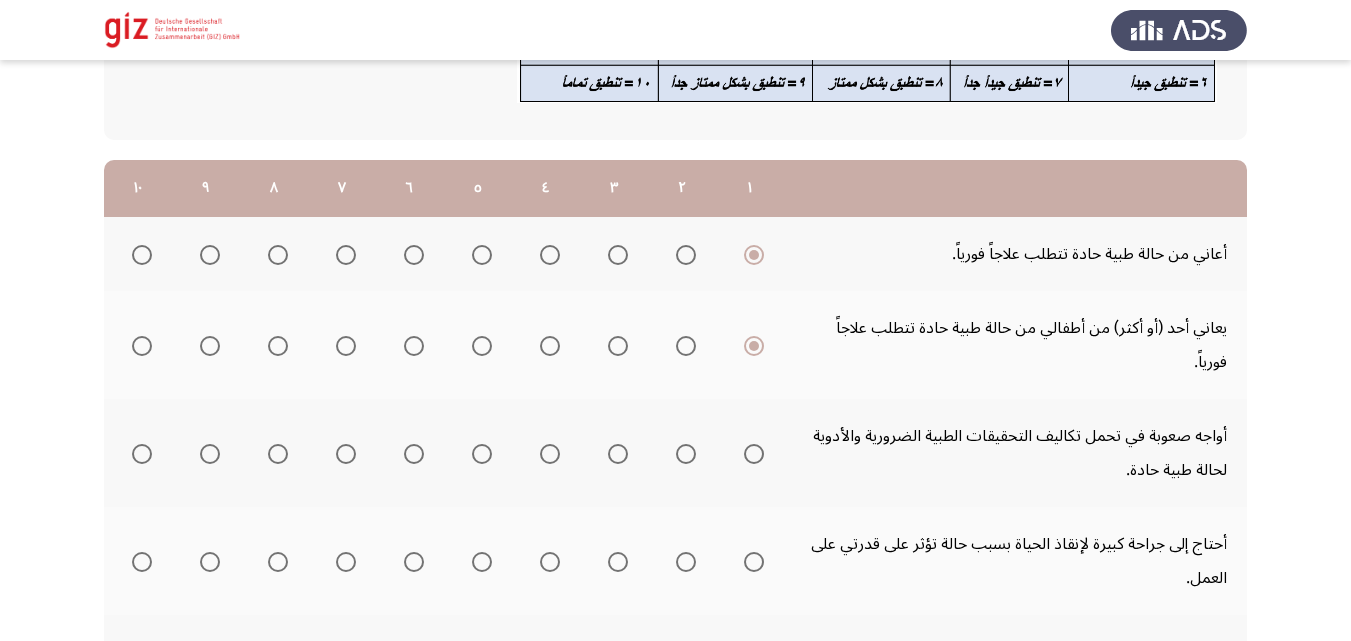 click at bounding box center (754, 454) 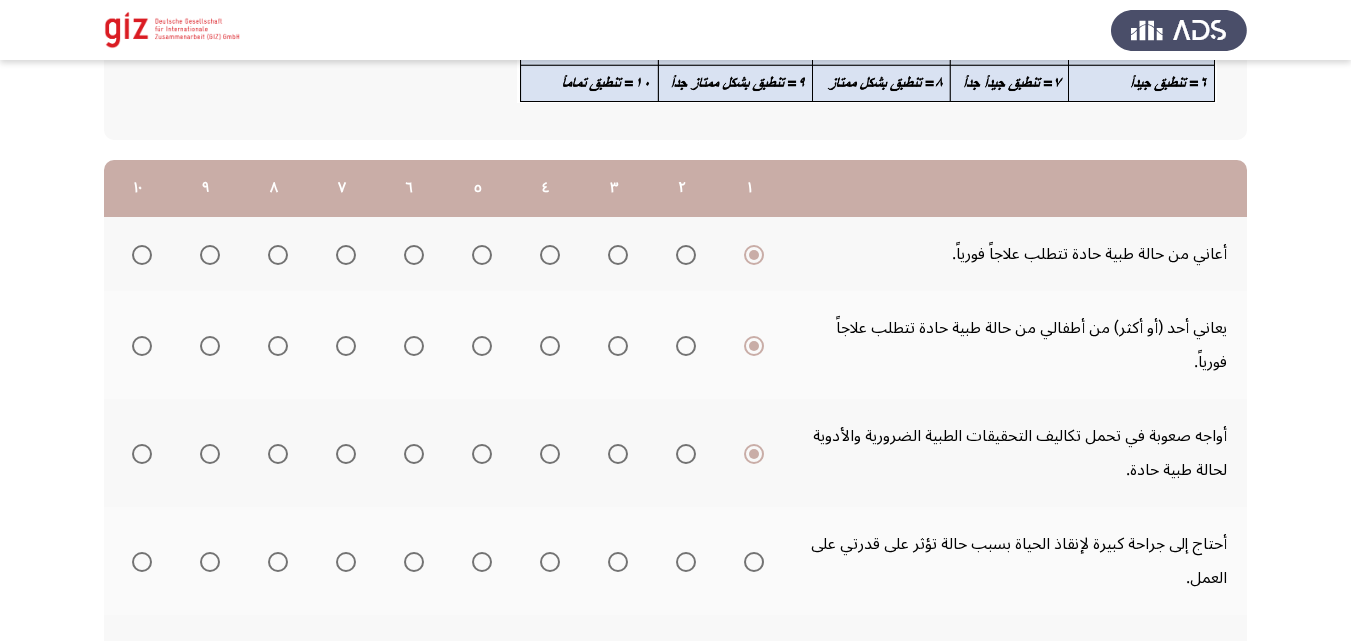 click at bounding box center (754, 562) 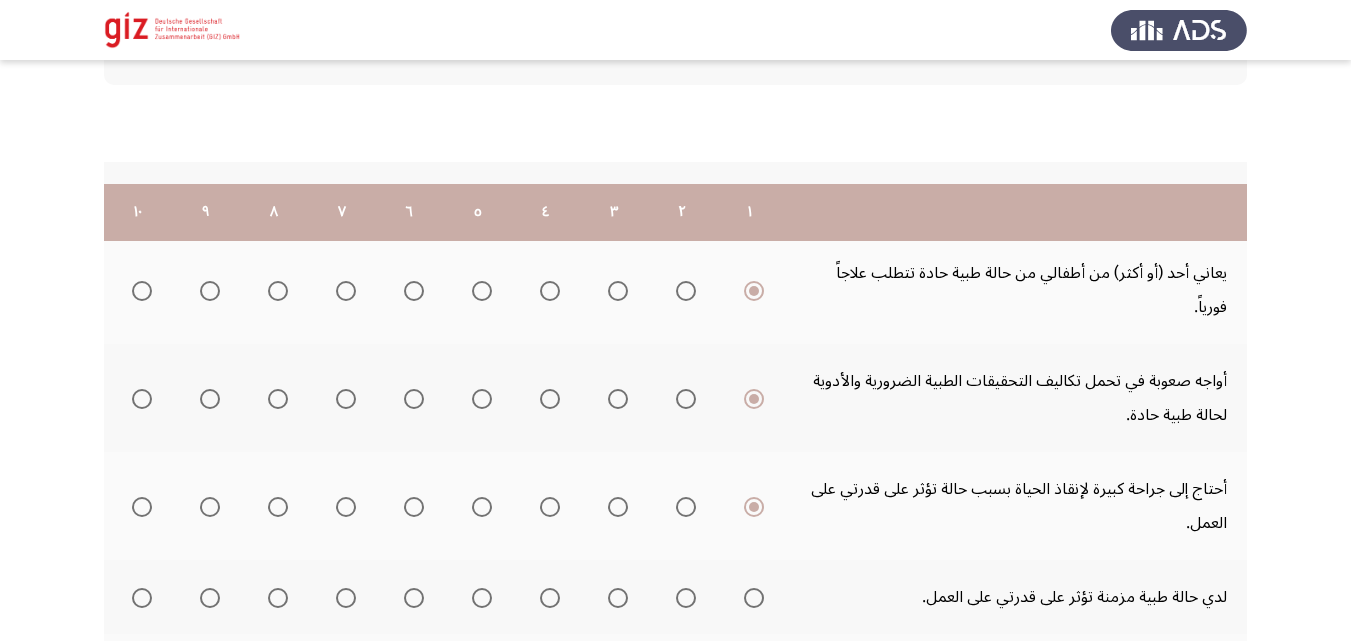 scroll, scrollTop: 523, scrollLeft: 0, axis: vertical 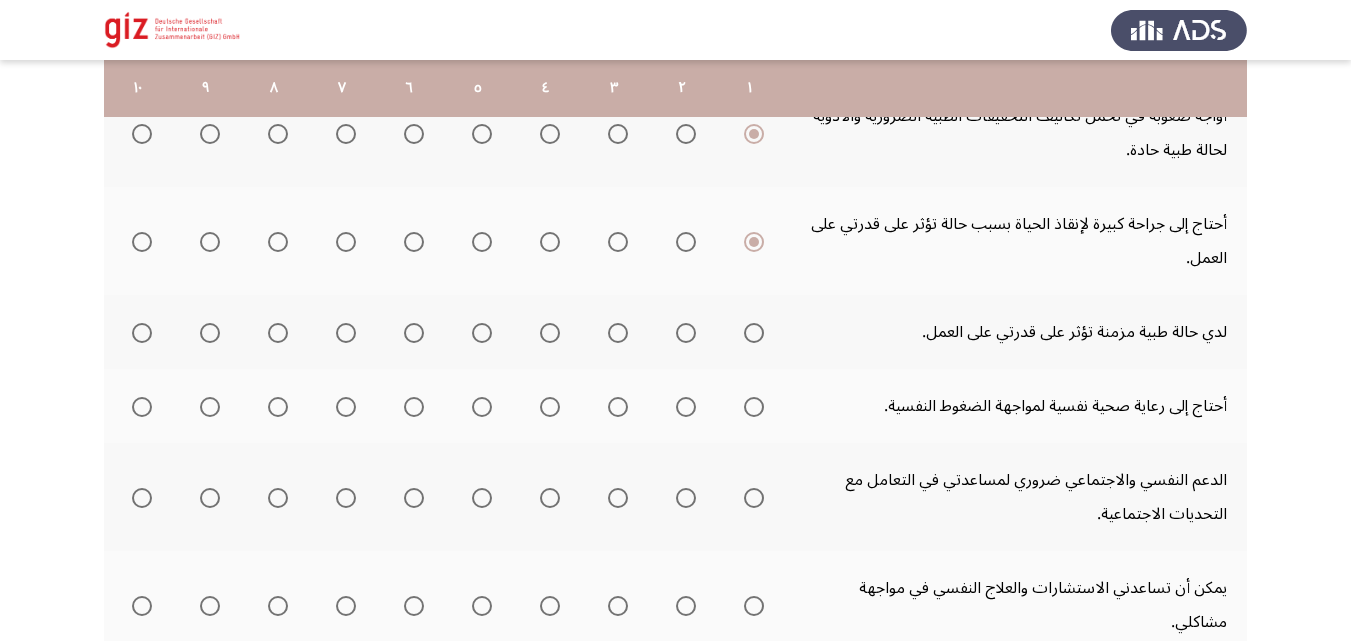click at bounding box center (754, 333) 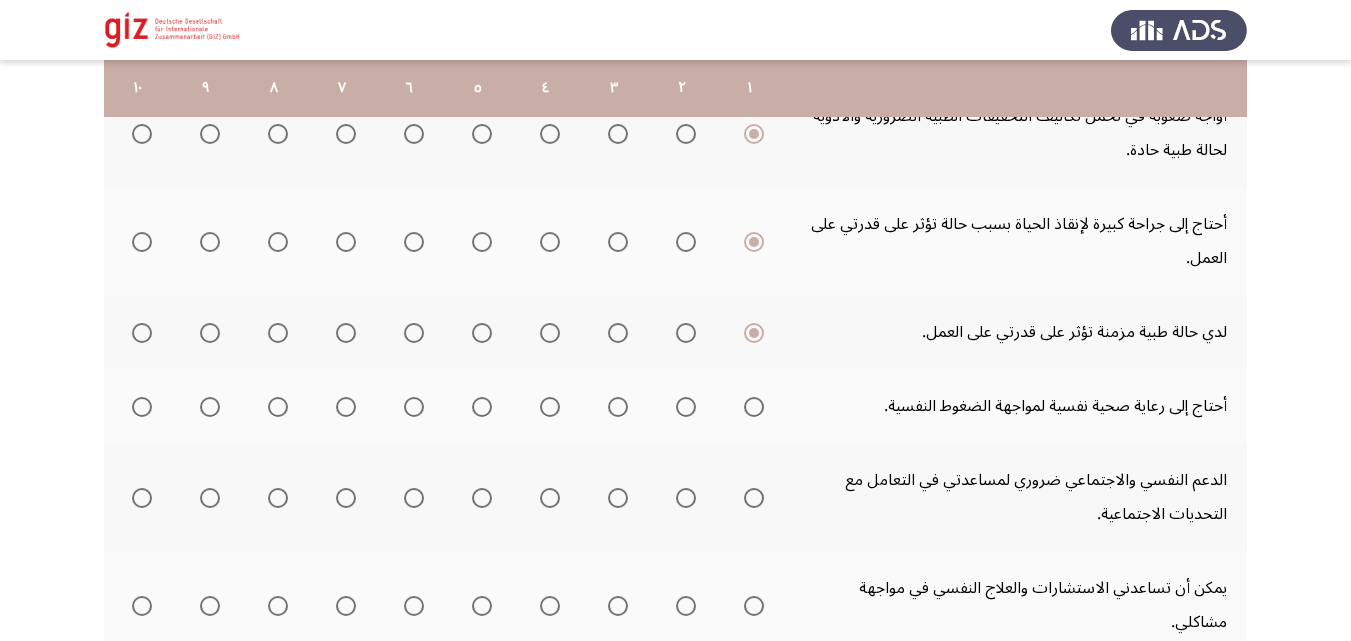 click at bounding box center (754, 407) 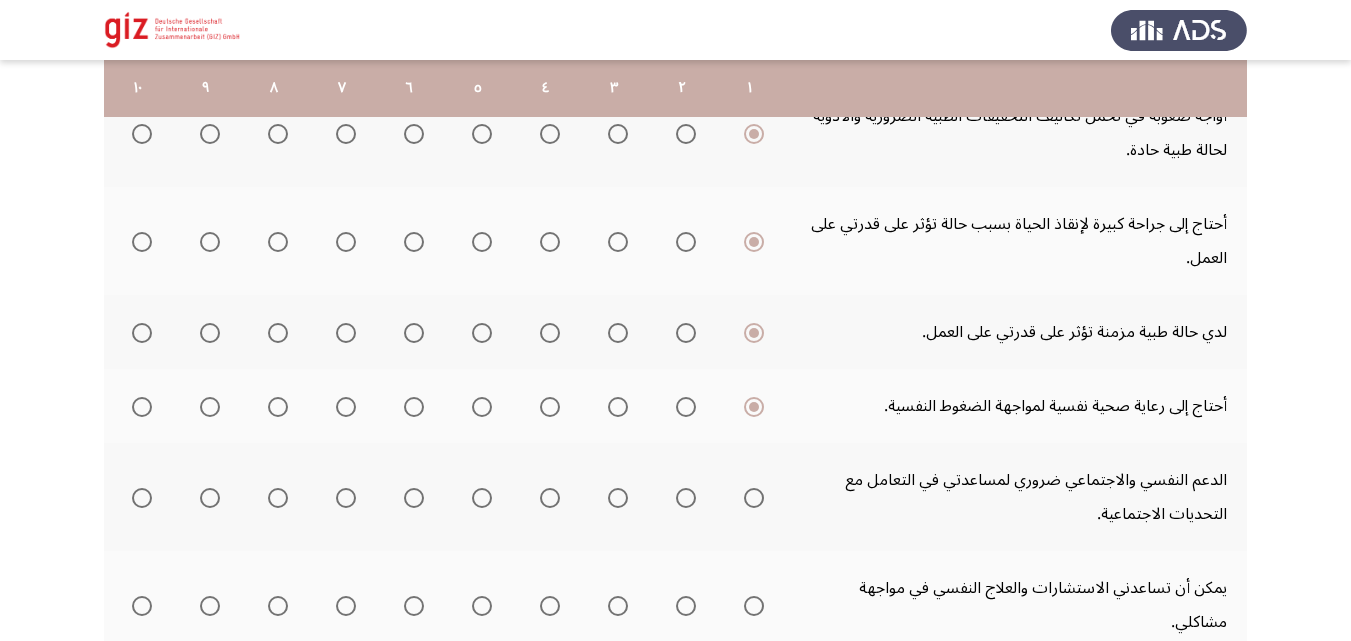 click at bounding box center (754, 498) 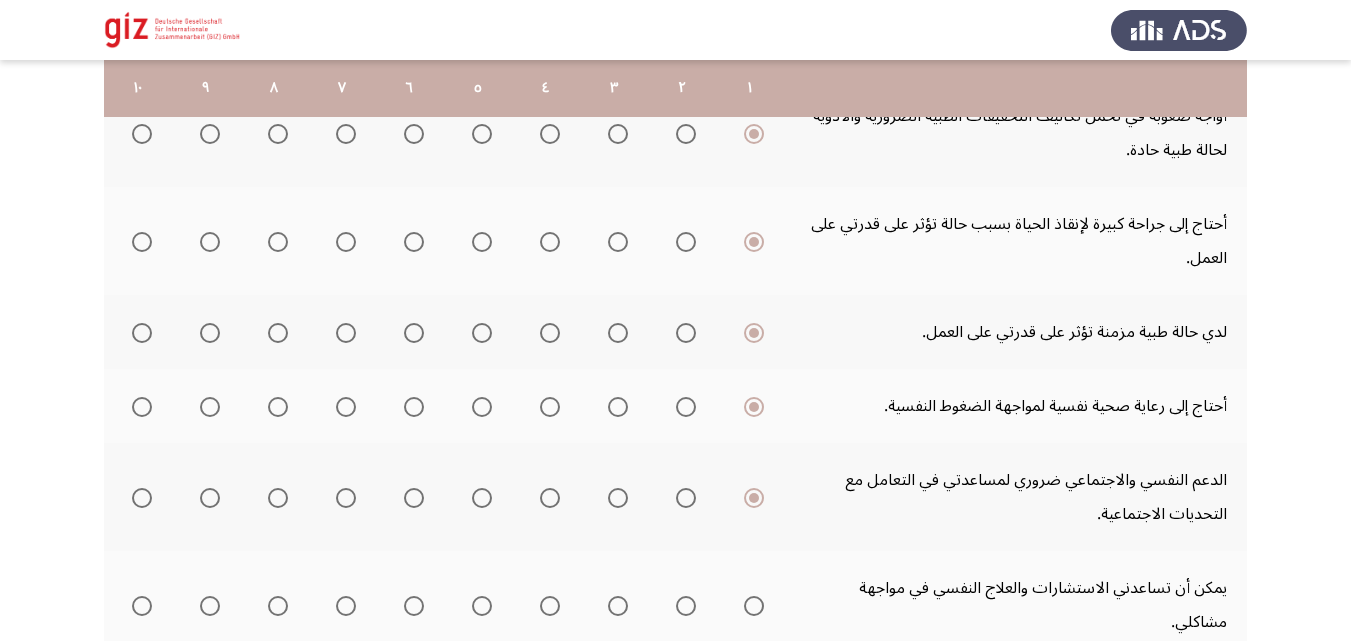 click at bounding box center [754, 606] 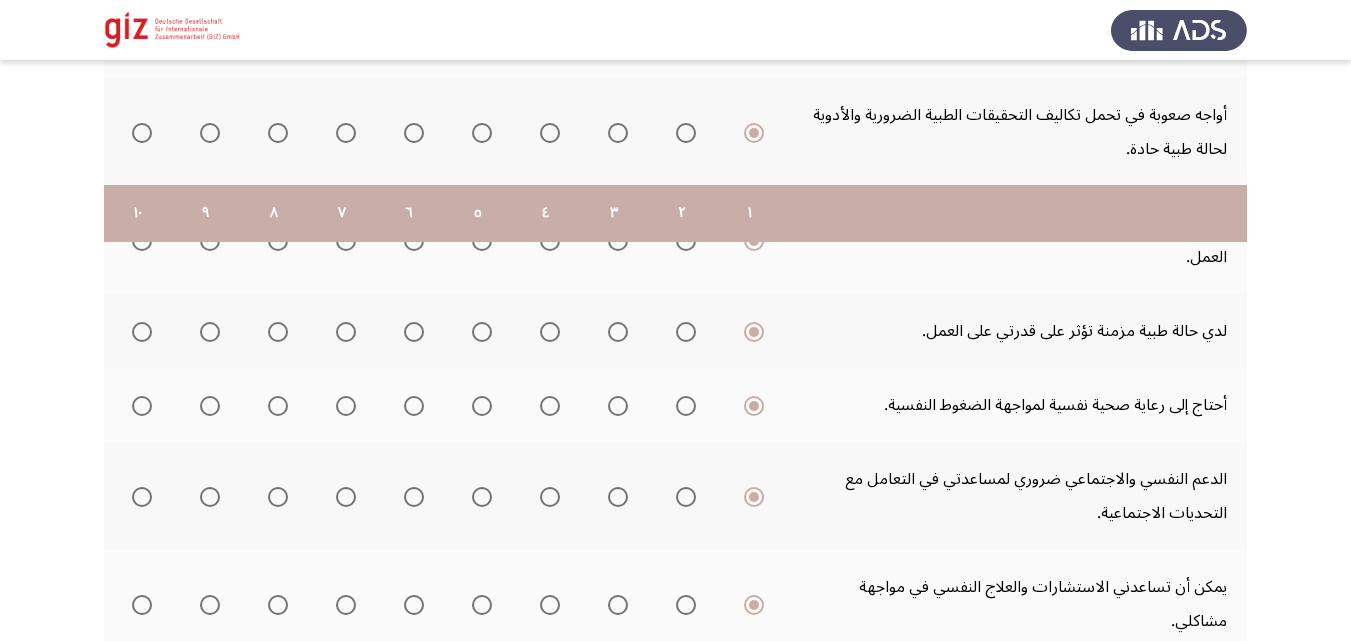 scroll, scrollTop: 829, scrollLeft: 0, axis: vertical 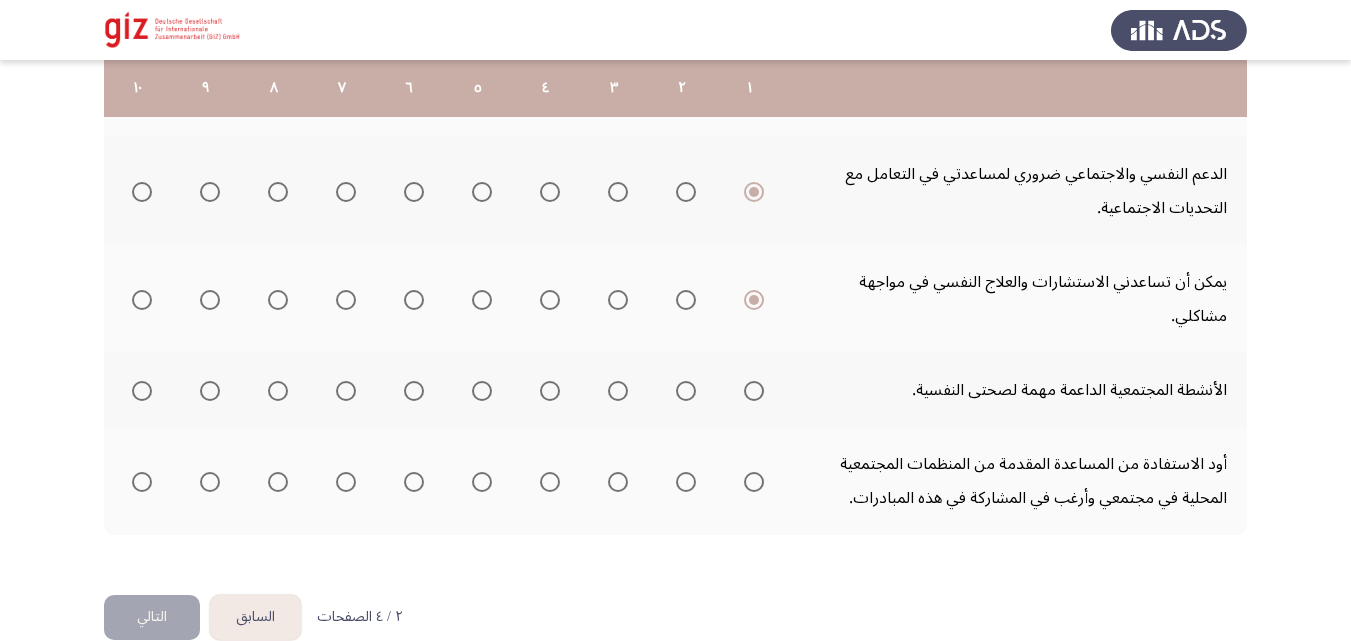 click at bounding box center [754, 391] 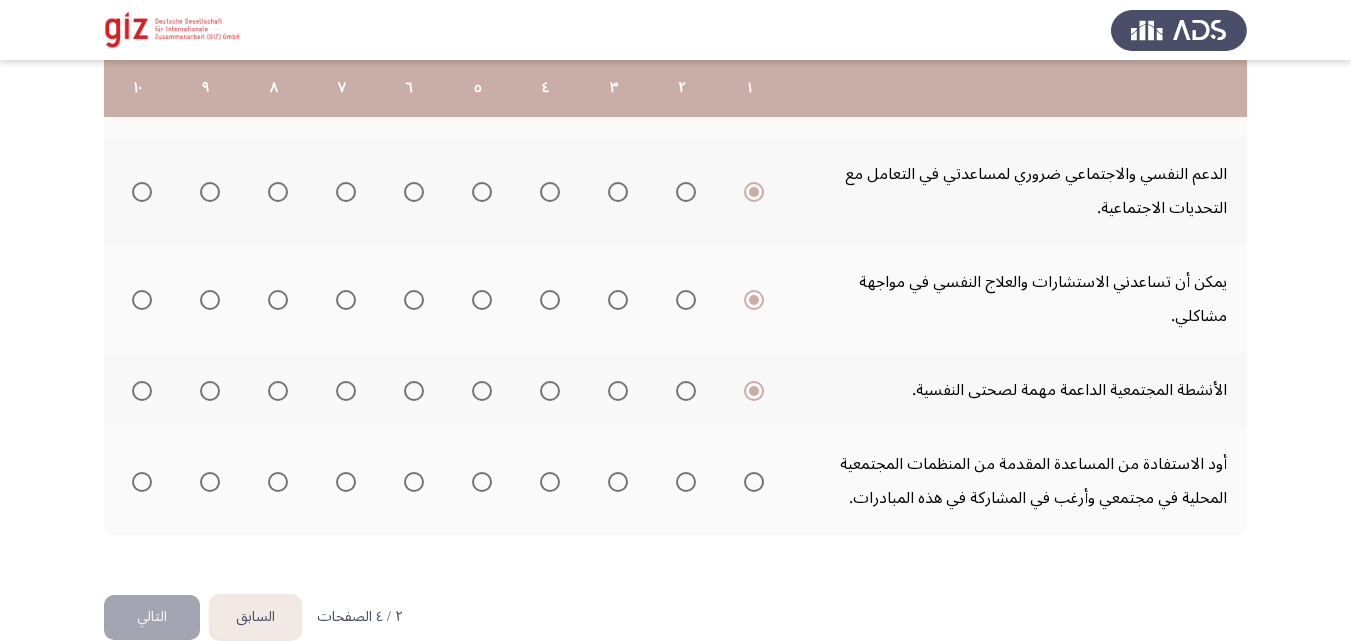 click at bounding box center (754, 482) 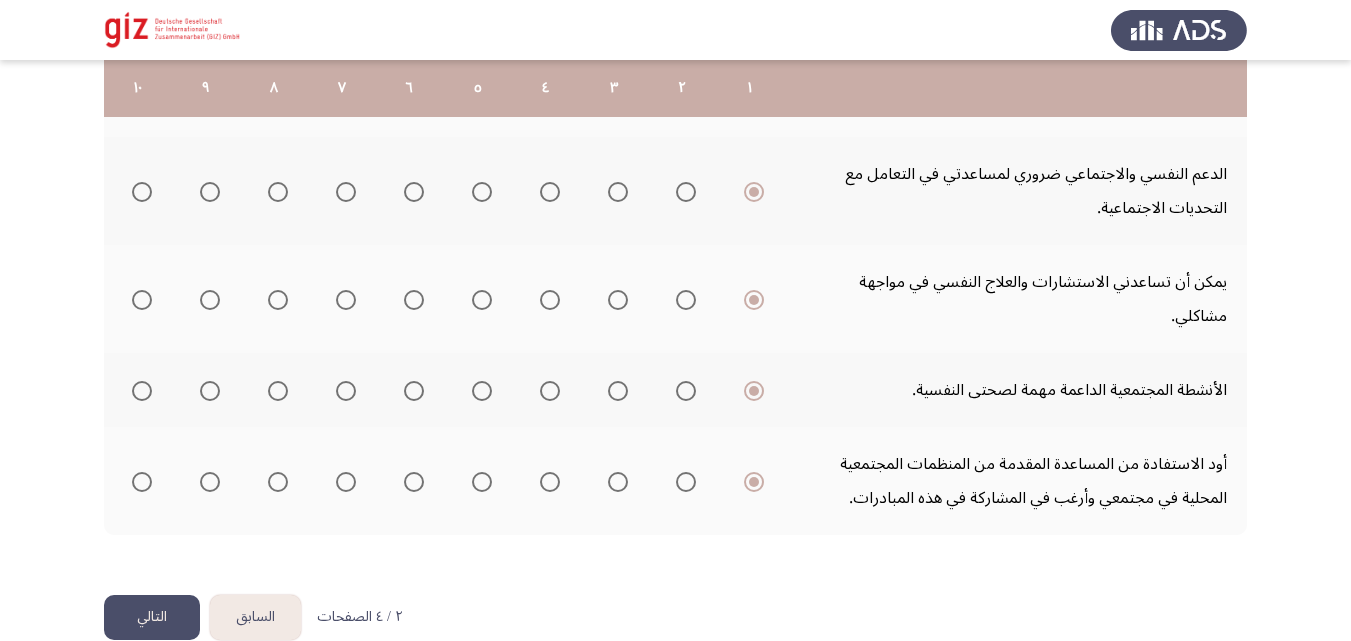 click on "التالي" 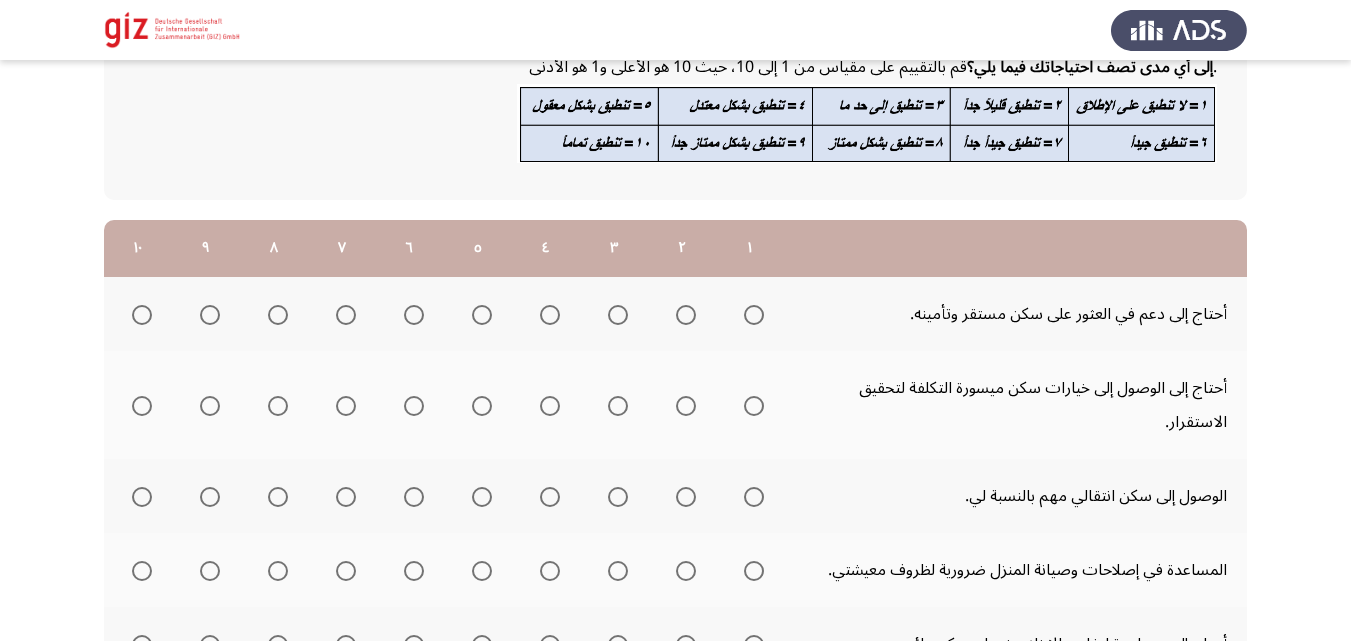 scroll, scrollTop: 219, scrollLeft: 0, axis: vertical 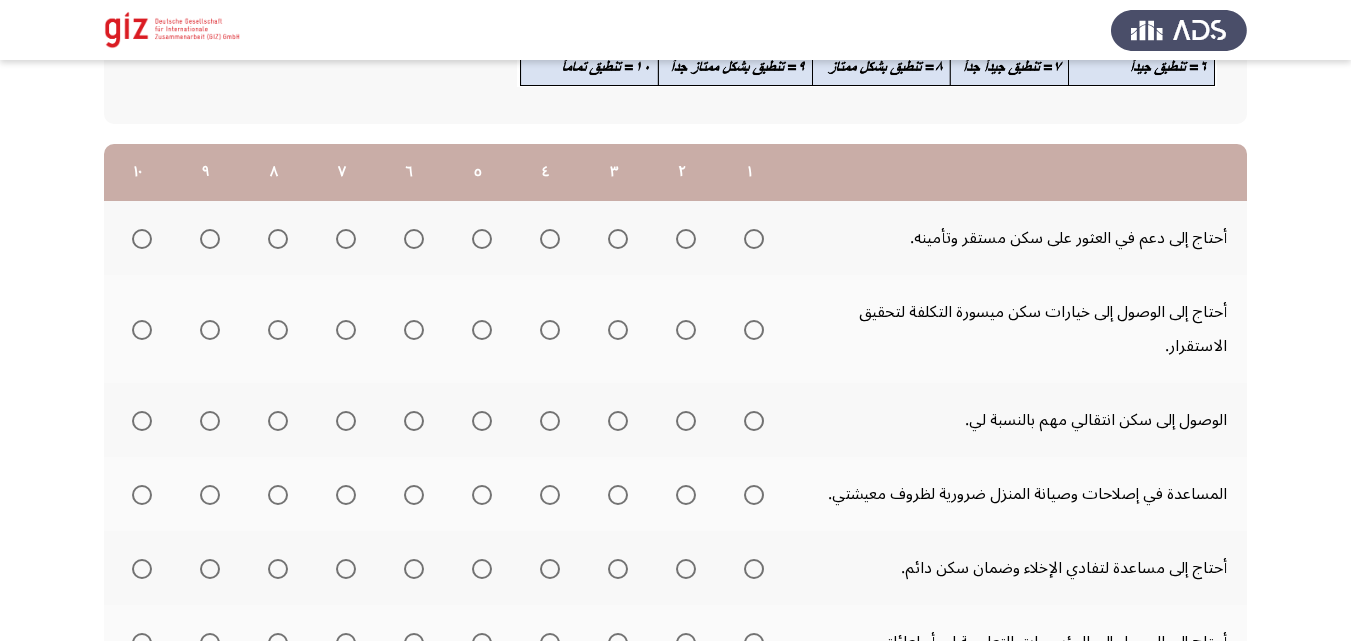click 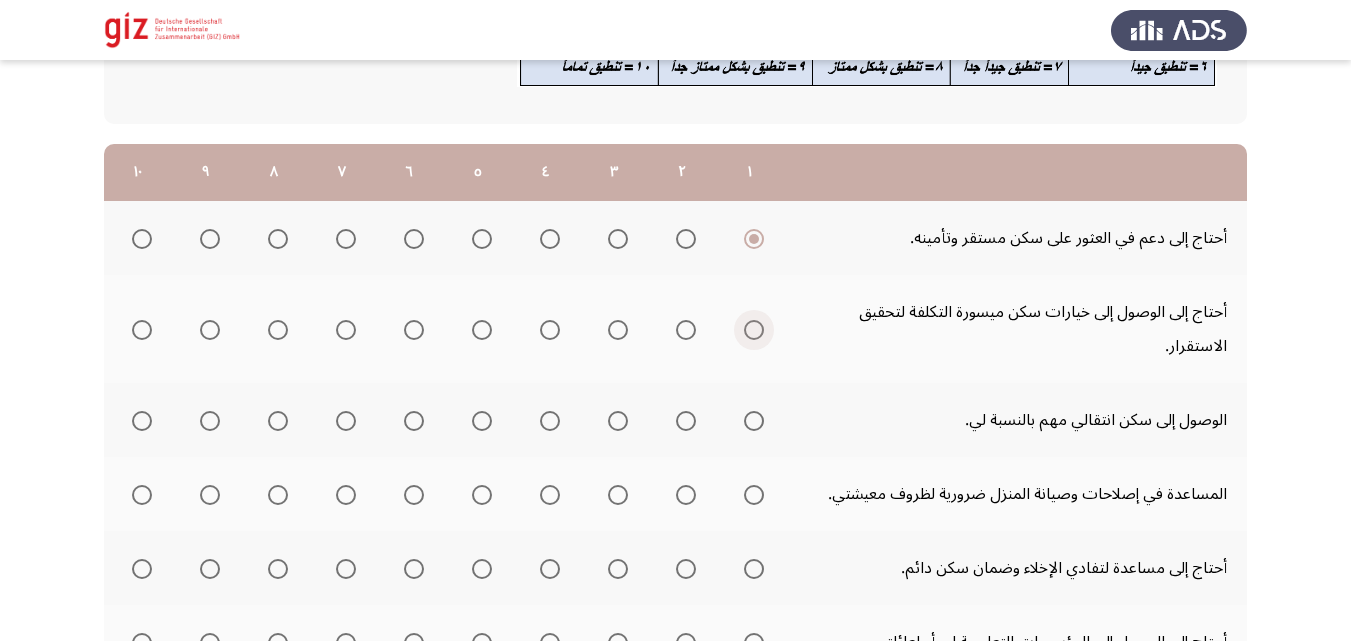 click at bounding box center (754, 330) 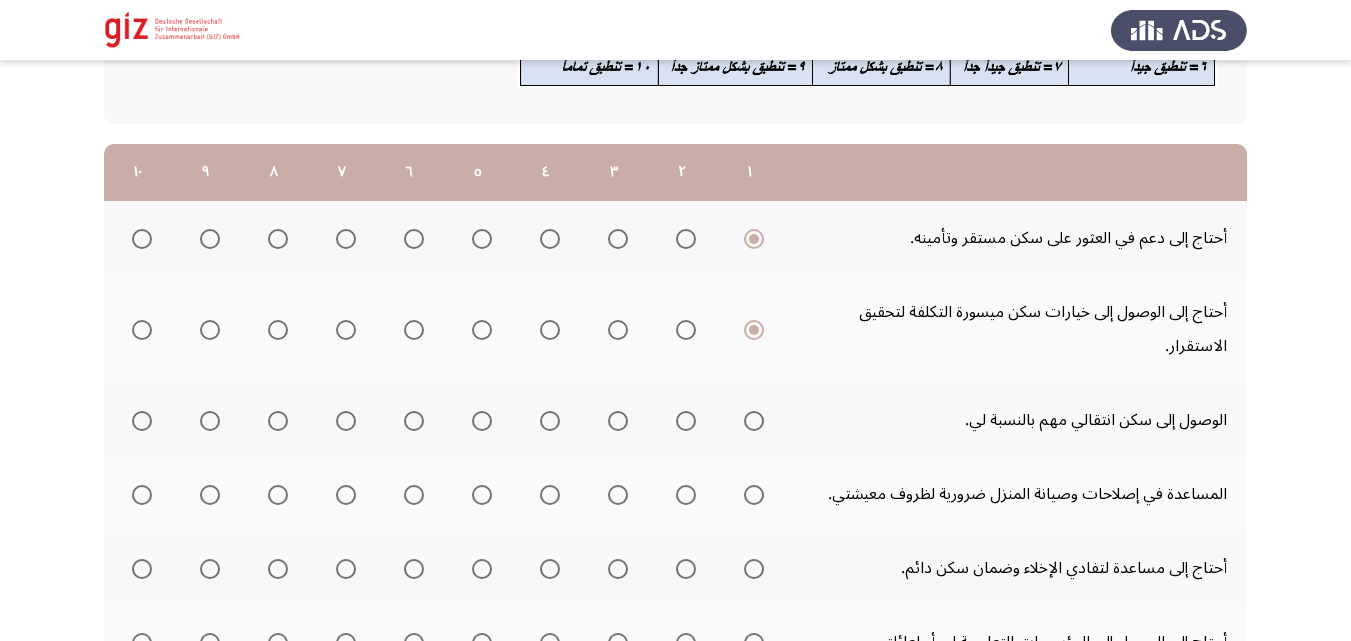 click at bounding box center [754, 421] 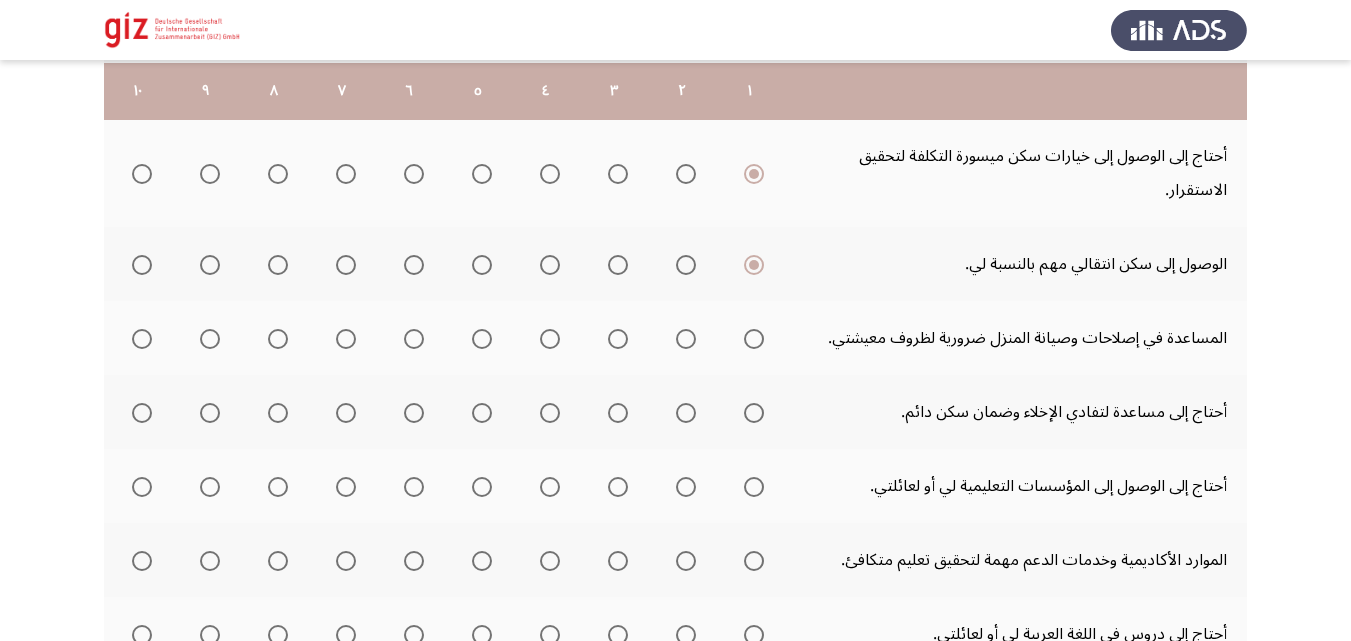 scroll, scrollTop: 380, scrollLeft: 0, axis: vertical 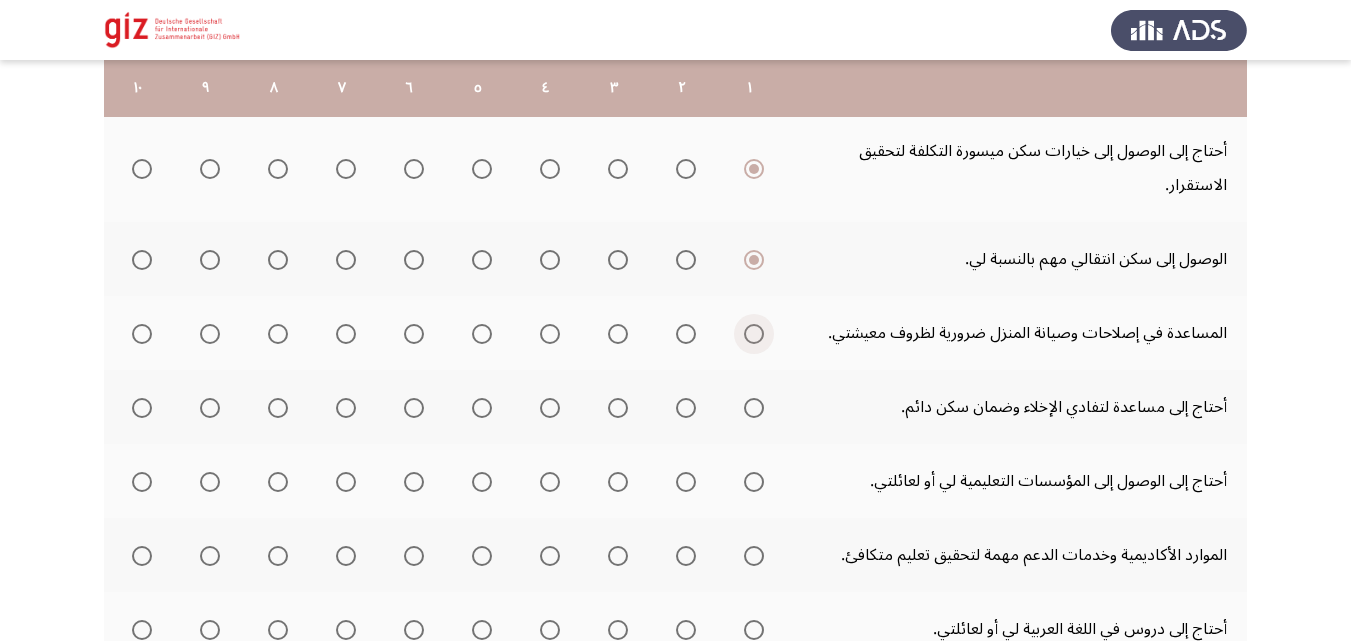 click at bounding box center (754, 334) 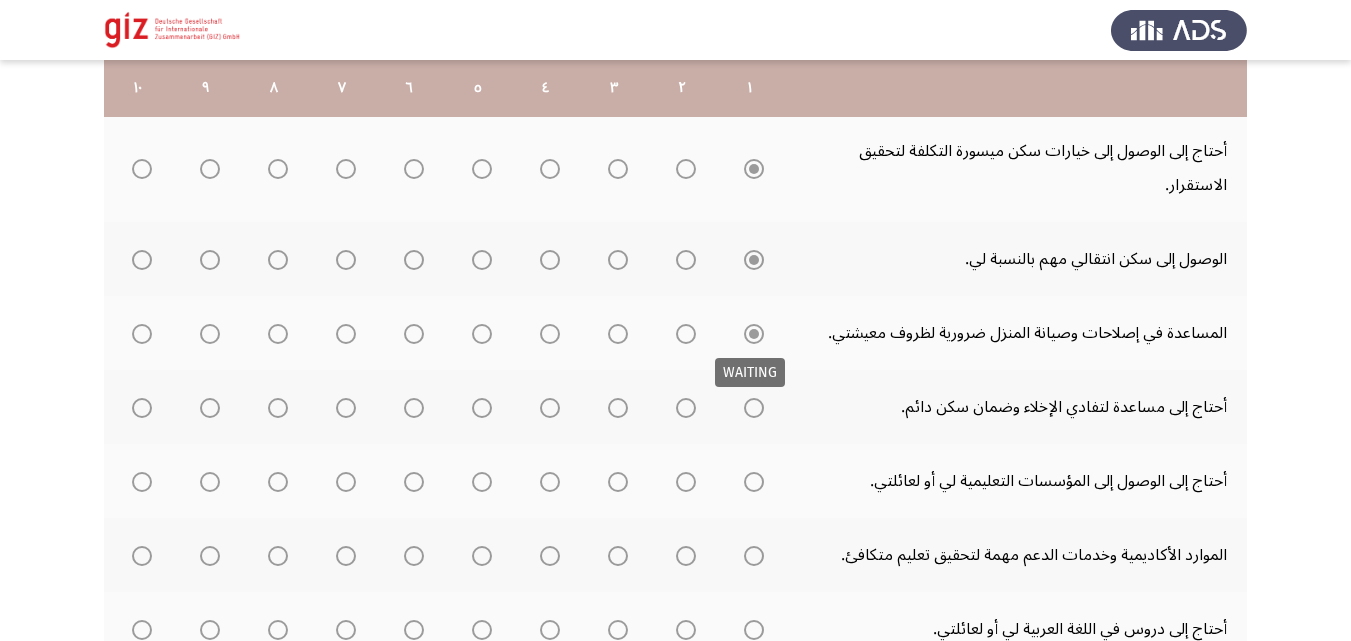 click at bounding box center (754, 408) 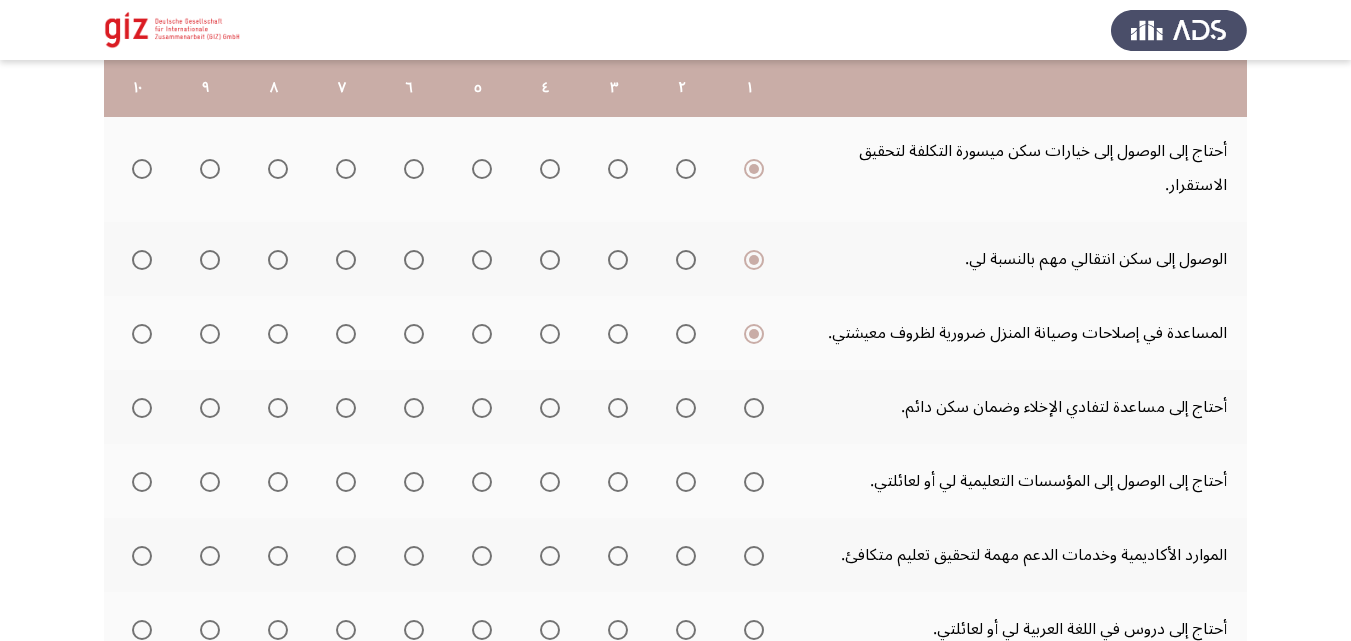 click at bounding box center (754, 482) 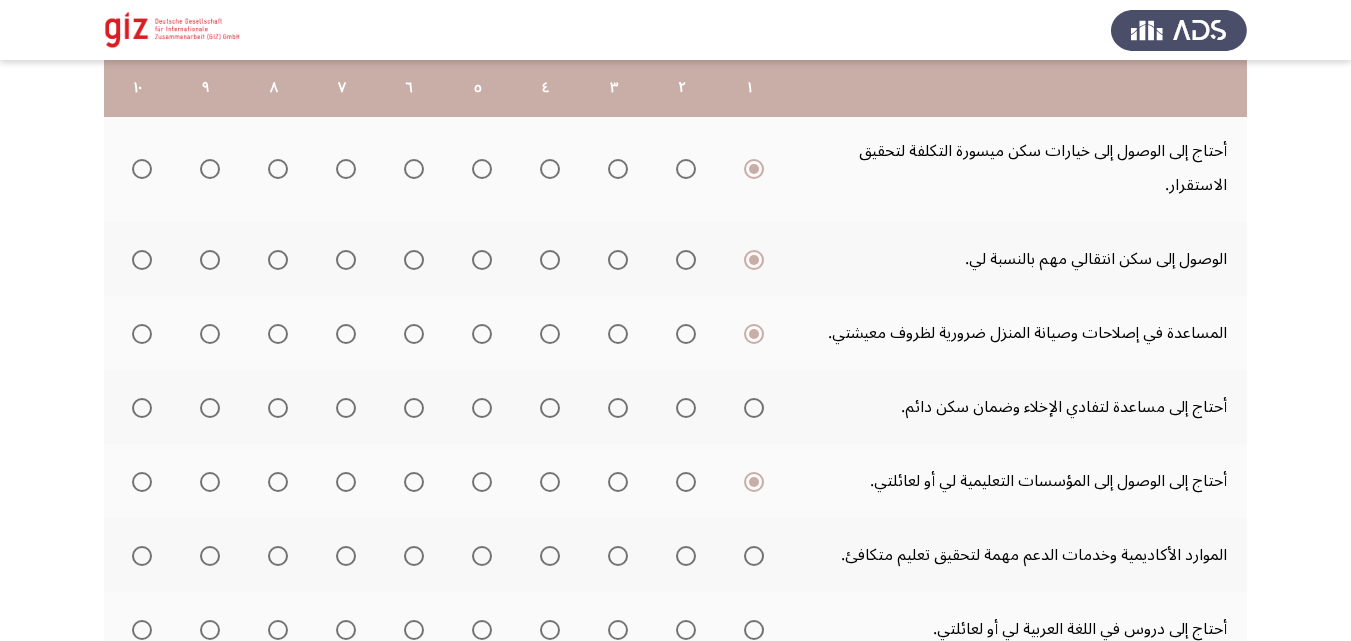 click at bounding box center [754, 408] 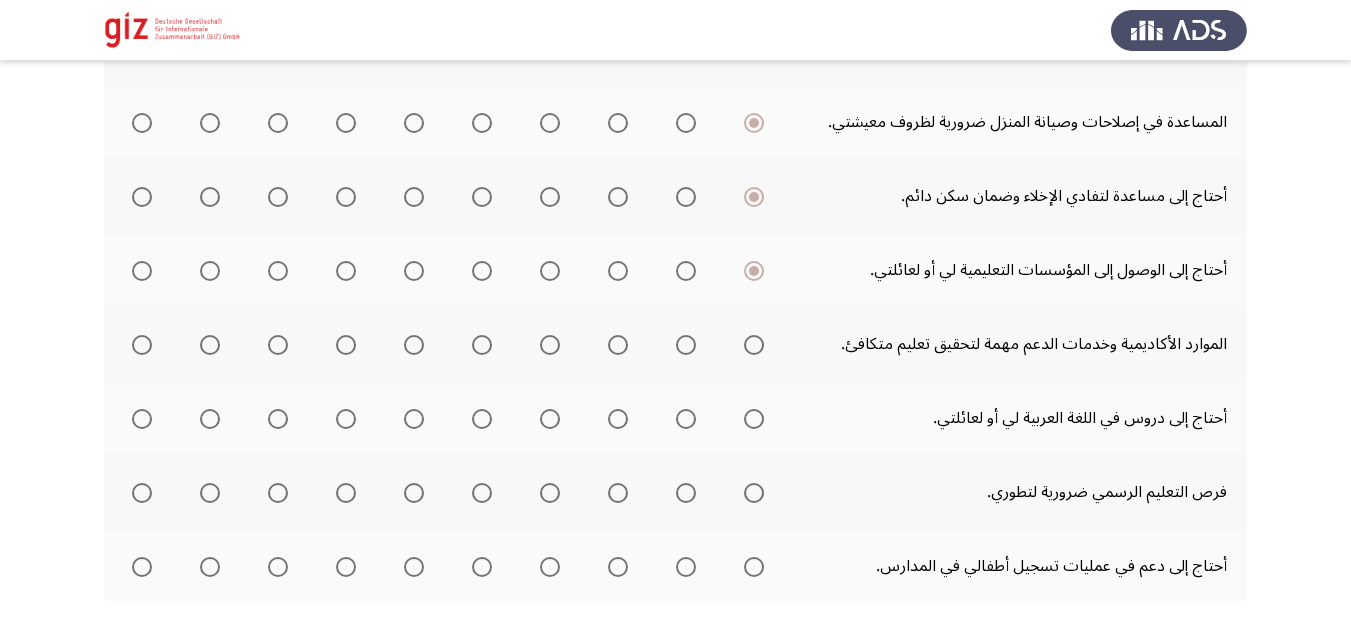 scroll, scrollTop: 644, scrollLeft: 0, axis: vertical 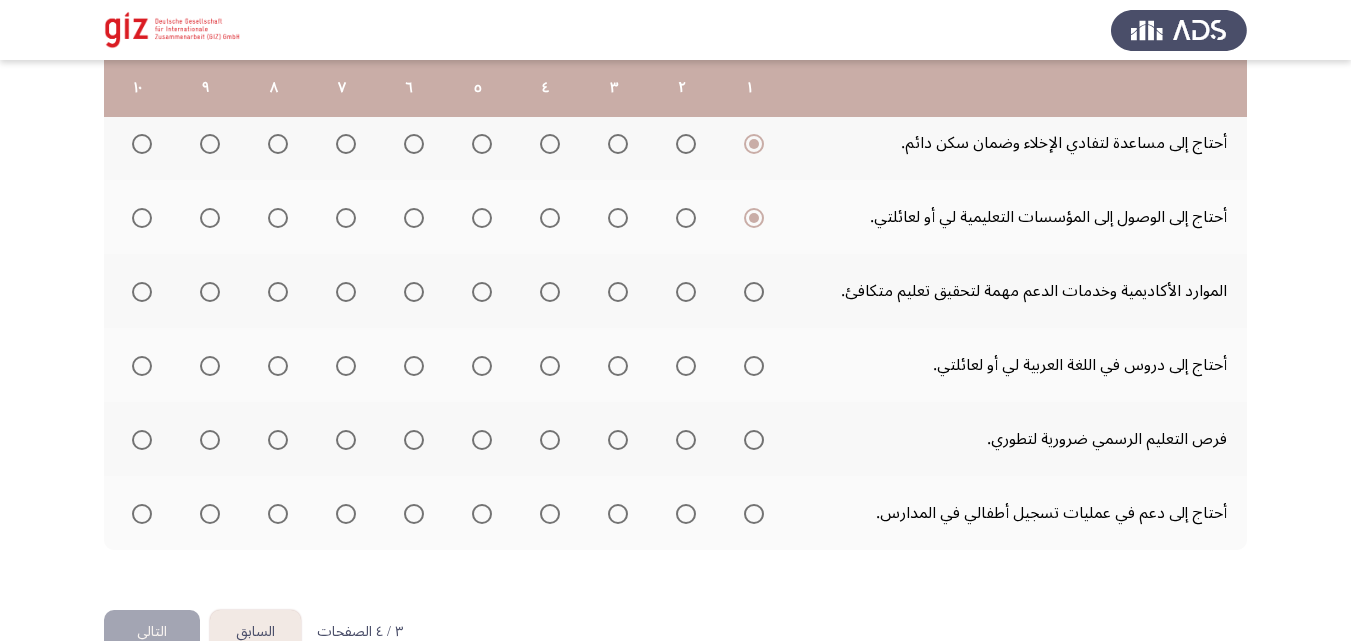 click at bounding box center [754, 292] 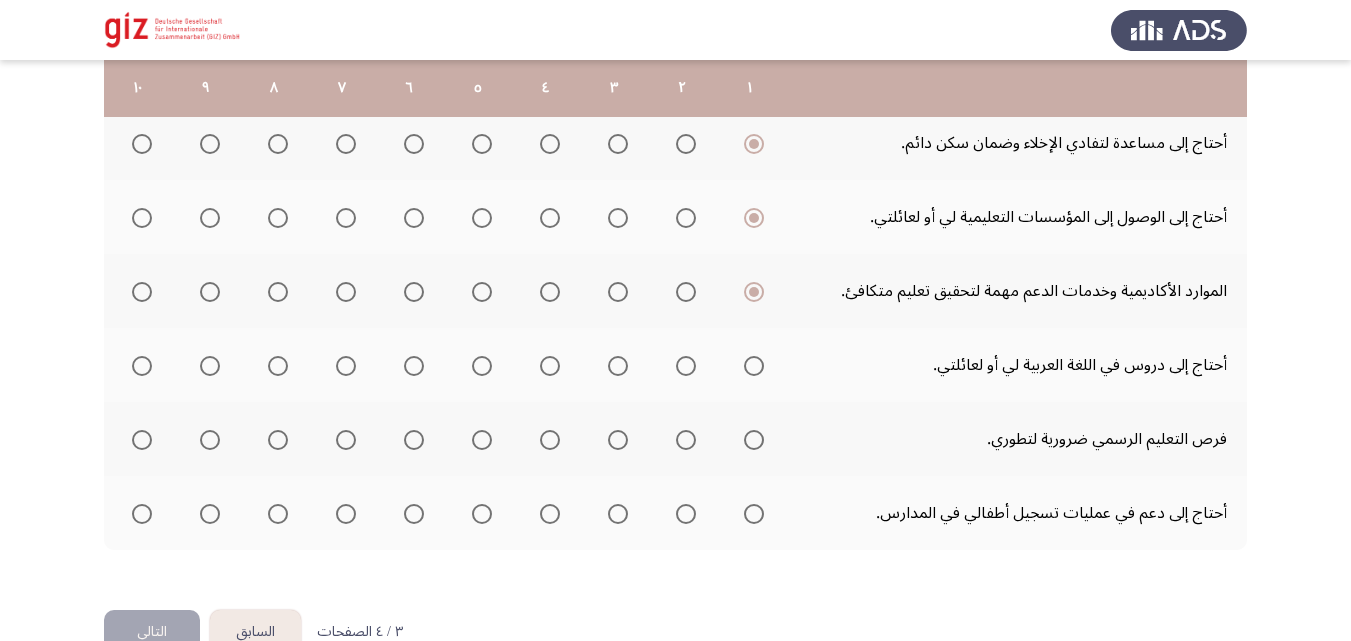 click at bounding box center [754, 366] 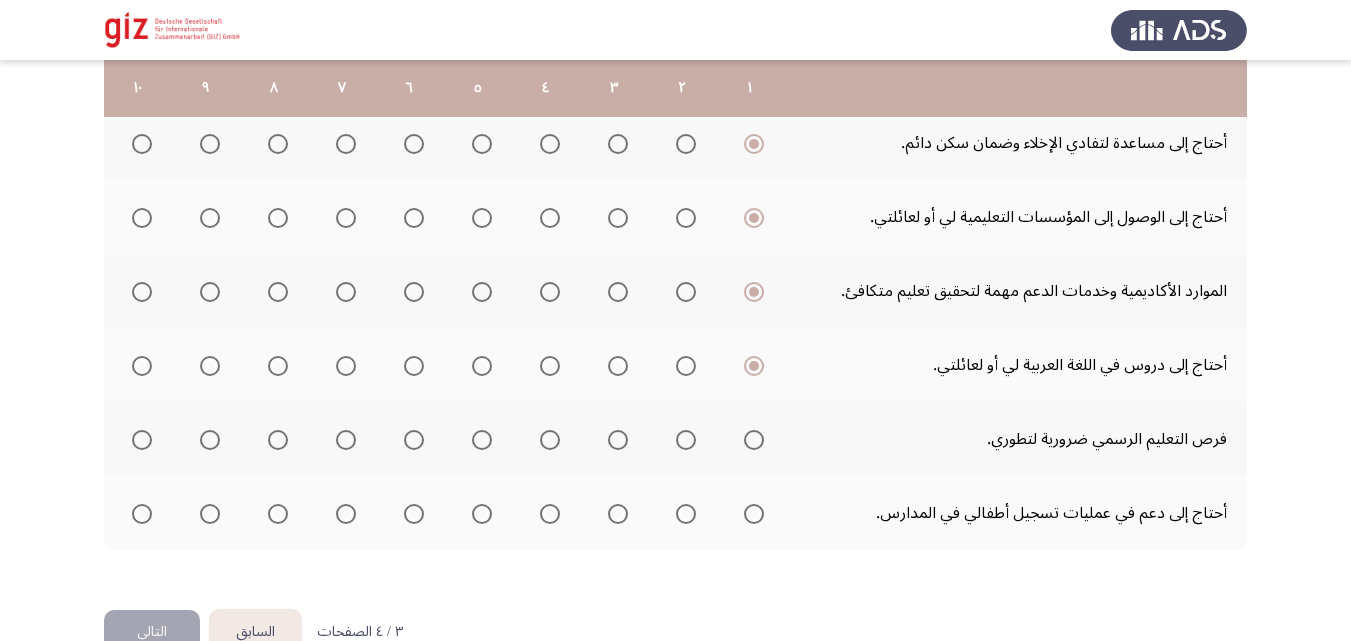 click 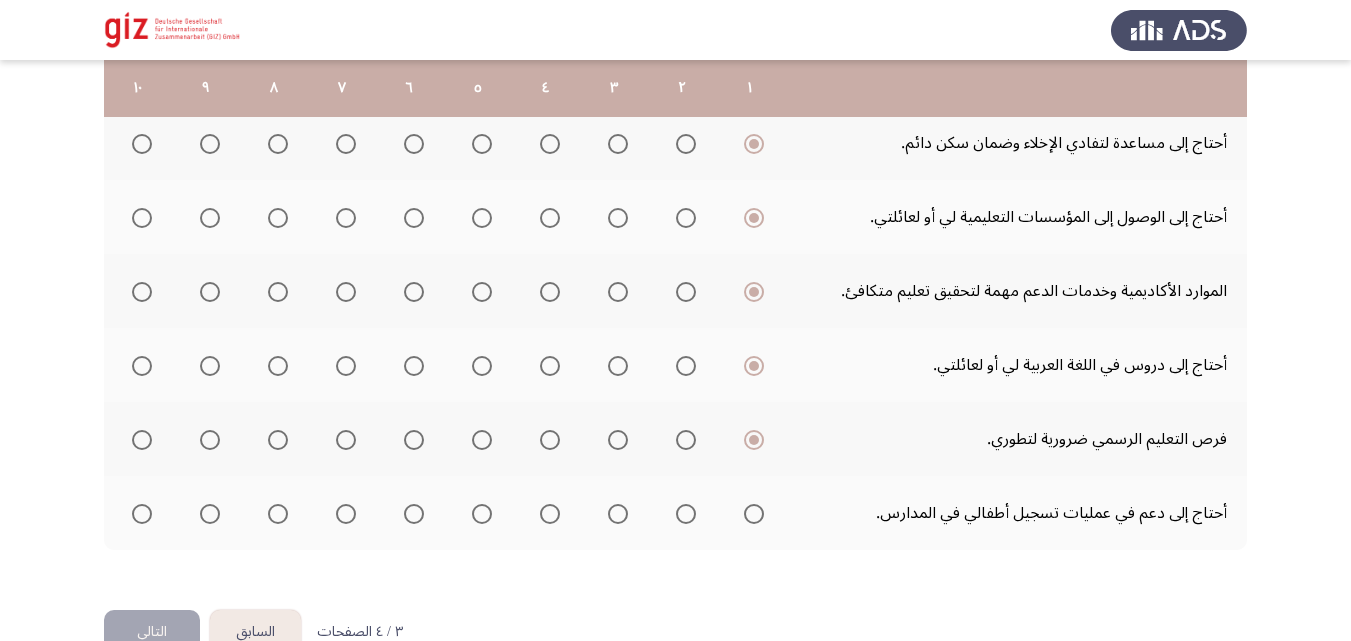 click at bounding box center [754, 514] 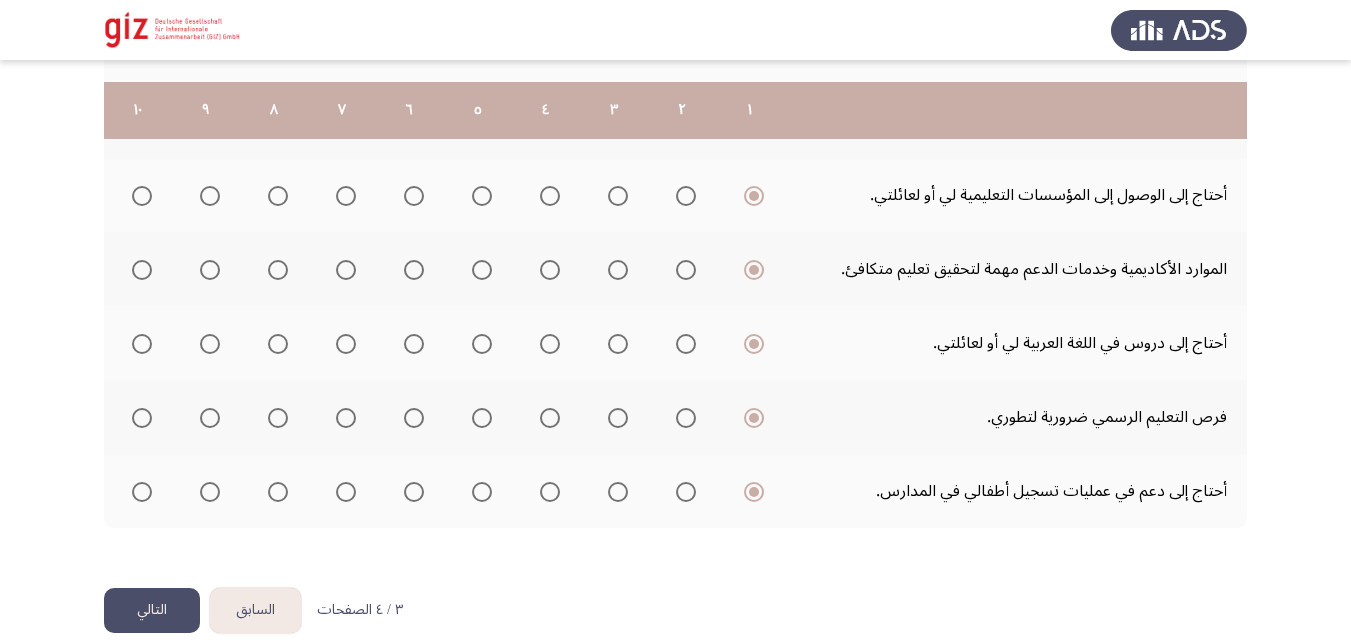 scroll, scrollTop: 693, scrollLeft: 0, axis: vertical 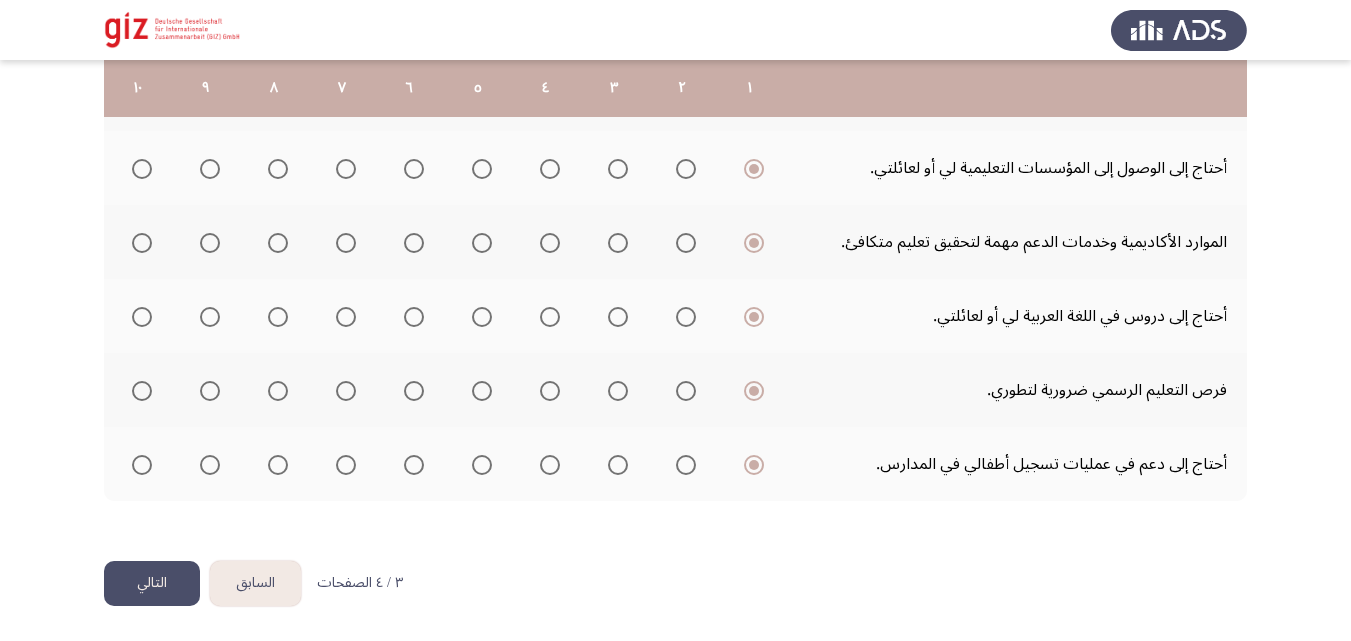 click on "التالي" 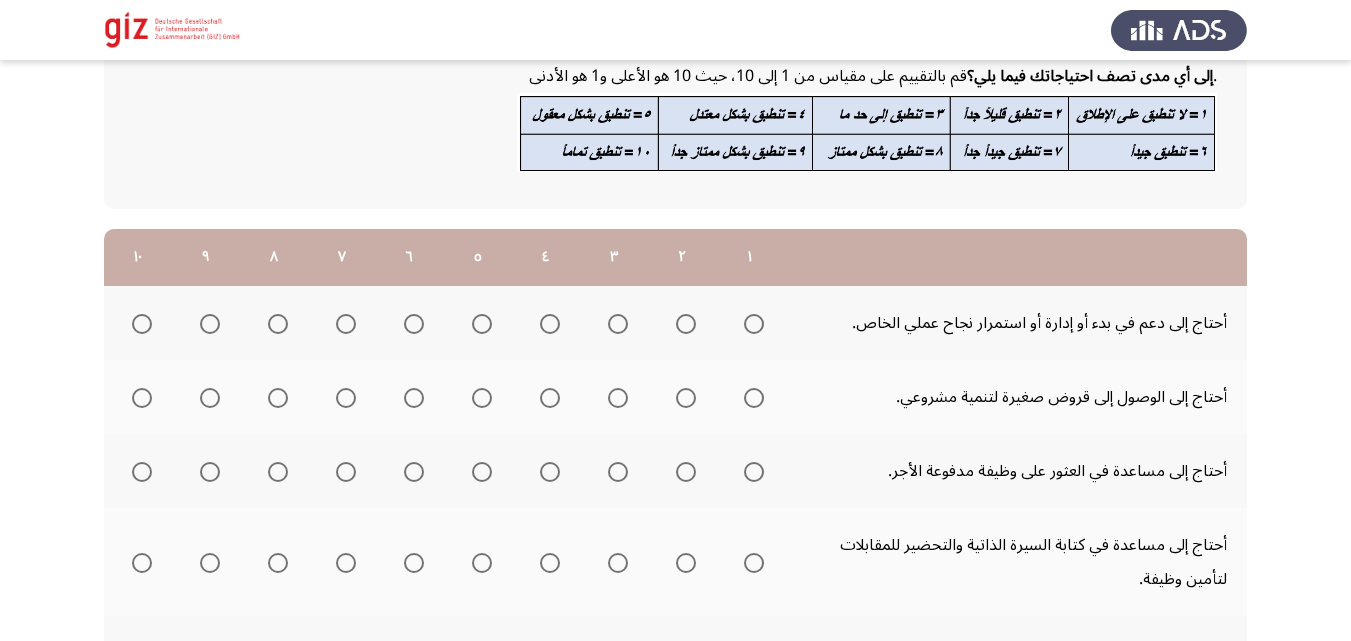 scroll, scrollTop: 177, scrollLeft: 0, axis: vertical 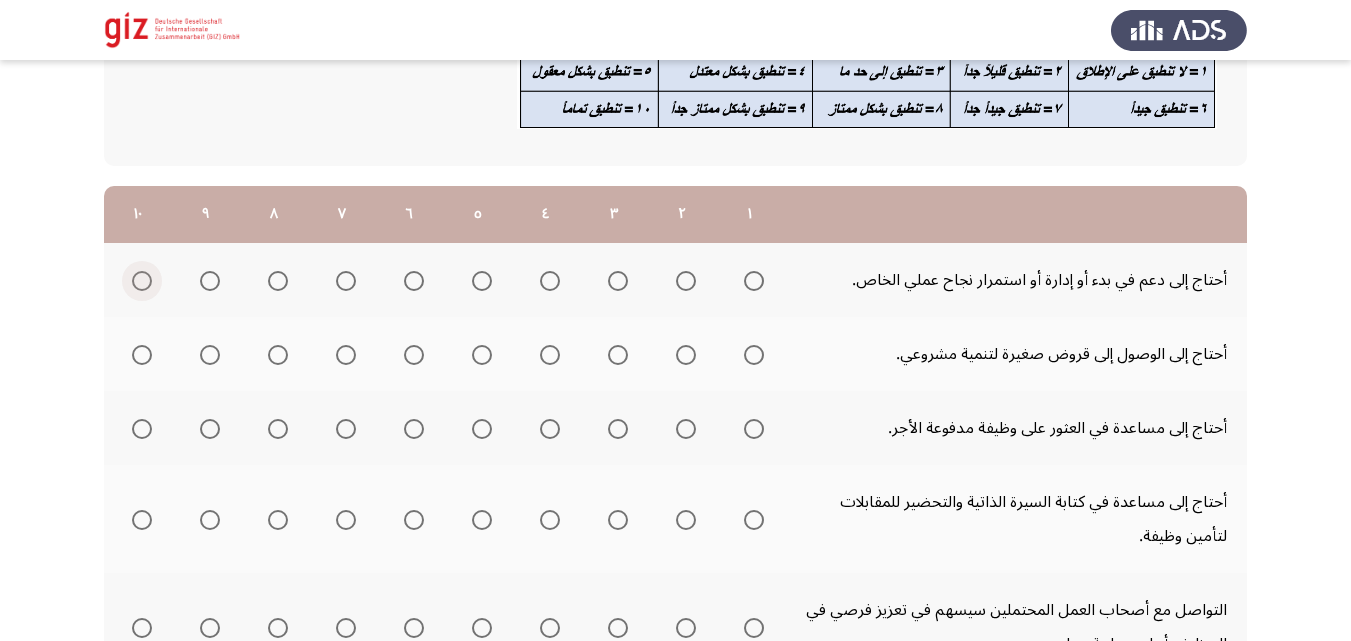 click at bounding box center [142, 281] 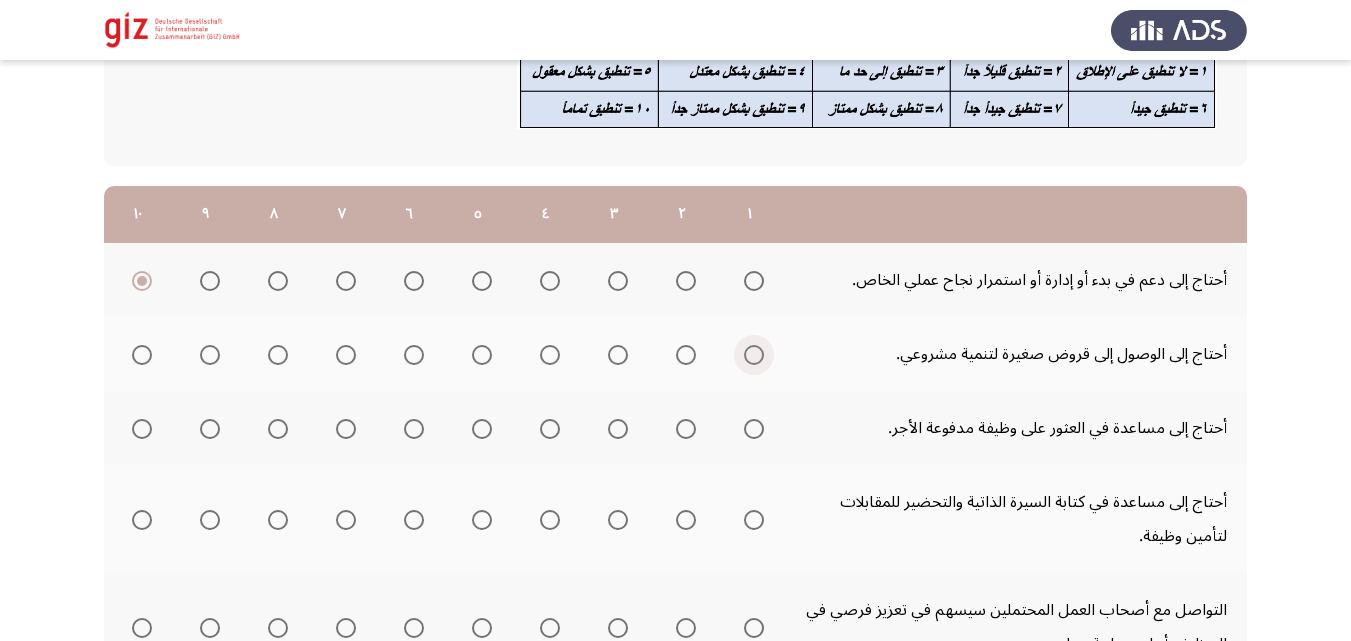 click at bounding box center (754, 355) 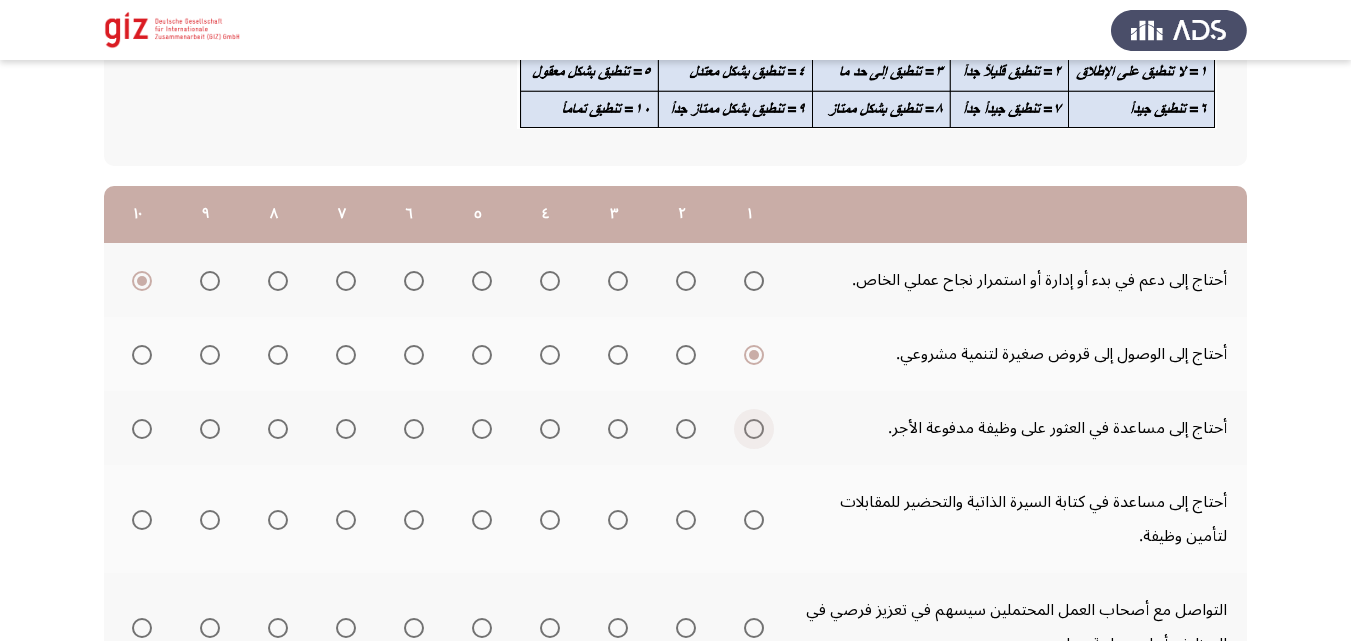 click at bounding box center (754, 429) 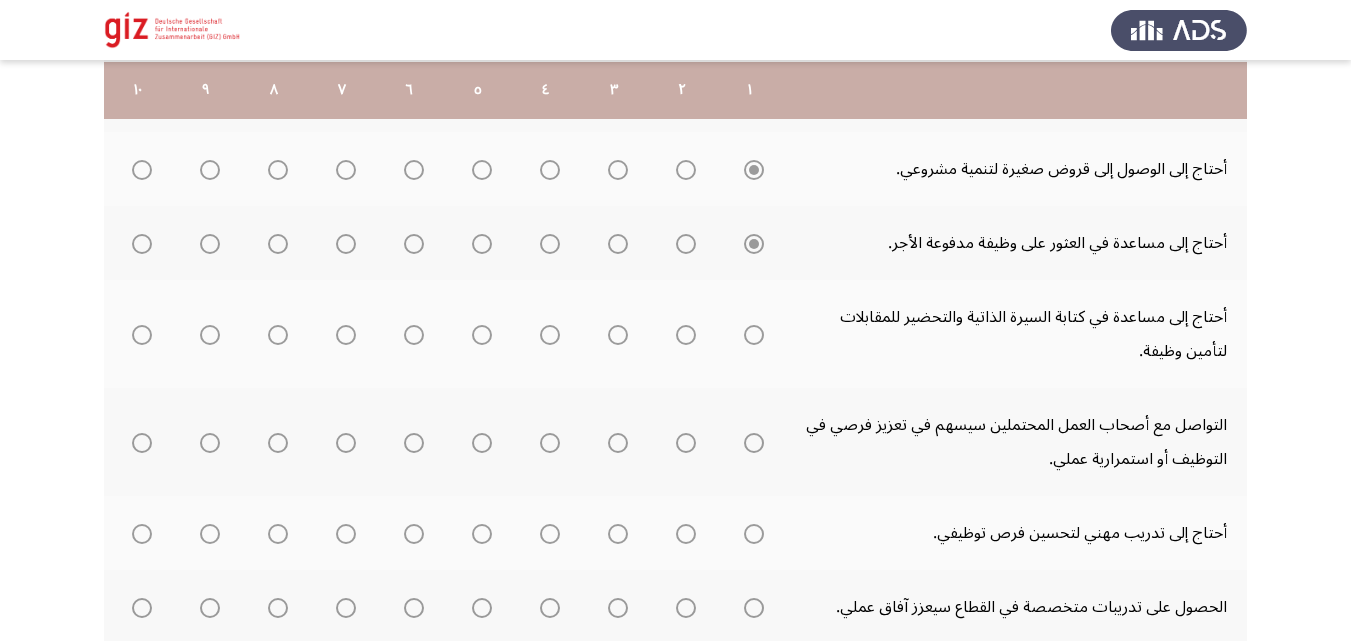 scroll, scrollTop: 364, scrollLeft: 0, axis: vertical 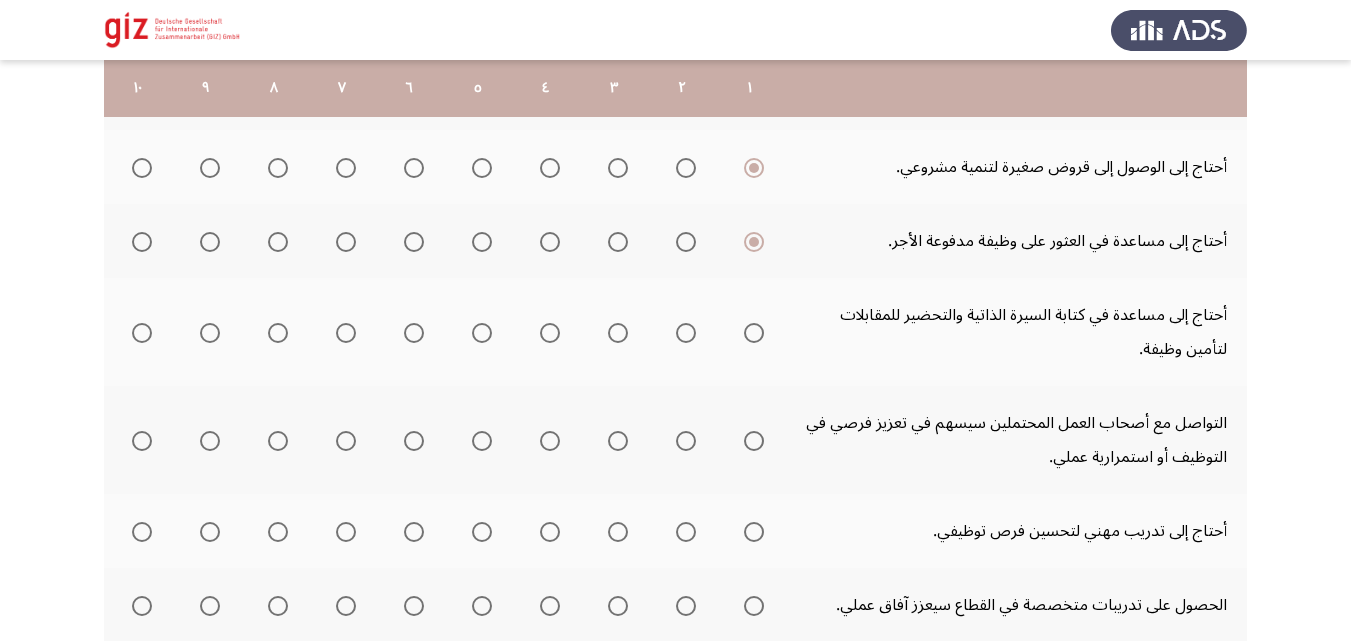 click 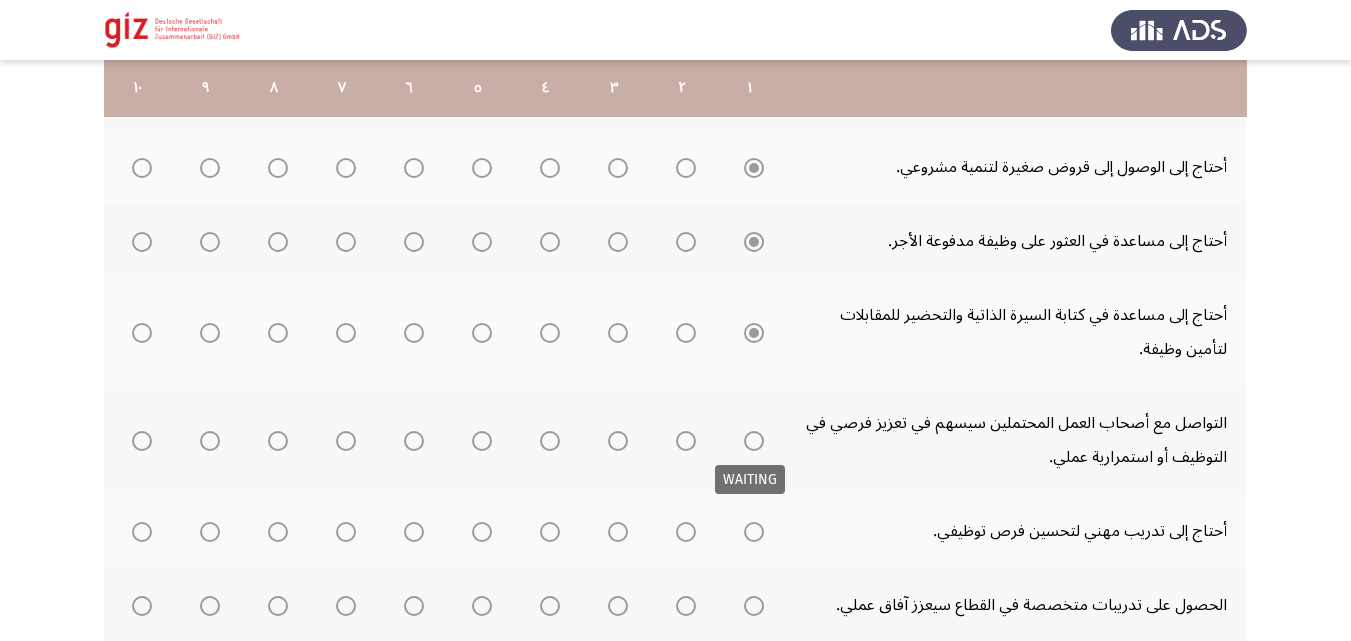 click at bounding box center (754, 441) 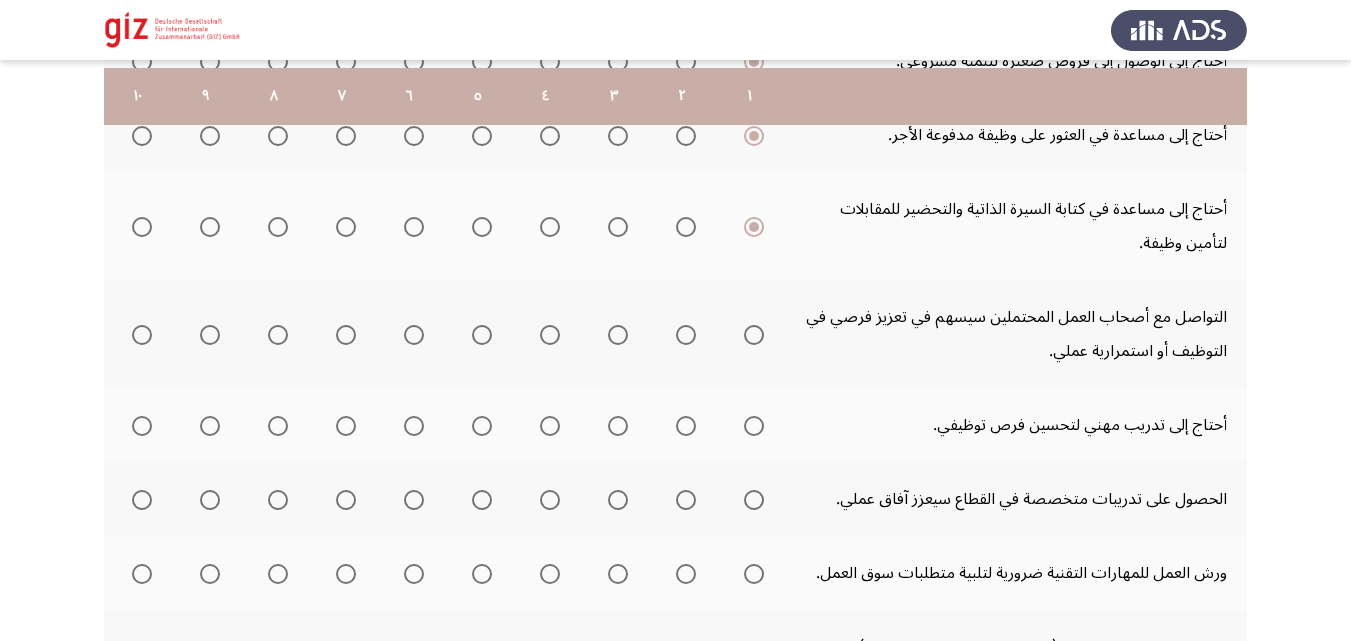 scroll, scrollTop: 478, scrollLeft: 0, axis: vertical 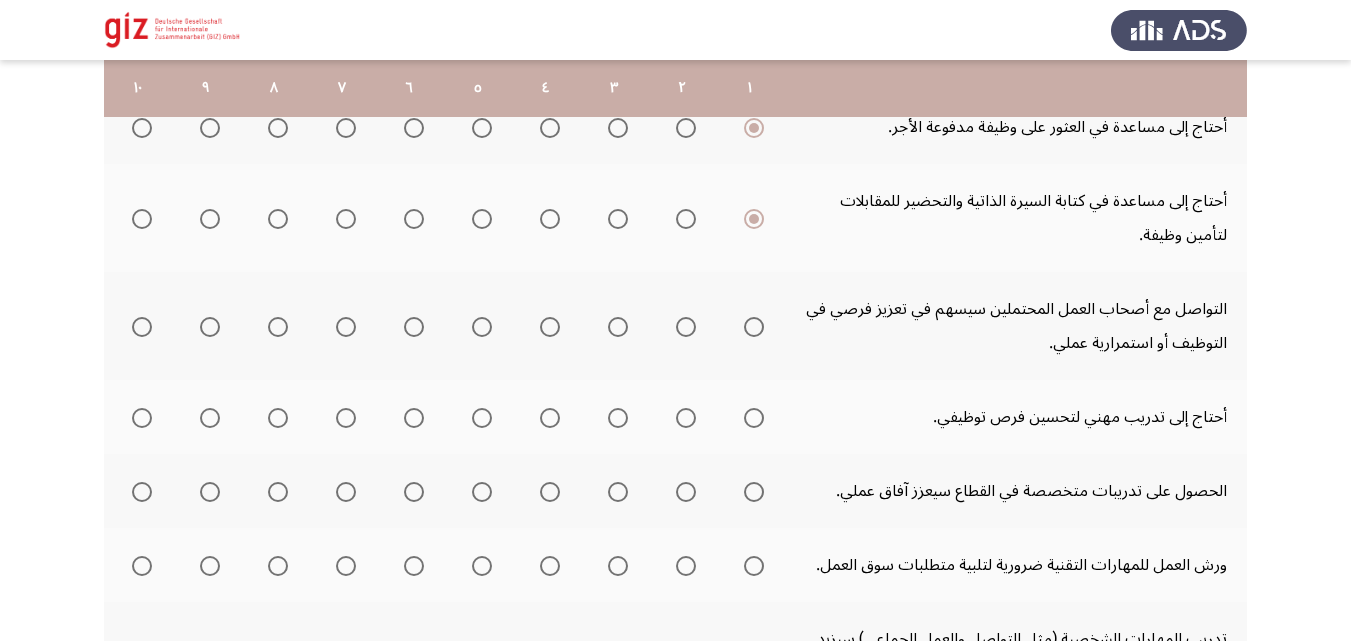 click 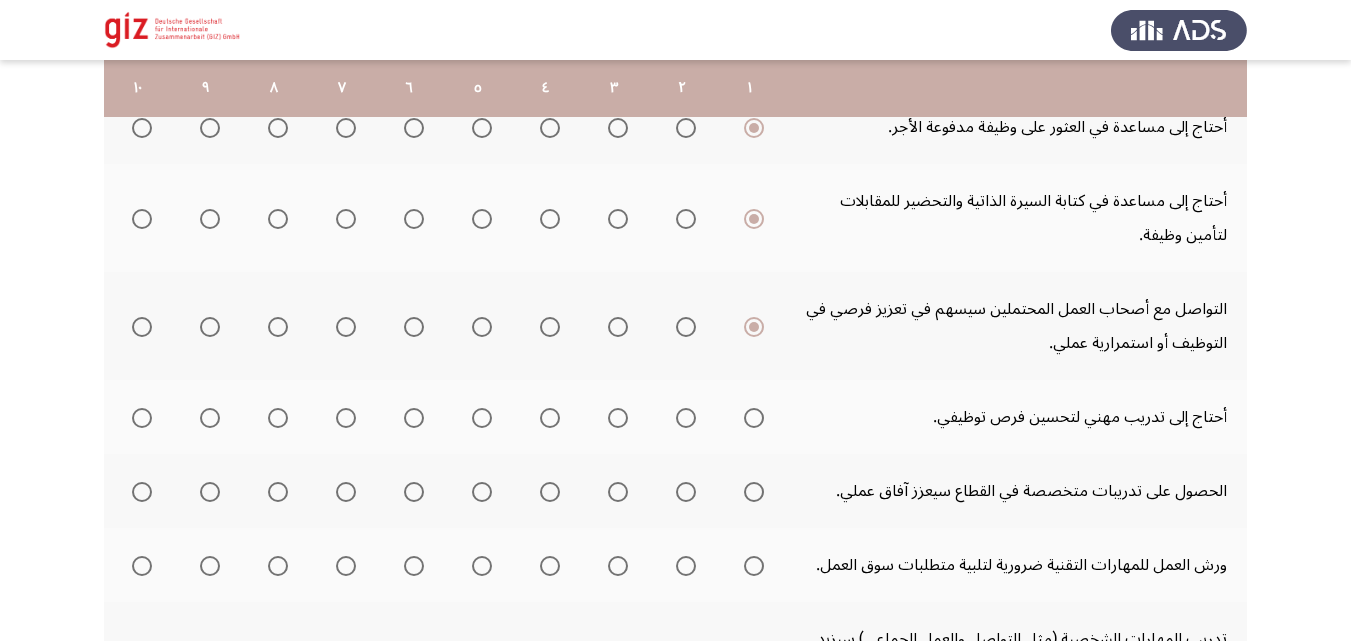 click 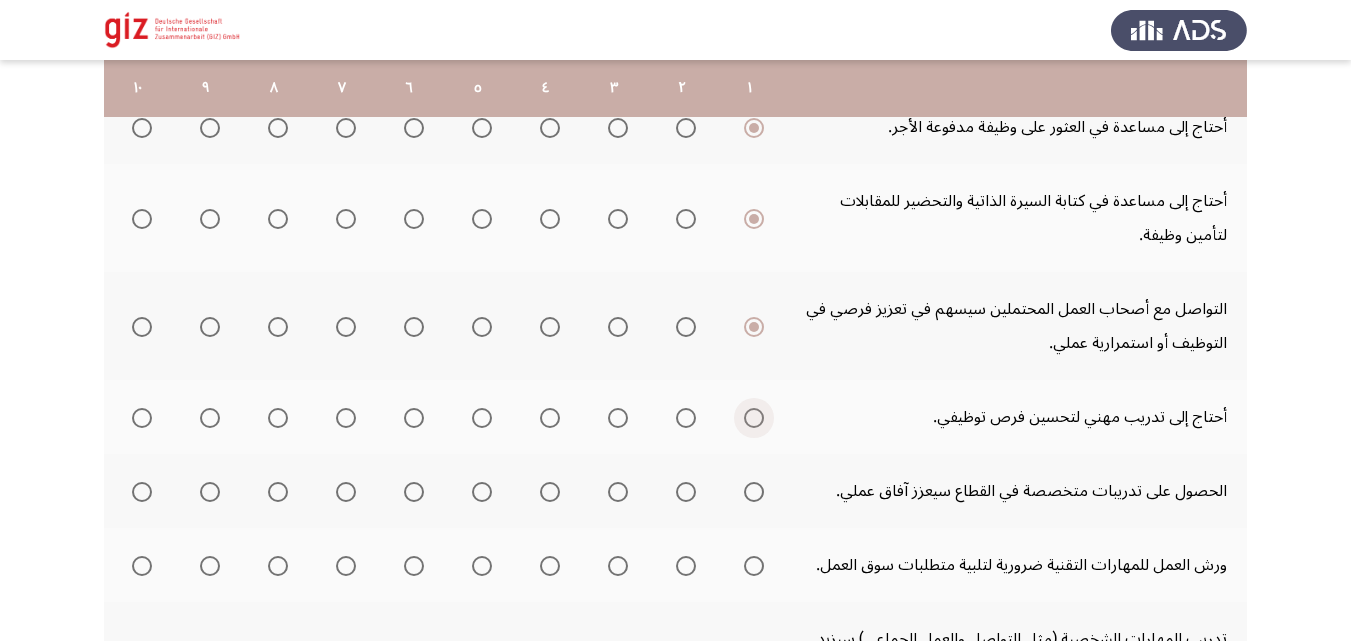 click at bounding box center [754, 418] 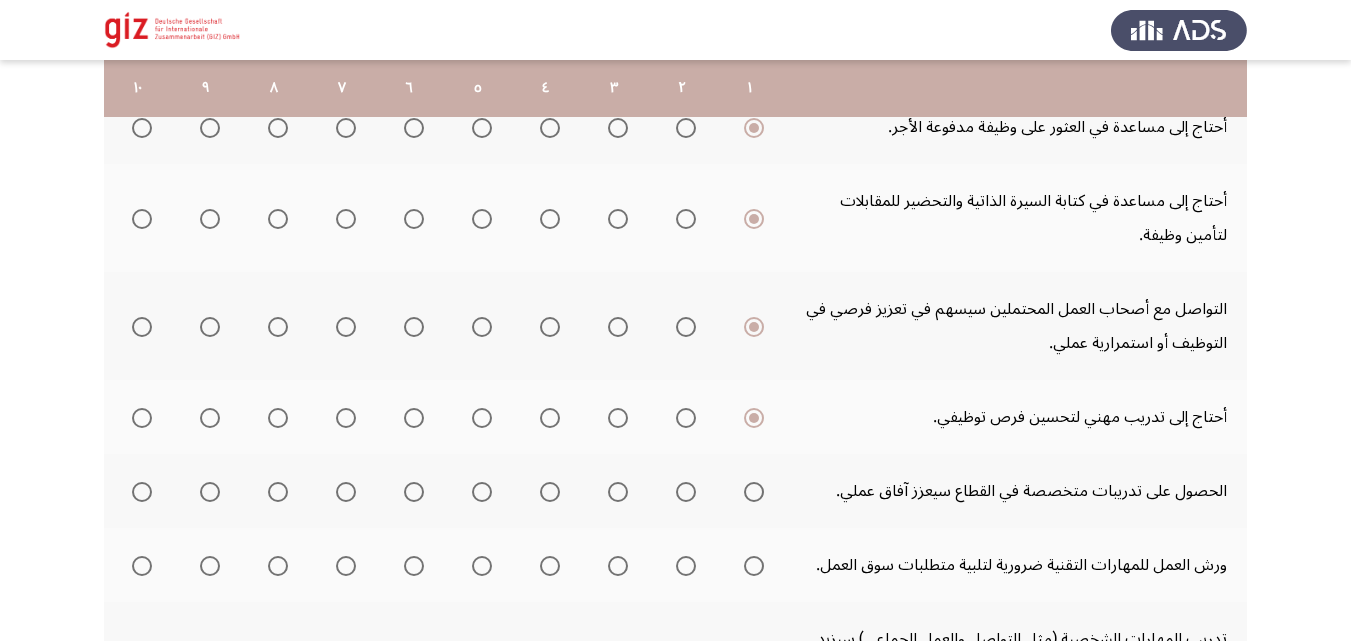 click at bounding box center [754, 492] 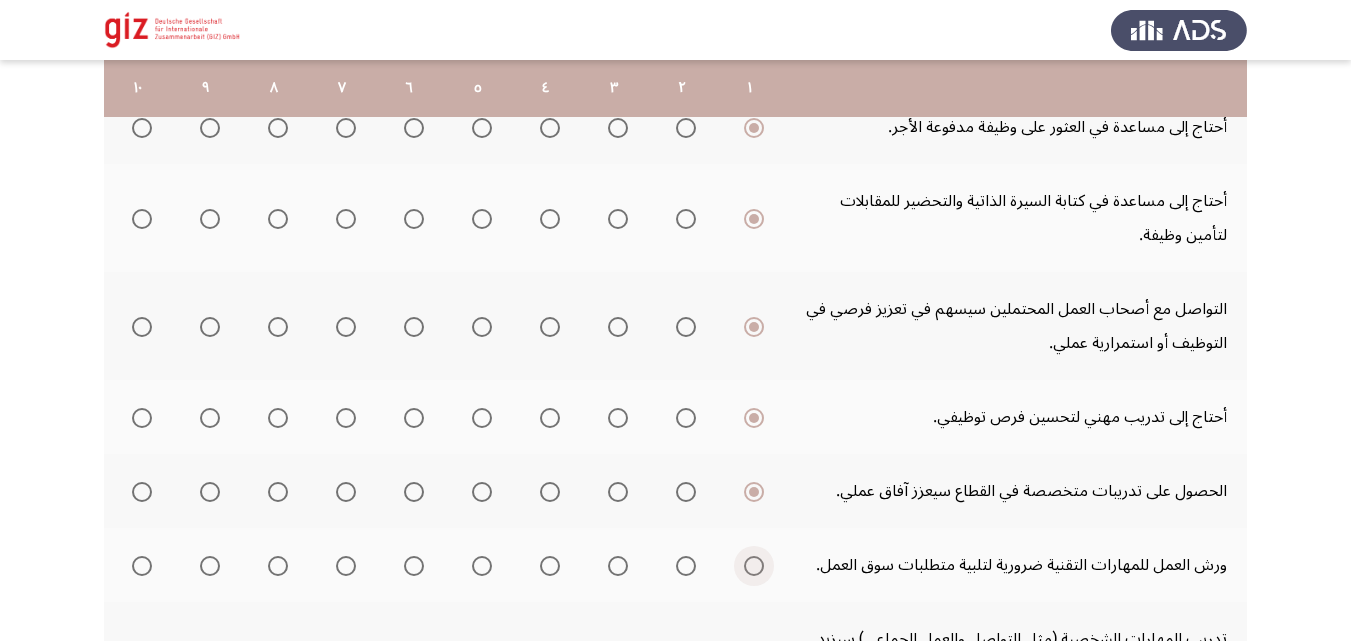 click at bounding box center (754, 566) 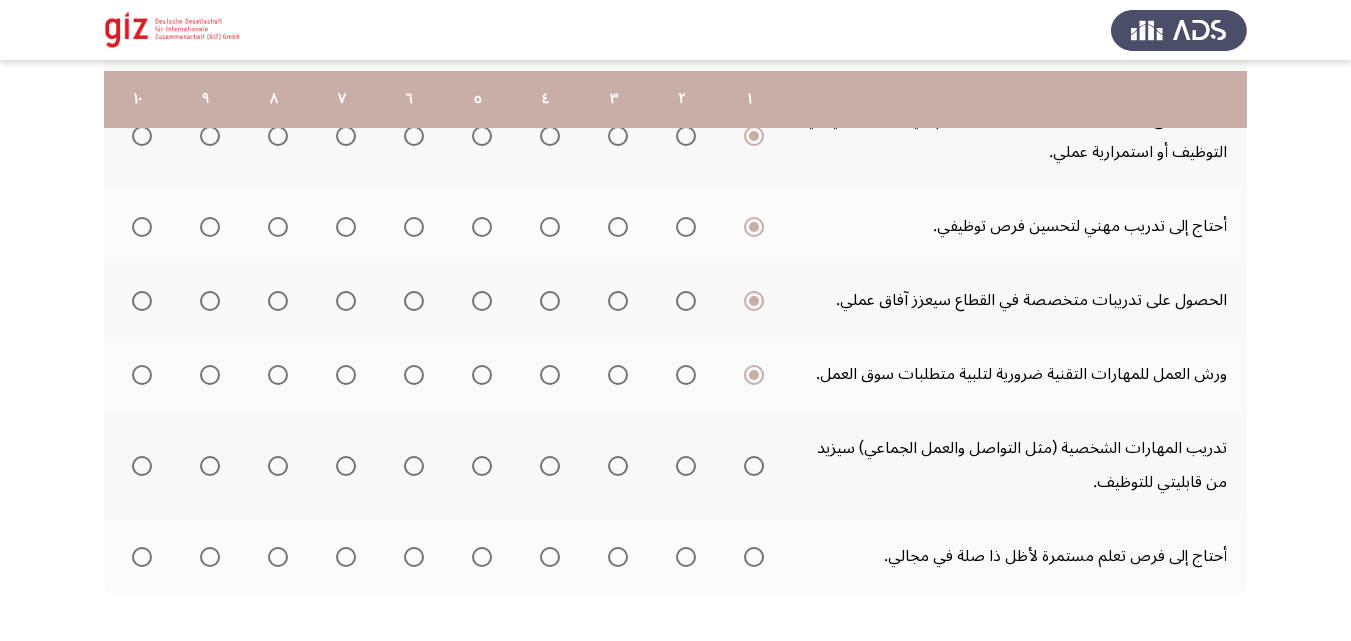 scroll, scrollTop: 680, scrollLeft: 0, axis: vertical 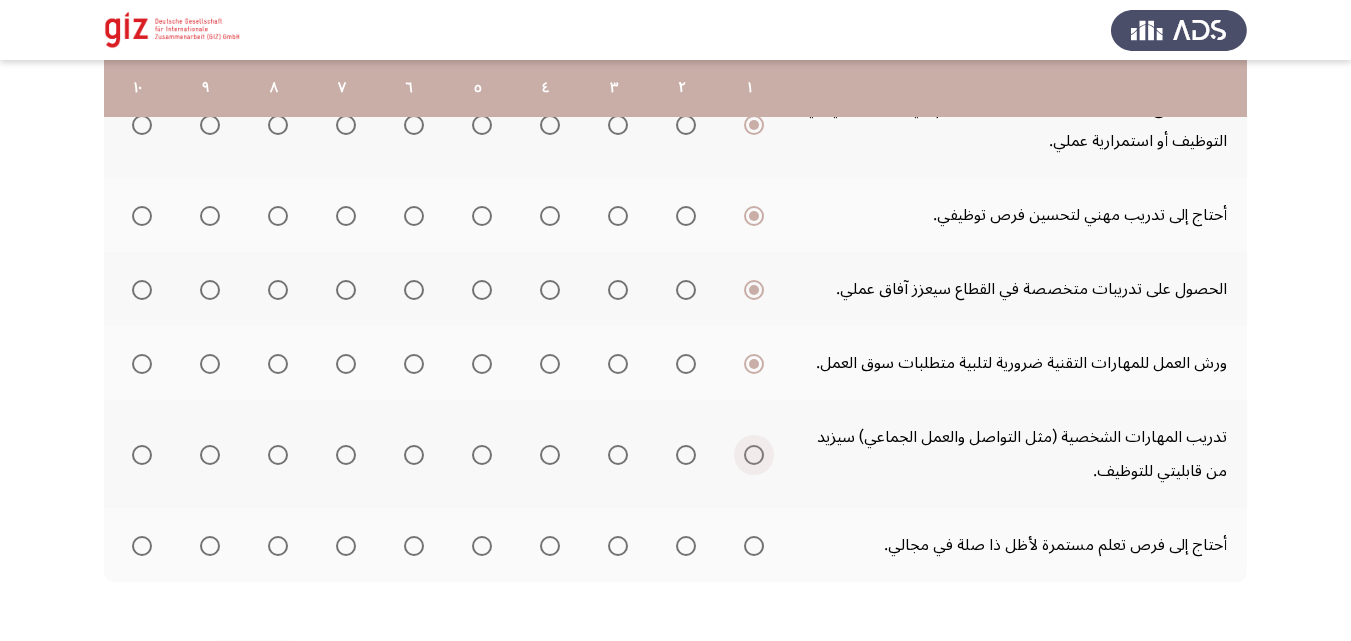 click at bounding box center (754, 455) 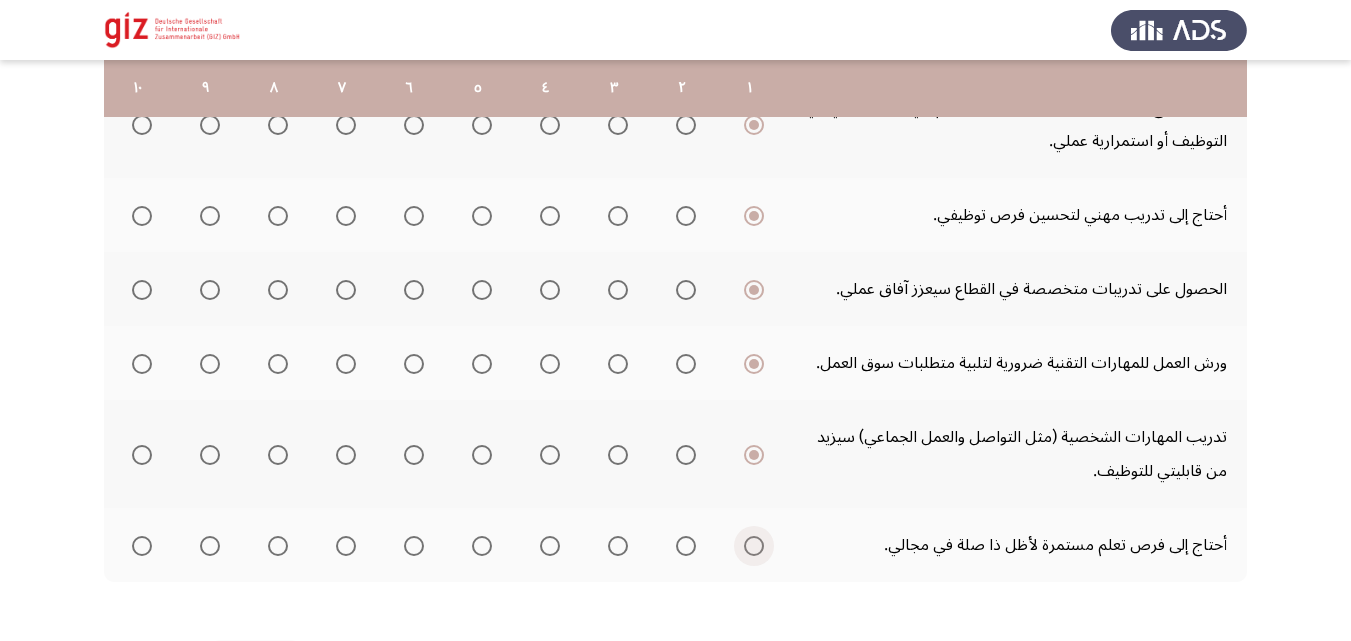 click at bounding box center [754, 546] 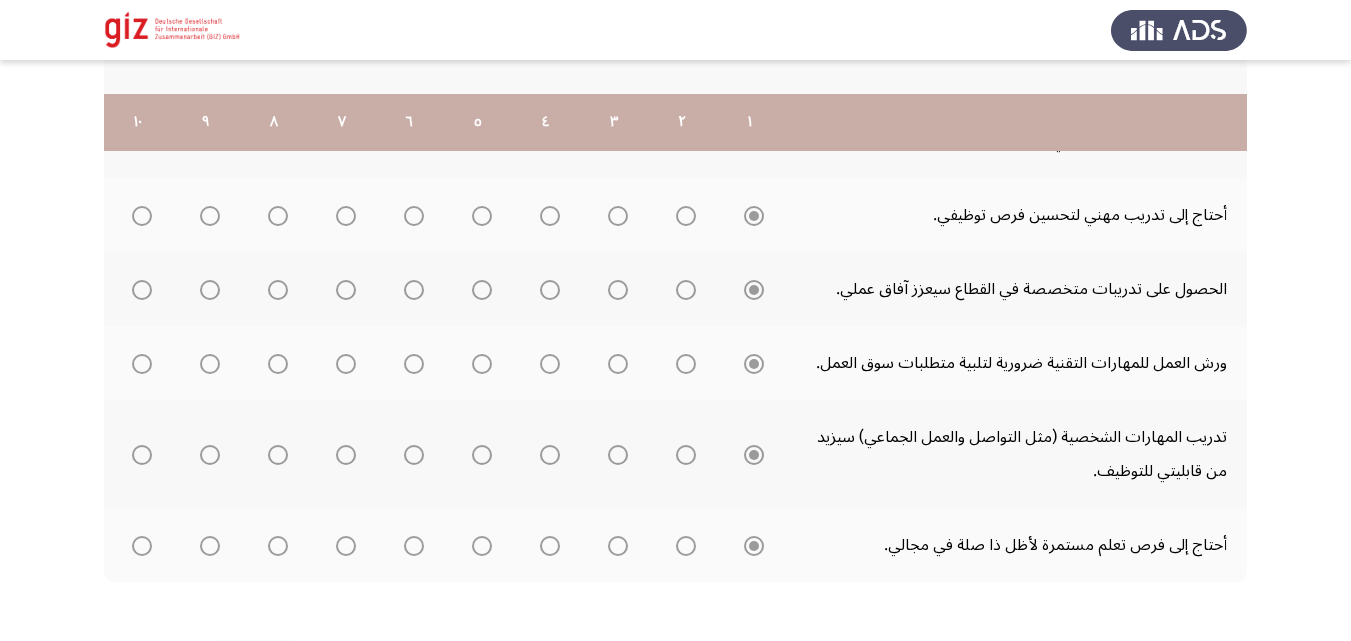 scroll, scrollTop: 761, scrollLeft: 0, axis: vertical 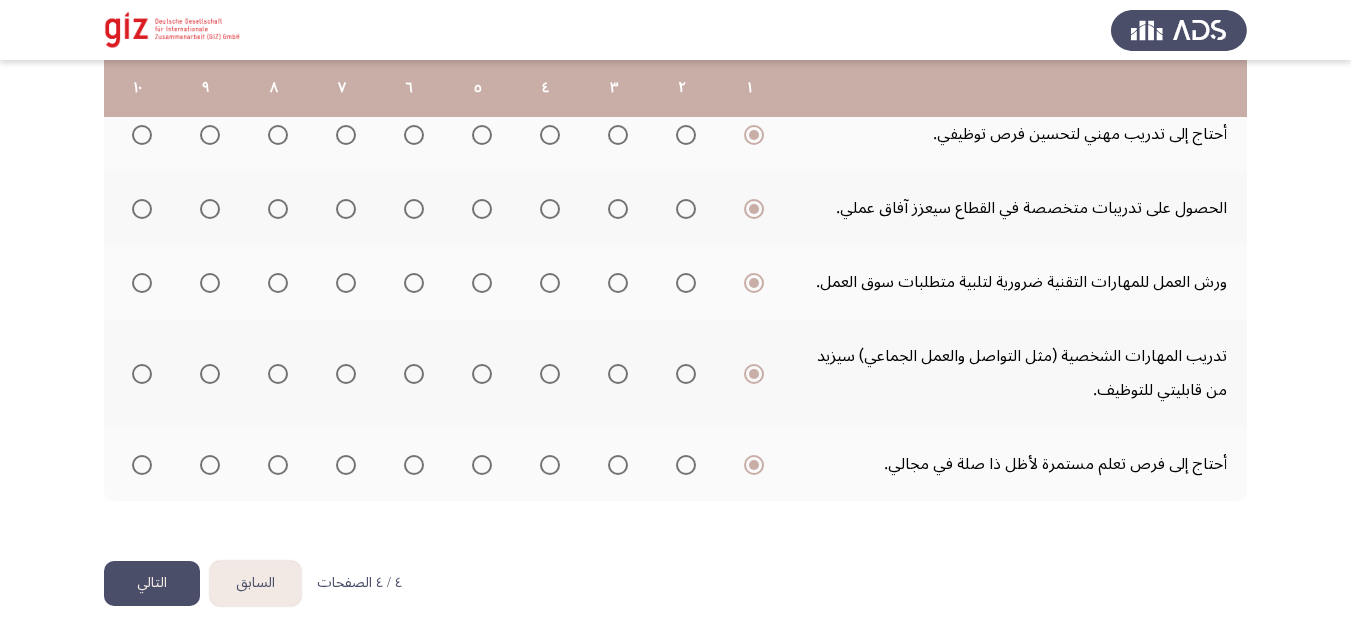 click on "التالي" 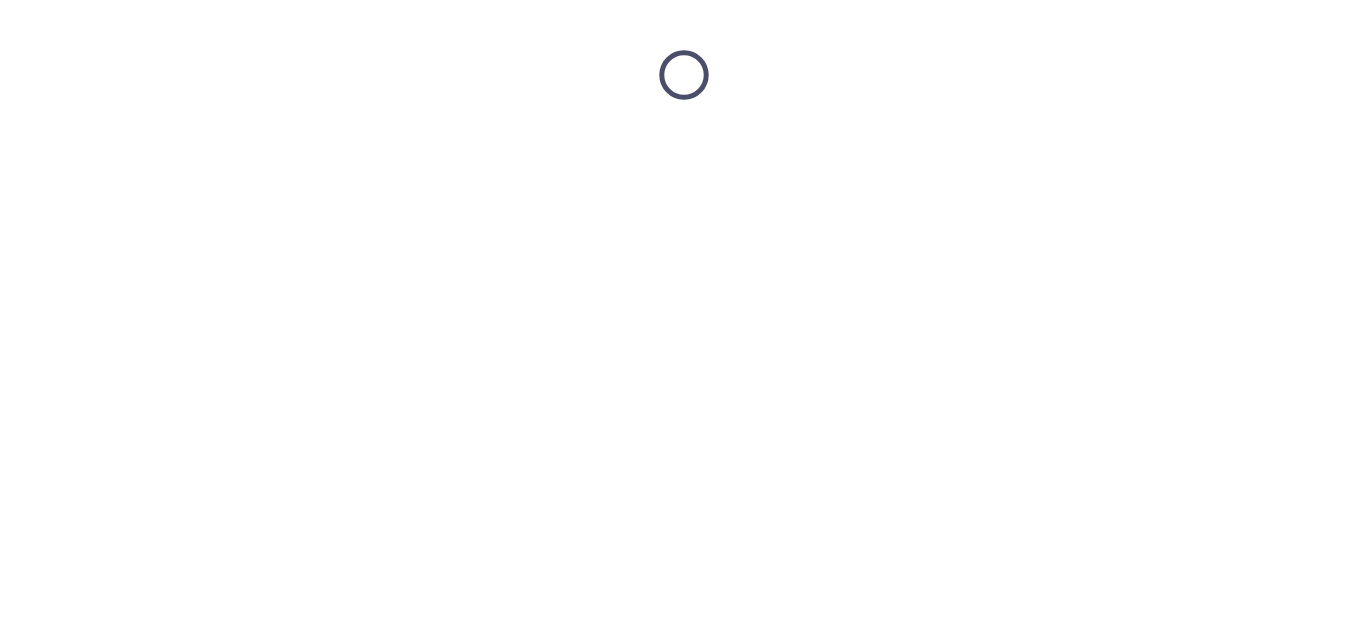 scroll, scrollTop: 0, scrollLeft: 0, axis: both 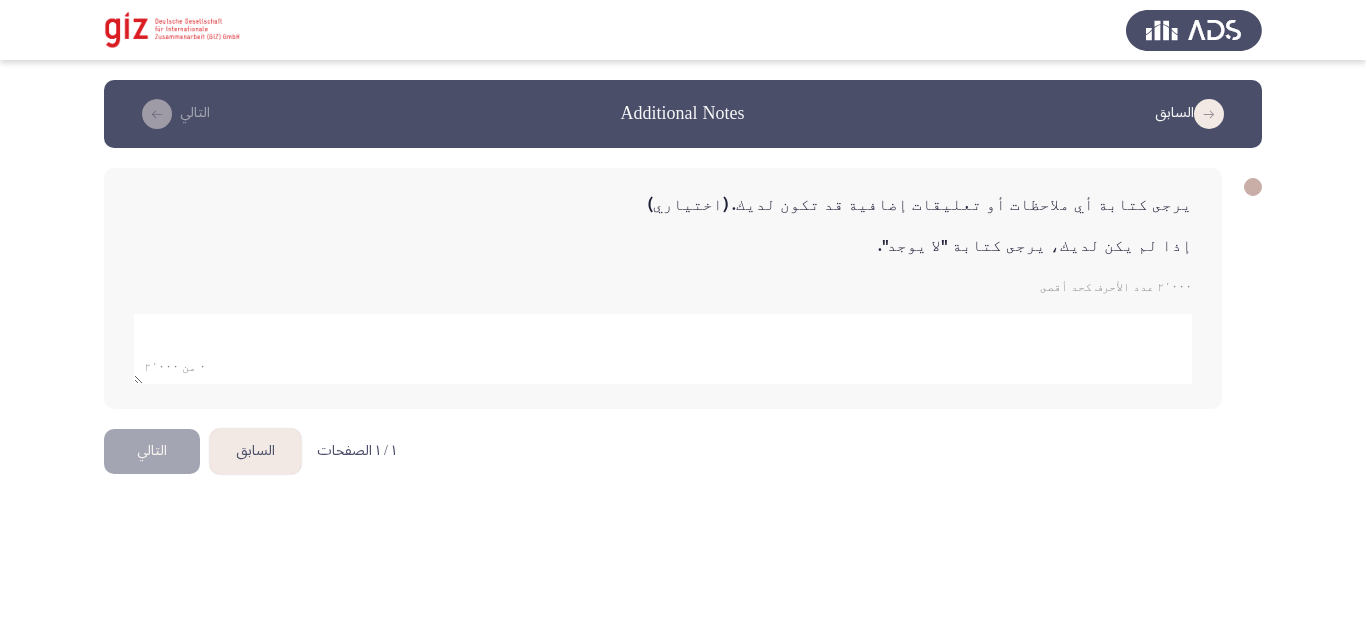 click 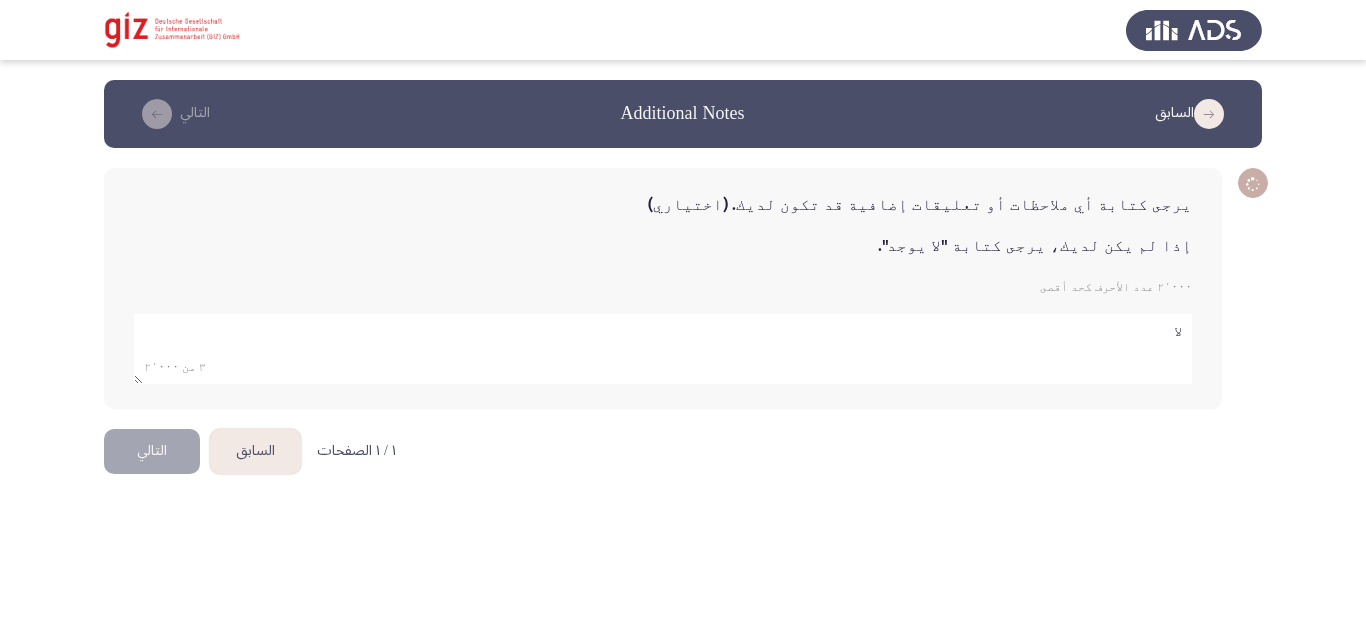 type on "لا" 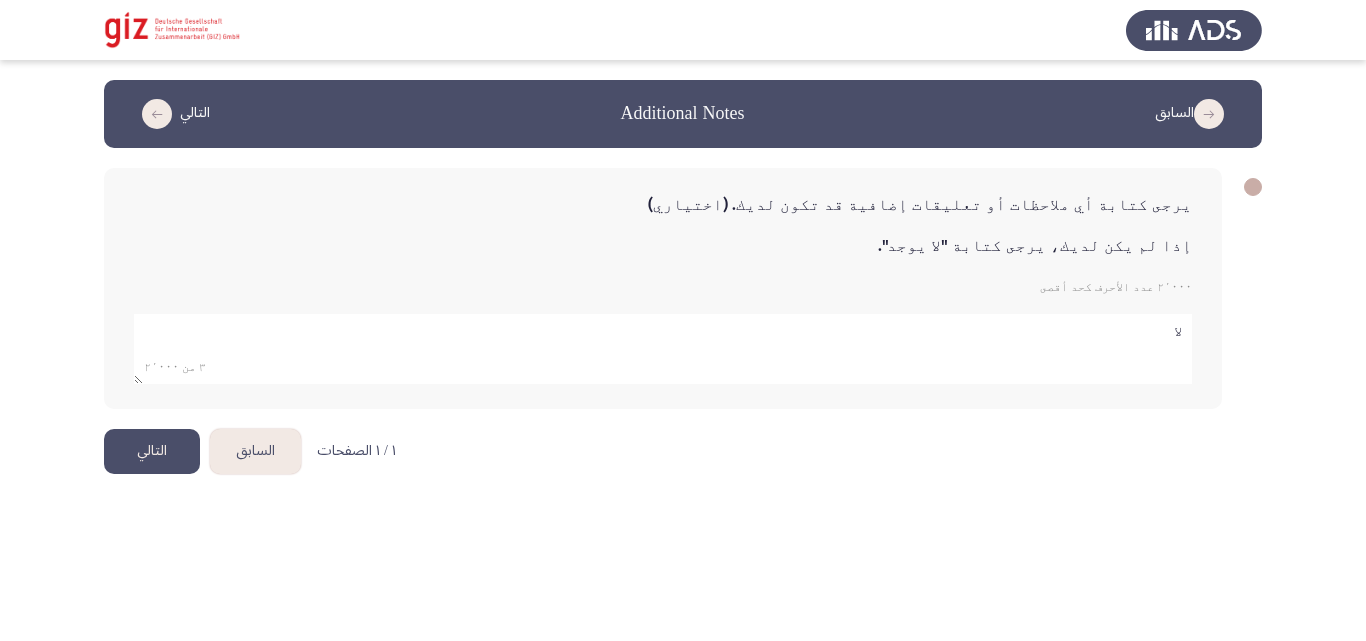 click on "التالي" 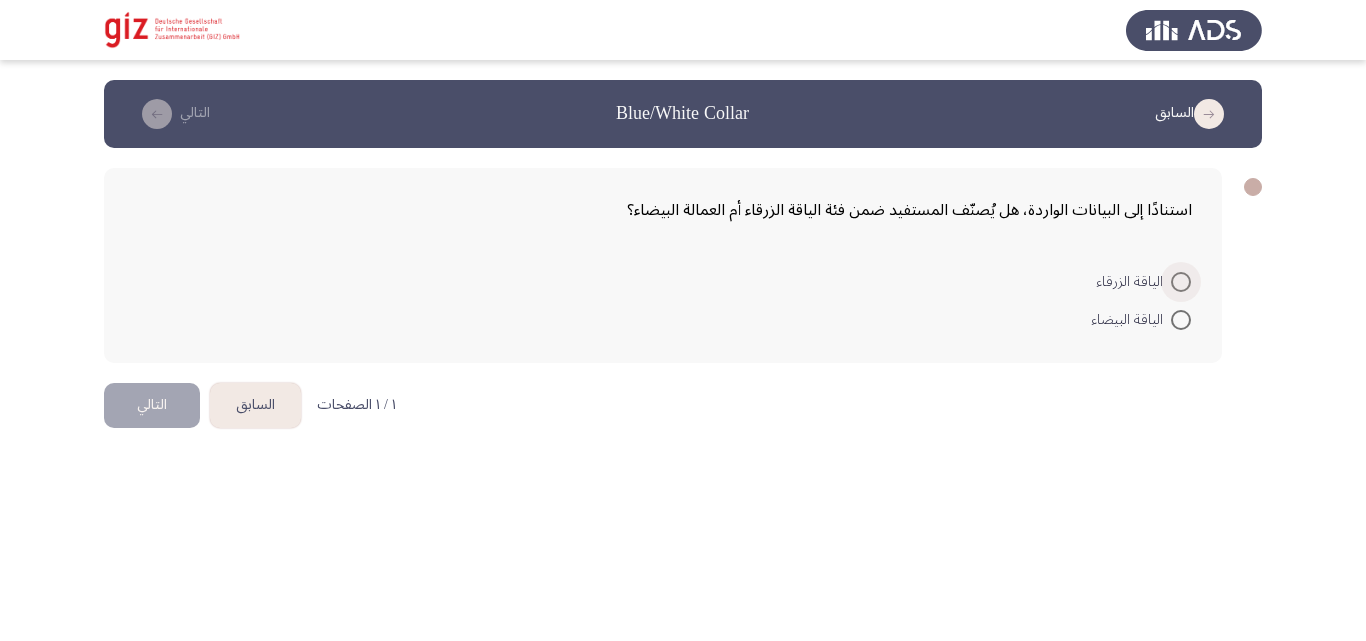 click at bounding box center [1181, 282] 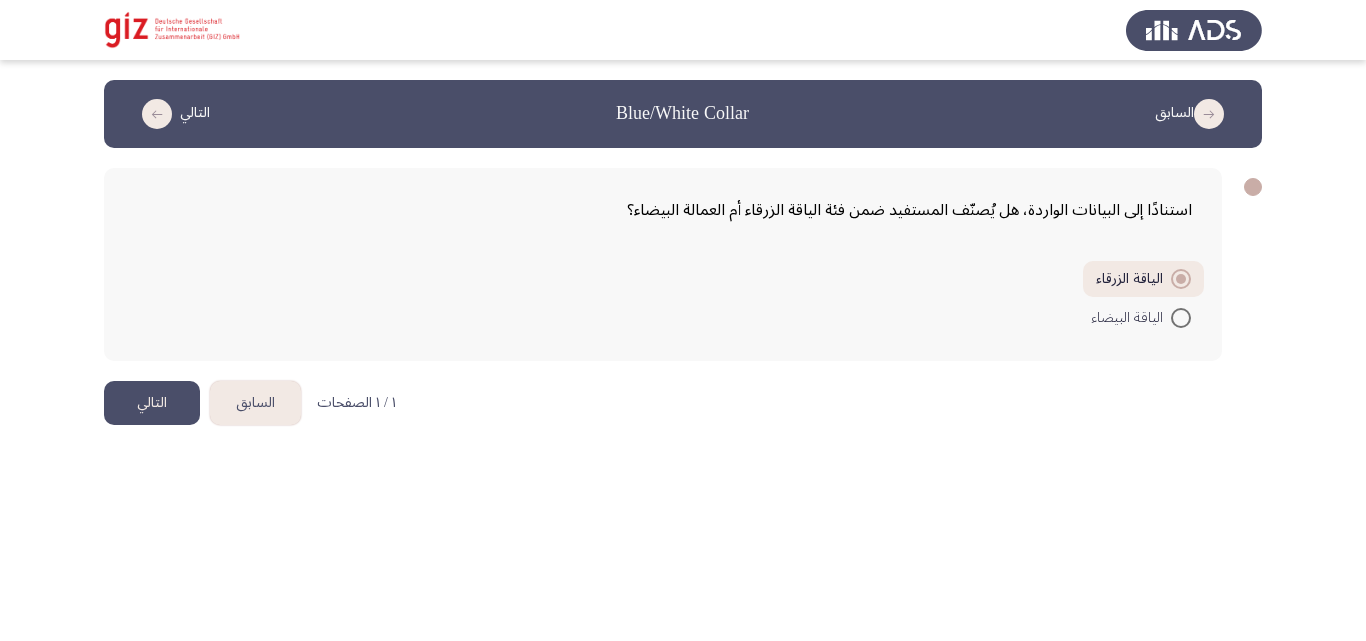 click on "التالي" 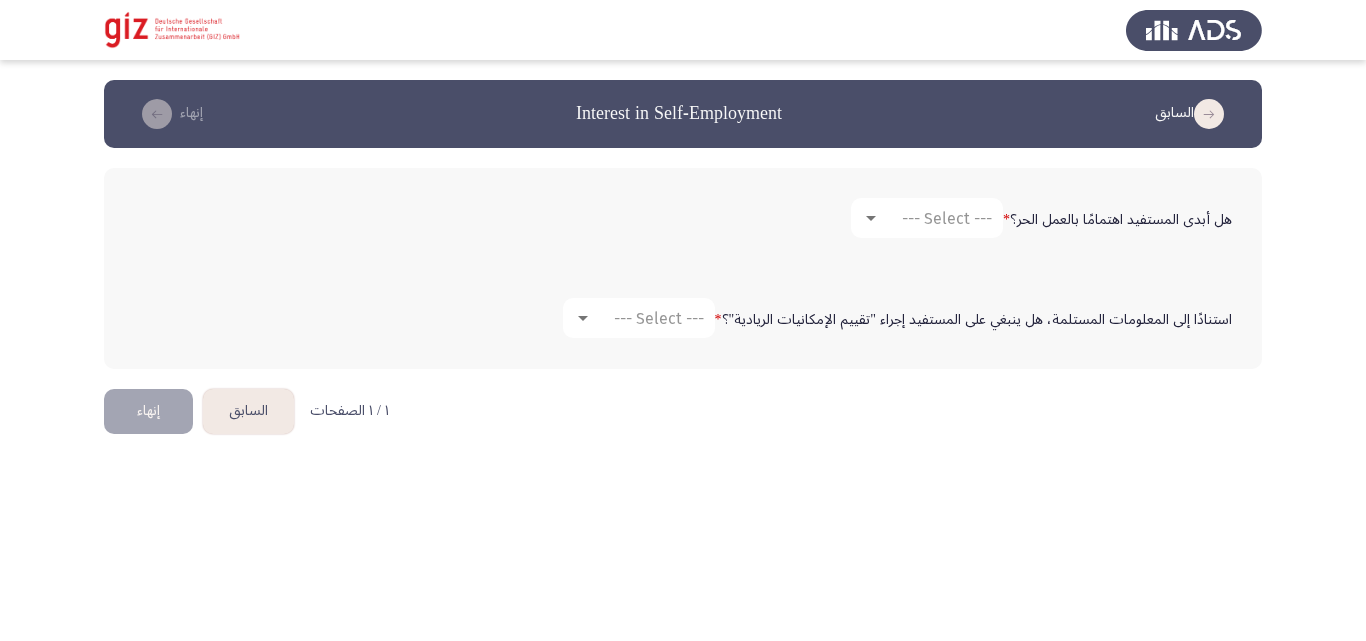 click on "هل أبدى المستفيد اهتمامًا بالعمل الحر؟   * --- Select ---" 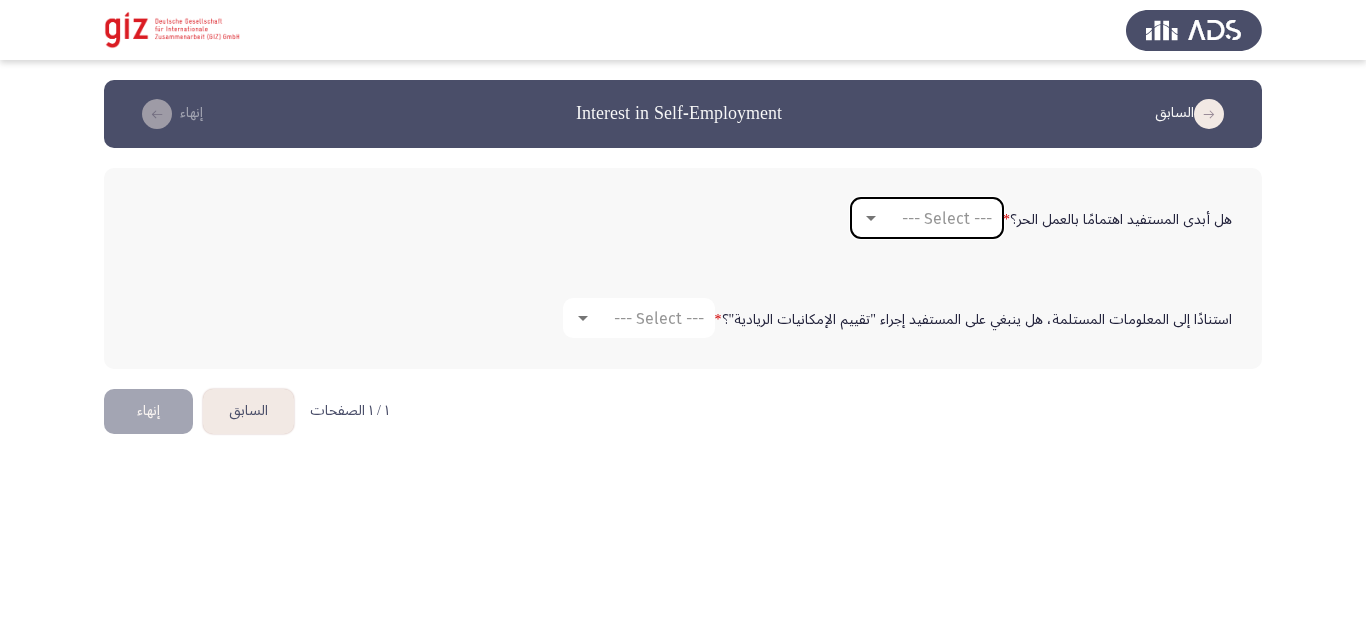 click on "--- Select ---" at bounding box center [927, 218] 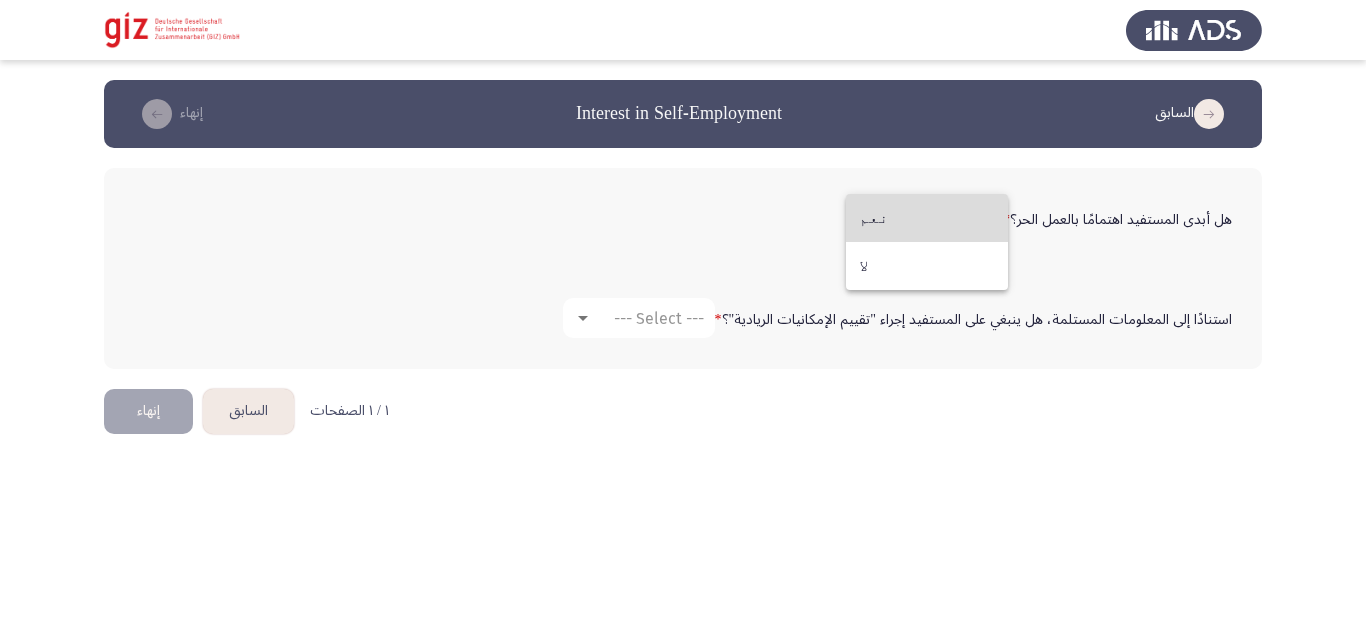click on "نعم" at bounding box center (927, 218) 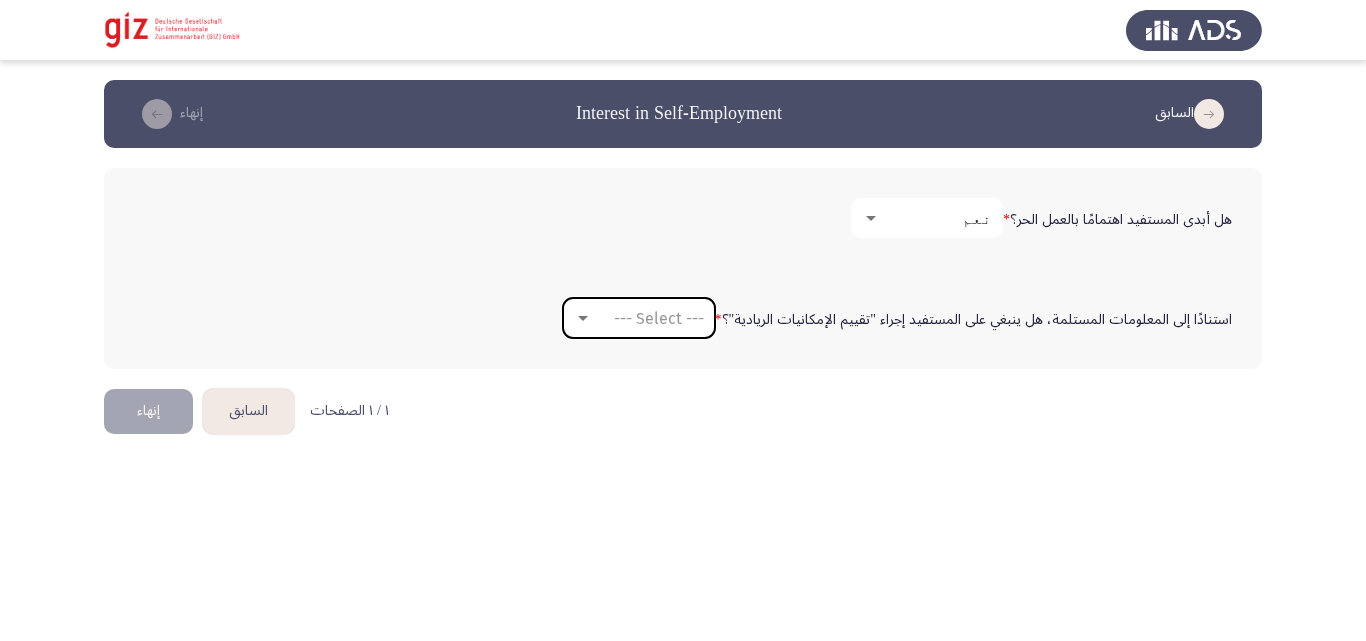 click on "--- Select ---" at bounding box center [659, 318] 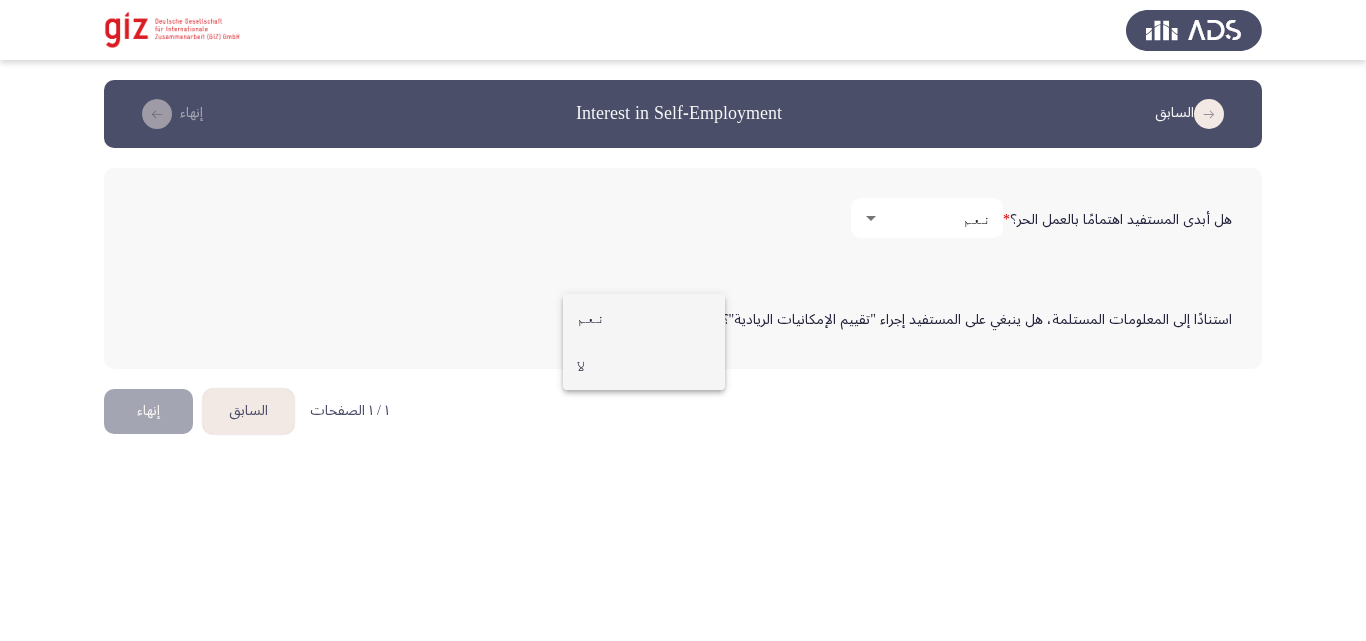 click on "لا" at bounding box center (644, 366) 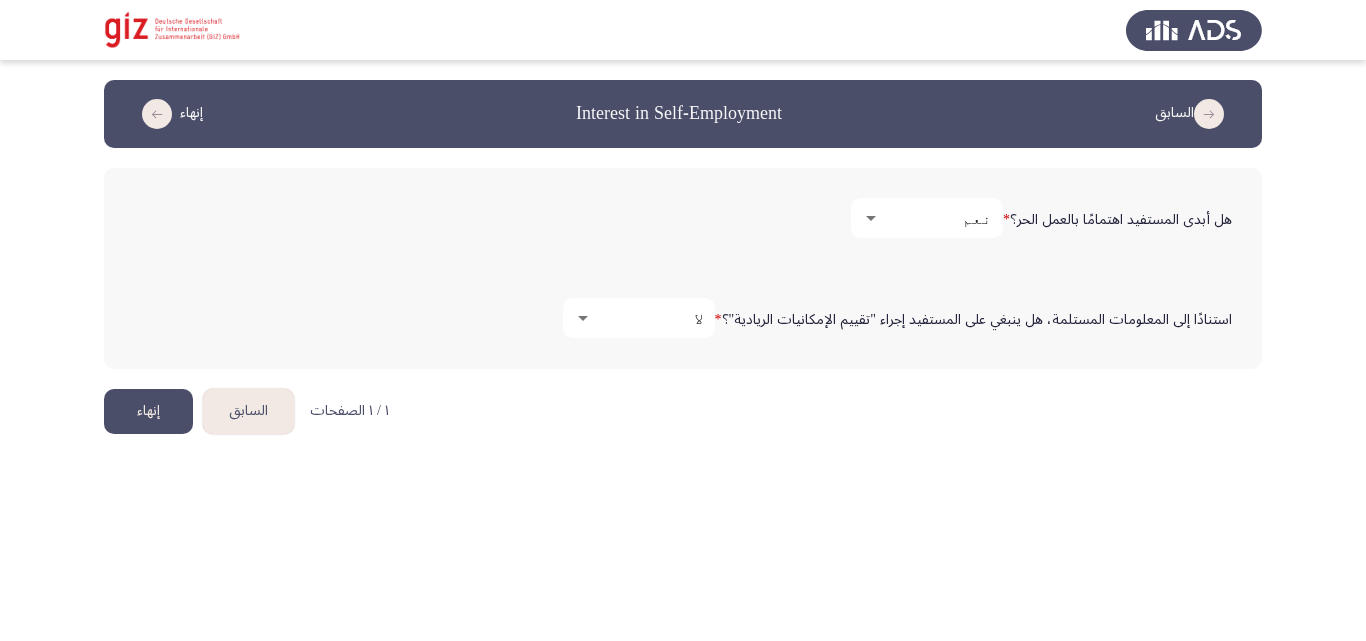 click on "استنادًا إلى المعلومات المستلمة، هل ينبغي على المستفيد إجراء "تقييم الإمكانيات الريادية"؟   * لا" 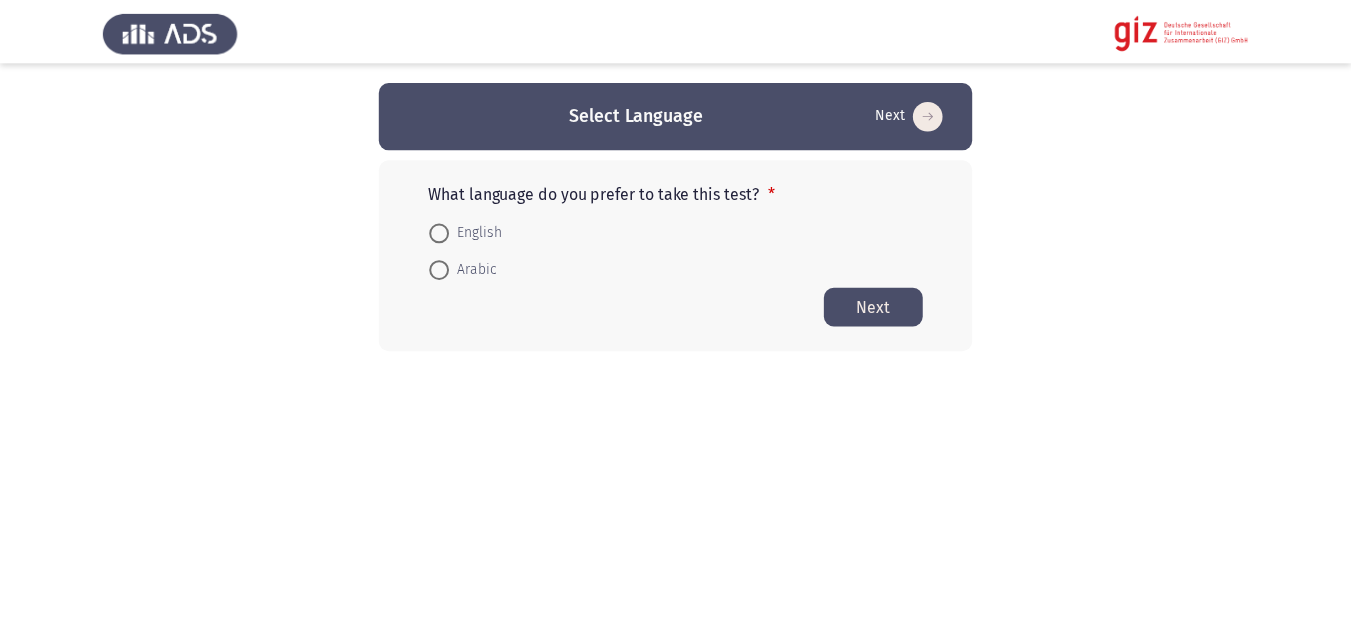 scroll, scrollTop: 0, scrollLeft: 0, axis: both 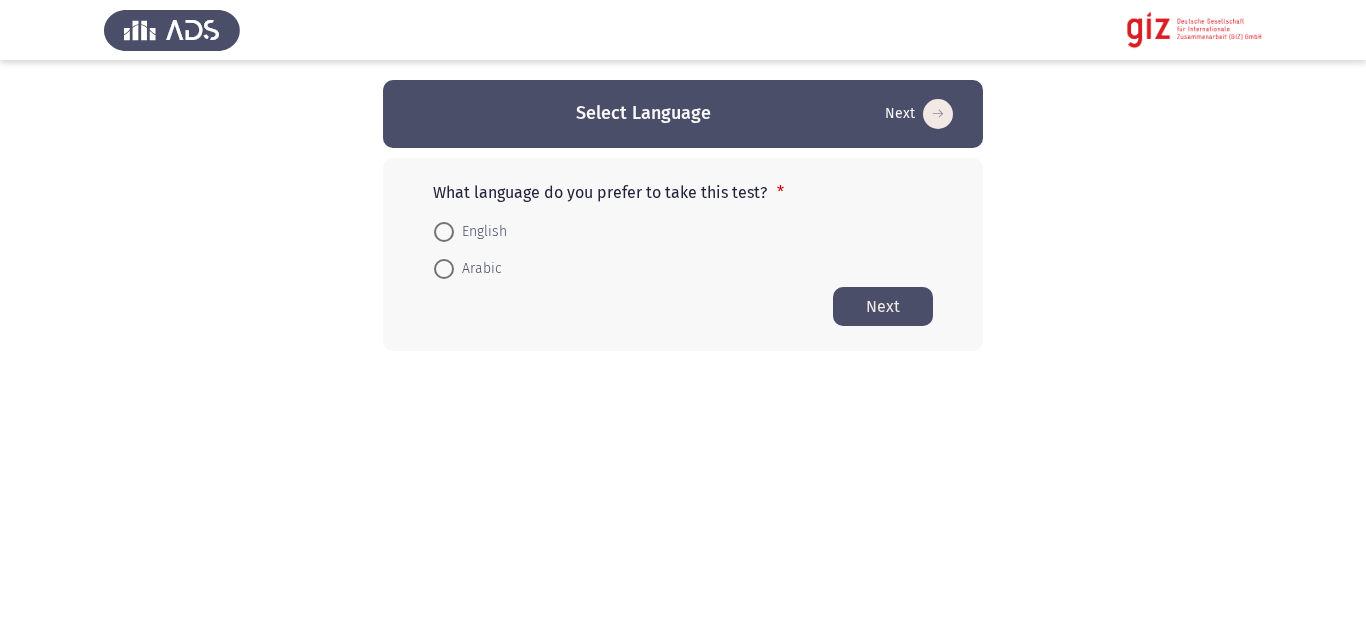 click at bounding box center (444, 269) 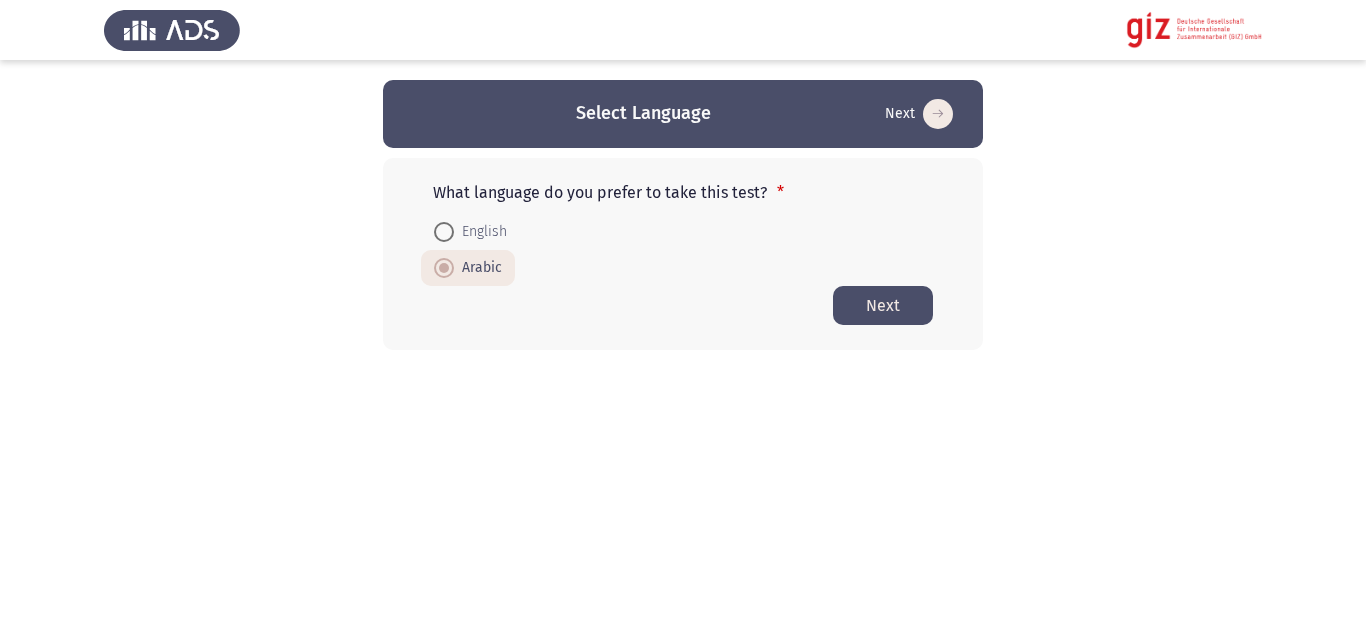 click on "Next" 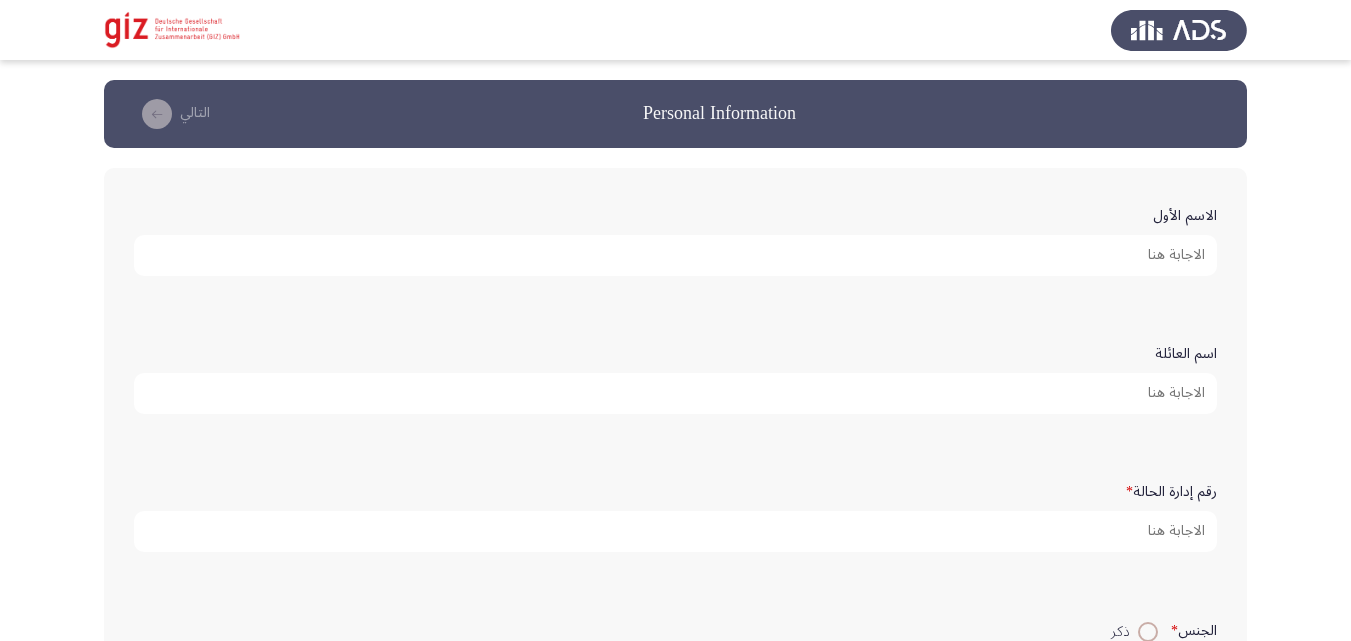 click on "الاسم الأول" 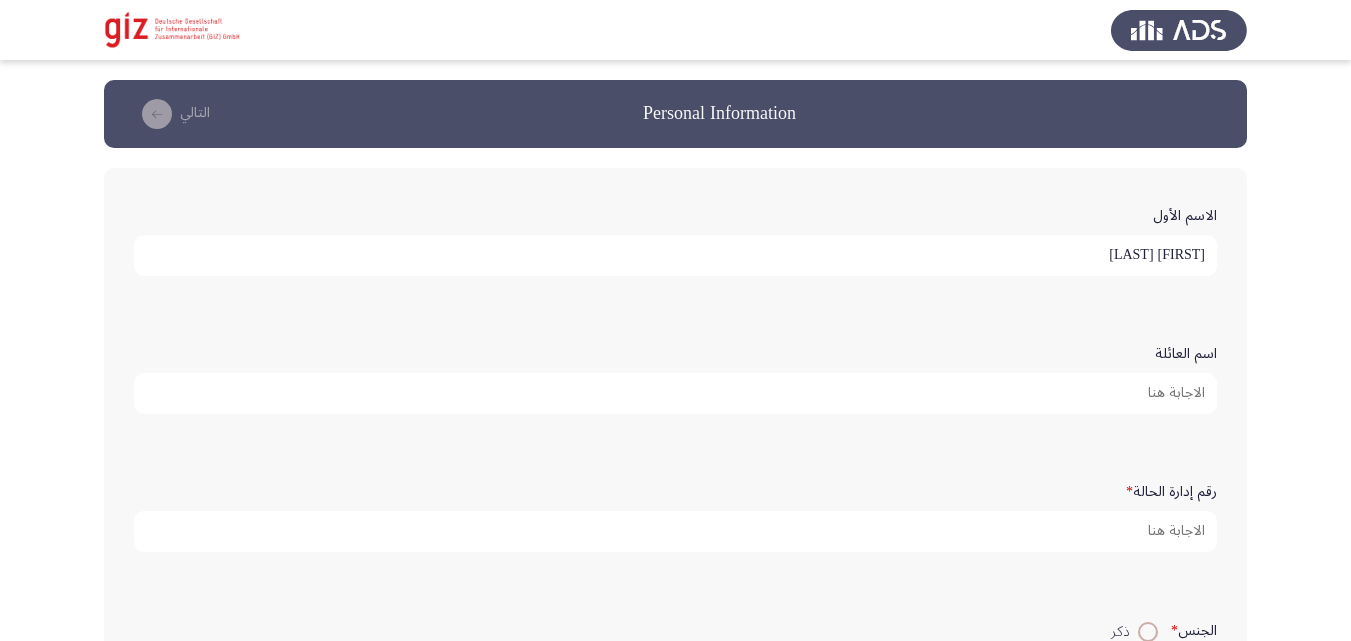 type on "[FIRST] [LAST]" 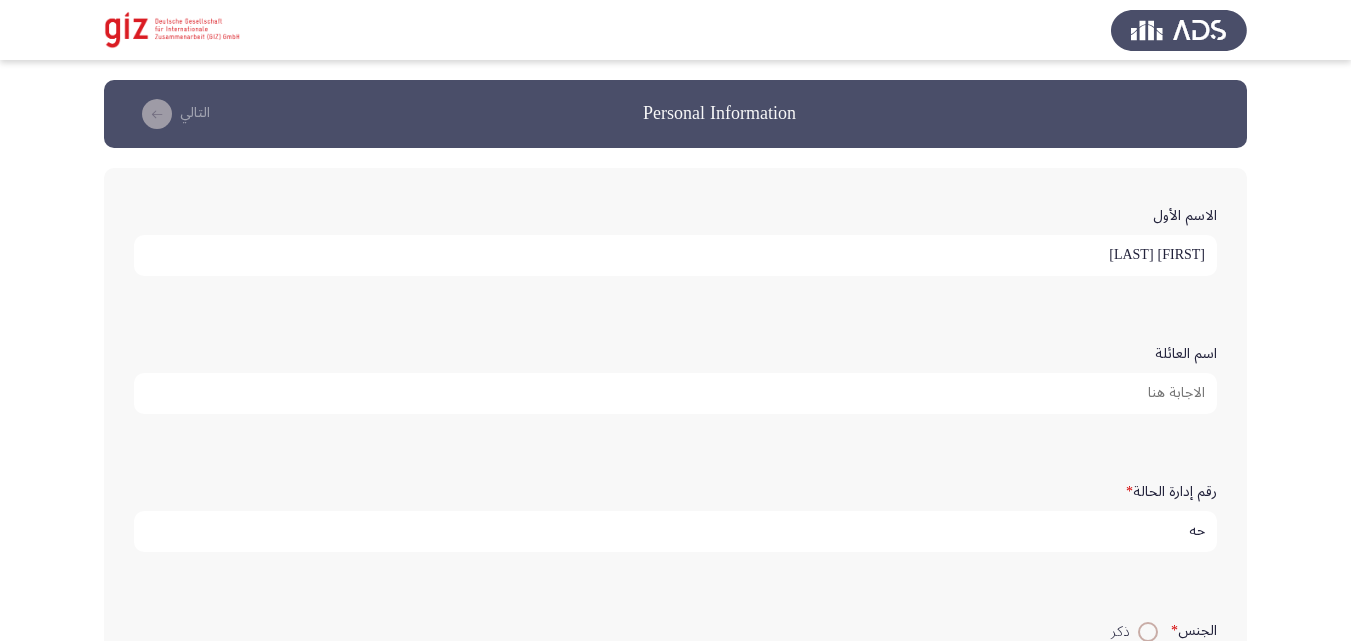type on "ح" 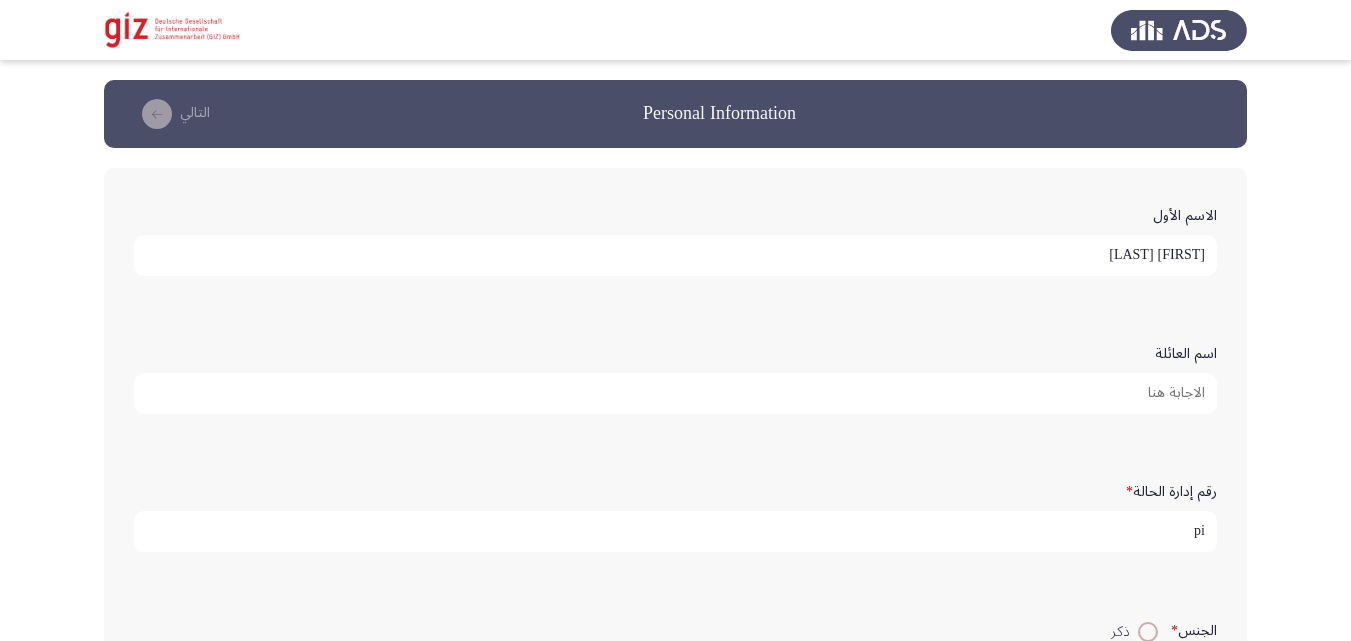 type on "p" 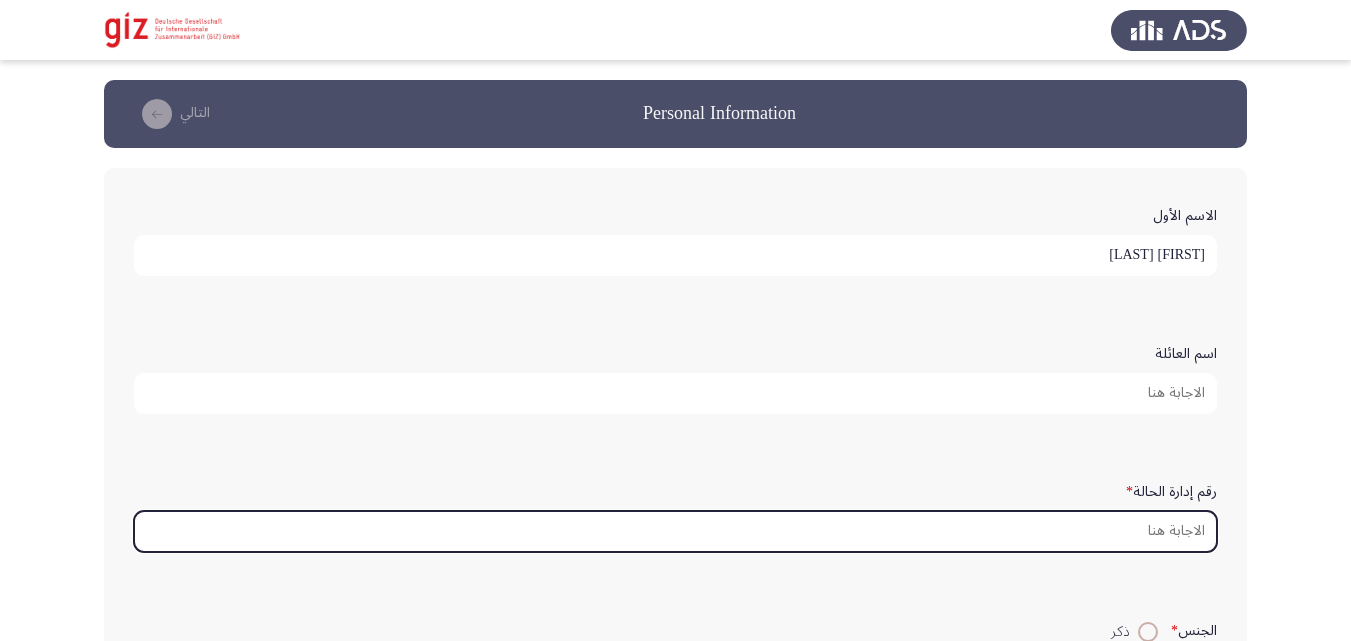 type on "[" 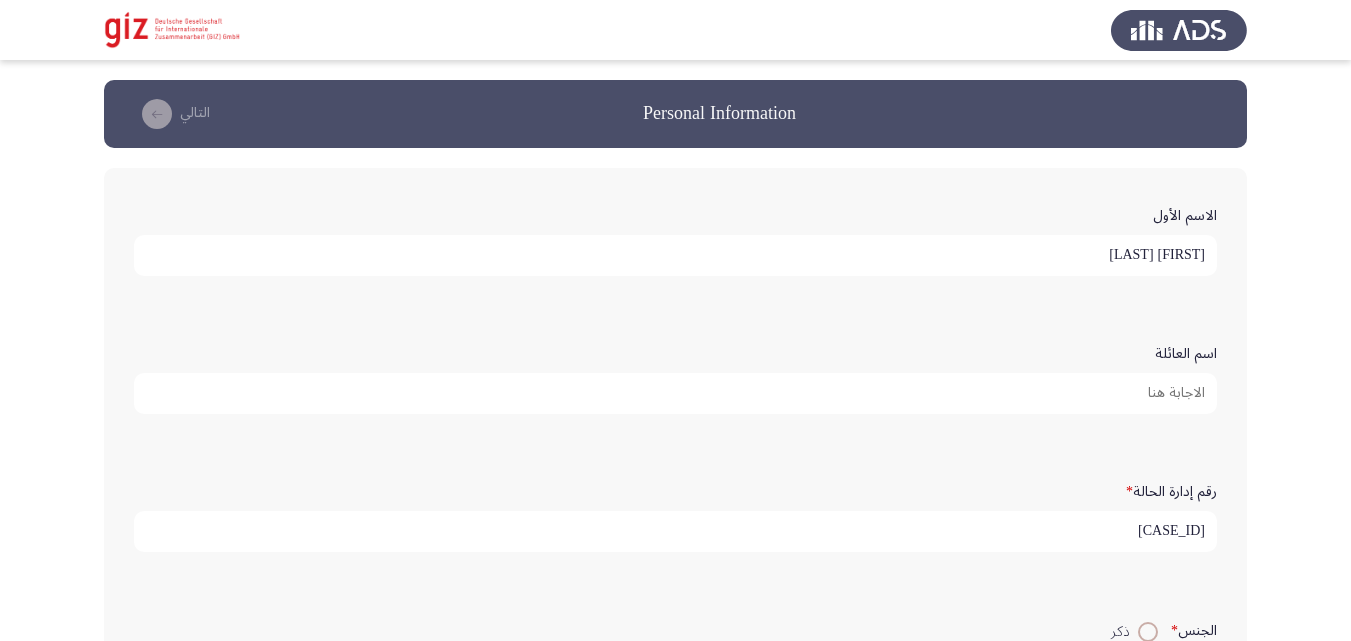 type on "[CASE_ID]" 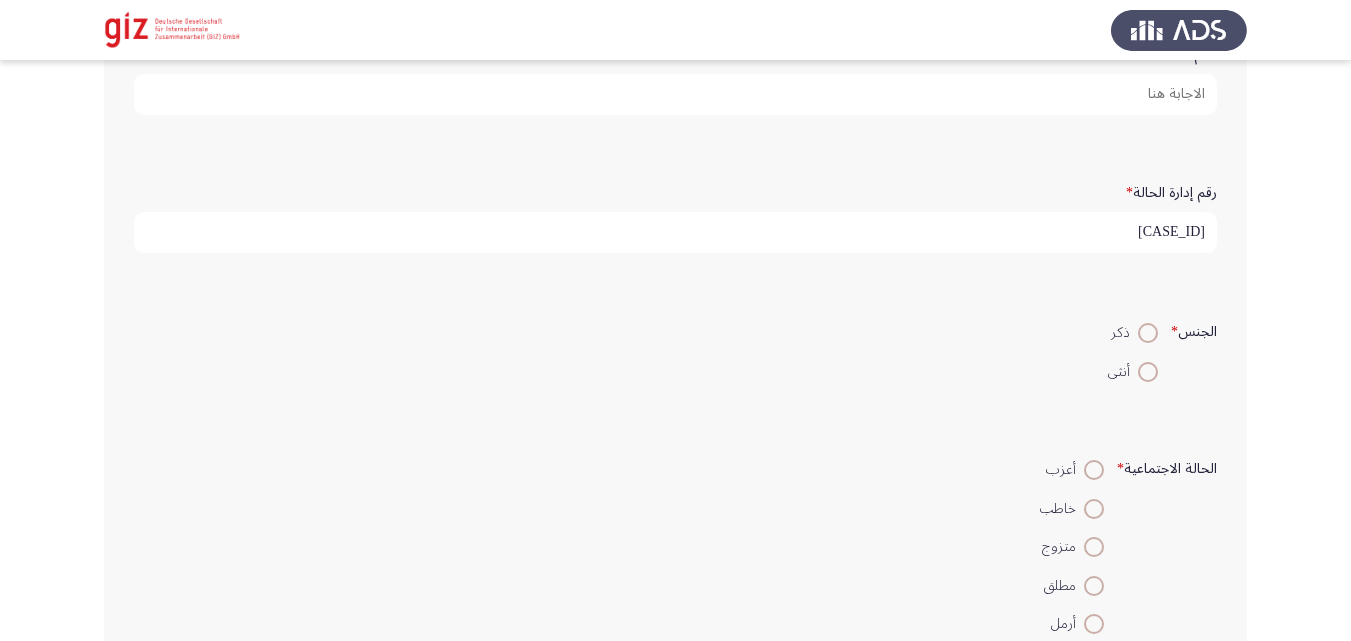 scroll, scrollTop: 313, scrollLeft: 0, axis: vertical 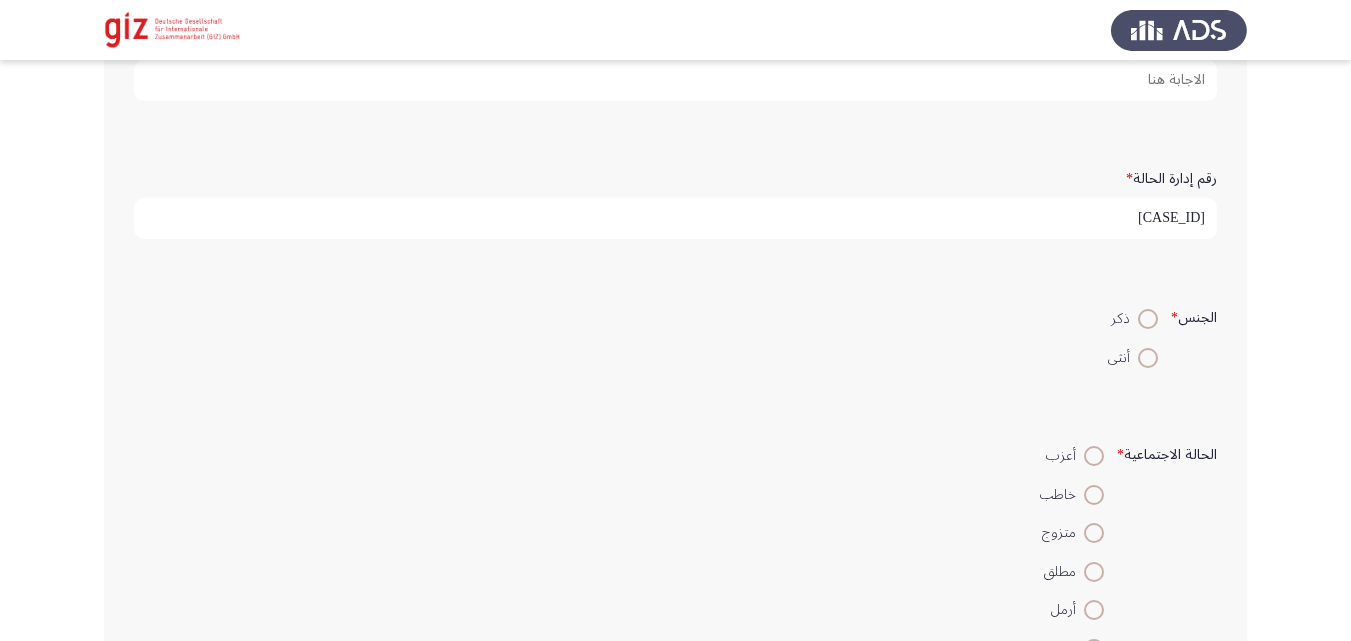 click at bounding box center [1148, 319] 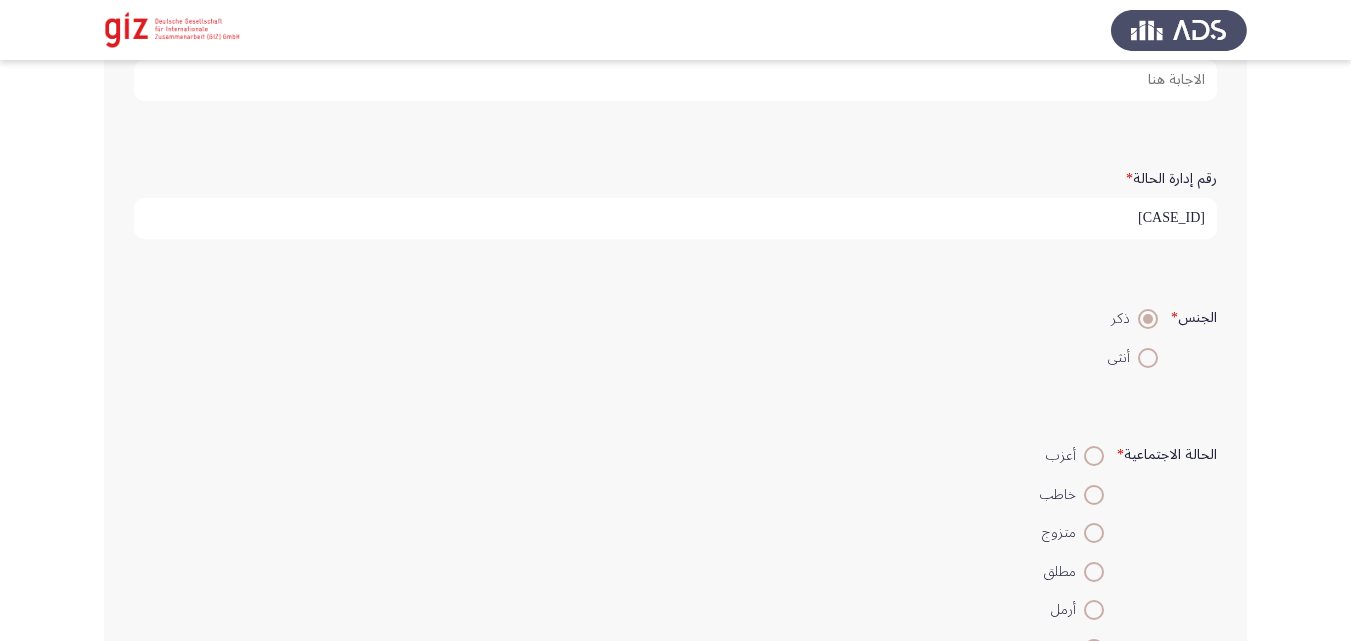 click on "أعزب" at bounding box center [1065, 456] 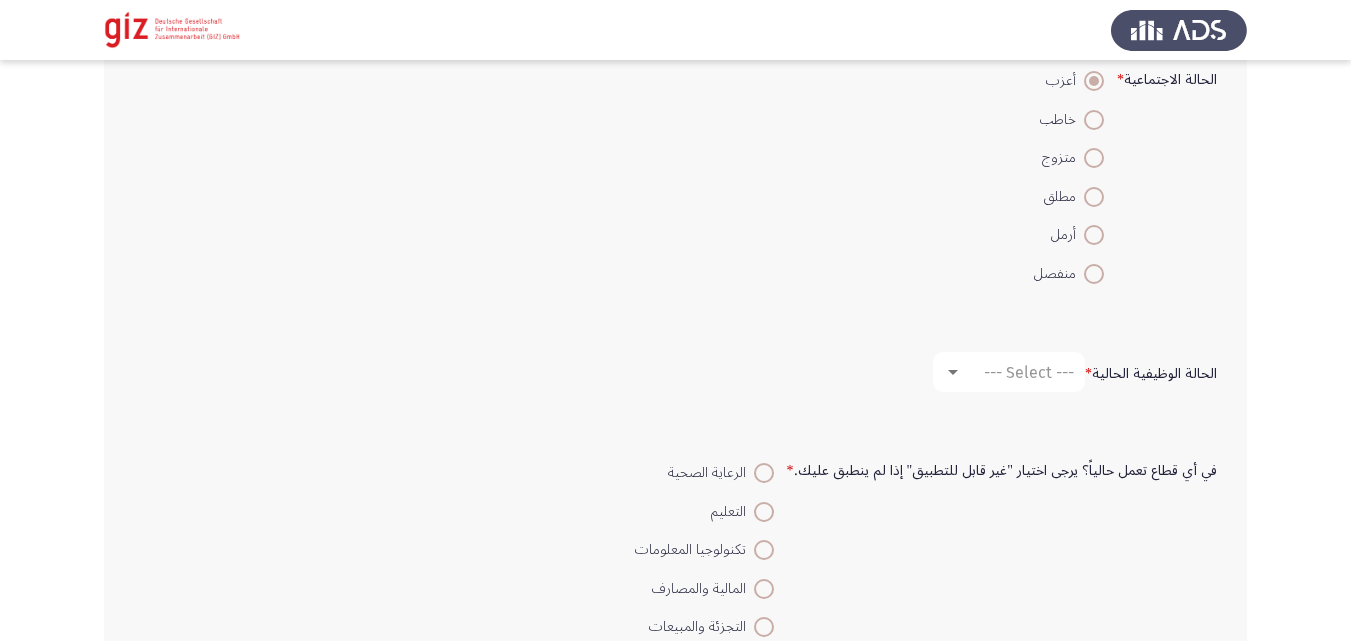 scroll, scrollTop: 692, scrollLeft: 0, axis: vertical 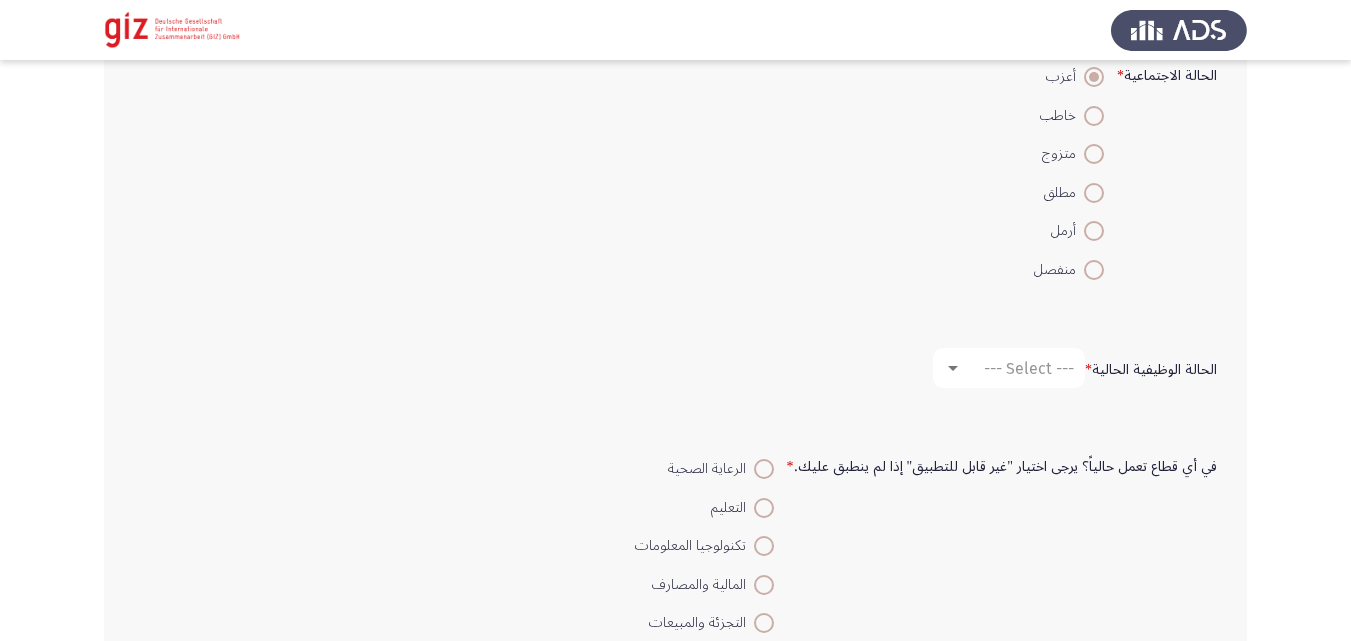 drag, startPoint x: 978, startPoint y: 462, endPoint x: 994, endPoint y: 413, distance: 51.546097 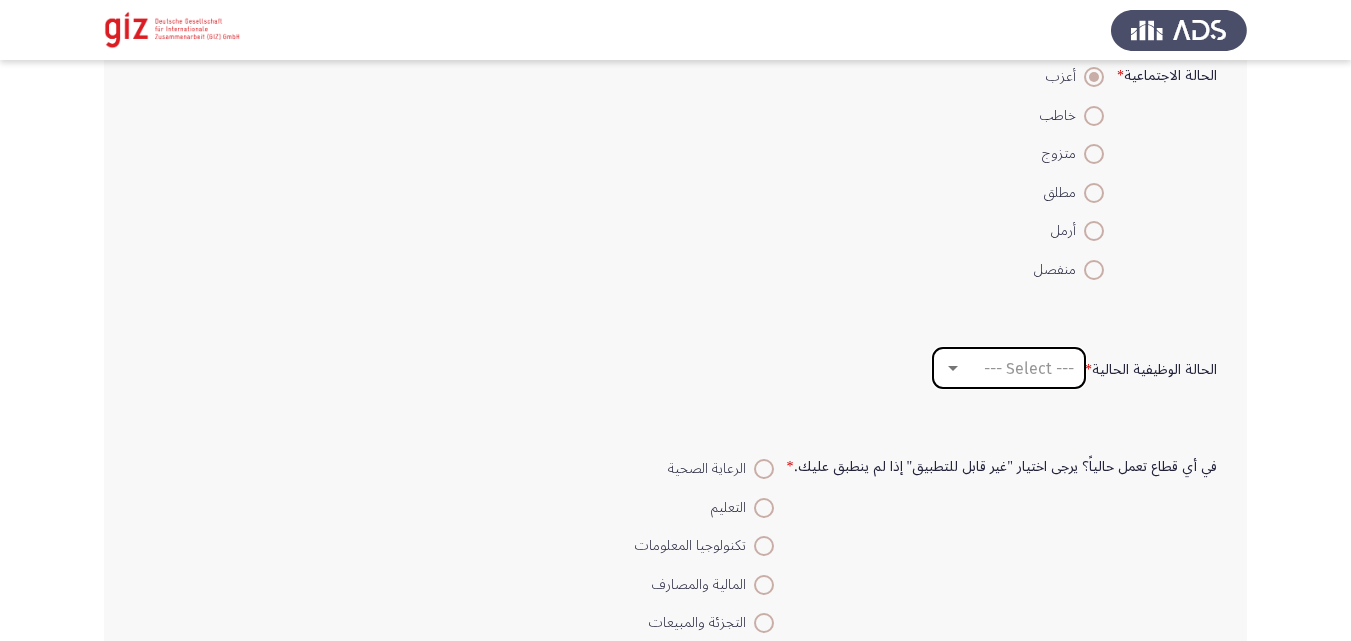 click on "--- Select ---" at bounding box center (1009, 368) 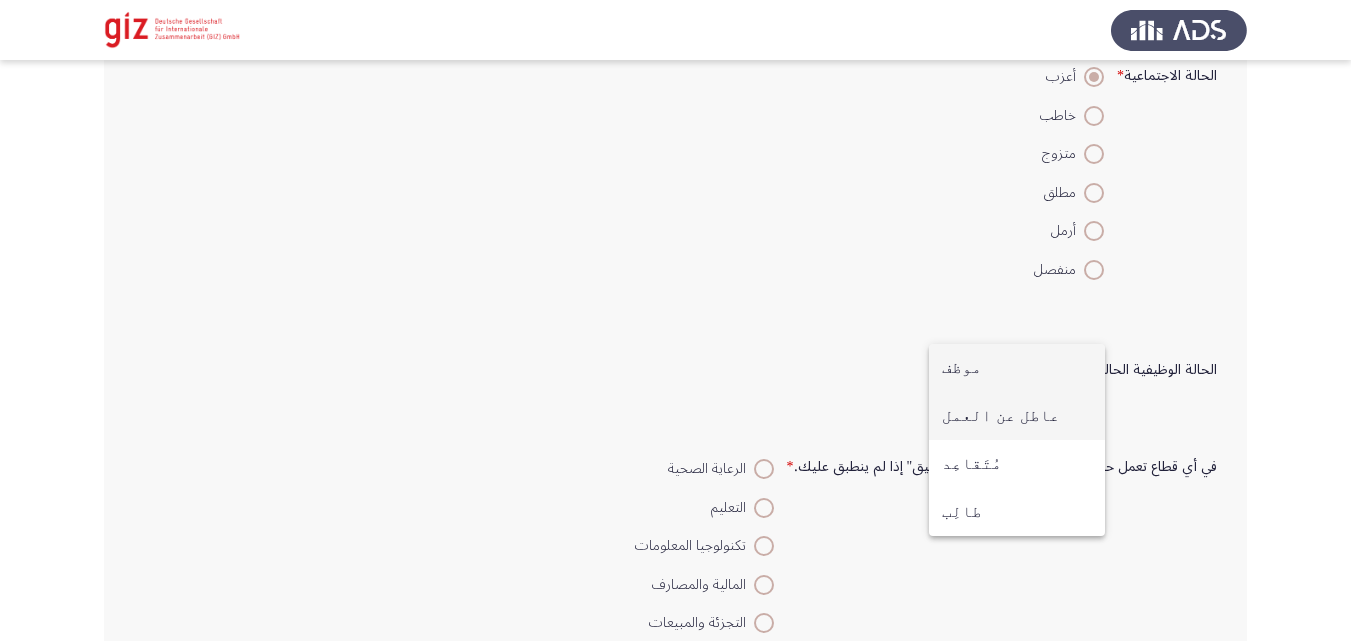 click on "عاطل عن العمل" at bounding box center (1017, 416) 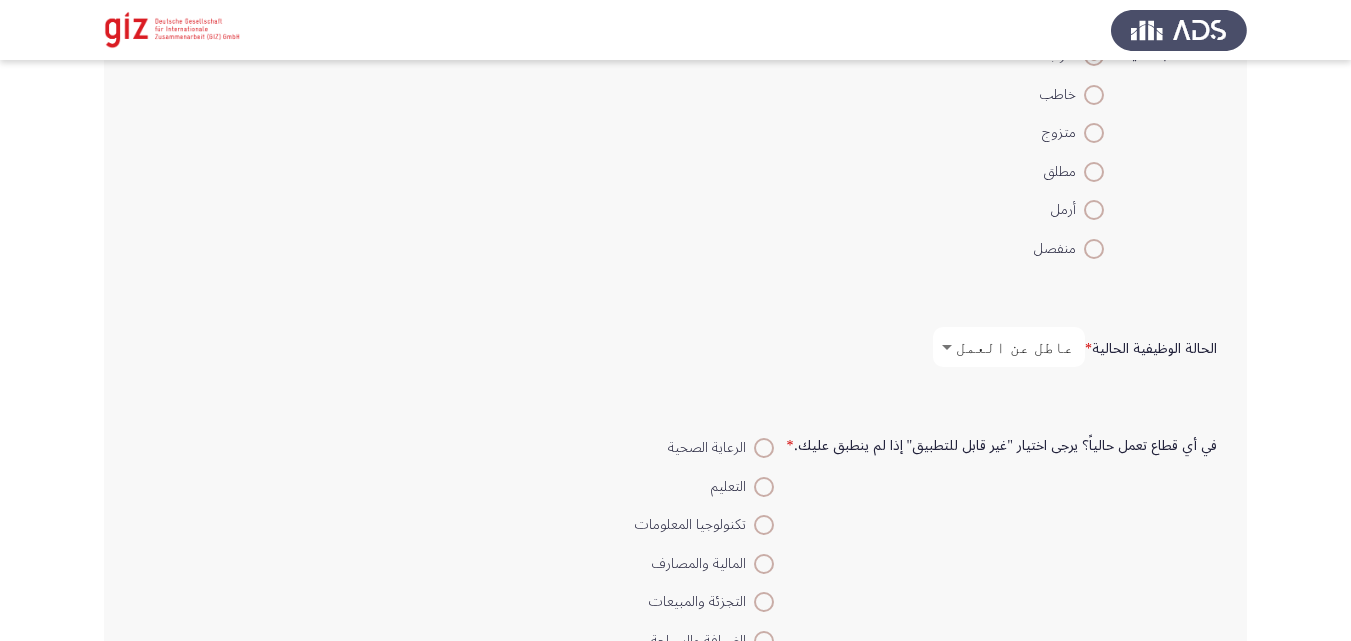 scroll, scrollTop: 714, scrollLeft: 0, axis: vertical 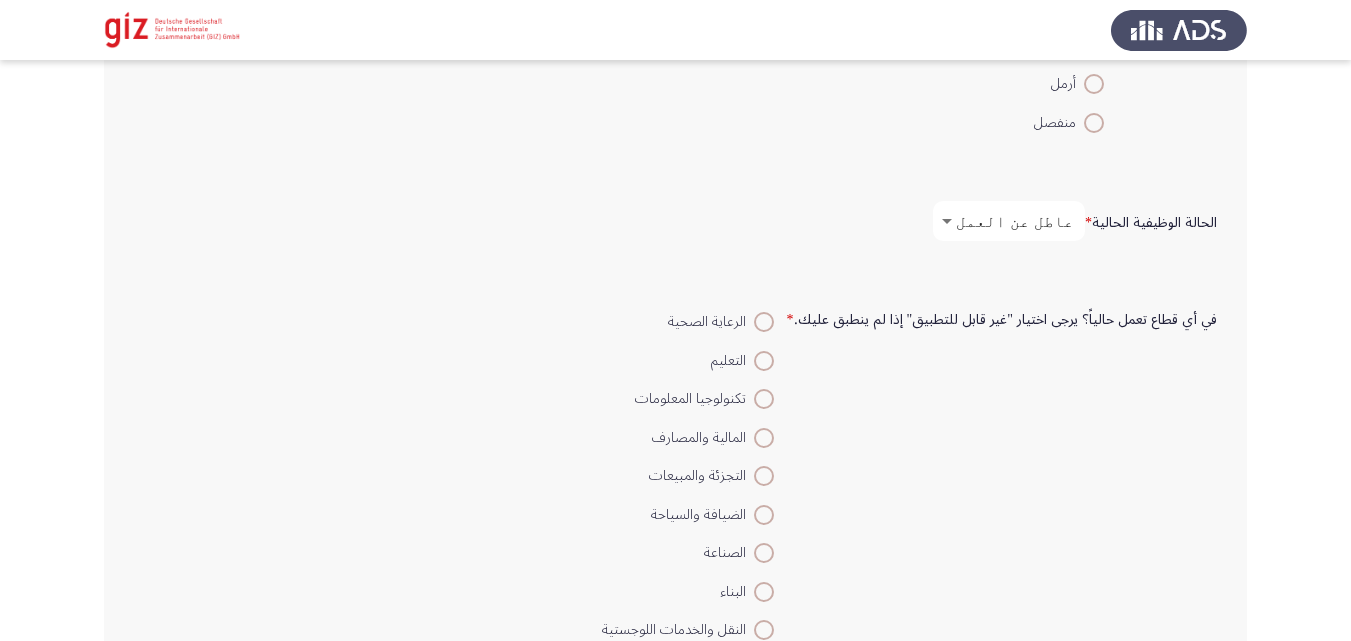 click at bounding box center [947, 221] 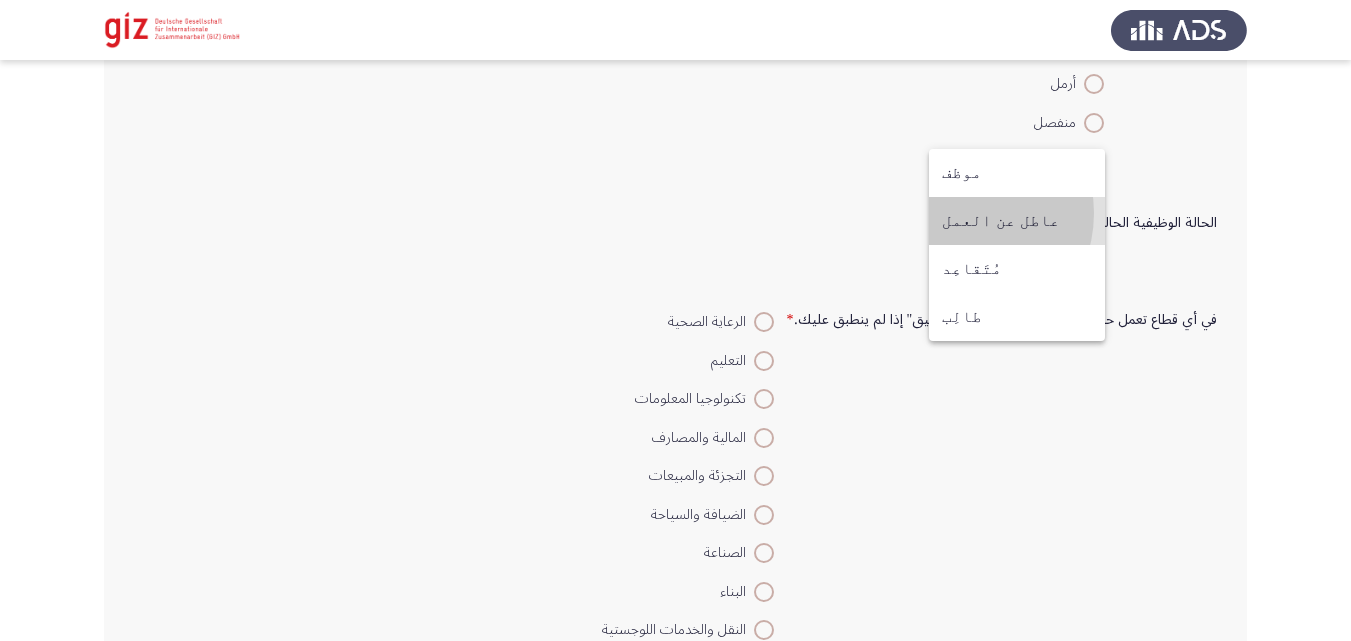 click on "عاطل عن العمل" at bounding box center (1017, 221) 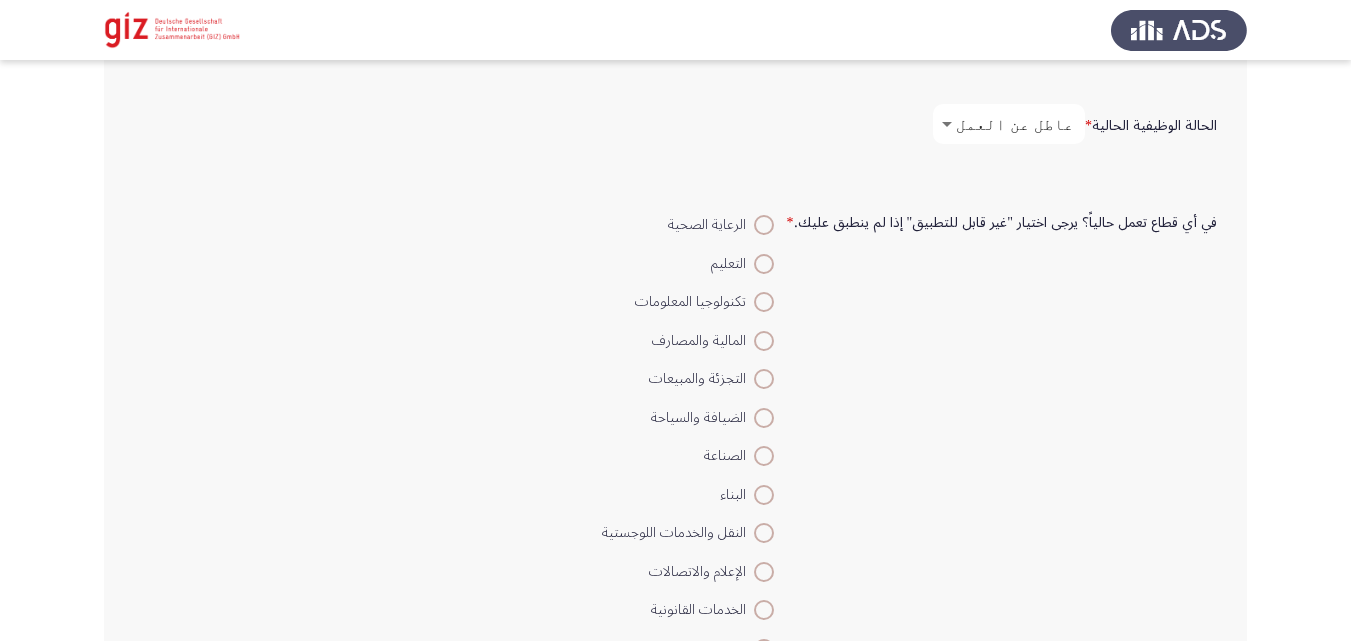scroll, scrollTop: 957, scrollLeft: 0, axis: vertical 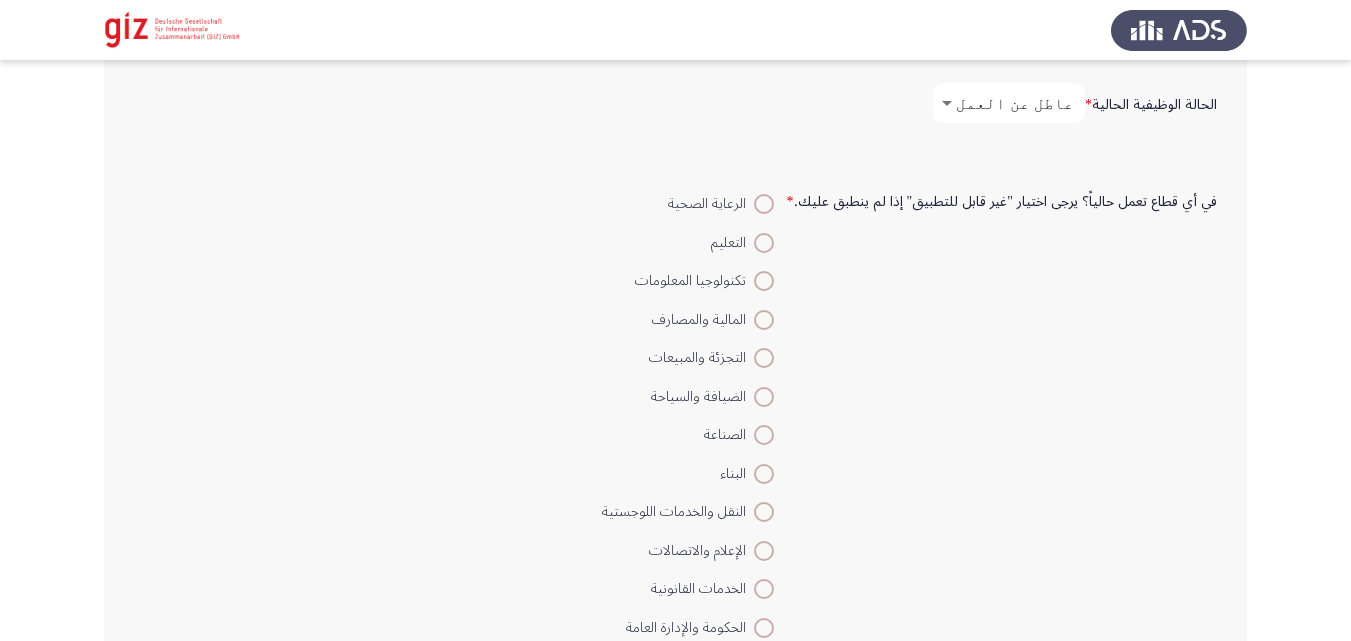 click on "في أي قطاع تعمل حالياً؟ يرجى اختيار "غير قابل للتطبيق" إذا لم ينطبق عليك.   *    الرعاية الصحية     التعليم     تكنولوجيا المعلومات     المالية والمصارف     التجزئة والمبيعات     الضيافة والسياحة     الصناعة     البناء     النقل والخدمات اللوجستية     الإعلام والاتصالات     الخدمات القانونية     الحكومة والإدارة العامة     المنظمات غير الربحية والخدمات الاجتماعية     الزراعة     الفنون والترفيه     أخرى     غير قابل للتطبيق" 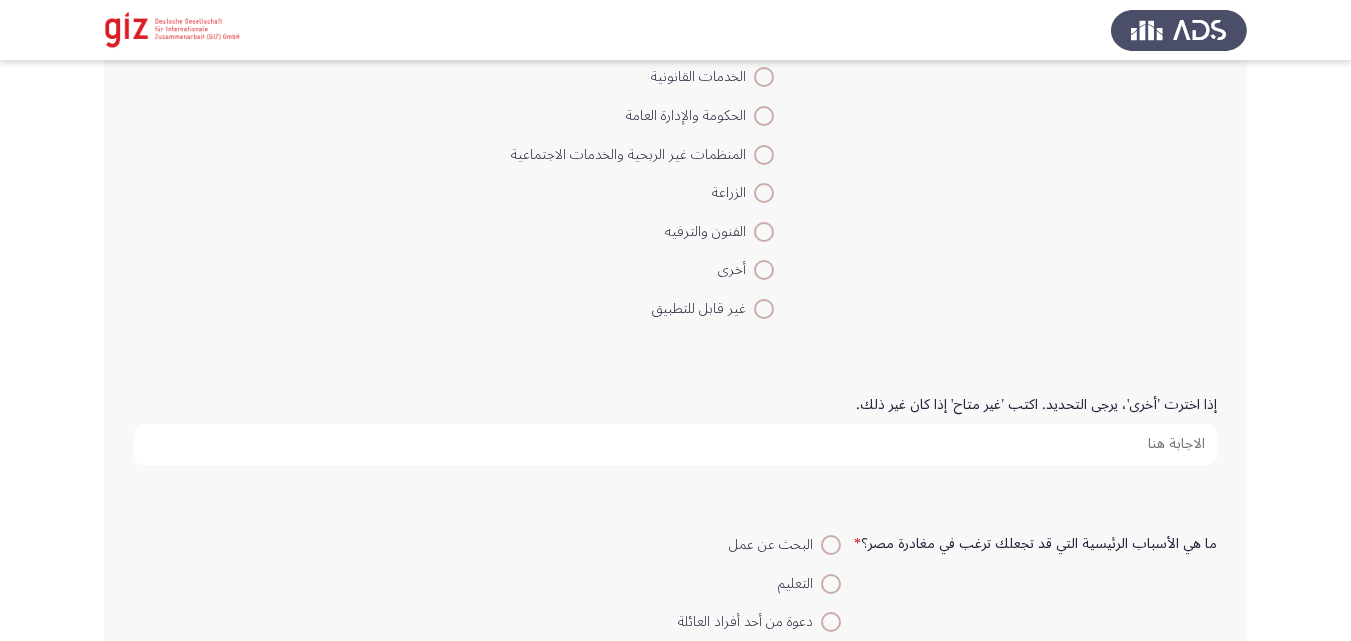 scroll, scrollTop: 1490, scrollLeft: 0, axis: vertical 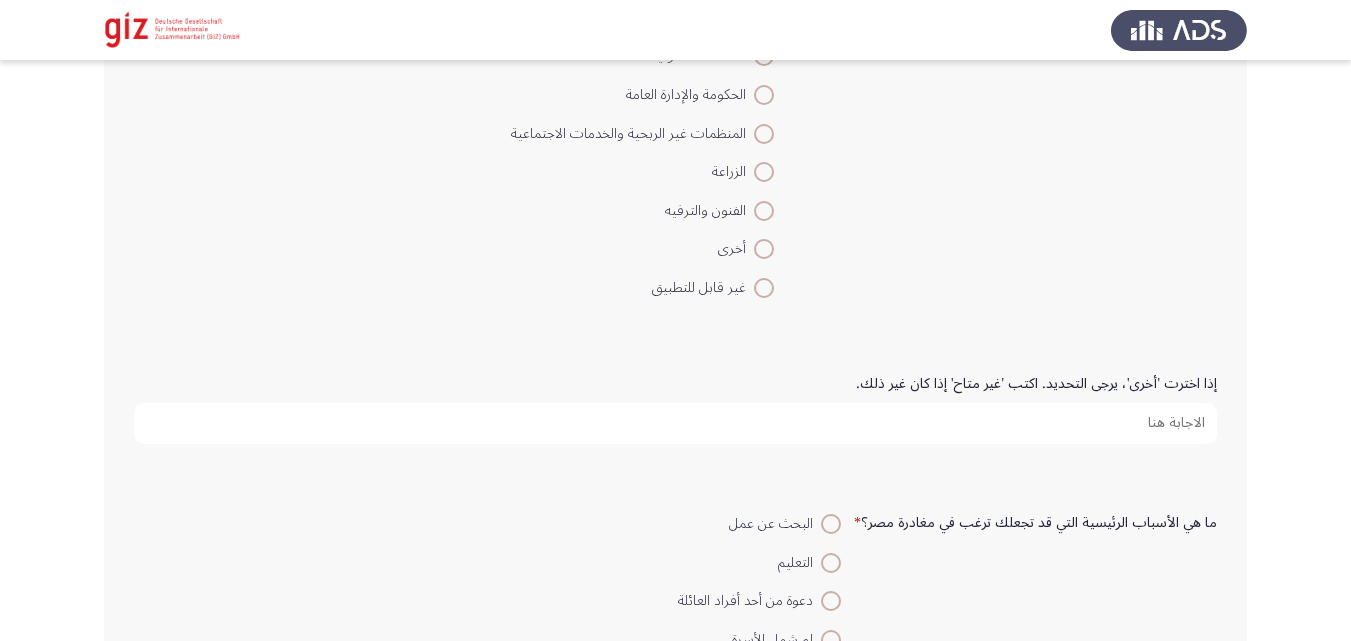 click on "غير قابل للتطبيق" at bounding box center (703, 288) 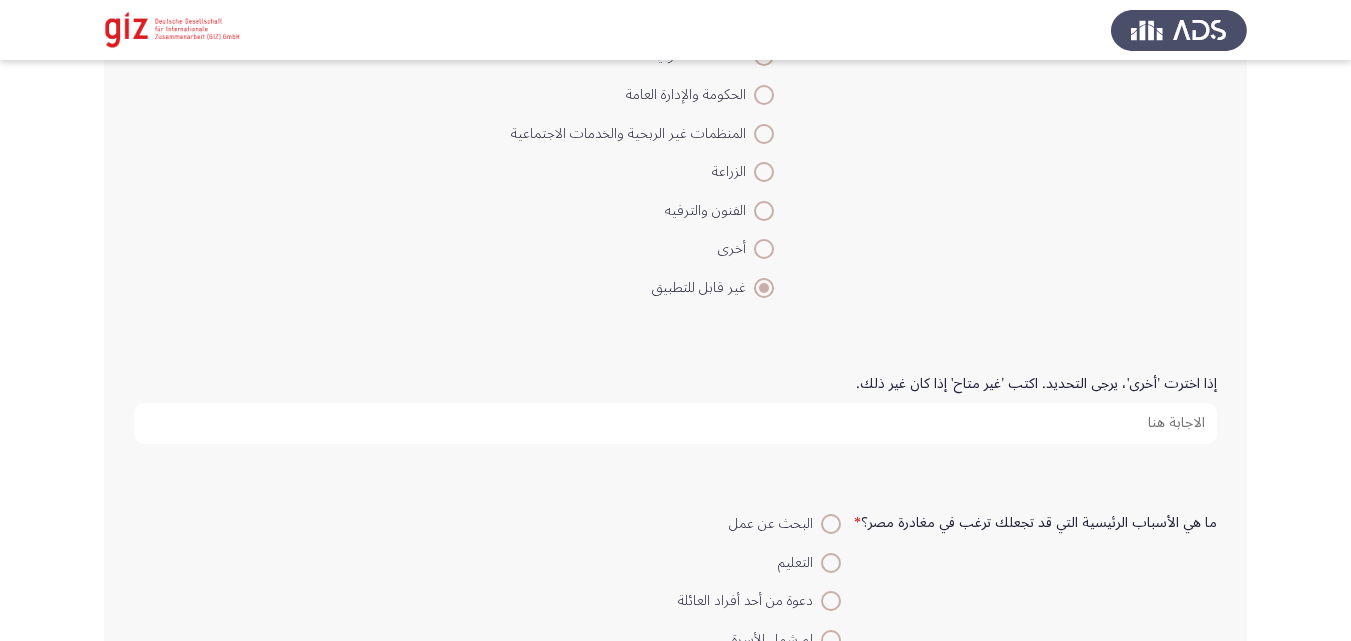 click on "إذا اخترت 'أخرى'، يرجى التحديد. اكتب 'غير متاح' إذا كان غير ذلك." at bounding box center [675, 423] 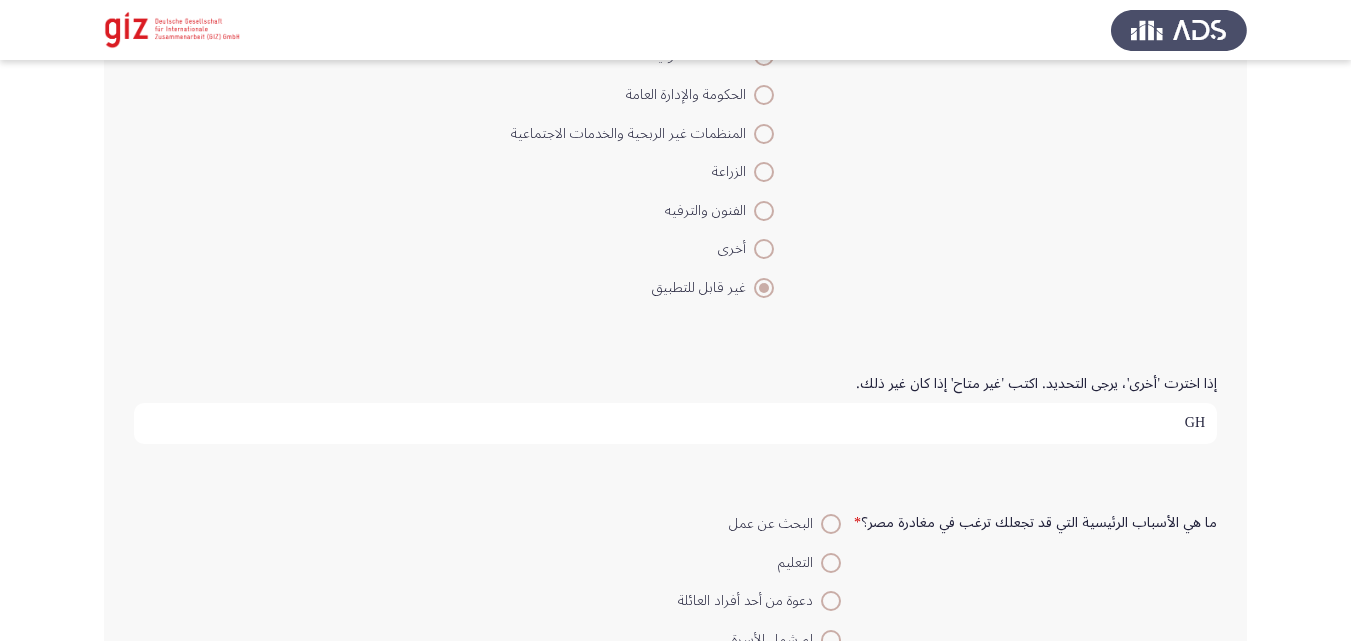 type on "G" 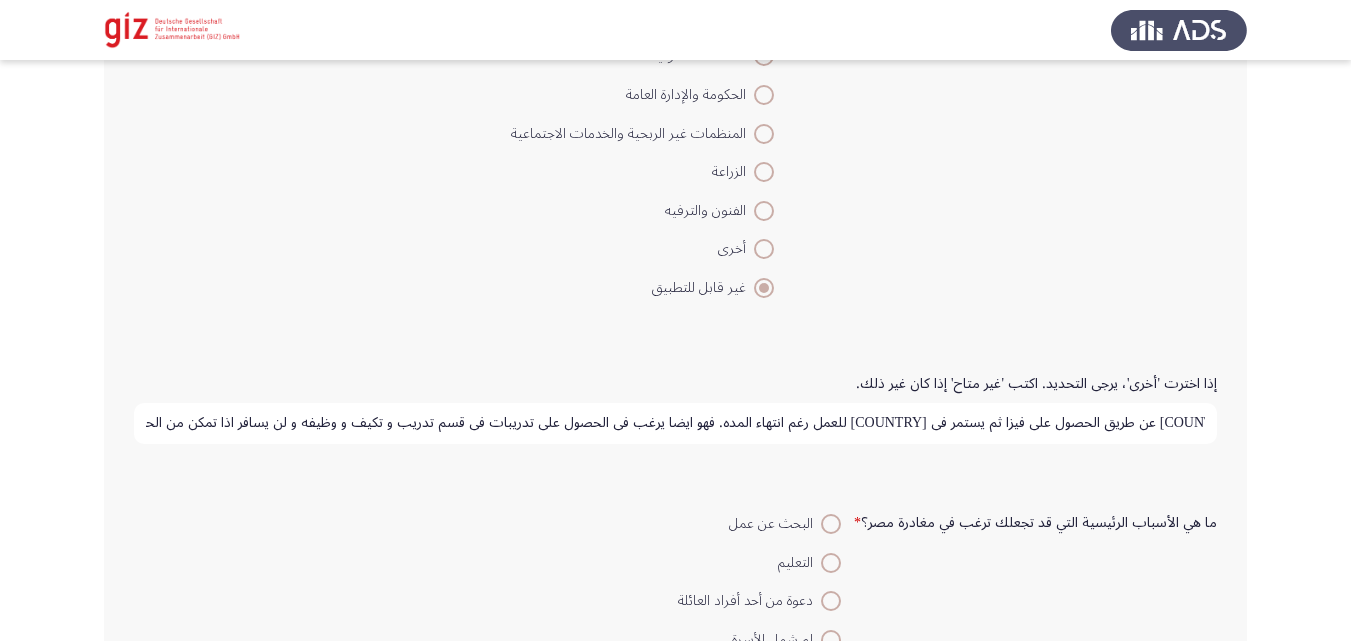 scroll, scrollTop: 0, scrollLeft: -654, axis: horizontal 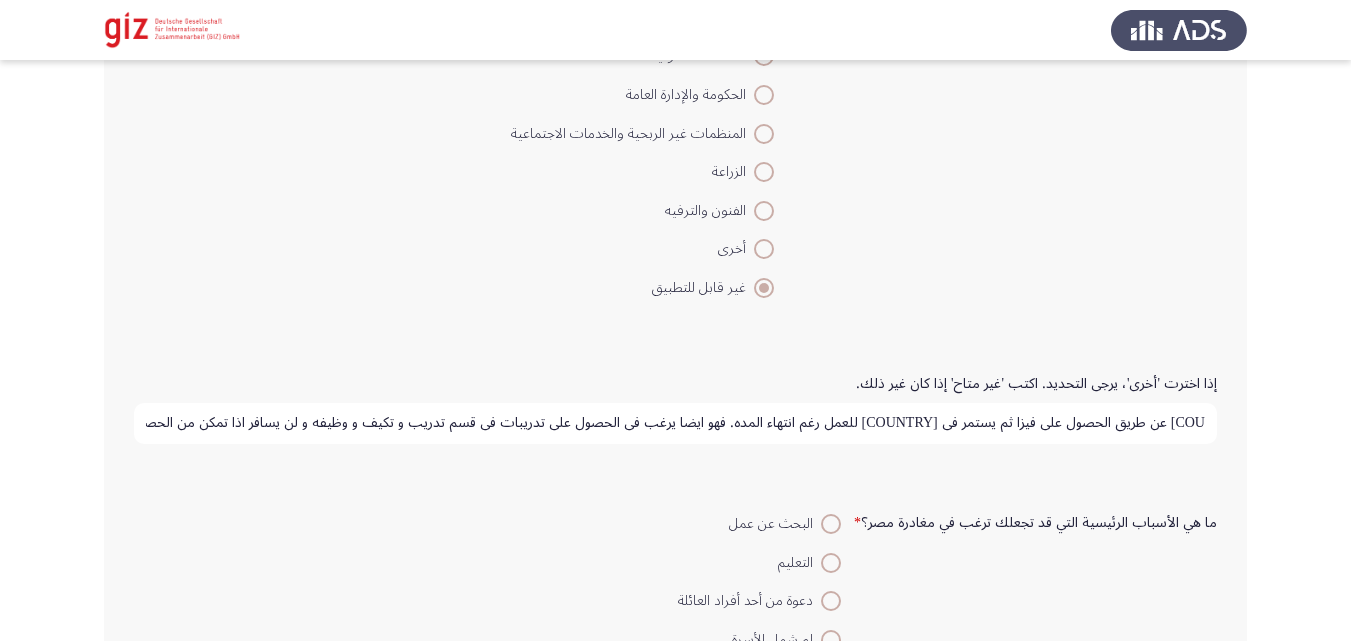 type on "لا يعمل حاليا. كان يمتلك سوبرماركت صغير و لكن تم غلقه بسبب دراسته. حاليا يفكر بأتخاذ خطوات السفر الي [COUNTRY] عن طريق الحصول علي فيزا ثم يستمر في [COUNTRY] للعمل رغم انتهاء المده. فهو ايضا يرغب في الحصول علي تدريبات في قسم تدريب و تكيف و وظيفه و لن يسافر اذا تمكن من الحصول علي ذللك" 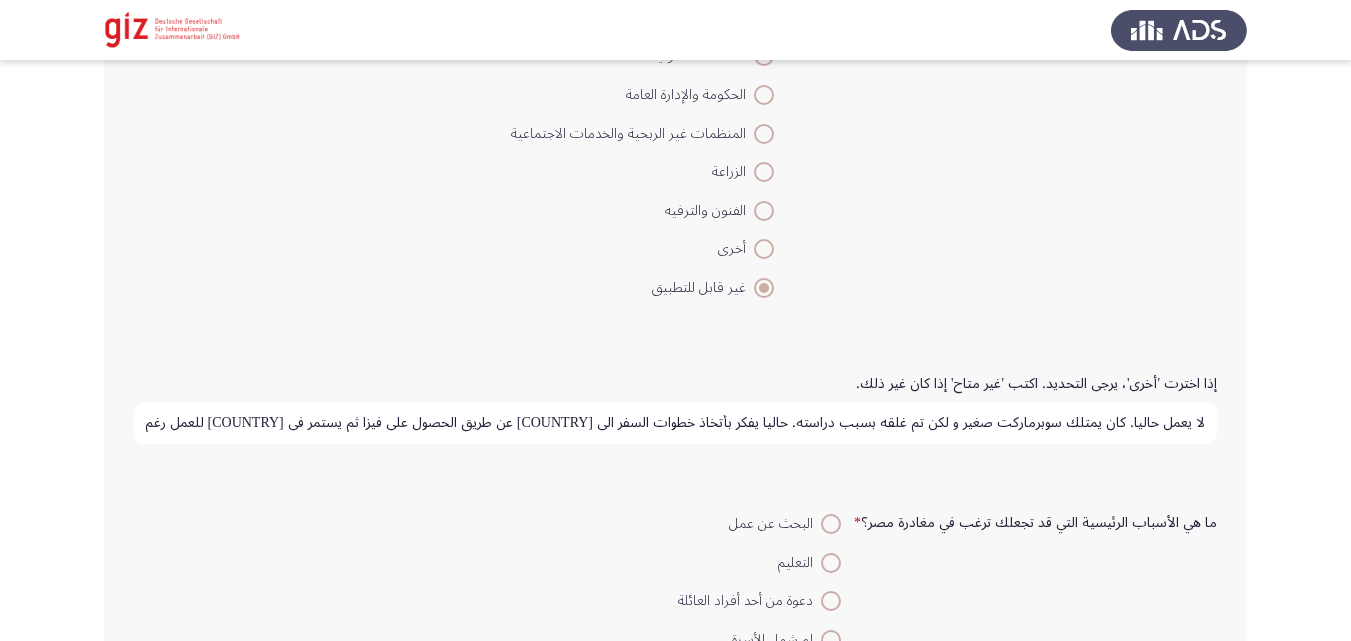 click on "لا يعمل حاليا. كان يمتلك سوبرماركت صغير و لكن تم غلقه بسبب دراسته. حاليا يفكر بأتخاذ خطوات السفر الي [COUNTRY] عن طريق الحصول علي فيزا ثم يستمر في [COUNTRY] للعمل رغم انتهاء المده. فهو ايضا يرغب في الحصول علي تدريبات في قسم تدريب و تكيف و وظيفه و لن يسافر اذا تمكن من الحصول علي ذللك" 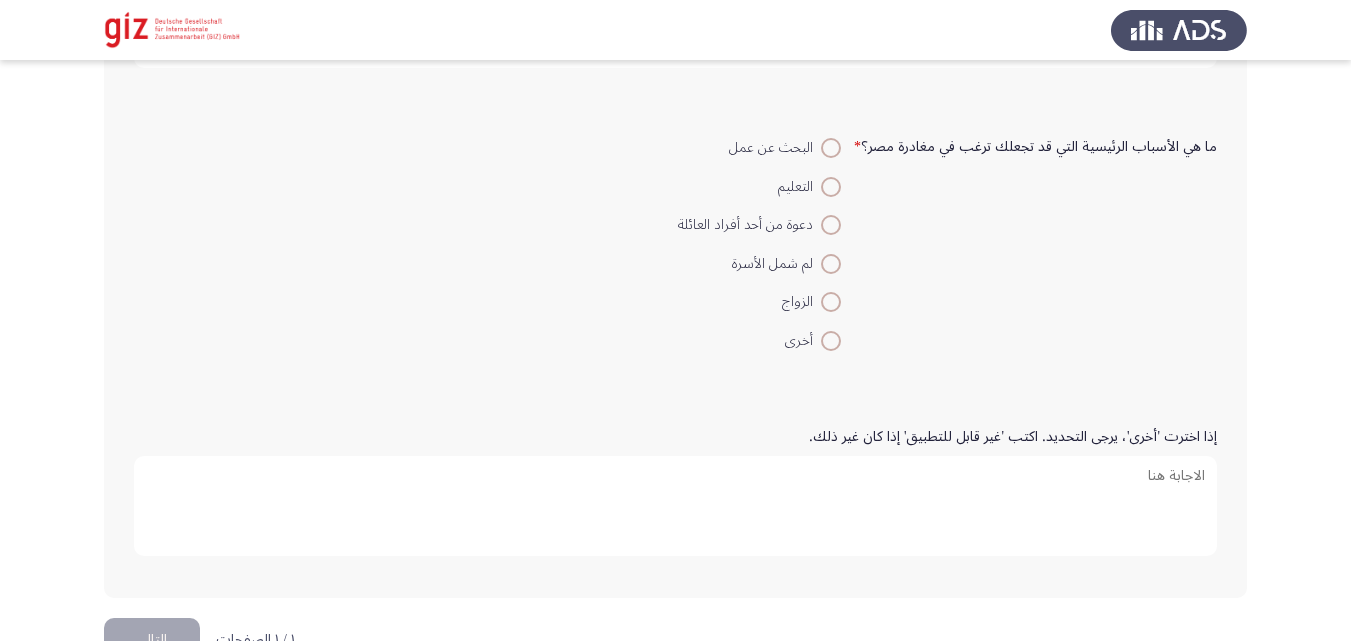 scroll, scrollTop: 1868, scrollLeft: 0, axis: vertical 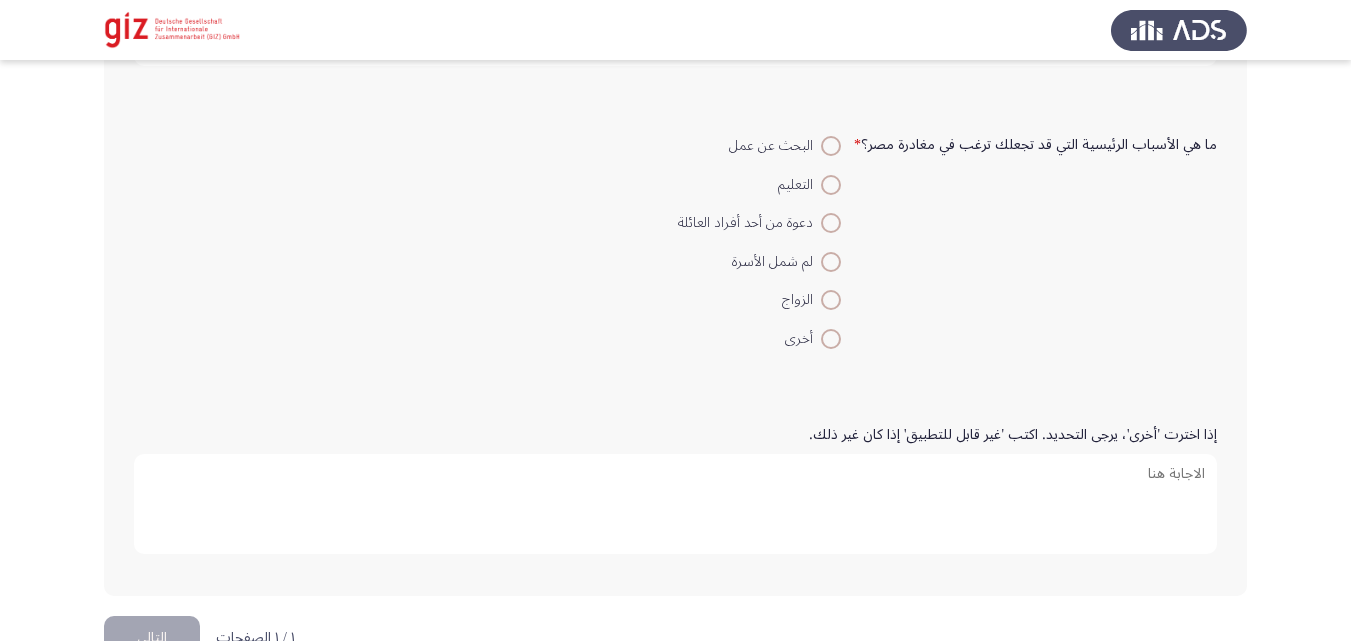 click at bounding box center [831, 146] 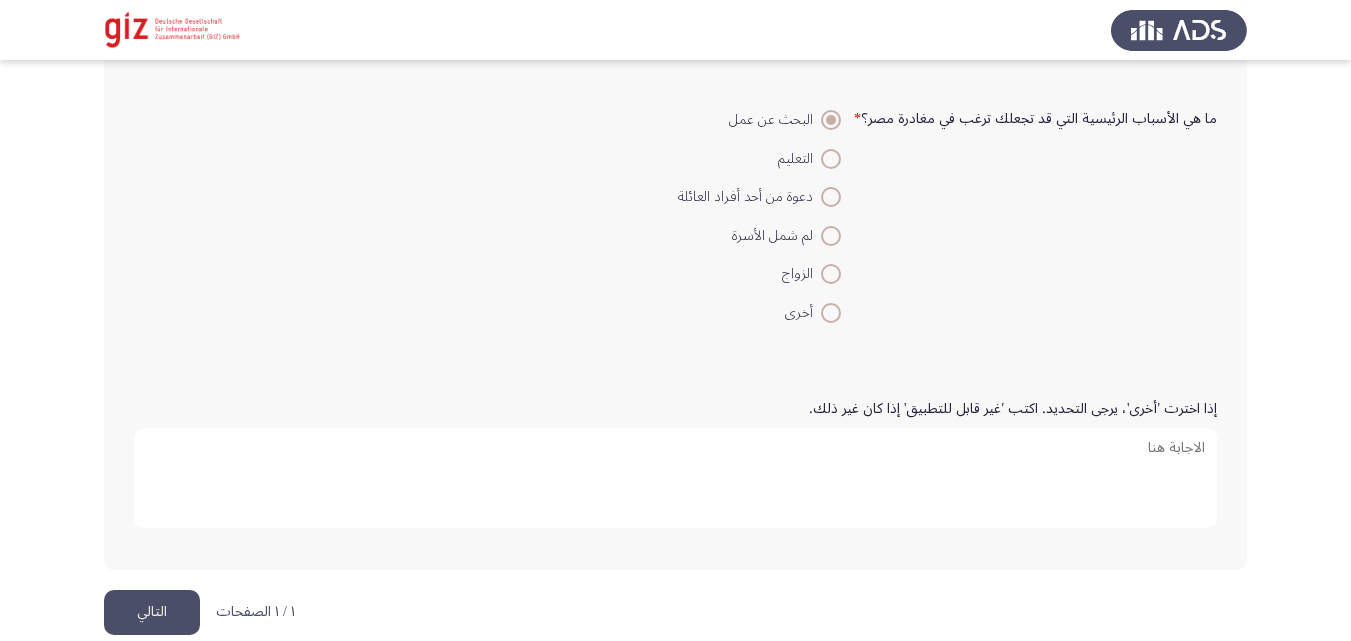 scroll, scrollTop: 1923, scrollLeft: 0, axis: vertical 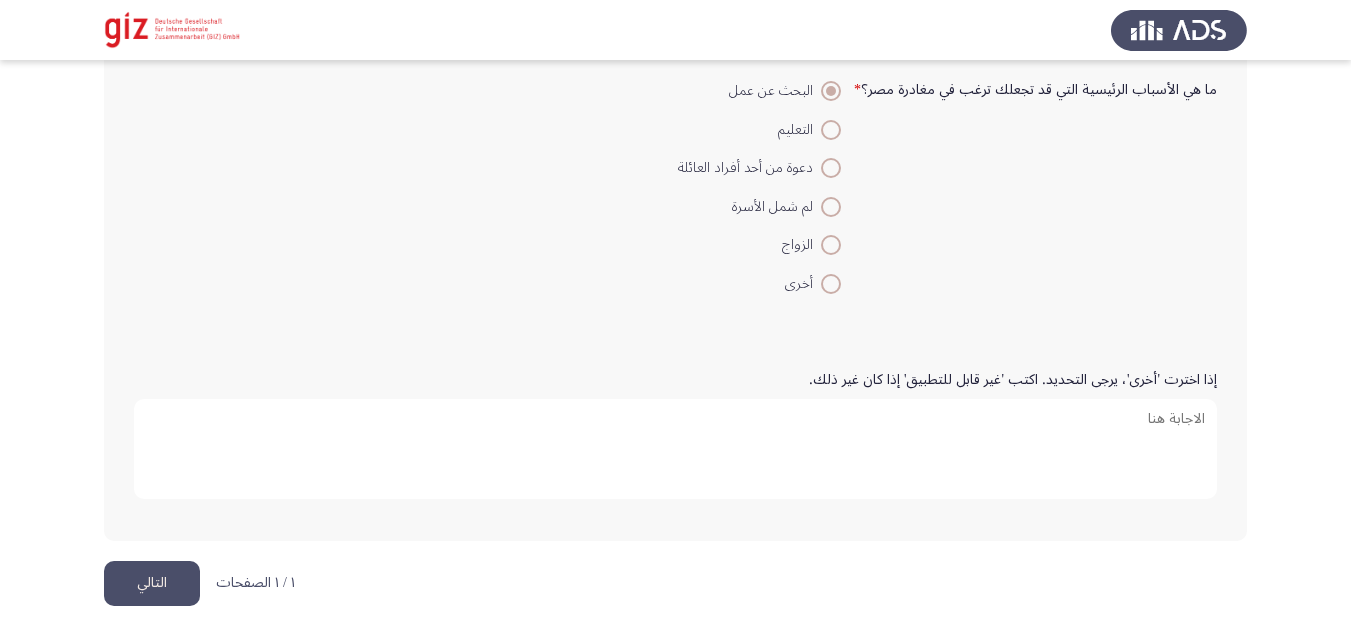 click on "التالي" 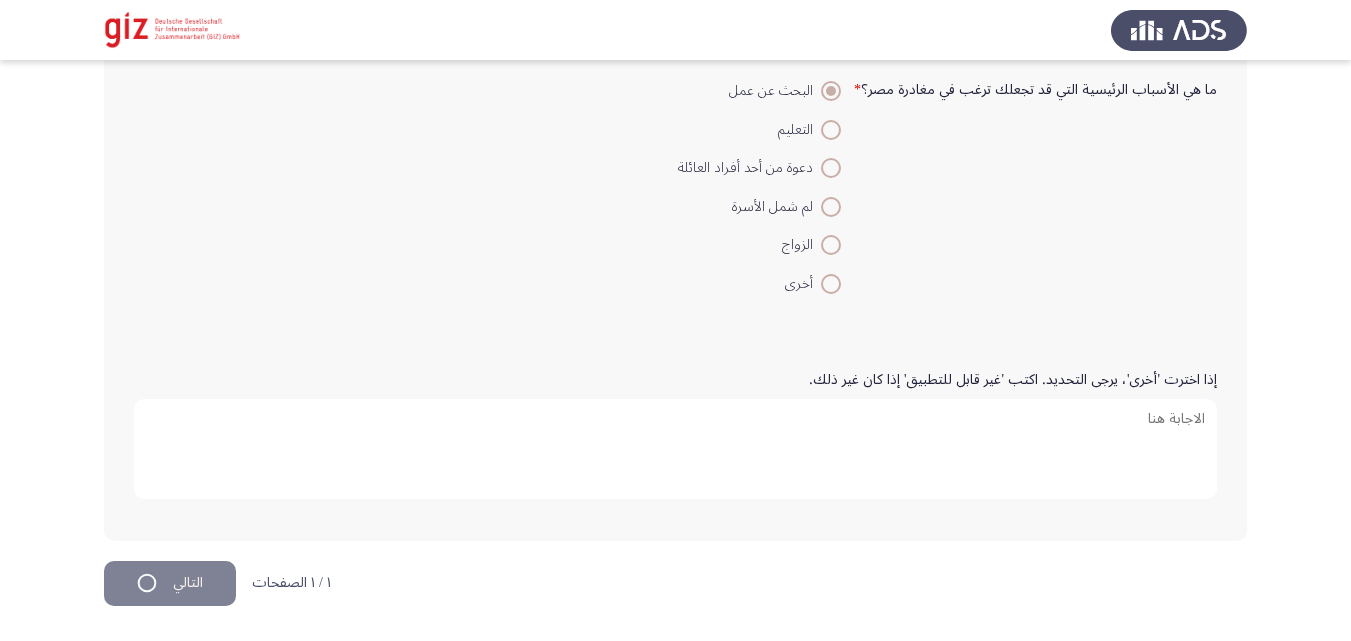 scroll, scrollTop: 0, scrollLeft: 0, axis: both 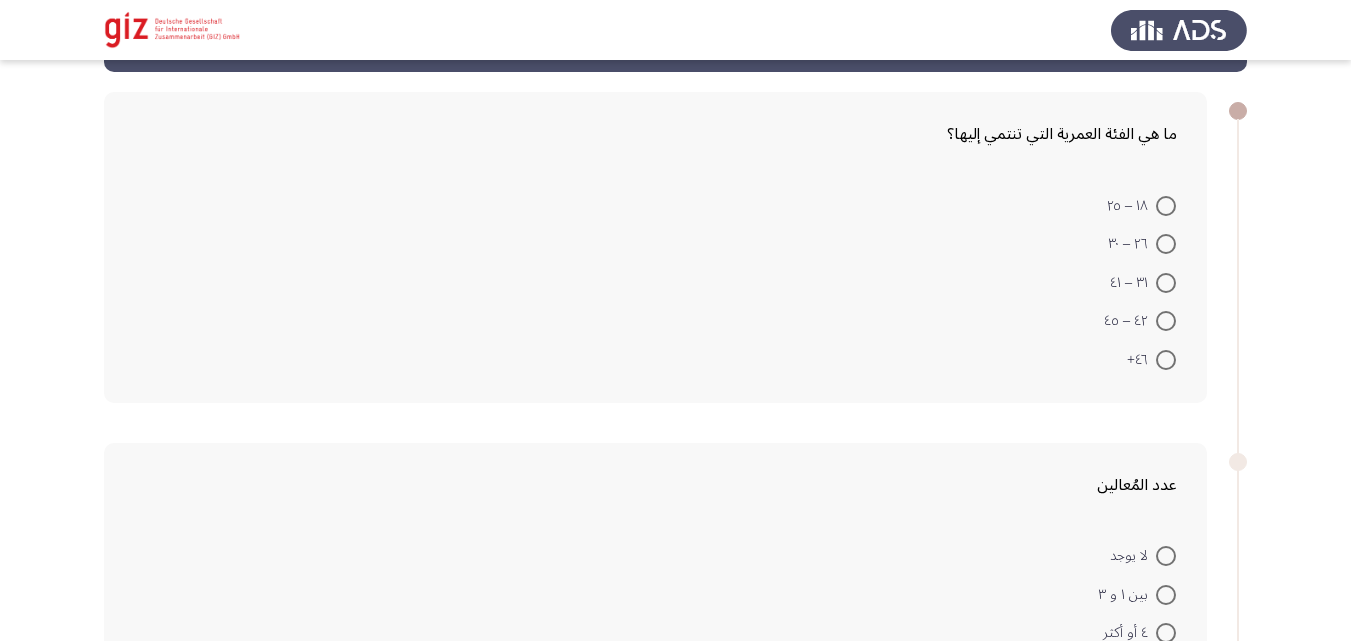 click at bounding box center [1166, 206] 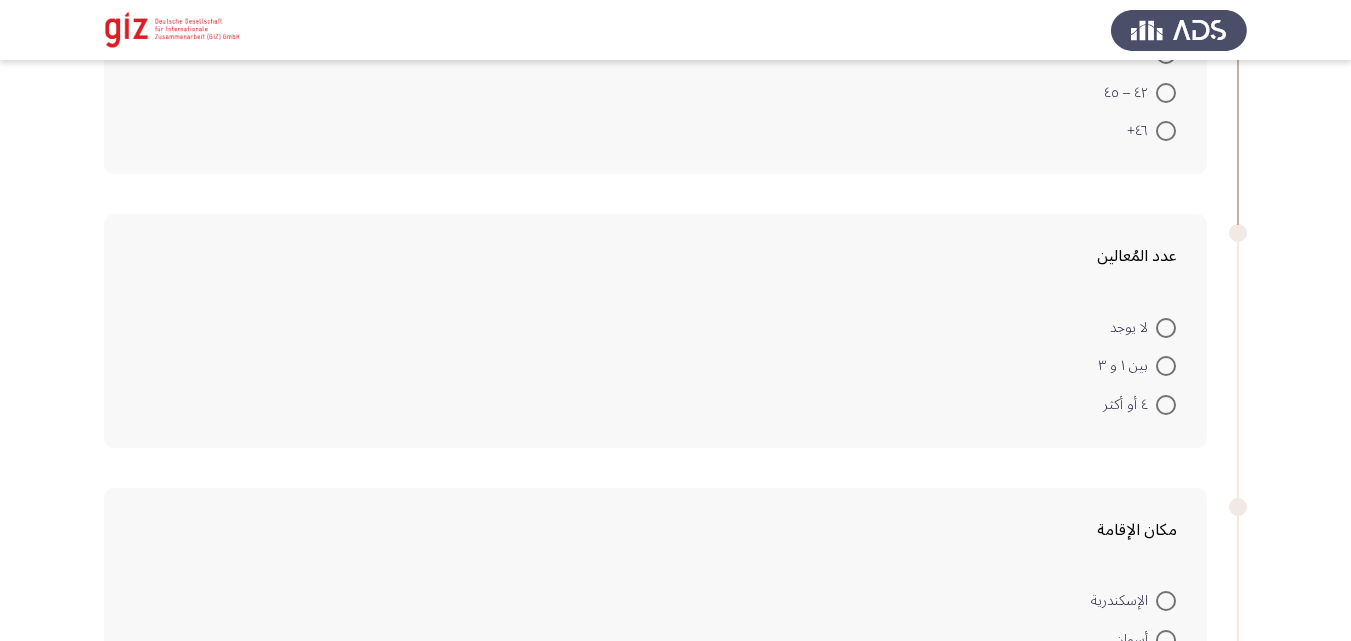 scroll, scrollTop: 306, scrollLeft: 0, axis: vertical 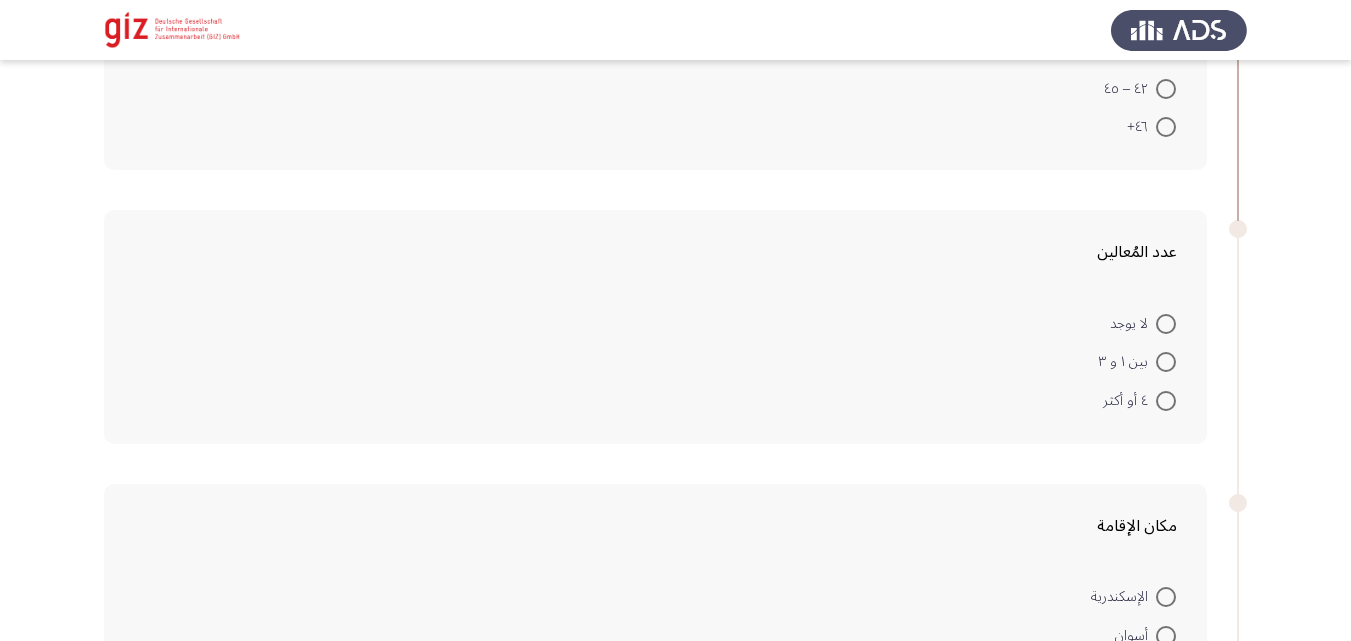 click on "بين ١ و ٣" at bounding box center (1137, 362) 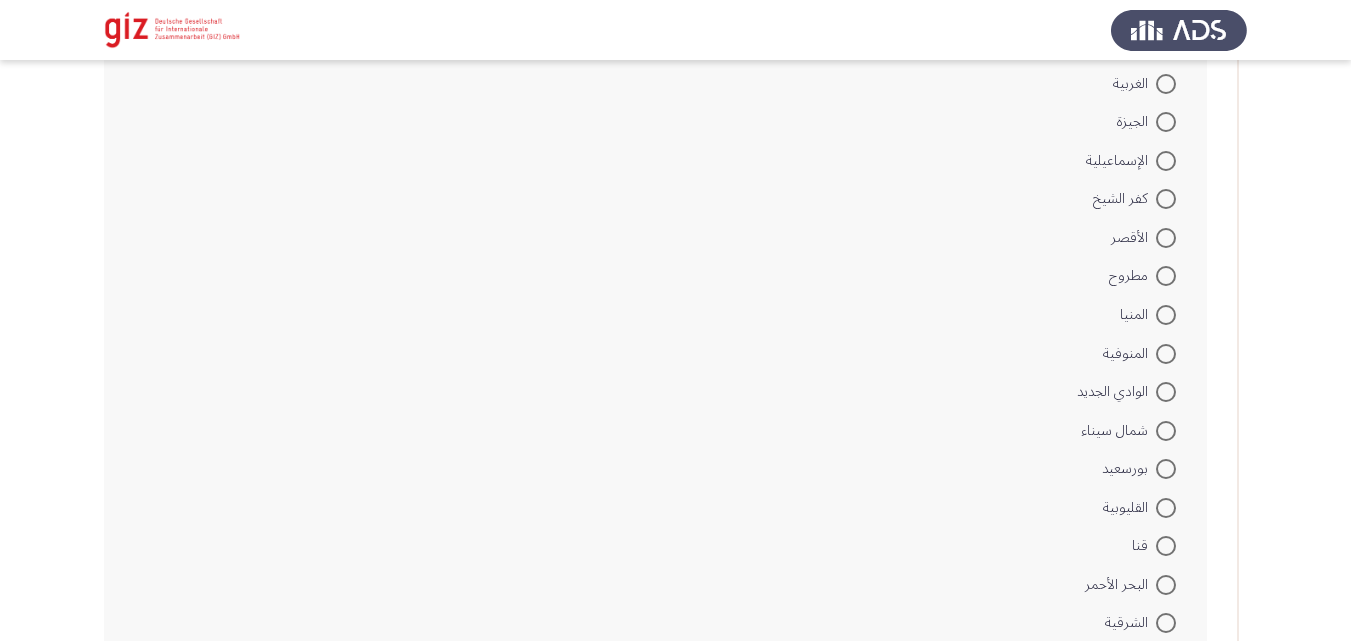 scroll, scrollTop: 1301, scrollLeft: 0, axis: vertical 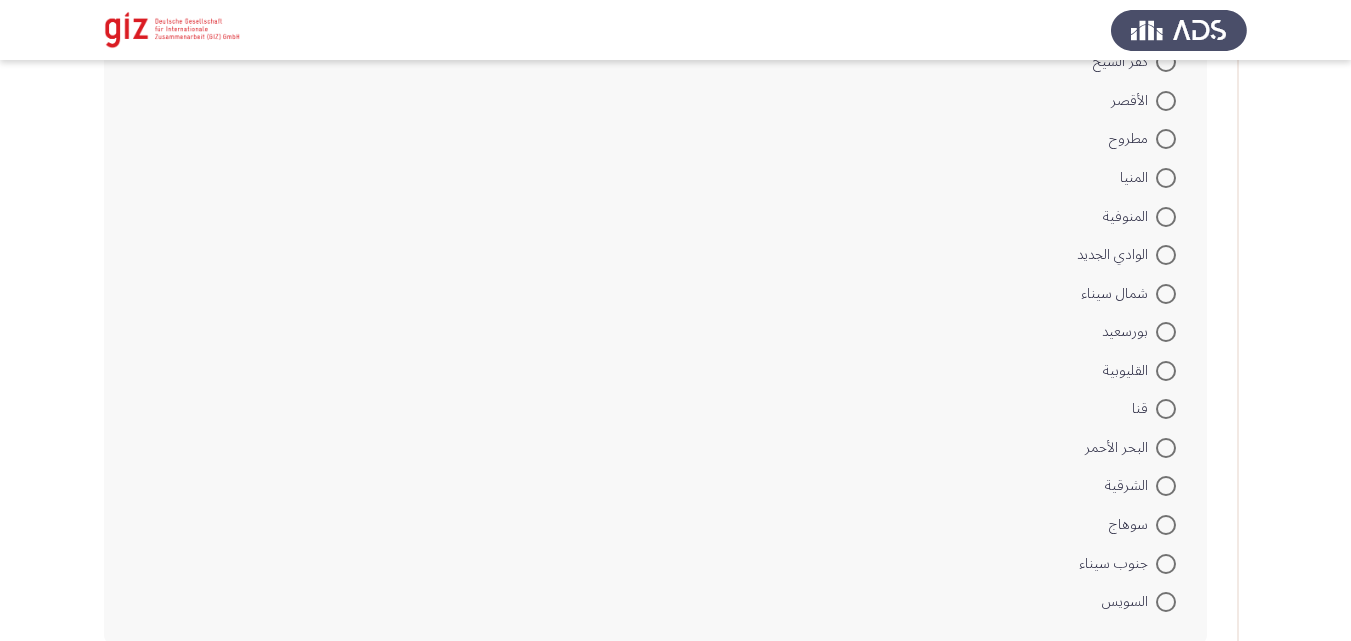 click at bounding box center (1166, 409) 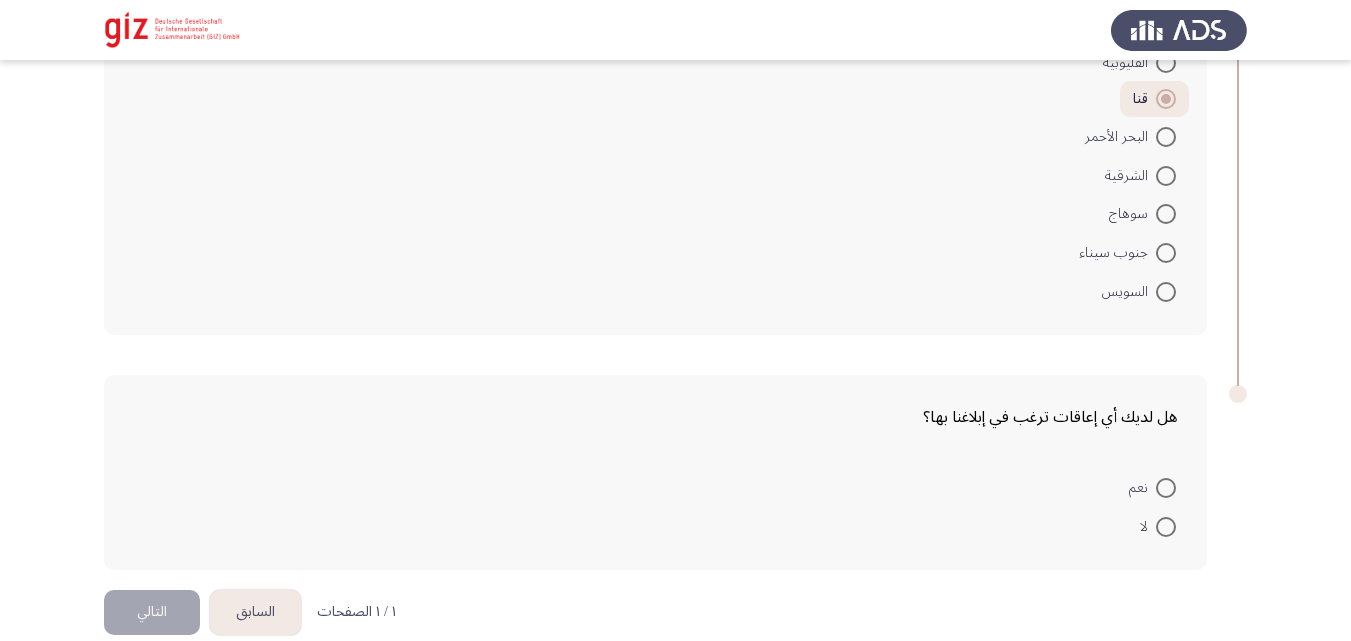 scroll, scrollTop: 1638, scrollLeft: 0, axis: vertical 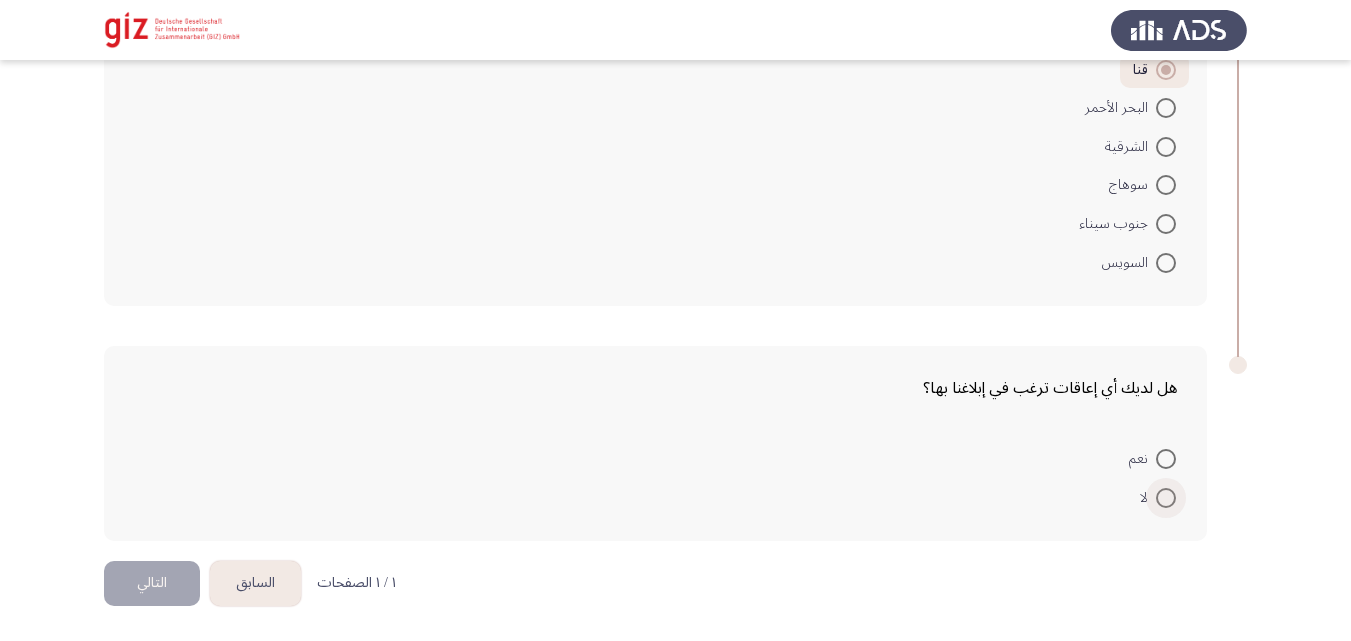 click on "لا" at bounding box center (1148, 498) 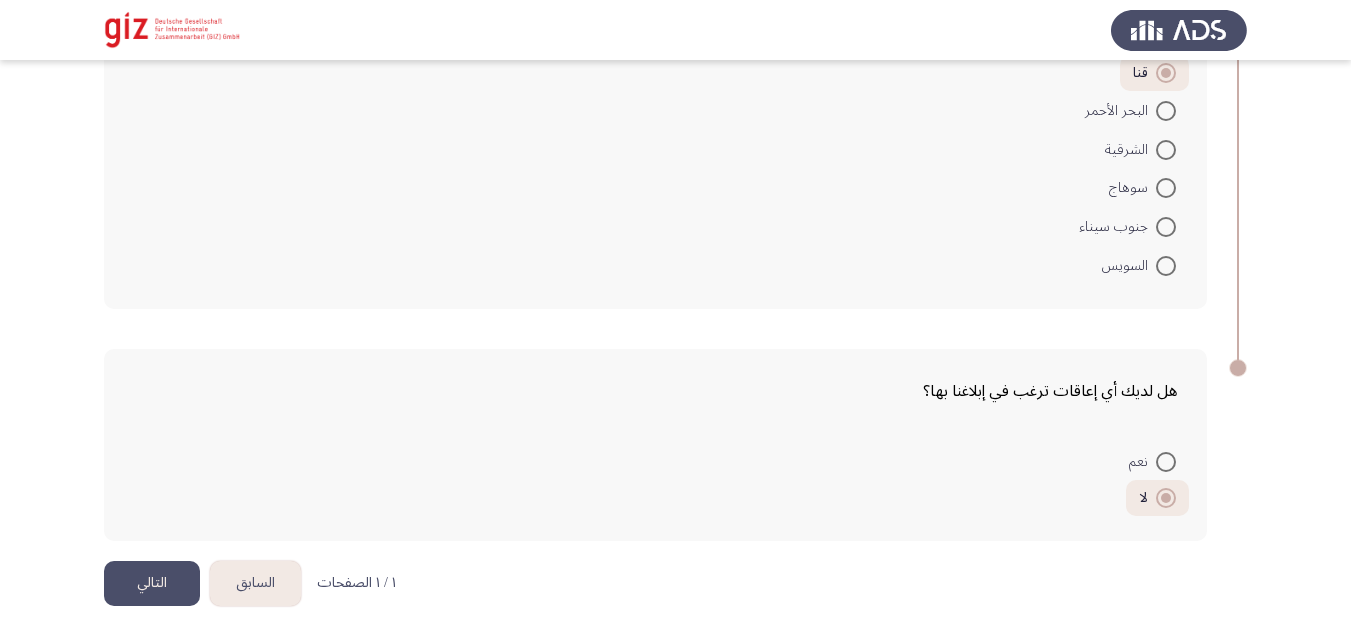click on "التالي" 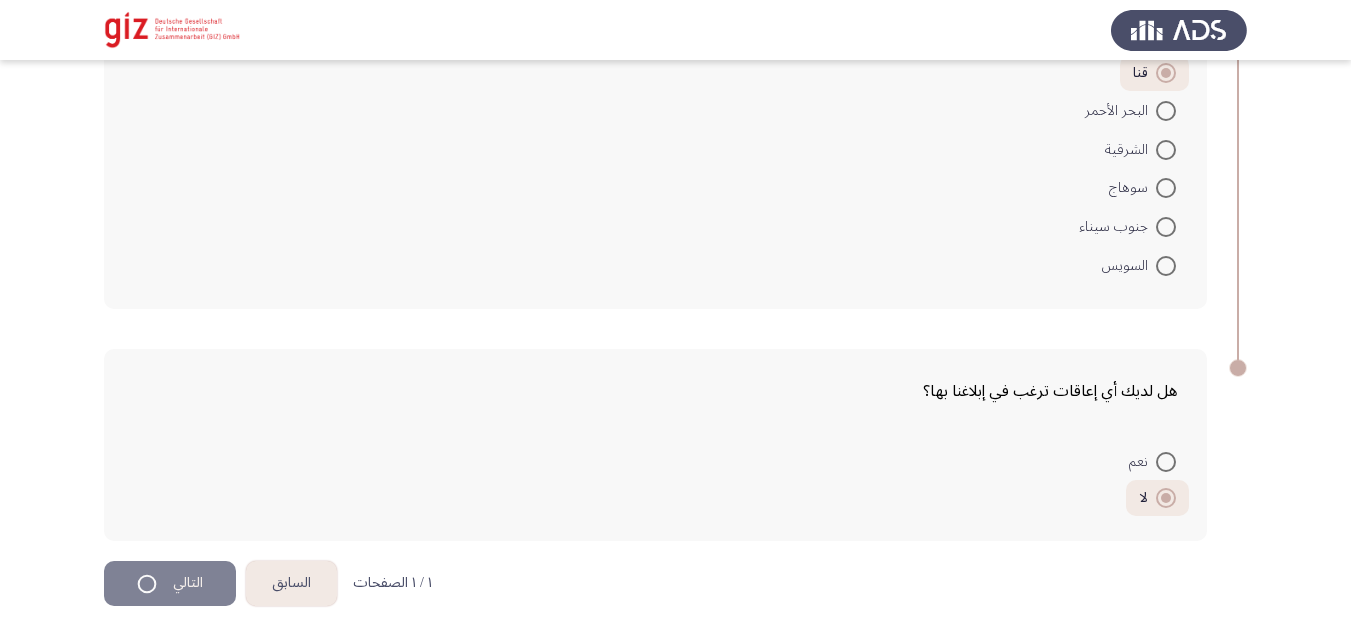 scroll, scrollTop: 0, scrollLeft: 0, axis: both 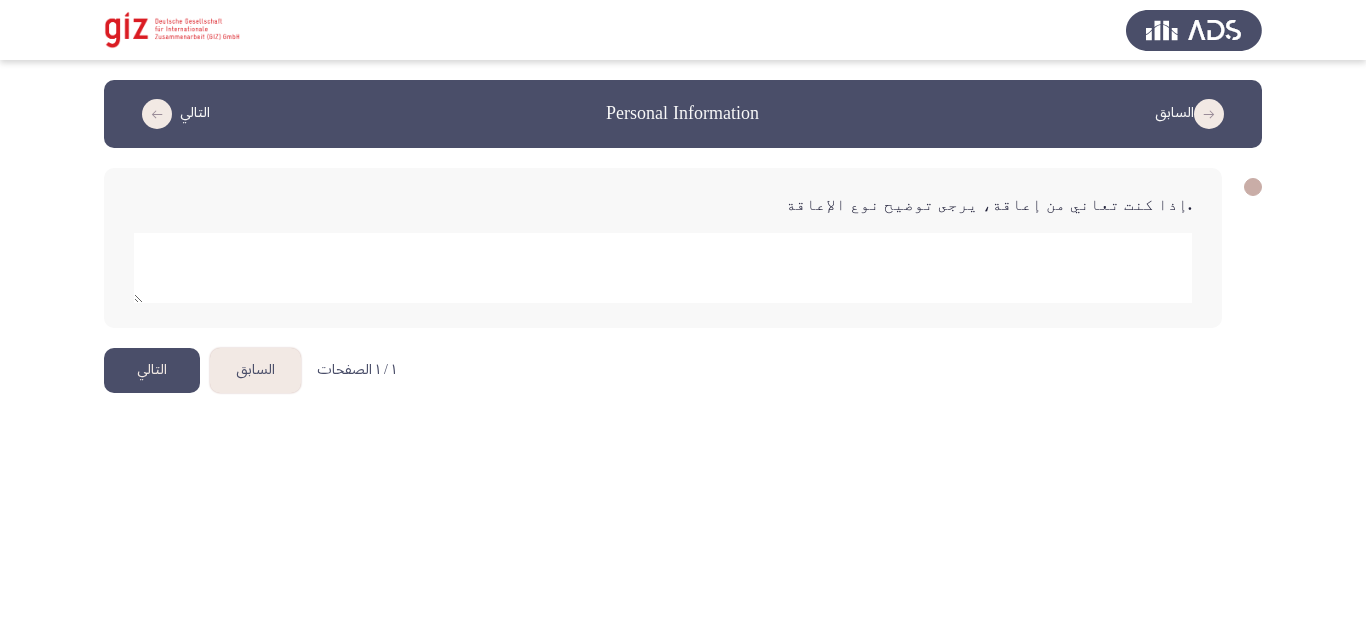 click 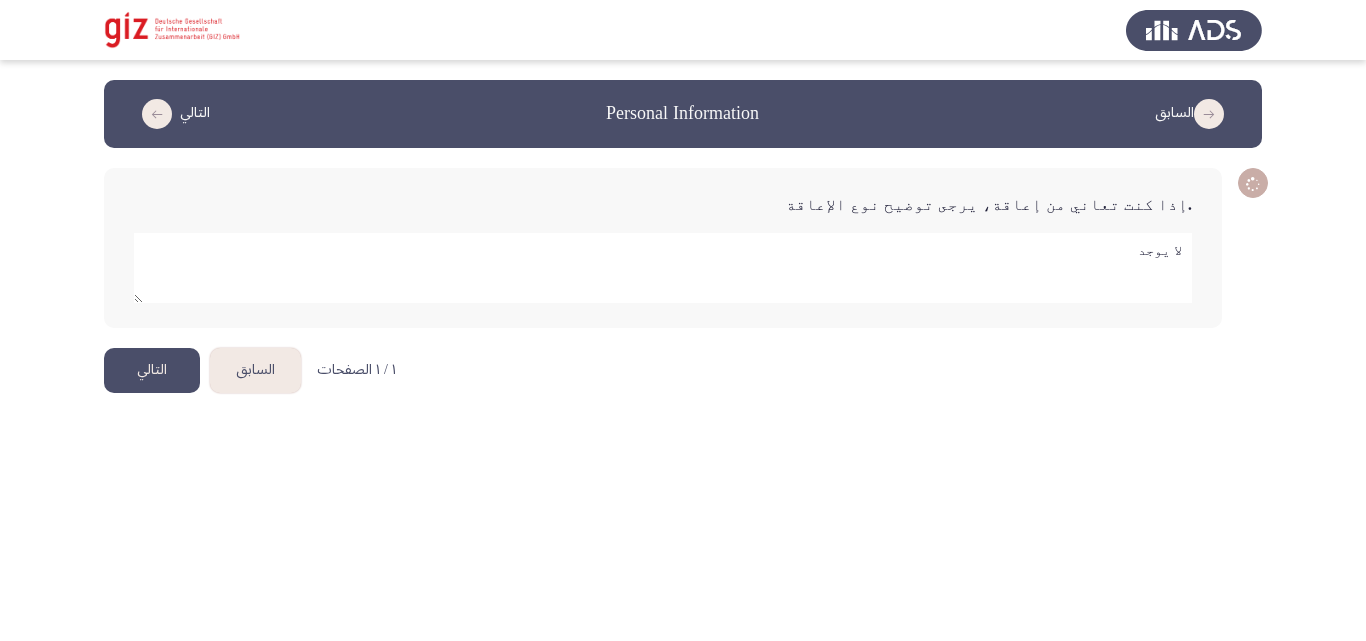 type on "لا يوجد" 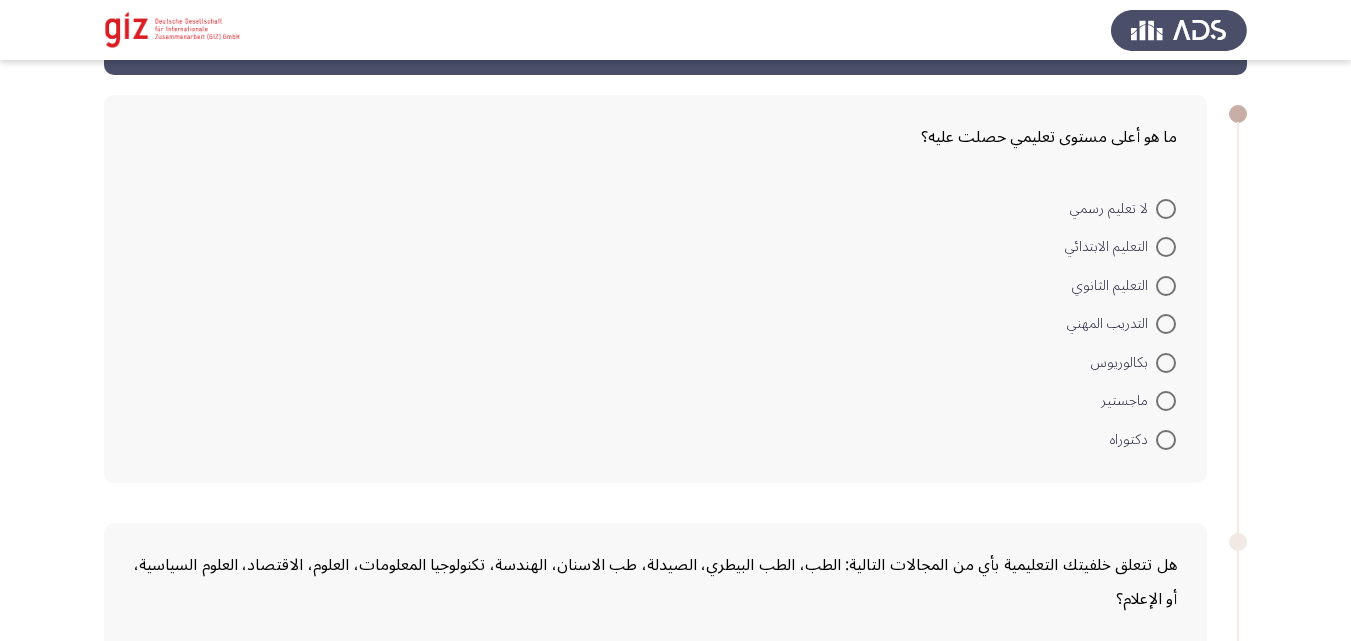 drag, startPoint x: 813, startPoint y: 315, endPoint x: 831, endPoint y: 303, distance: 21.633308 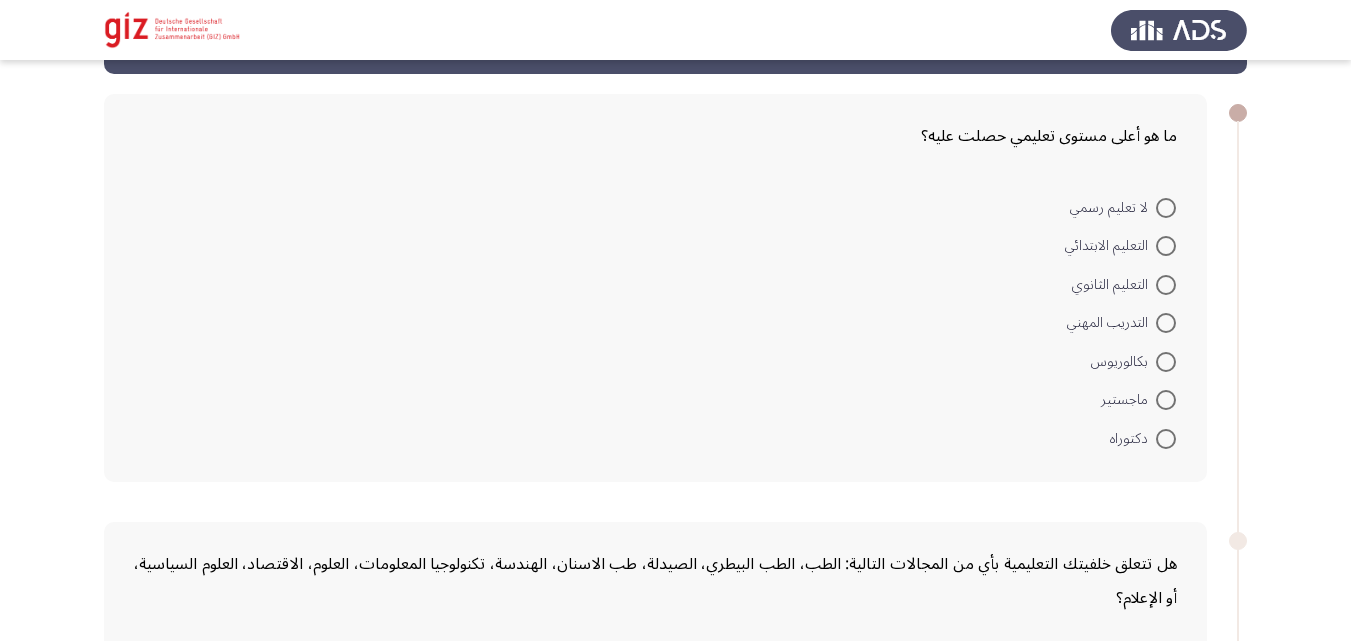 drag, startPoint x: 1178, startPoint y: 134, endPoint x: 937, endPoint y: 131, distance: 241.01868 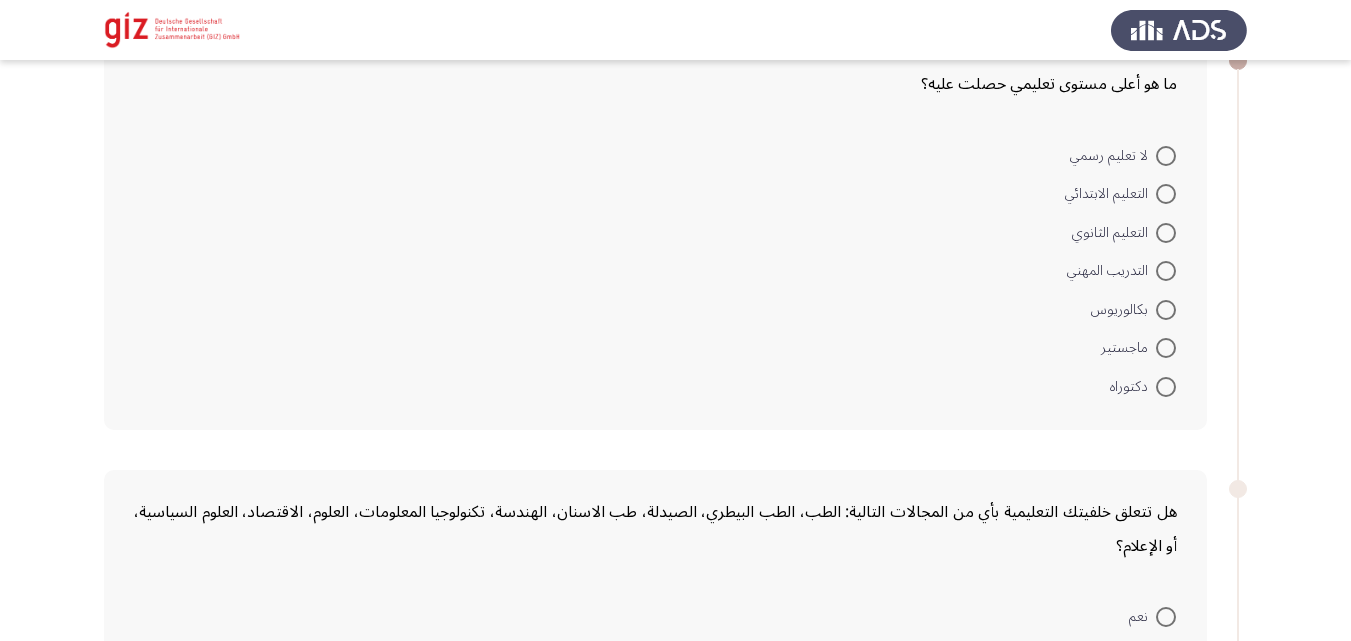 scroll, scrollTop: 127, scrollLeft: 0, axis: vertical 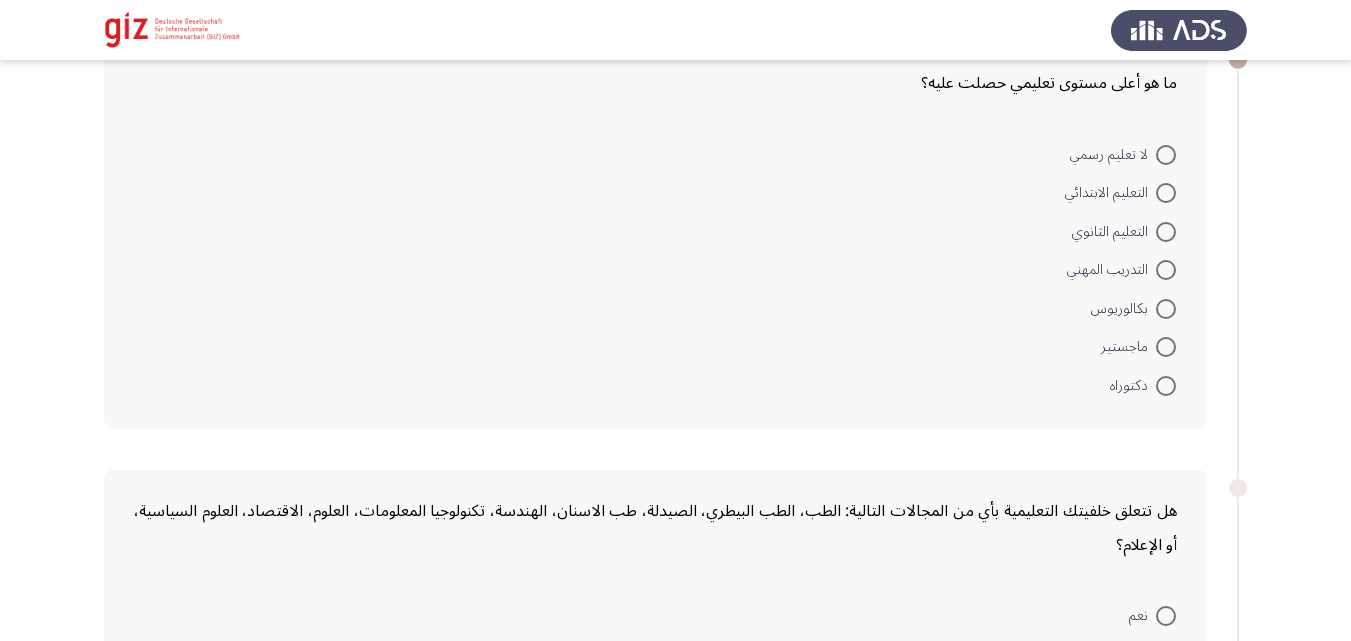 click on "التدريب المهني" at bounding box center [1121, 270] 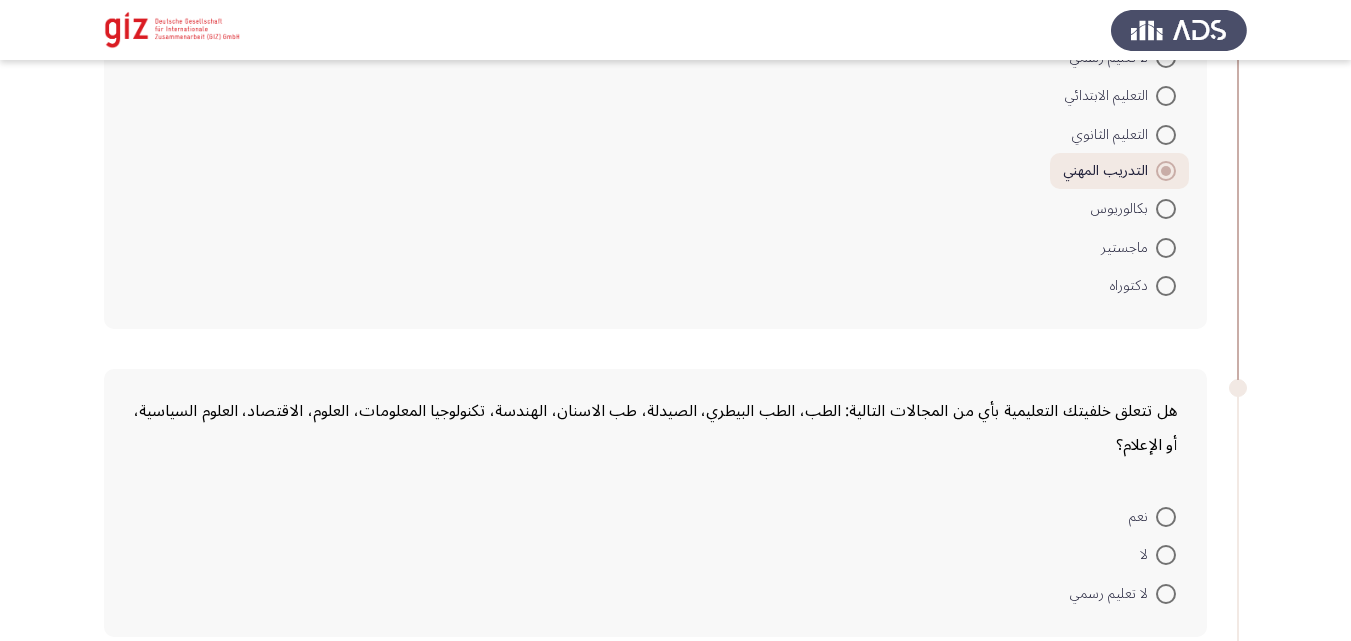 scroll, scrollTop: 225, scrollLeft: 0, axis: vertical 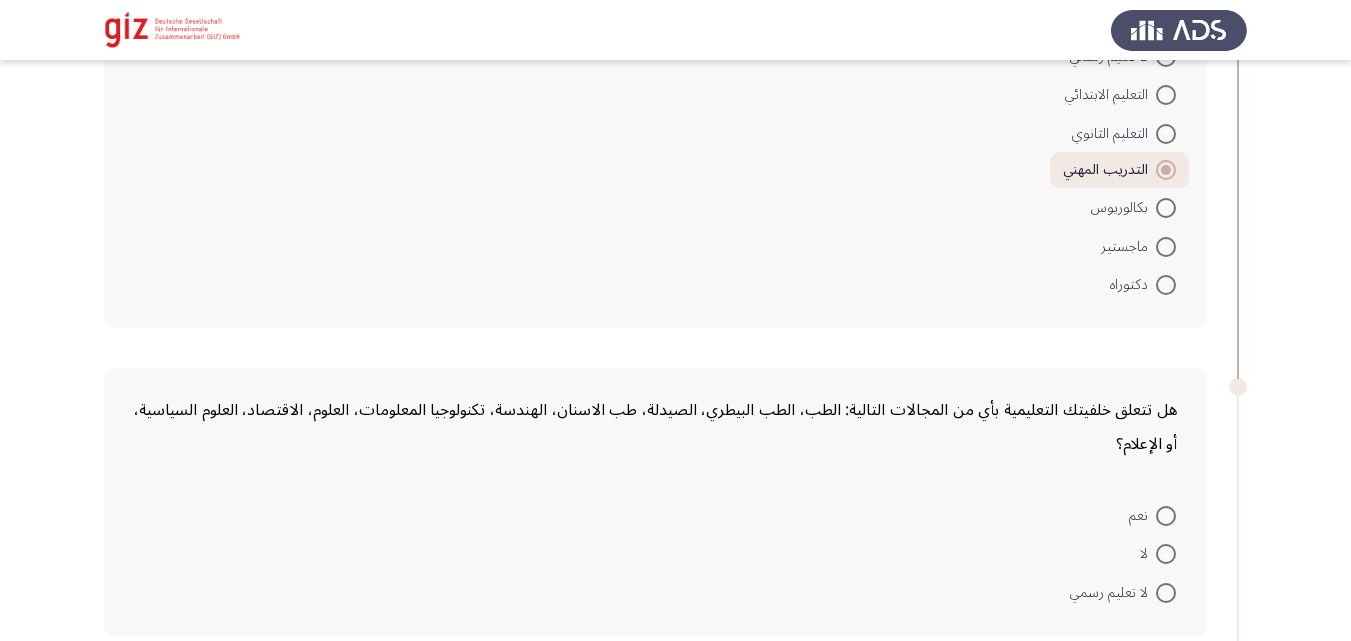 click on "لا" at bounding box center [1148, 554] 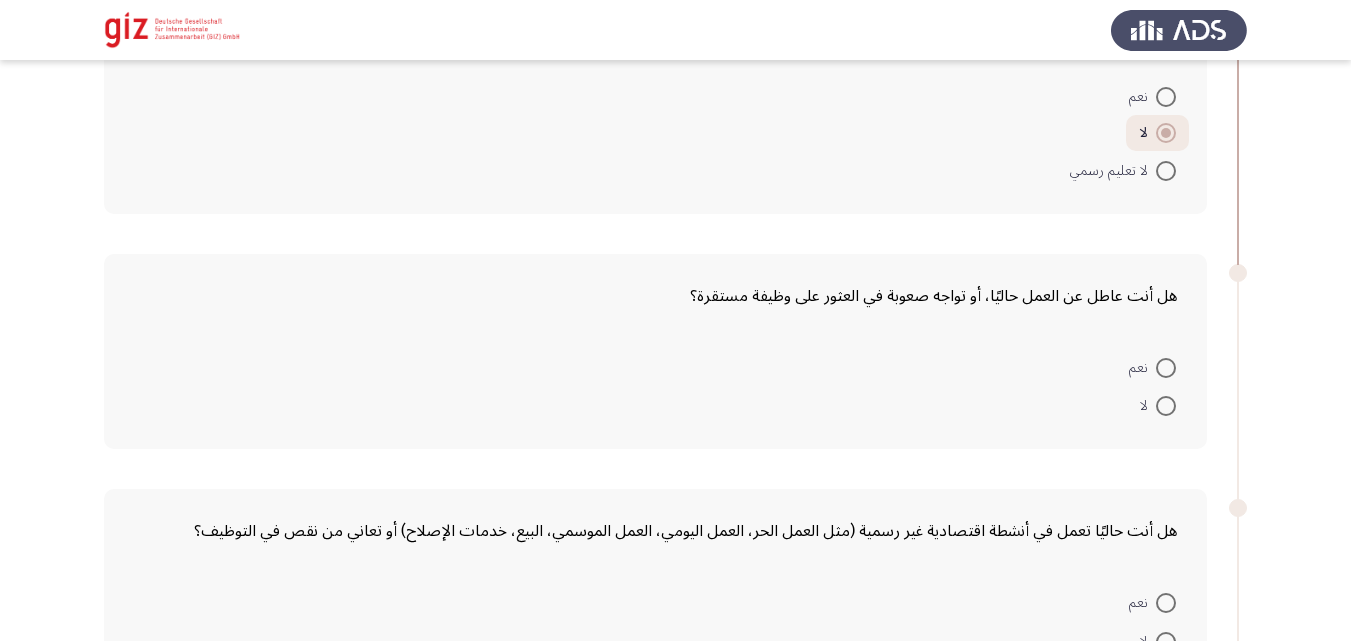 scroll, scrollTop: 647, scrollLeft: 0, axis: vertical 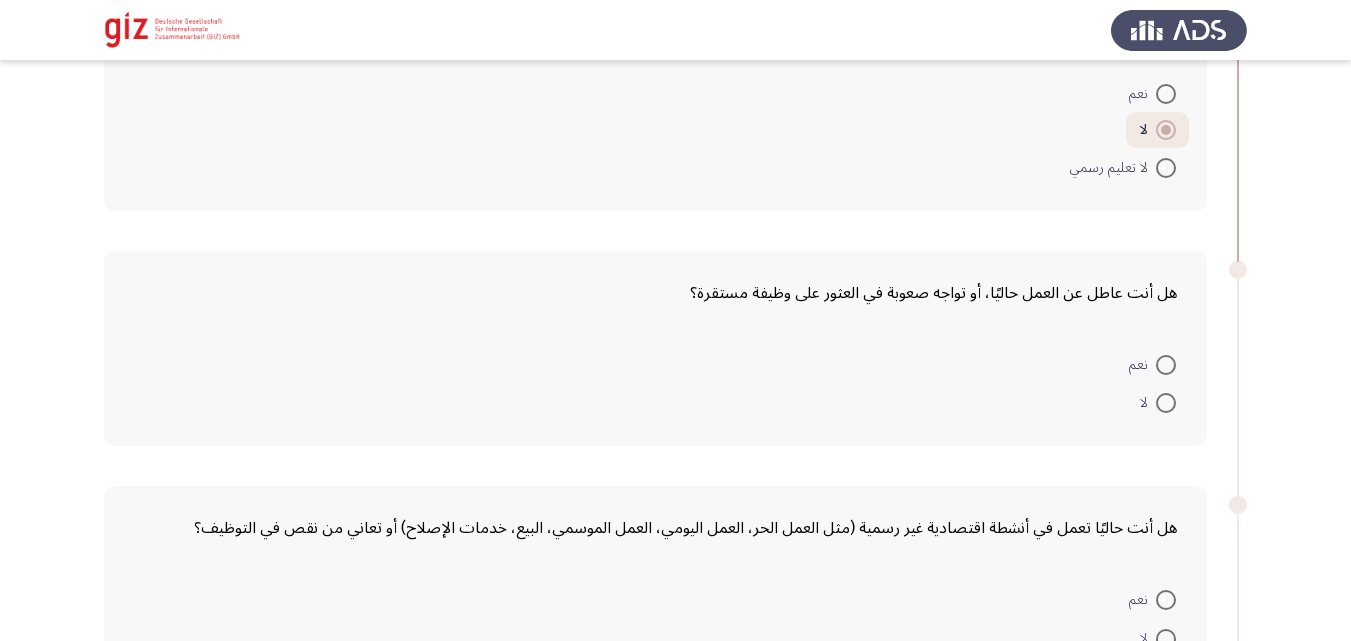 click at bounding box center [1166, 365] 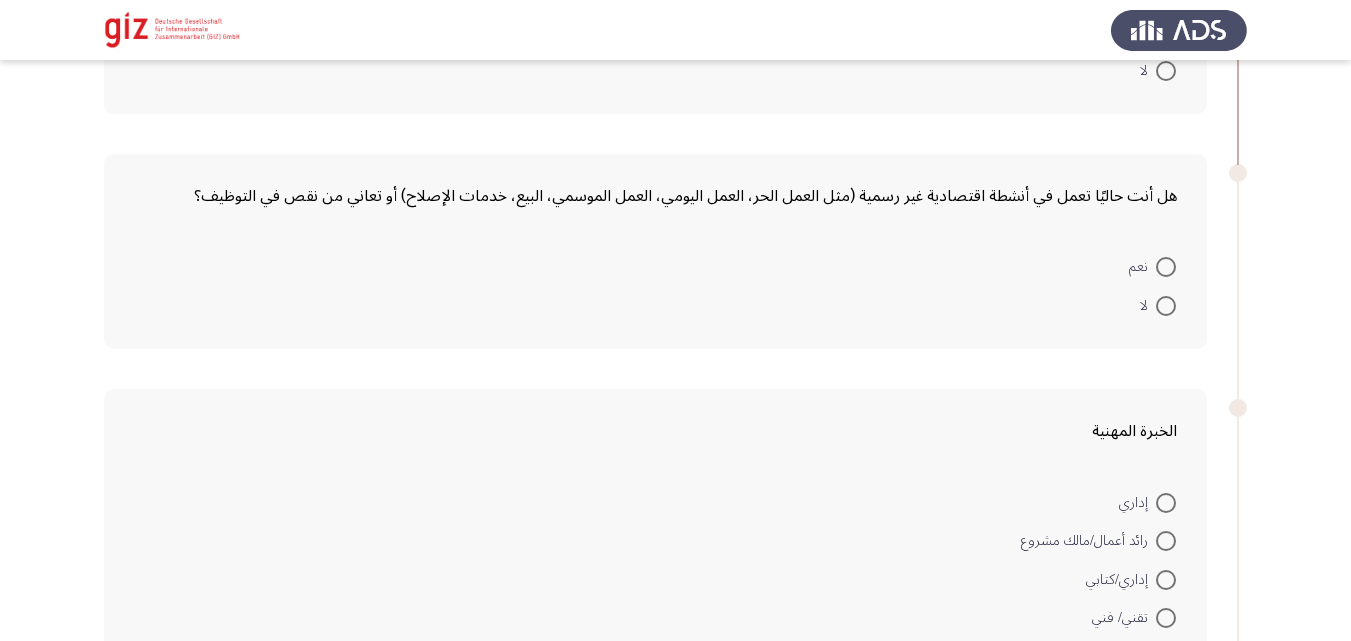 scroll, scrollTop: 978, scrollLeft: 0, axis: vertical 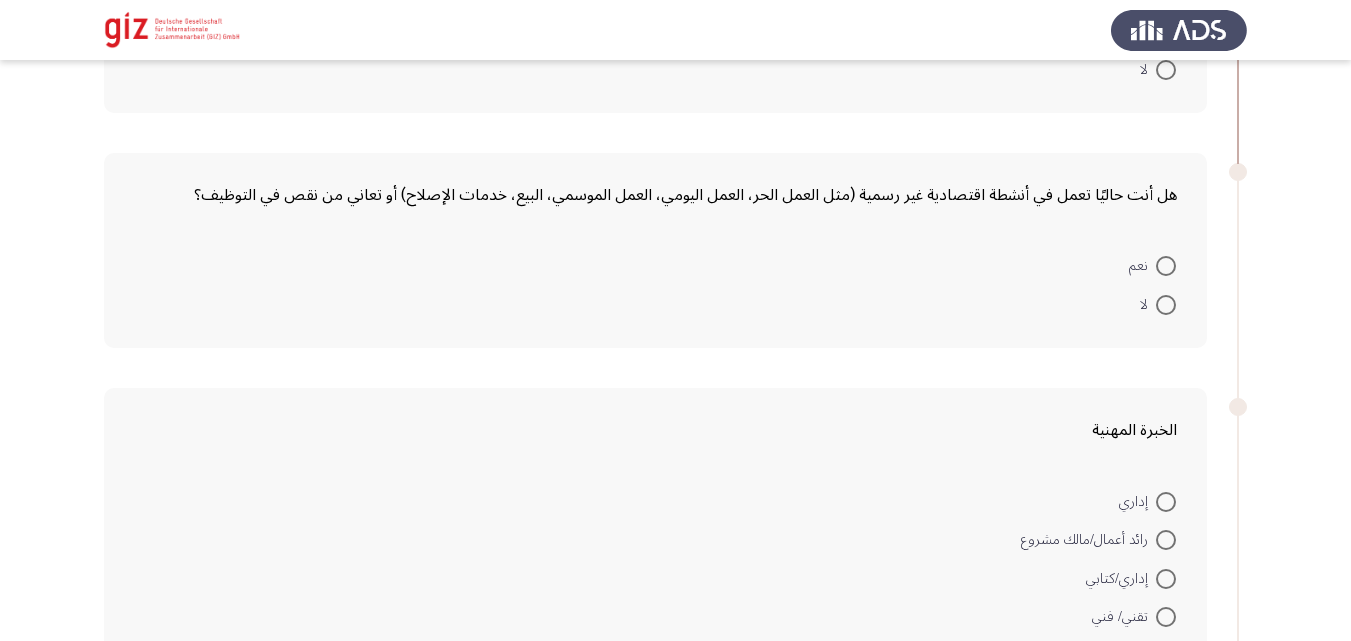 click at bounding box center [1166, 305] 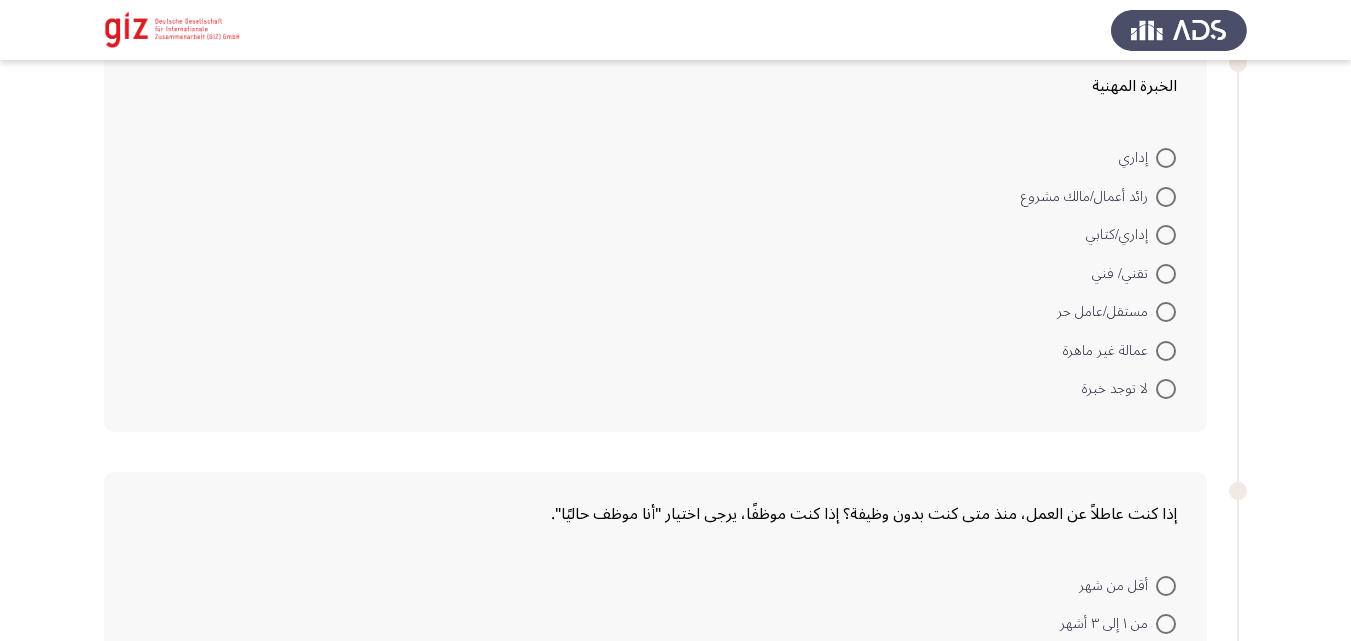 scroll, scrollTop: 1323, scrollLeft: 0, axis: vertical 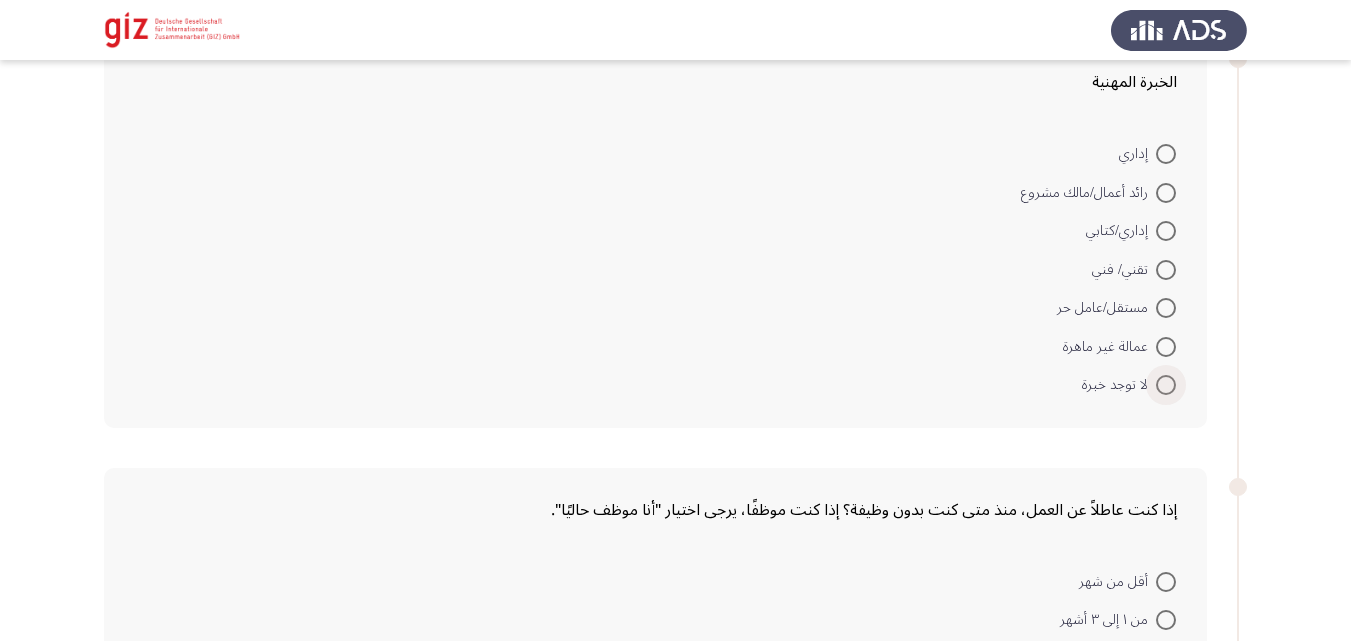 click at bounding box center [1166, 385] 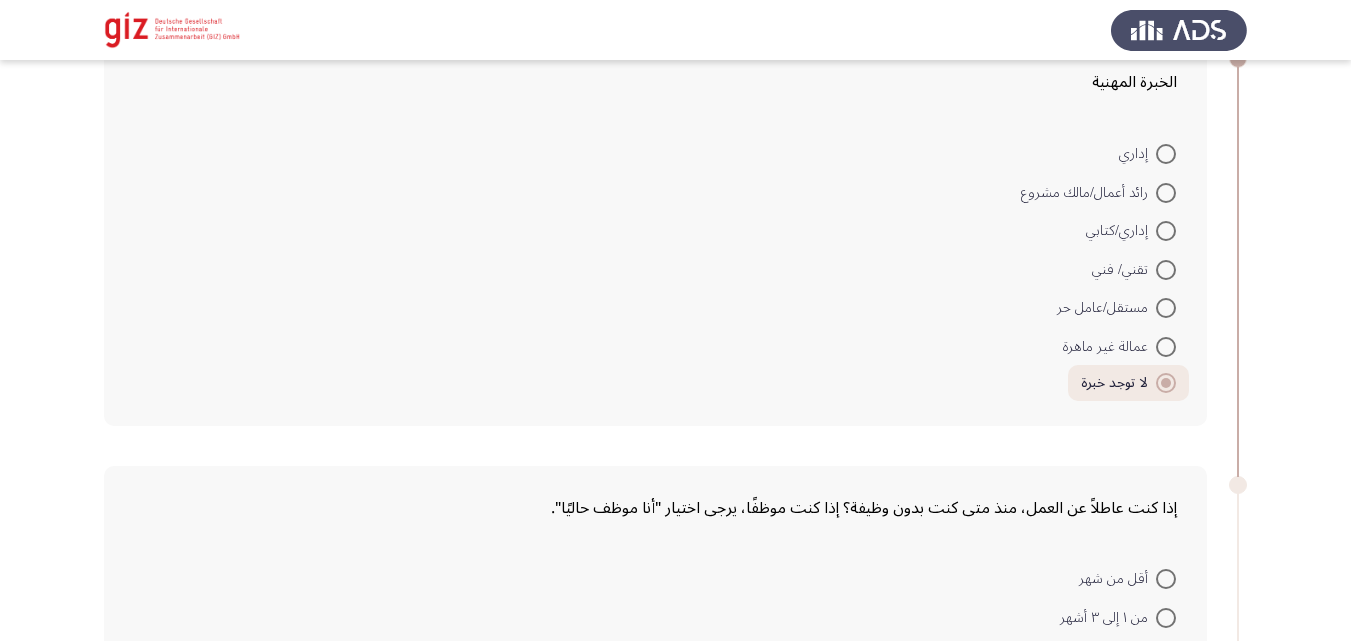click at bounding box center [1166, 154] 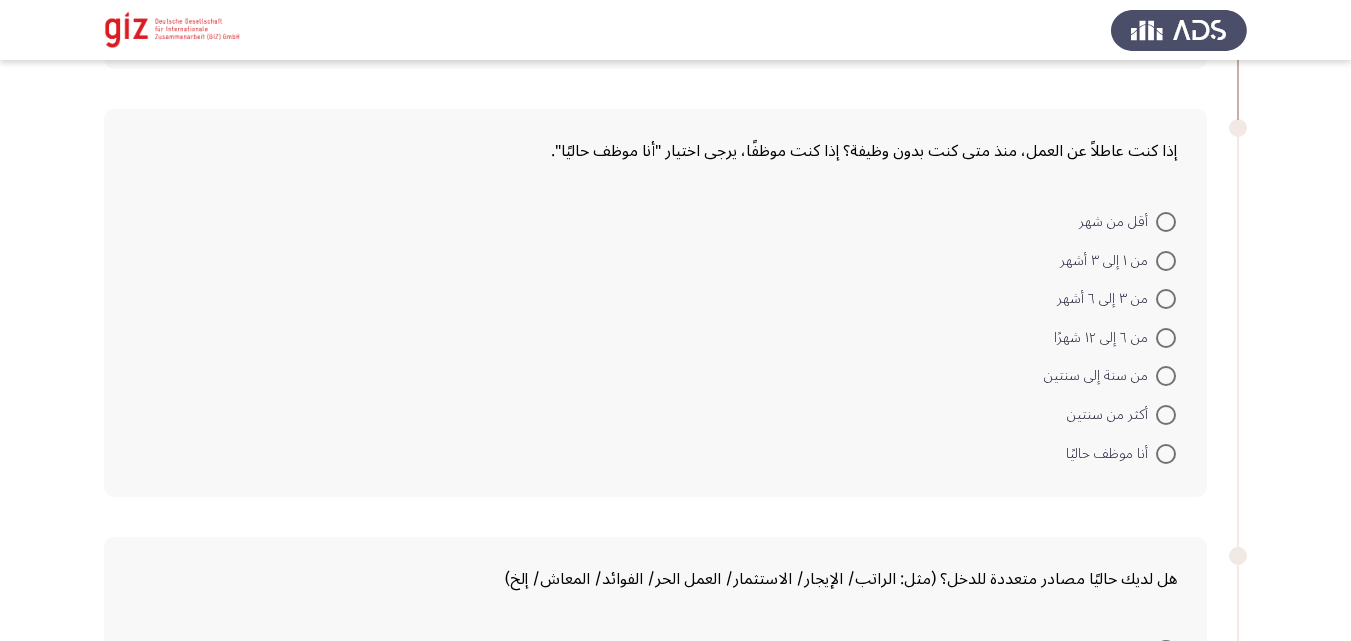 scroll, scrollTop: 1687, scrollLeft: 0, axis: vertical 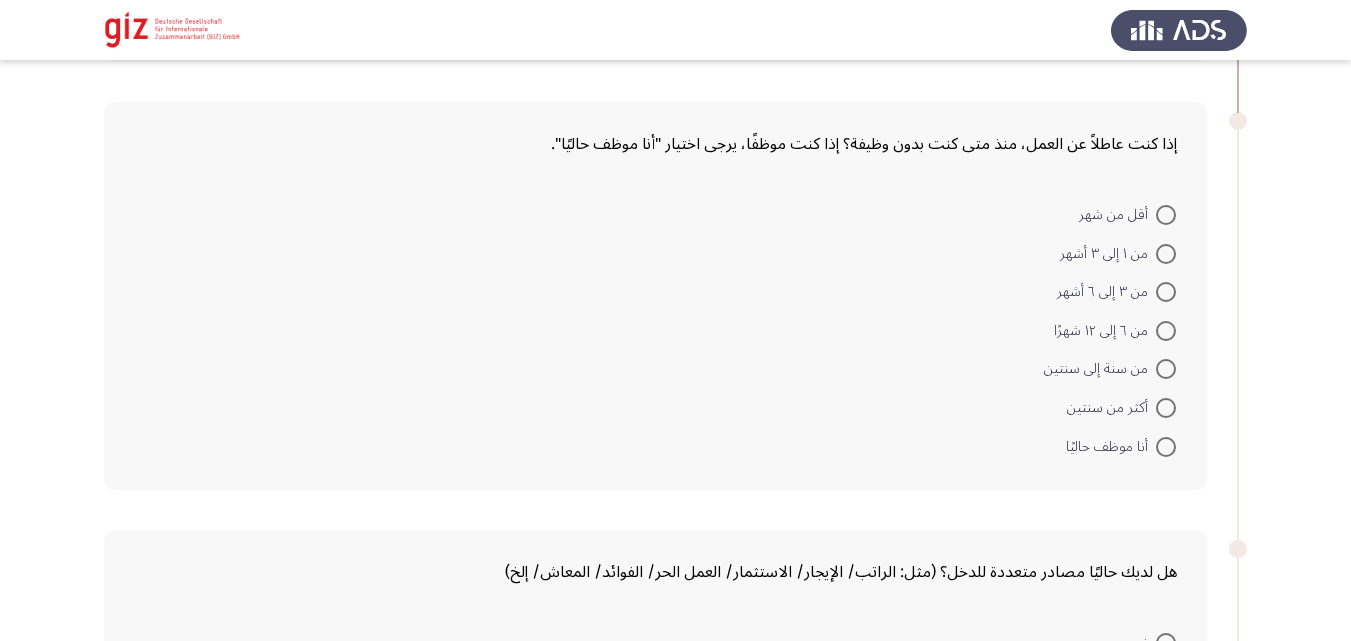 click at bounding box center [1166, 331] 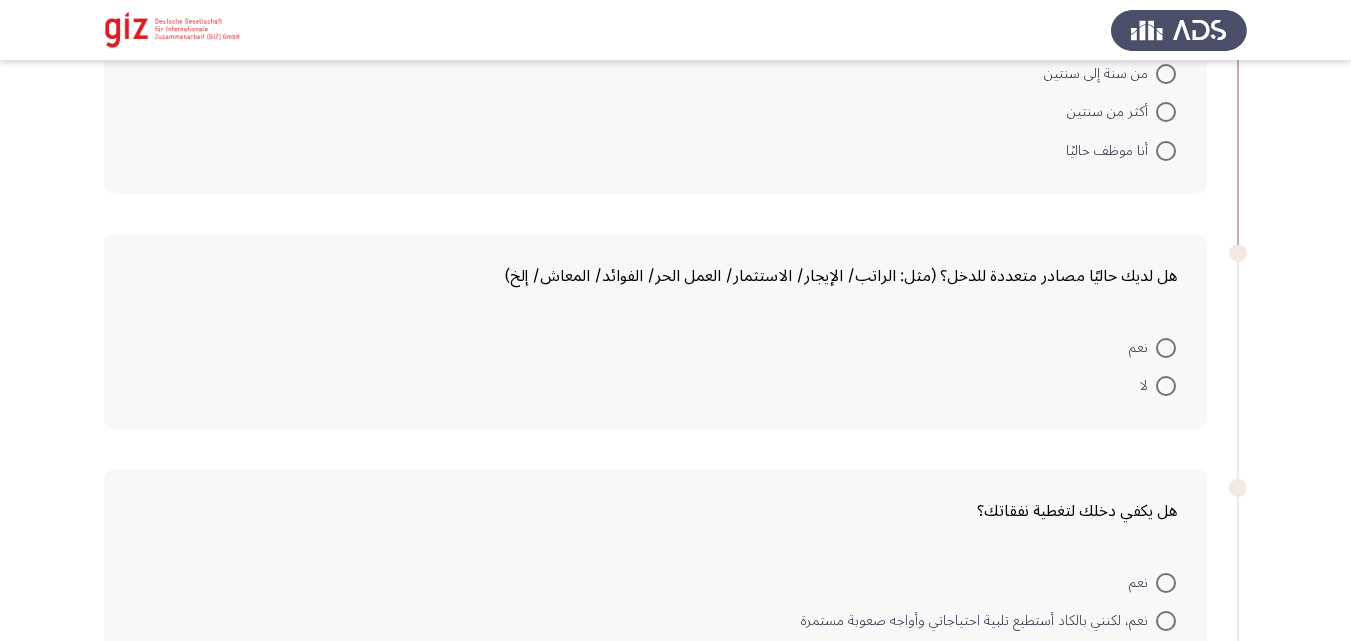 scroll, scrollTop: 1987, scrollLeft: 0, axis: vertical 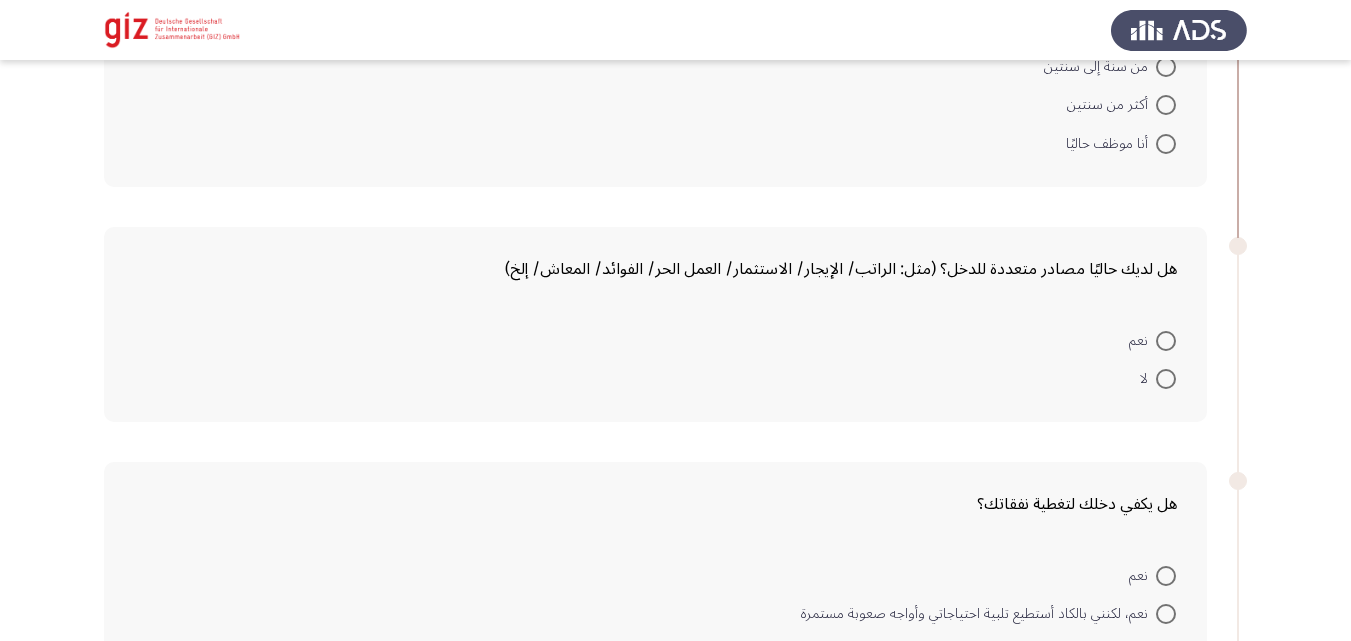 click on "لا" at bounding box center (1158, 378) 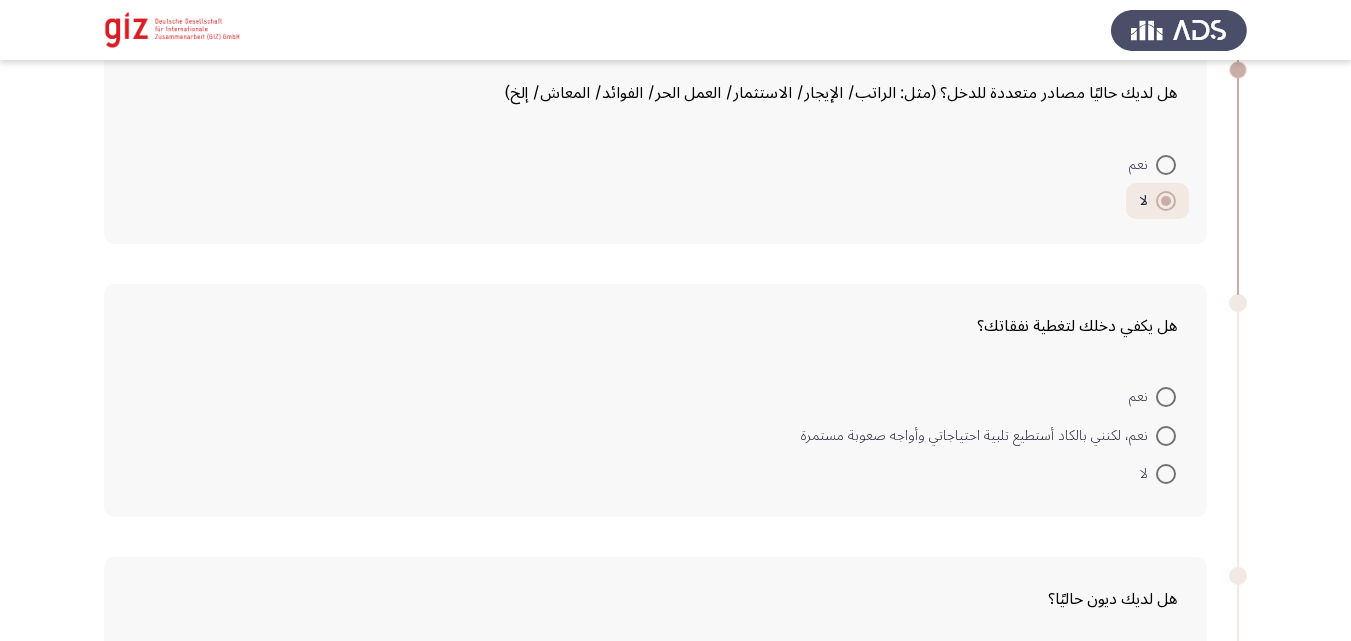 scroll, scrollTop: 2188, scrollLeft: 0, axis: vertical 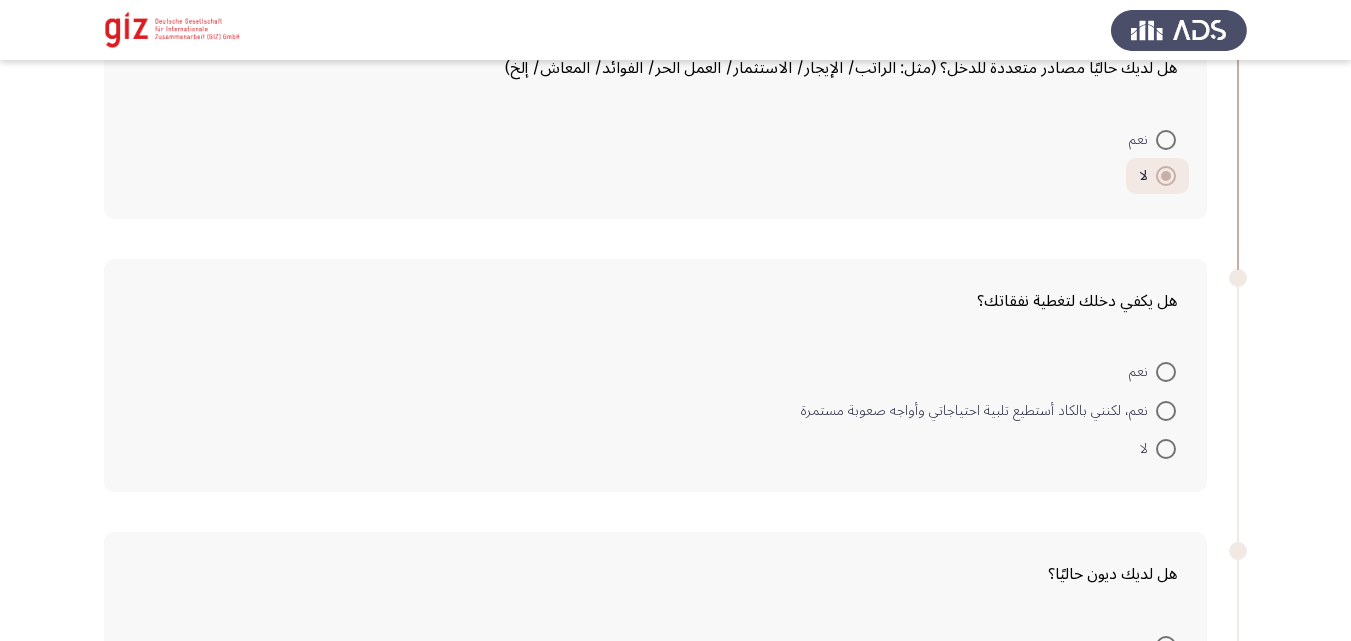 click at bounding box center (1166, 449) 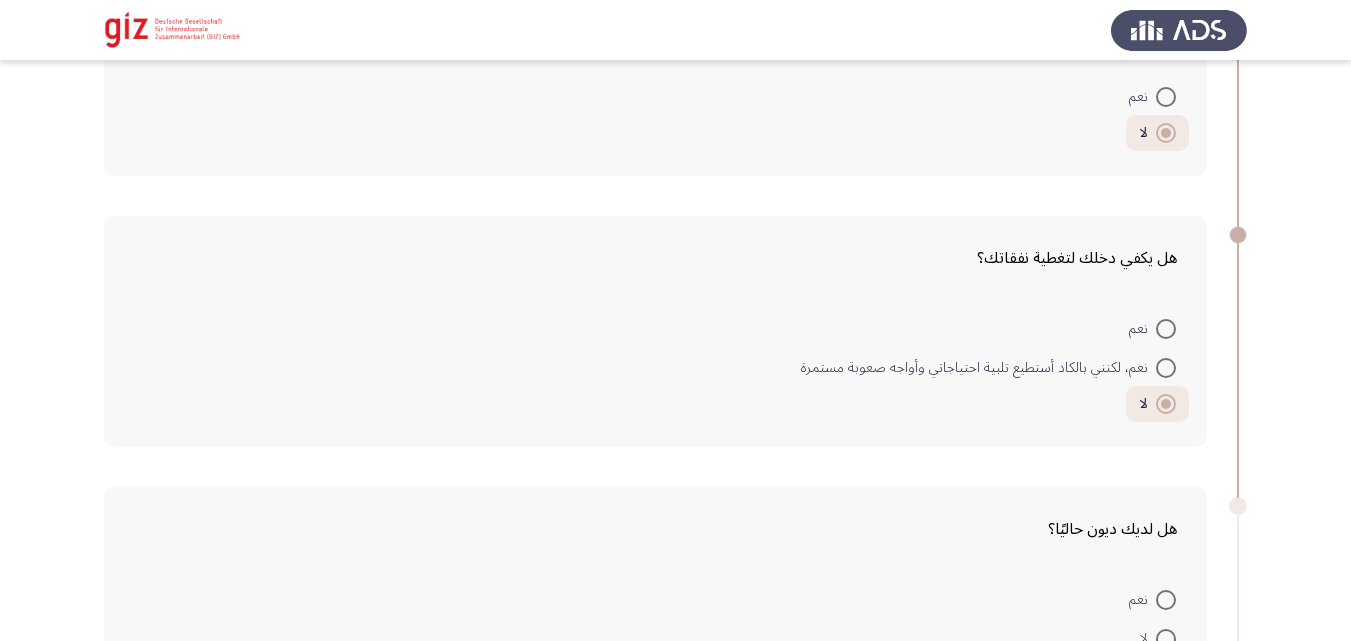 scroll, scrollTop: 2358, scrollLeft: 0, axis: vertical 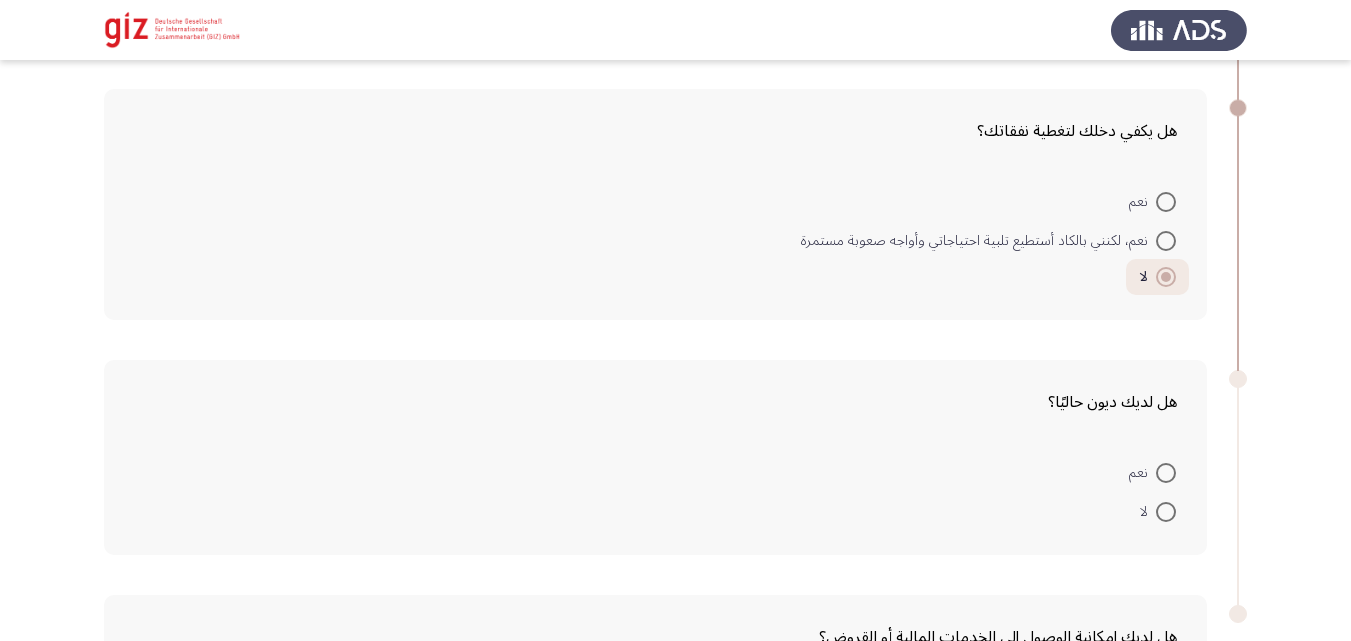 click at bounding box center [1166, 512] 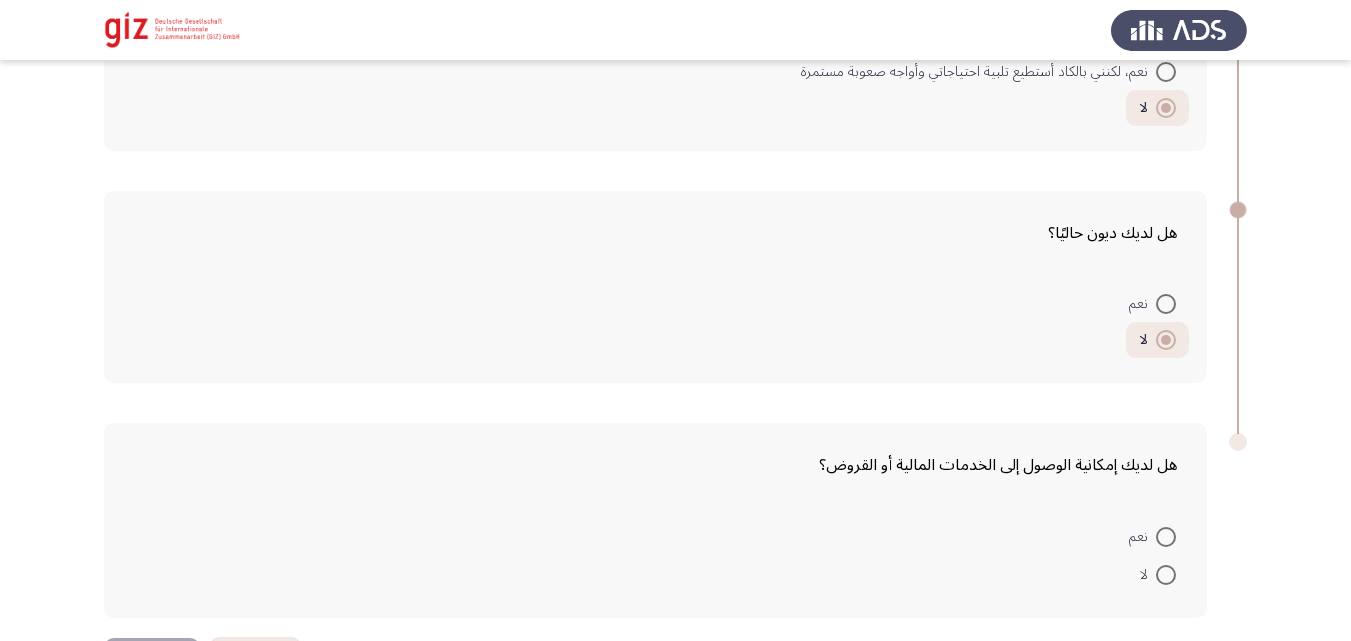 scroll, scrollTop: 2604, scrollLeft: 0, axis: vertical 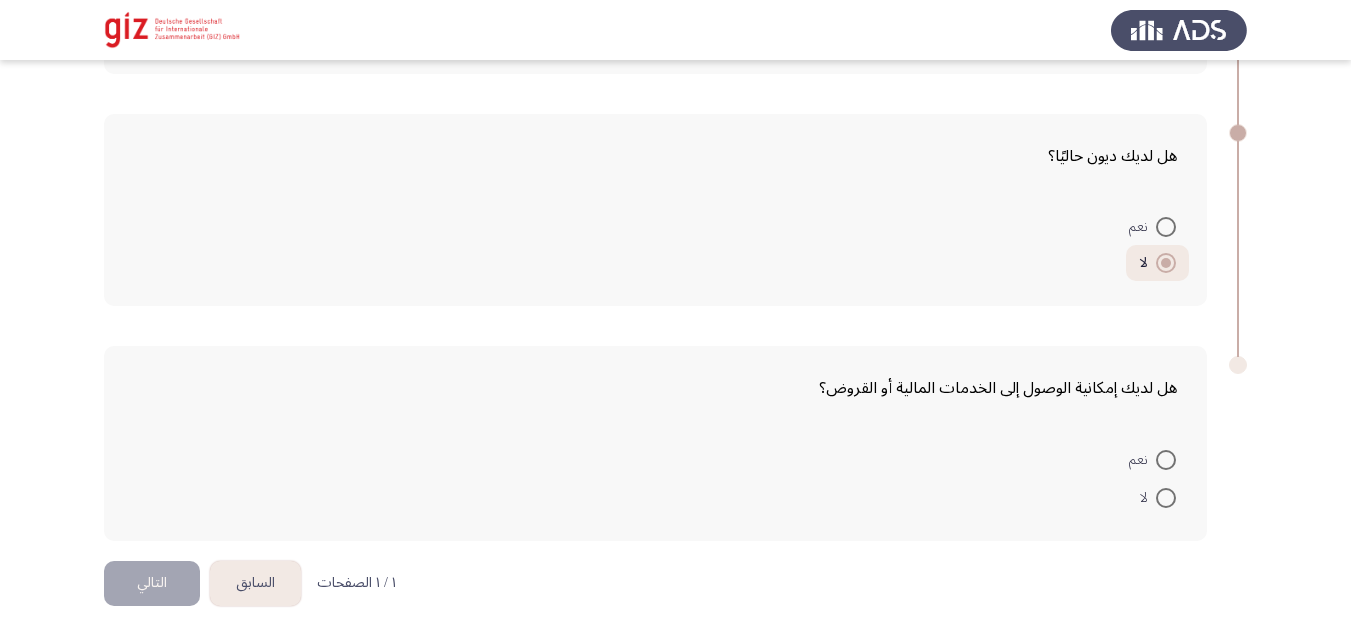click on "لا" at bounding box center [1158, 498] 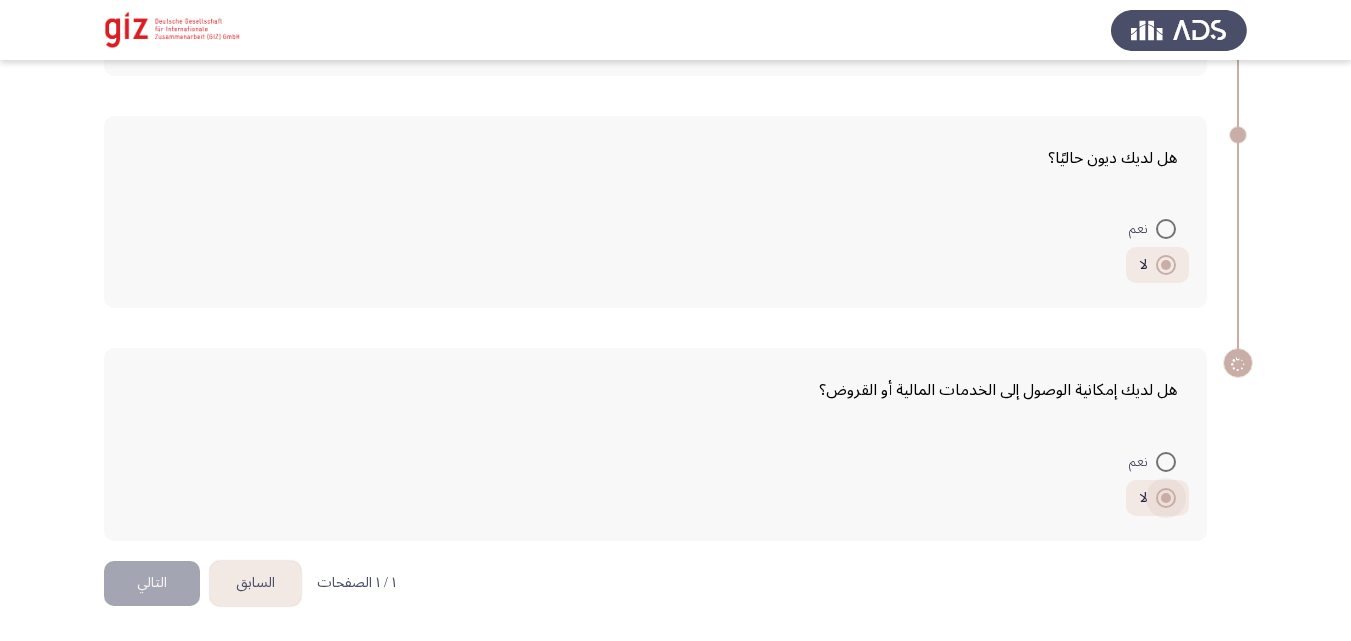 scroll, scrollTop: 2602, scrollLeft: 0, axis: vertical 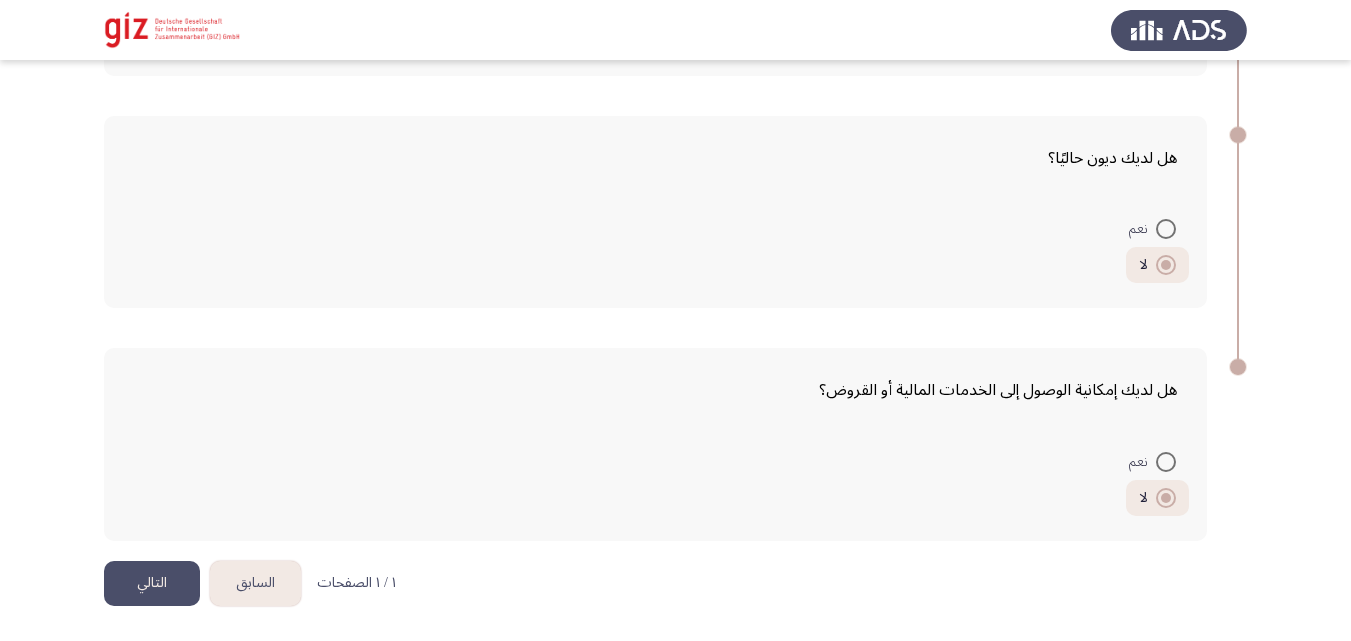 click on "التالي" 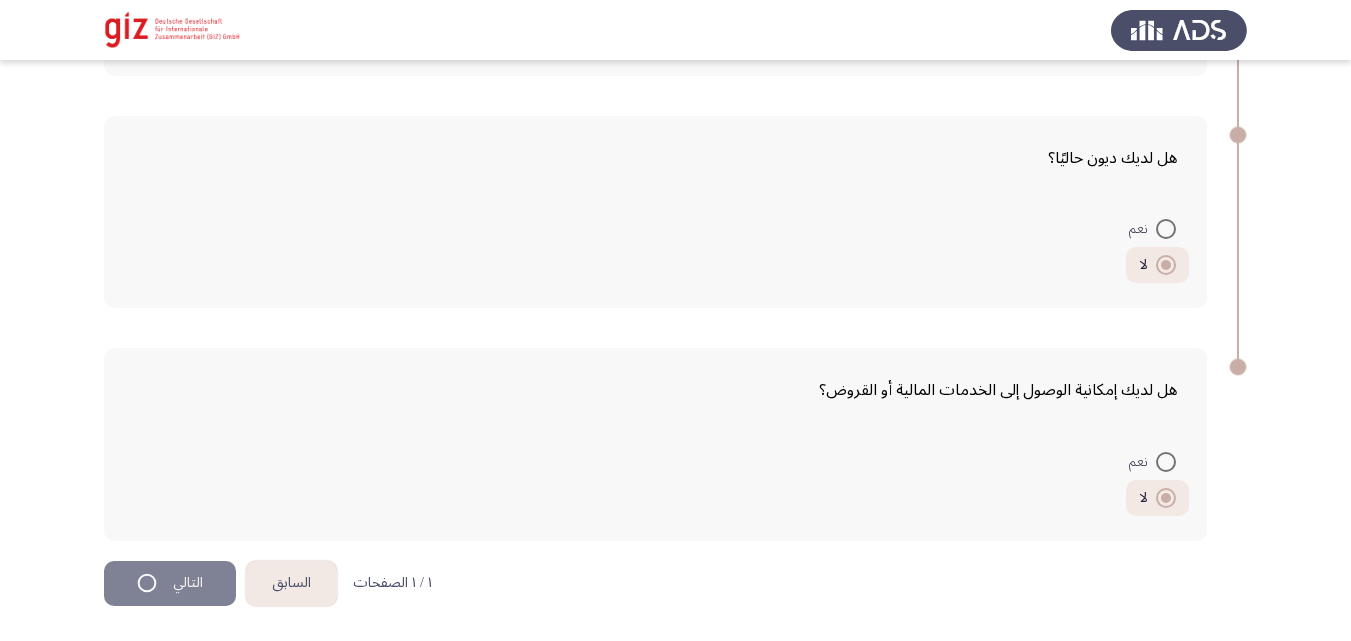 scroll, scrollTop: 0, scrollLeft: 0, axis: both 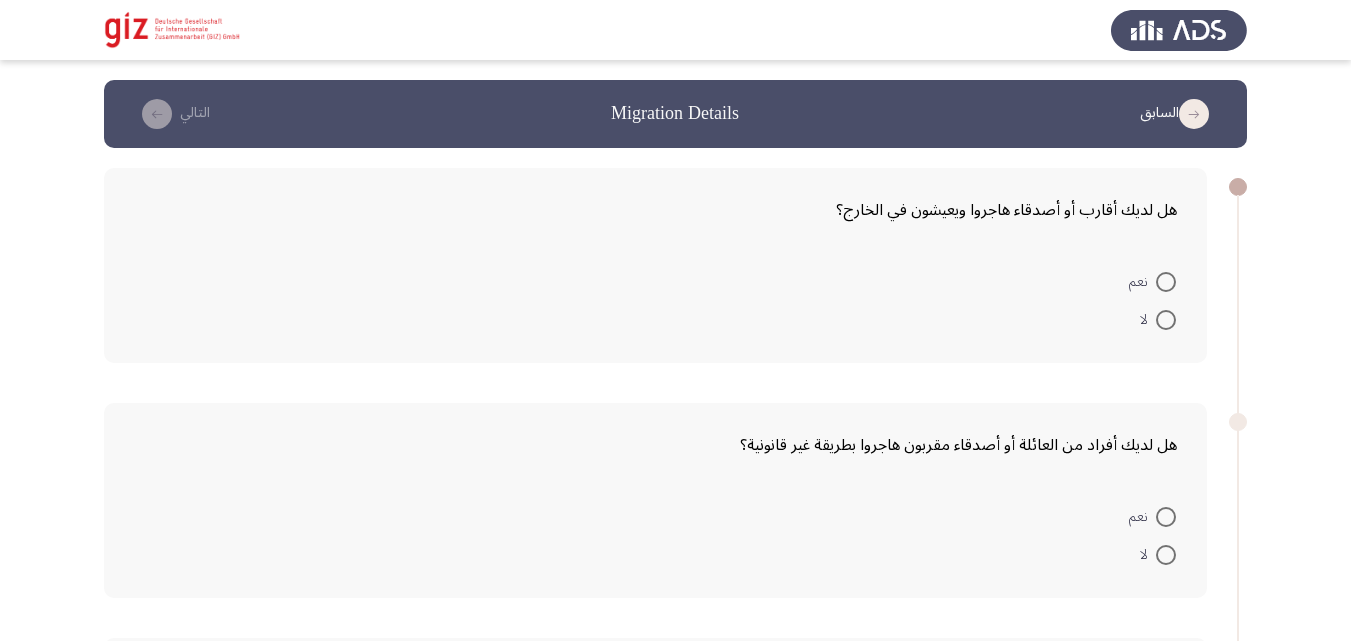 click on "نعم" at bounding box center [1152, 280] 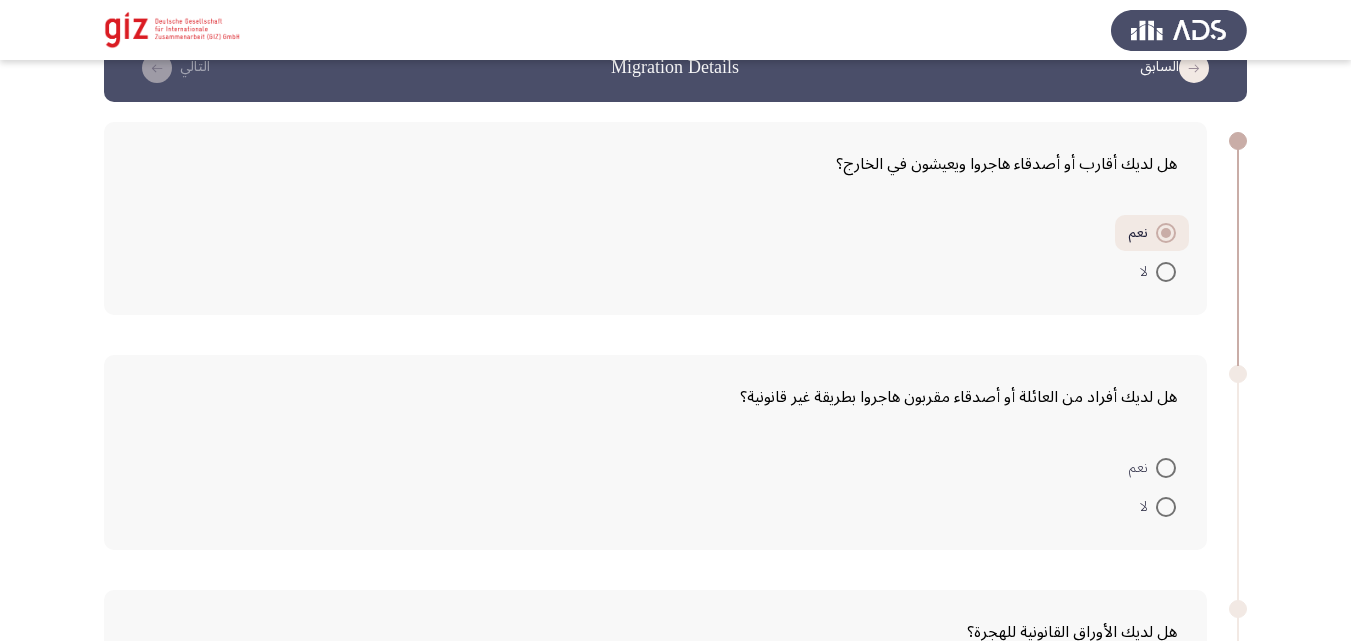 scroll, scrollTop: 153, scrollLeft: 0, axis: vertical 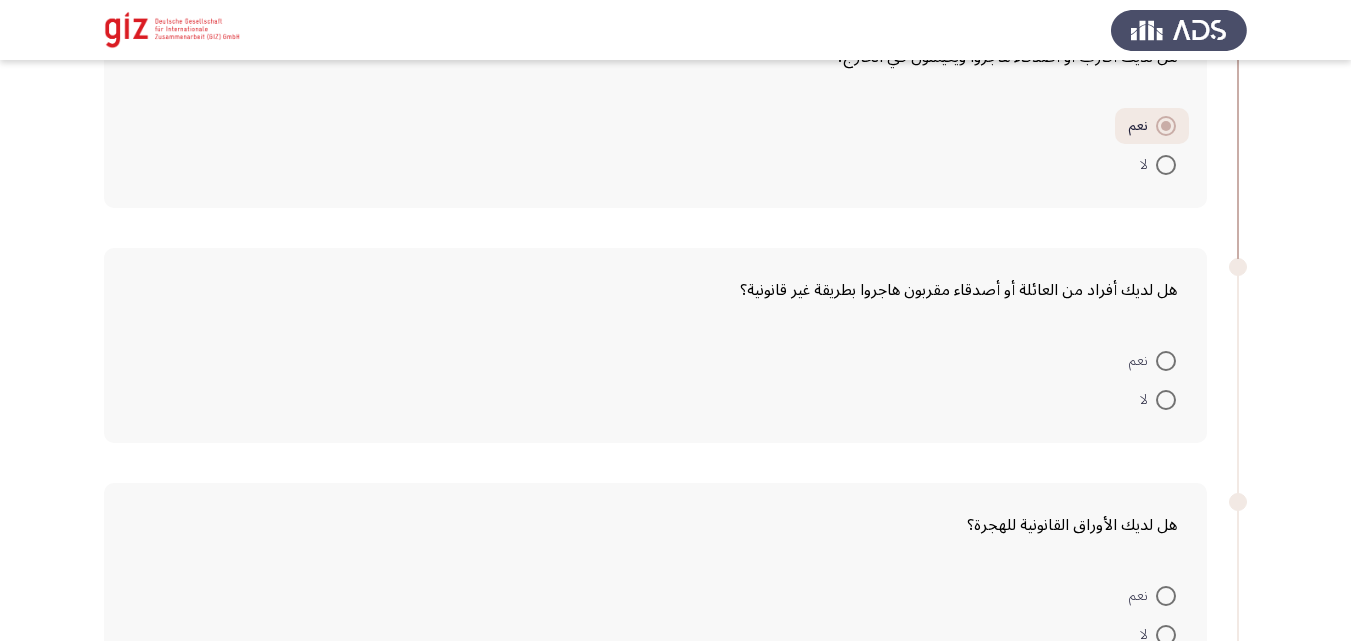 click at bounding box center [1166, 361] 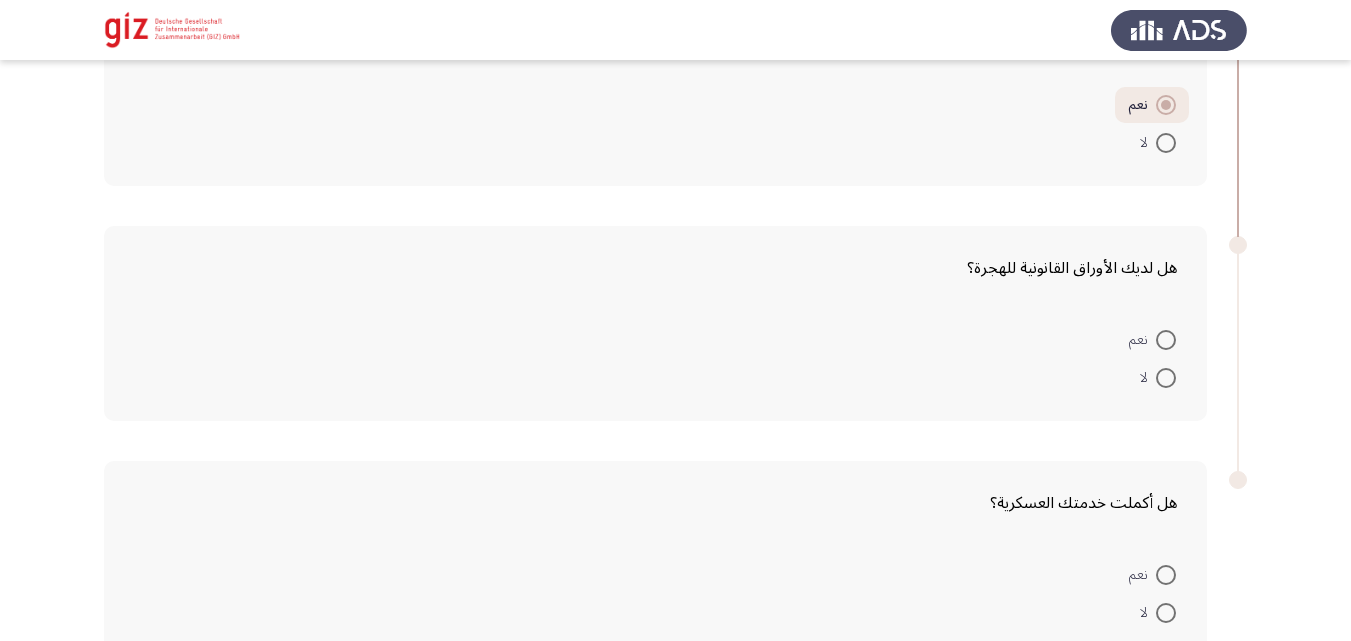 scroll, scrollTop: 408, scrollLeft: 0, axis: vertical 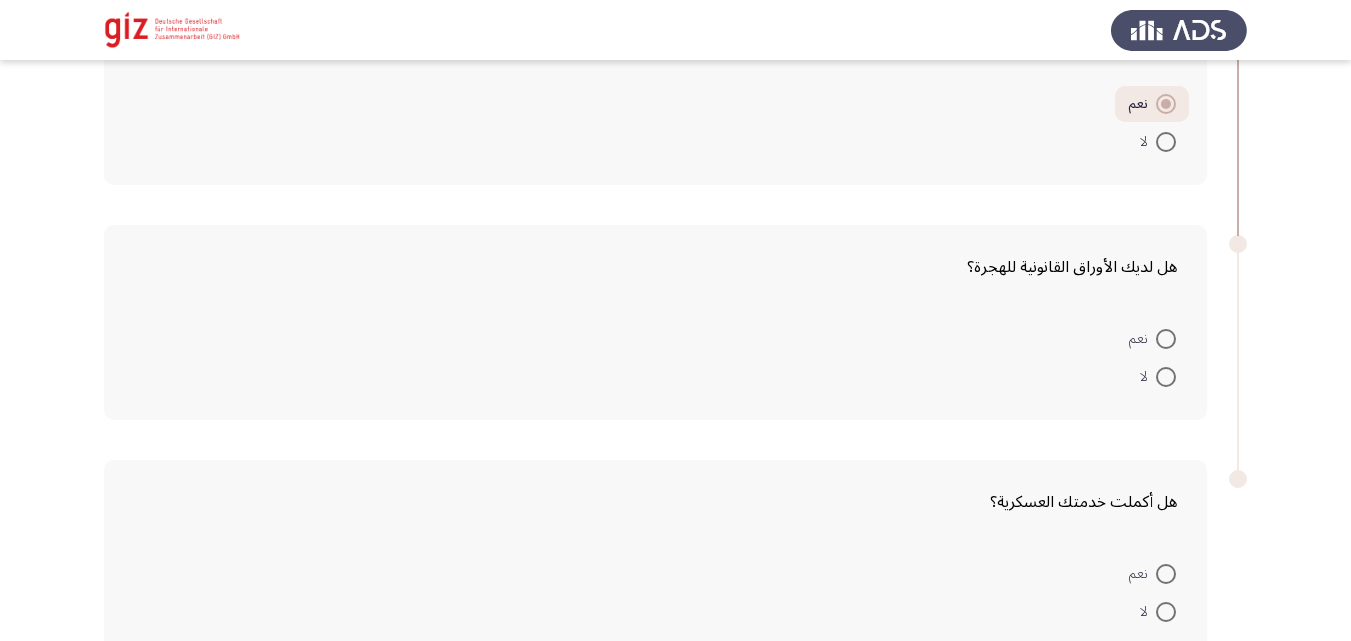 click on "نعم" at bounding box center [1142, 339] 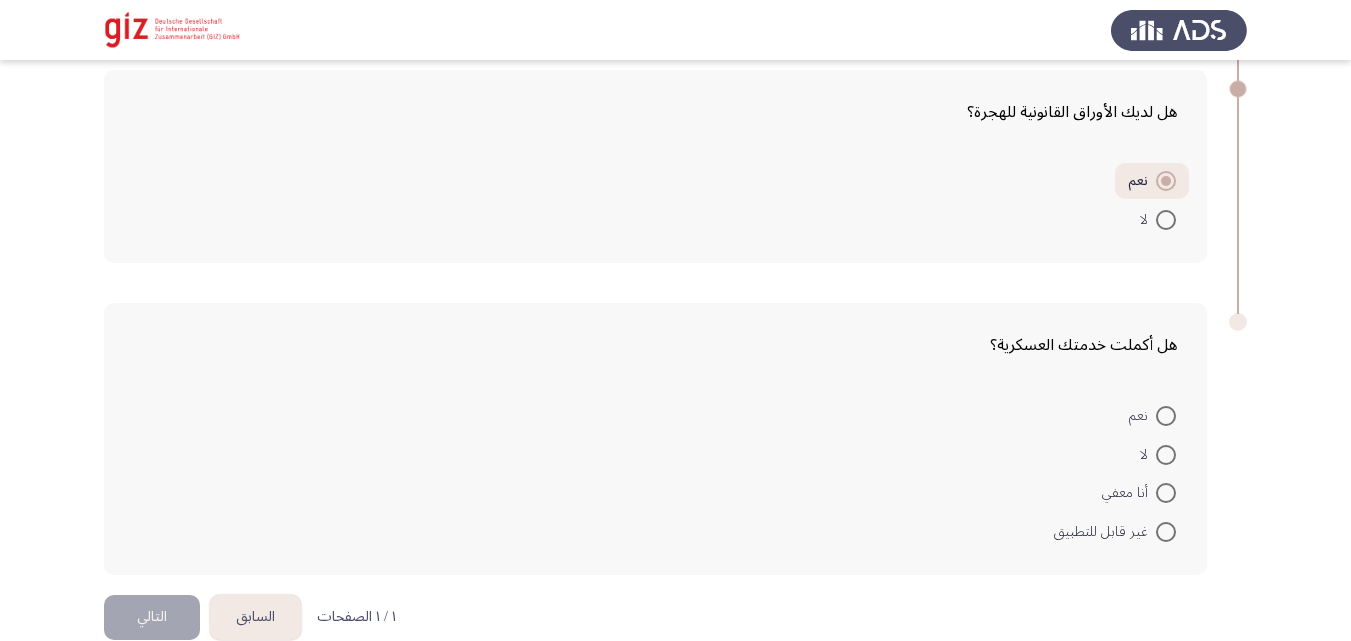 scroll, scrollTop: 597, scrollLeft: 0, axis: vertical 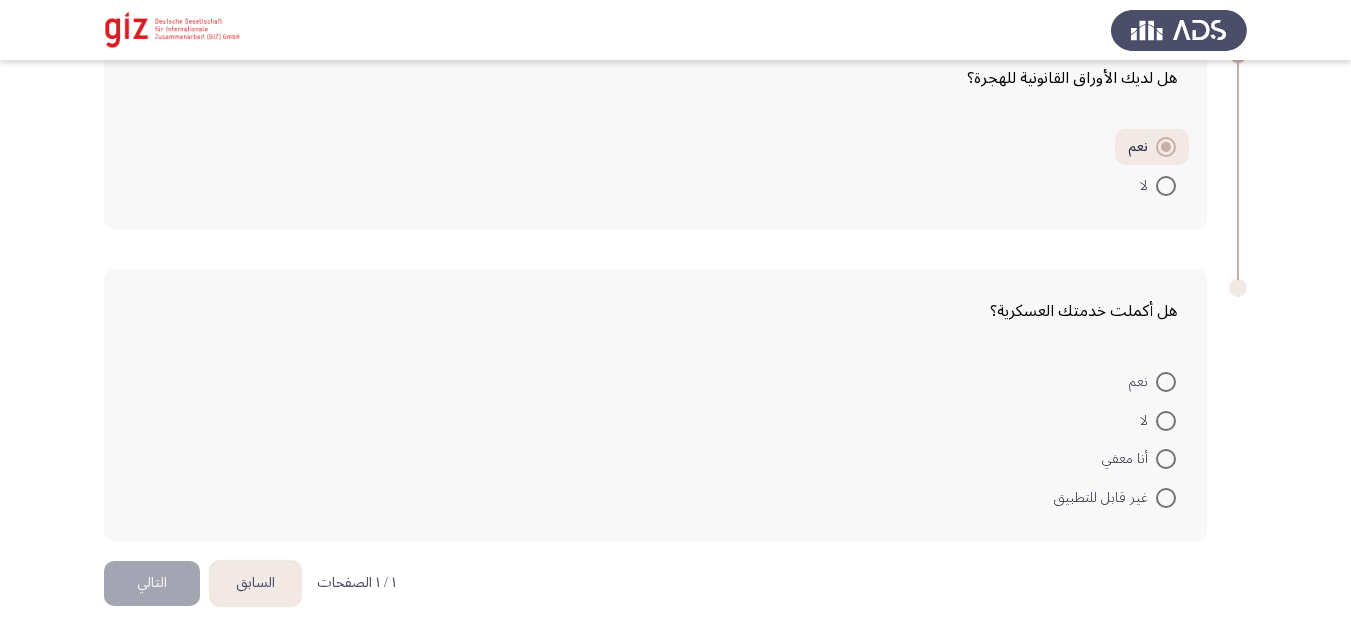 click at bounding box center [1166, 421] 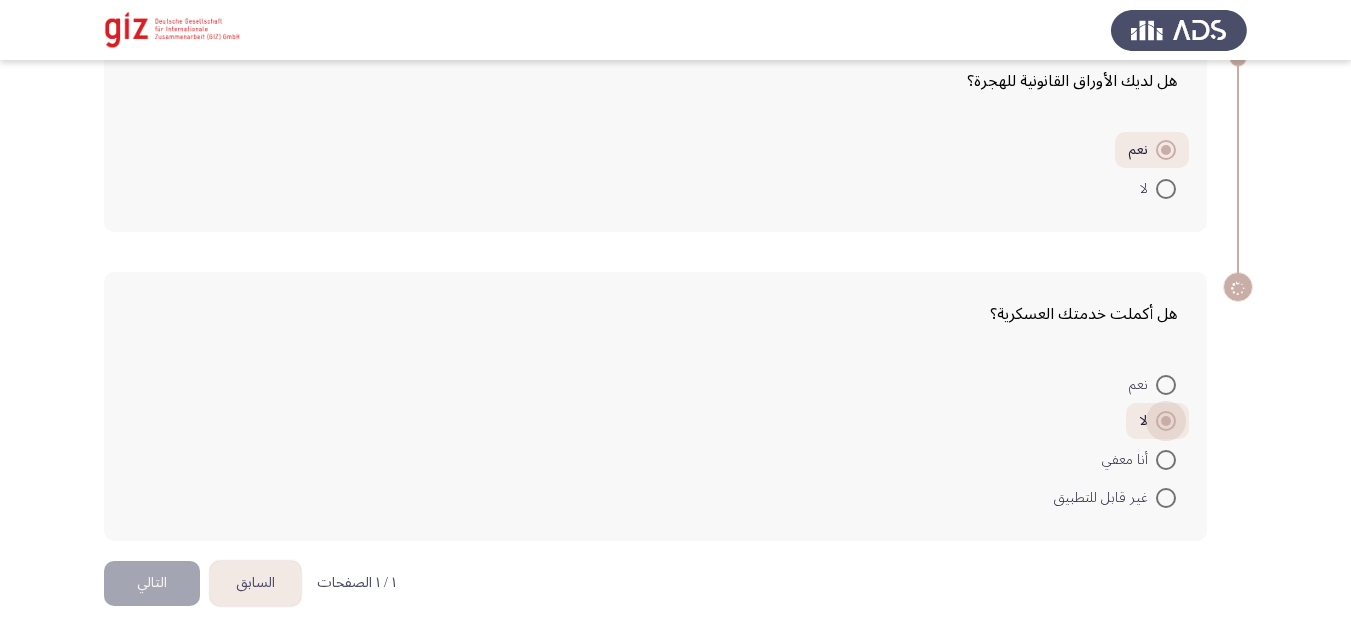 scroll, scrollTop: 594, scrollLeft: 0, axis: vertical 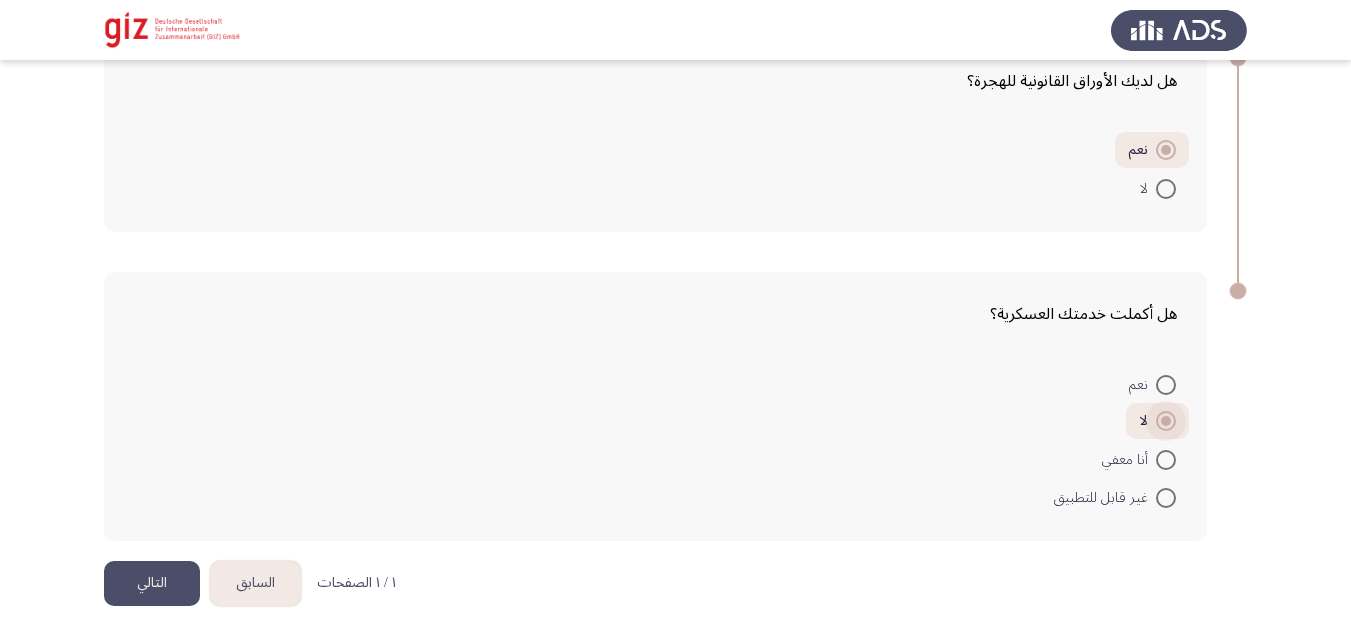 click at bounding box center (1166, 421) 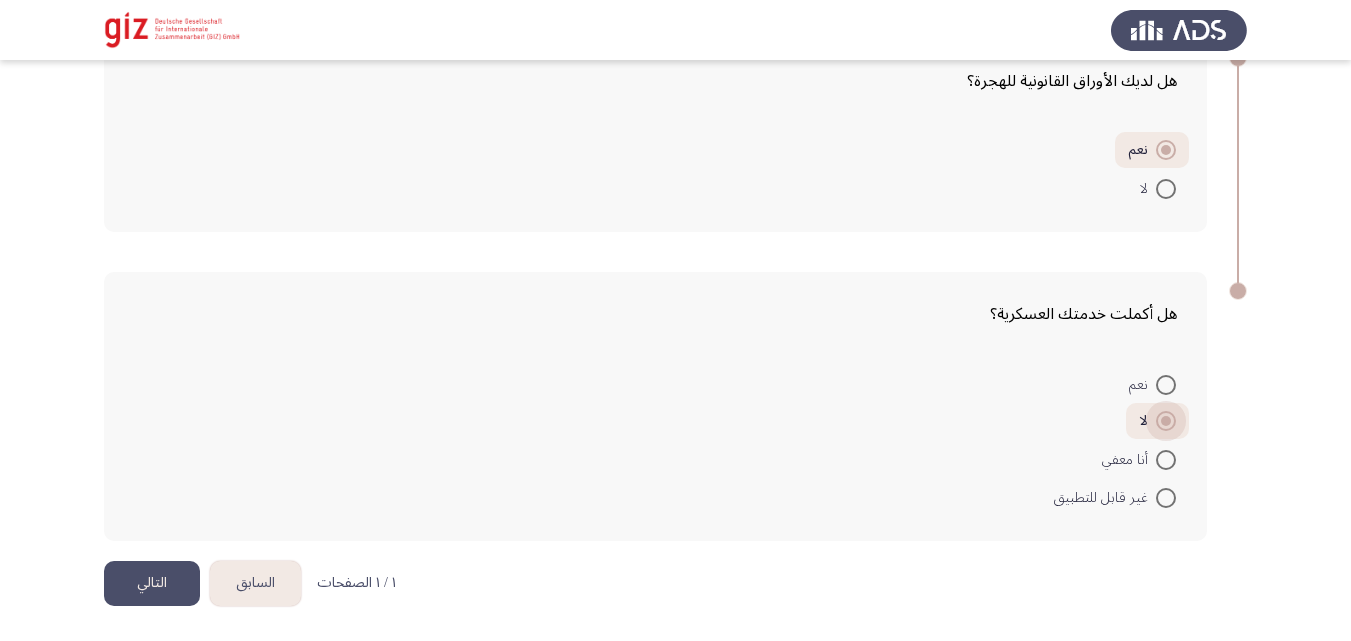 click at bounding box center [1166, 421] 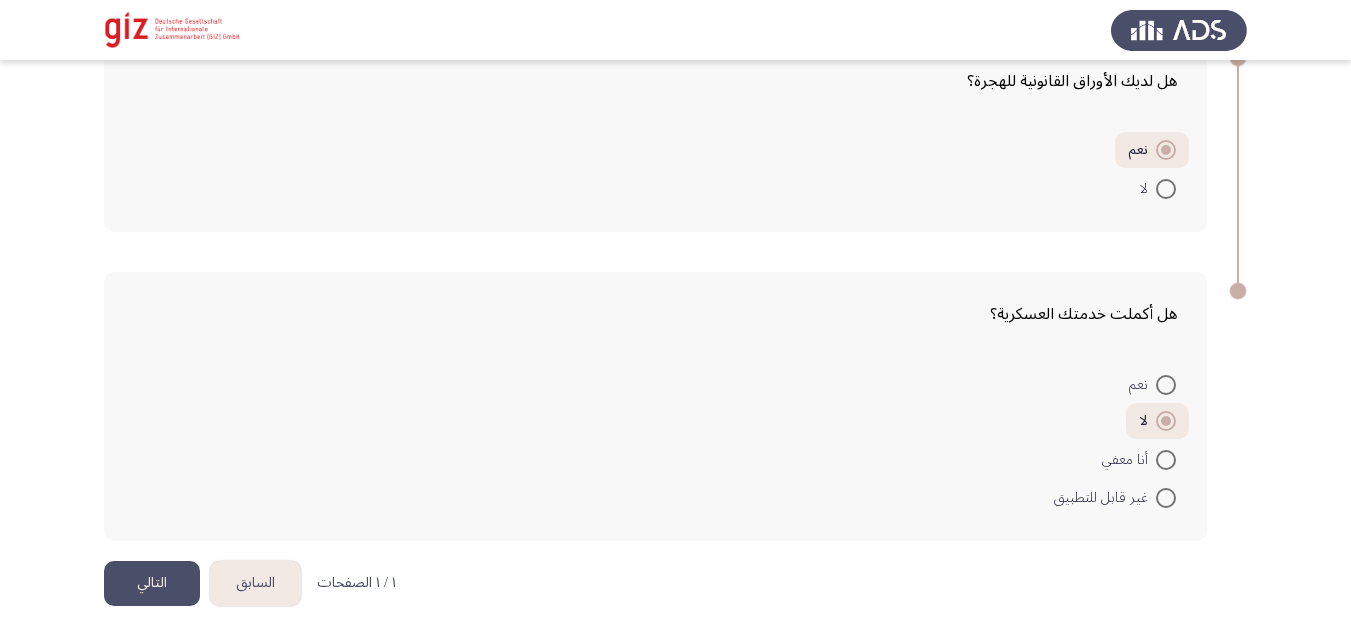 drag, startPoint x: 1163, startPoint y: 418, endPoint x: 1155, endPoint y: 442, distance: 25.298222 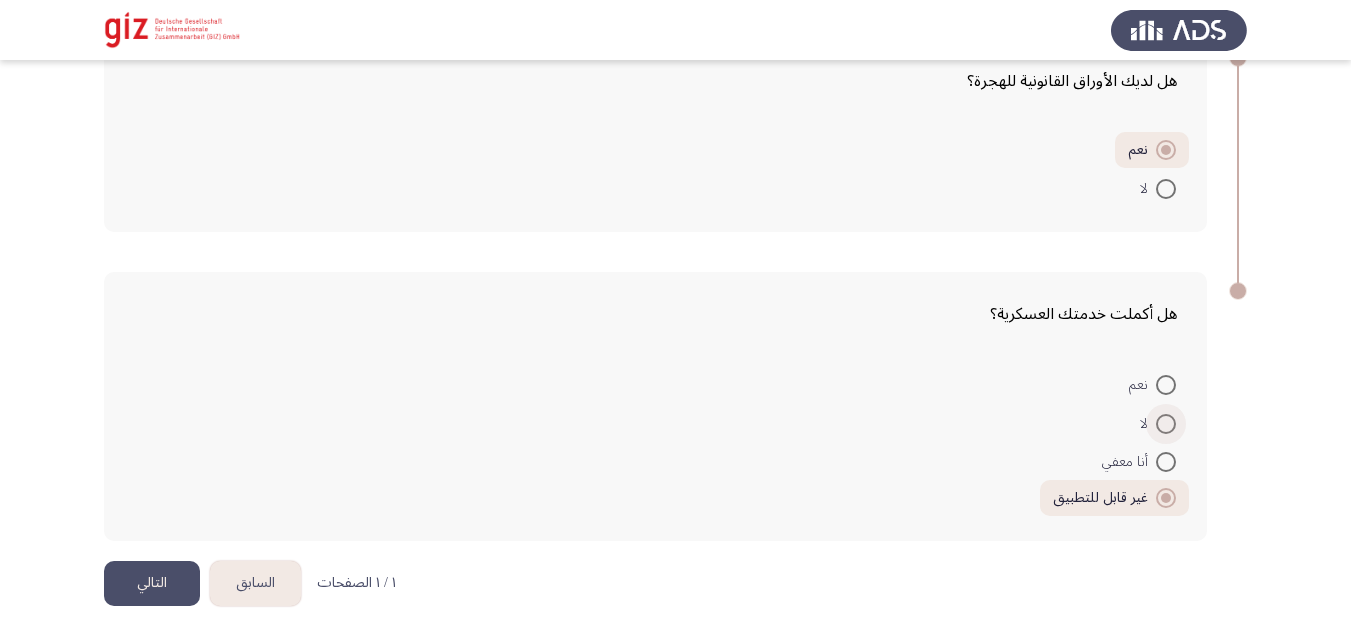 click at bounding box center (1166, 424) 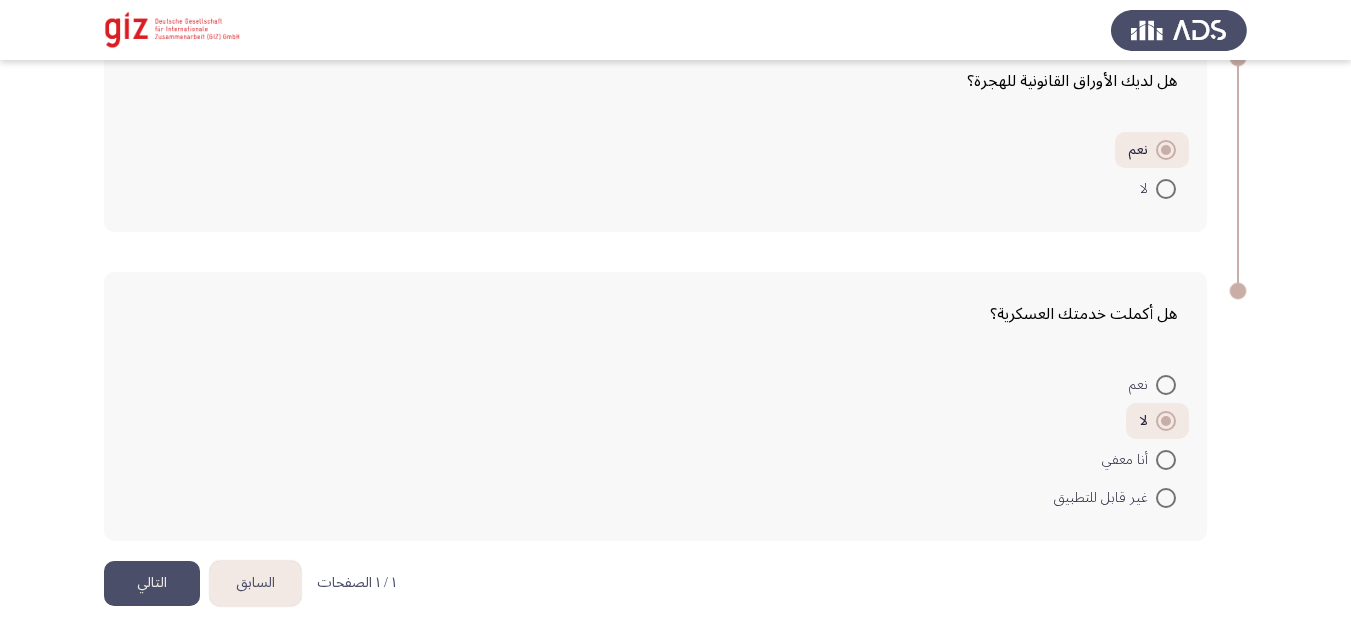 click on "التالي" 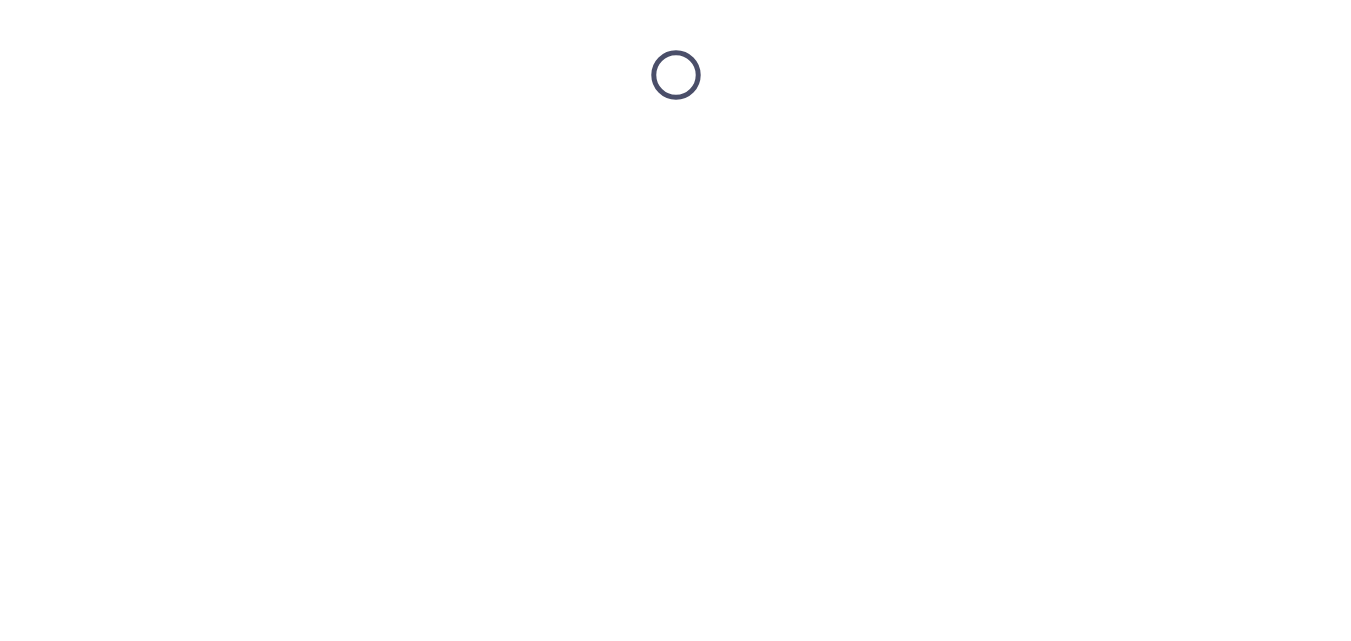 scroll, scrollTop: 0, scrollLeft: 0, axis: both 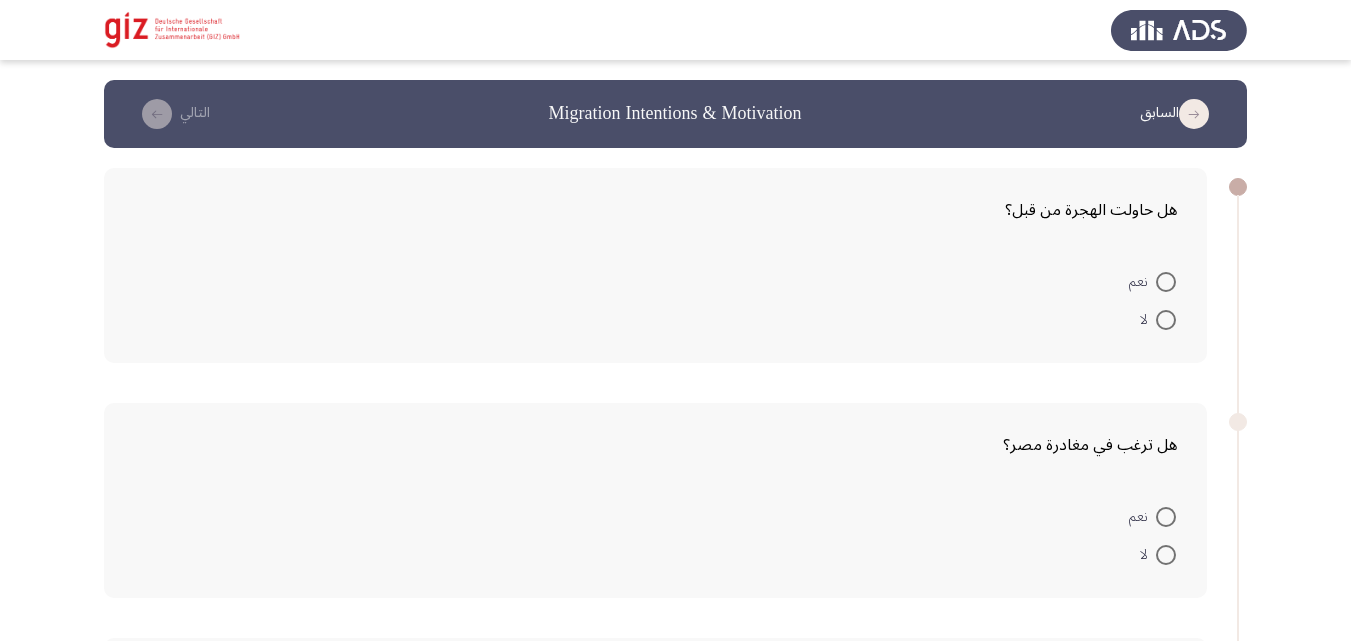 click at bounding box center (1166, 282) 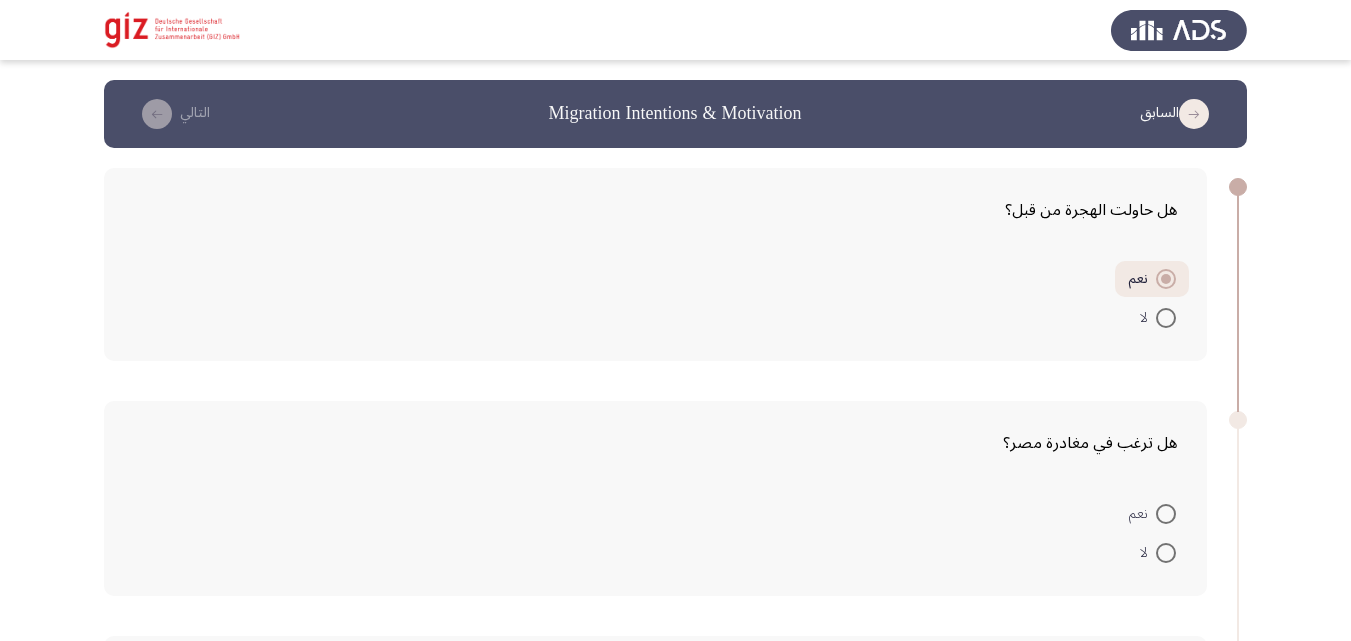click at bounding box center (1166, 514) 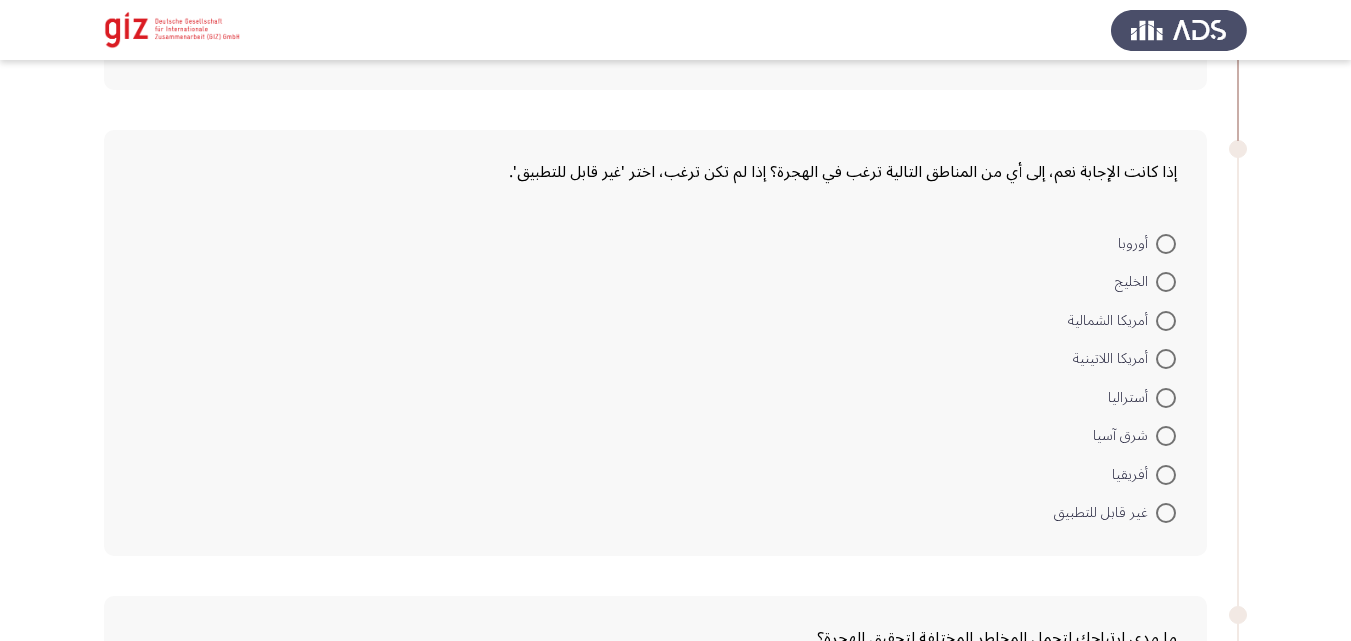 scroll, scrollTop: 507, scrollLeft: 0, axis: vertical 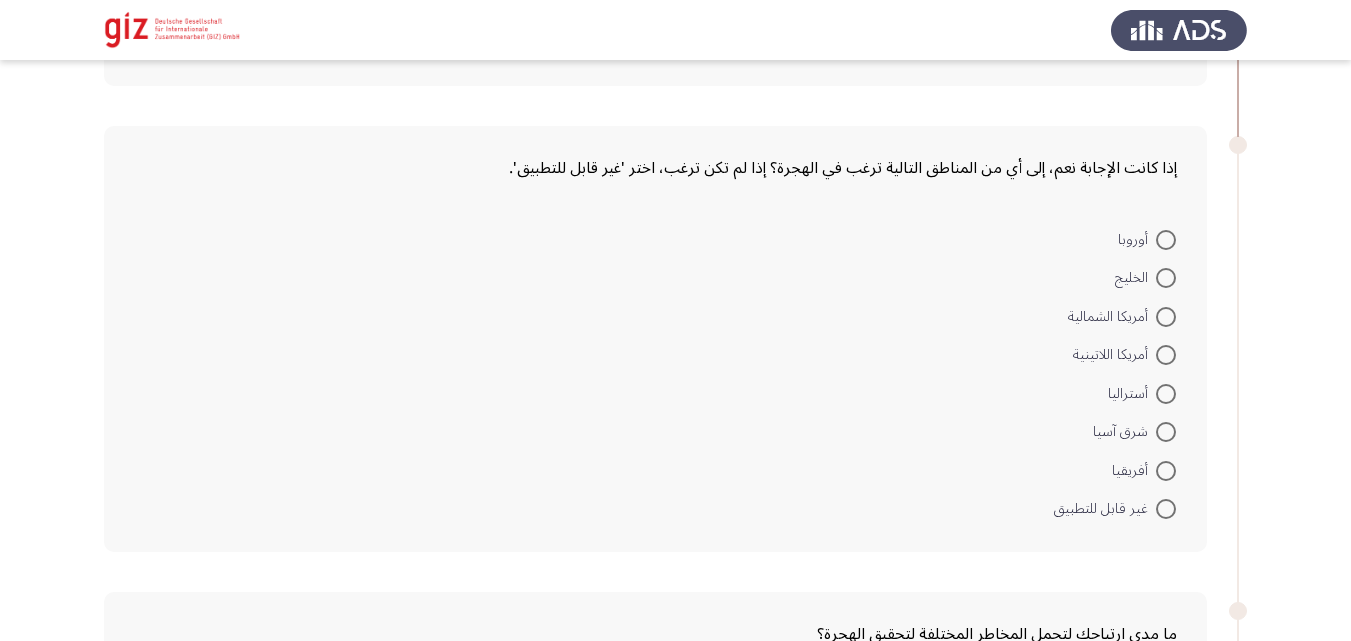 click on "أمريكا الشمالية" at bounding box center (1122, 315) 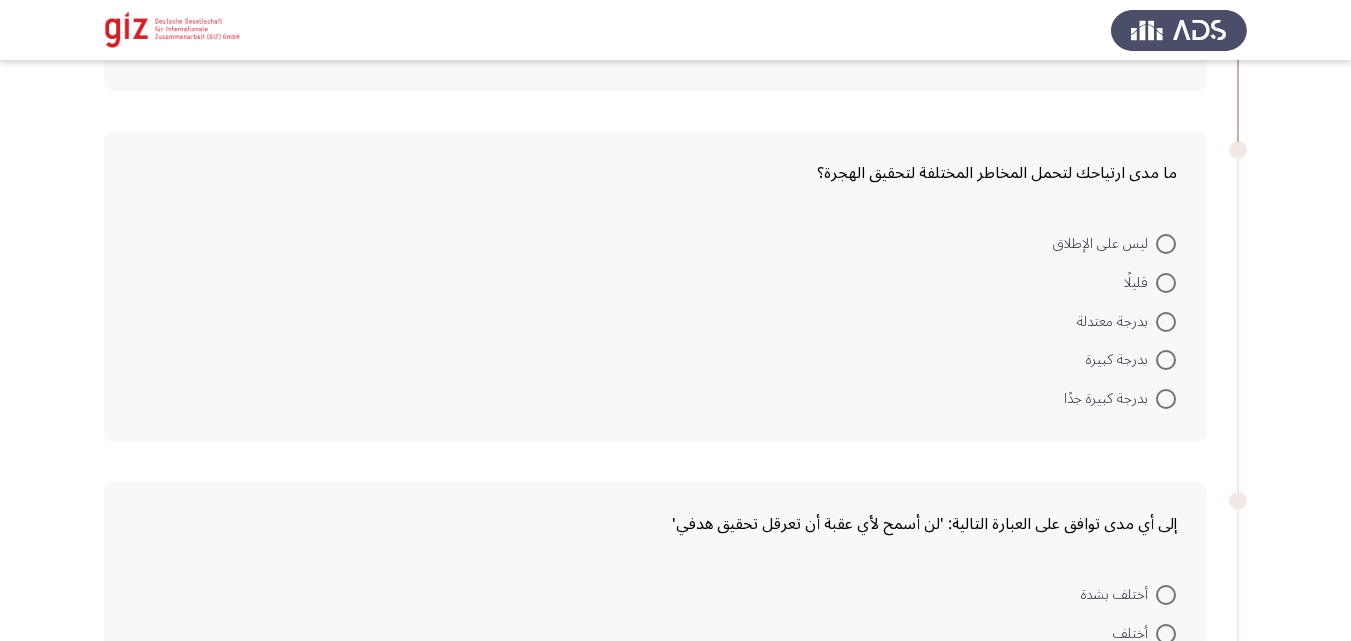 scroll, scrollTop: 968, scrollLeft: 0, axis: vertical 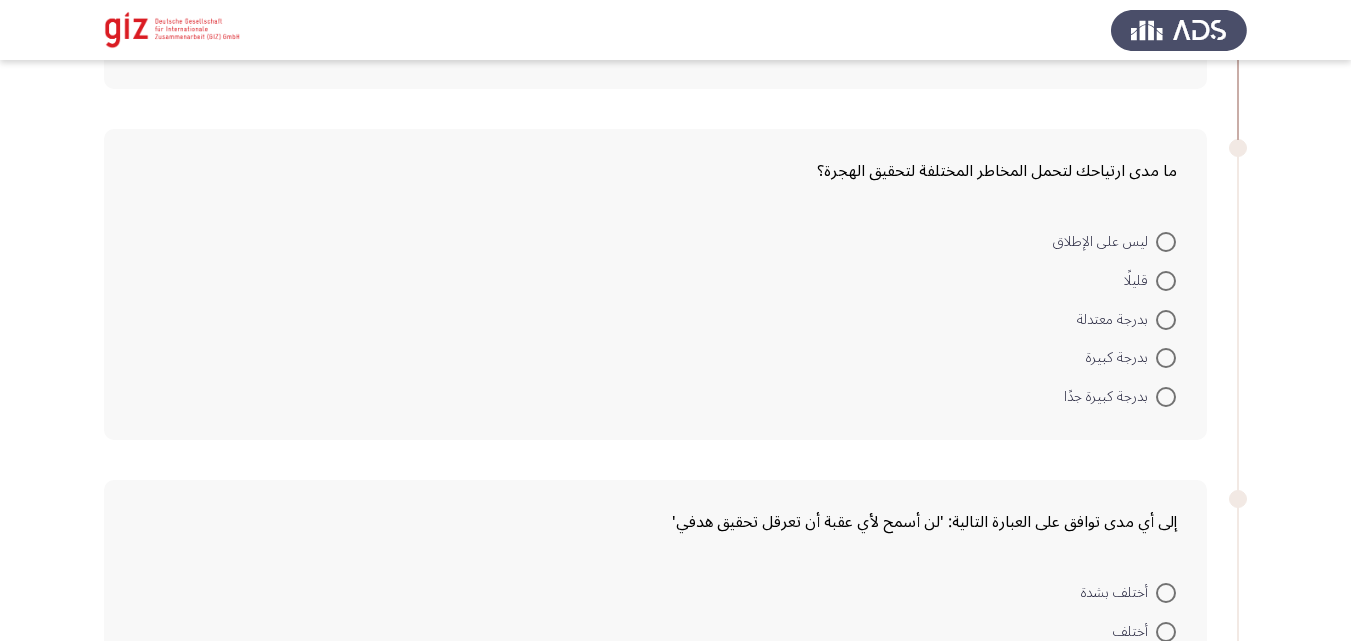 click at bounding box center [1166, 320] 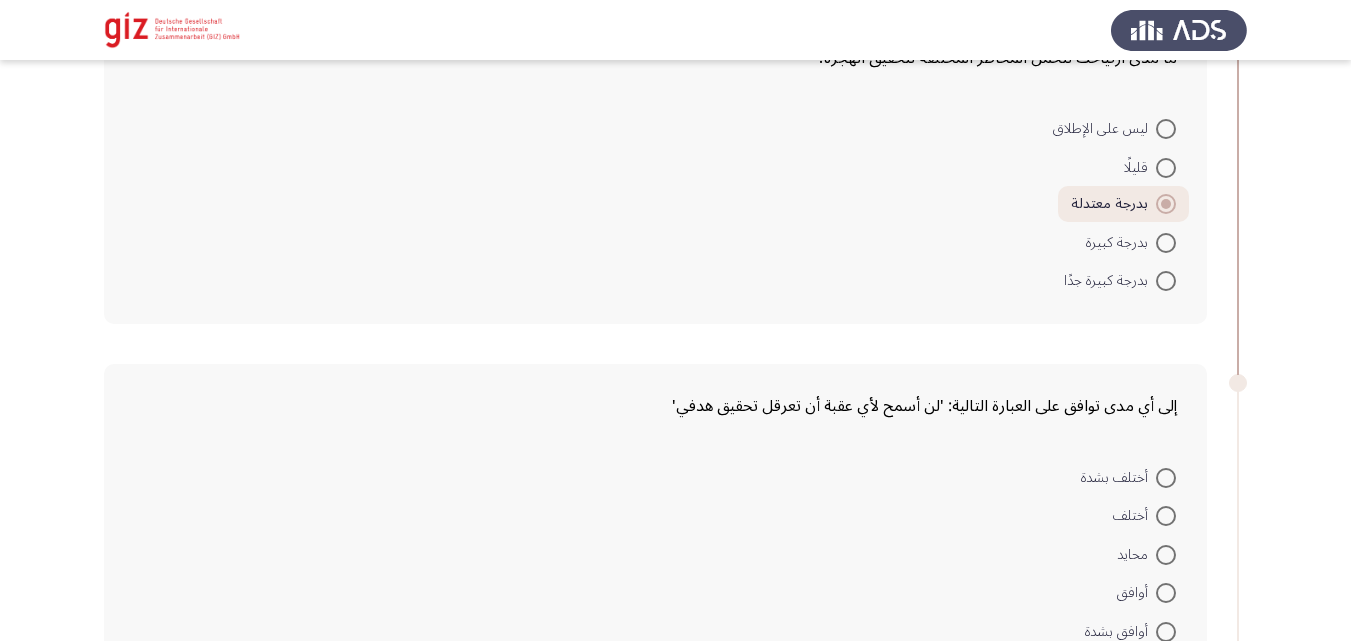 scroll, scrollTop: 1162, scrollLeft: 0, axis: vertical 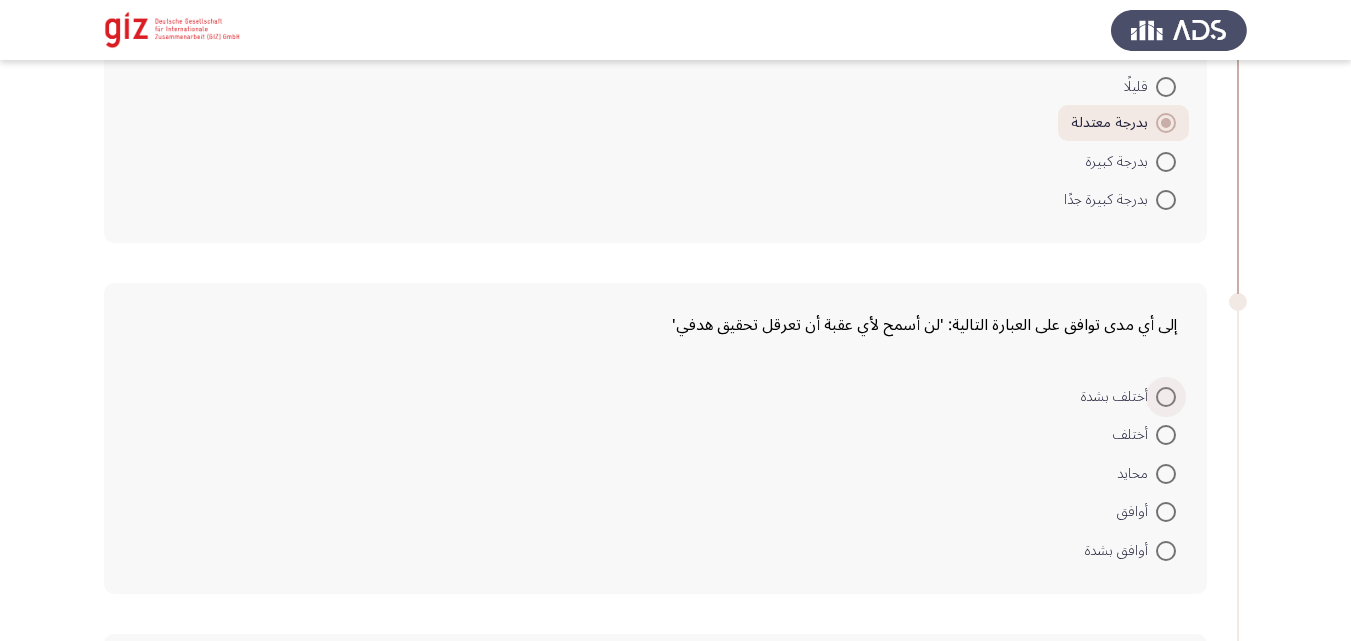 click on "أختلف بشدة" at bounding box center (1118, 397) 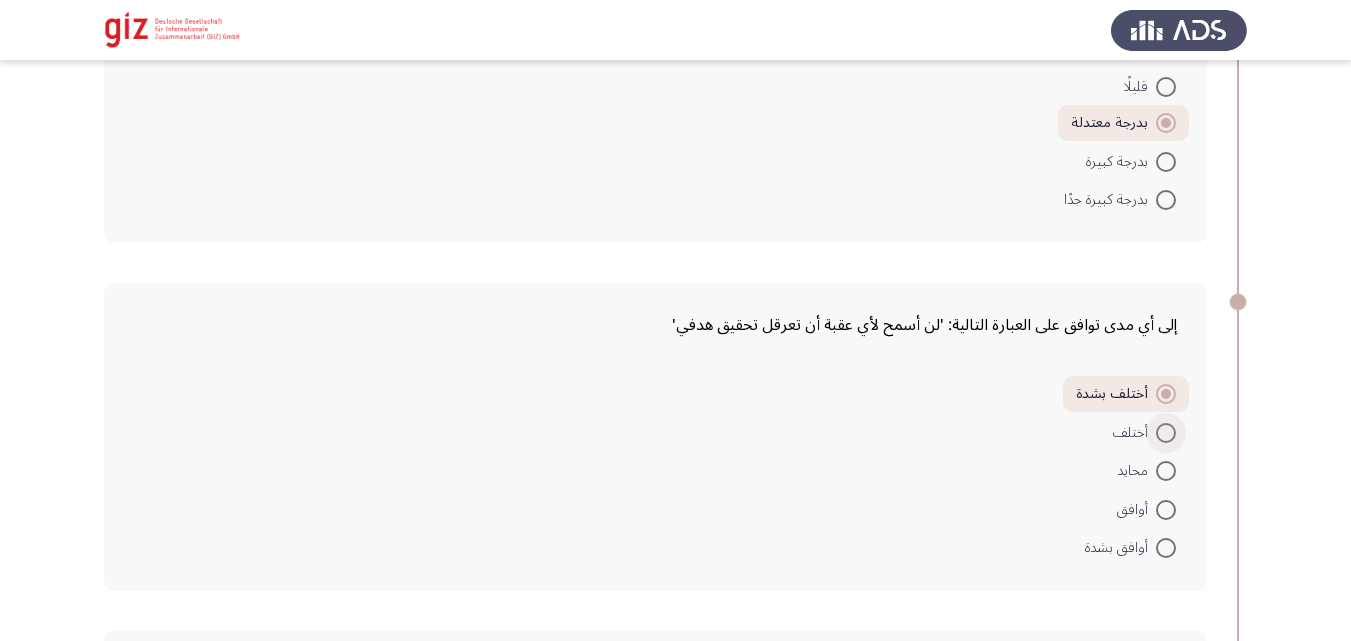 click on "أختلف" at bounding box center (1134, 433) 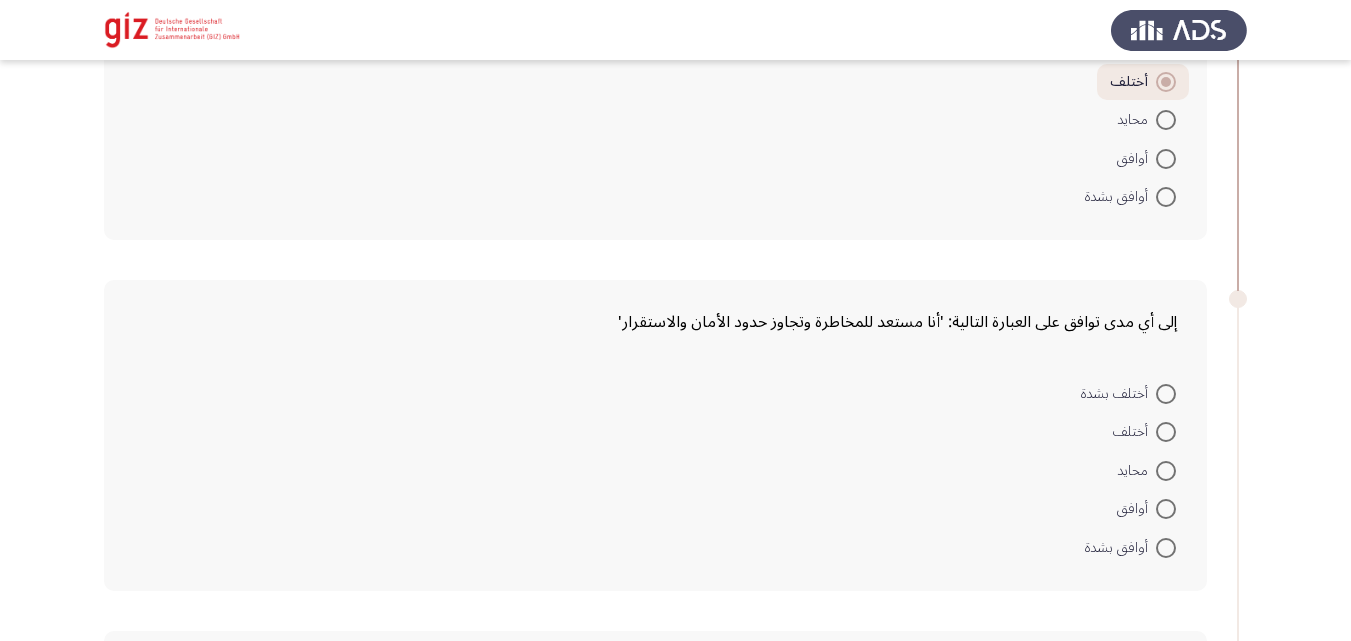 scroll, scrollTop: 1511, scrollLeft: 0, axis: vertical 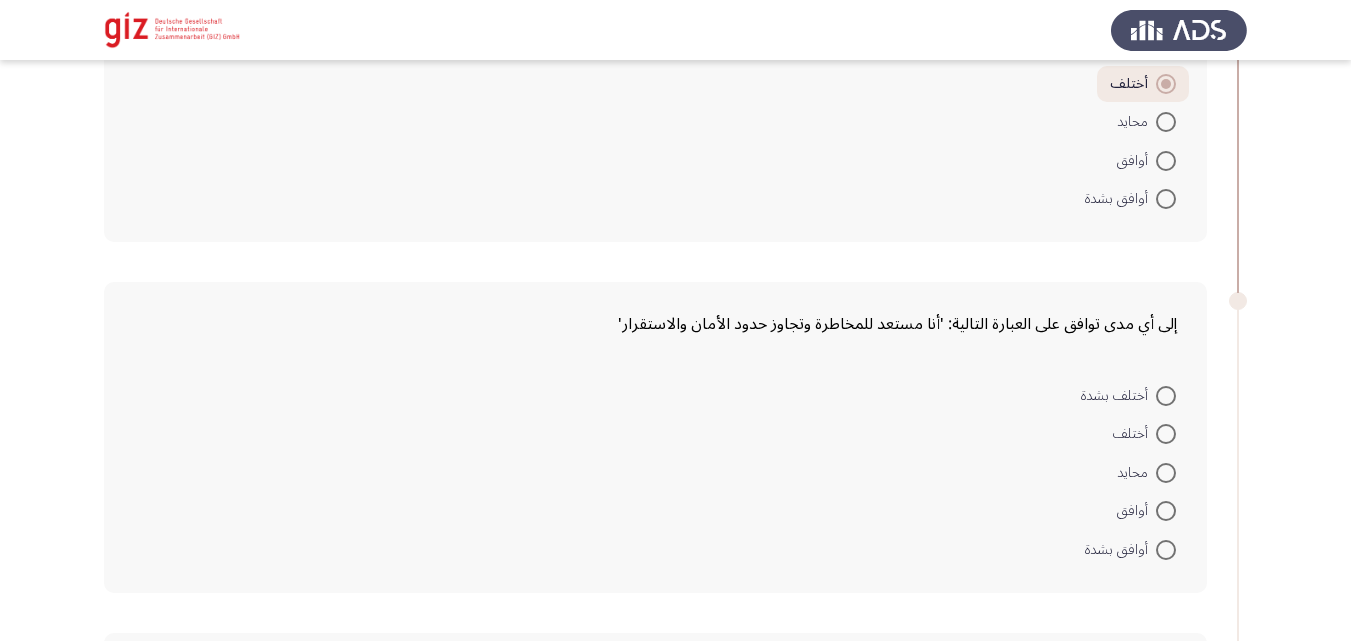 click at bounding box center (1166, 434) 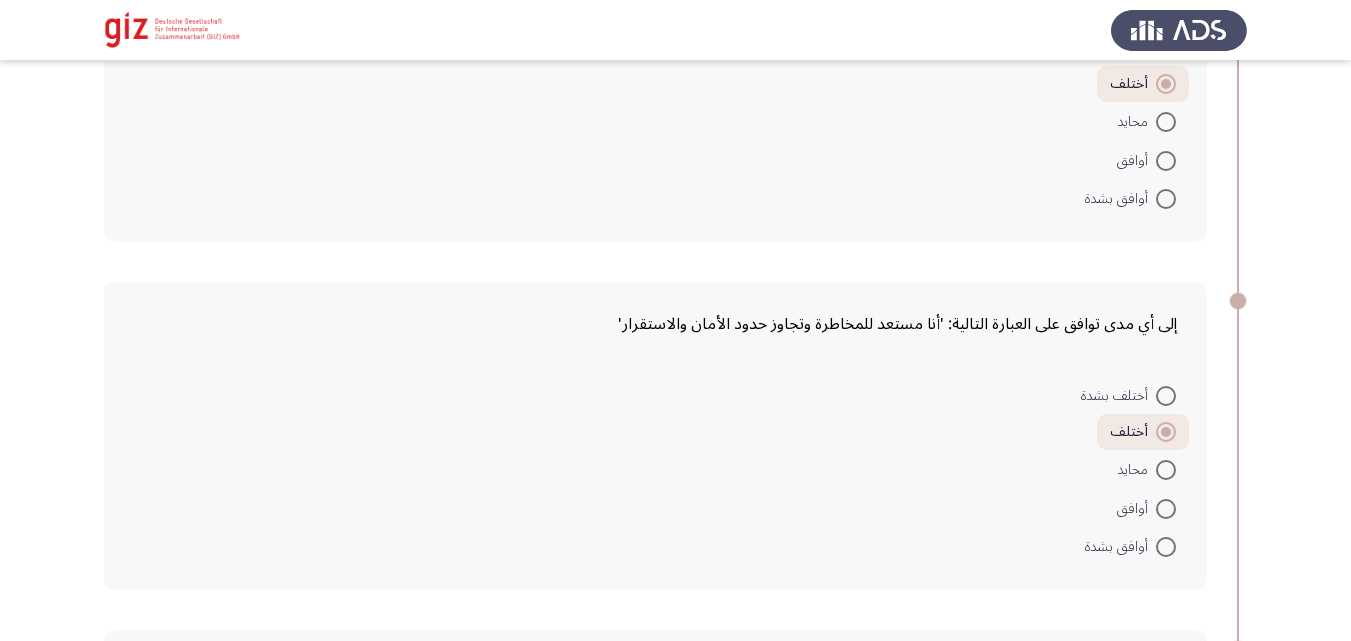 click at bounding box center [1166, 470] 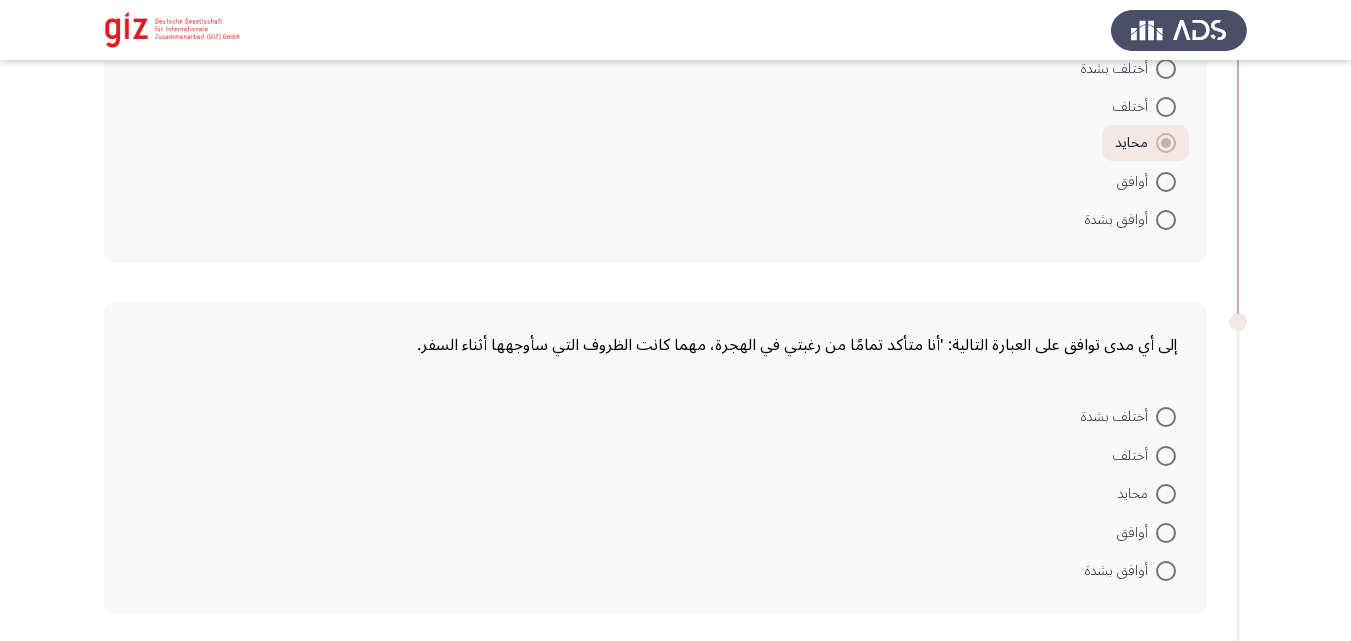 scroll, scrollTop: 1840, scrollLeft: 0, axis: vertical 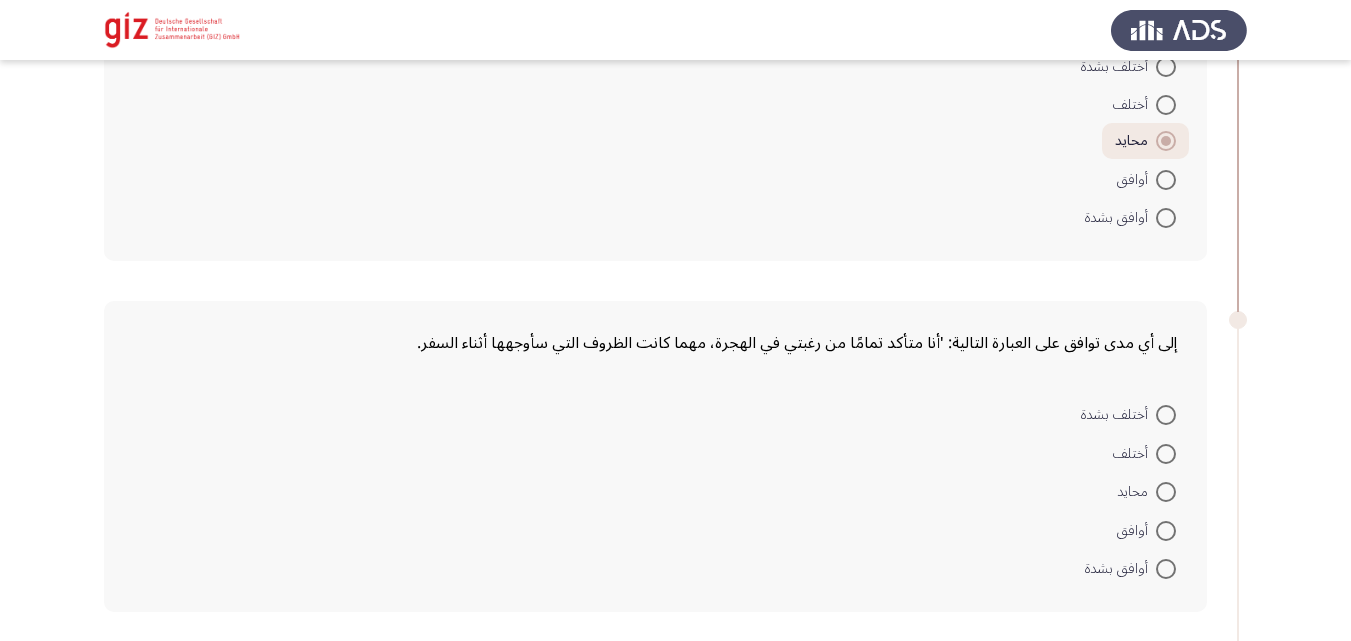 click at bounding box center (1166, 492) 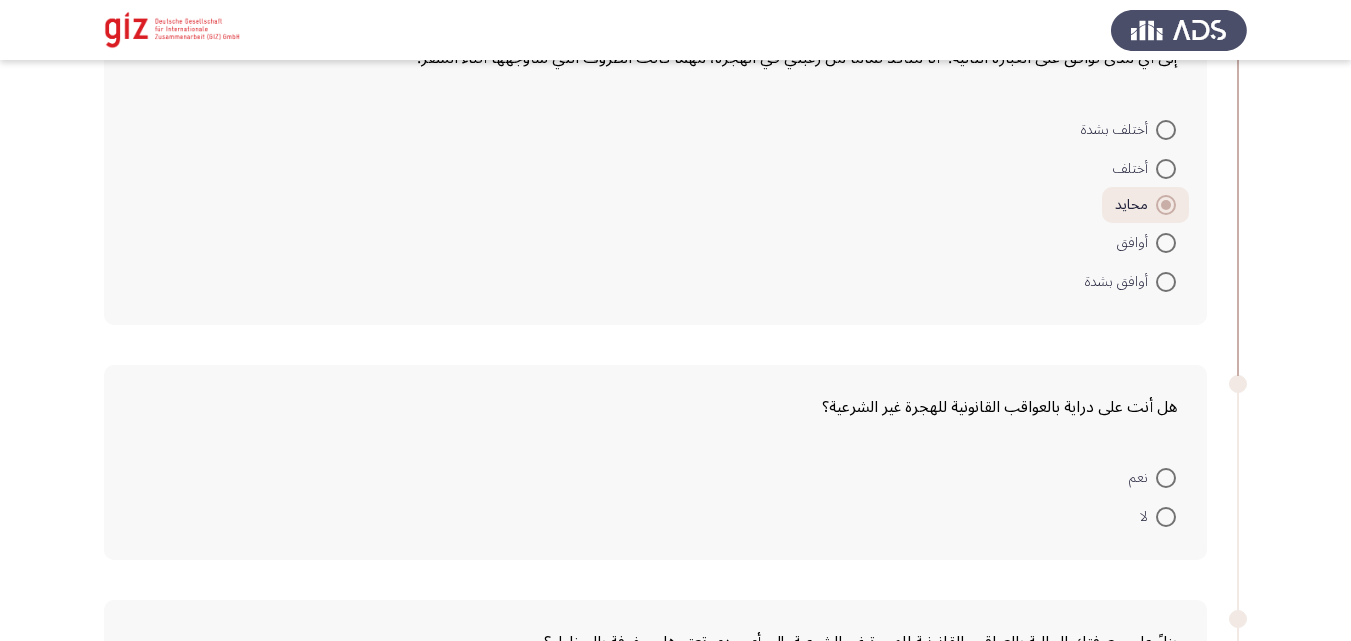 scroll, scrollTop: 2208, scrollLeft: 0, axis: vertical 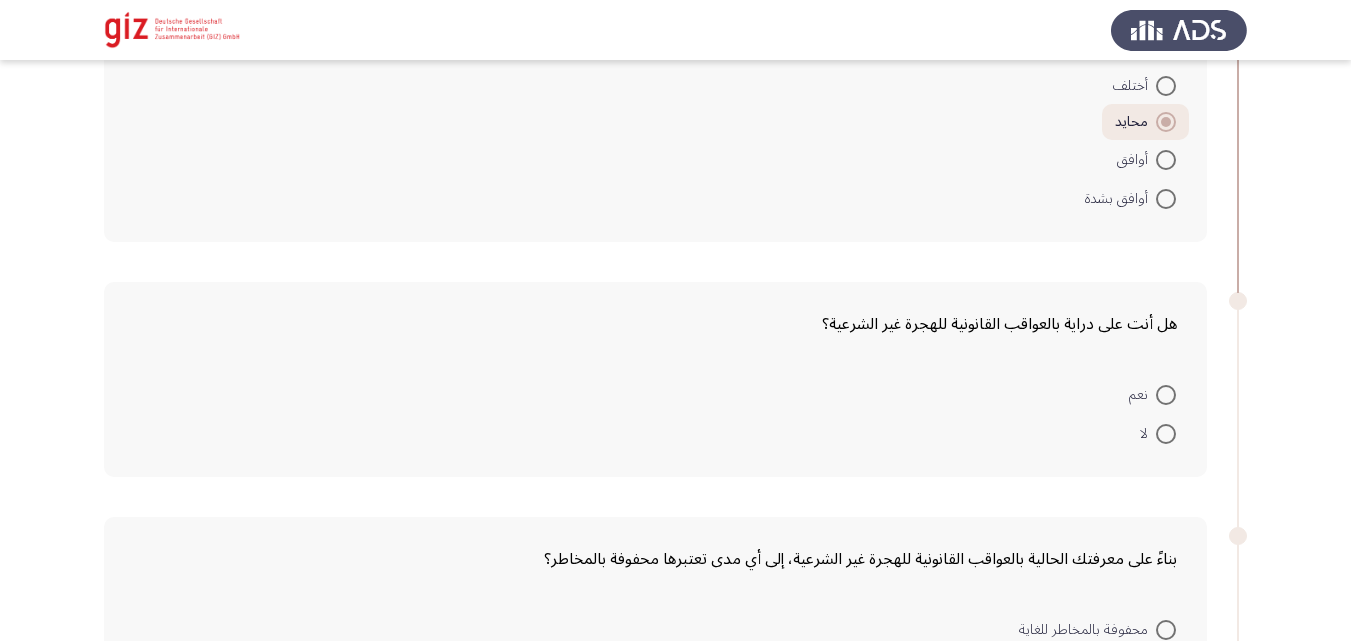 click at bounding box center (1166, 395) 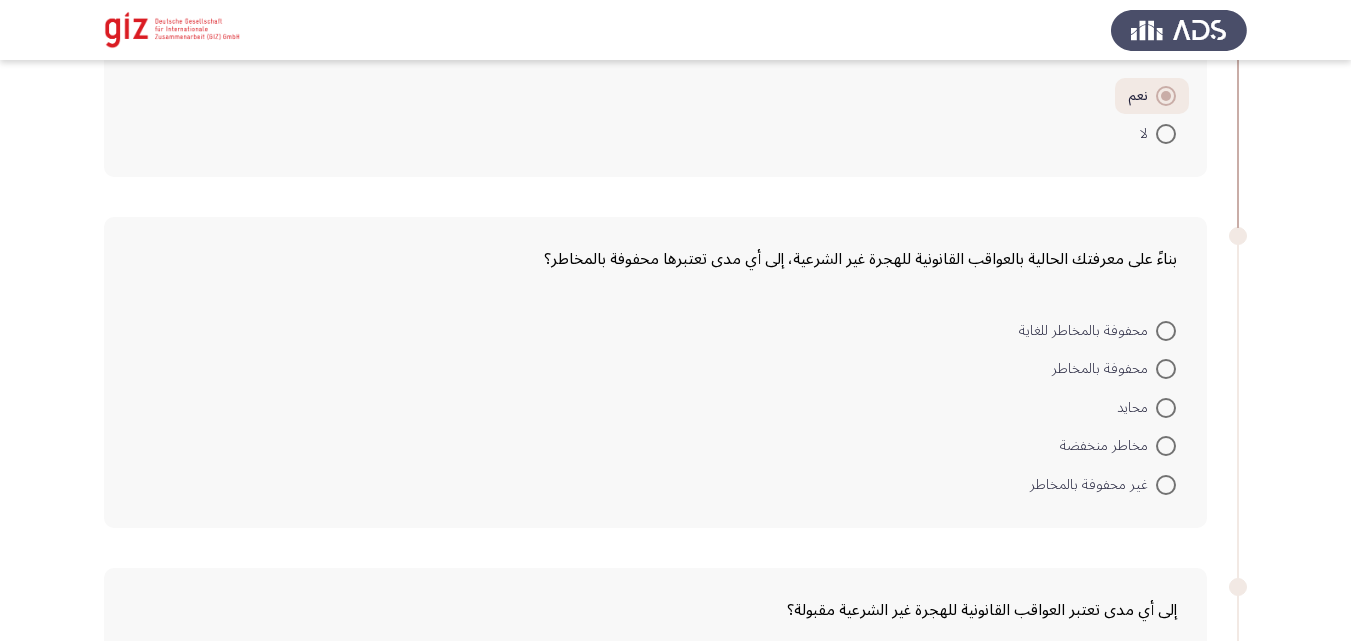 scroll, scrollTop: 2552, scrollLeft: 0, axis: vertical 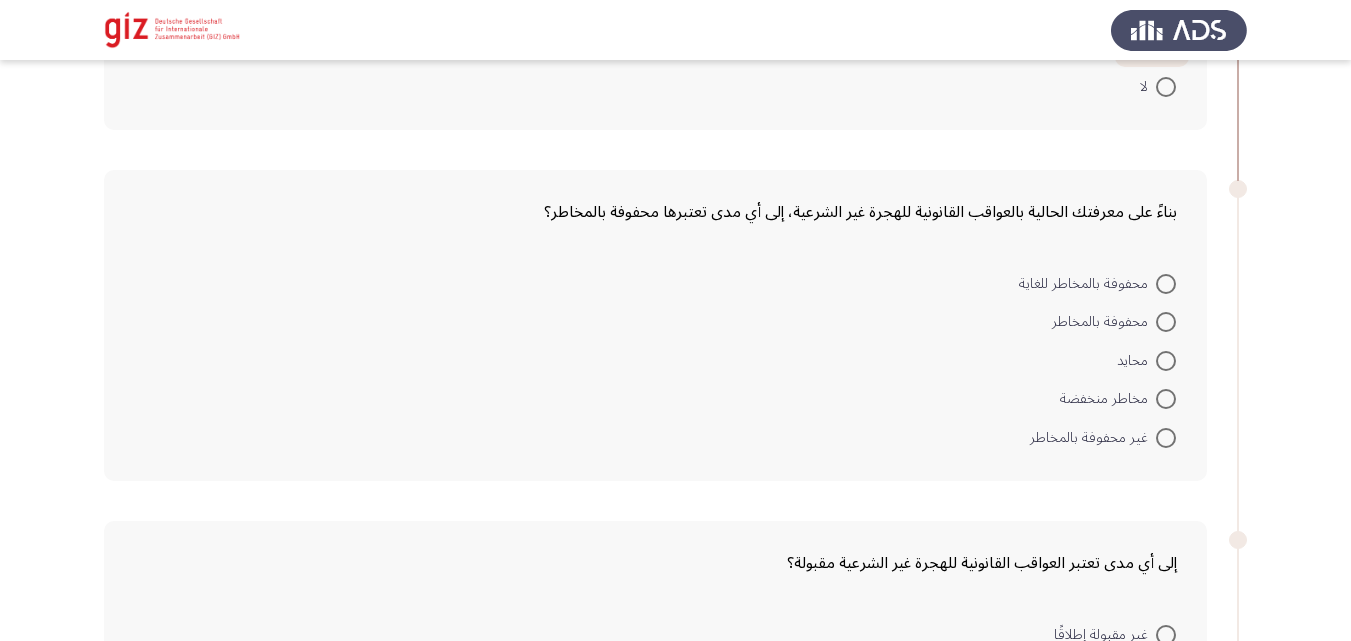 click at bounding box center [1166, 322] 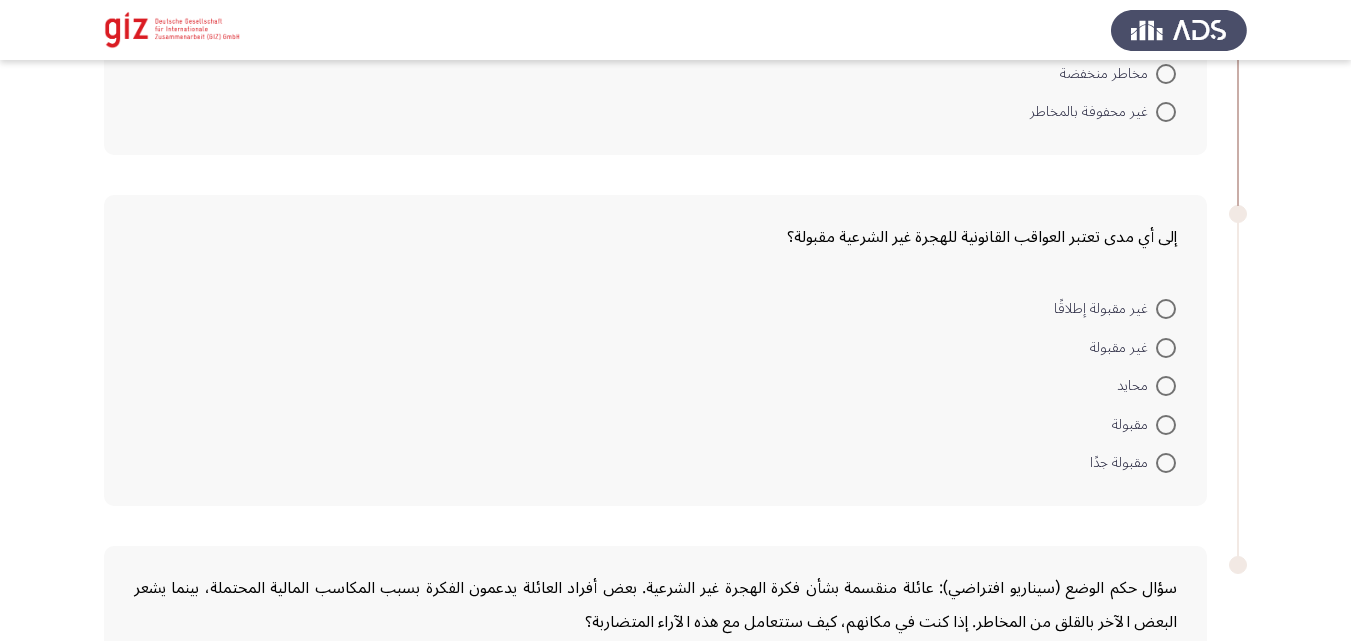 scroll, scrollTop: 2897, scrollLeft: 0, axis: vertical 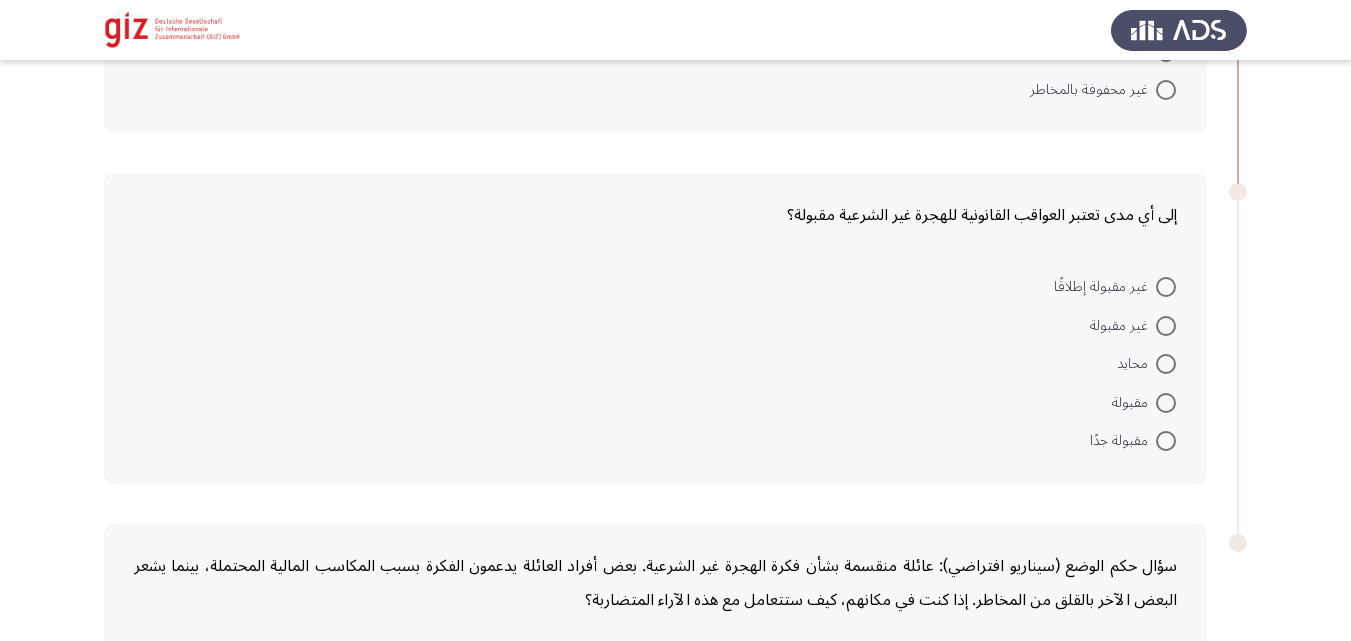 click at bounding box center [1166, 403] 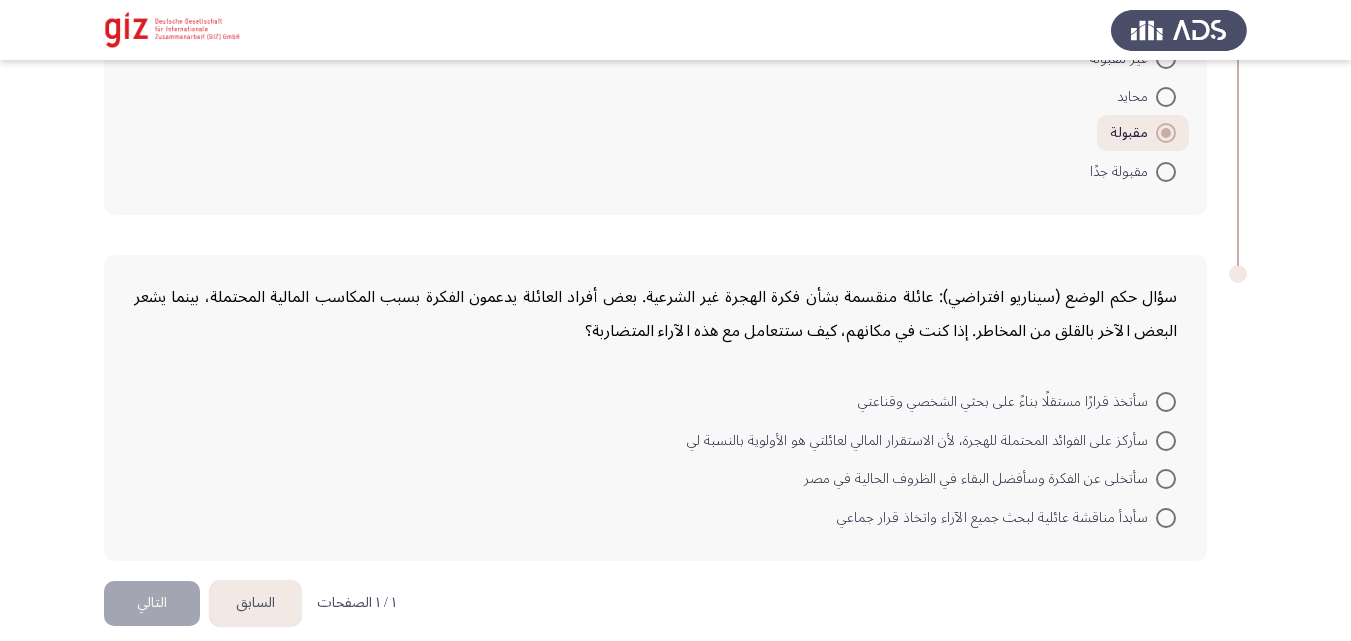 scroll, scrollTop: 3184, scrollLeft: 0, axis: vertical 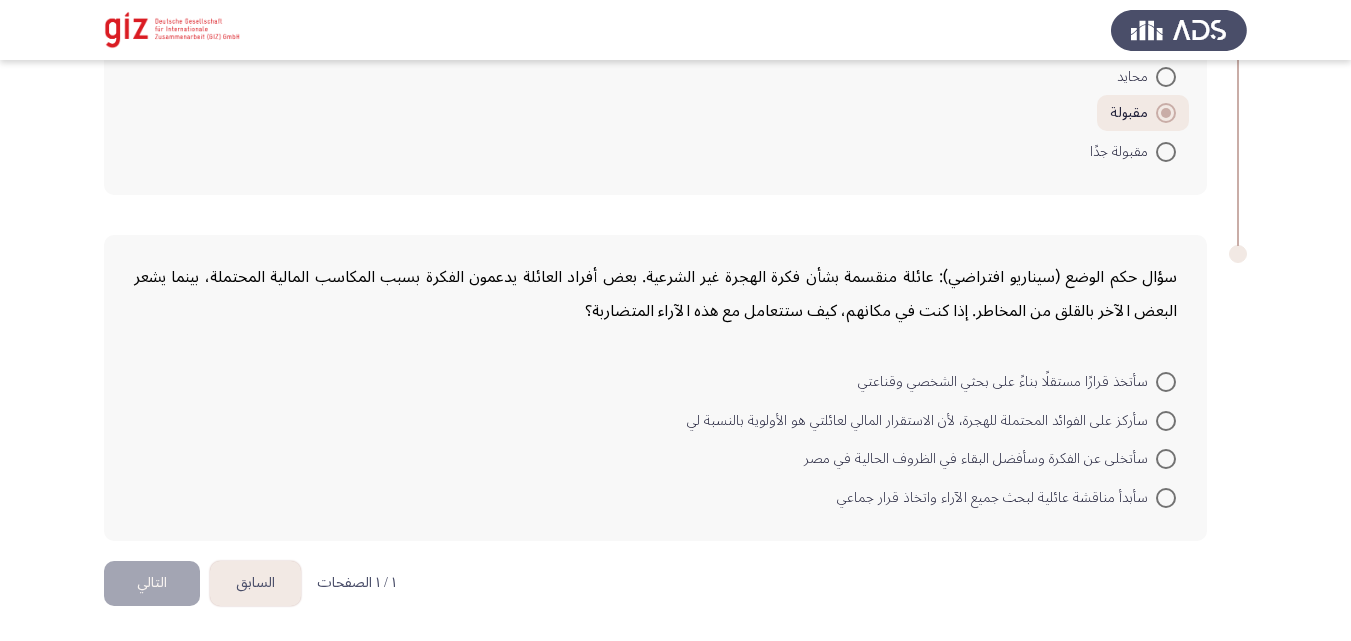 click on "سأتخذ قرارًا مستقلًا بناءً على بحثي الشخصي وقناعتي" at bounding box center [1007, 382] 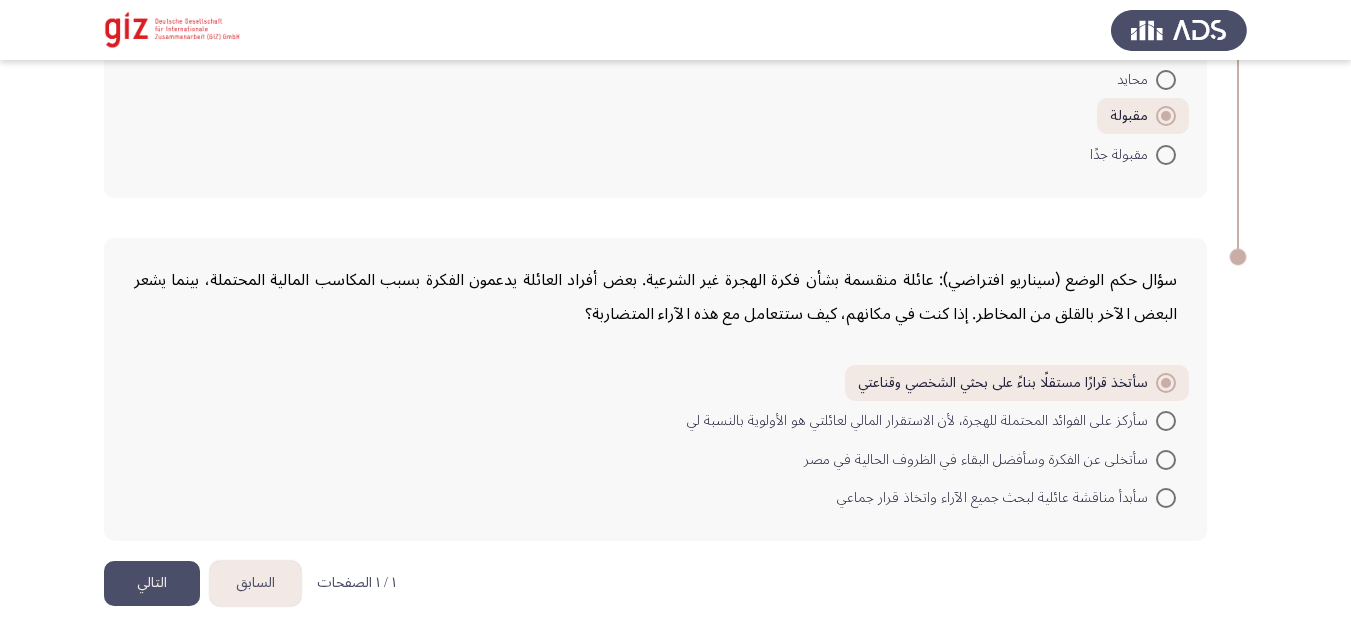 click on "سؤال حكم الوضع (سيناريو افتراضي): عائلة منقسمة بشأن فكرة الهجرة غير الشرعية. بعض أفراد العائلة يدعمون الفكرة بسبب المكاسب المالية المحتملة، بينما يشعر البعض الآخر بالقلق من المخاطر. إذا كنت في مكانهم، كيف ستتعامل مع هذه الآراء المتضاربة؟    سأتخذ قرارًا مستقلاً بناءً على بحثي الشخصي وقناعتي     سأركز على الفوائد المحتملة للهجرة، لأن الاستقرار المالي لعائلتي هو الأولوية بالنسبة لي     سأتخلى عن الفكرة وسأفضل البقاء في الظروف الحالية في مصر     سأبدأ مناقشة عائلية لبحث جميع الآراء واتخاذ قرار جماعي" 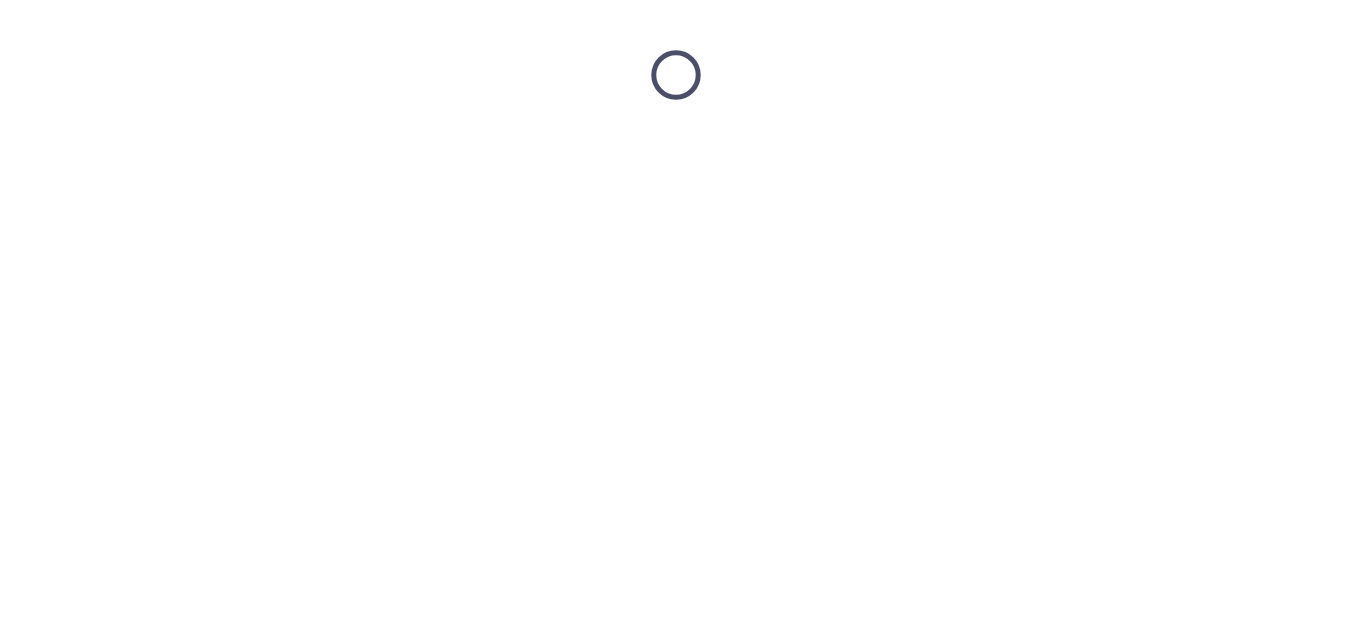 scroll, scrollTop: 0, scrollLeft: 0, axis: both 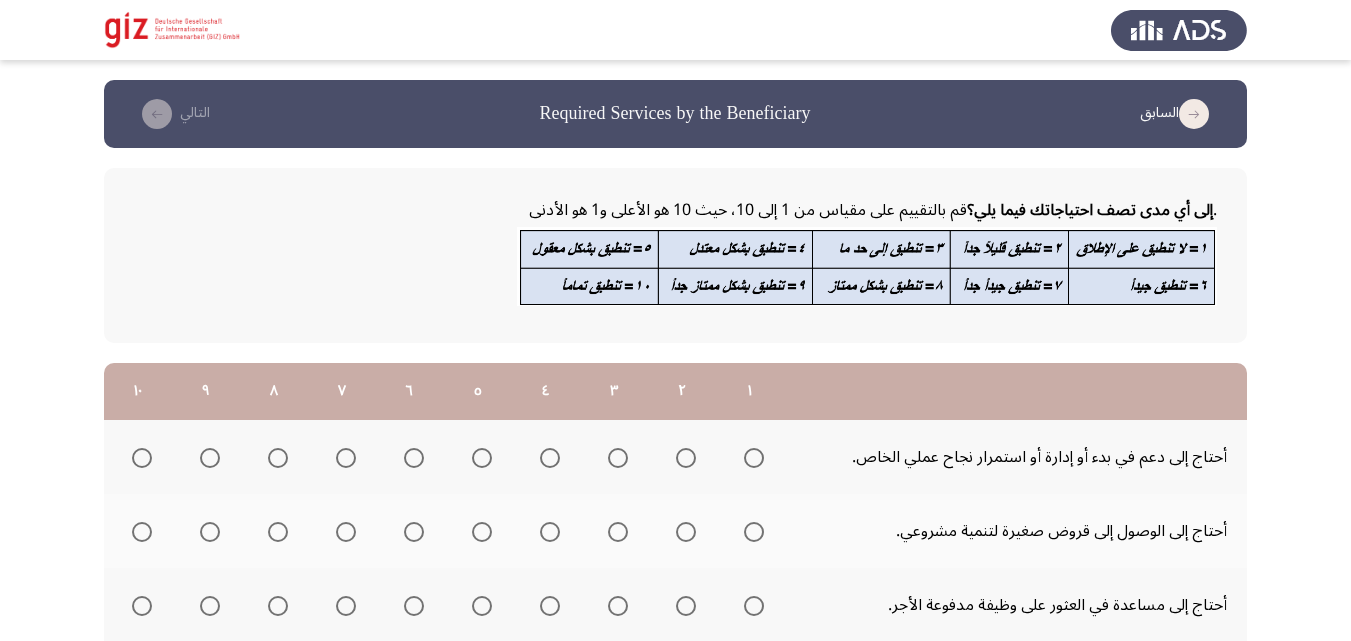 click 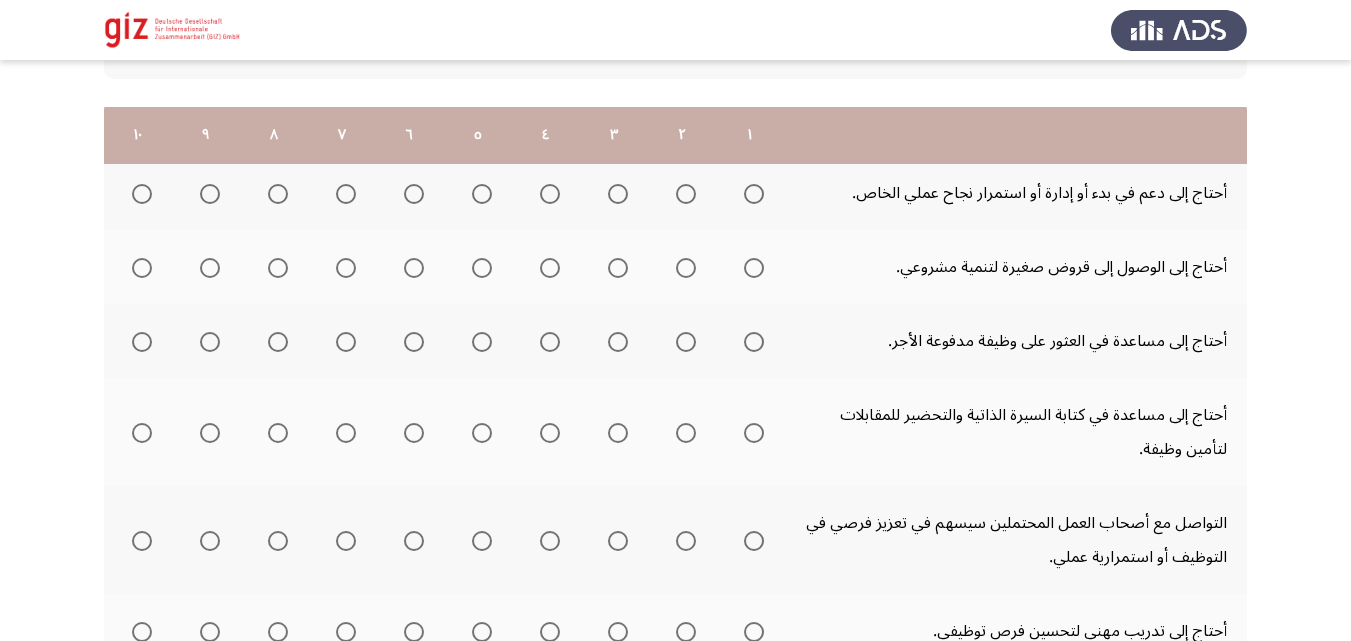 scroll, scrollTop: 219, scrollLeft: 0, axis: vertical 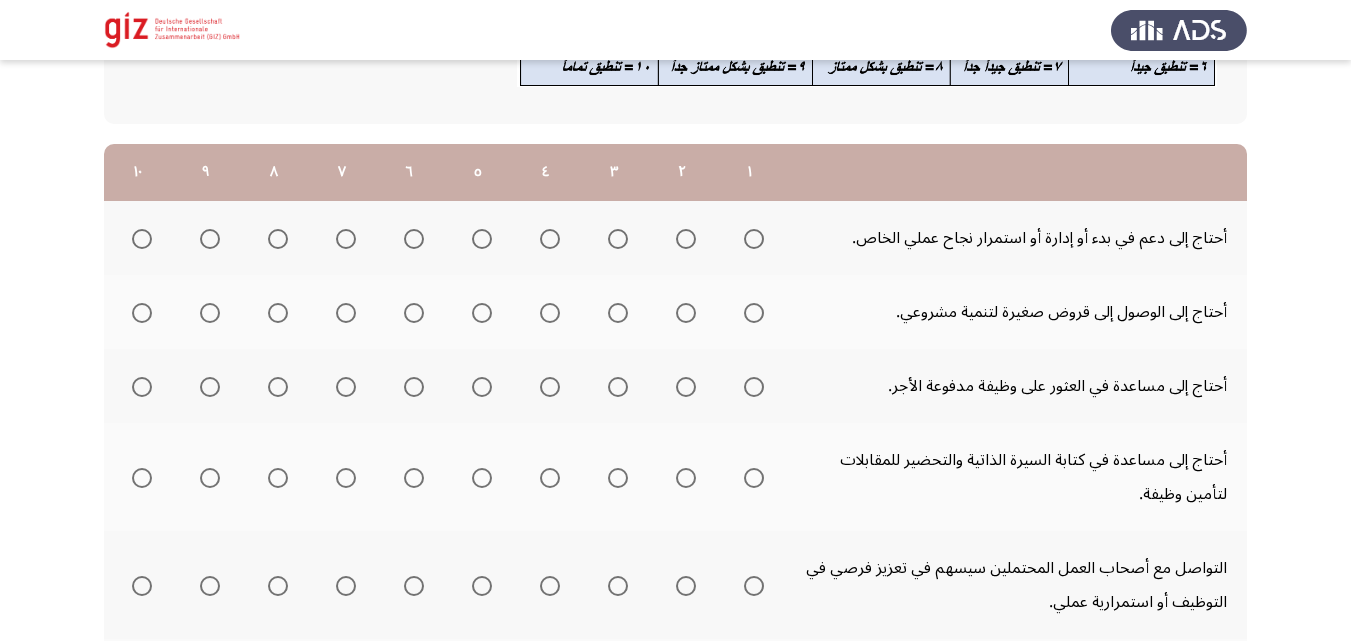 click at bounding box center [142, 239] 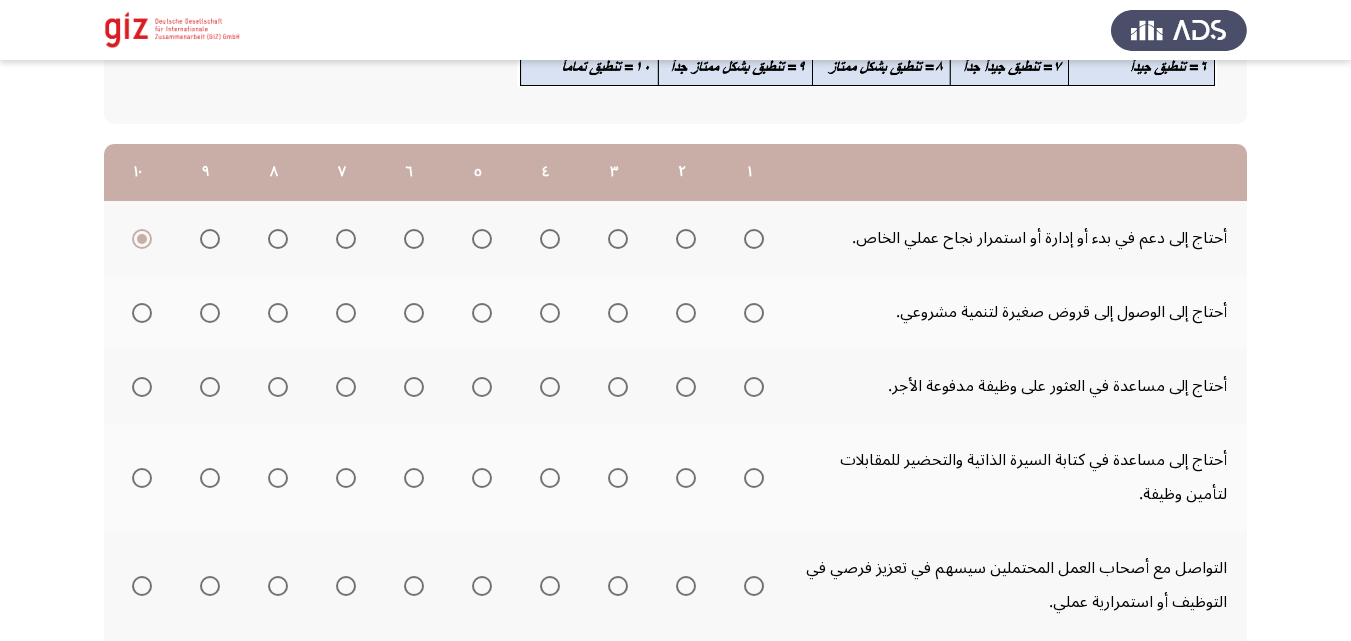 click at bounding box center (754, 313) 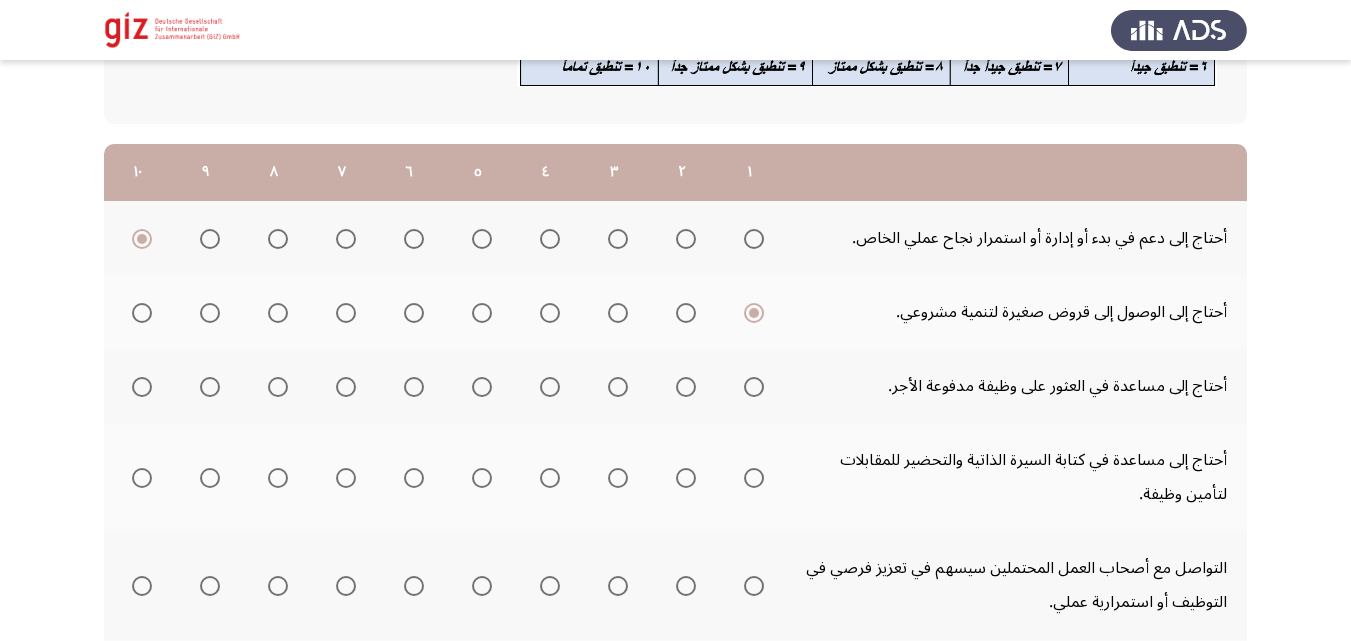 click at bounding box center (142, 387) 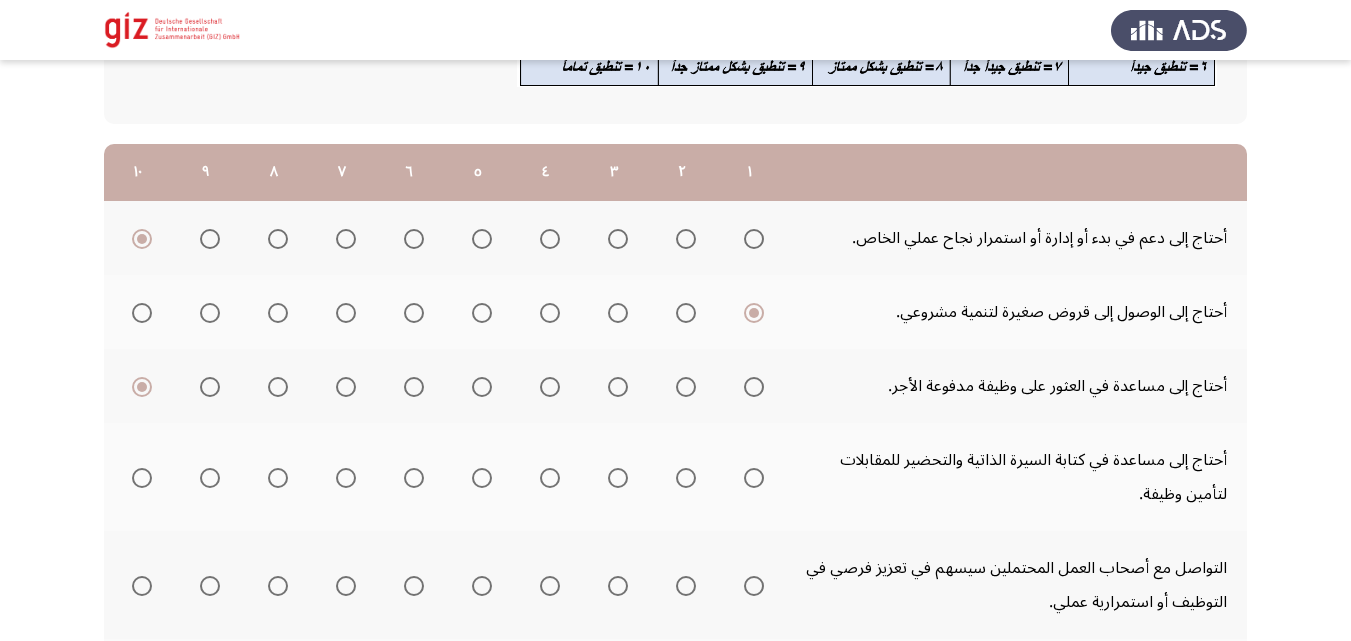 click 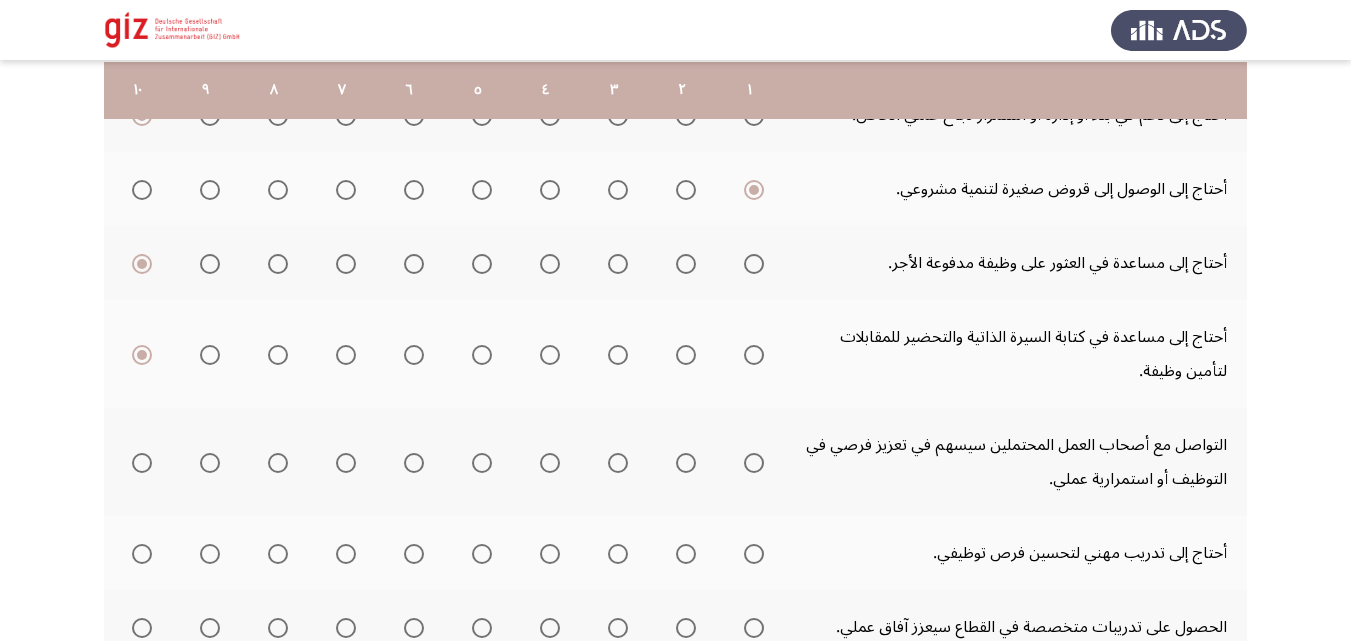 scroll, scrollTop: 344, scrollLeft: 0, axis: vertical 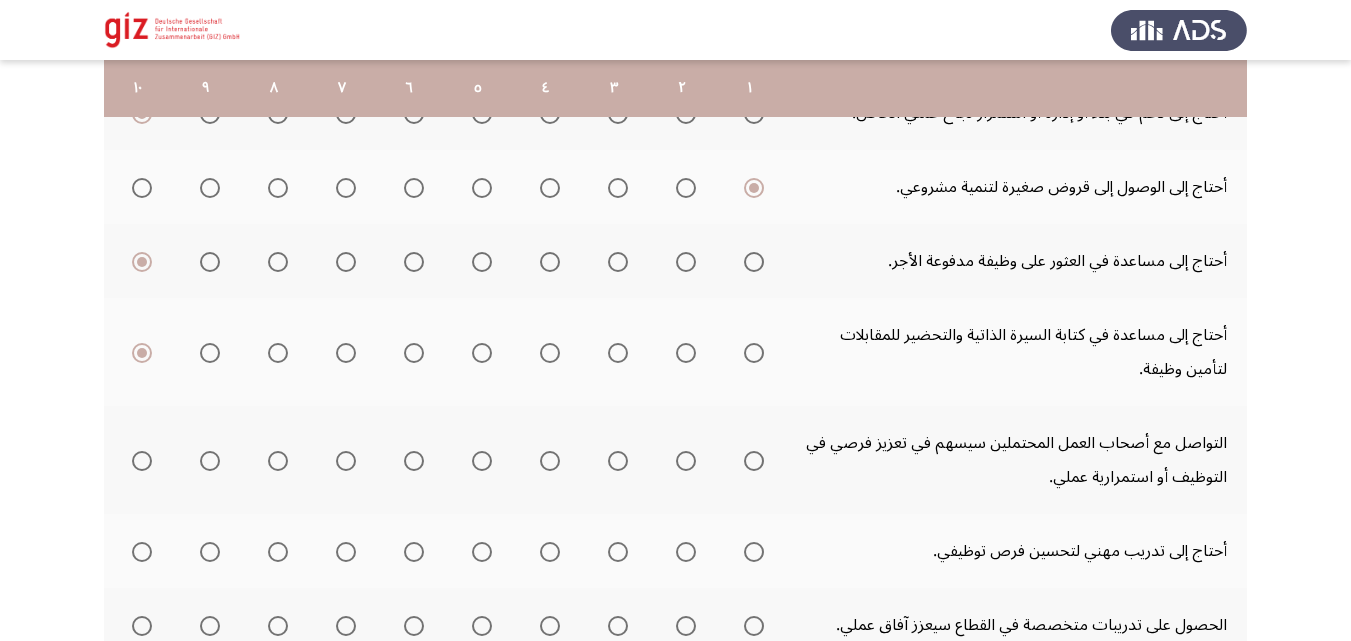 click at bounding box center [142, 461] 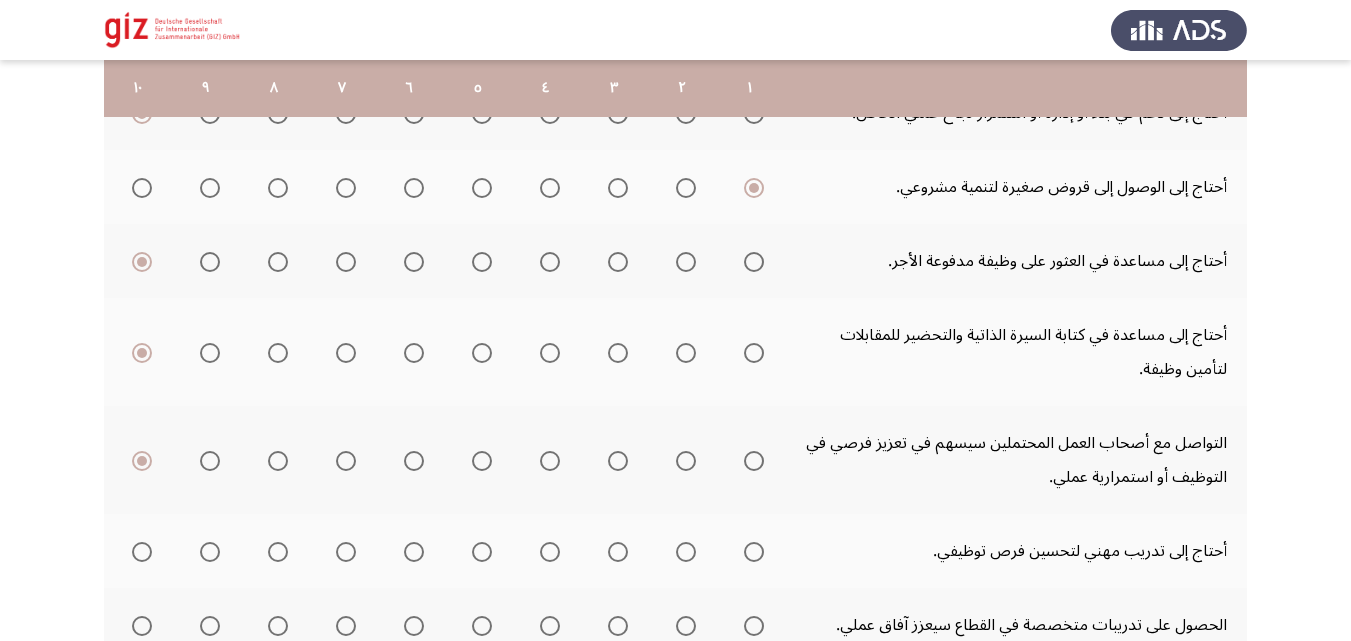 click at bounding box center (142, 461) 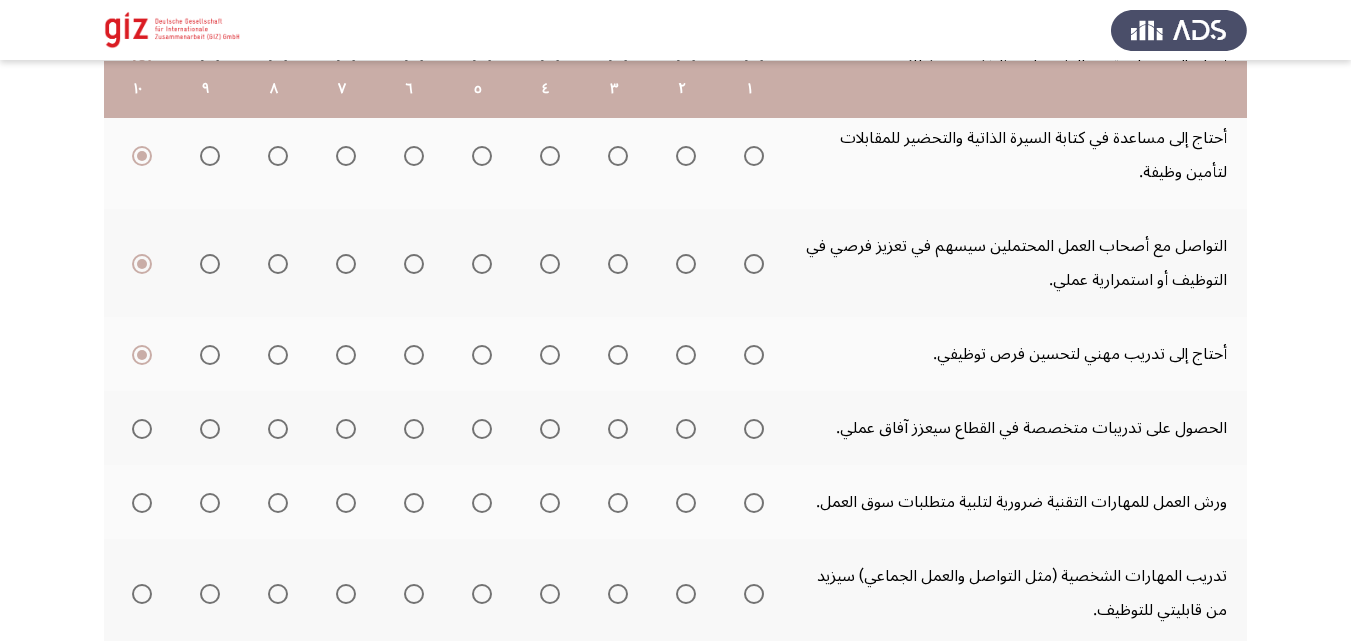 scroll, scrollTop: 542, scrollLeft: 0, axis: vertical 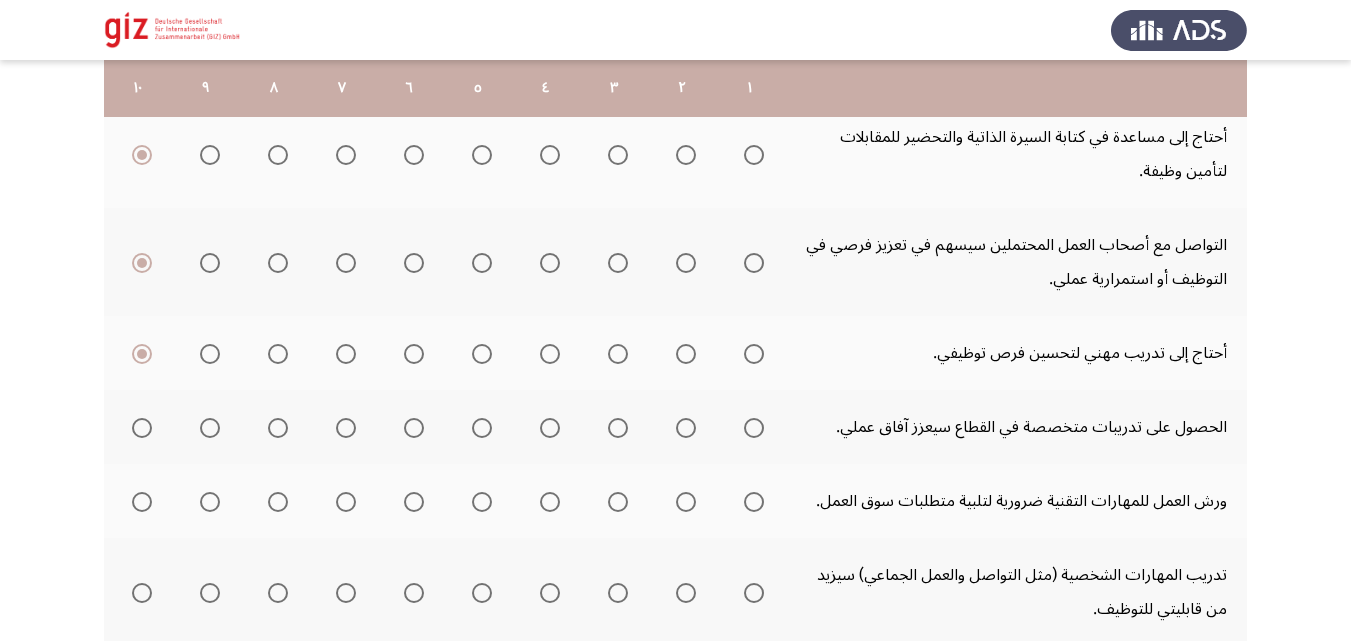 click at bounding box center [142, 428] 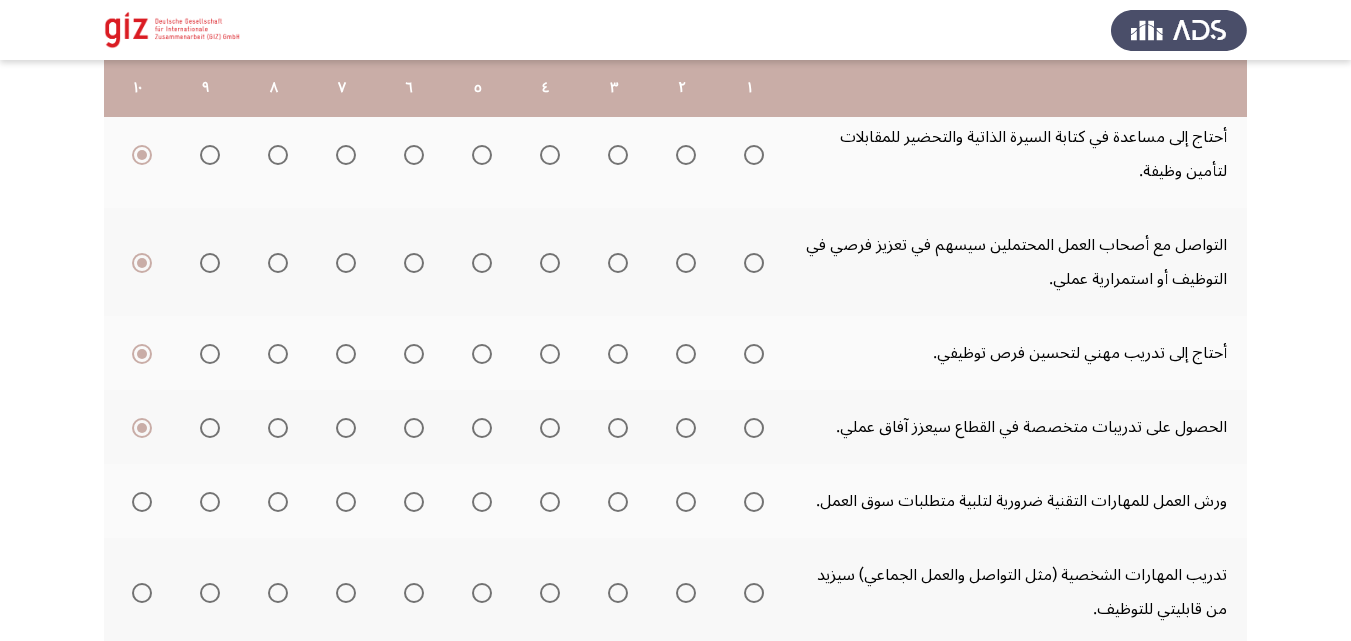 click at bounding box center (142, 502) 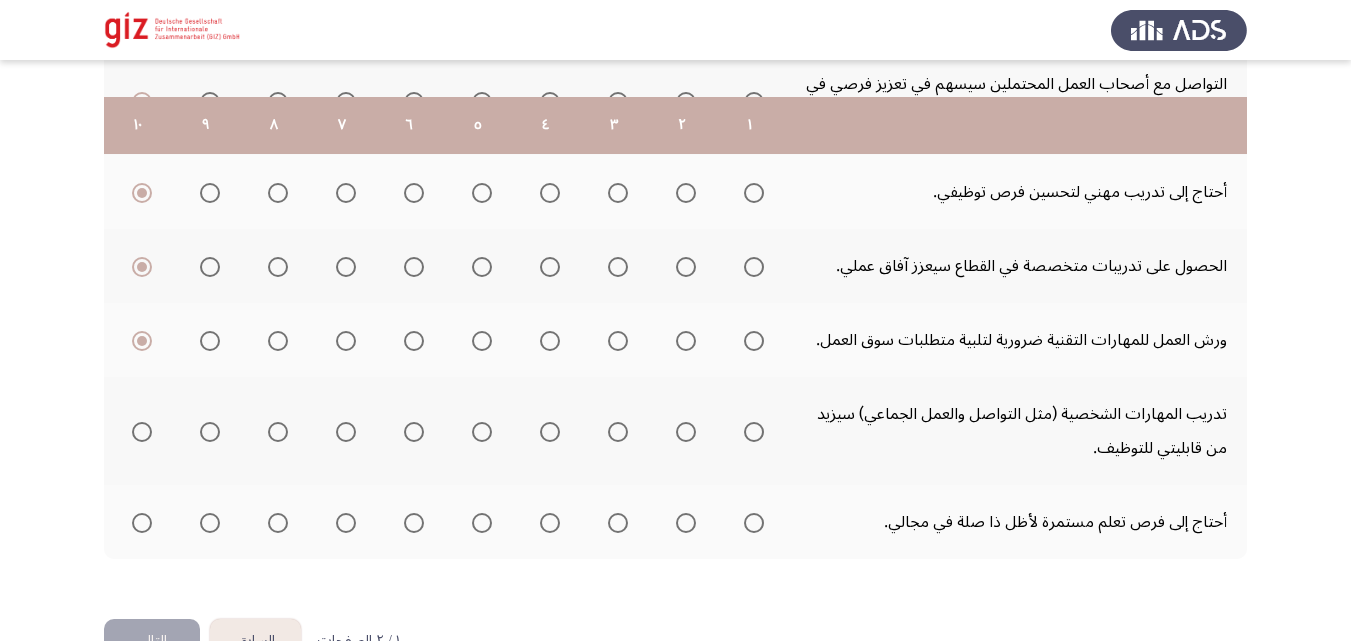 scroll, scrollTop: 742, scrollLeft: 0, axis: vertical 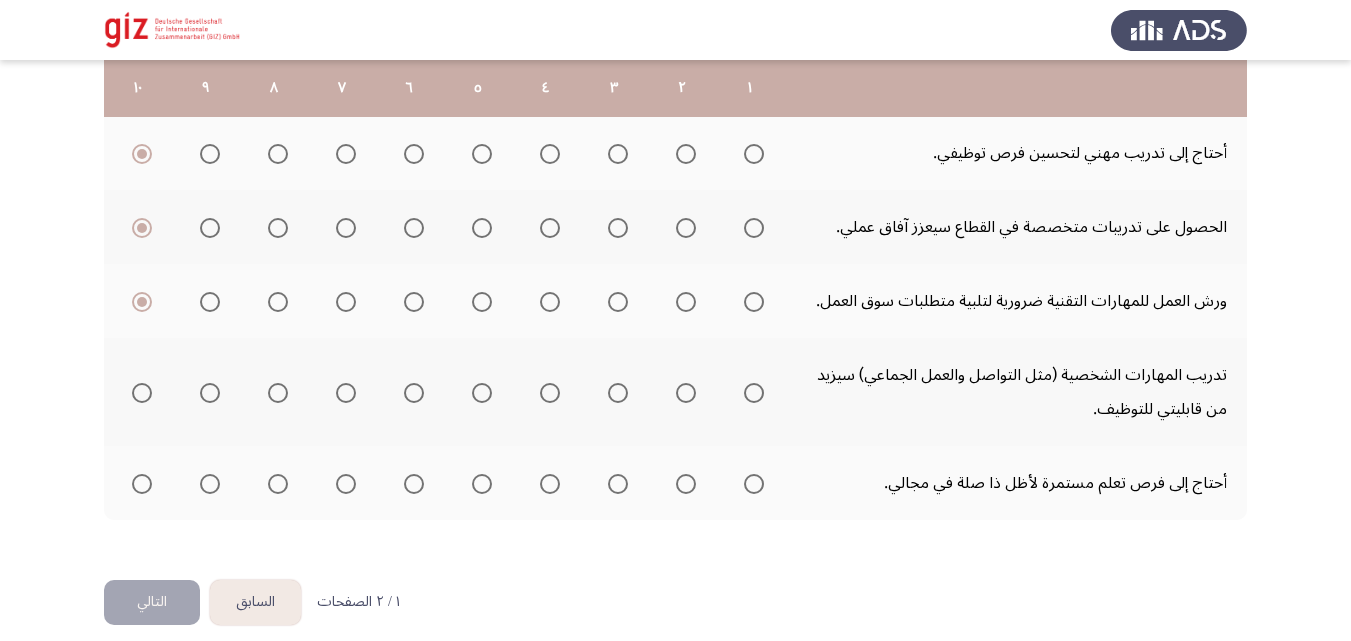 click at bounding box center (142, 393) 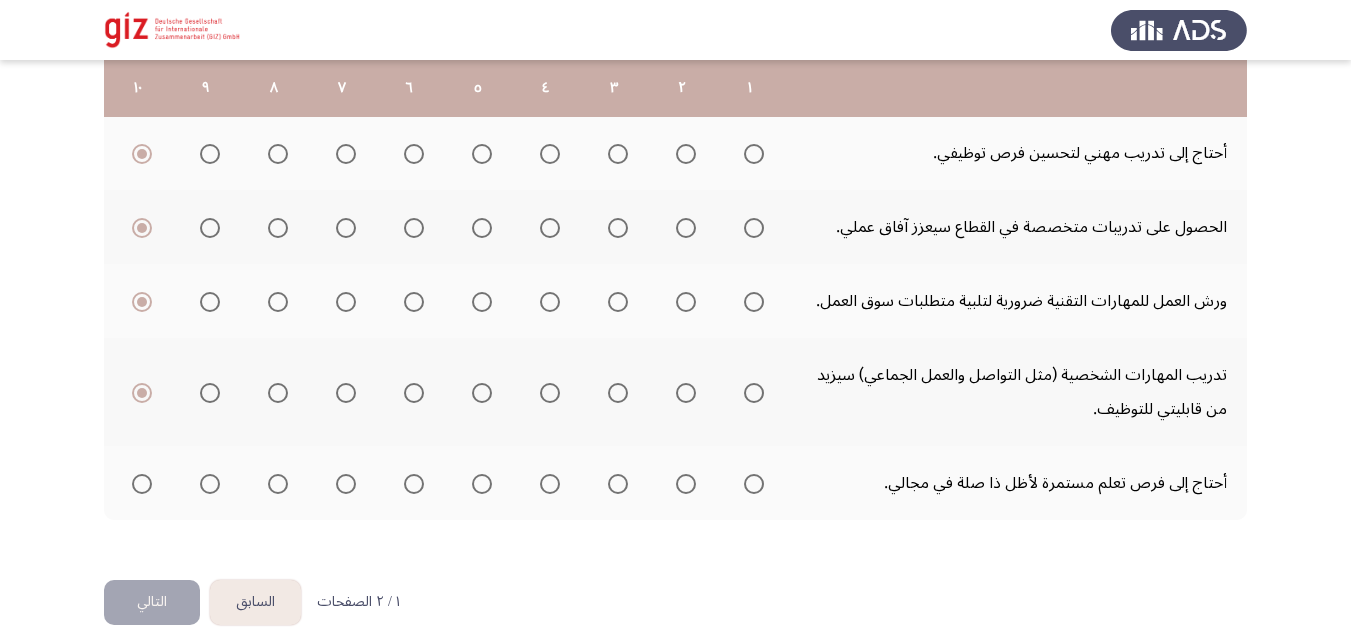 click at bounding box center (142, 484) 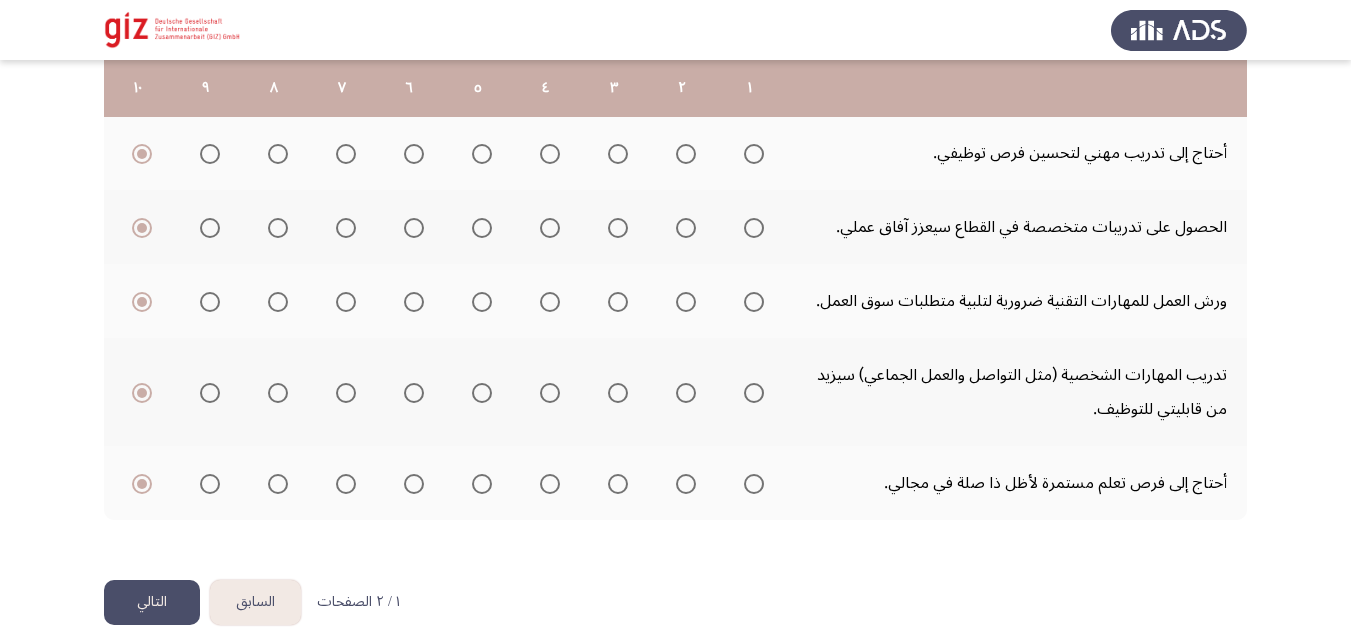 click on "التالي" 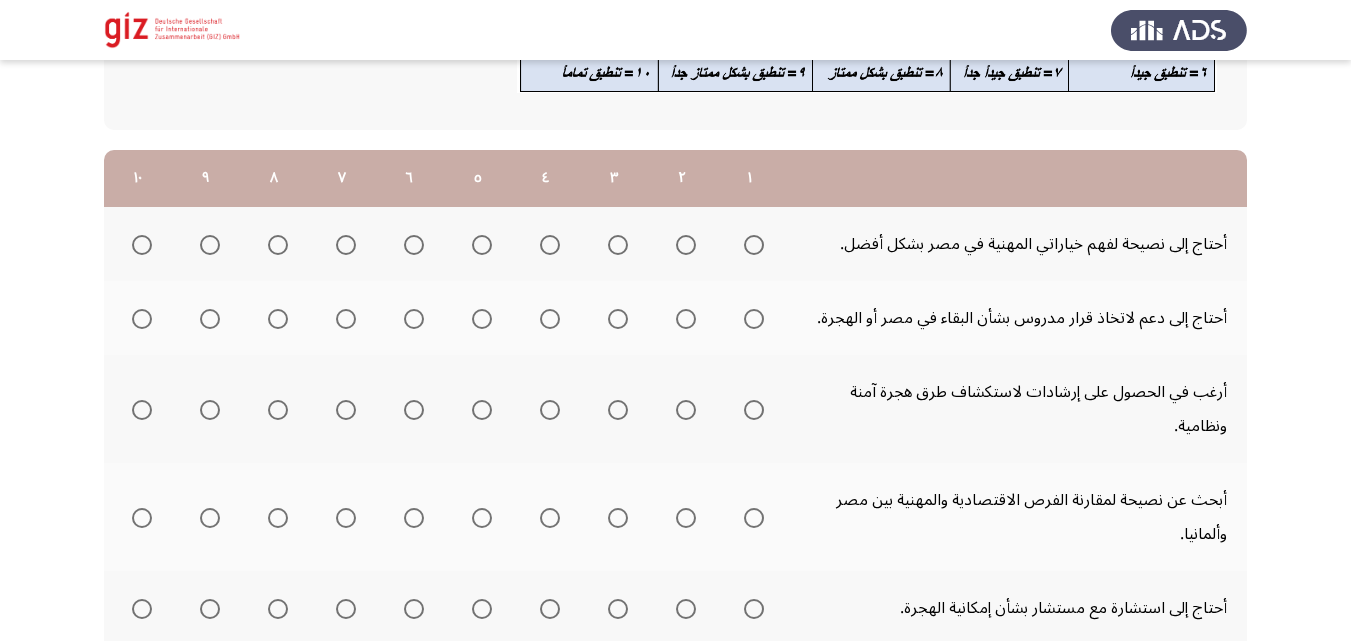 scroll, scrollTop: 214, scrollLeft: 0, axis: vertical 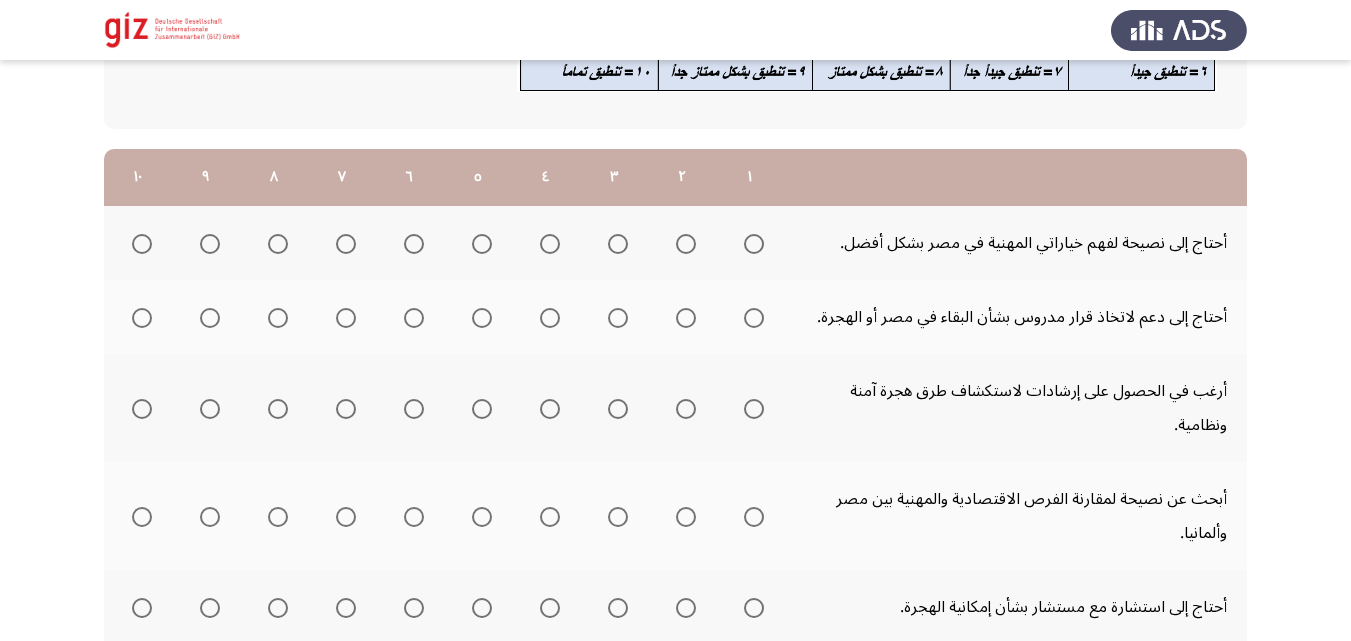 click 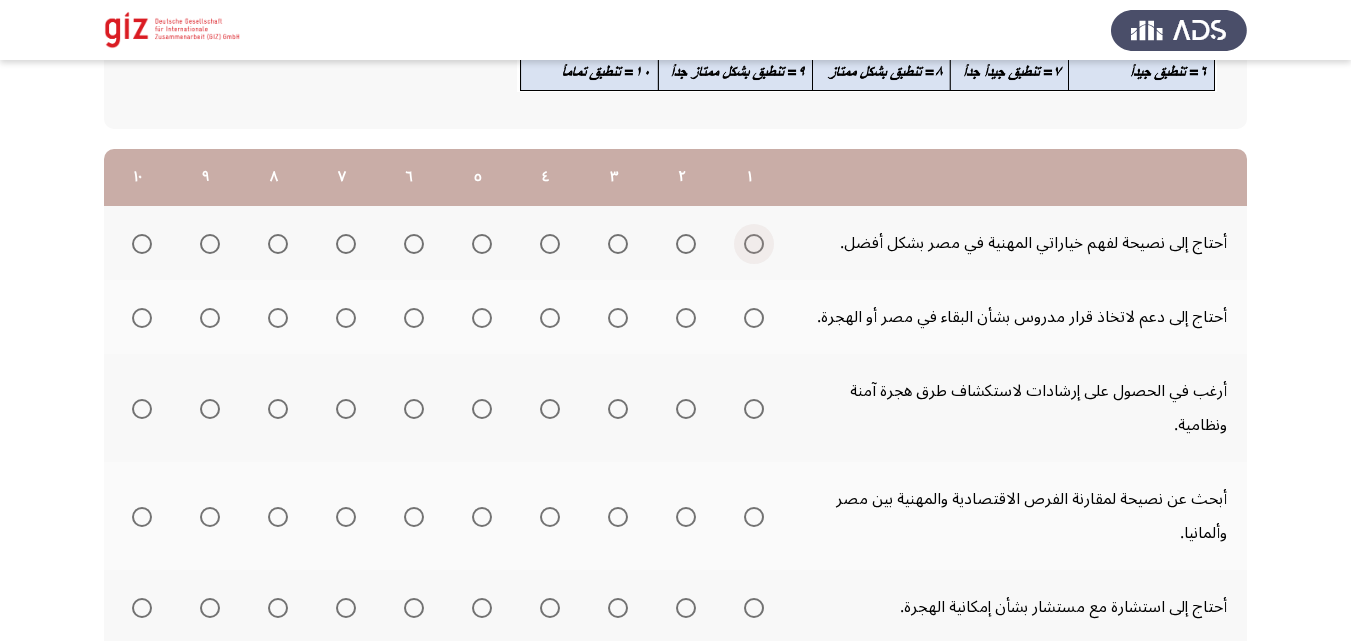 click at bounding box center (754, 244) 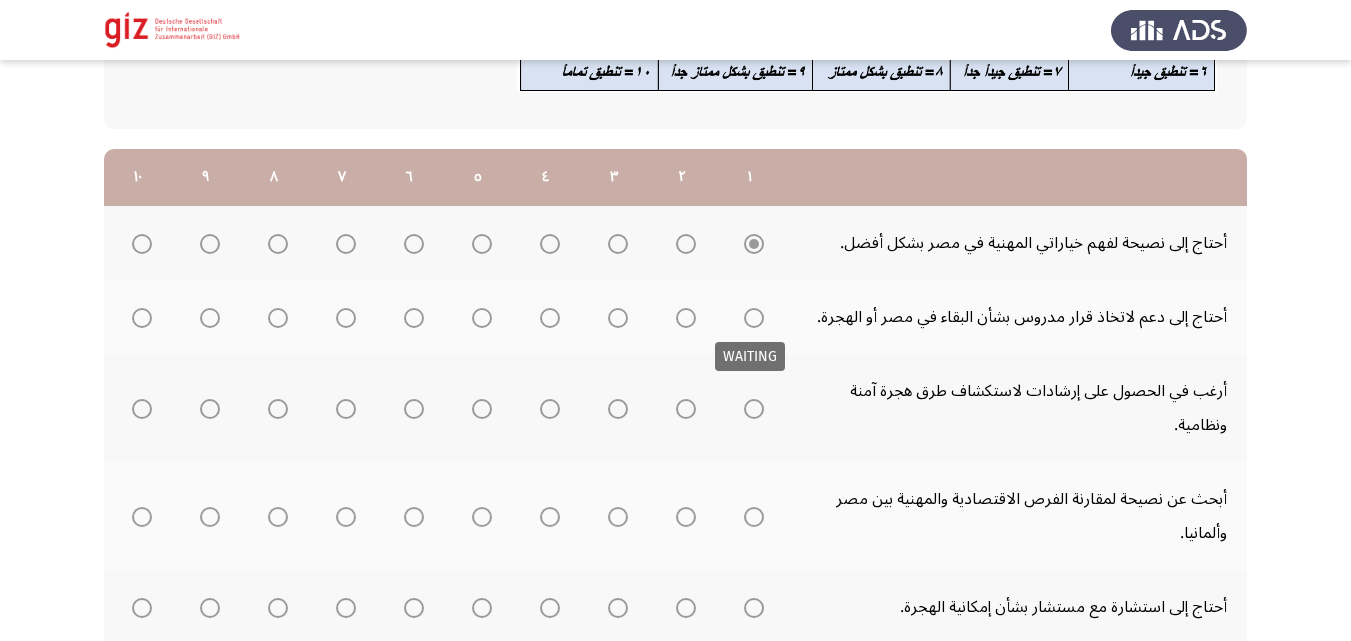 click at bounding box center (754, 318) 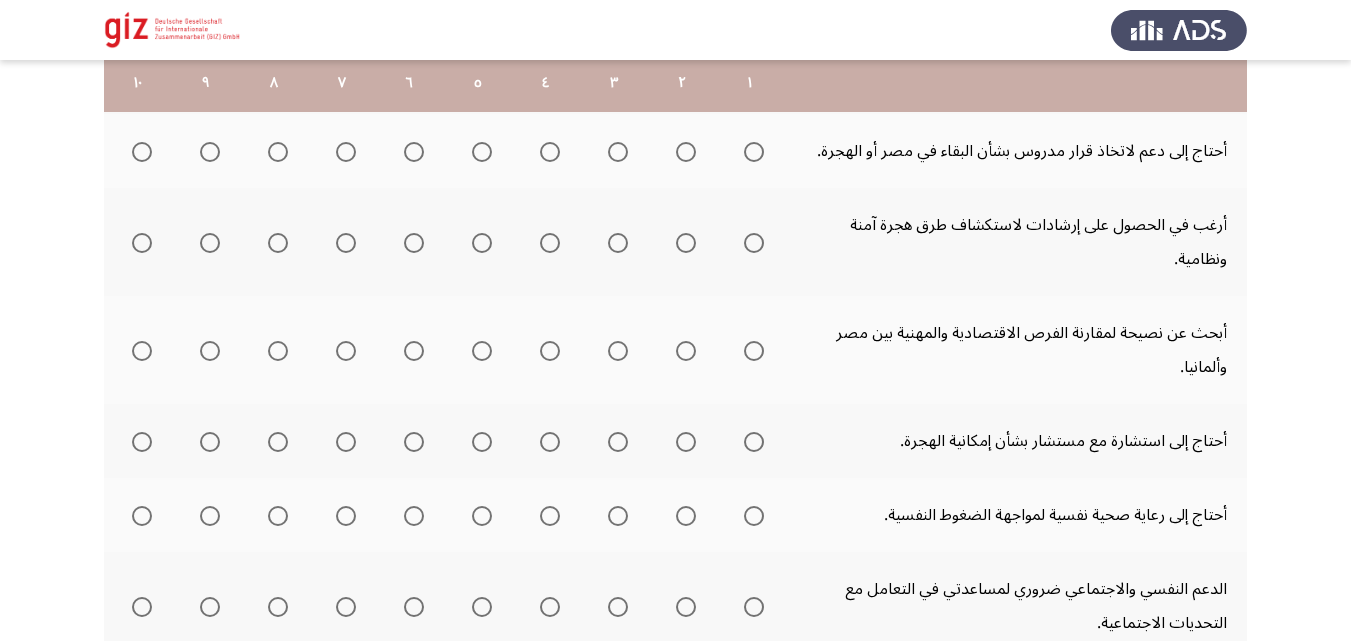 scroll, scrollTop: 381, scrollLeft: 0, axis: vertical 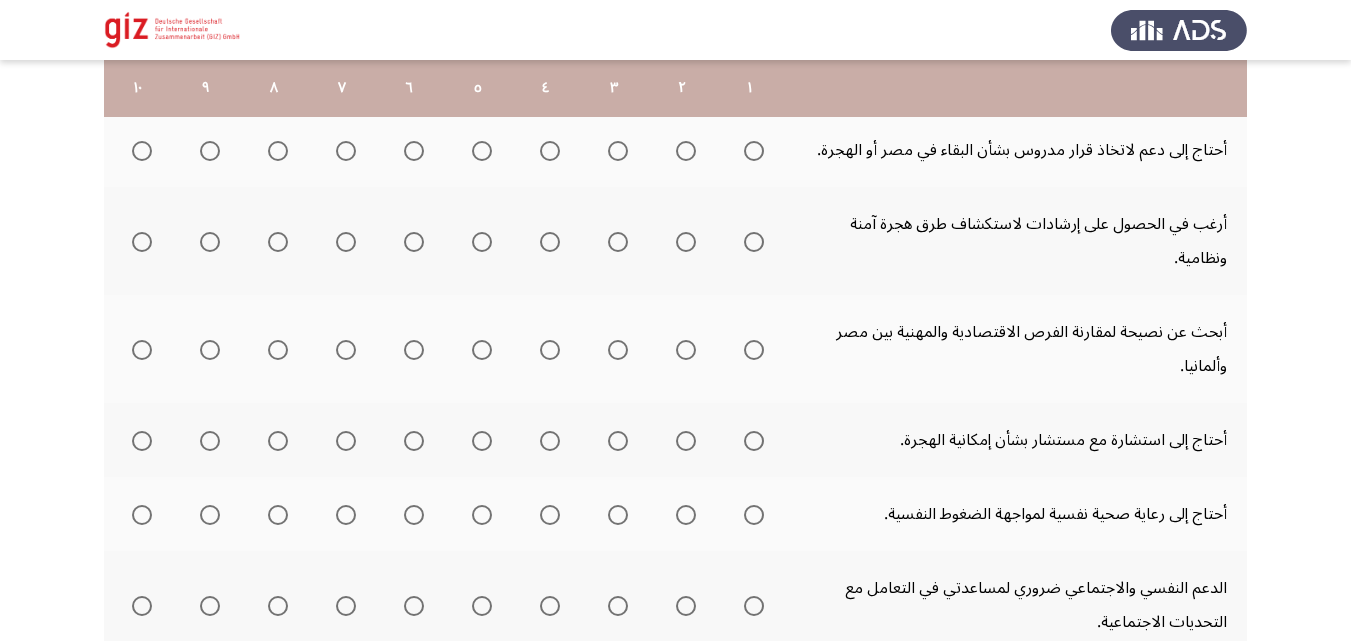 click at bounding box center [754, 151] 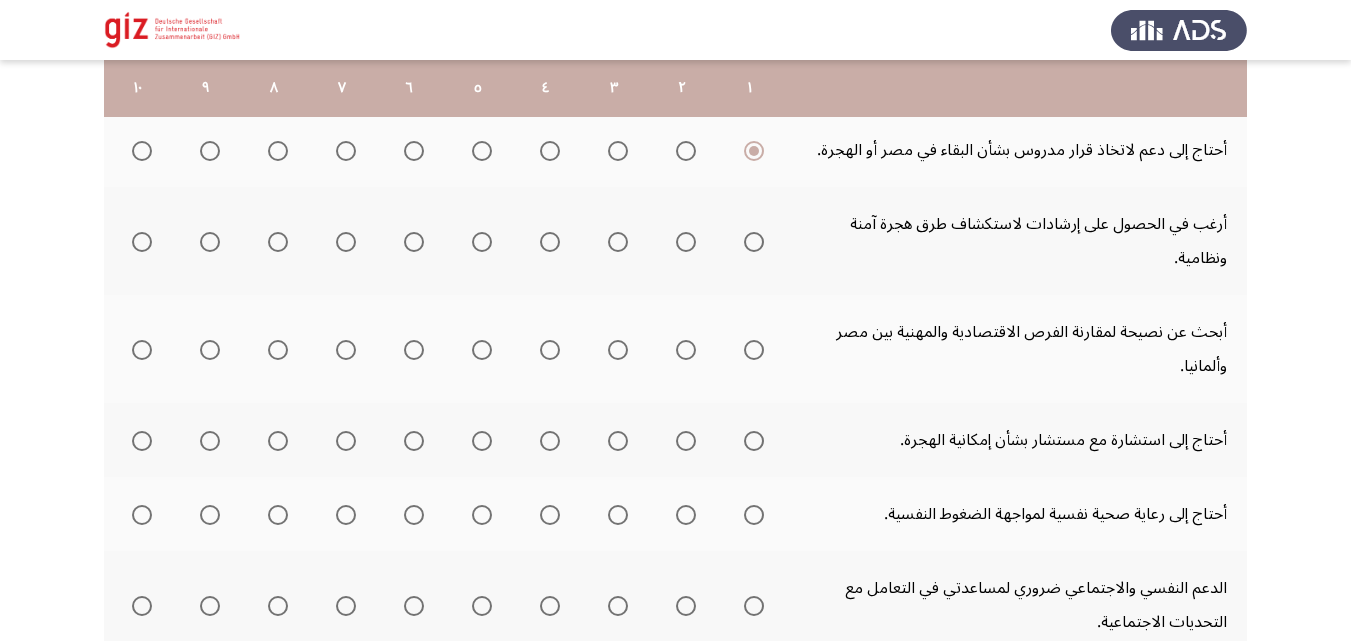 click 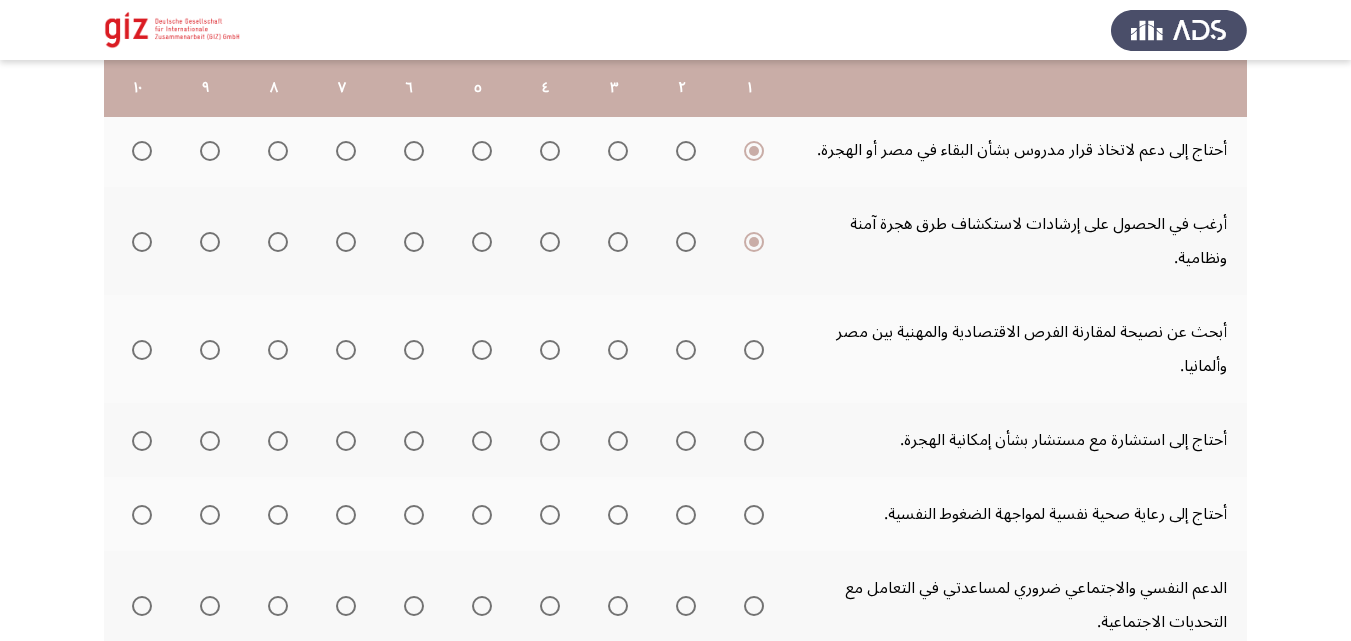 click at bounding box center (754, 350) 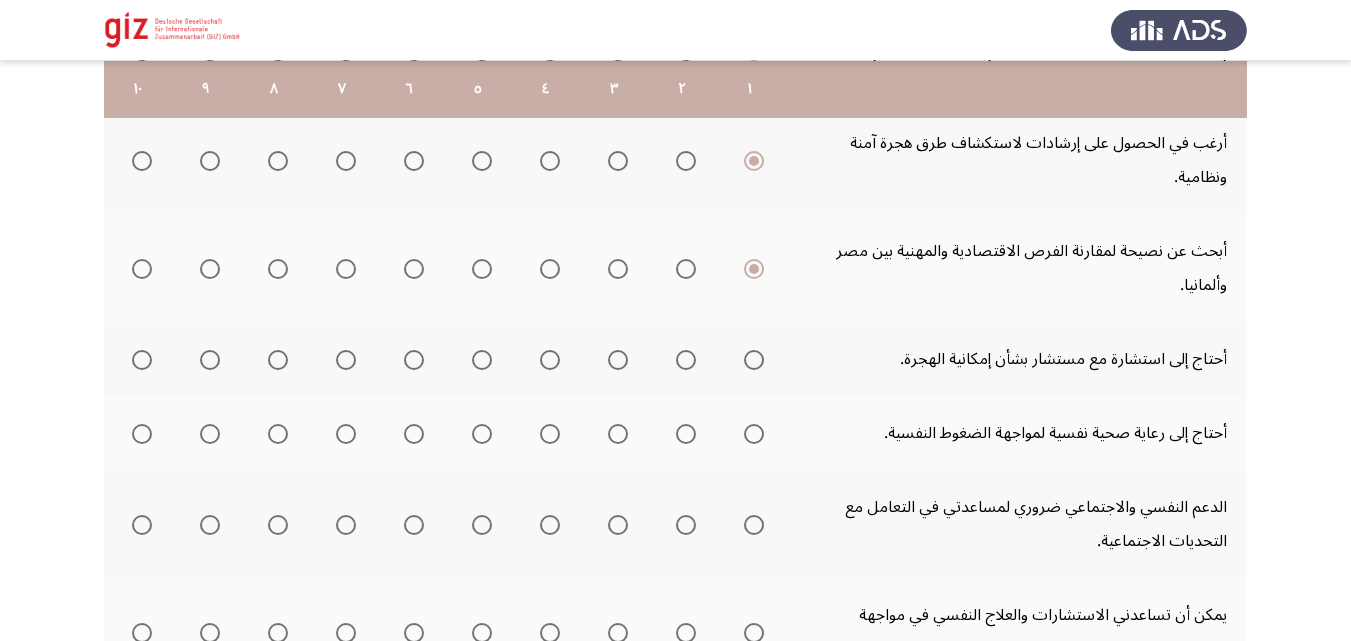 scroll, scrollTop: 463, scrollLeft: 0, axis: vertical 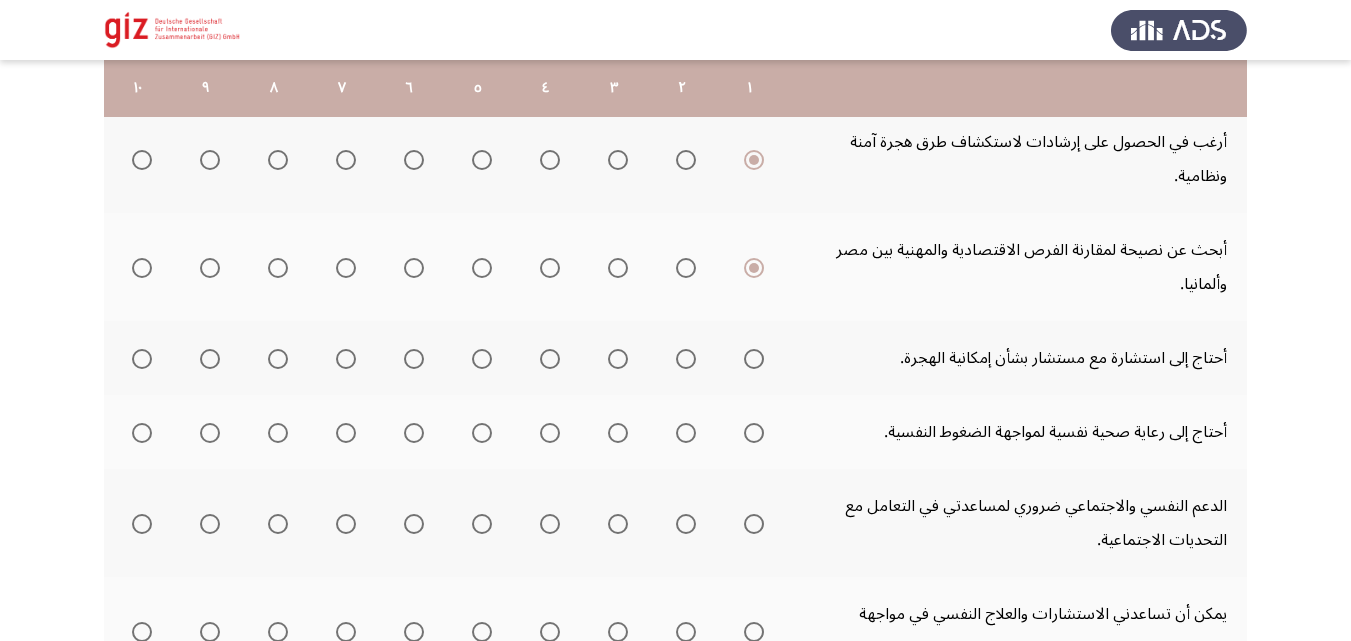 click at bounding box center (754, 359) 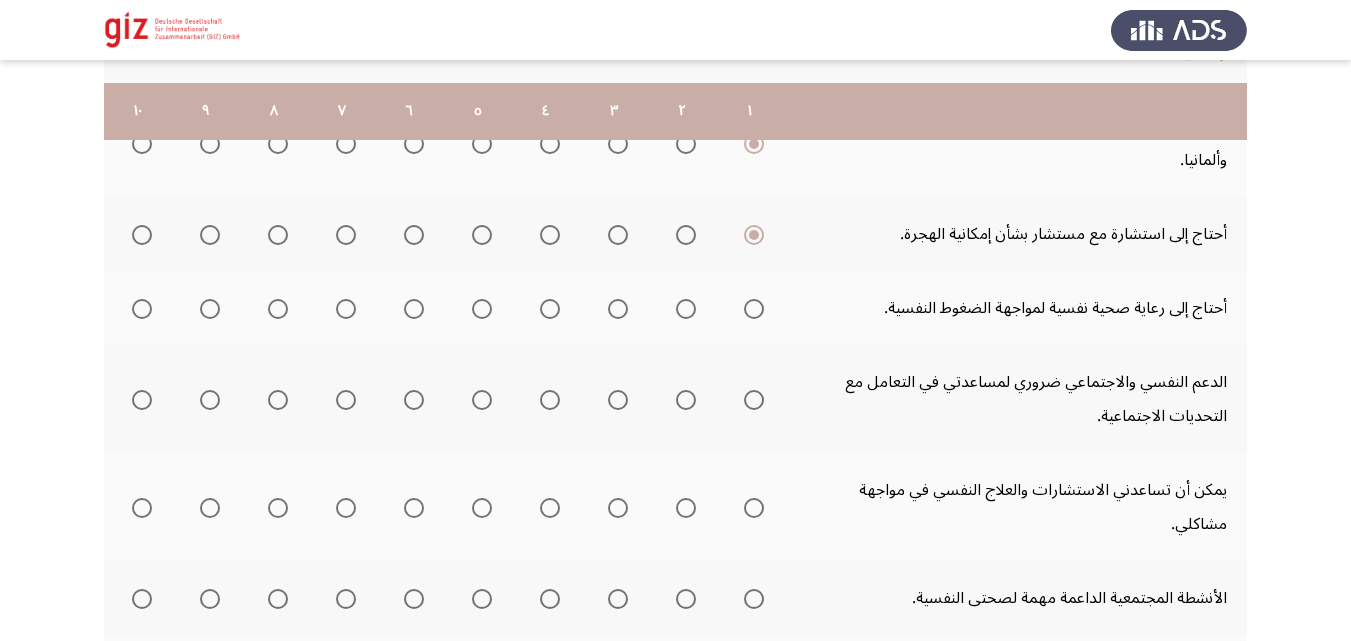 scroll, scrollTop: 610, scrollLeft: 0, axis: vertical 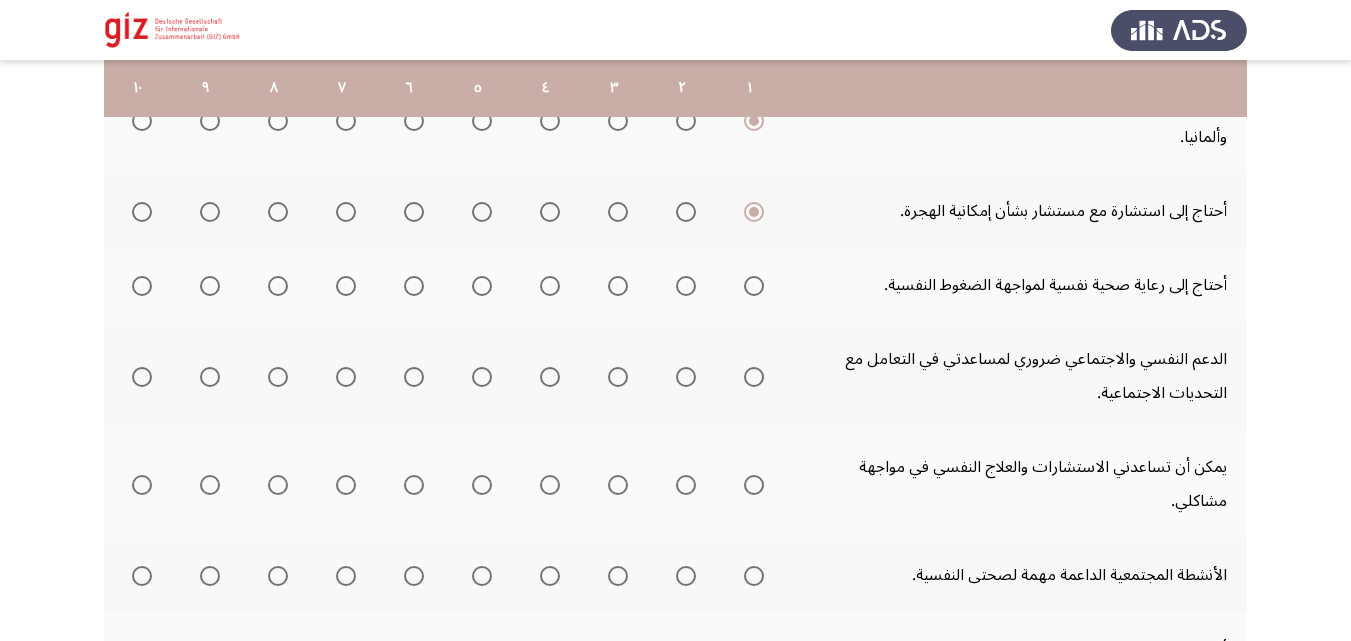 click at bounding box center [754, 286] 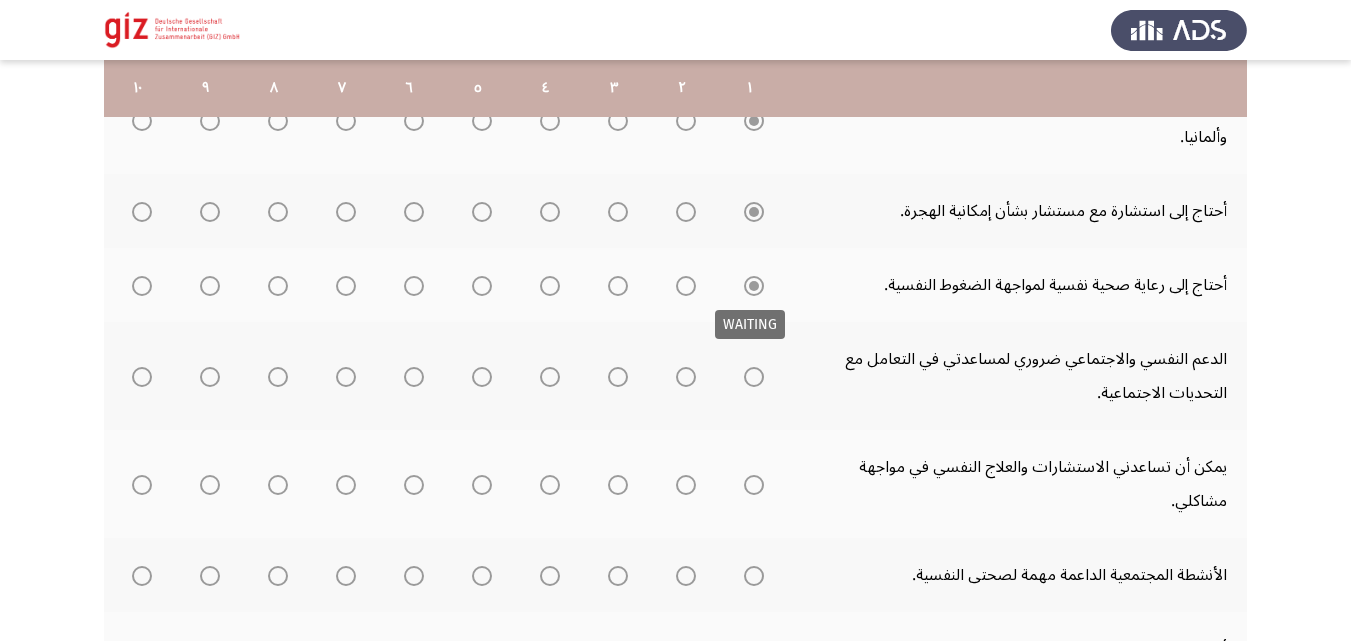 click at bounding box center [754, 286] 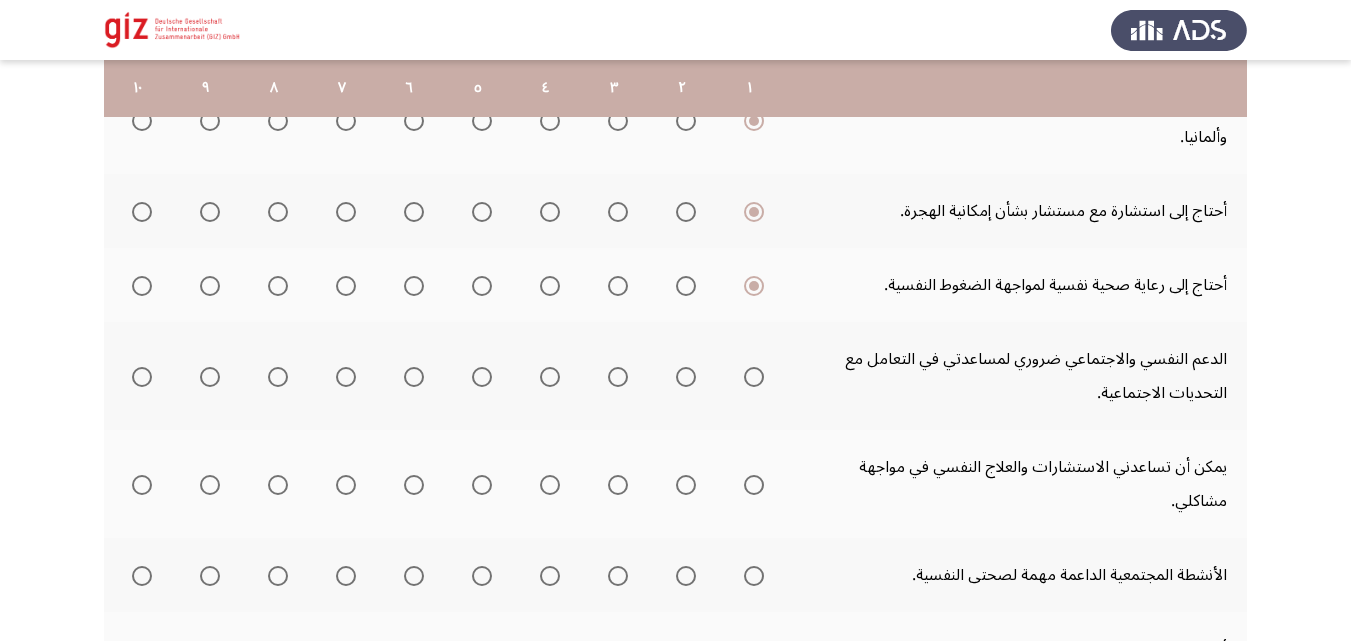 click 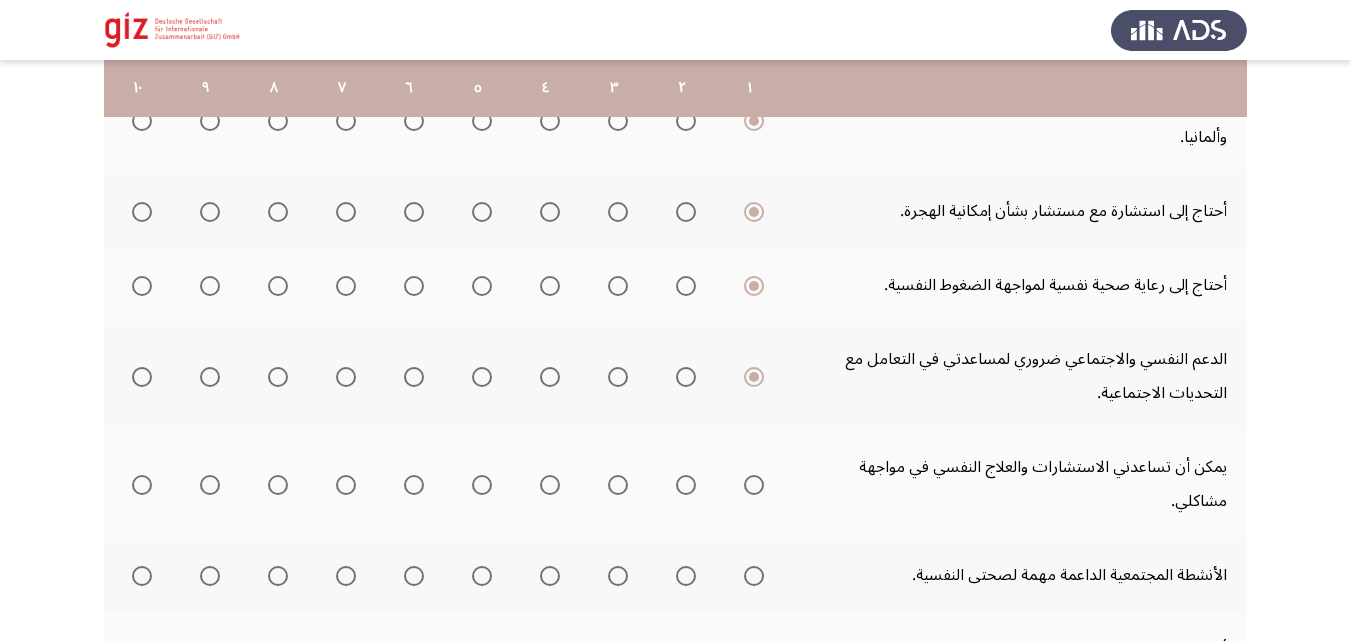 click 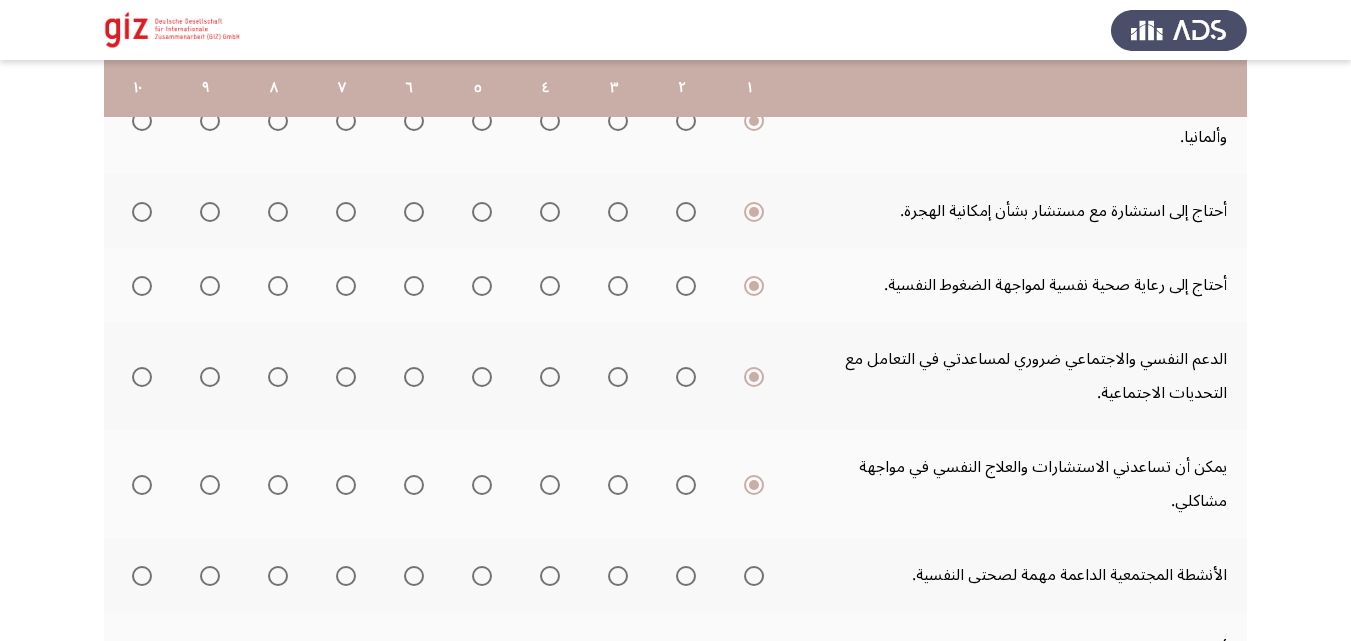 click at bounding box center (754, 576) 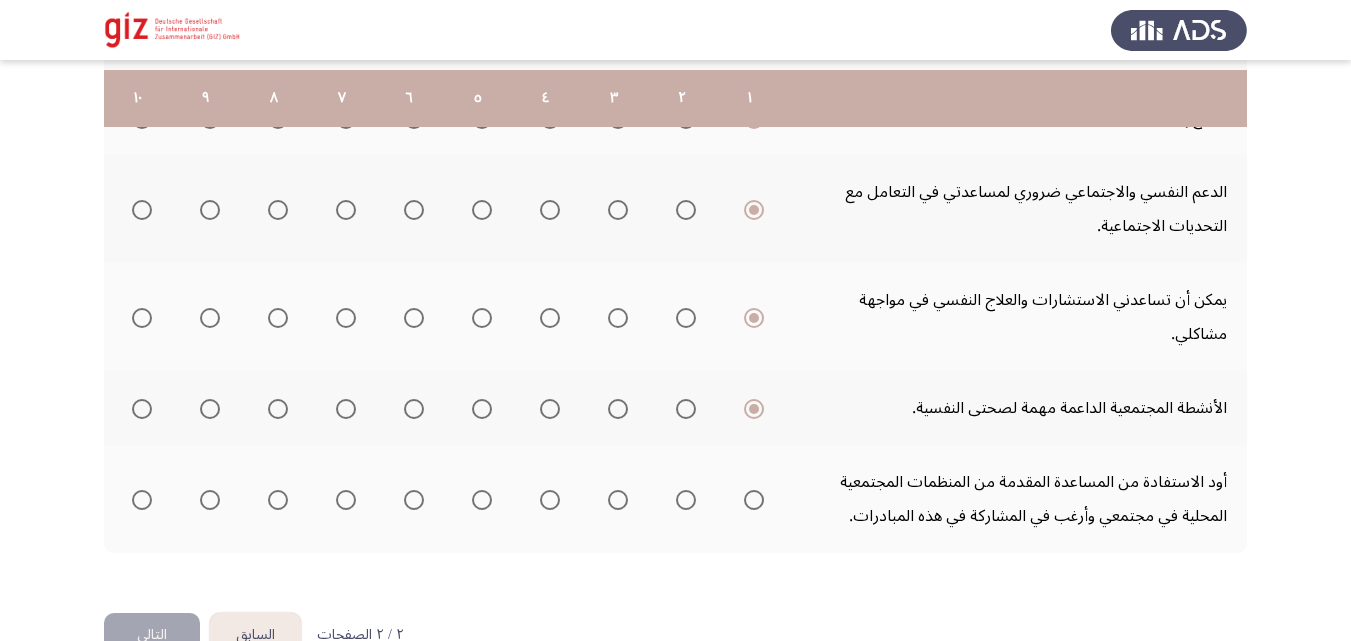 scroll, scrollTop: 795, scrollLeft: 0, axis: vertical 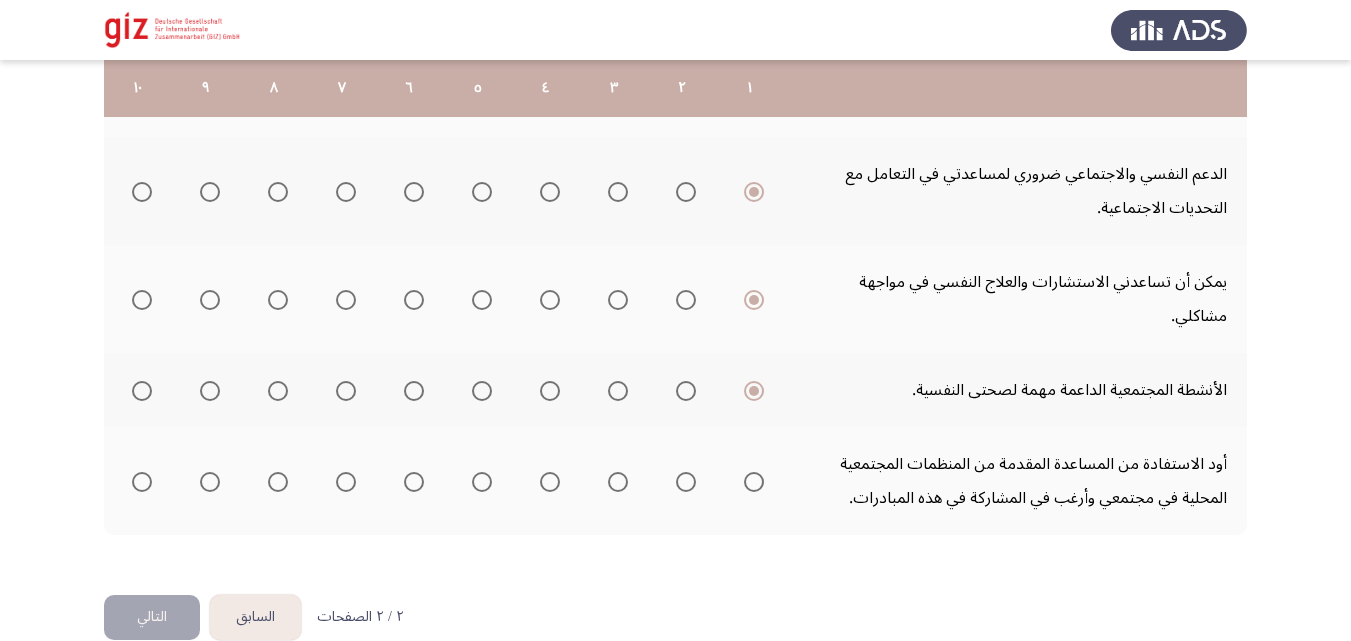 click 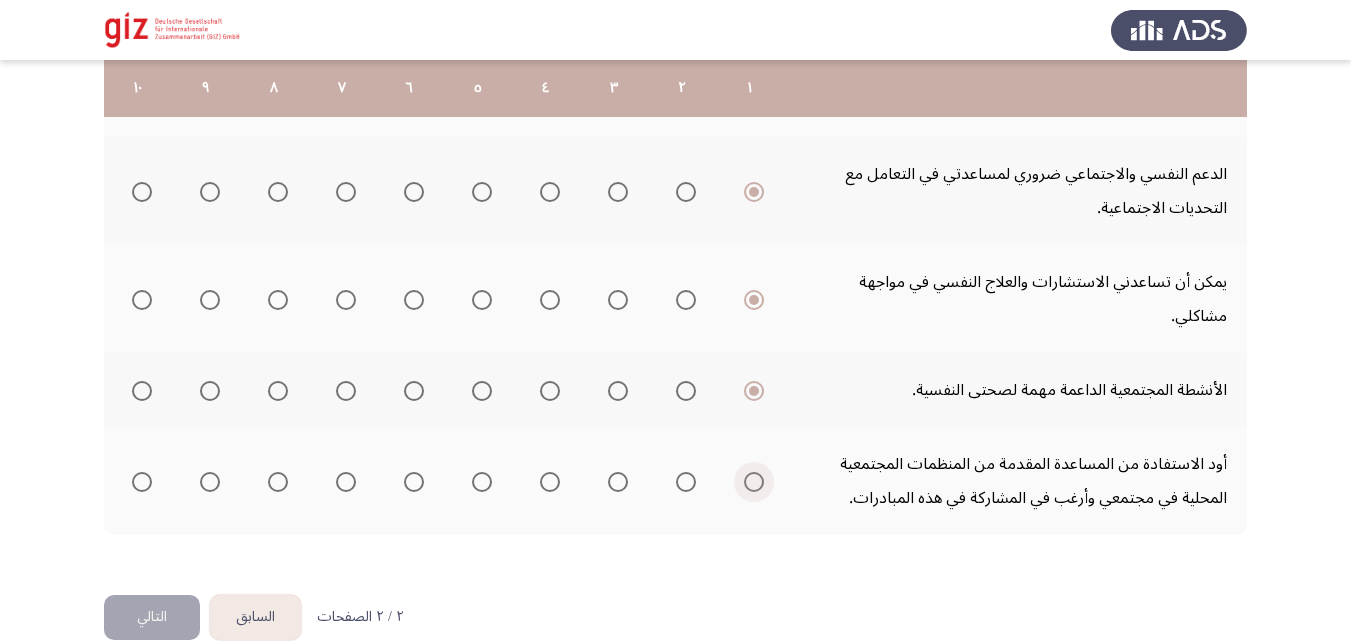 click at bounding box center [754, 482] 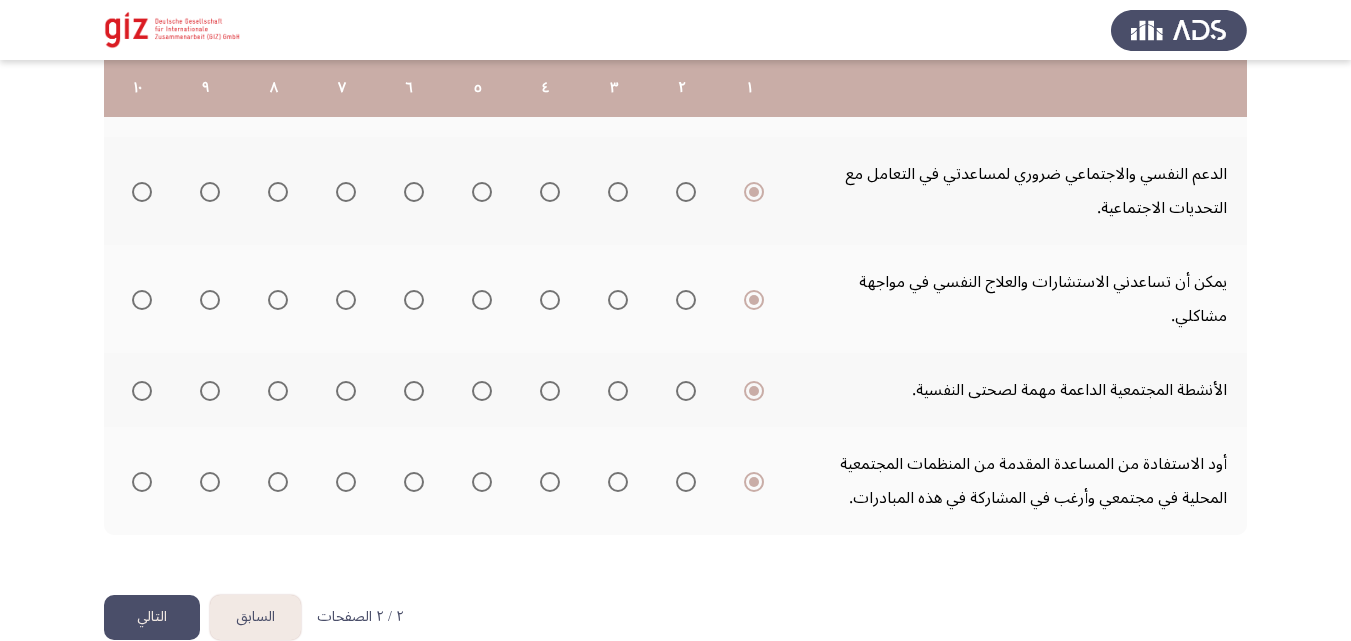 click on "التالي" 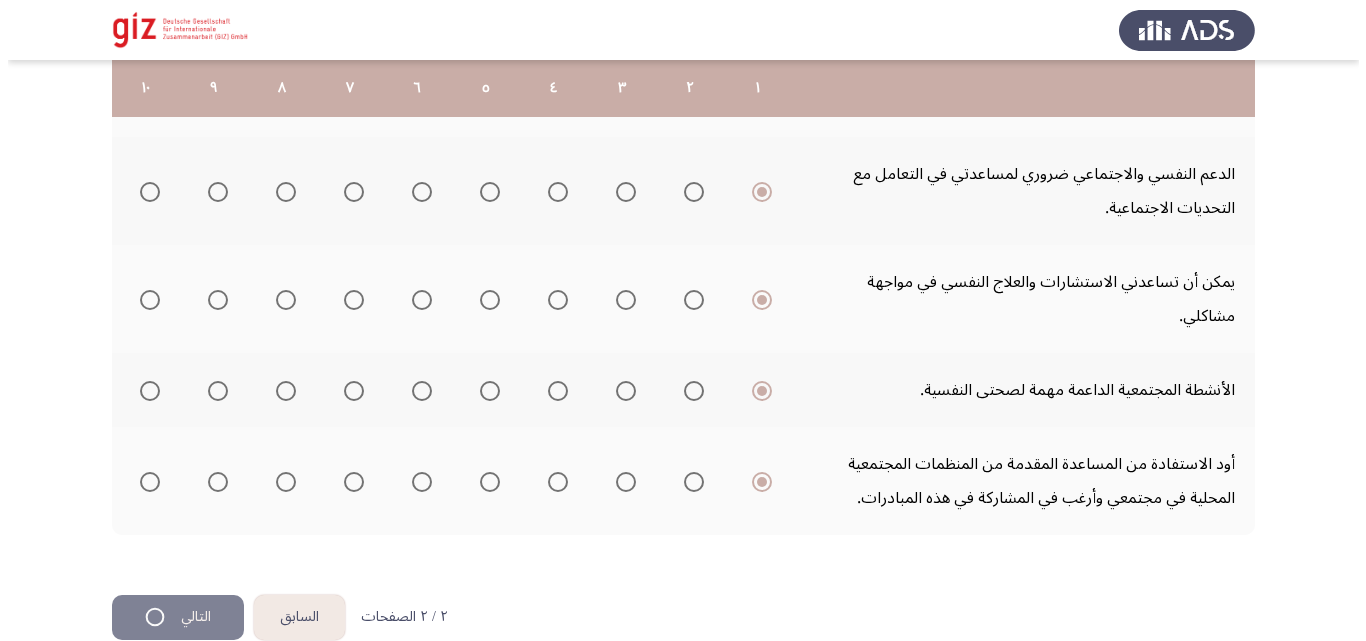 scroll, scrollTop: 0, scrollLeft: 0, axis: both 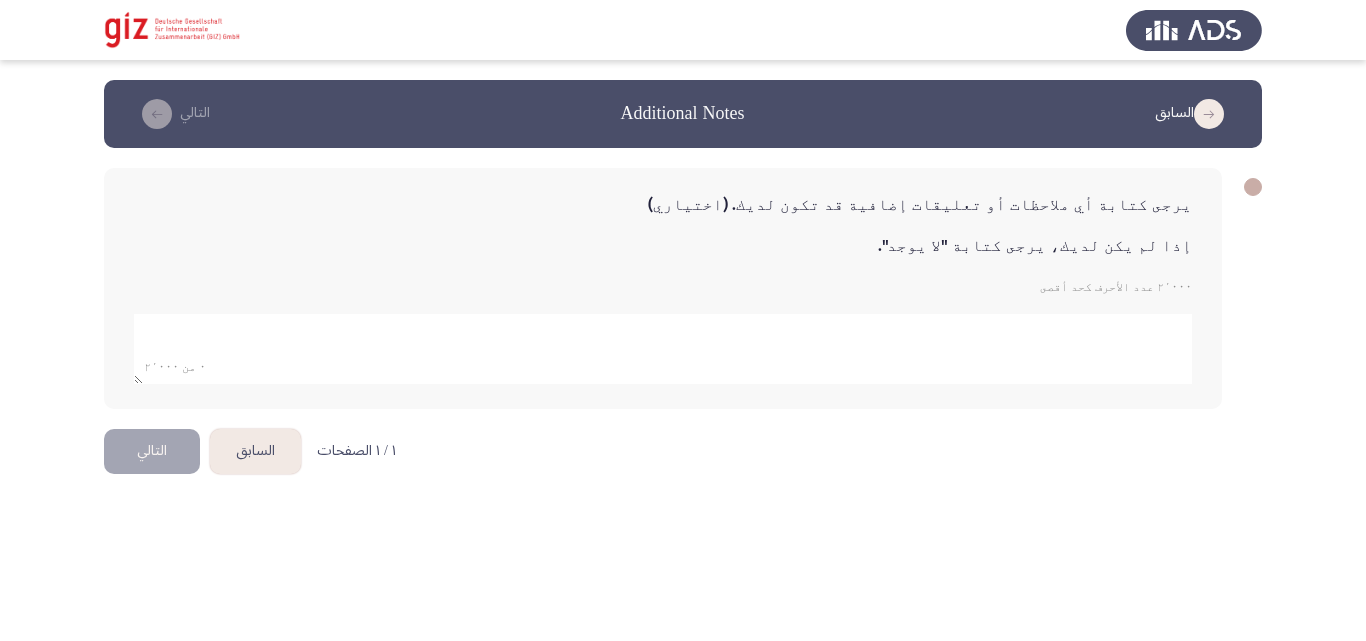 click 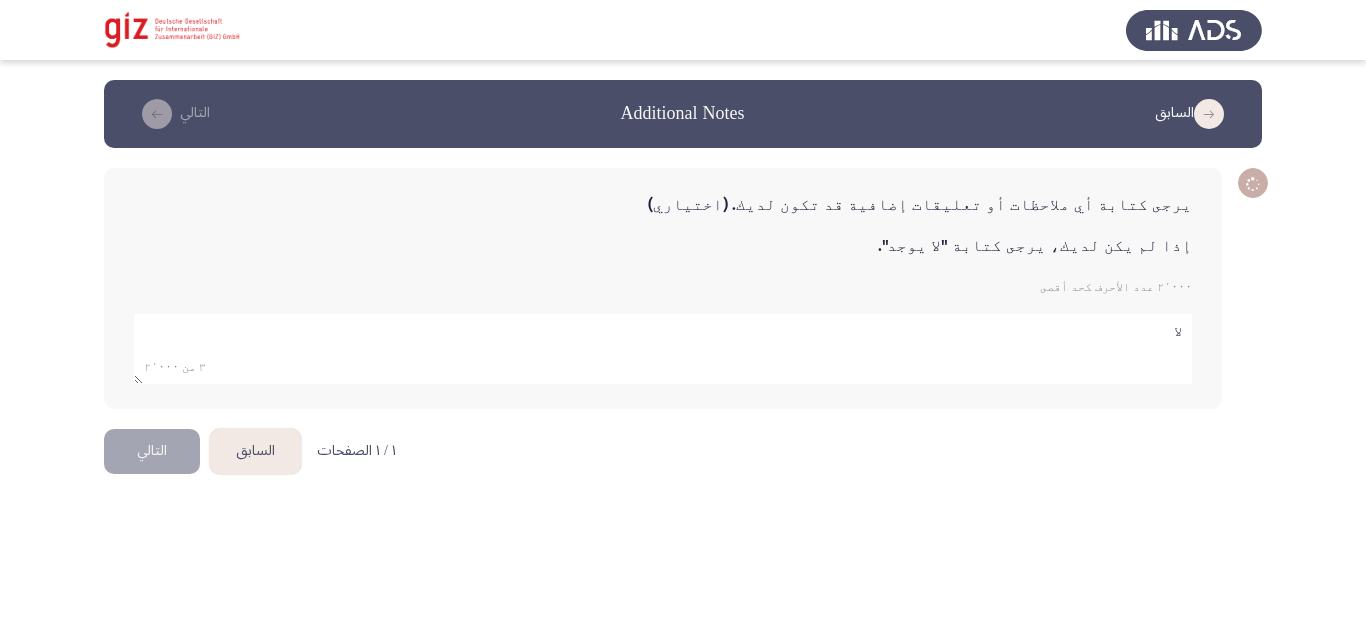 type on "لا" 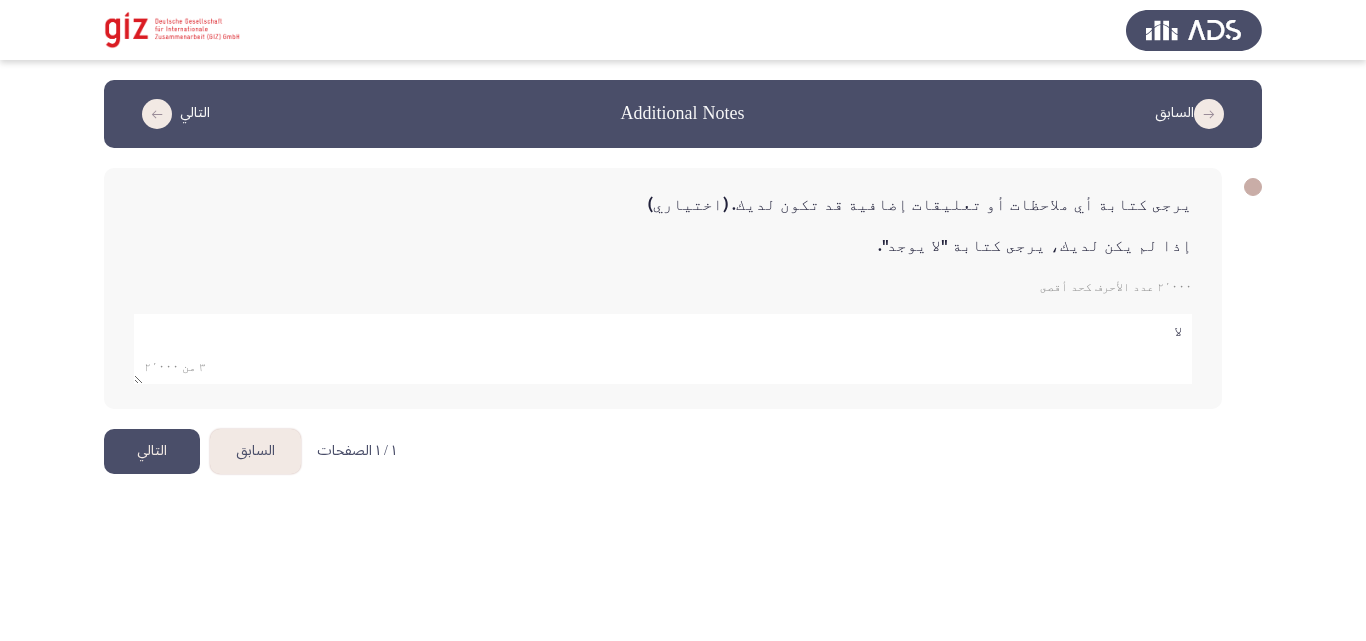 click on "التالي" 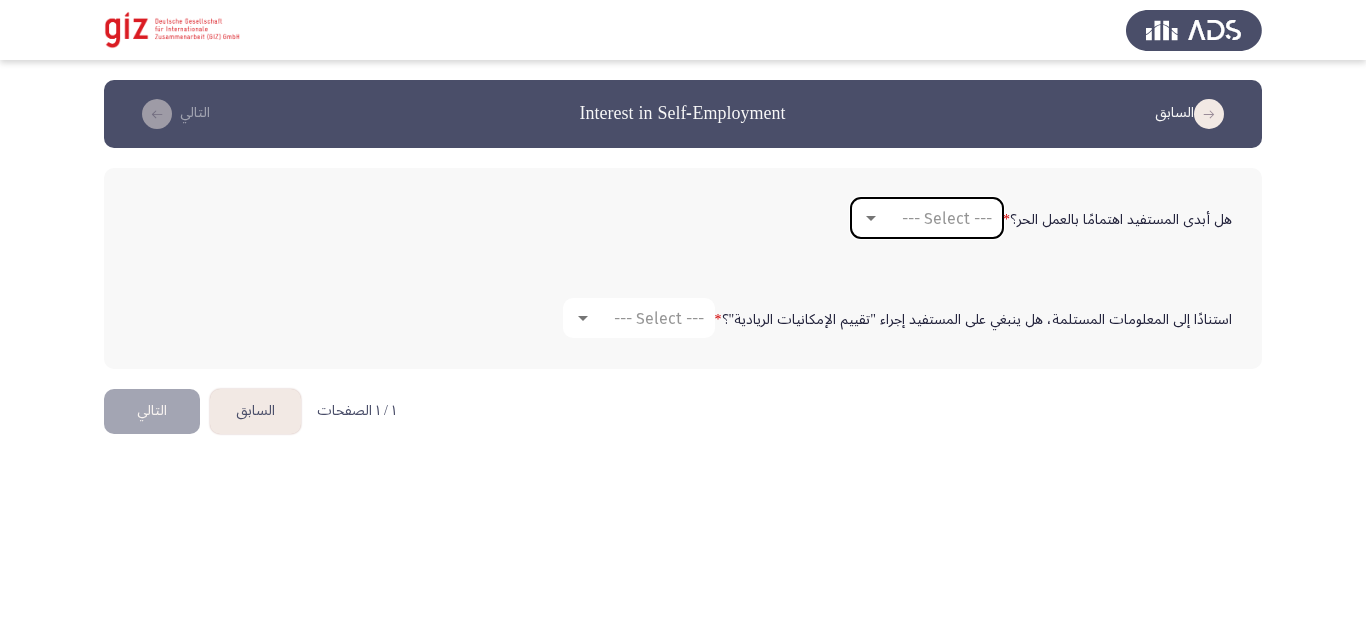click at bounding box center (871, 218) 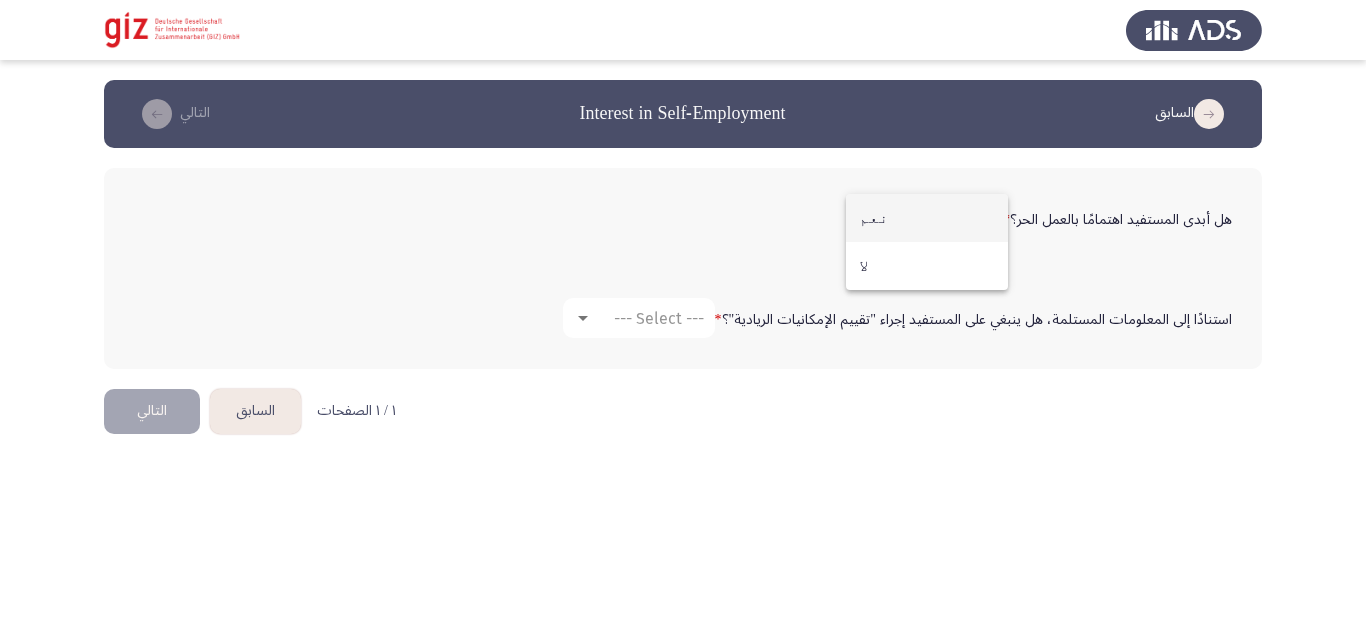 click on "نعم" at bounding box center (927, 218) 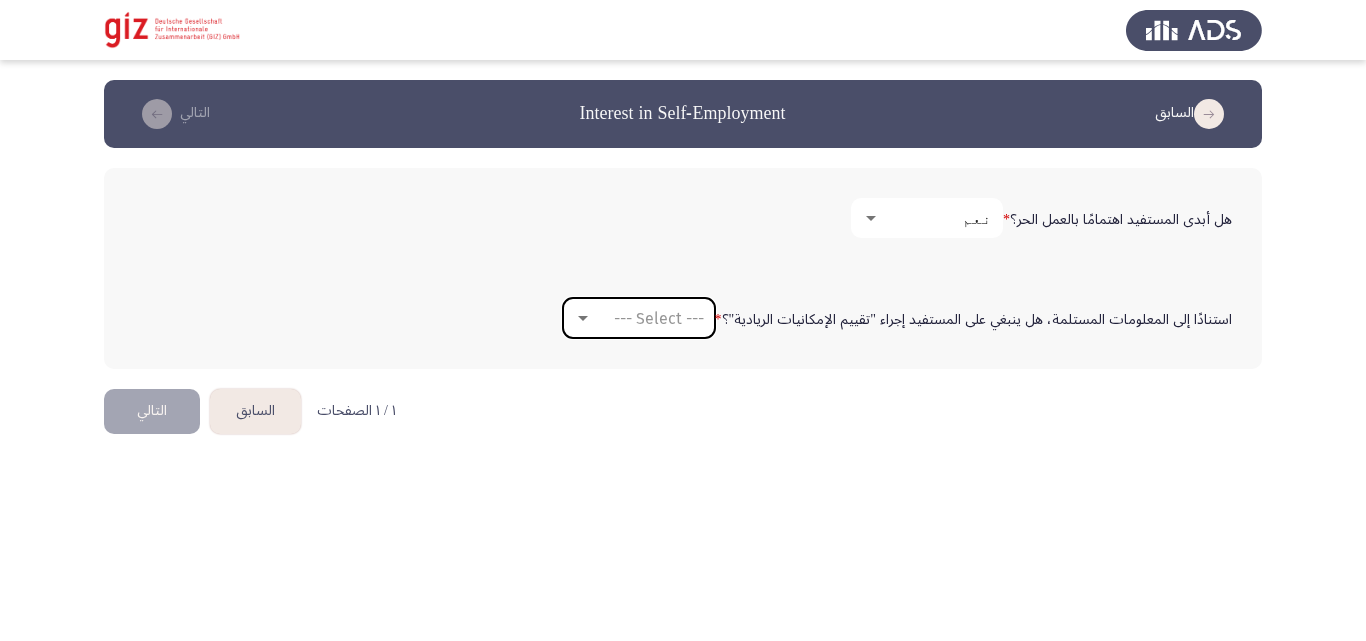 click on "--- Select ---" at bounding box center [659, 318] 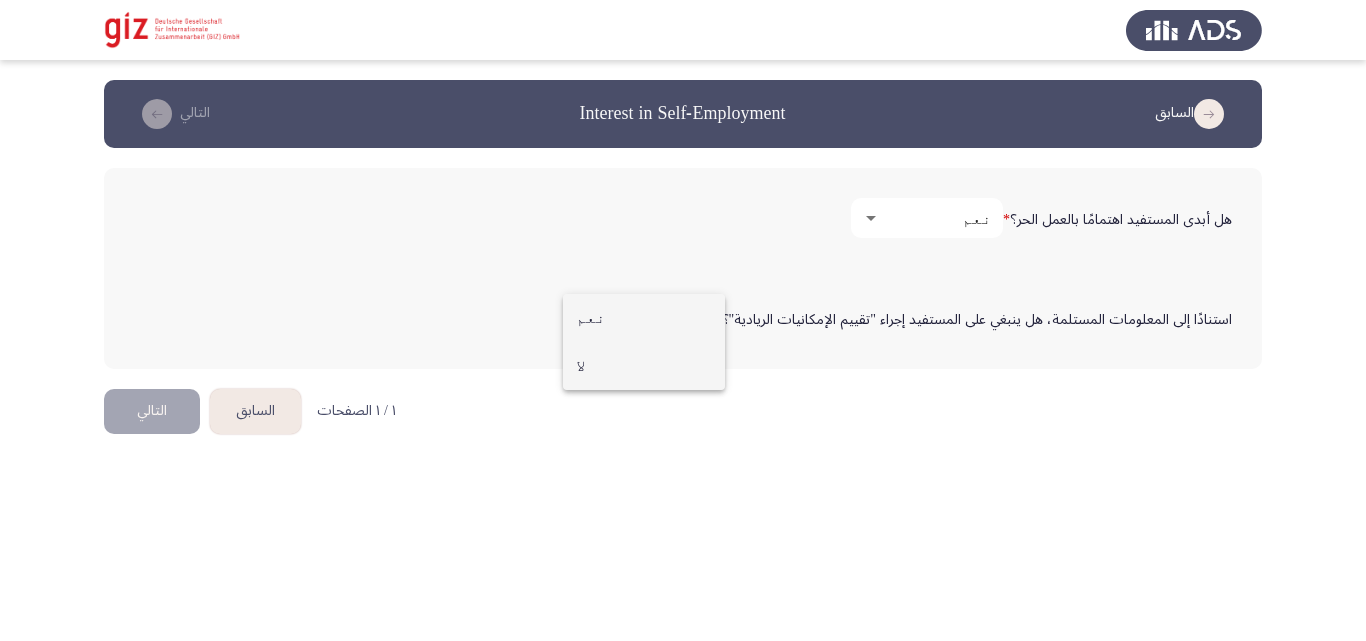 click on "لا" at bounding box center (644, 366) 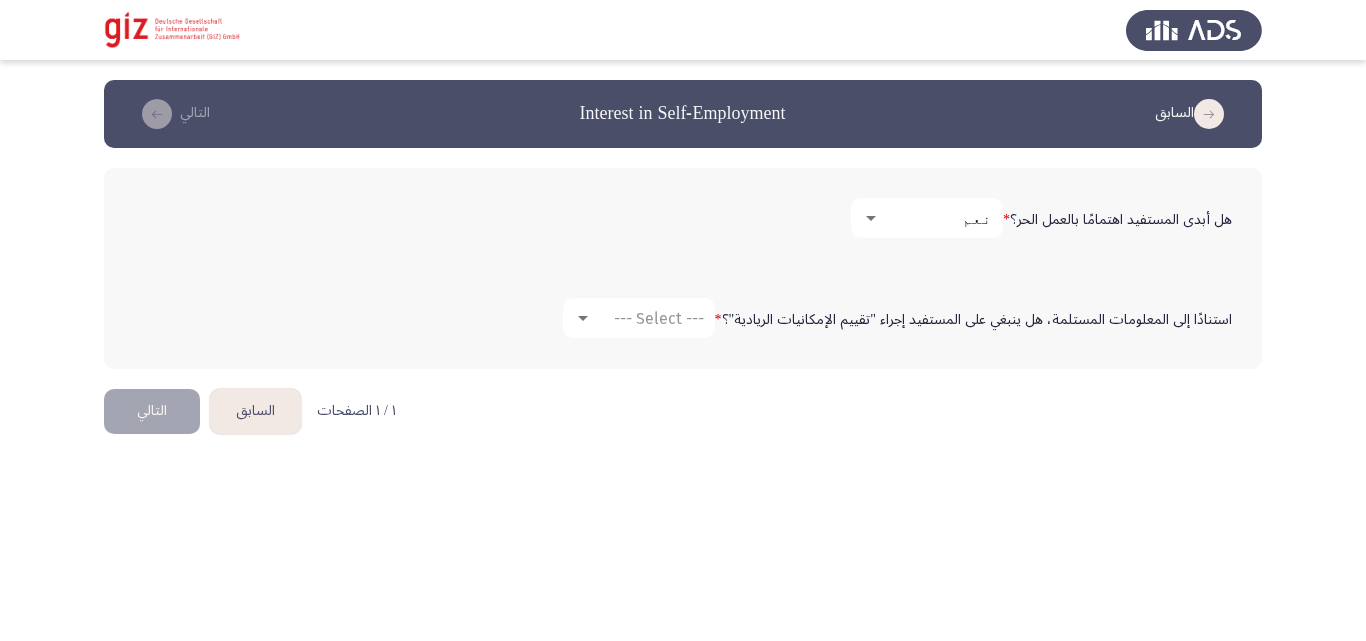click on "استنادًا إلى المعلومات المستلمة، هل ينبغي على المستفيد إجراء "تقييم الإمكانيات الريادية"؟   * --- Select ---" 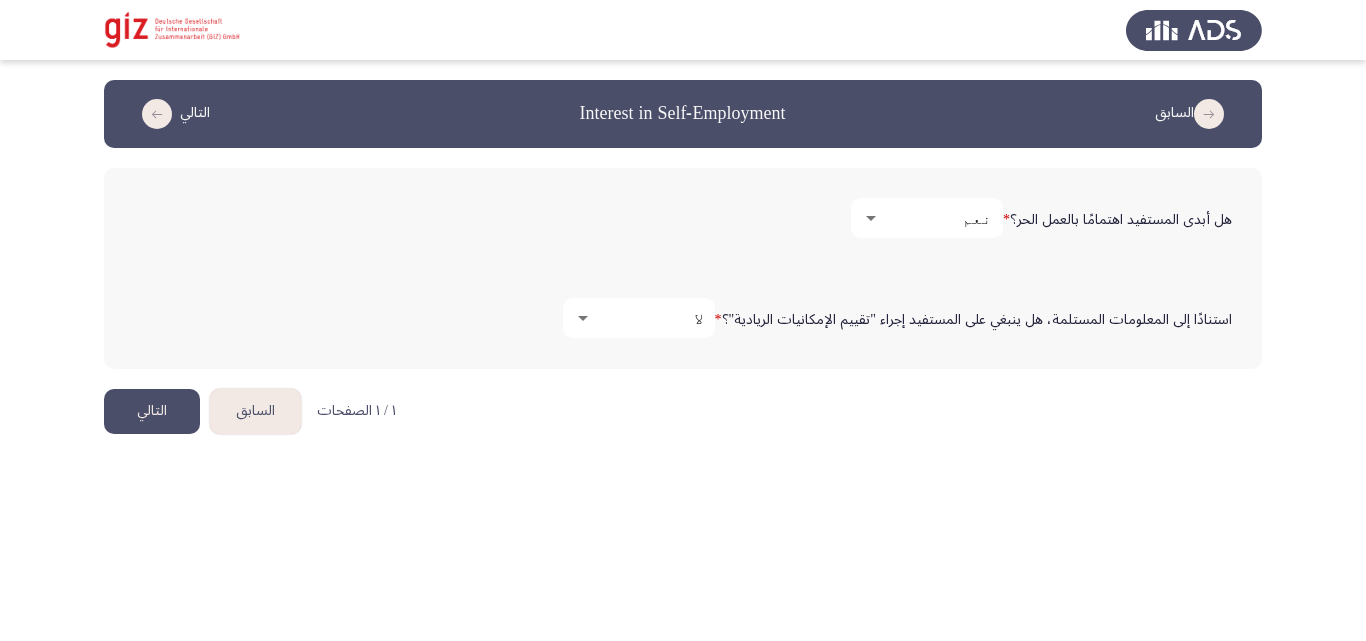 click on "التالي" 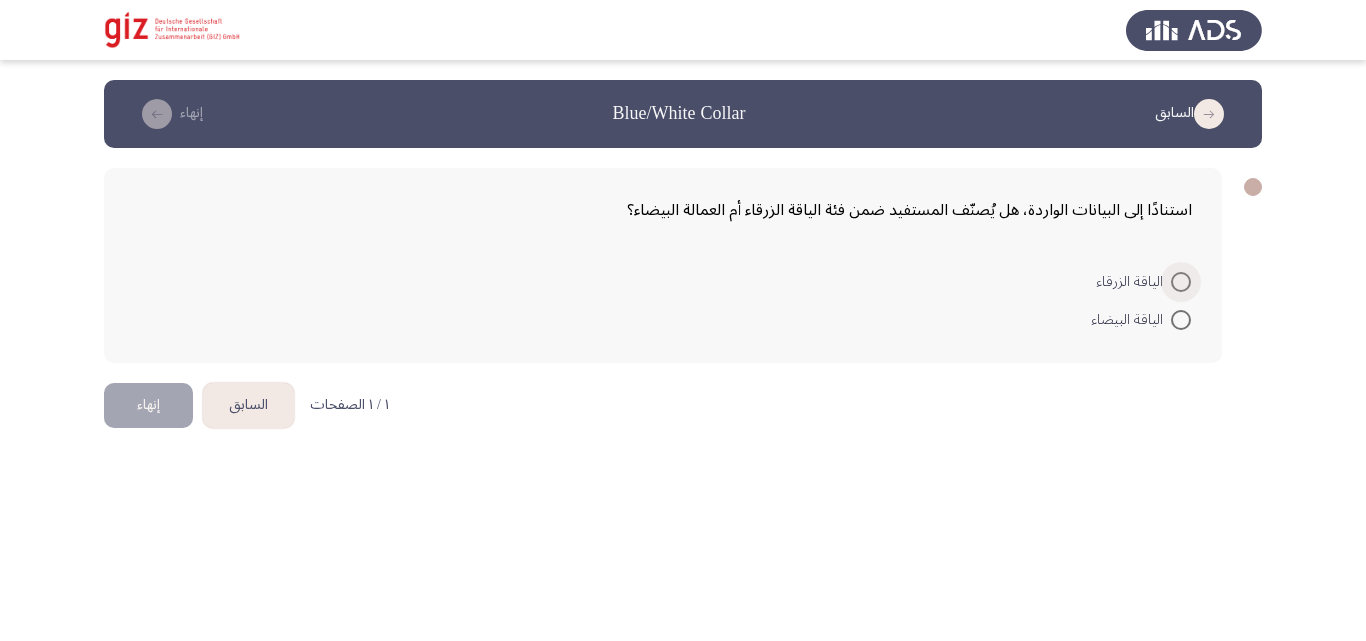 click at bounding box center [1181, 282] 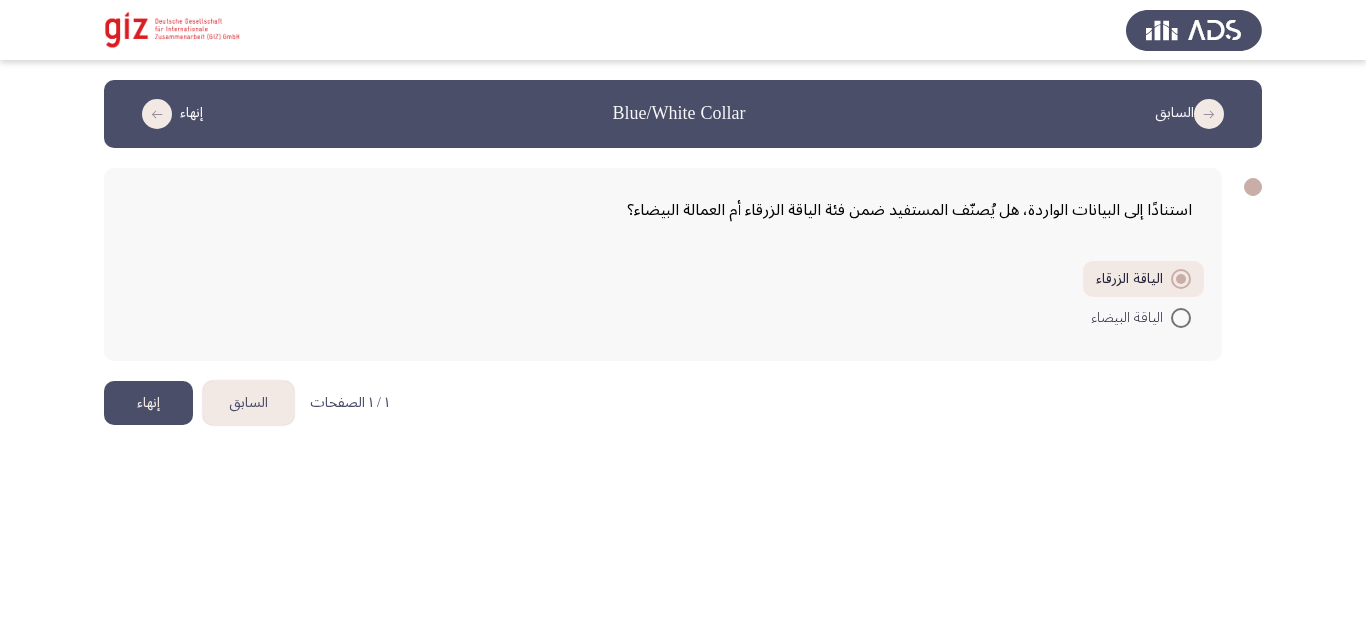 click on "إنهاء" 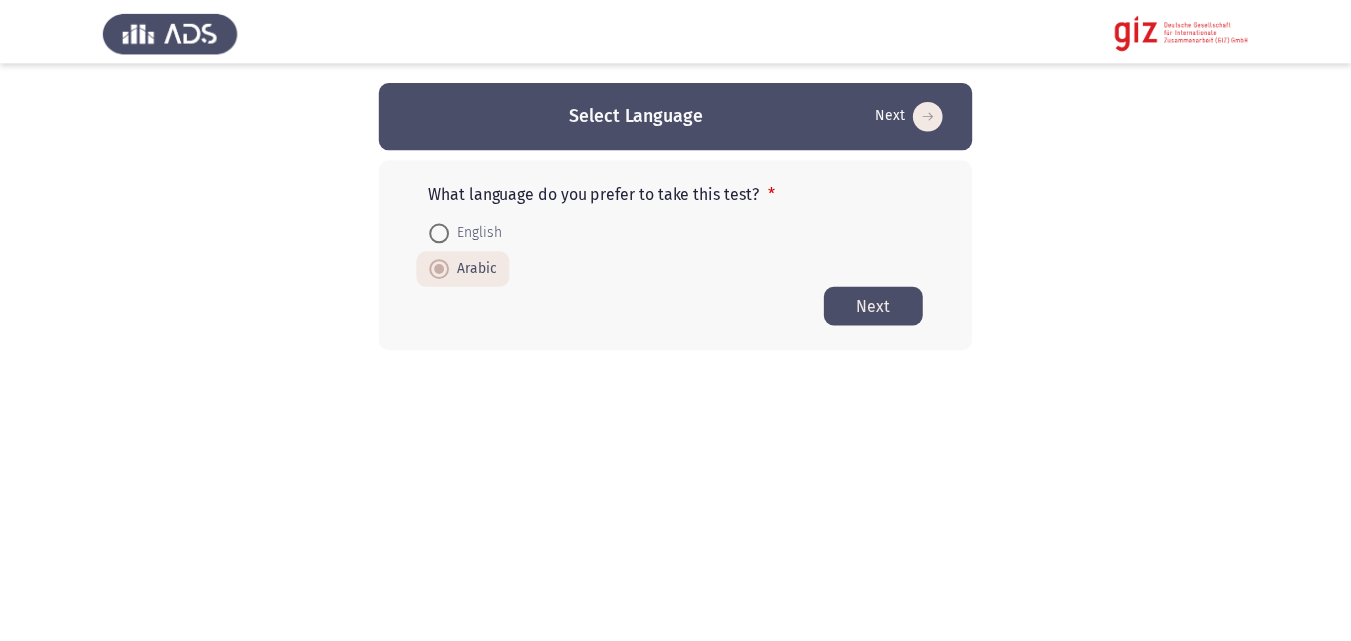 scroll, scrollTop: 0, scrollLeft: 0, axis: both 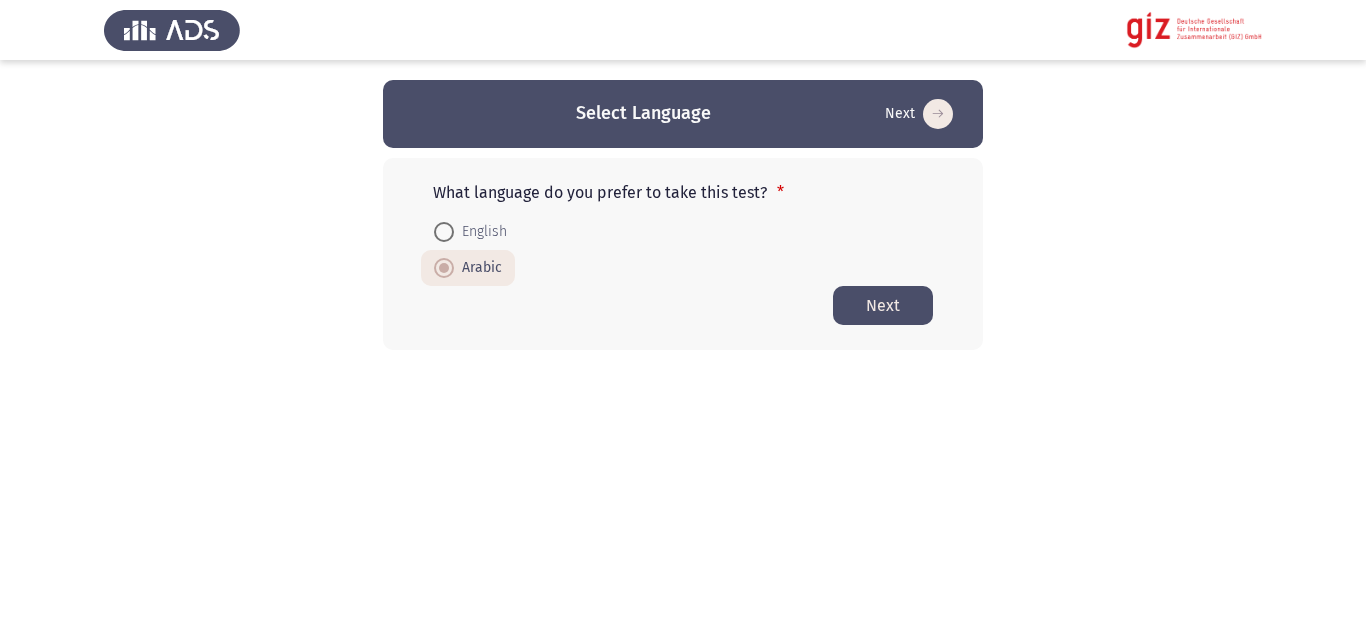 click on "What language do you prefer to take this test?  *    English     Arabic   Next" 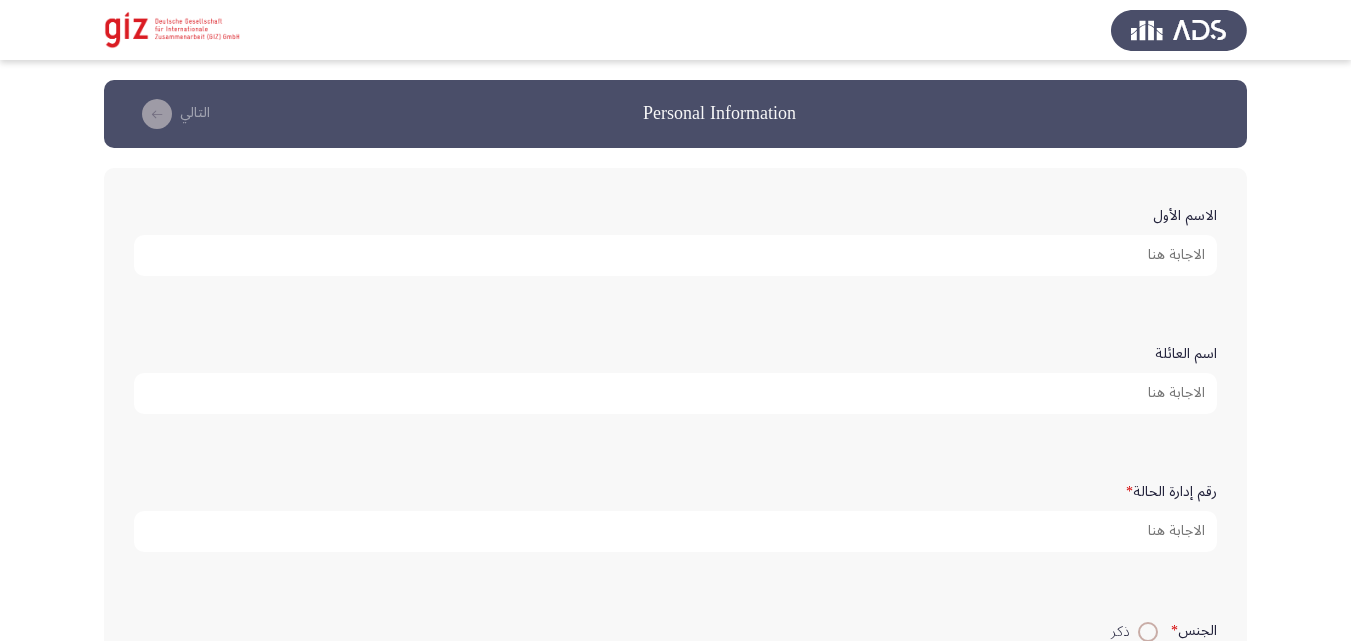 click on "الاسم الأول" at bounding box center (675, 255) 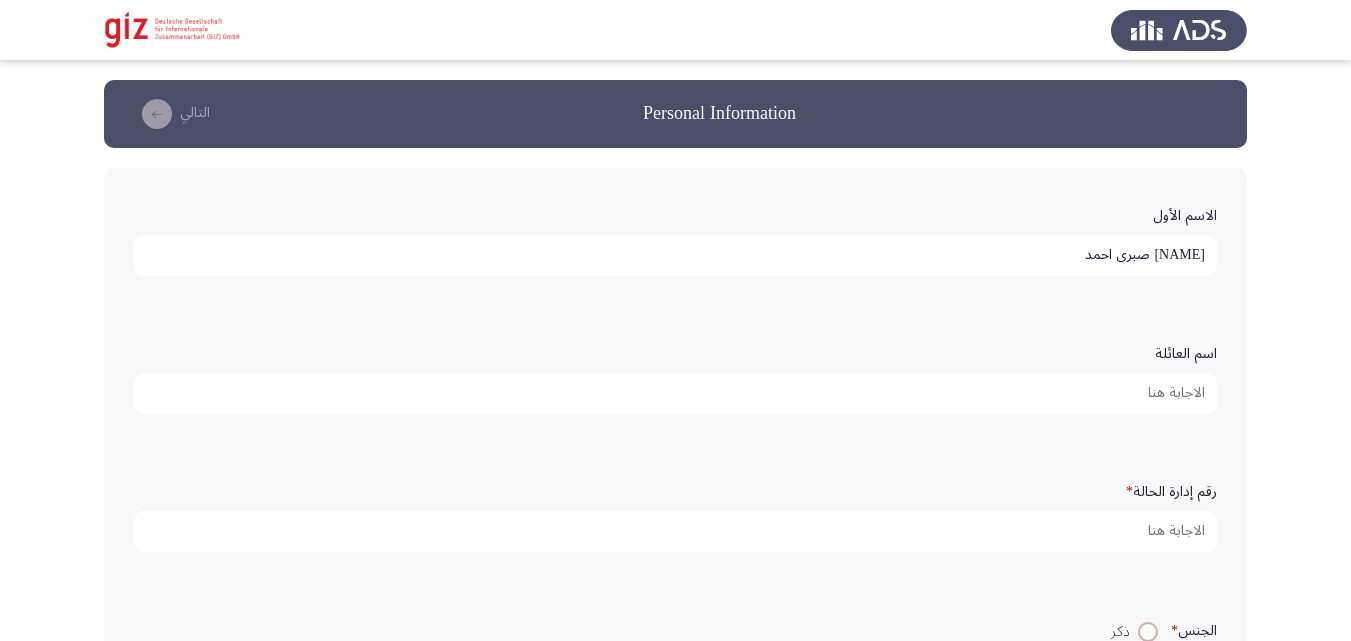 type on "[NAME] صبري احمد" 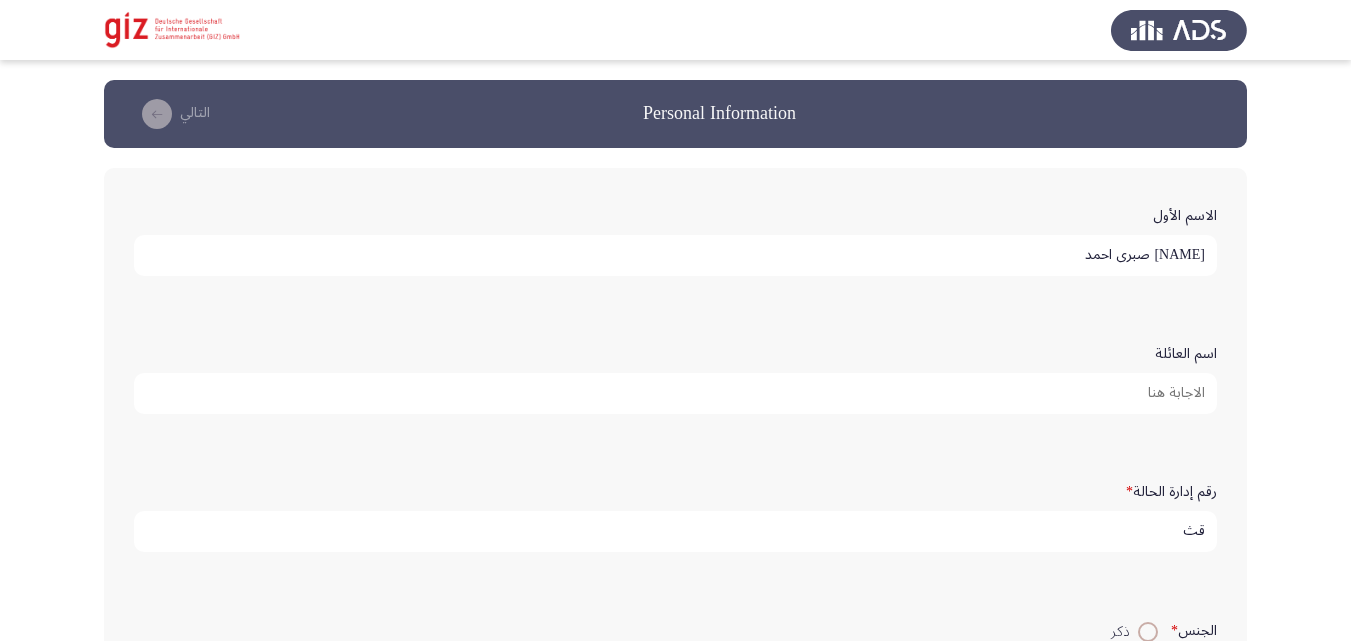 type on "ق" 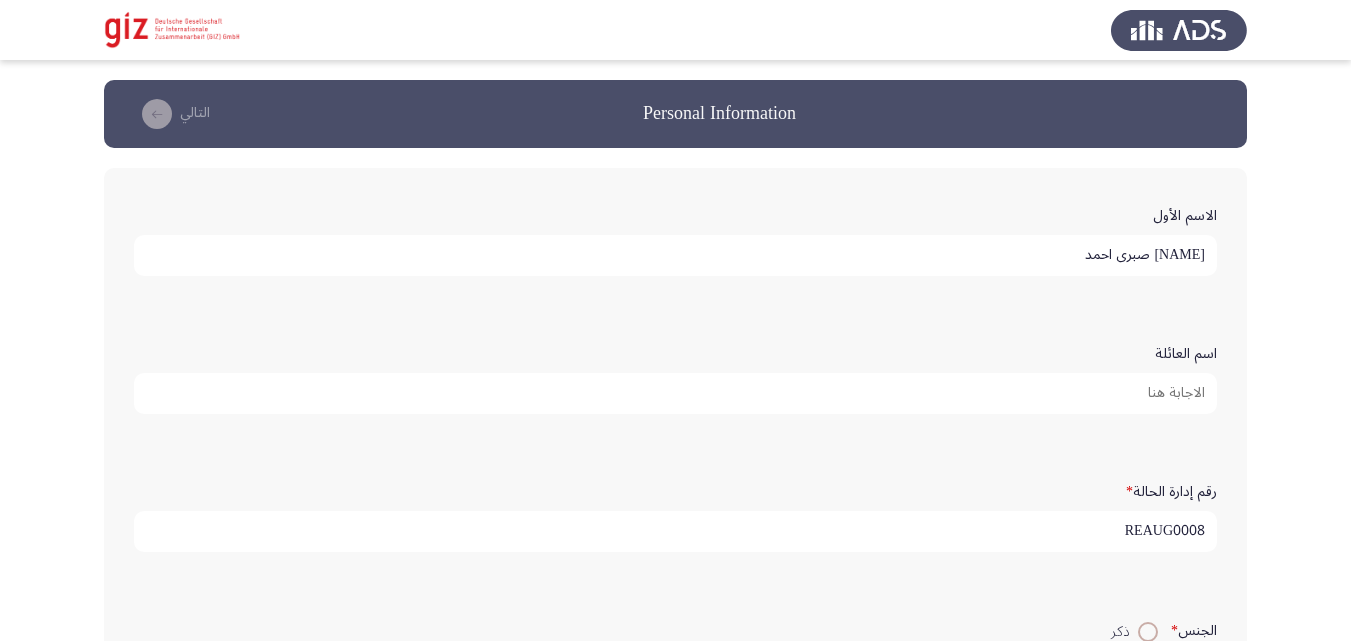 click on "REAUG0008" at bounding box center (675, 531) 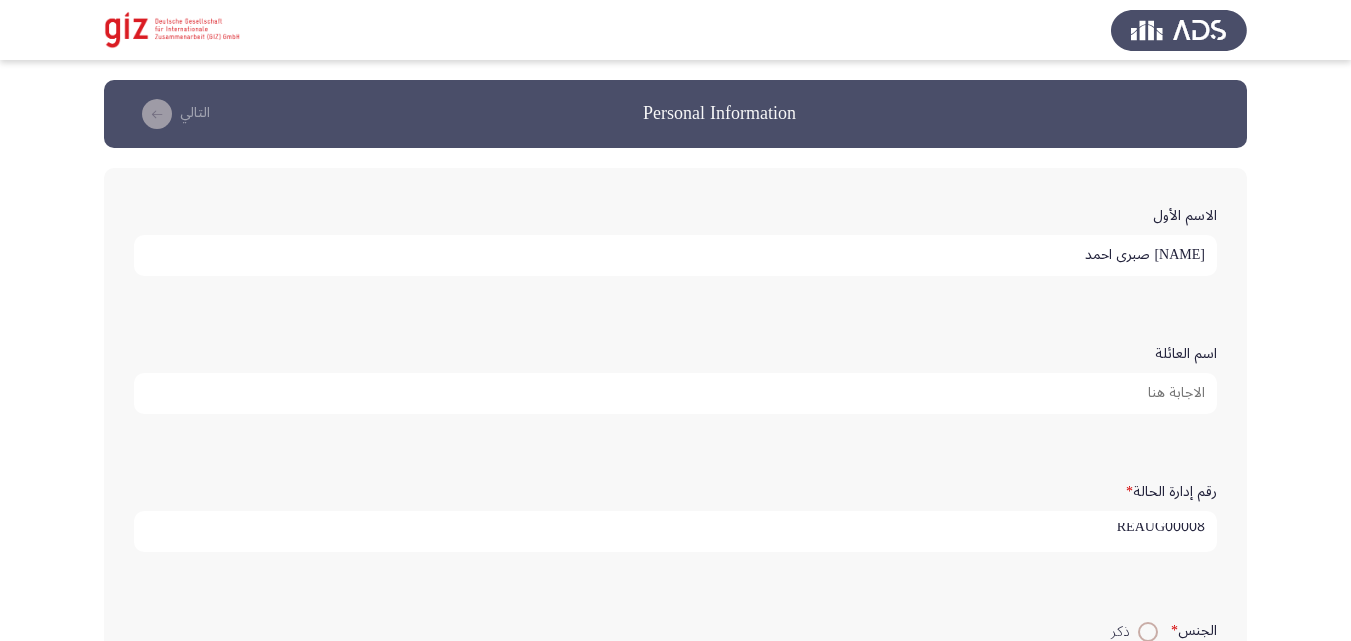 scroll, scrollTop: 5, scrollLeft: 0, axis: vertical 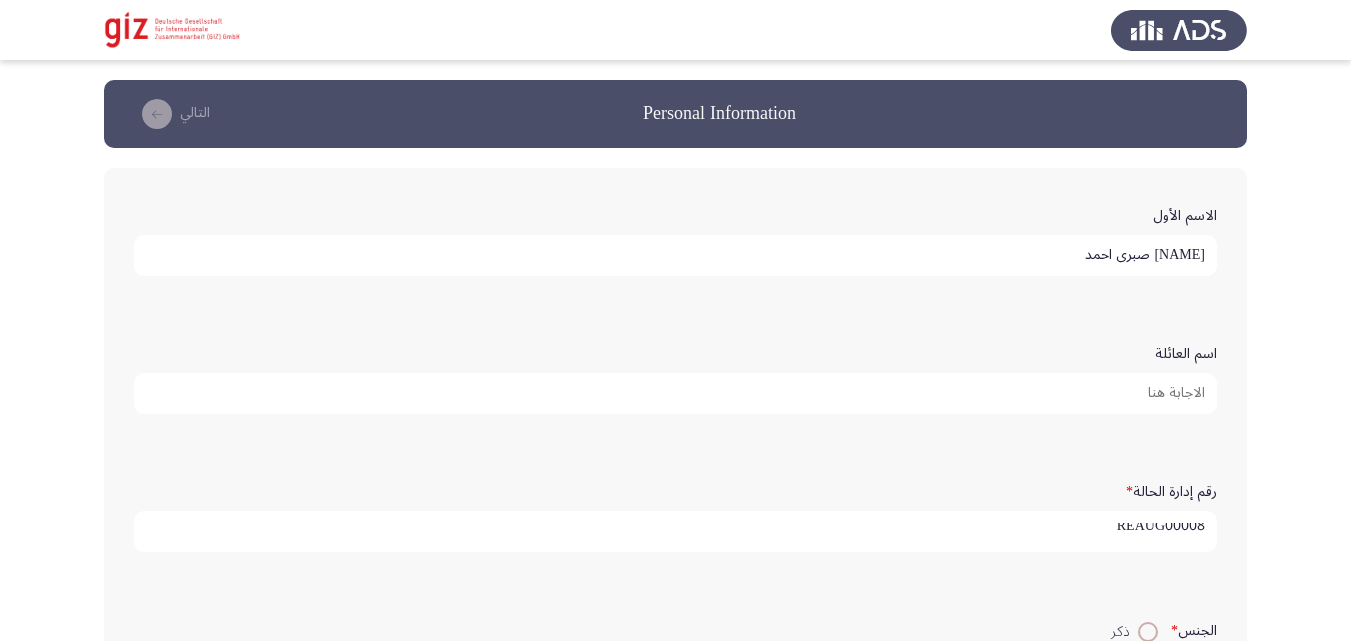 type on "REAUG00008" 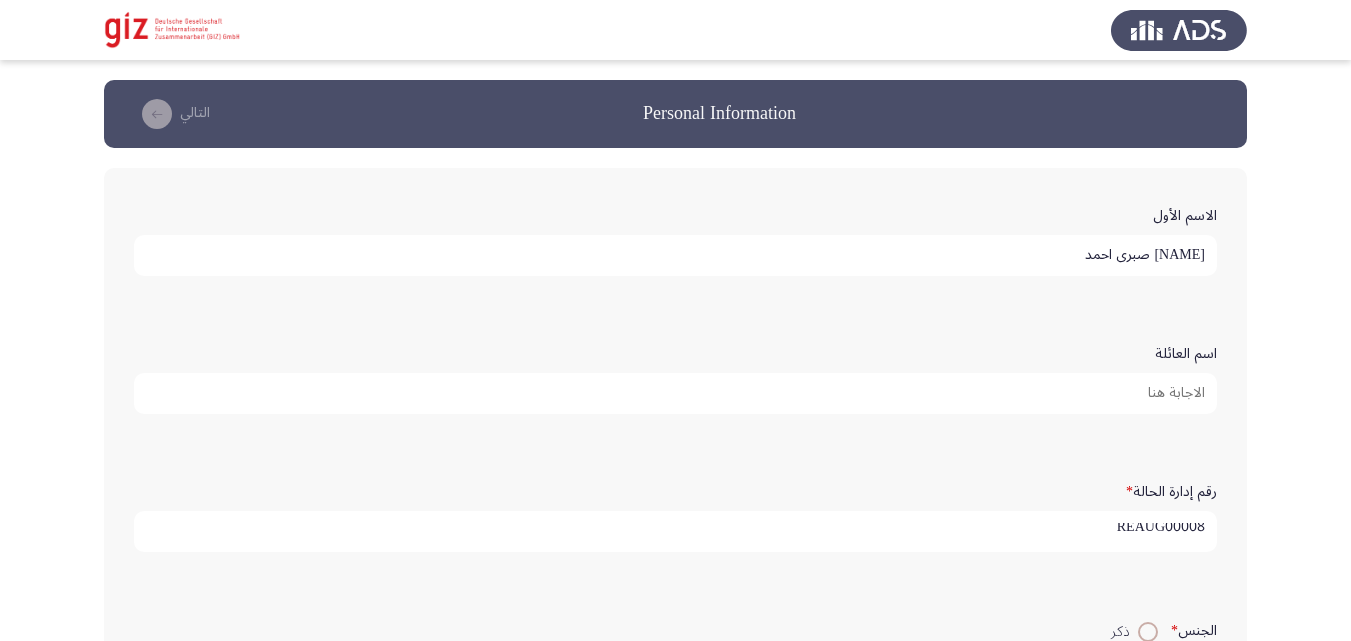 scroll, scrollTop: 5, scrollLeft: 0, axis: vertical 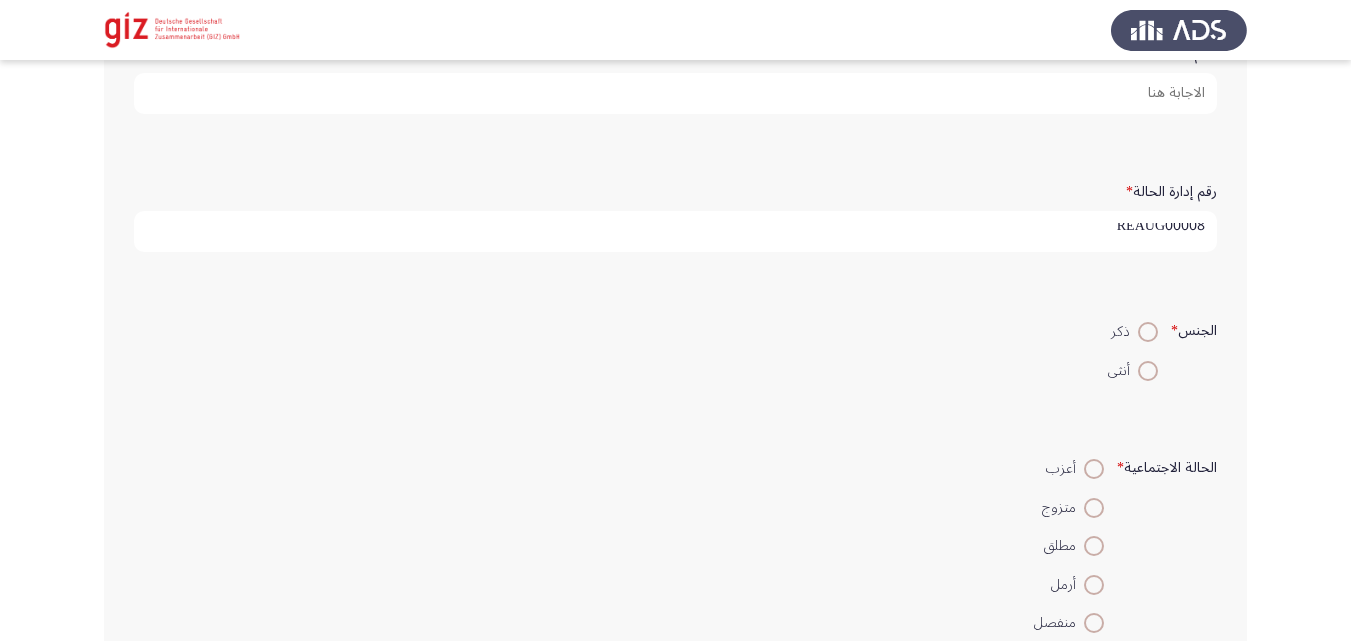 click at bounding box center (1148, 332) 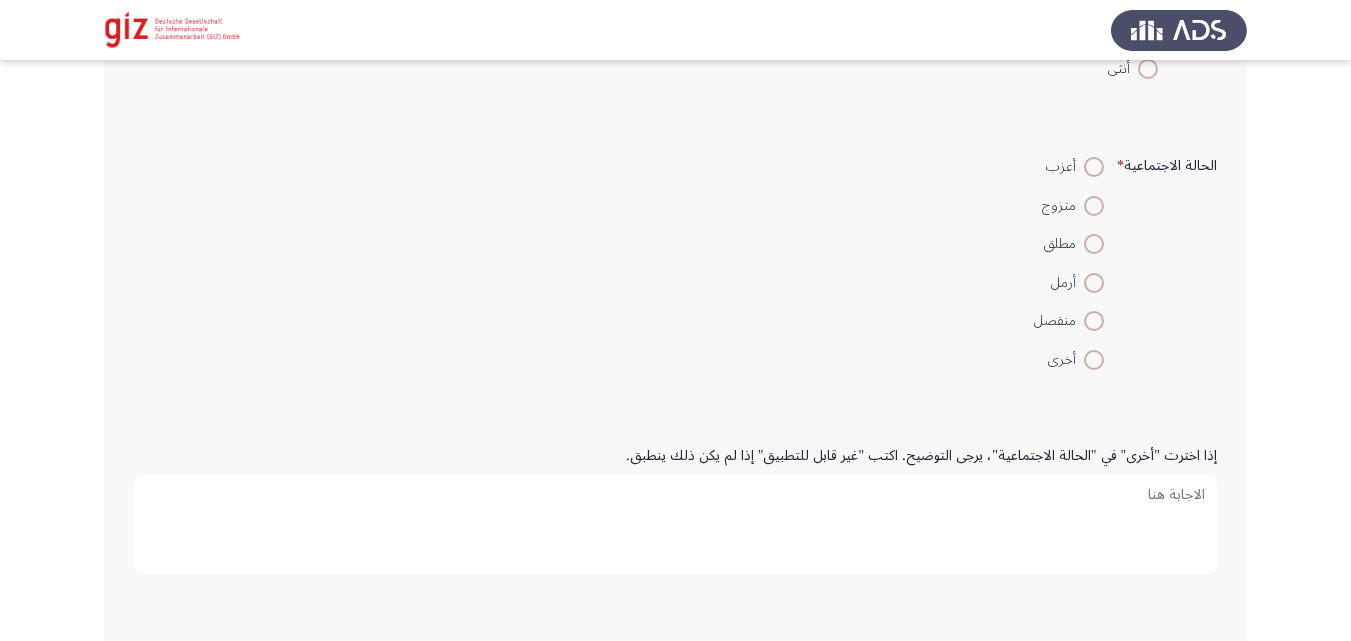 scroll, scrollTop: 603, scrollLeft: 0, axis: vertical 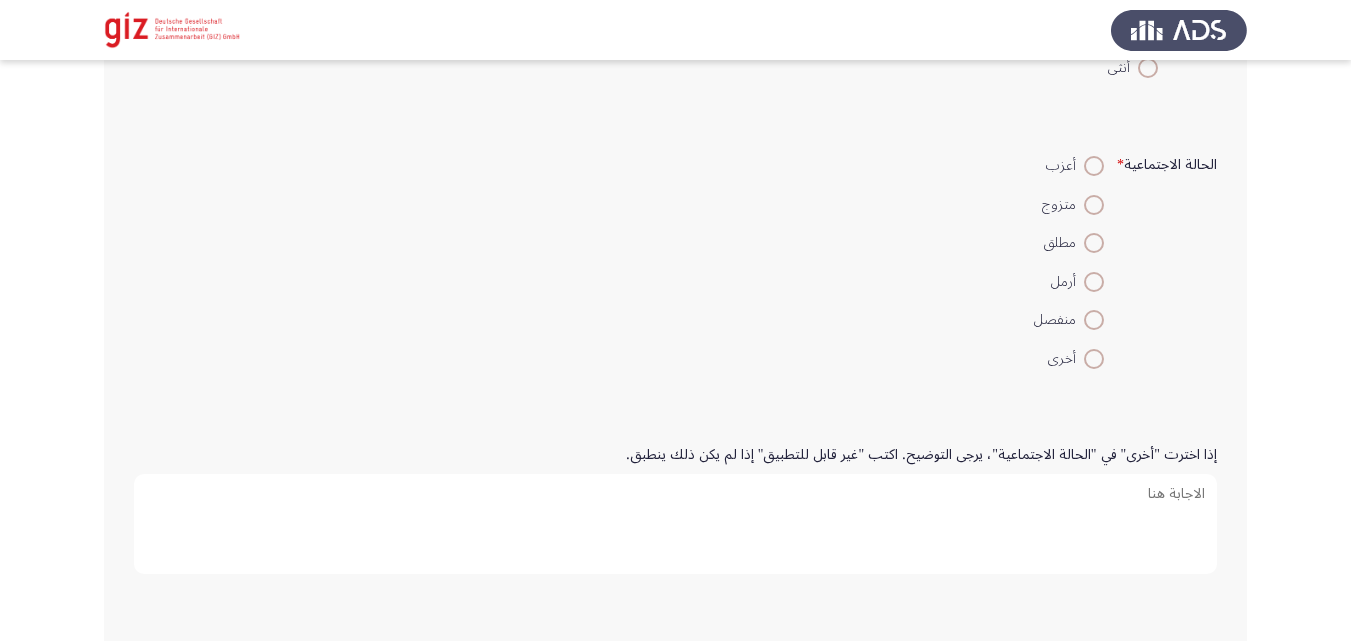 click at bounding box center (1094, 243) 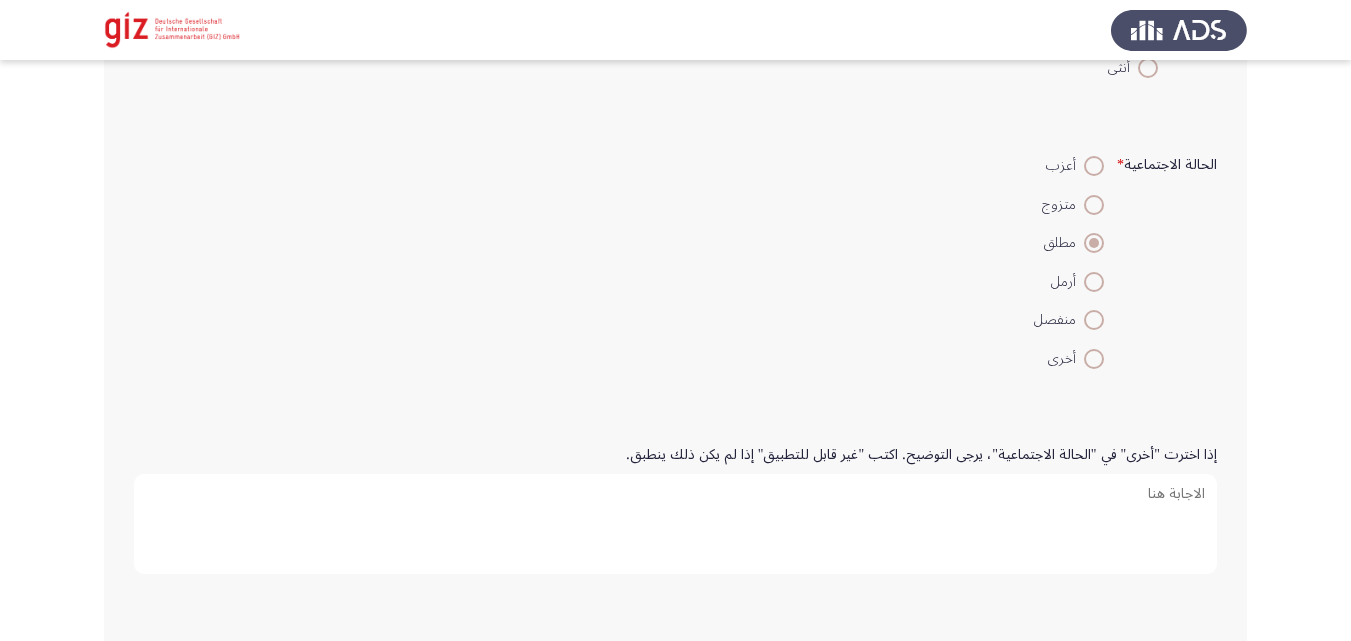 click at bounding box center (1094, 205) 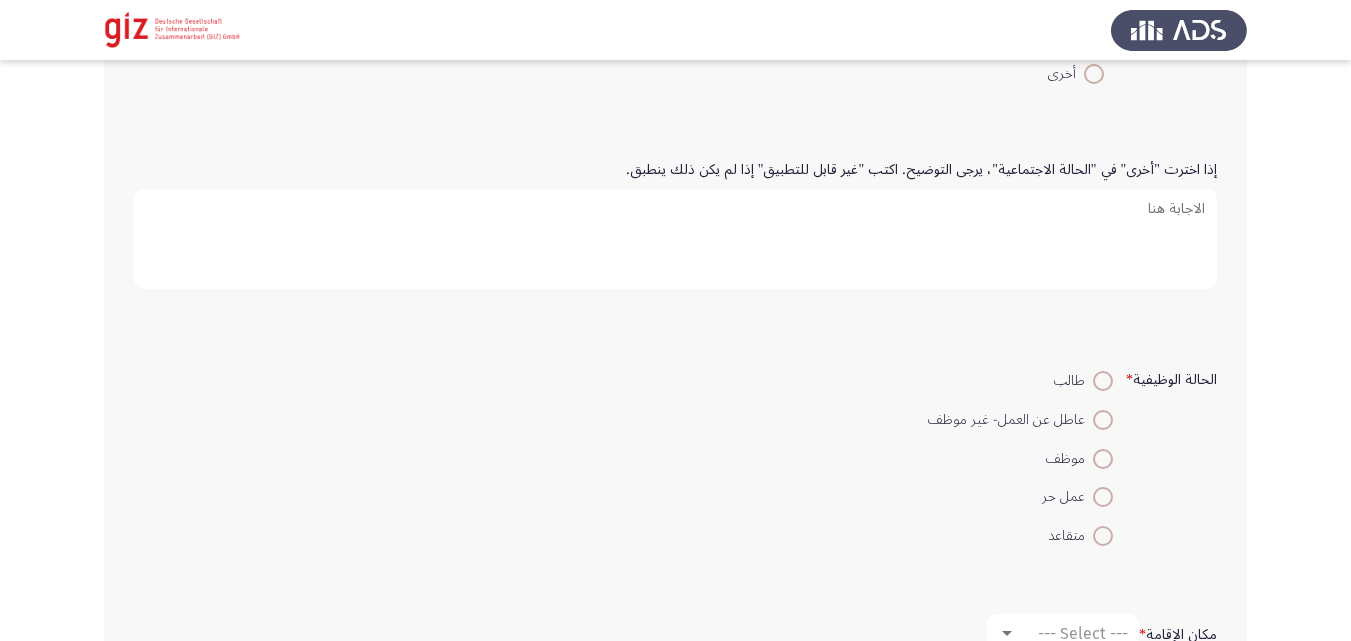 scroll, scrollTop: 922, scrollLeft: 0, axis: vertical 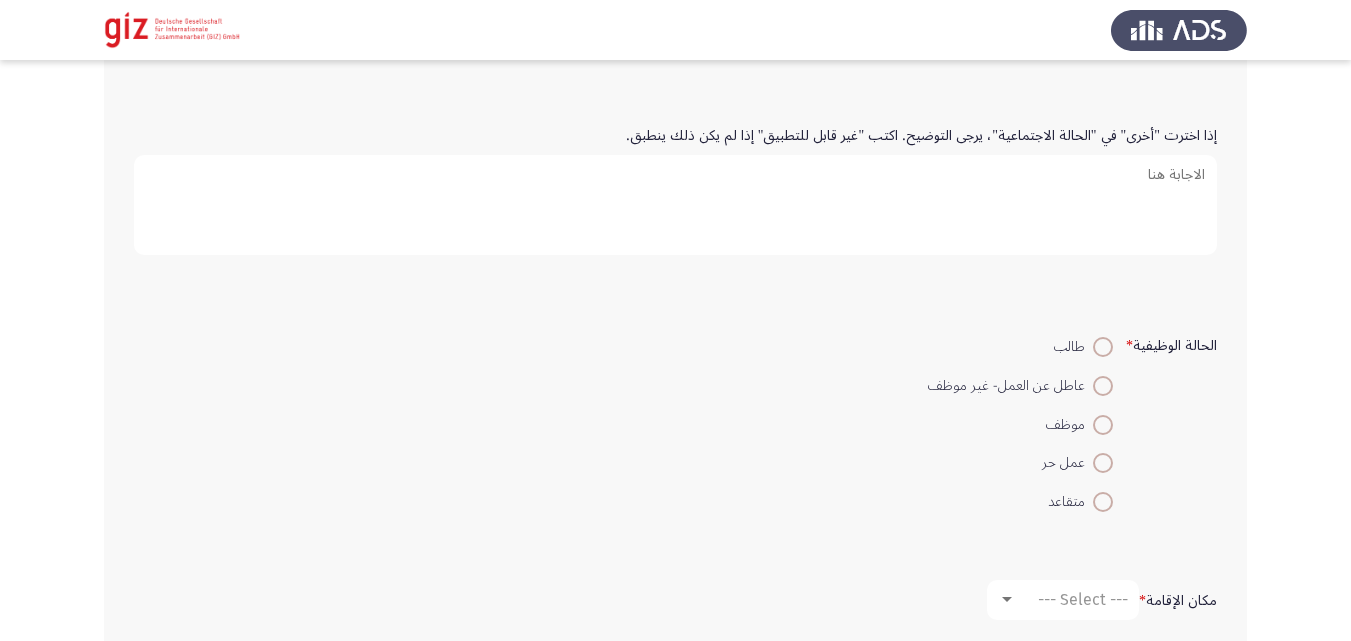 click at bounding box center (1103, 386) 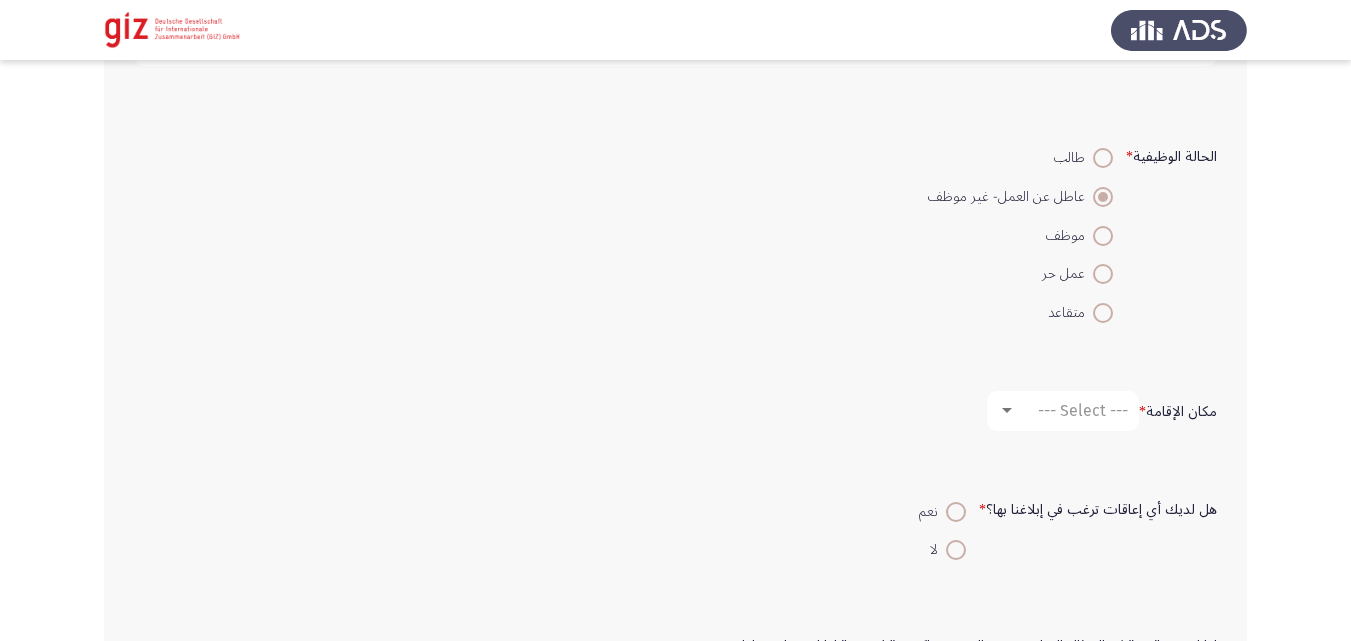 scroll, scrollTop: 1112, scrollLeft: 0, axis: vertical 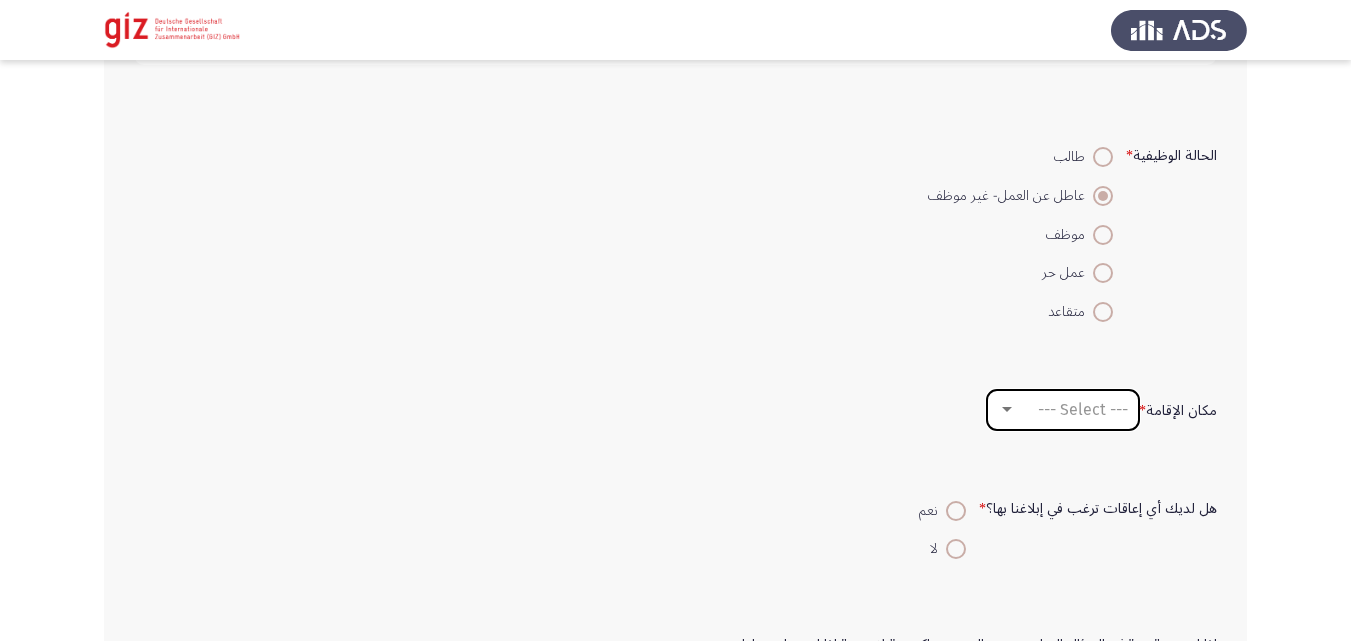 click on "--- Select ---" at bounding box center (1083, 409) 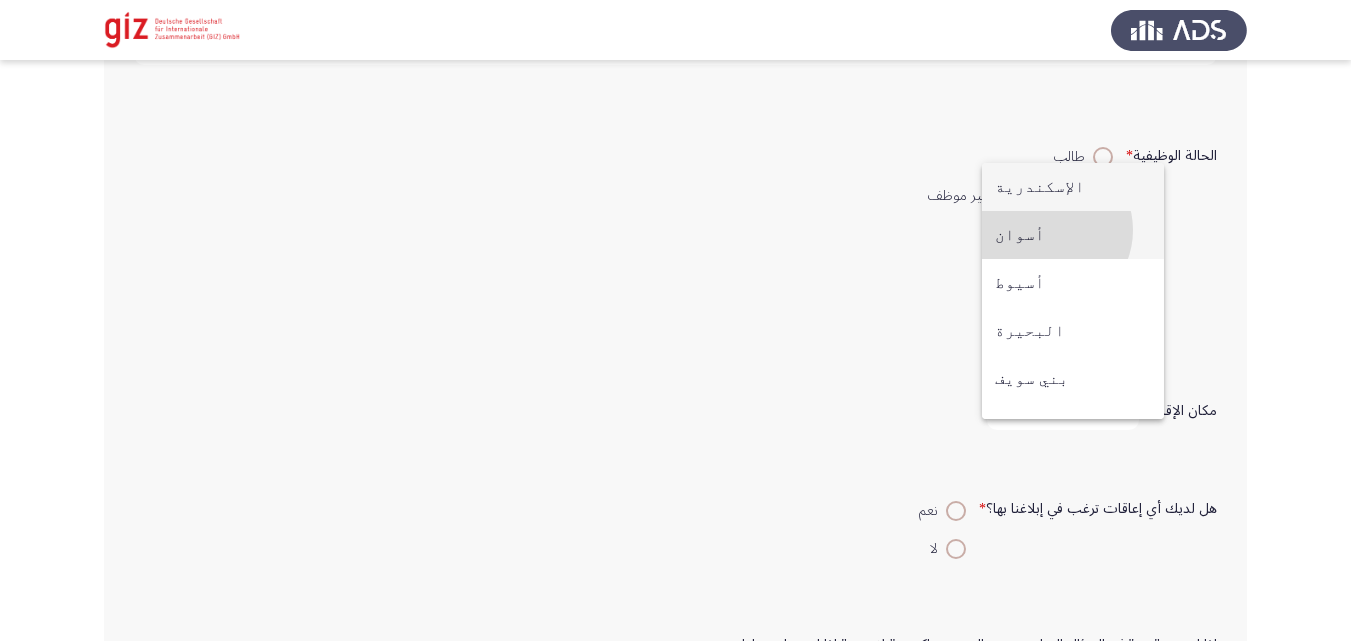 click on "أسوان" at bounding box center [1073, 235] 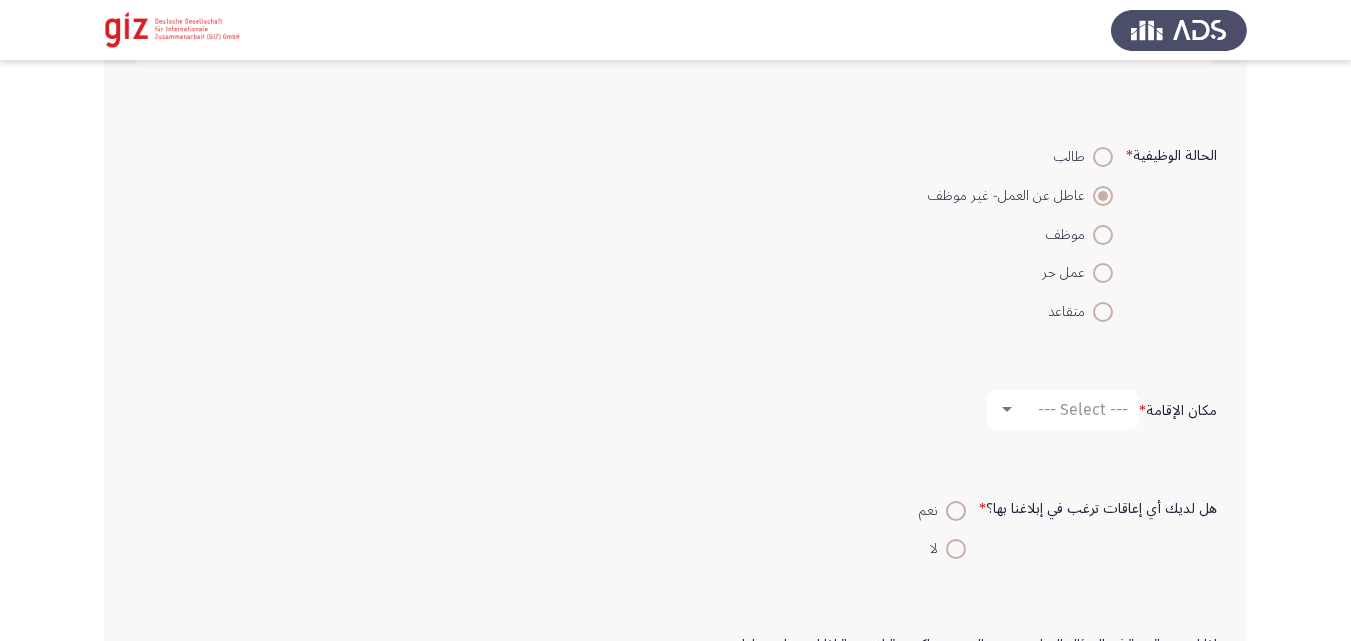 drag, startPoint x: 1046, startPoint y: 230, endPoint x: 1052, endPoint y: 255, distance: 25.70992 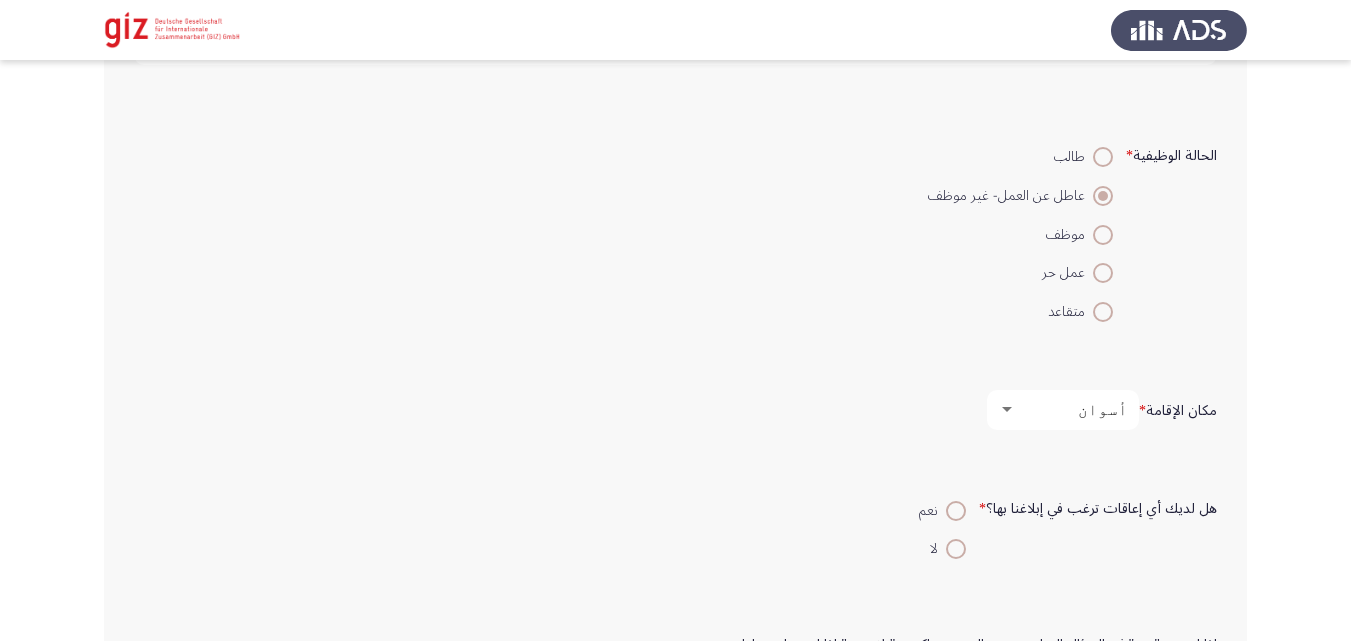 click on "عمل حر" at bounding box center [1020, 272] 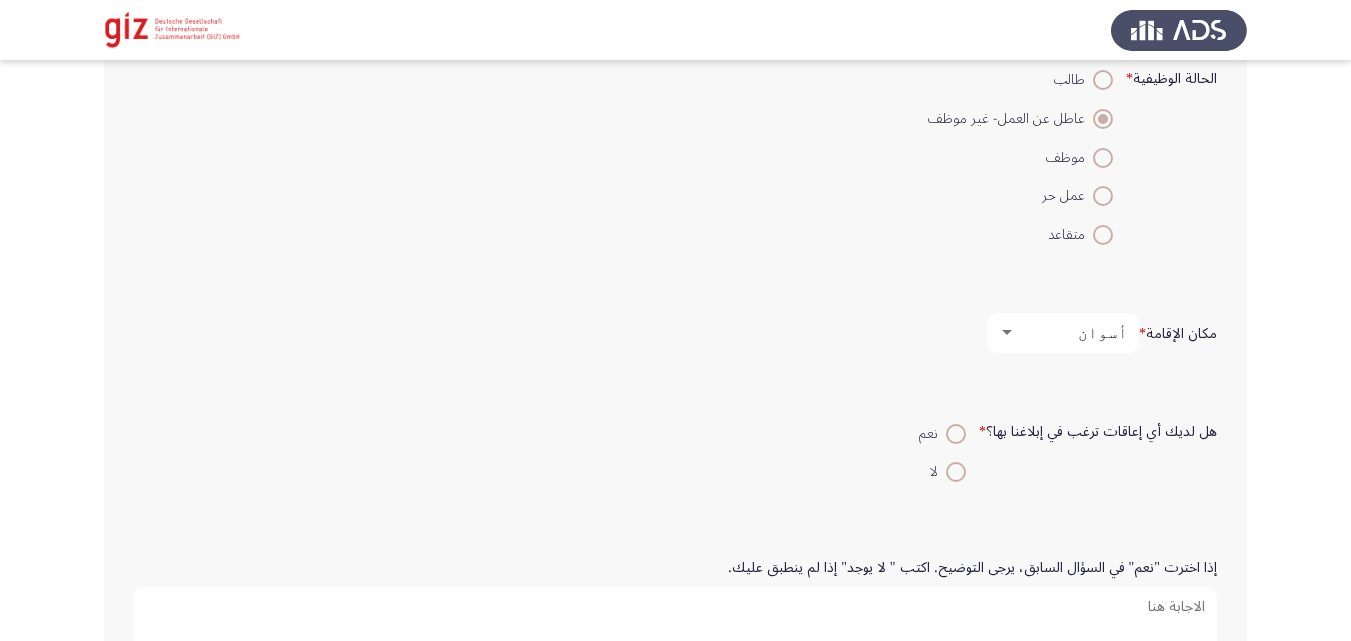 scroll, scrollTop: 1195, scrollLeft: 0, axis: vertical 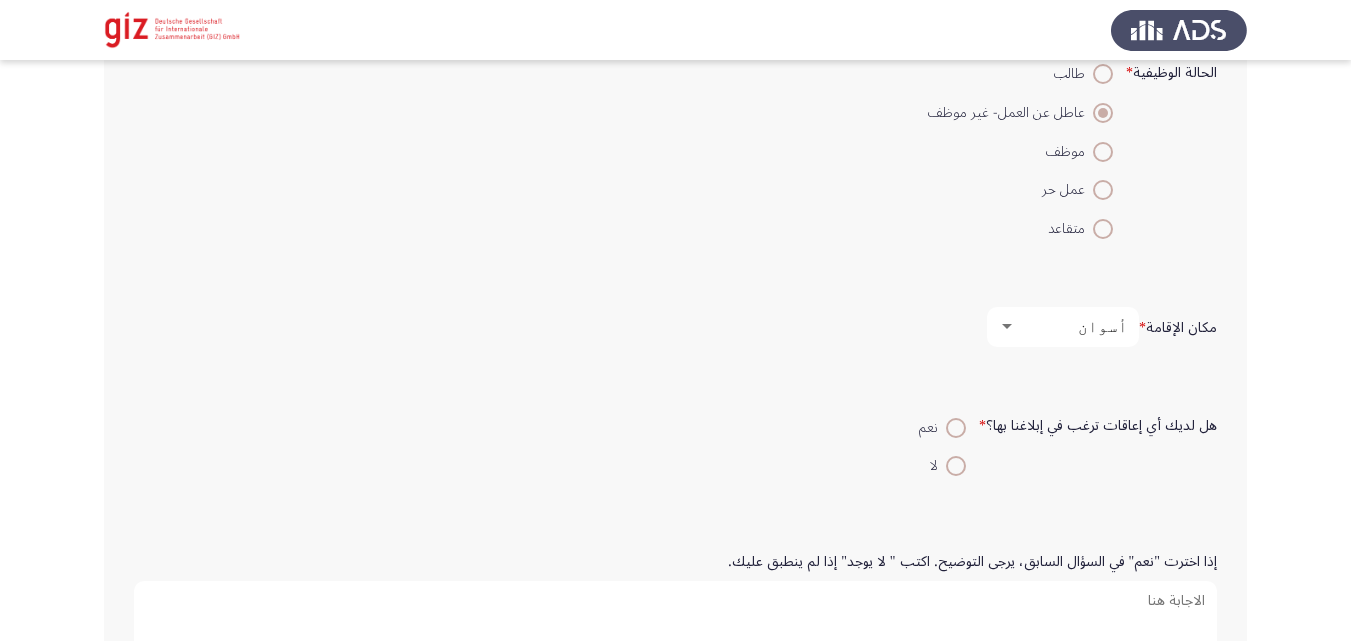 click on "مكان الإقامة   * أسوان" 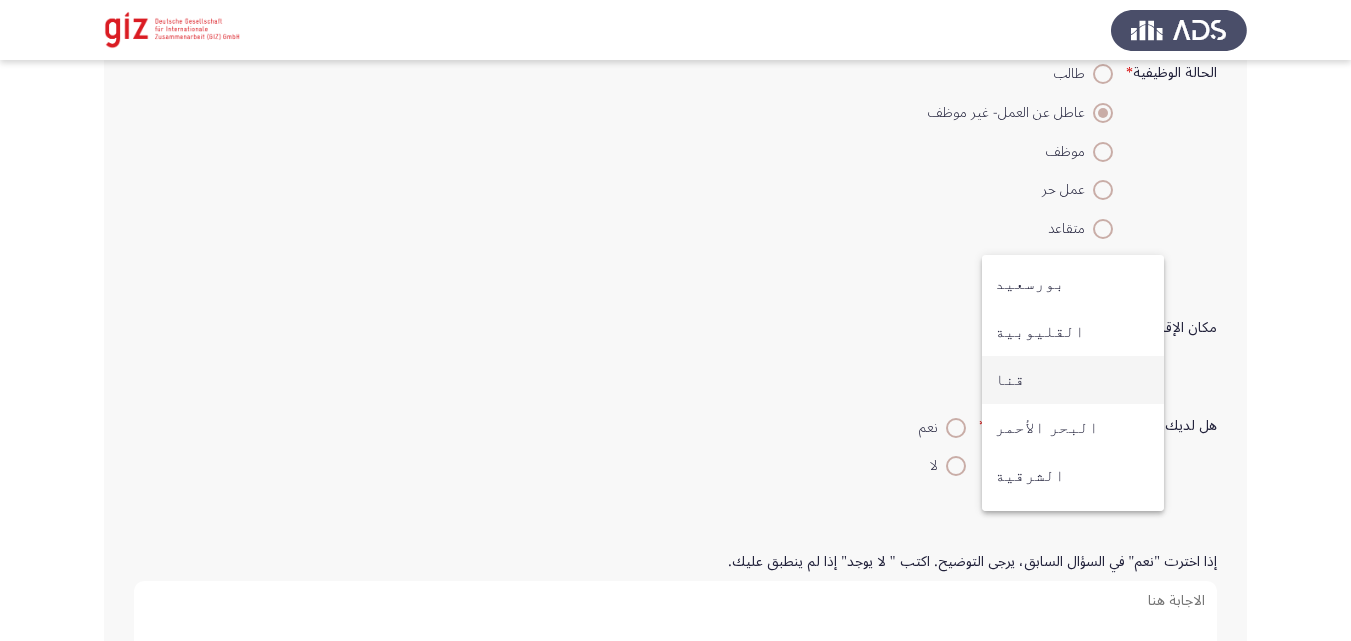 scroll, scrollTop: 1040, scrollLeft: 0, axis: vertical 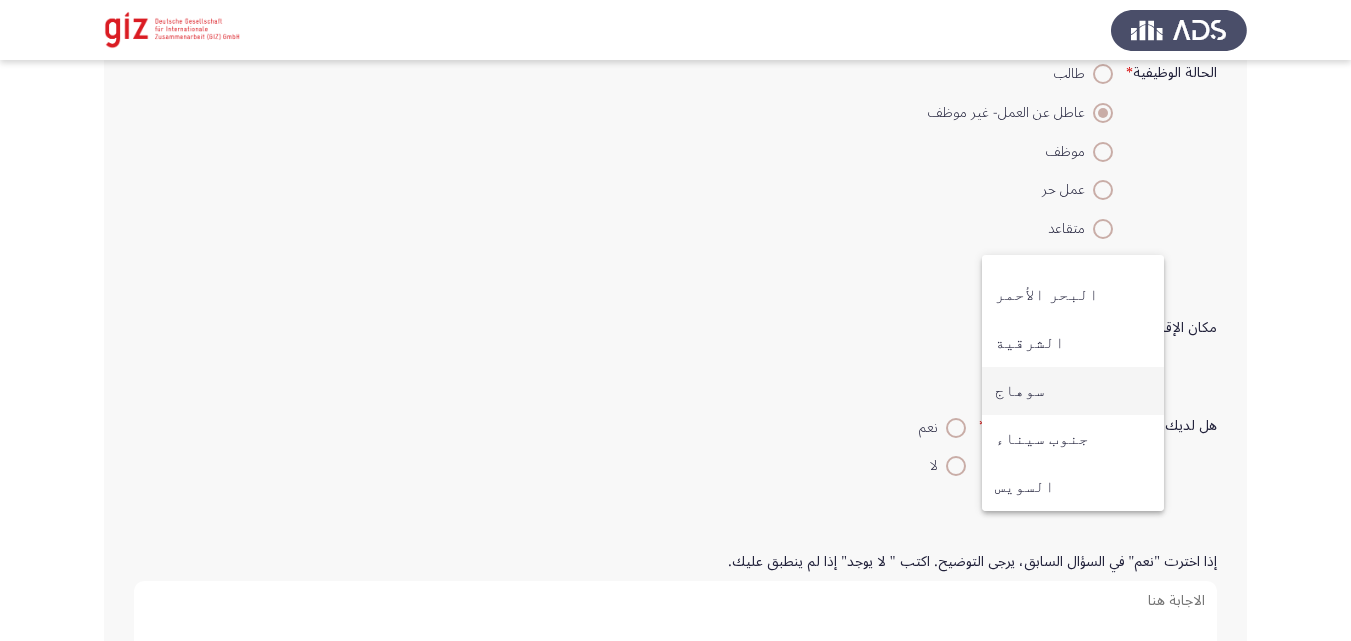 click on "سوهاج" at bounding box center [1073, 391] 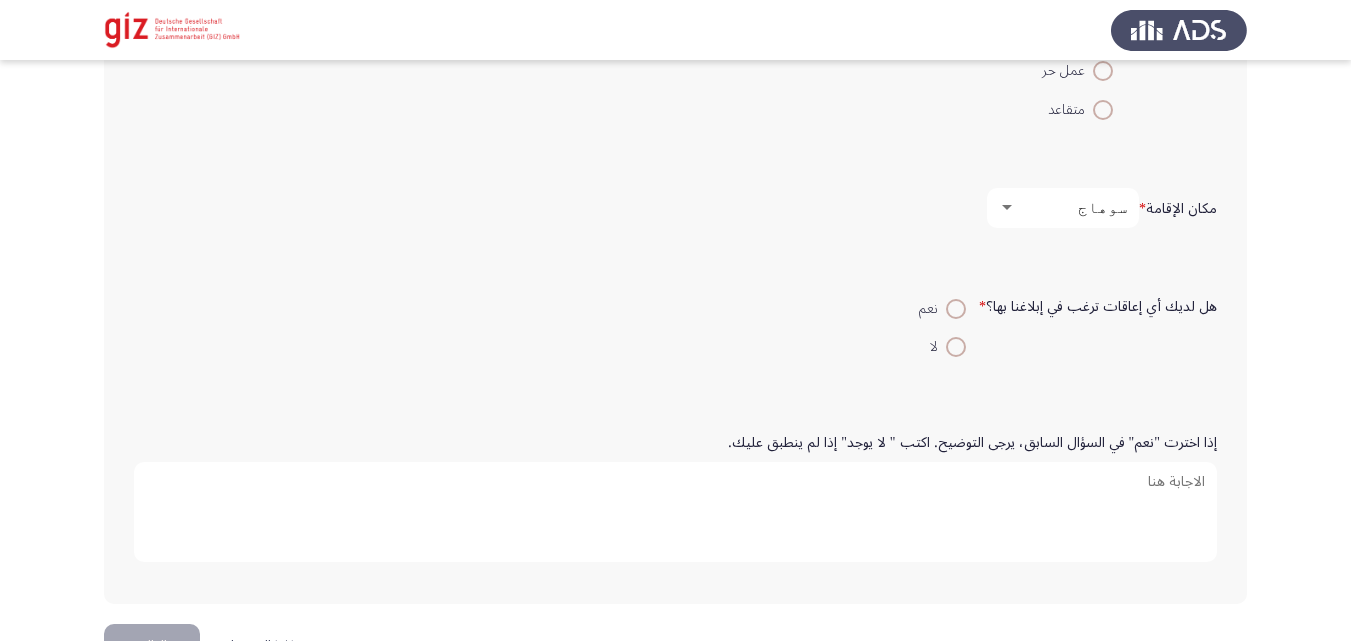 scroll, scrollTop: 1329, scrollLeft: 0, axis: vertical 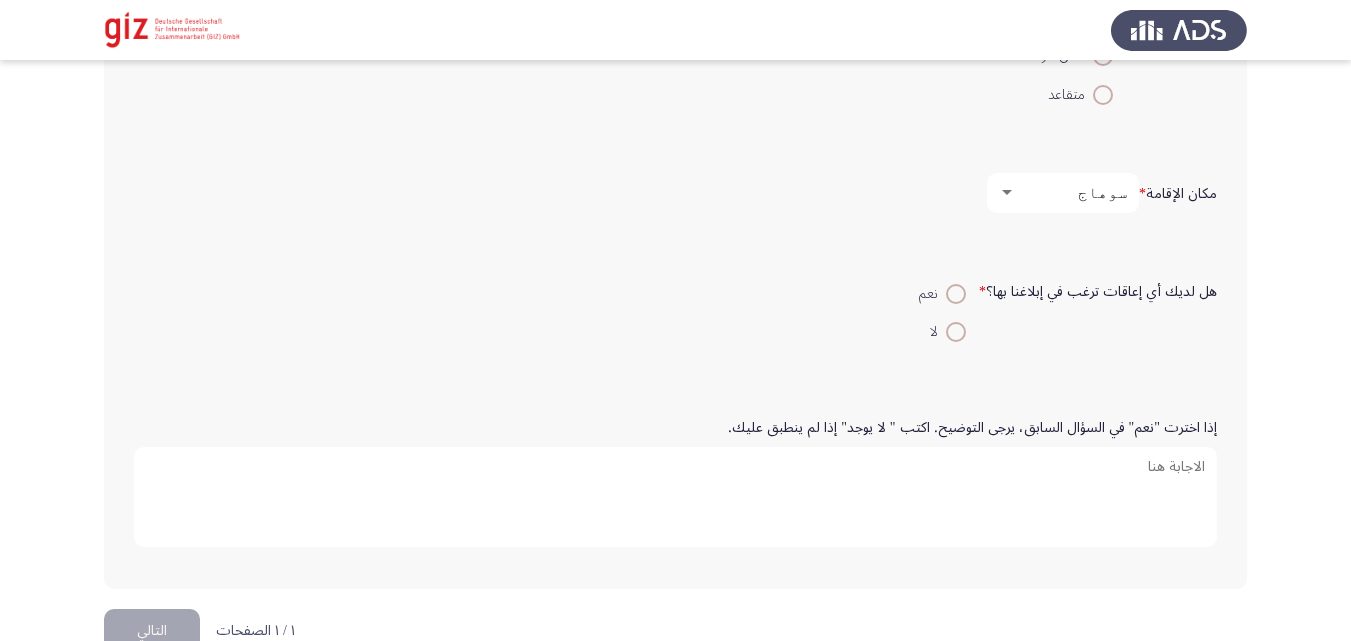 click at bounding box center [956, 332] 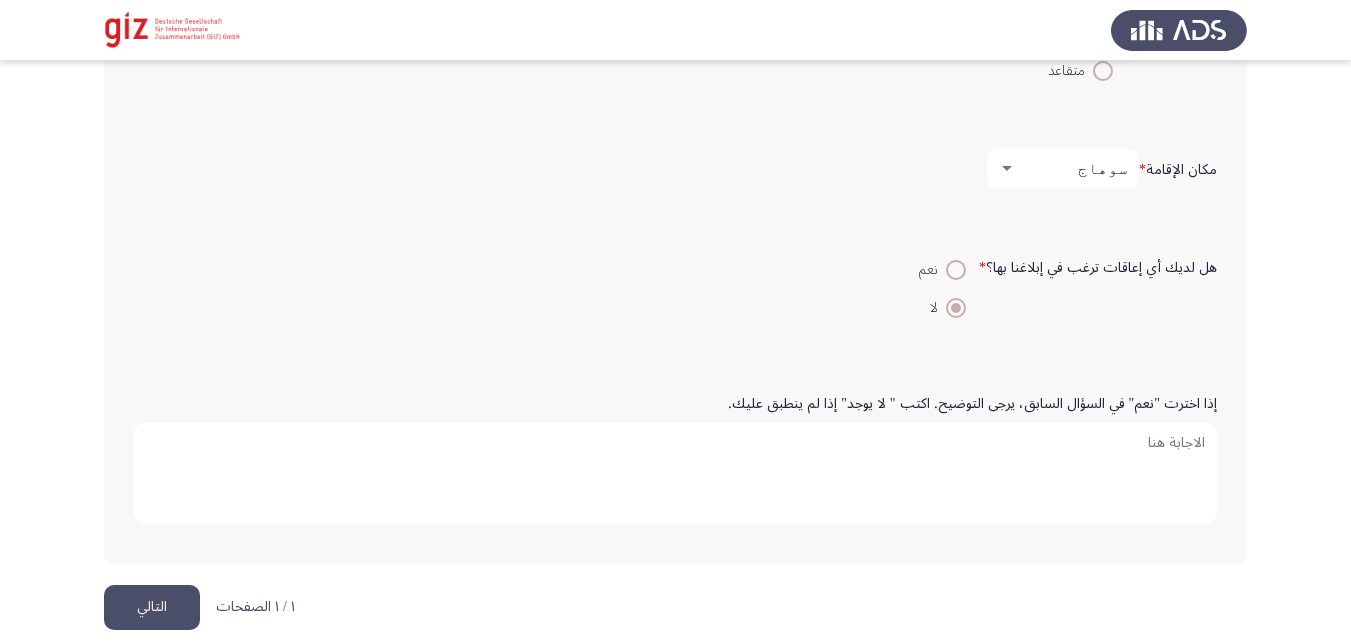 scroll, scrollTop: 1377, scrollLeft: 0, axis: vertical 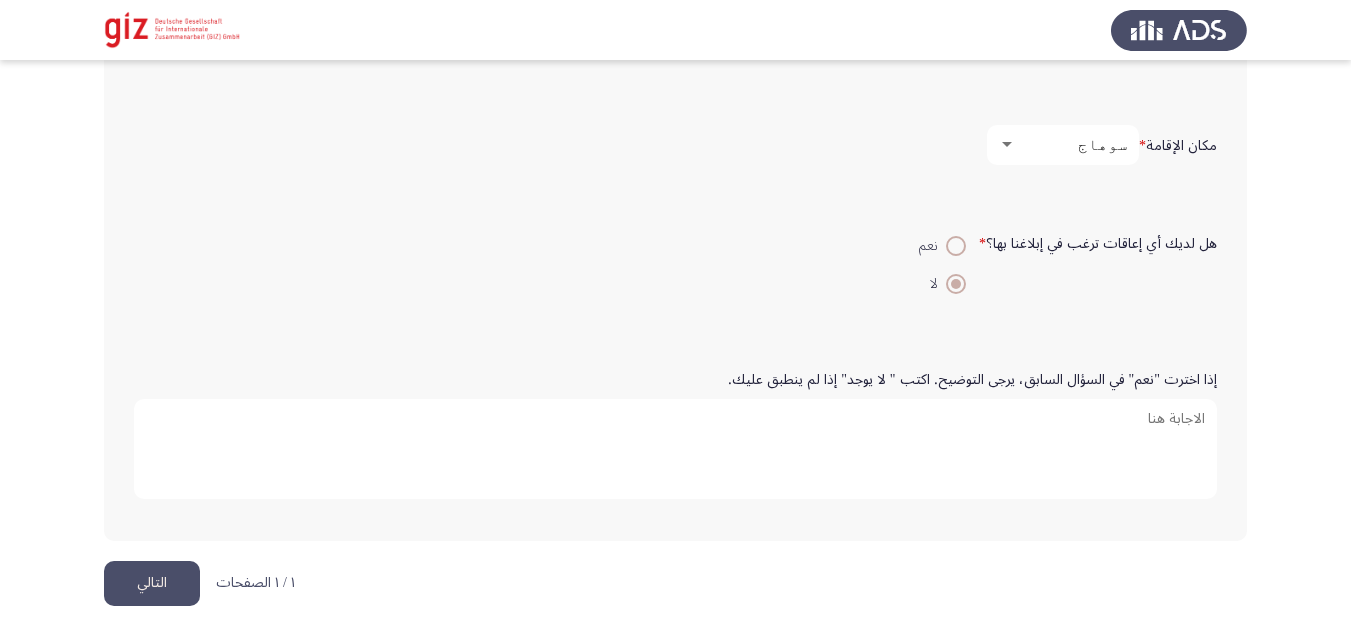 click on "التالي" 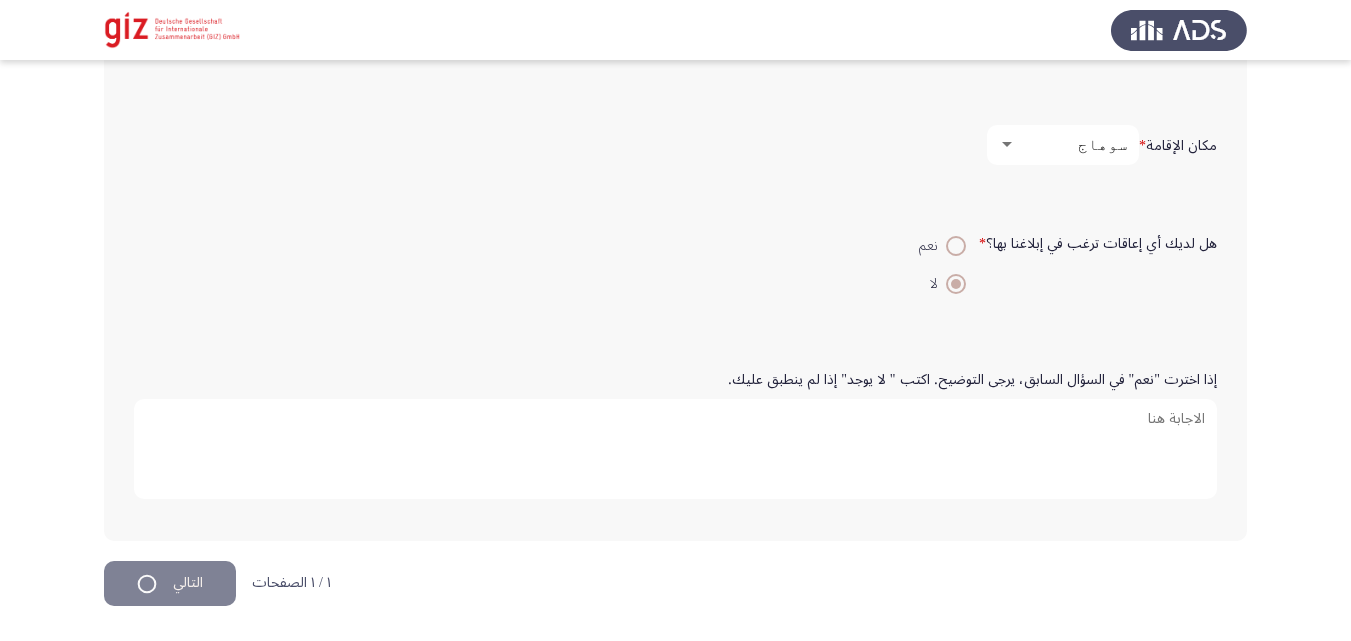 scroll, scrollTop: 0, scrollLeft: 0, axis: both 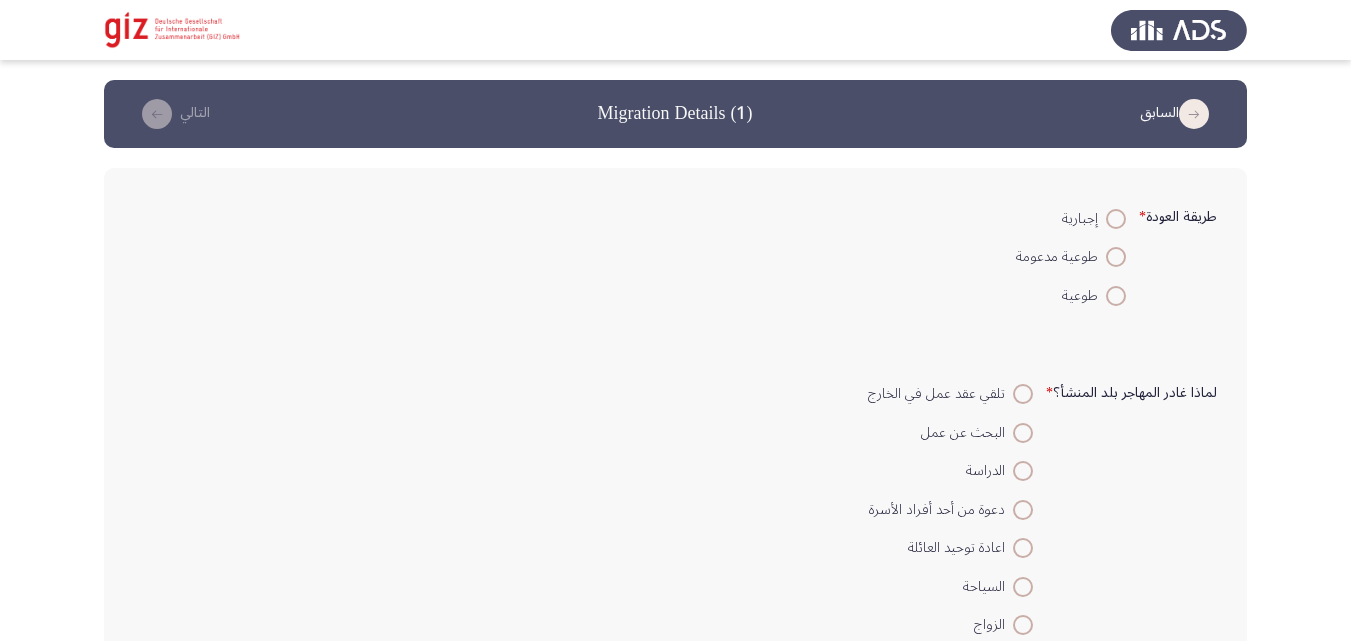 click at bounding box center (1116, 296) 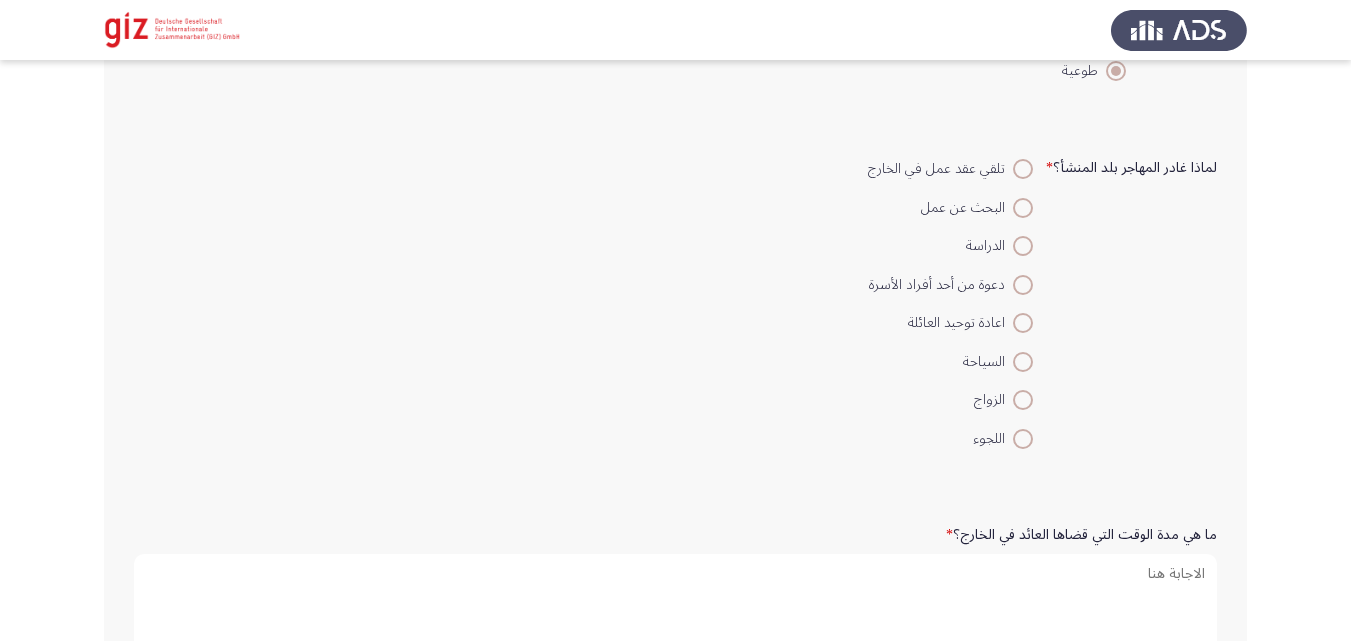 scroll, scrollTop: 249, scrollLeft: 0, axis: vertical 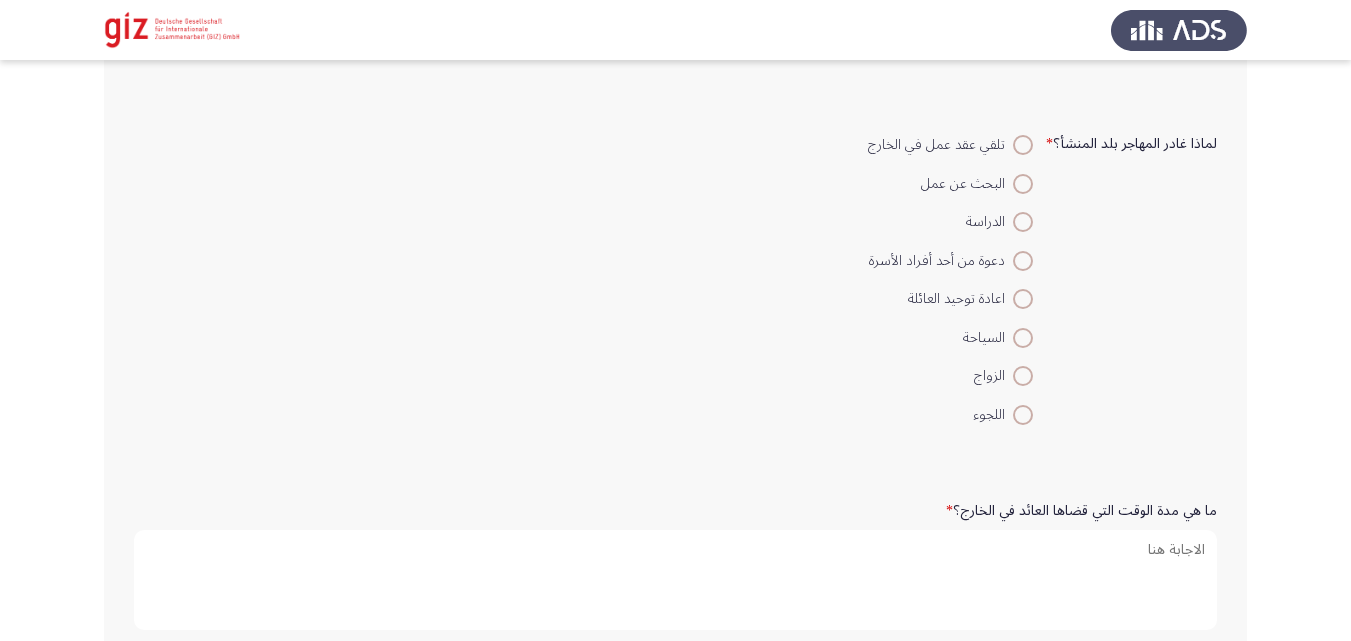 click at bounding box center (1023, 184) 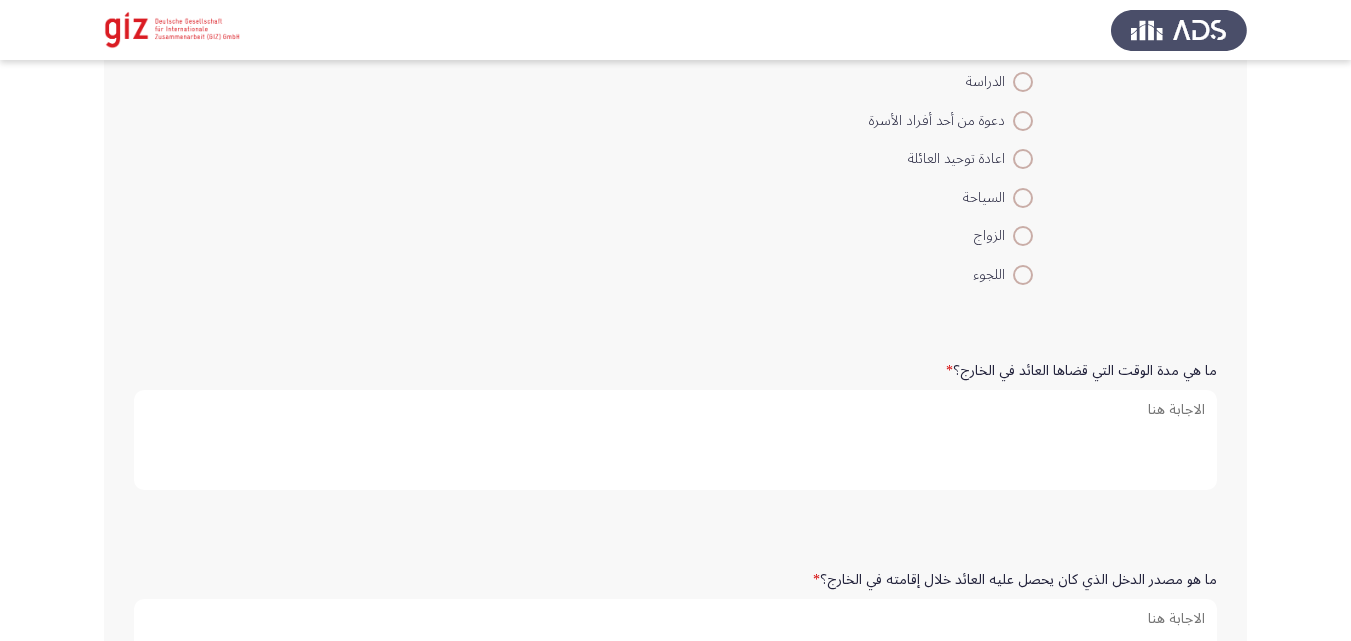 scroll, scrollTop: 436, scrollLeft: 0, axis: vertical 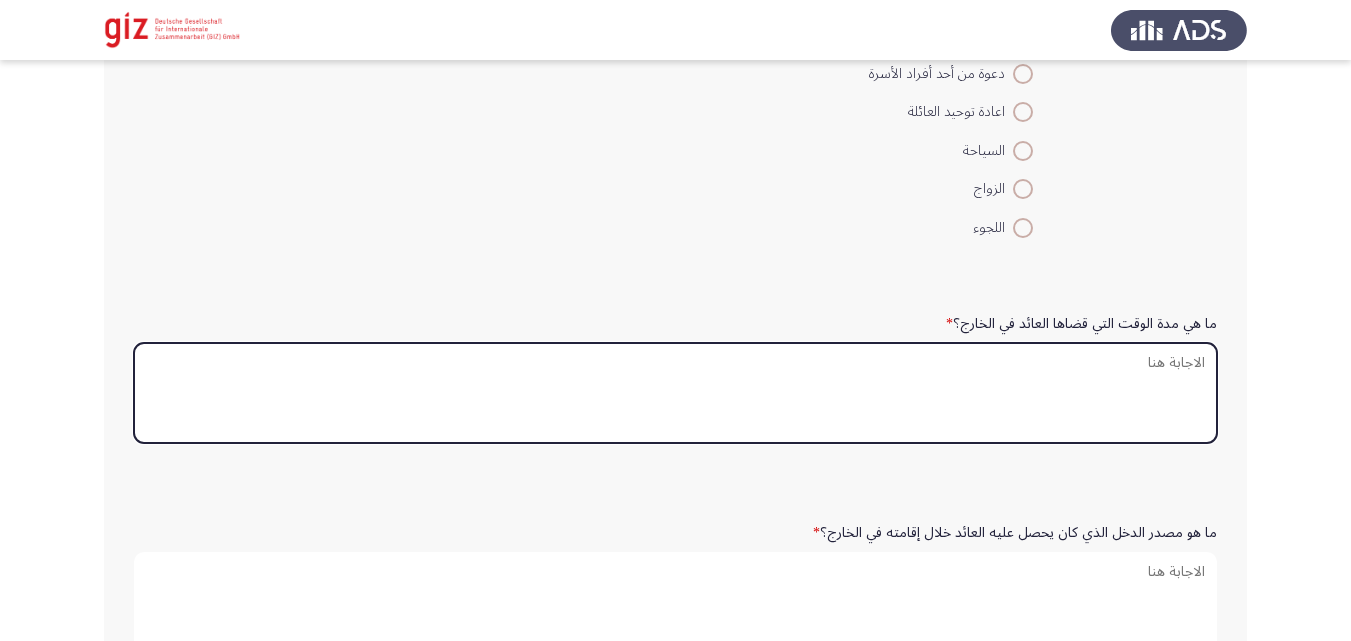 click on "ما هي مدة الوقت التي قضاها العائد في الخارج؟   *" at bounding box center [675, 393] 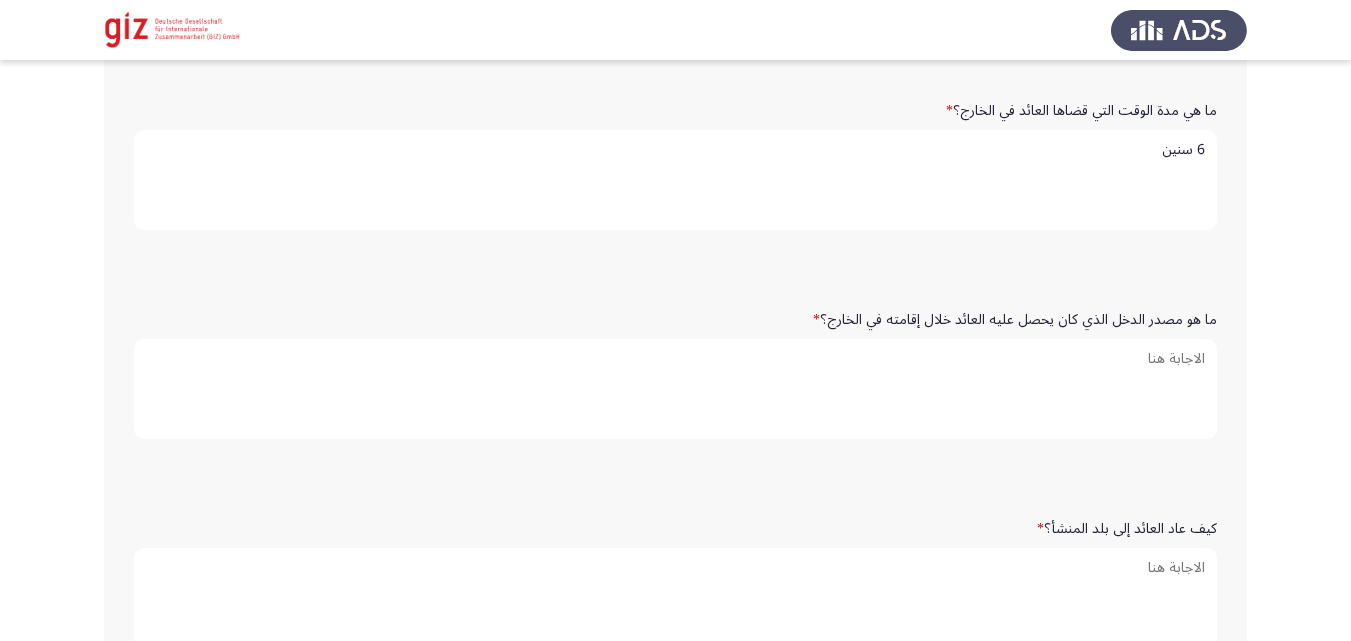 scroll, scrollTop: 704, scrollLeft: 0, axis: vertical 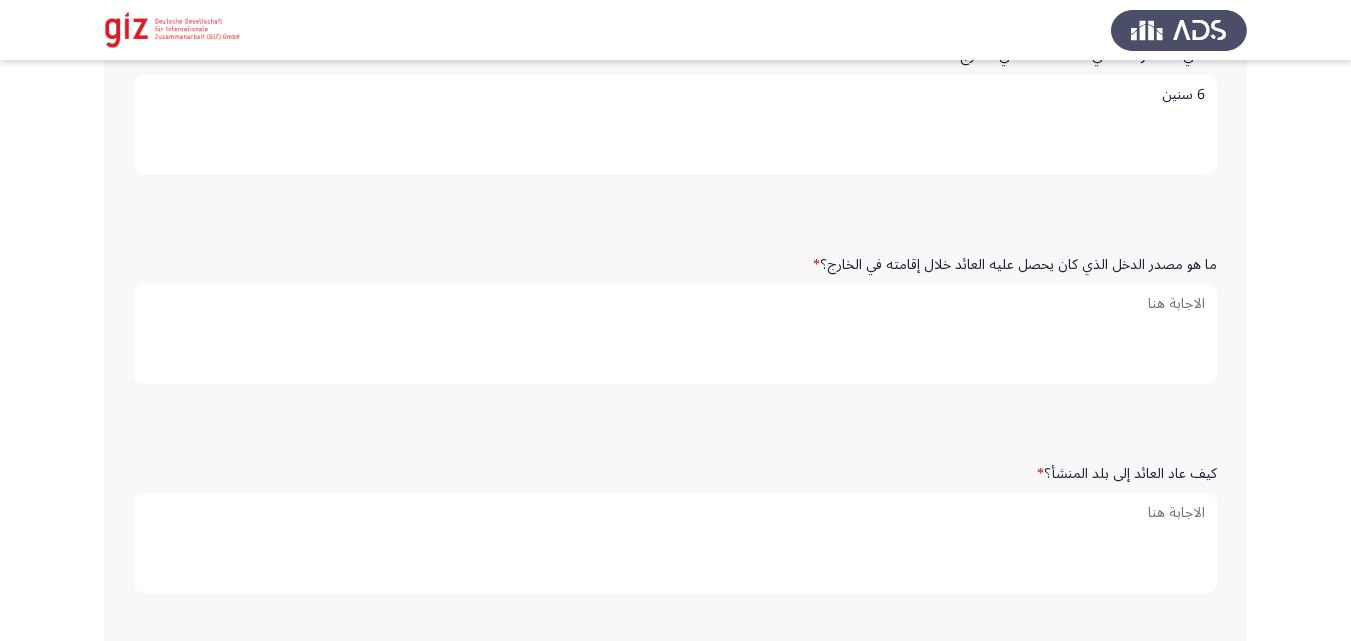 type on "6 سنين" 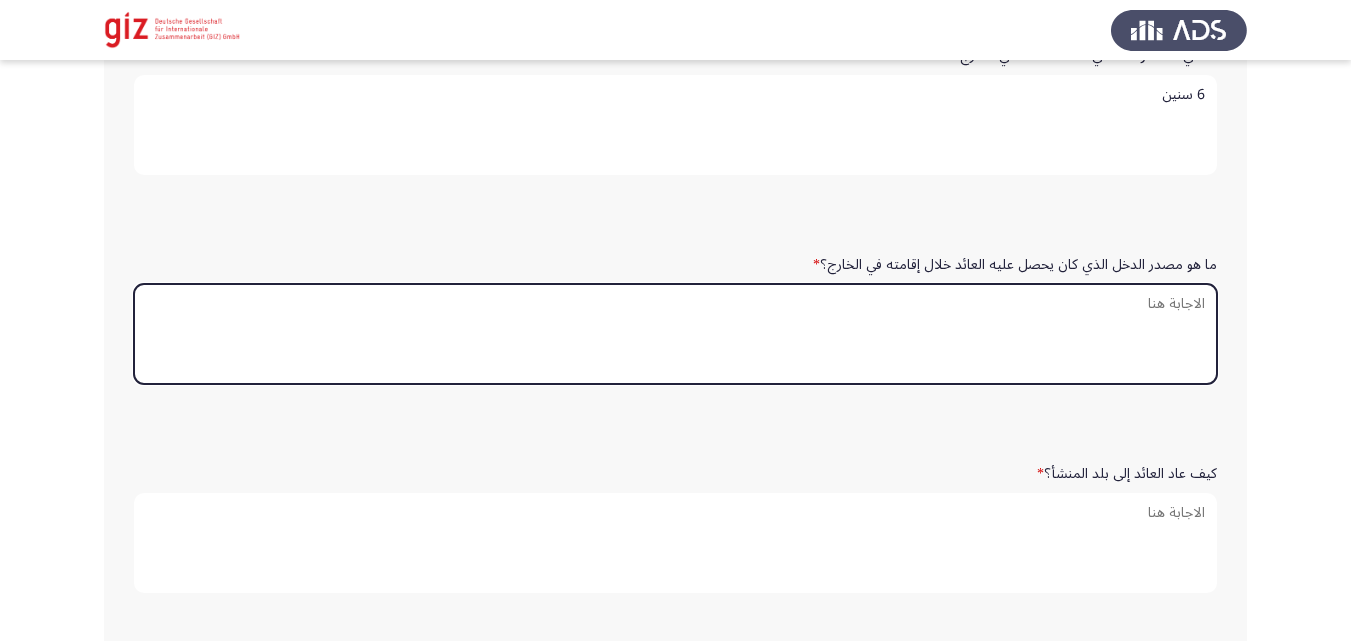 click on "ما هو مصدر الدخل الذي كان يحصل عليه العائد خلال إقامته في الخارج؟   *" at bounding box center (675, 334) 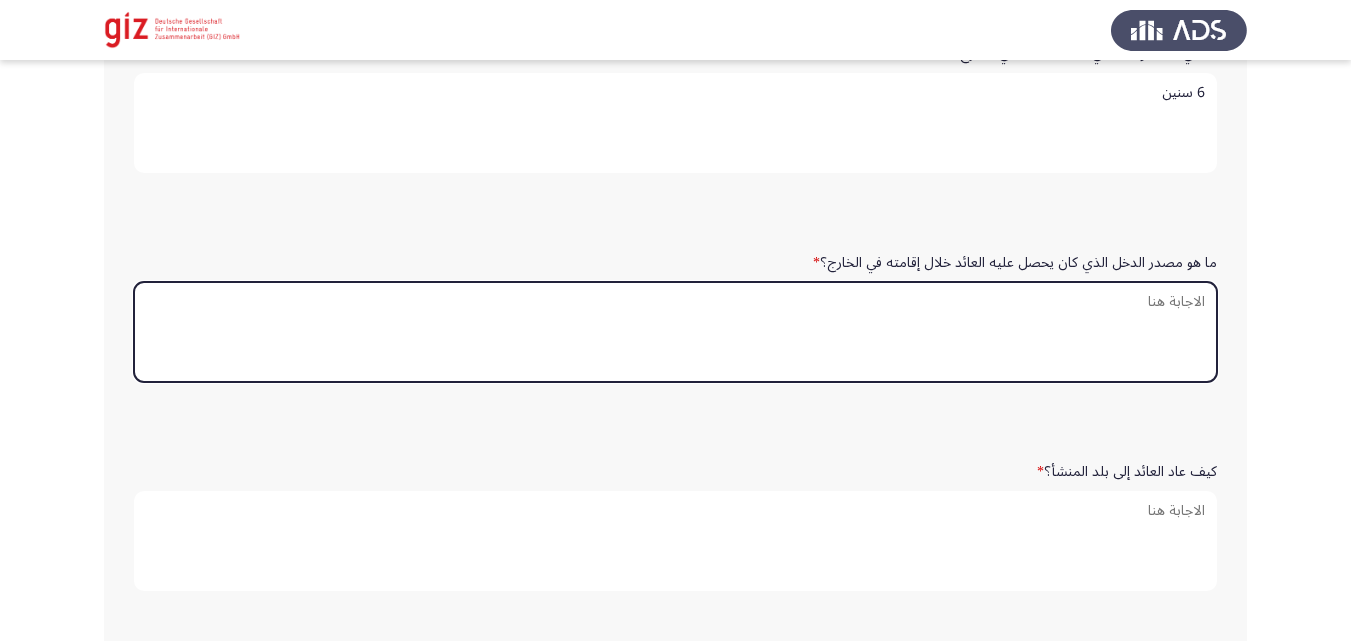 type on "ع" 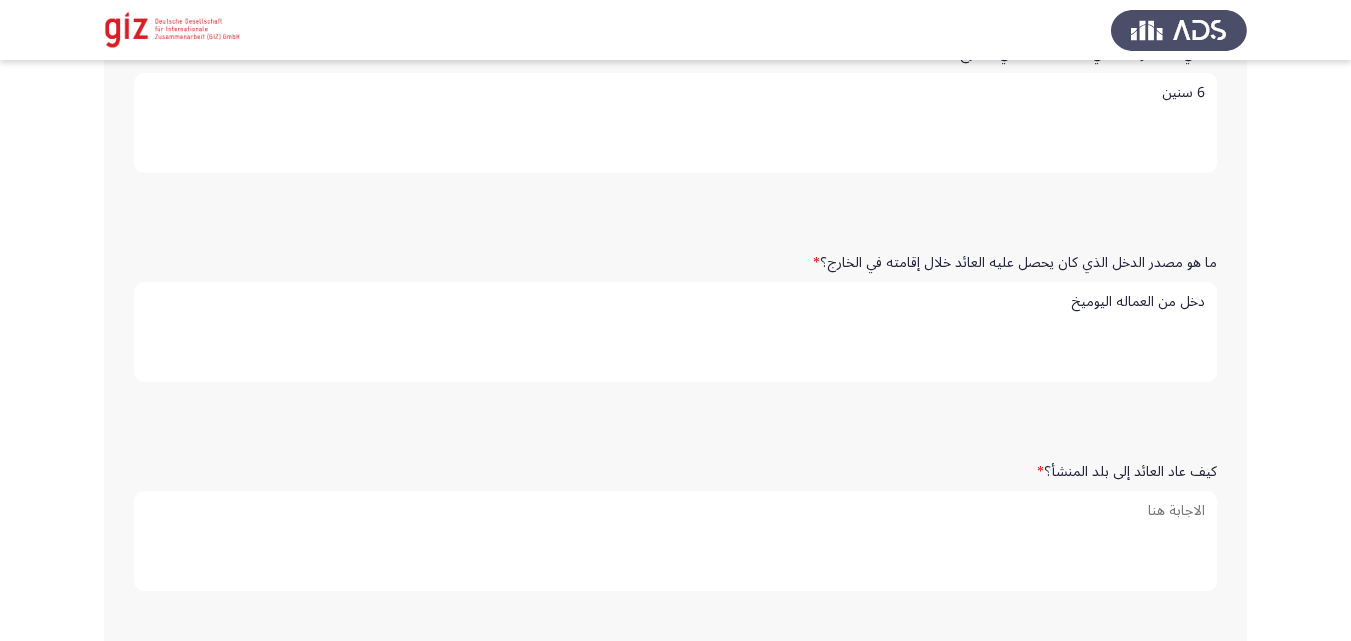 click on "دخل من العماله اليوميخ" at bounding box center [675, 332] 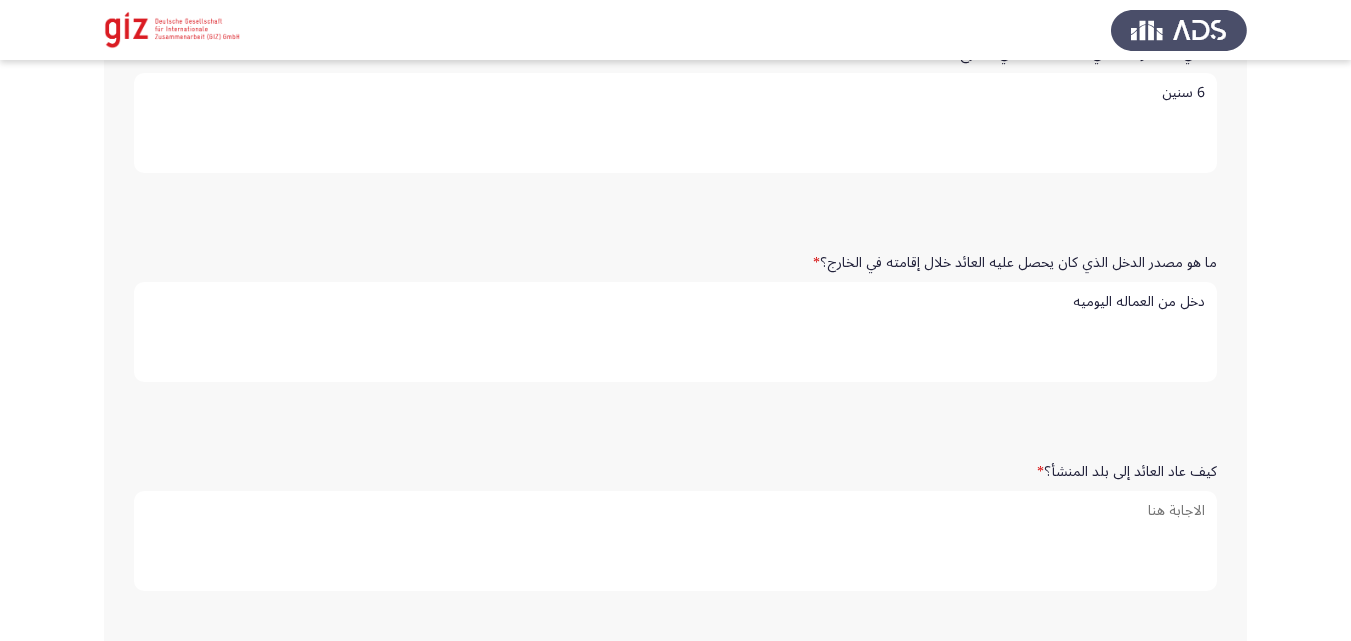 type on "دخل من العماله اليوميه" 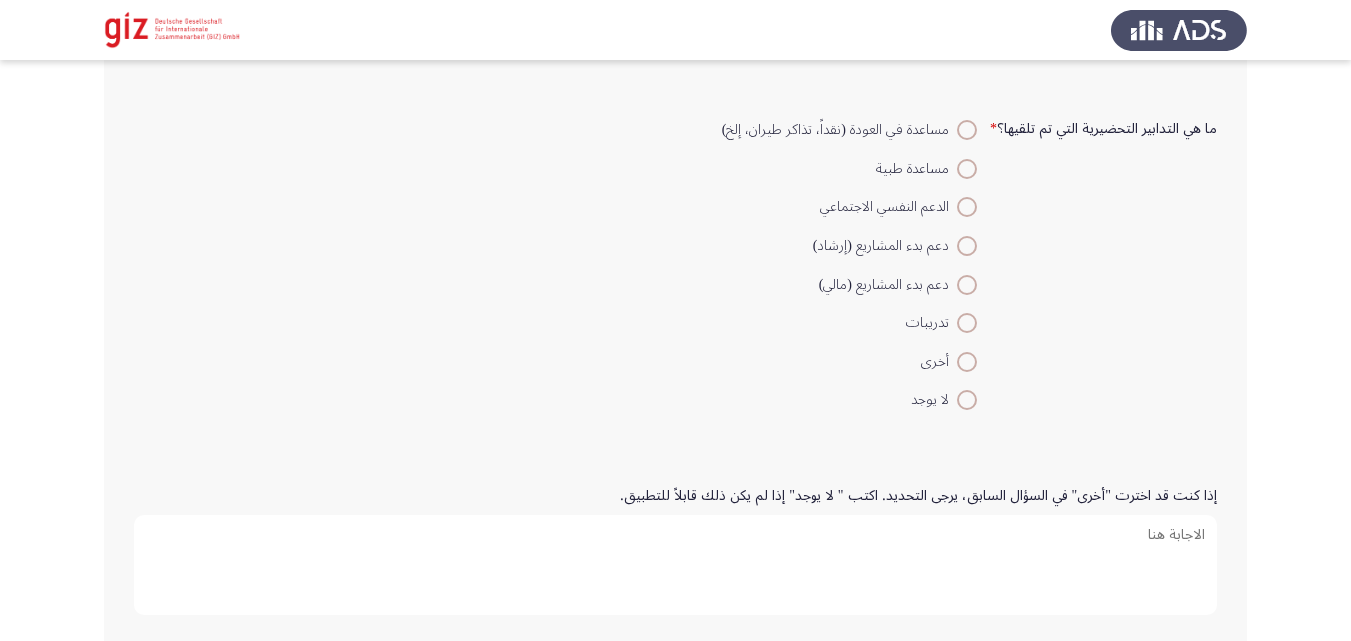 scroll, scrollTop: 1260, scrollLeft: 0, axis: vertical 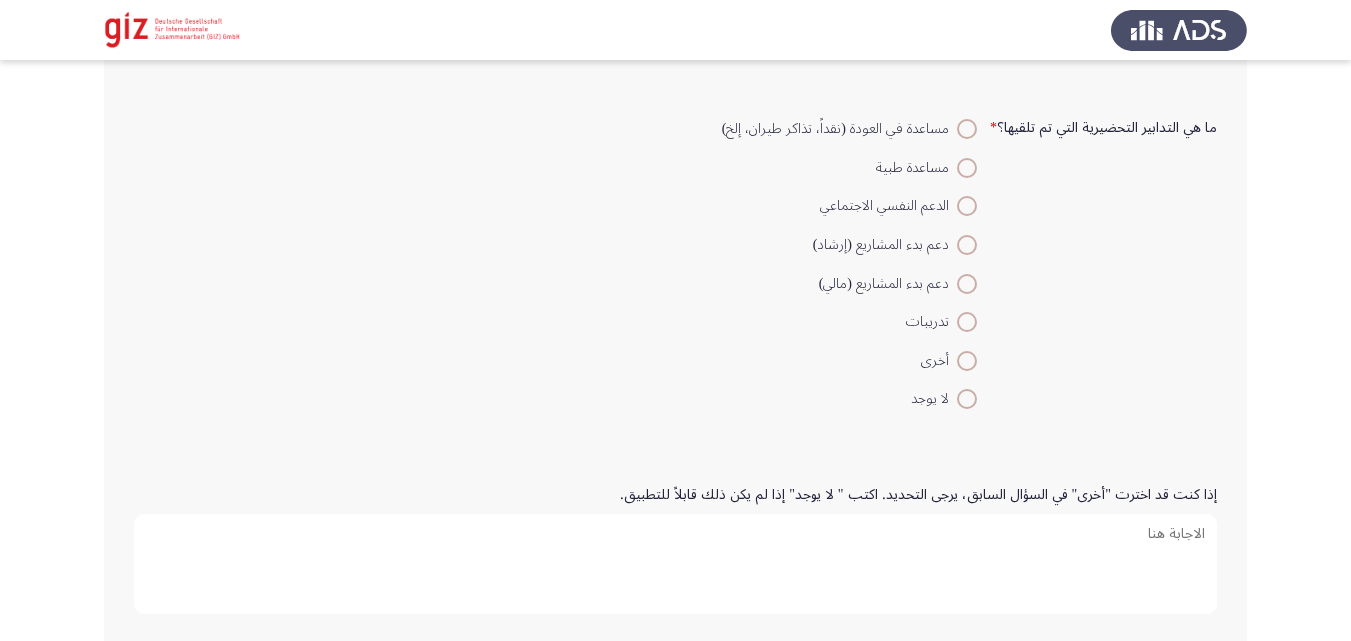 type on "طوعي" 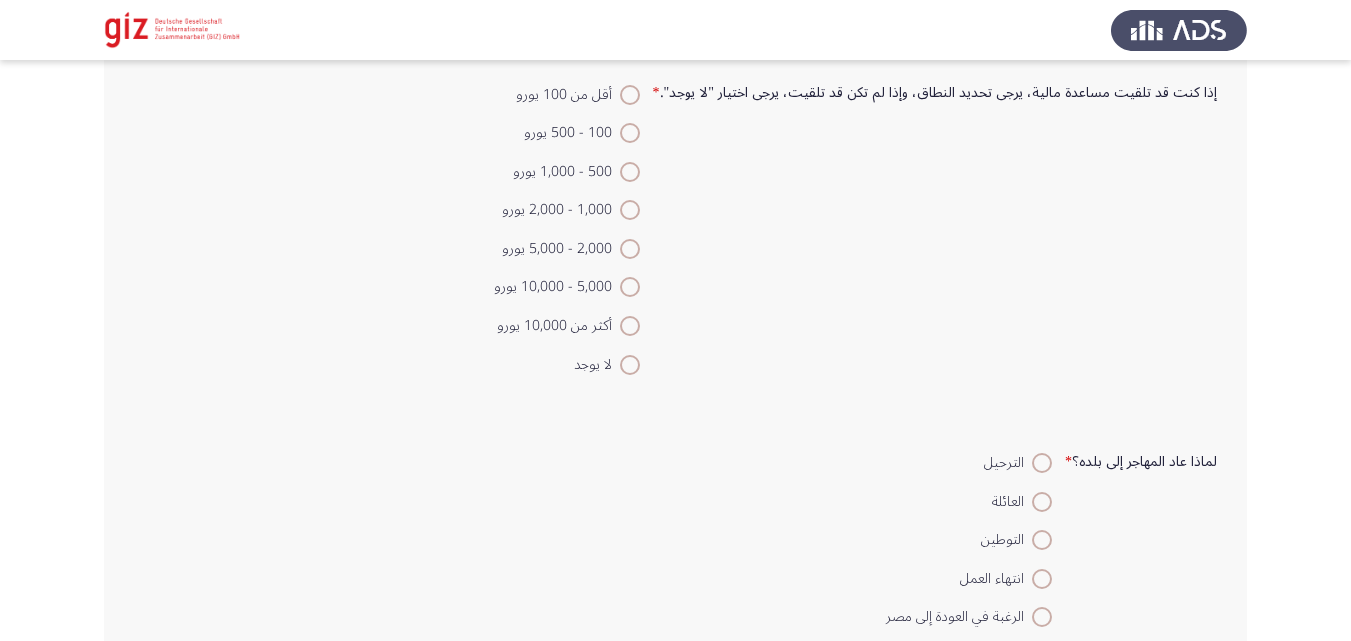 scroll, scrollTop: 1877, scrollLeft: 0, axis: vertical 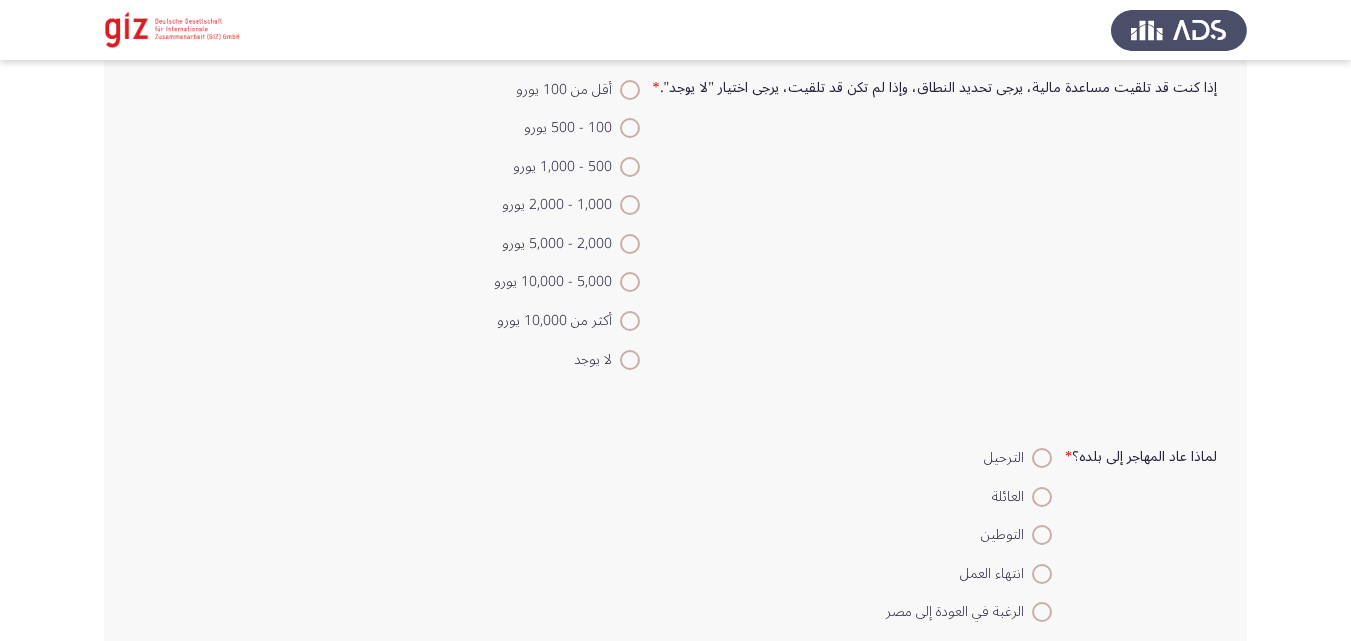 click on "لا يوجد" at bounding box center (567, 358) 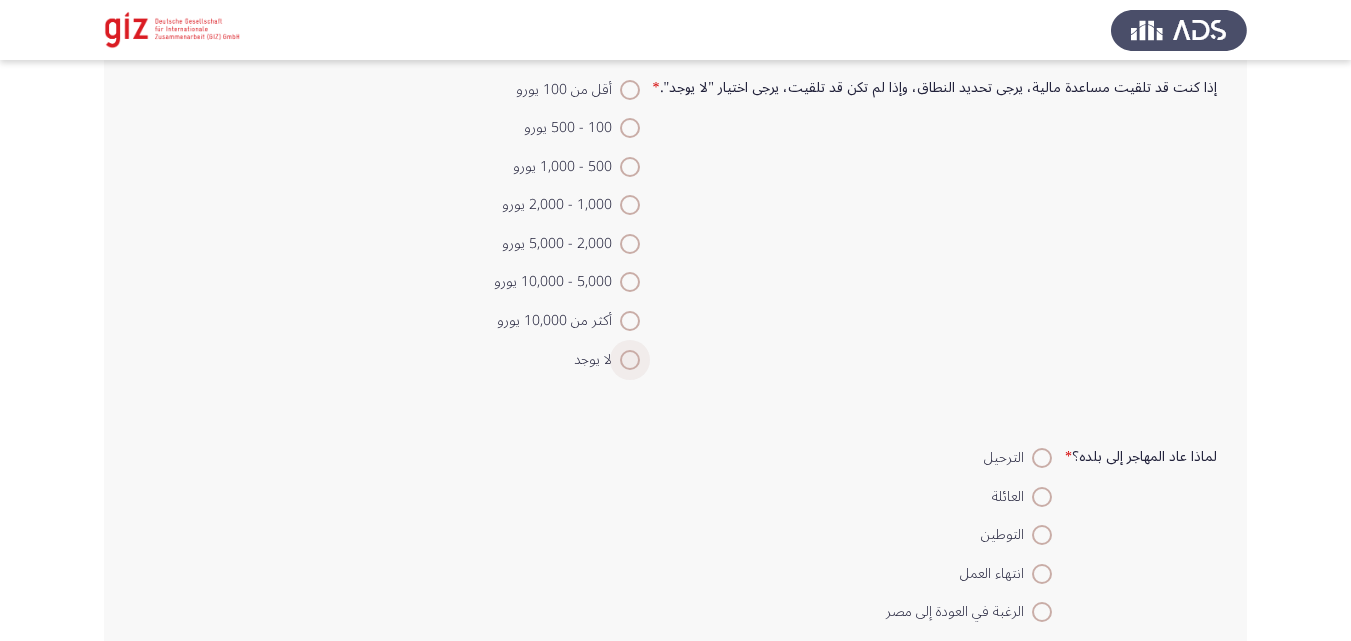 click at bounding box center [630, 360] 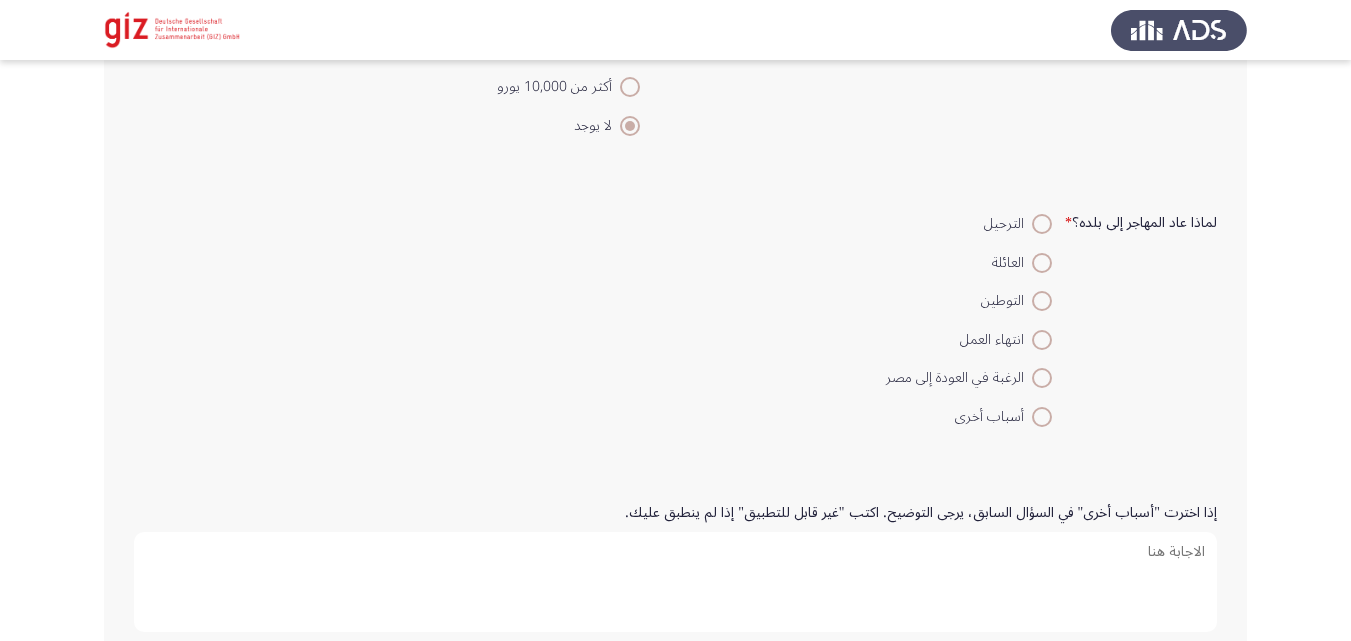 scroll, scrollTop: 2169, scrollLeft: 0, axis: vertical 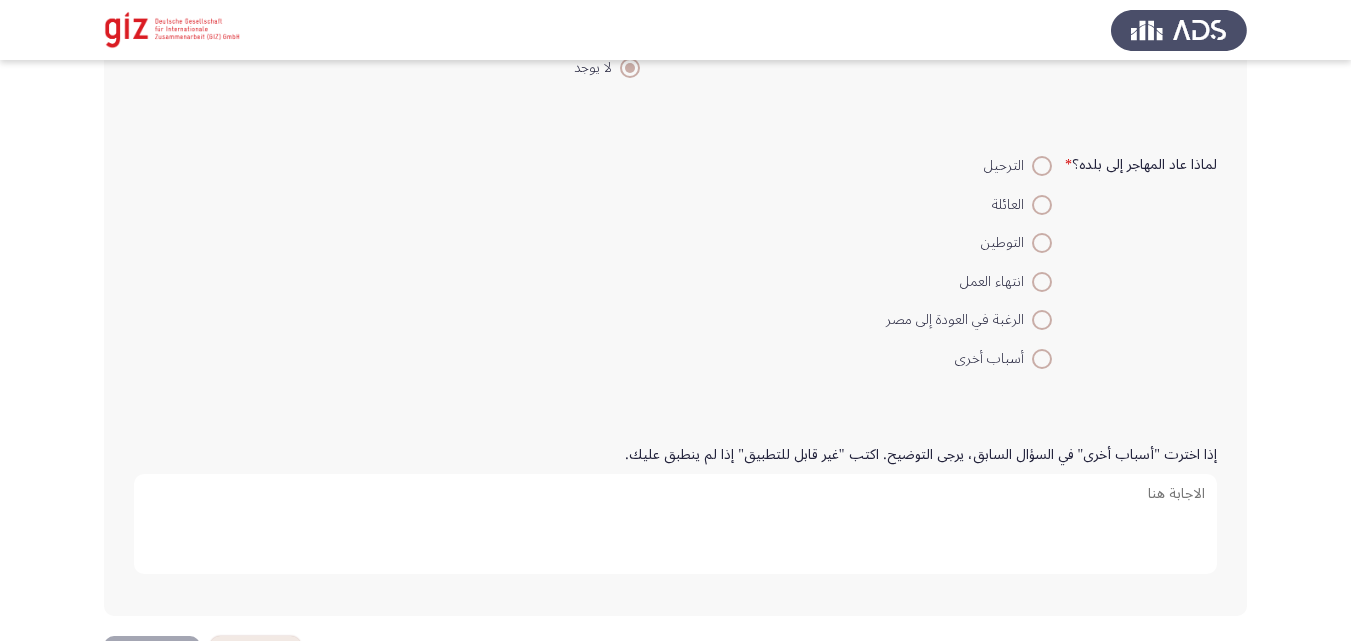 click at bounding box center (1042, 320) 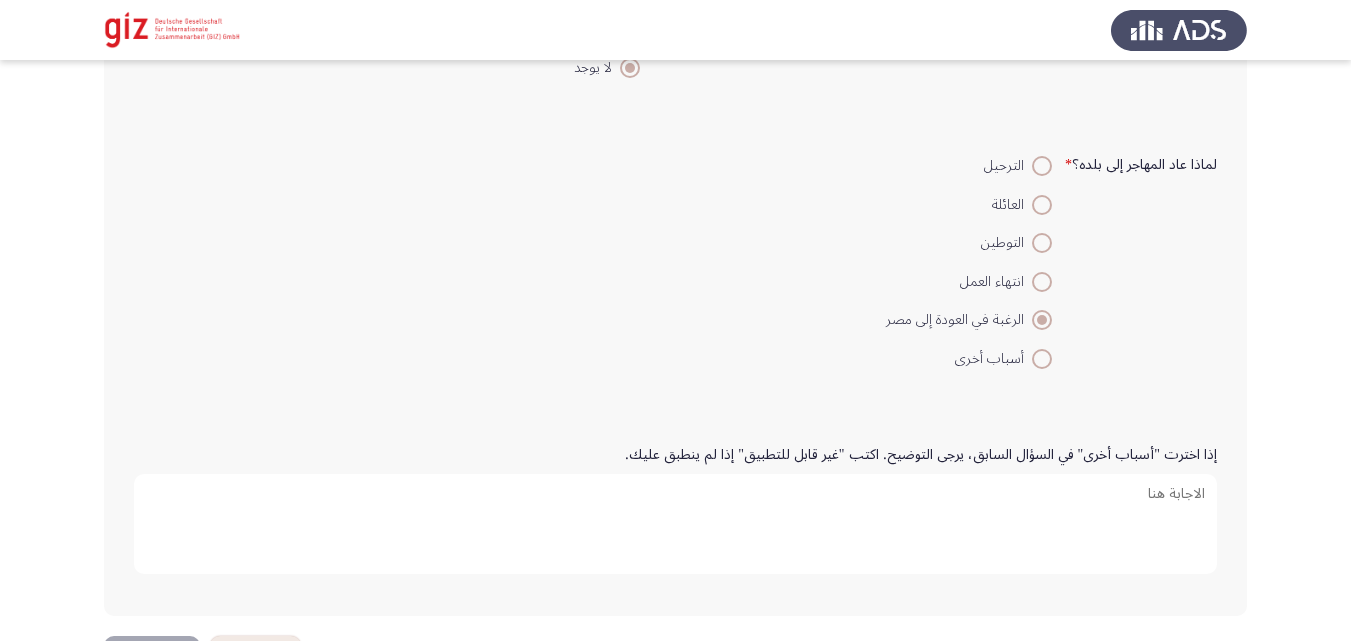 scroll, scrollTop: 2244, scrollLeft: 0, axis: vertical 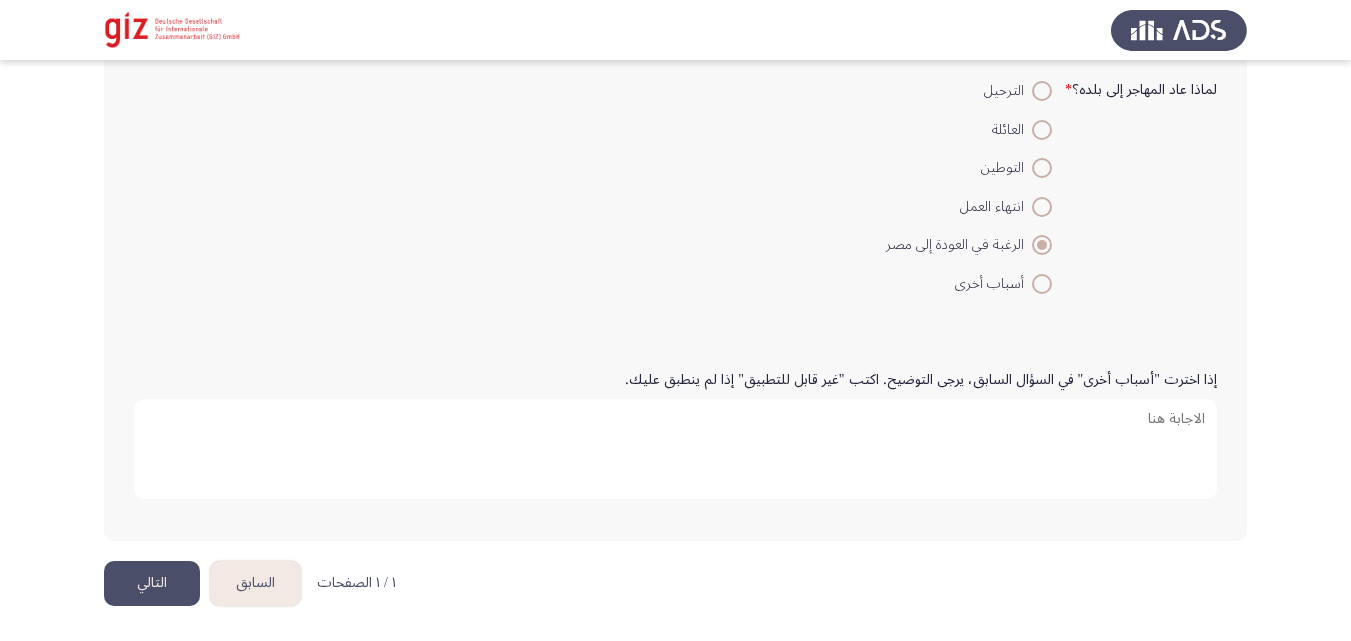 click on "التالي" 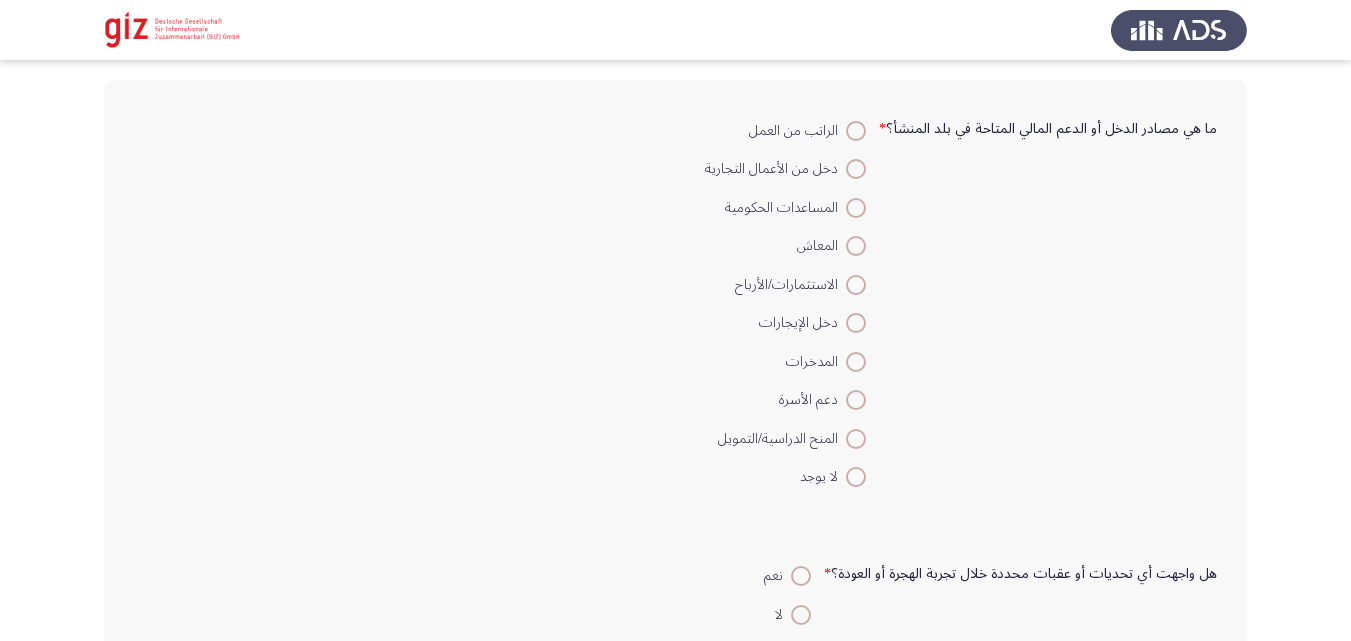 scroll, scrollTop: 89, scrollLeft: 0, axis: vertical 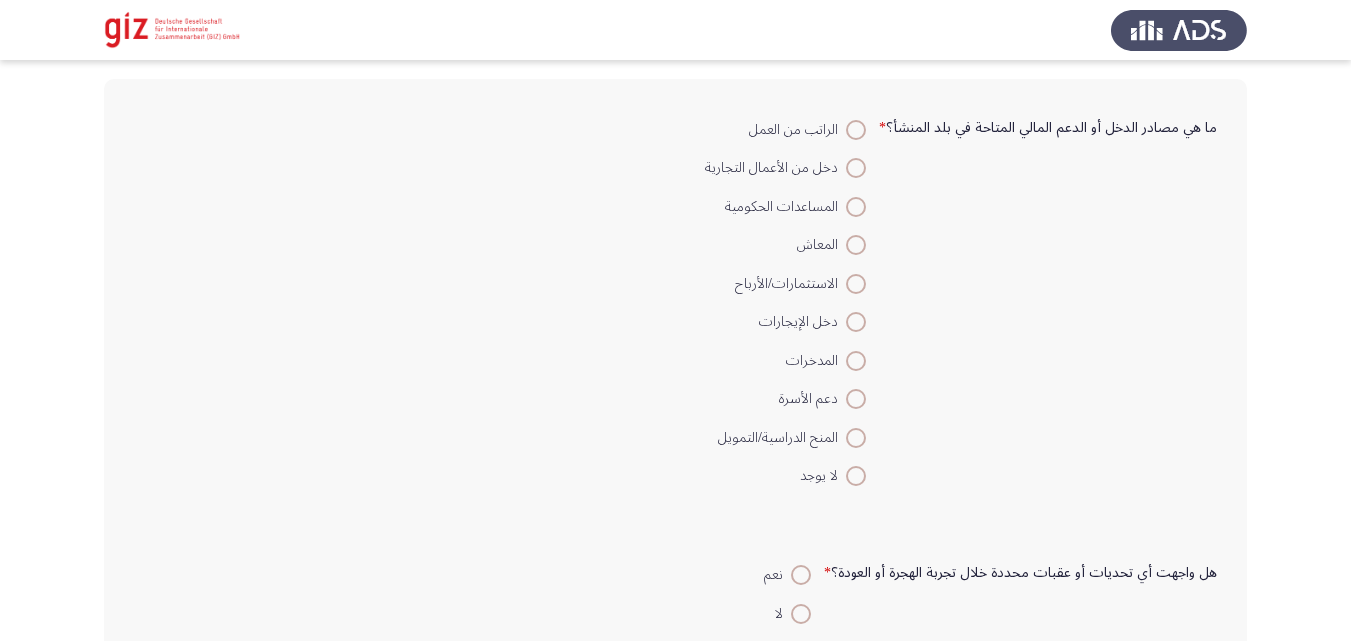 click at bounding box center [856, 476] 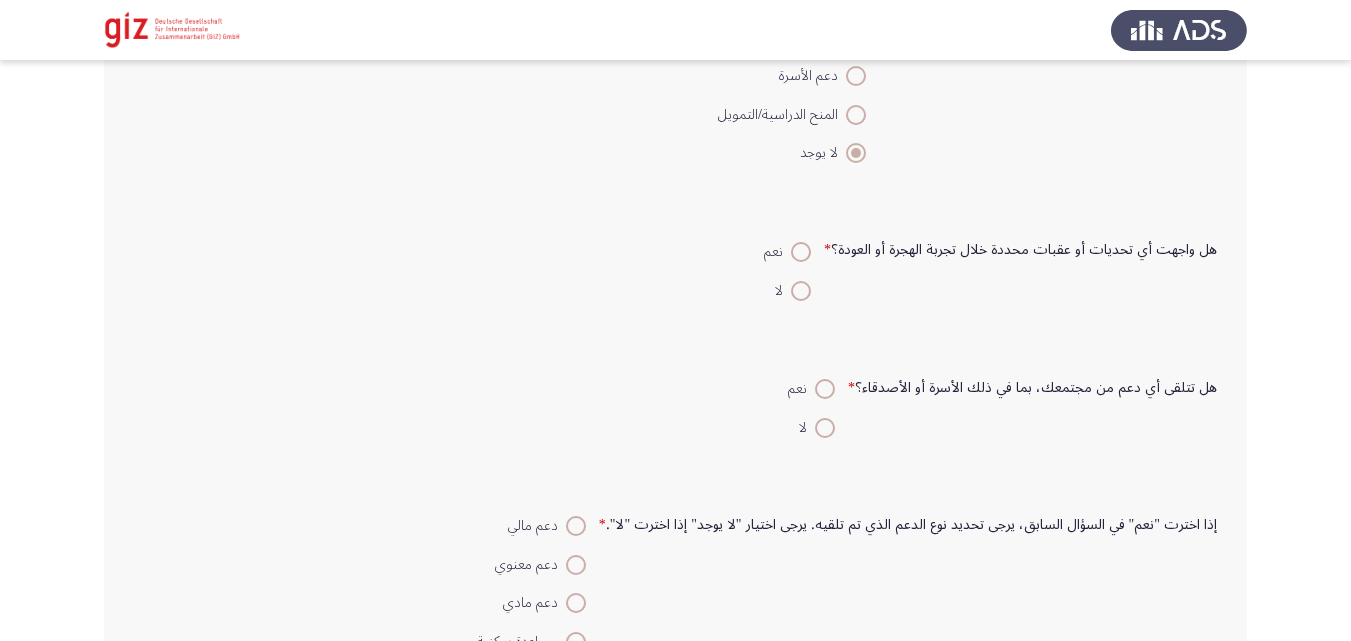 scroll, scrollTop: 428, scrollLeft: 0, axis: vertical 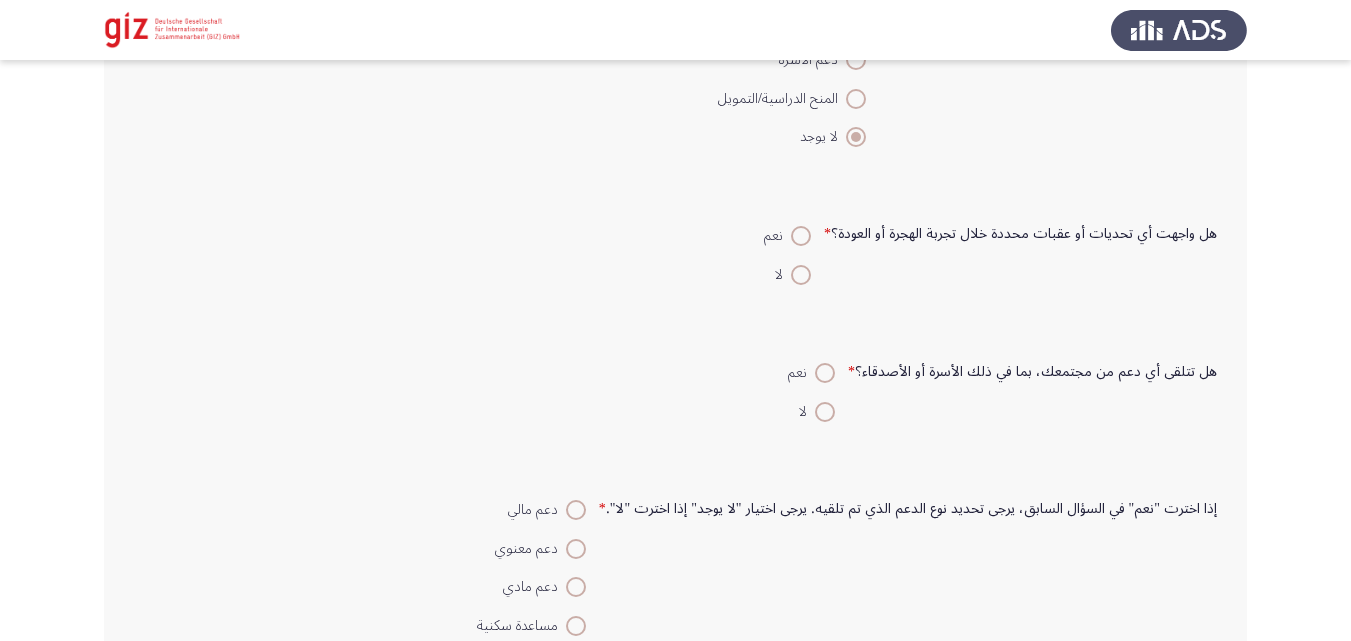 click at bounding box center [801, 236] 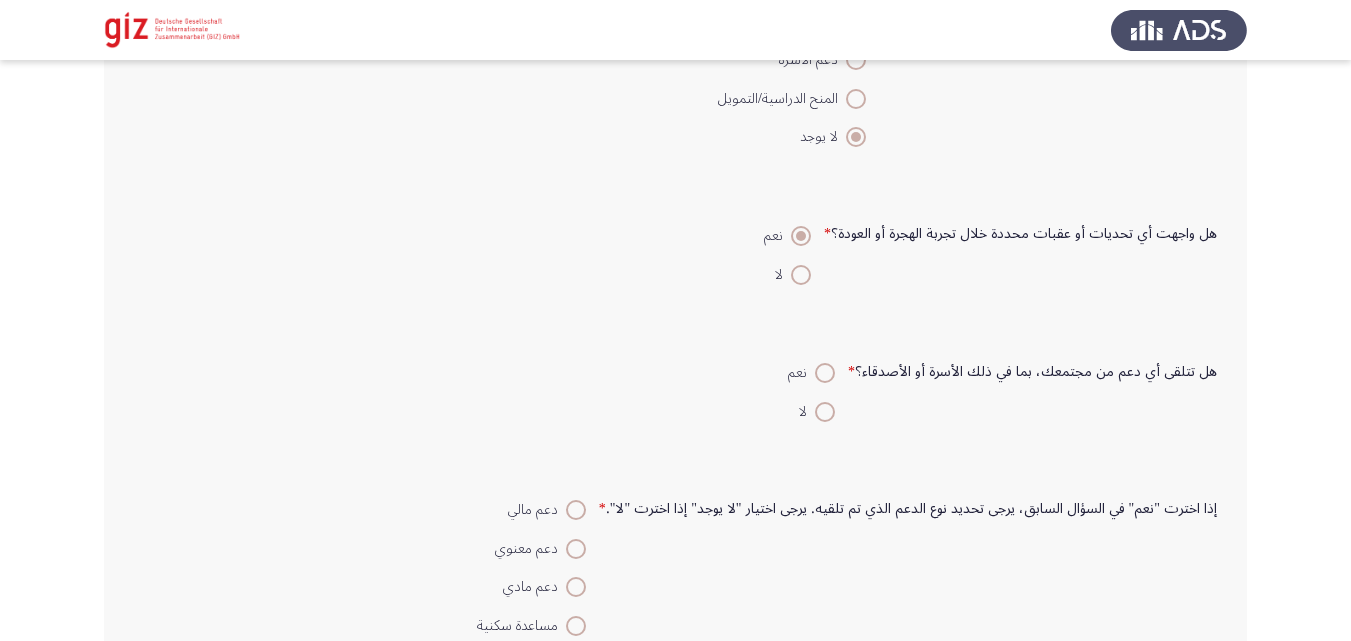click on "لا" at bounding box center (811, 410) 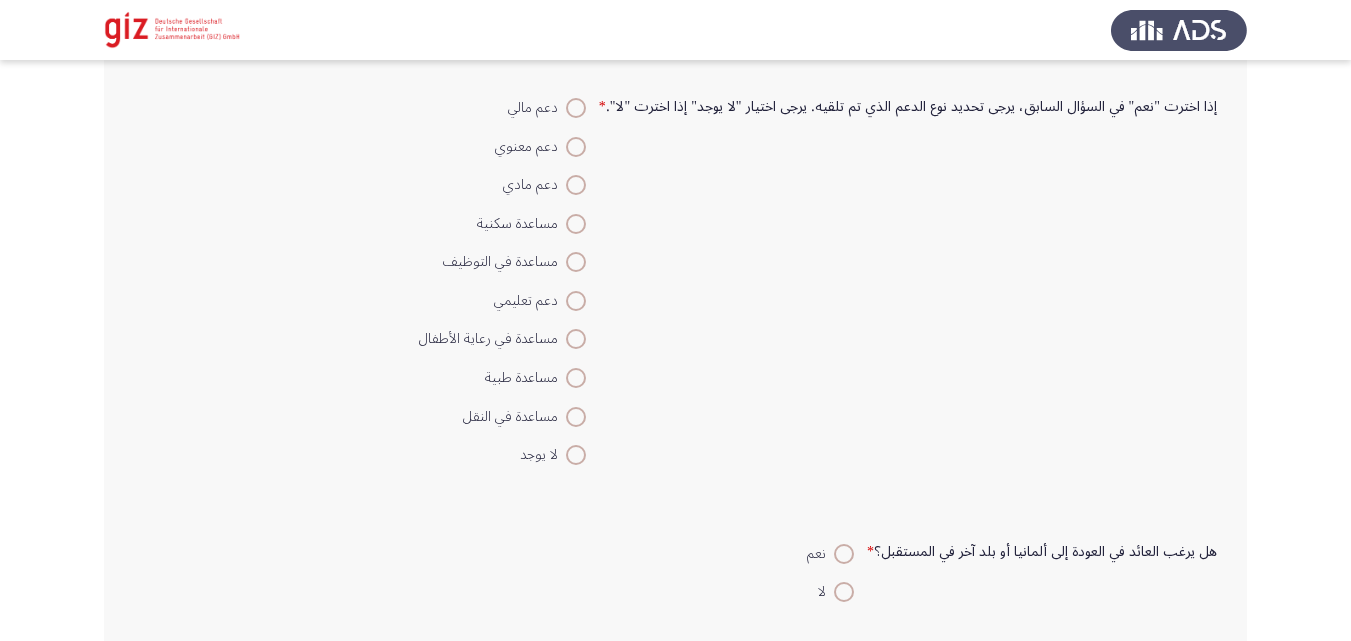 scroll, scrollTop: 843, scrollLeft: 0, axis: vertical 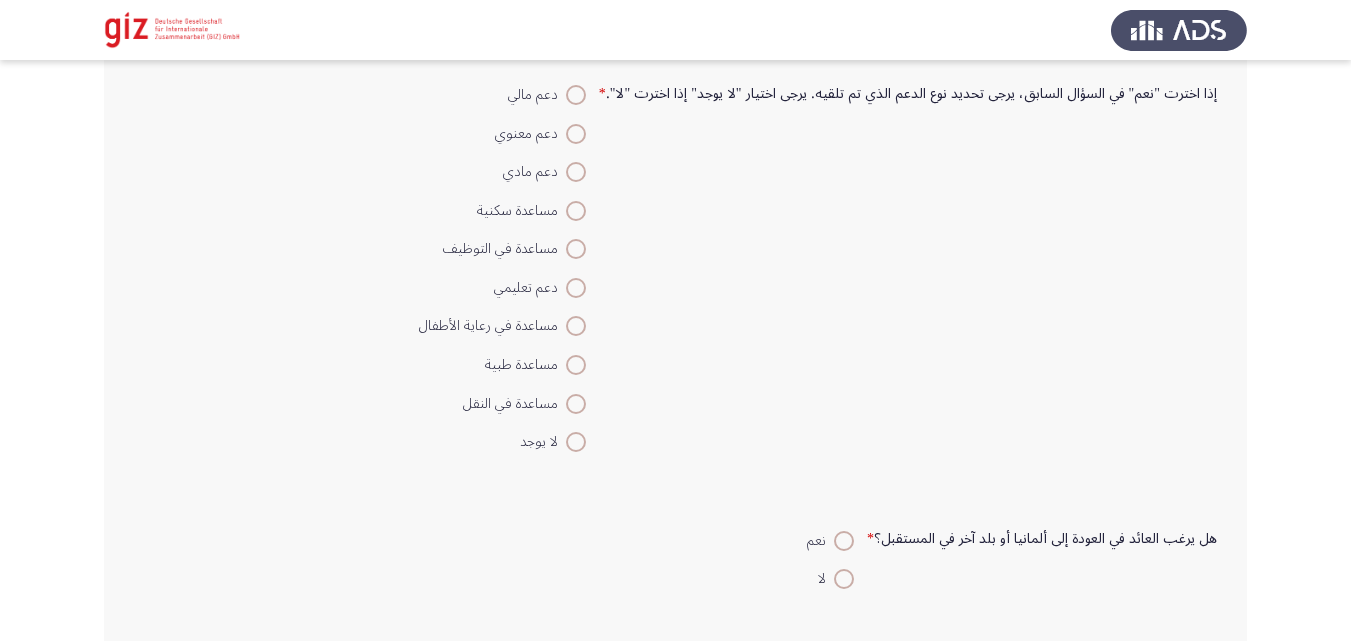 click at bounding box center [576, 442] 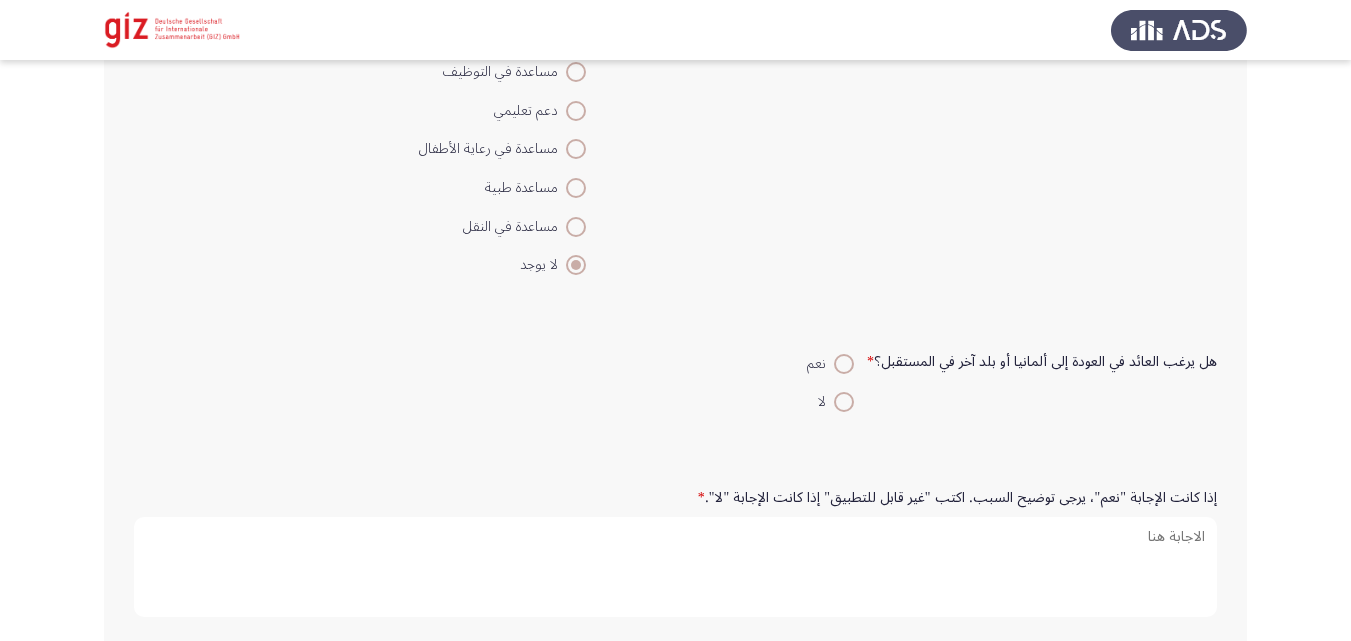 scroll, scrollTop: 1023, scrollLeft: 0, axis: vertical 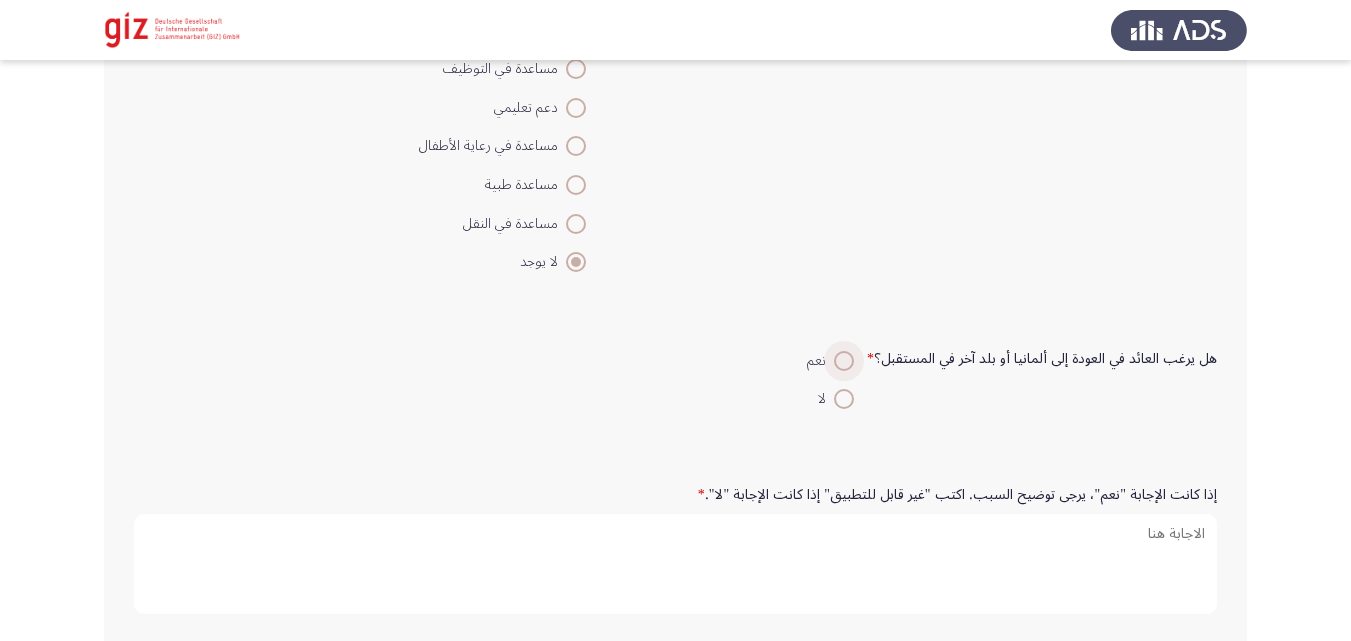 click at bounding box center [844, 361] 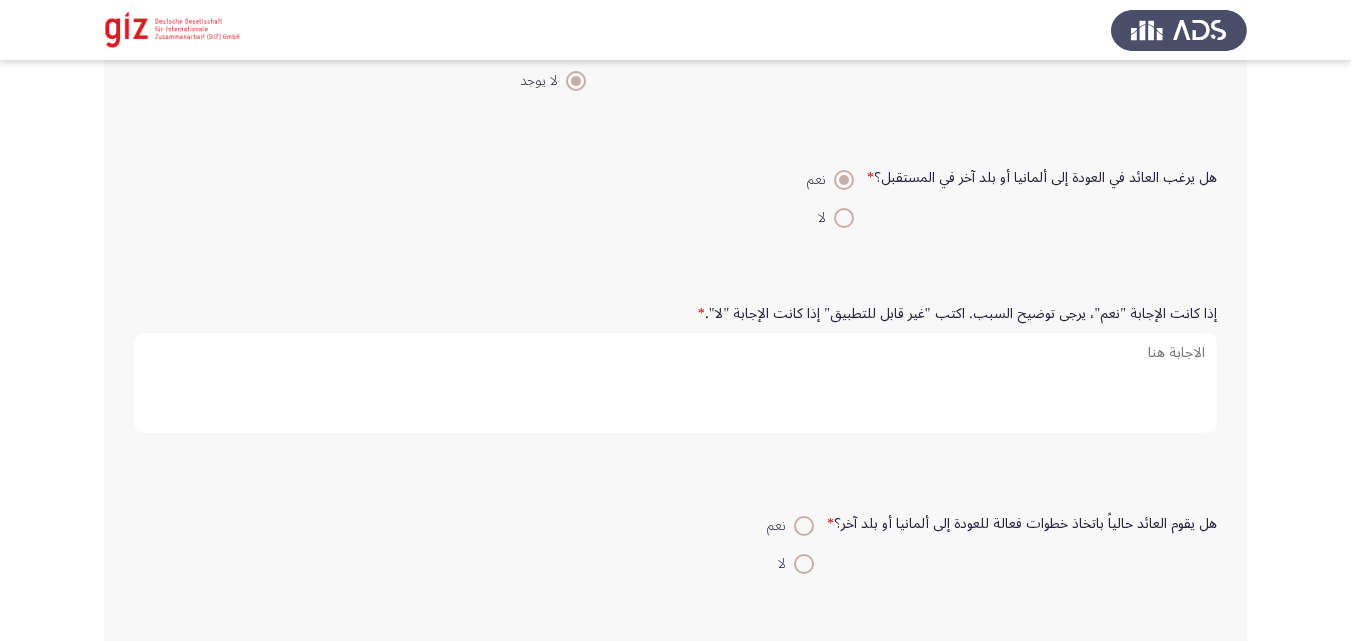 scroll, scrollTop: 1206, scrollLeft: 0, axis: vertical 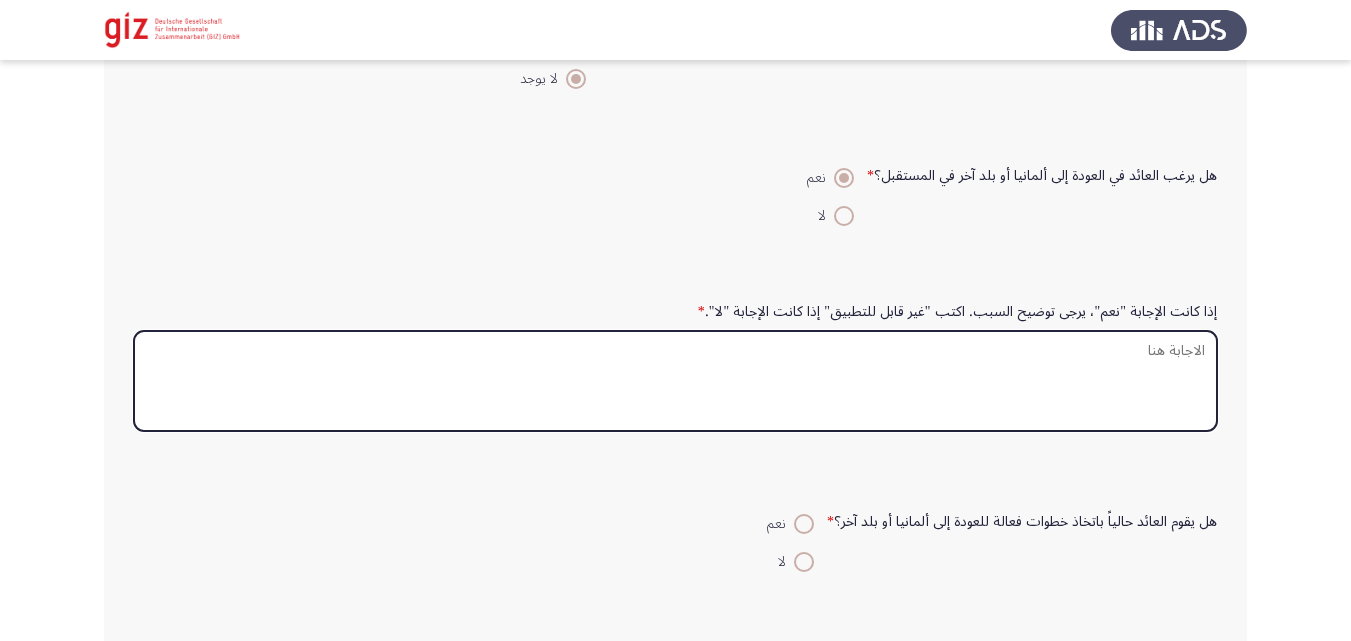 click on "إذا كانت الإجابة "نعم"، يرجى توضيح السبب. اكتب "غير قابل للتطبيق" إذا كانت الإجابة "لا".   *" at bounding box center [675, 381] 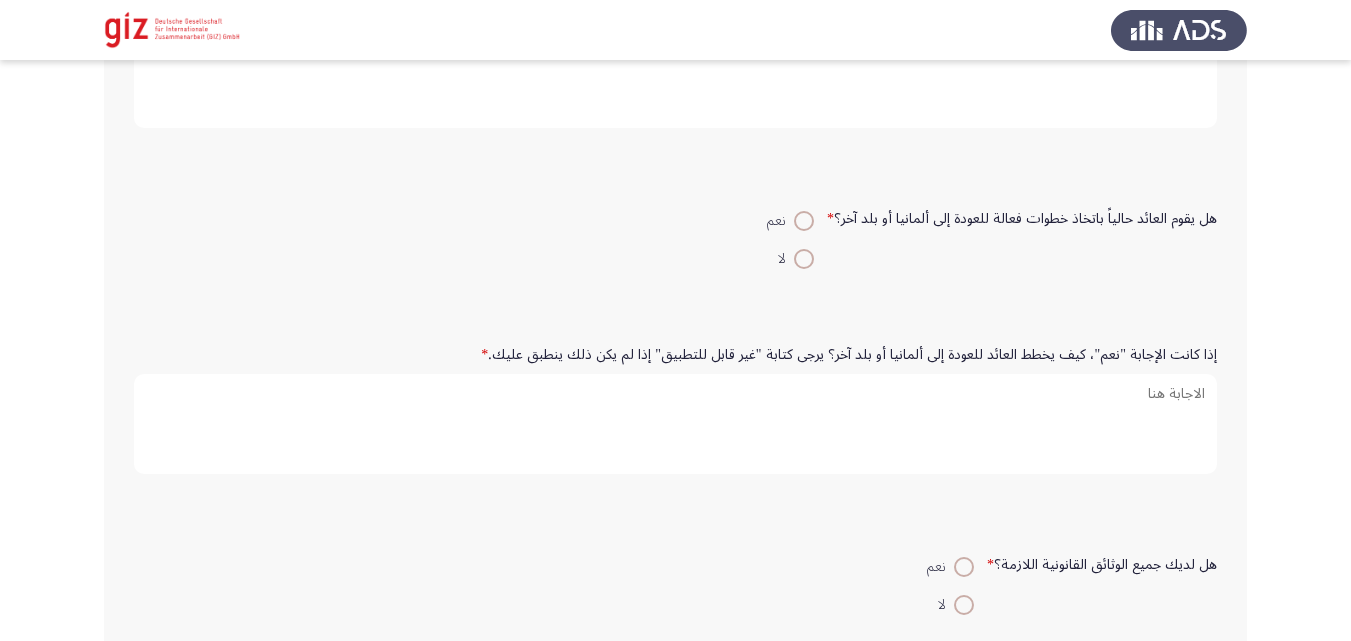 scroll, scrollTop: 1552, scrollLeft: 0, axis: vertical 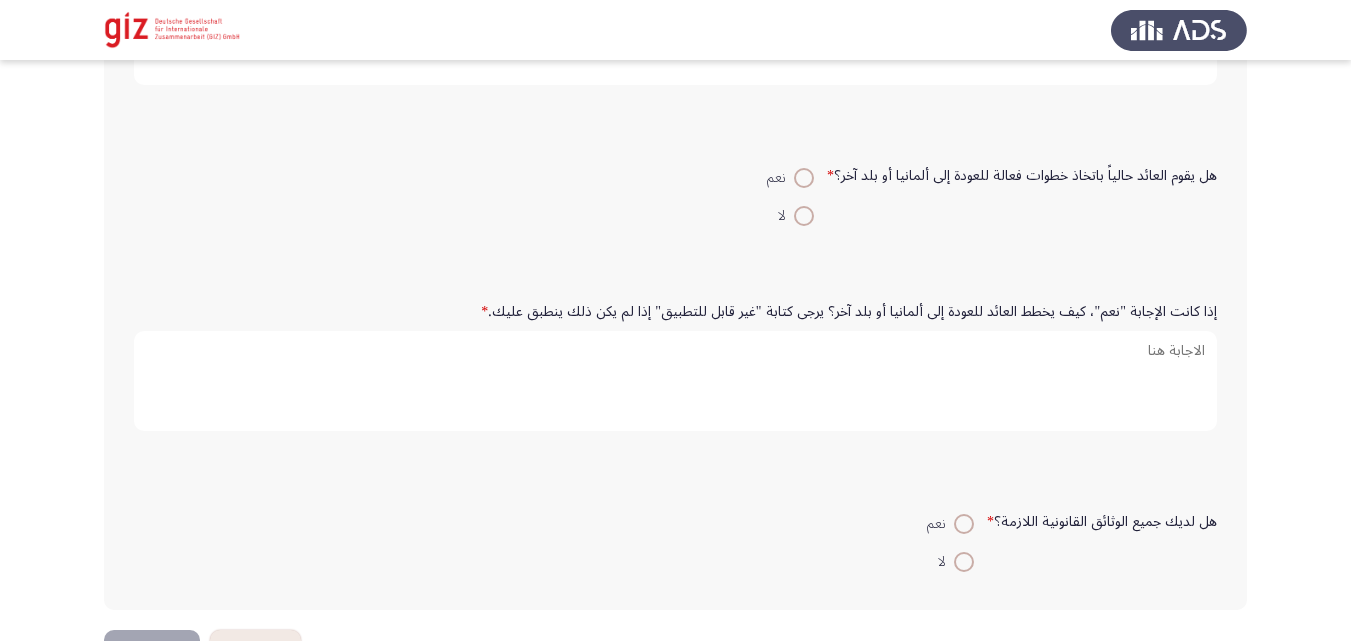 type on "يريد السفر لتحسين الوضع المادي و مستوي المعيشه" 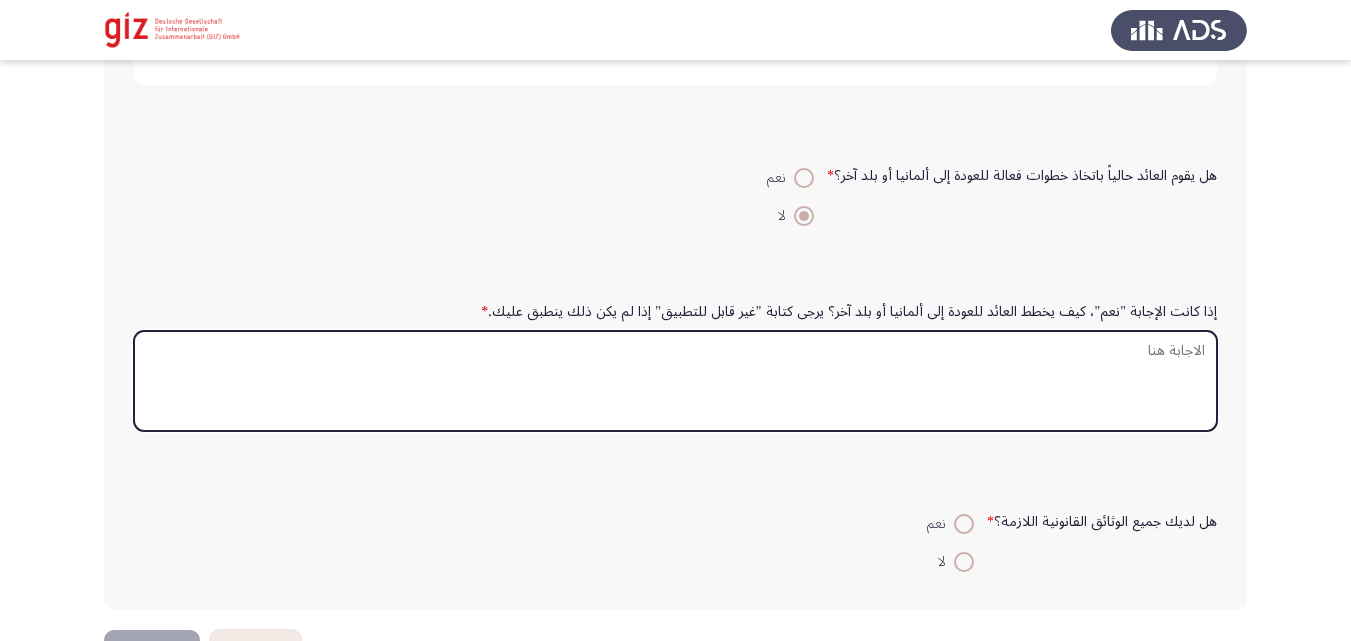 click on "إذا كانت الإجابة "نعم"، كيف يخطط العائد للعودة إلى ألمانيا أو بلد آخر؟ يرجى كتابة "غير قابل للتطبيق" إذا لم يكن ذلك ينطبق عليك.   *" at bounding box center [675, 381] 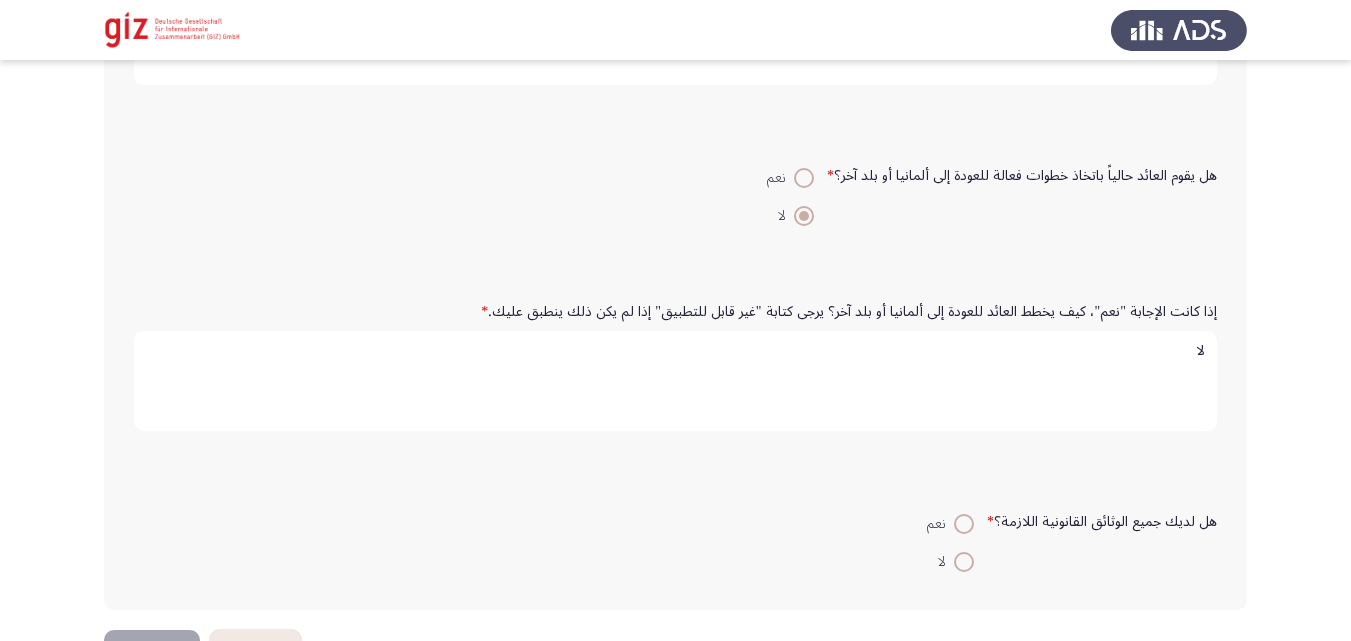 type on "لا" 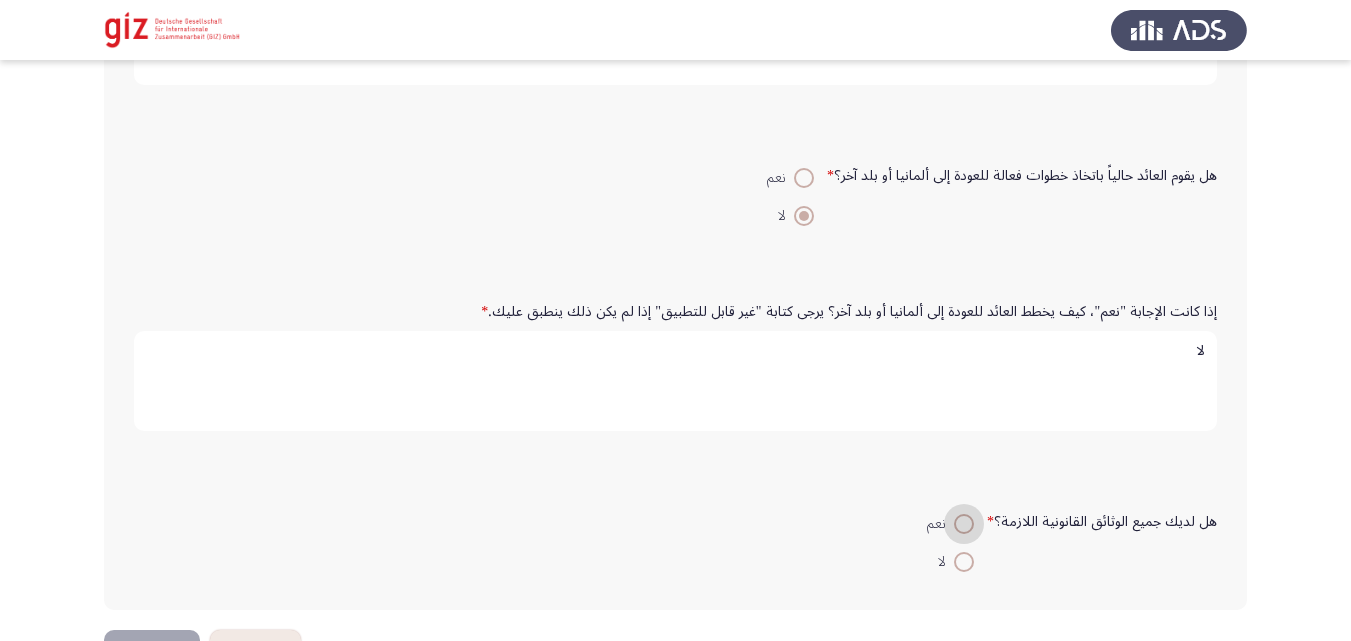scroll, scrollTop: 1621, scrollLeft: 0, axis: vertical 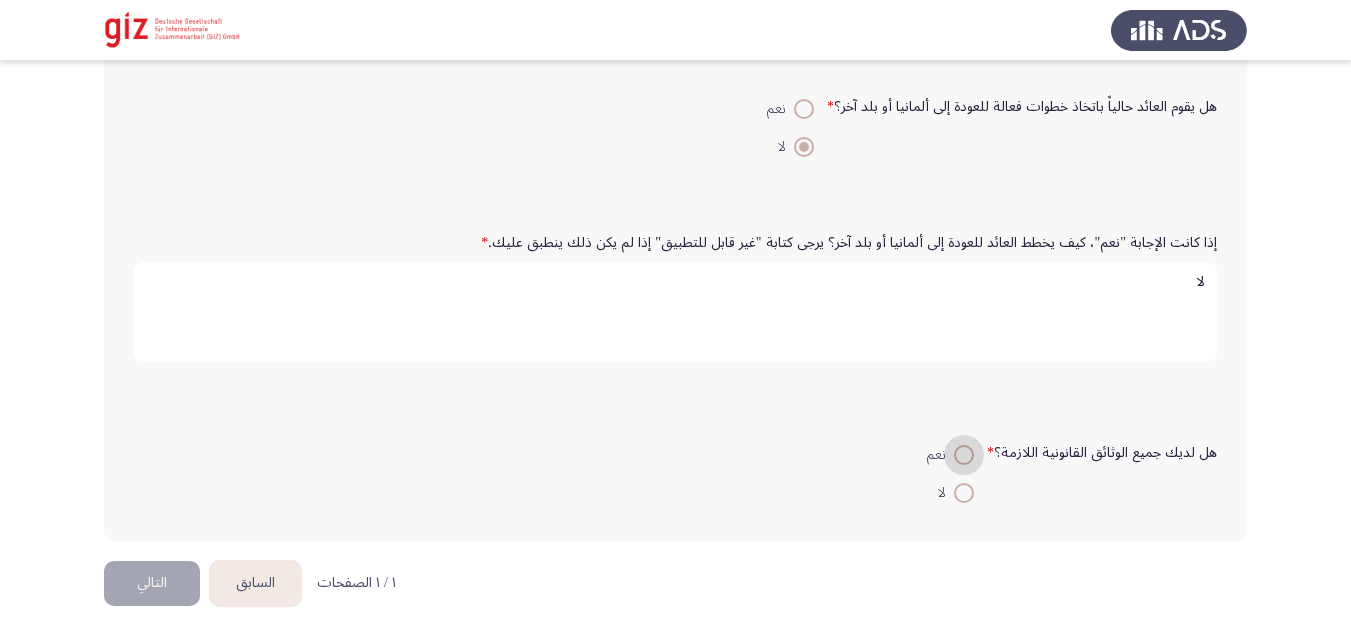 click on "لا" at bounding box center [946, 493] 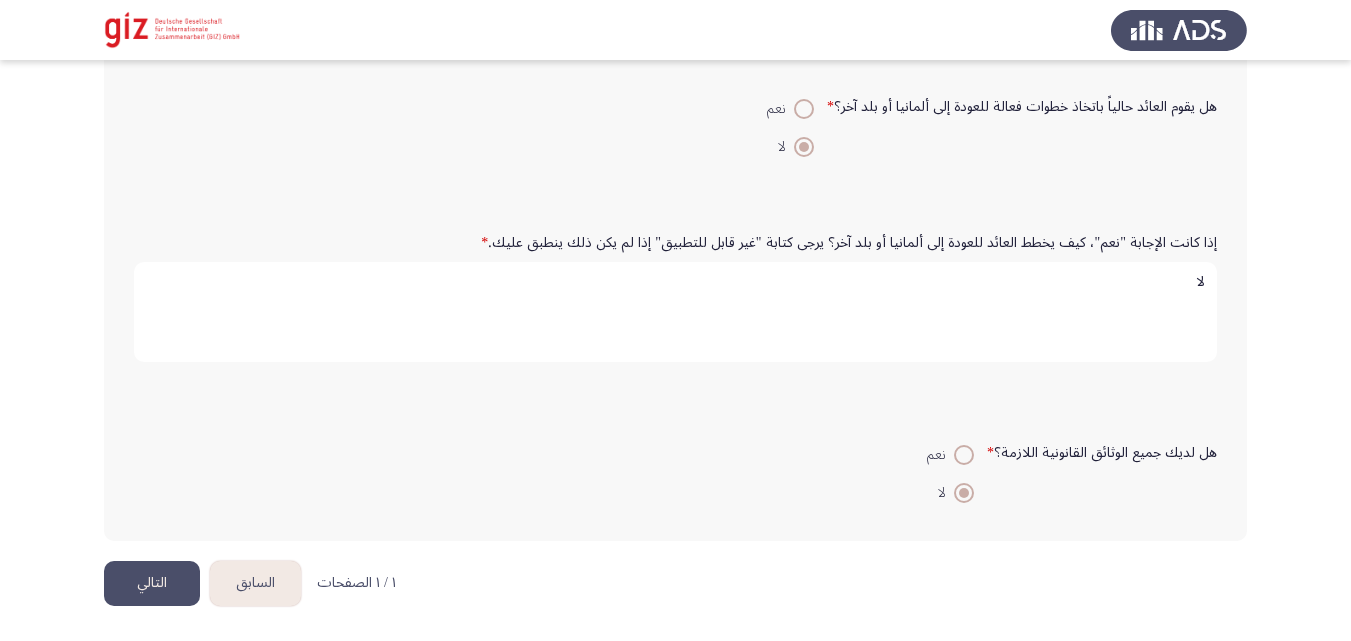 click on "التالي" 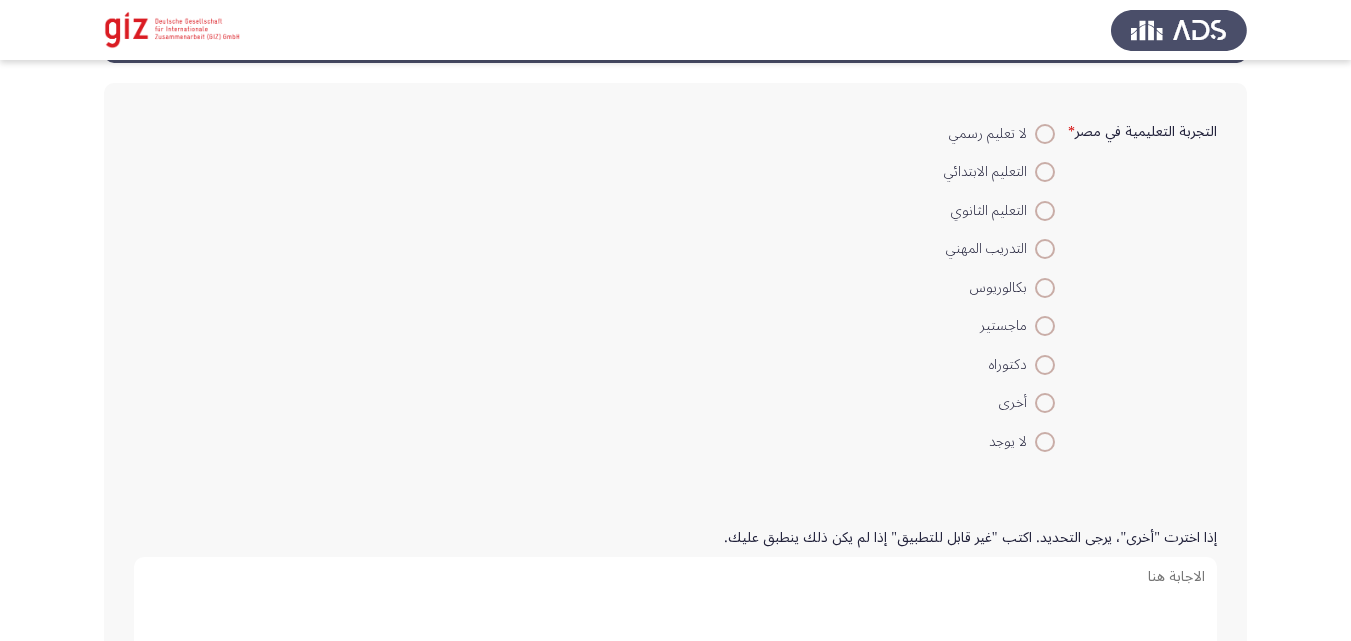 scroll, scrollTop: 63, scrollLeft: 0, axis: vertical 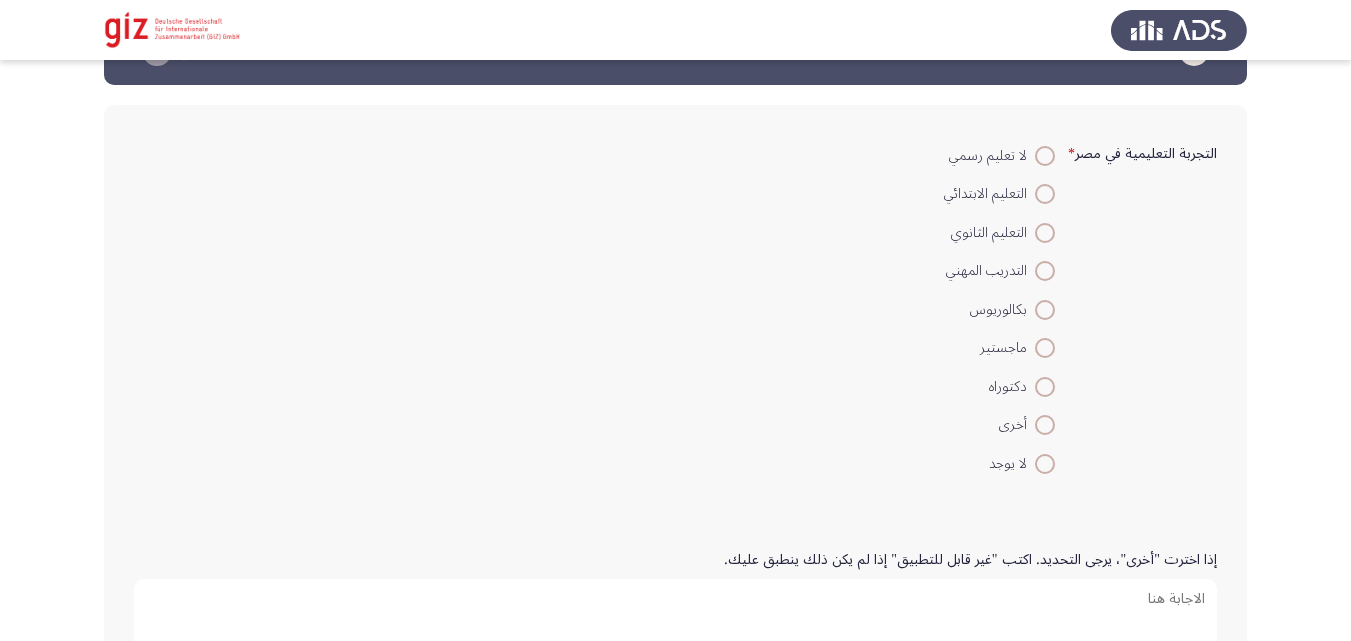 click at bounding box center [1045, 271] 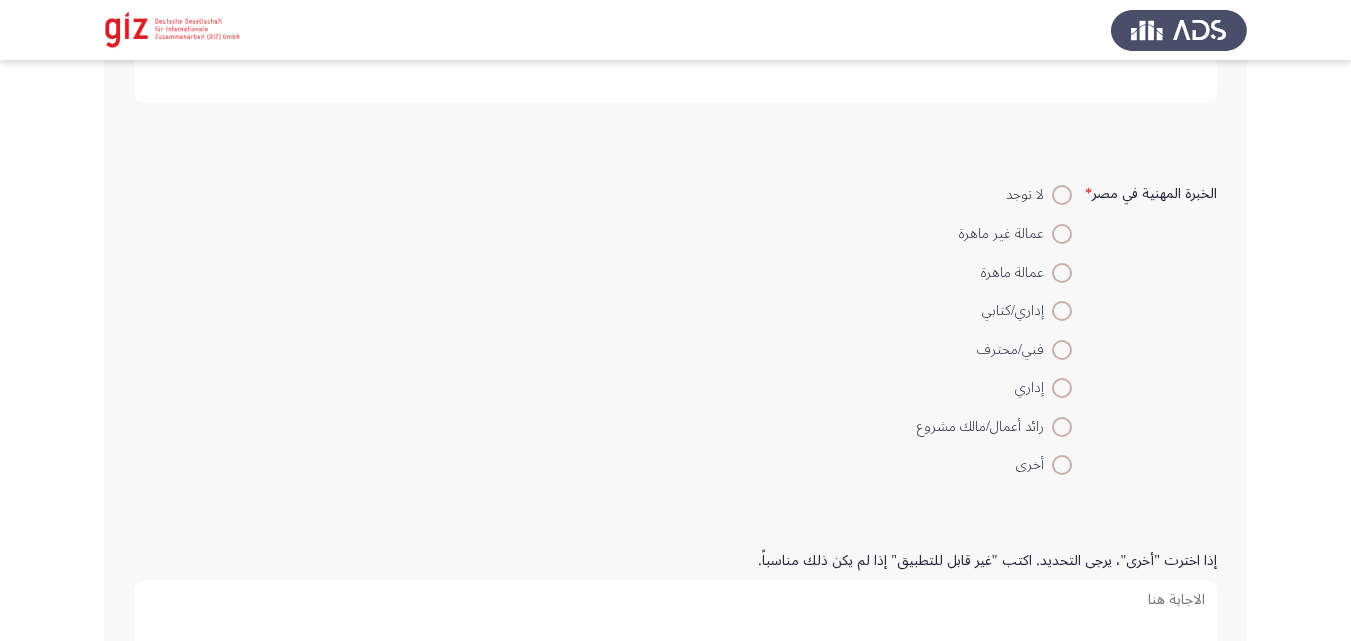 scroll, scrollTop: 641, scrollLeft: 0, axis: vertical 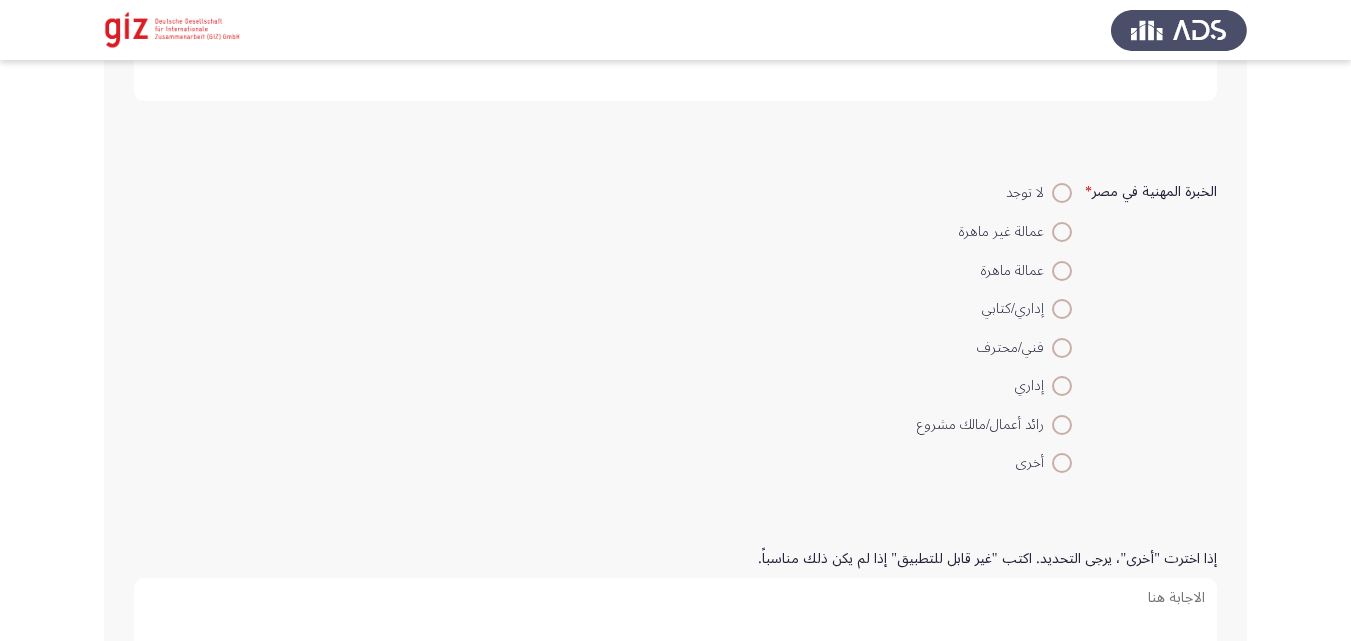 click at bounding box center (1062, 232) 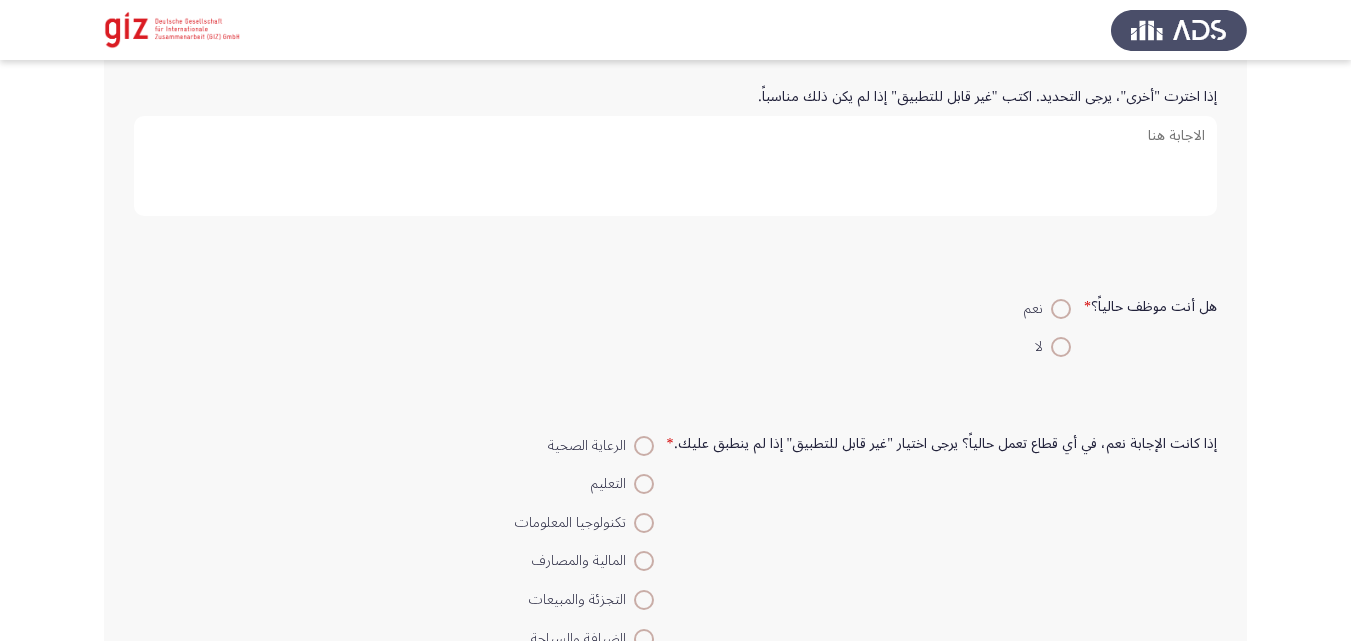 scroll, scrollTop: 1107, scrollLeft: 0, axis: vertical 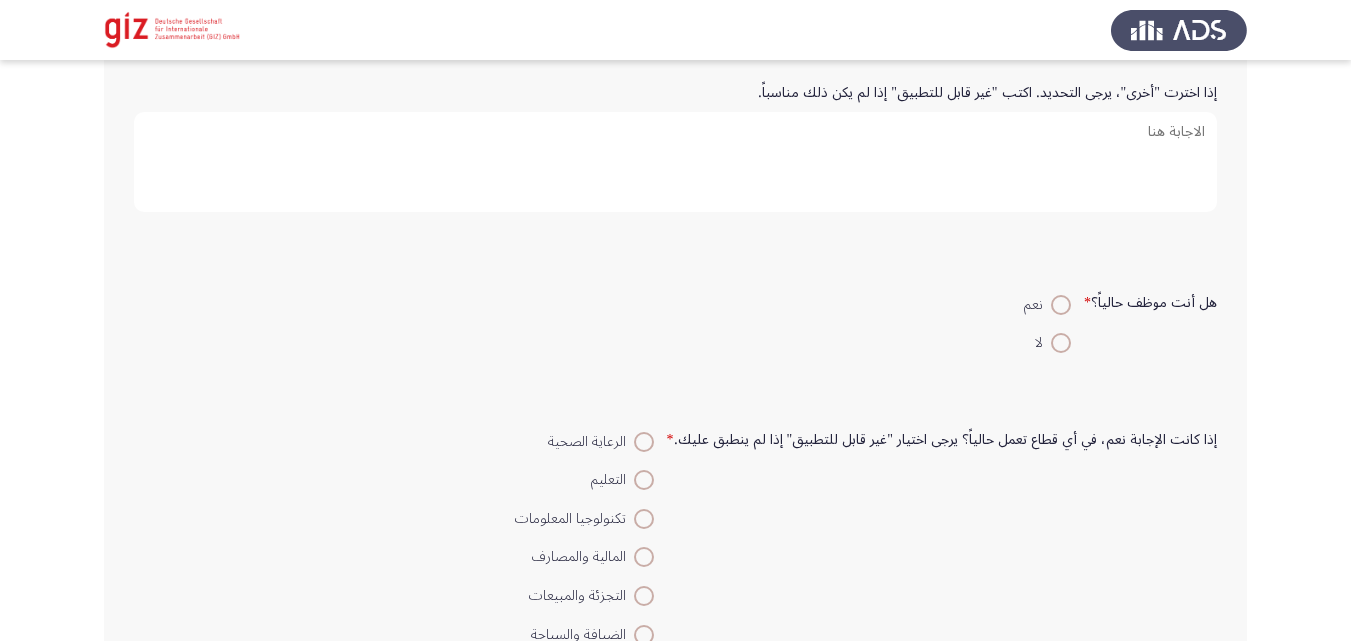click at bounding box center (1061, 343) 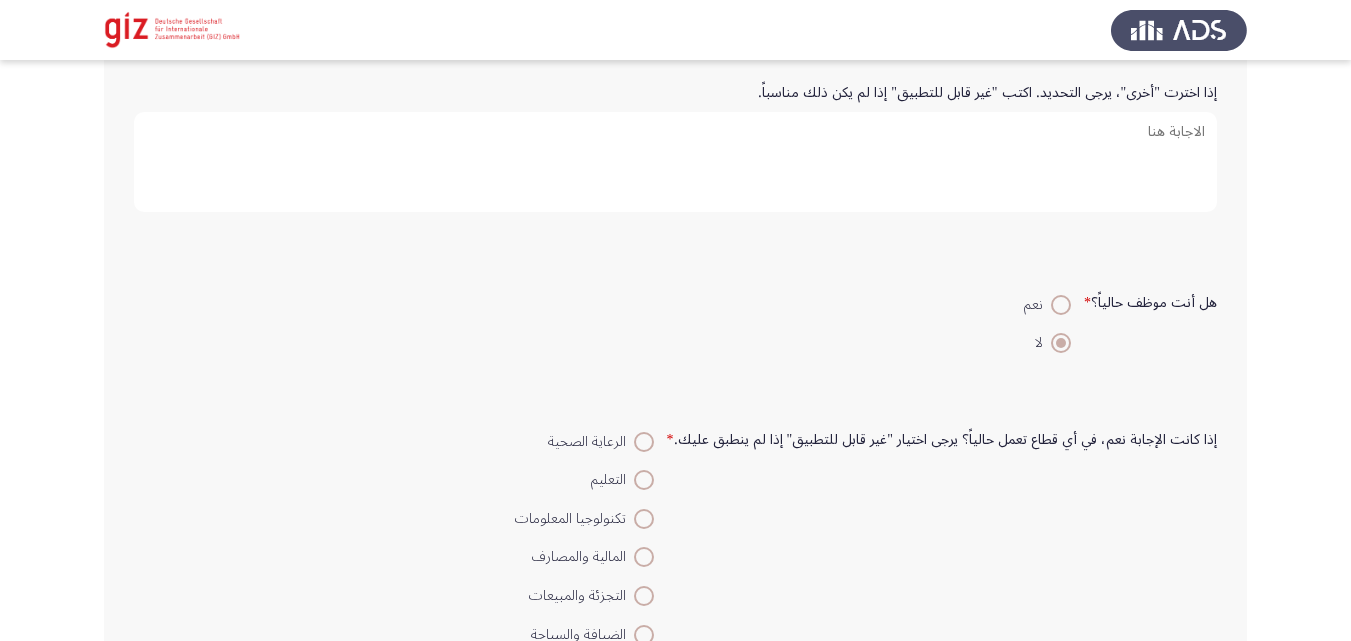 click at bounding box center [1061, 343] 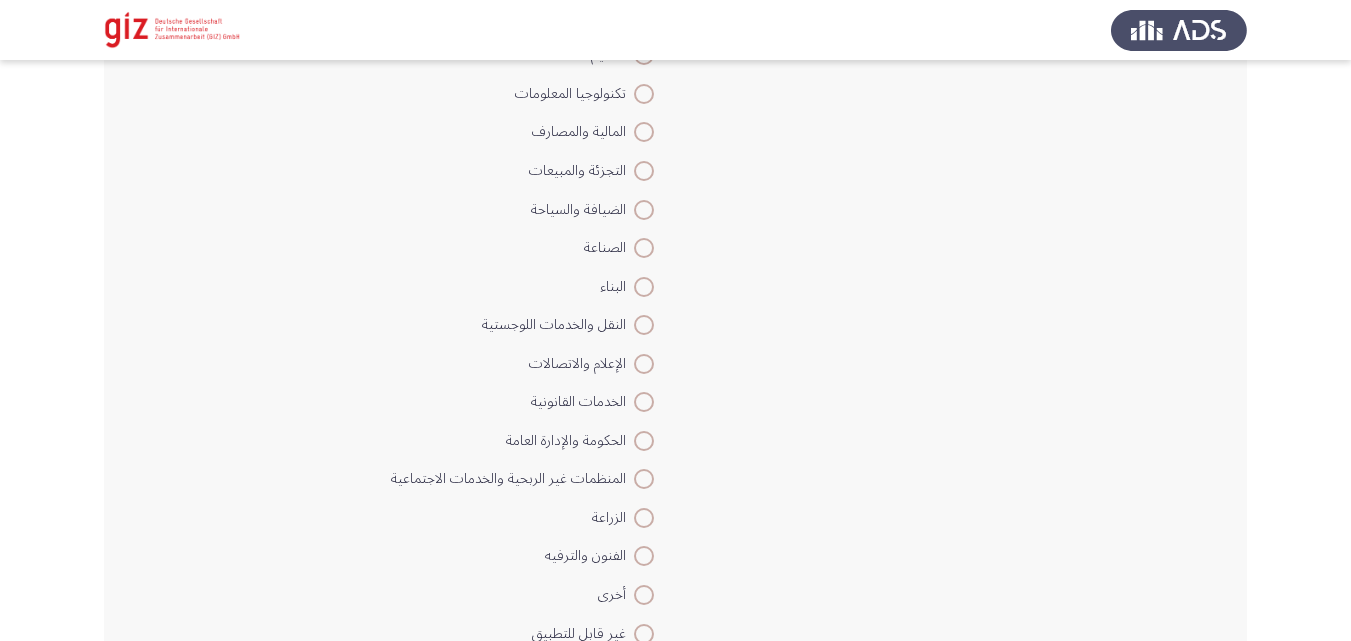 scroll, scrollTop: 1757, scrollLeft: 0, axis: vertical 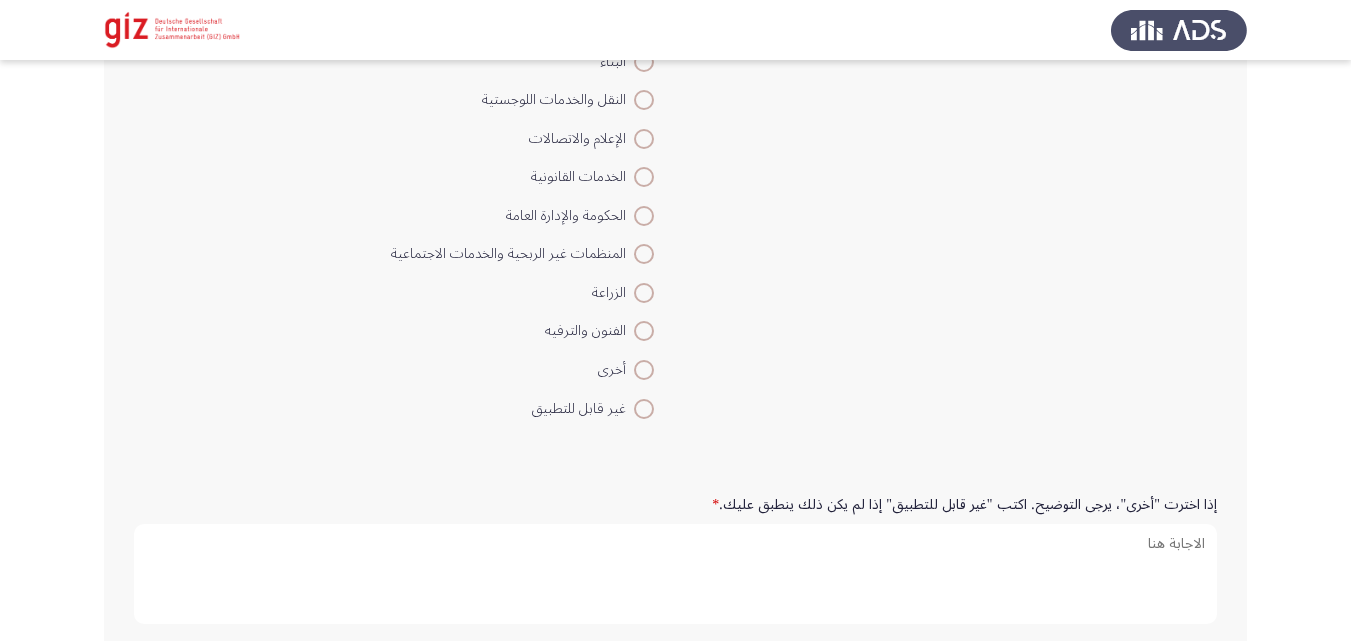 click at bounding box center [644, 409] 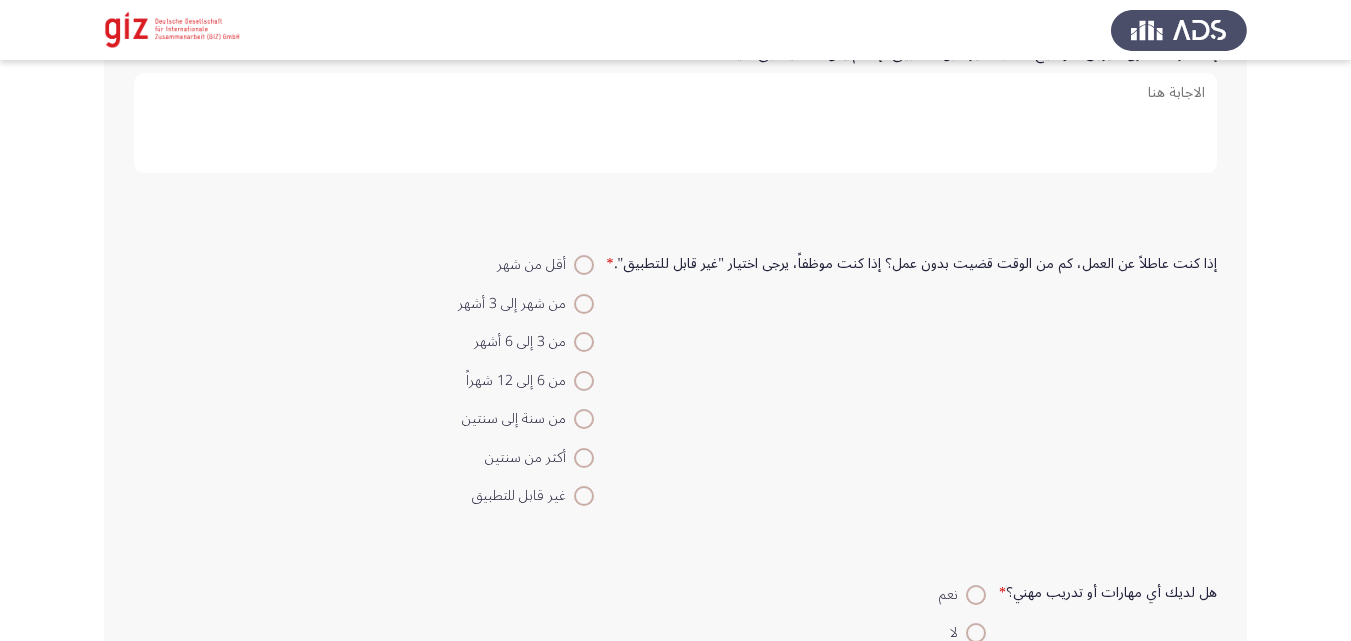 scroll, scrollTop: 2264, scrollLeft: 0, axis: vertical 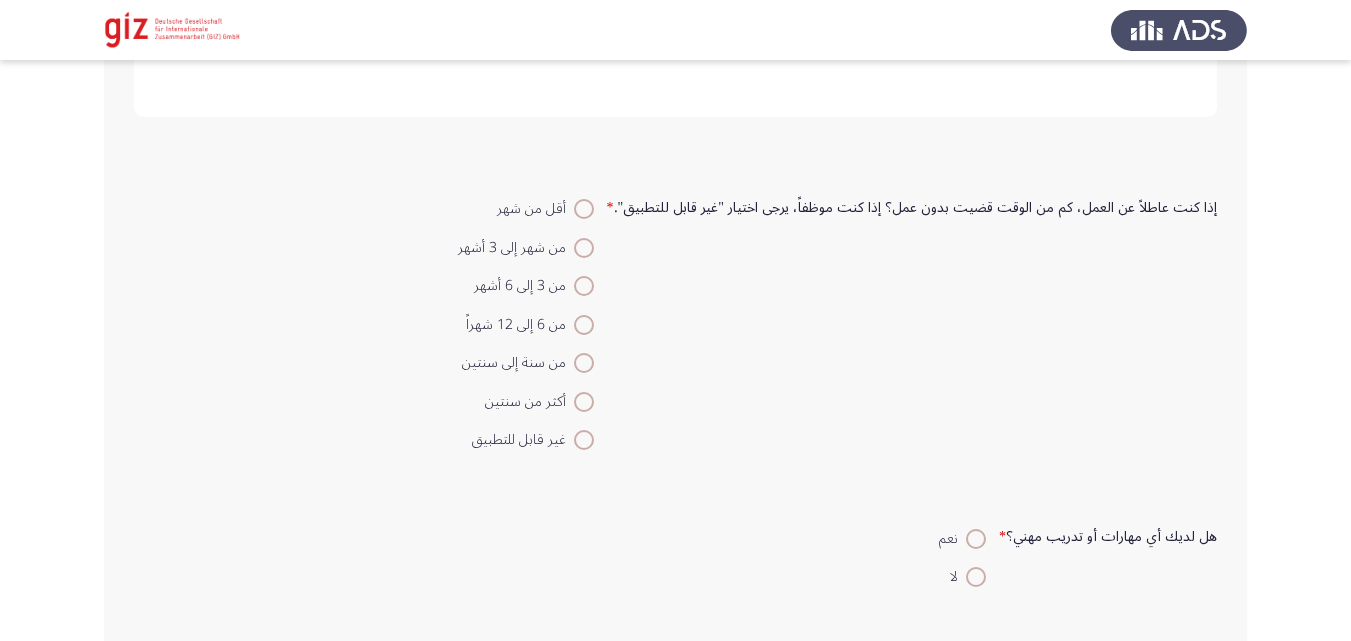 click at bounding box center [584, 209] 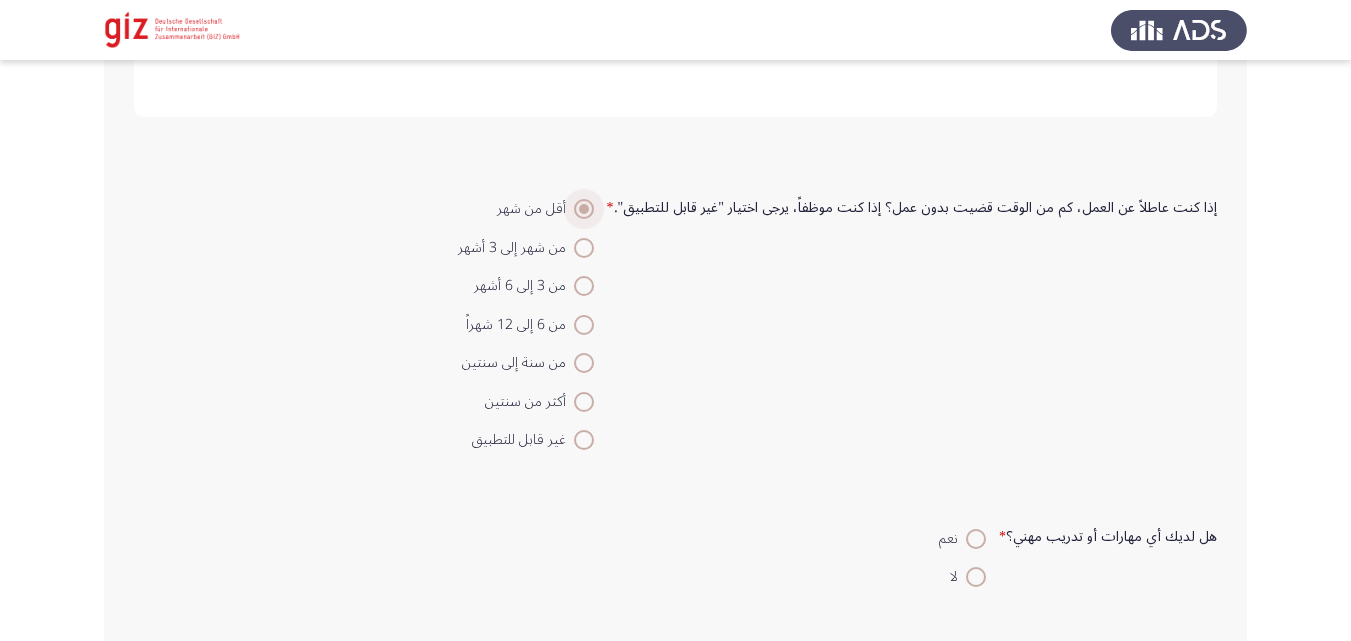 click at bounding box center (584, 209) 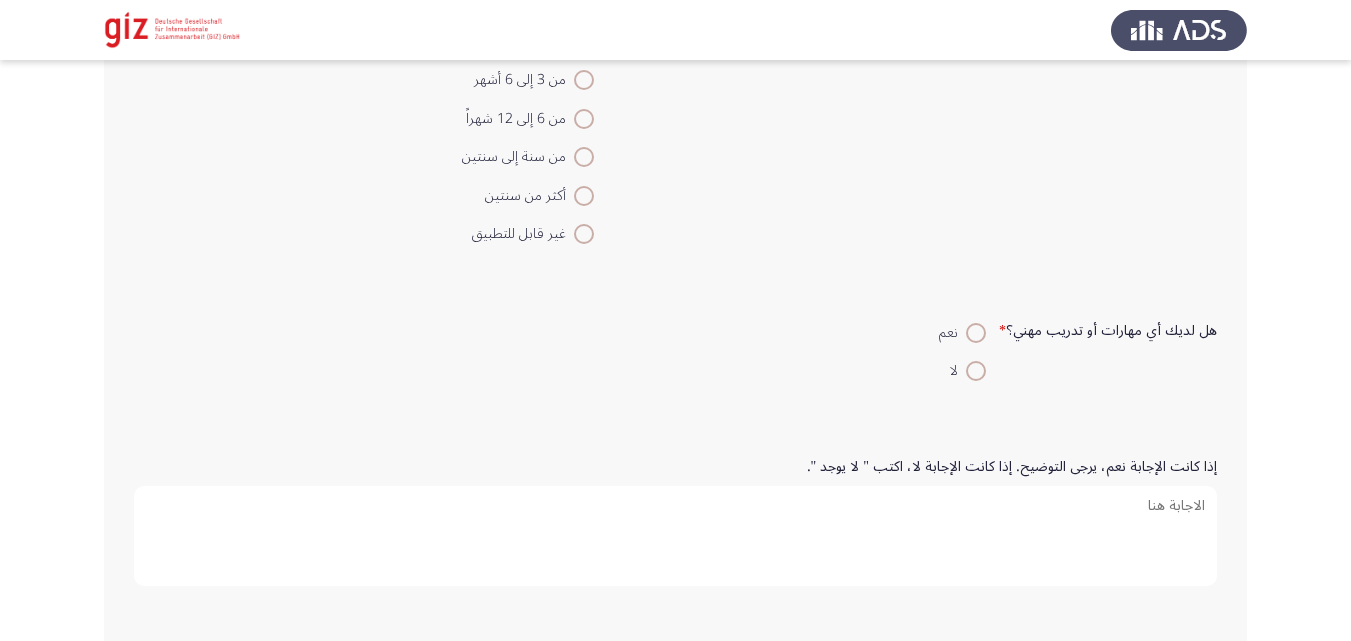 scroll, scrollTop: 2472, scrollLeft: 0, axis: vertical 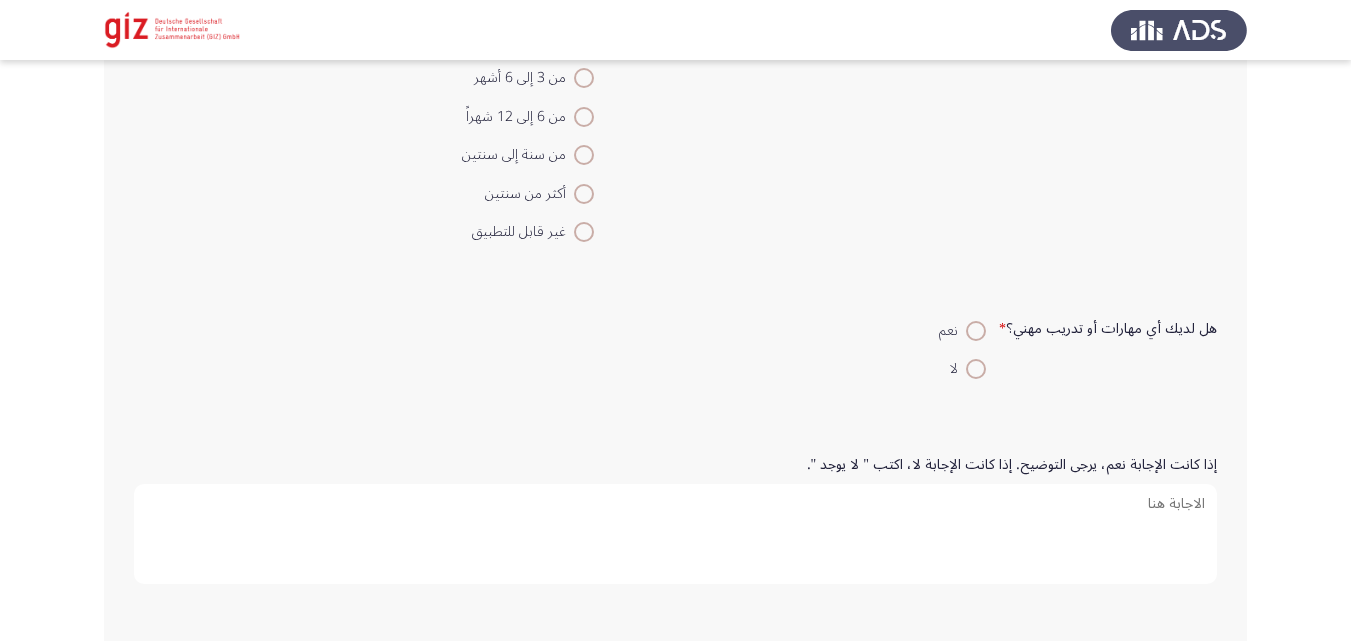 click at bounding box center [976, 369] 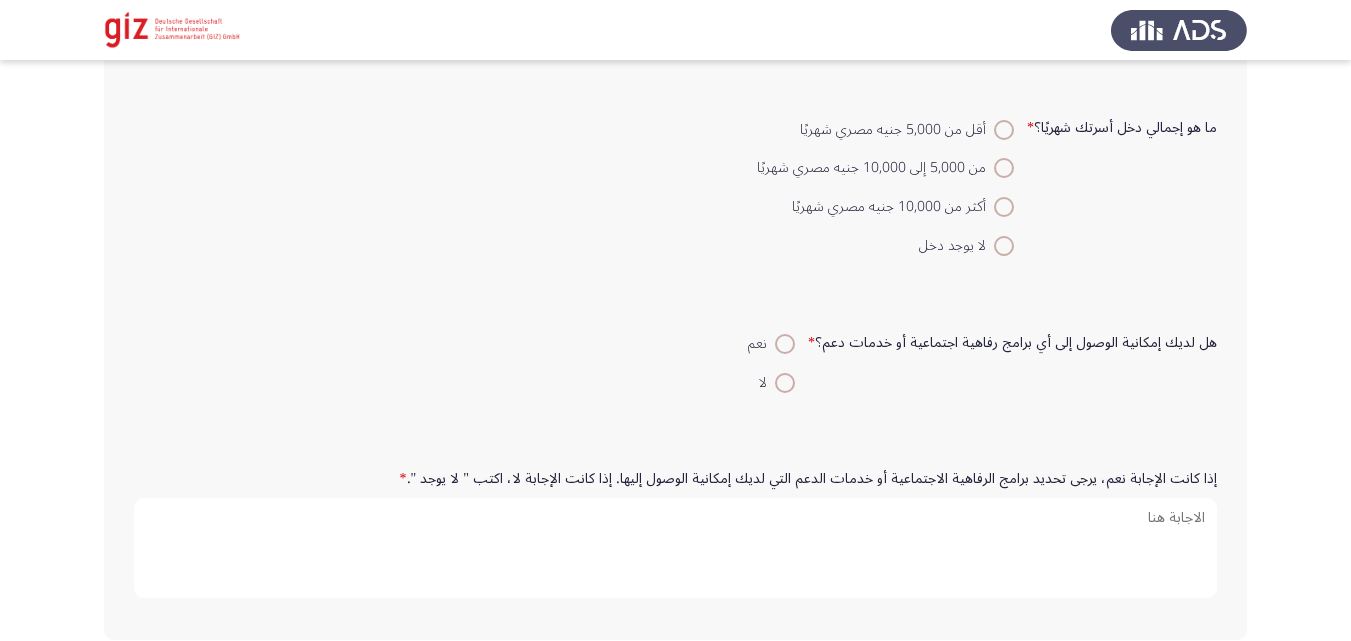 scroll, scrollTop: 3006, scrollLeft: 0, axis: vertical 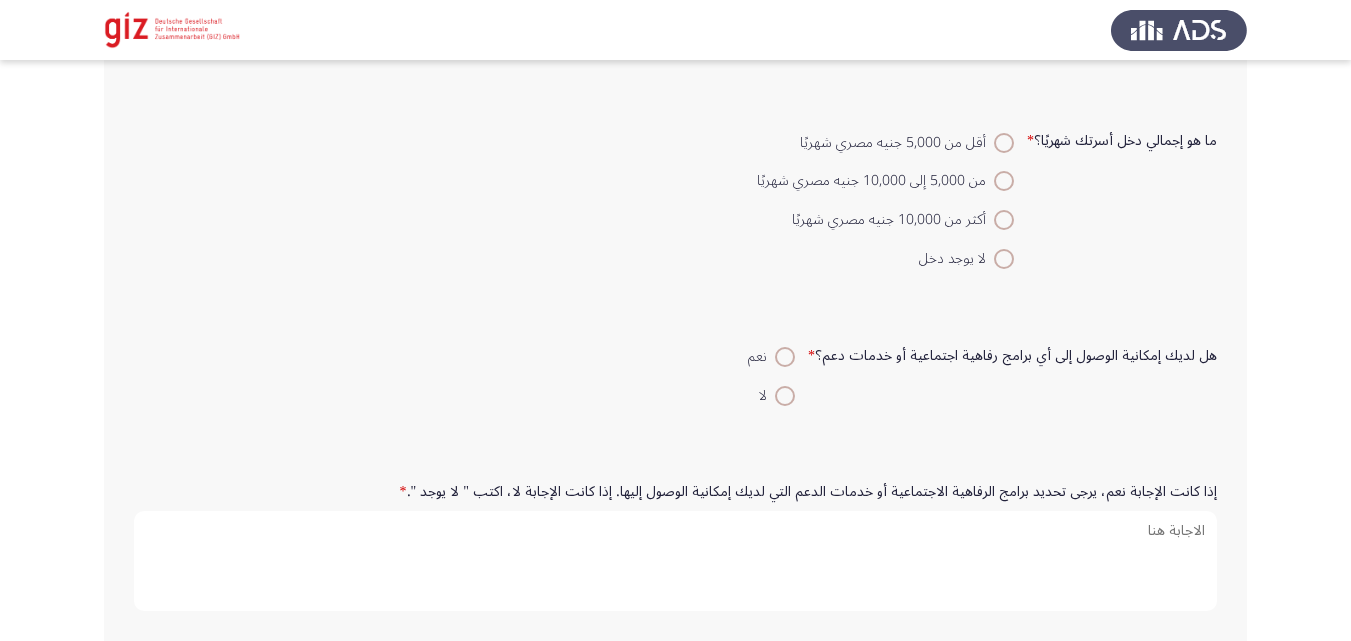 click on "لا يوجد دخل" at bounding box center (885, 259) 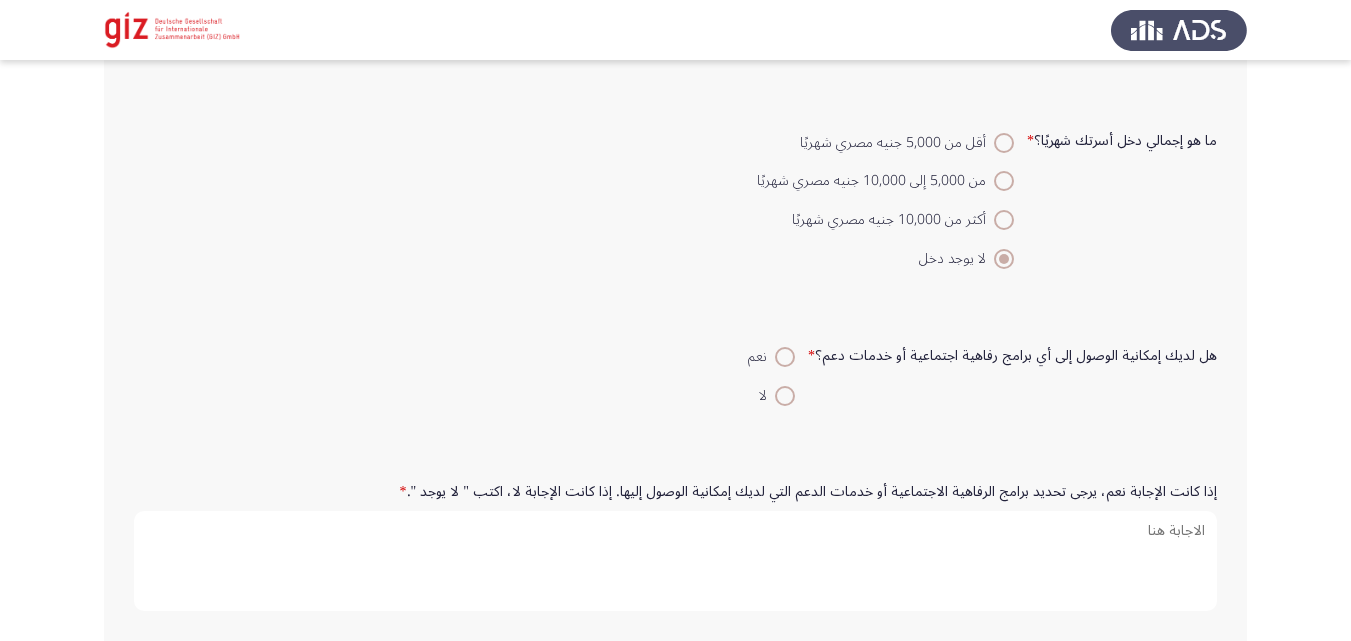 click at bounding box center (785, 396) 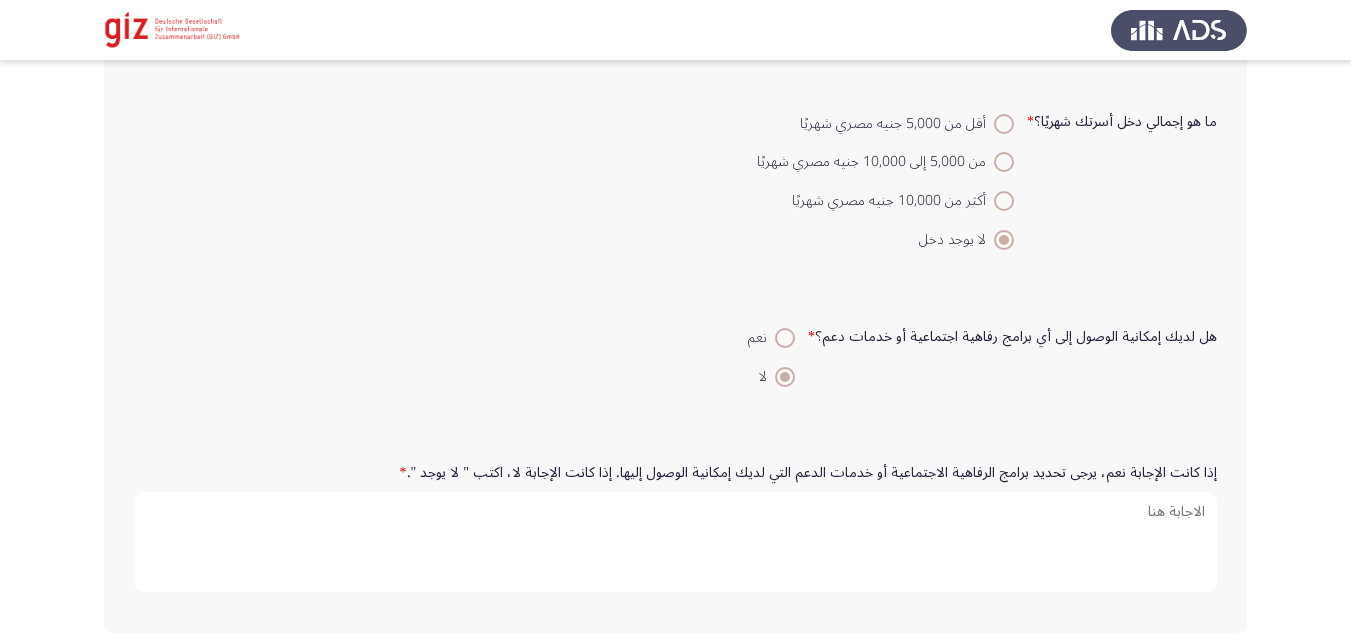 scroll, scrollTop: 3118, scrollLeft: 0, axis: vertical 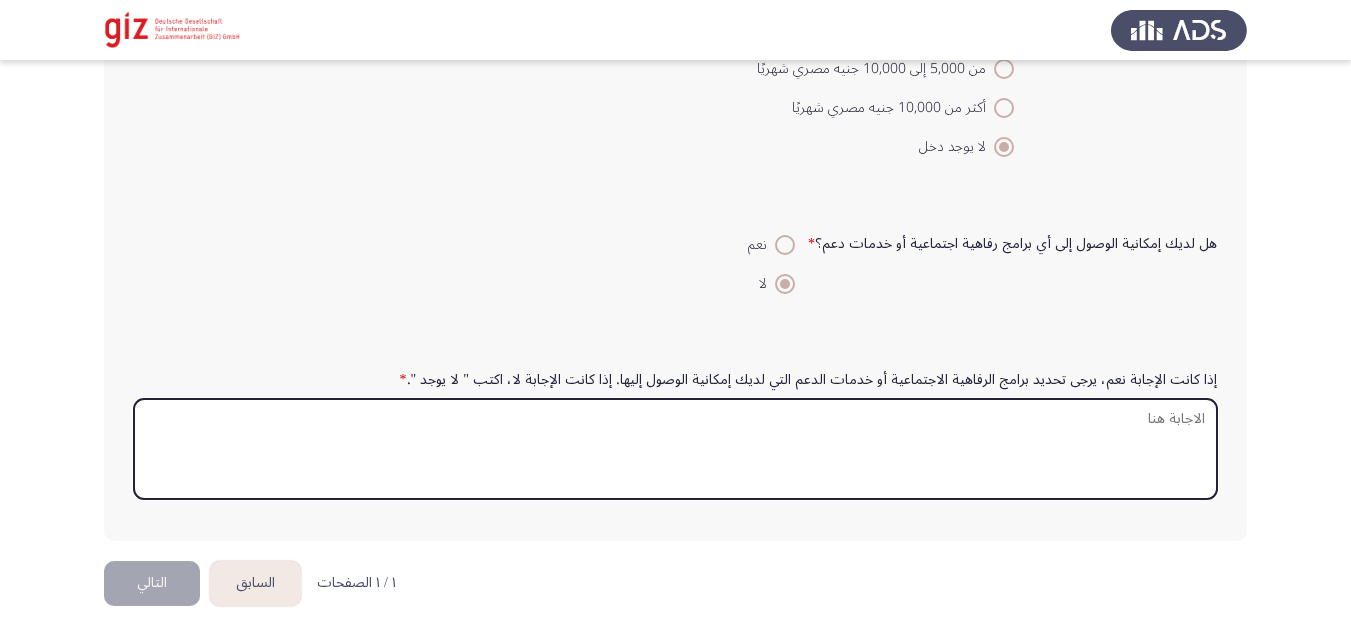 click on "إذا كانت الإجابة نعم، يرجى تحديد برامج الرفاهية الاجتماعية أو خدمات الدعم التي لديك إمكانية الوصول إليها.  إذا كانت الإجابة لا، اكتب " لا يوجد ".   *" at bounding box center (675, 449) 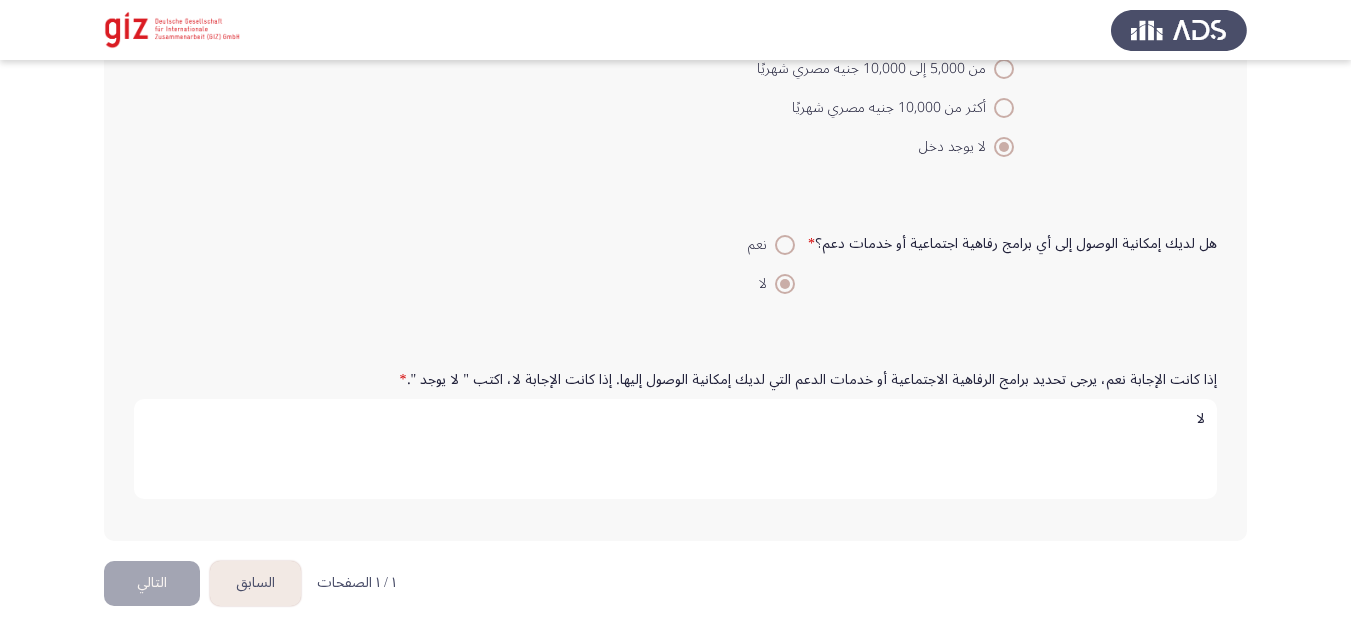 click on "لا" at bounding box center (675, 449) 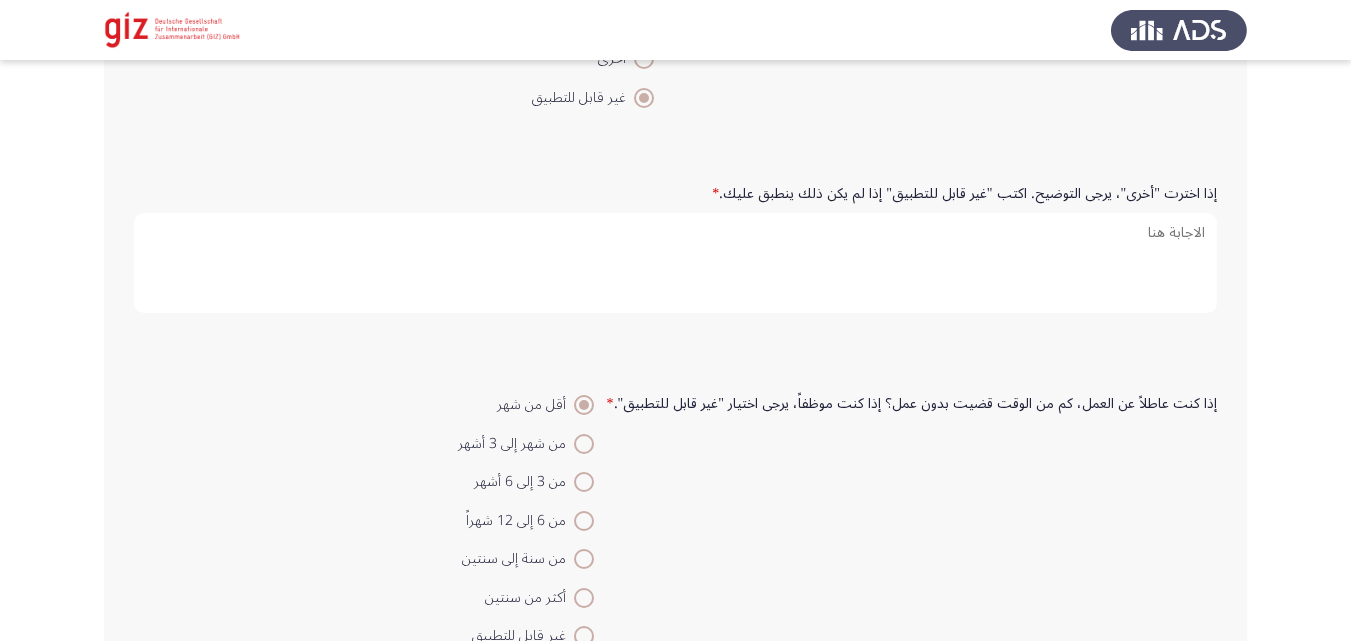 scroll, scrollTop: 2056, scrollLeft: 0, axis: vertical 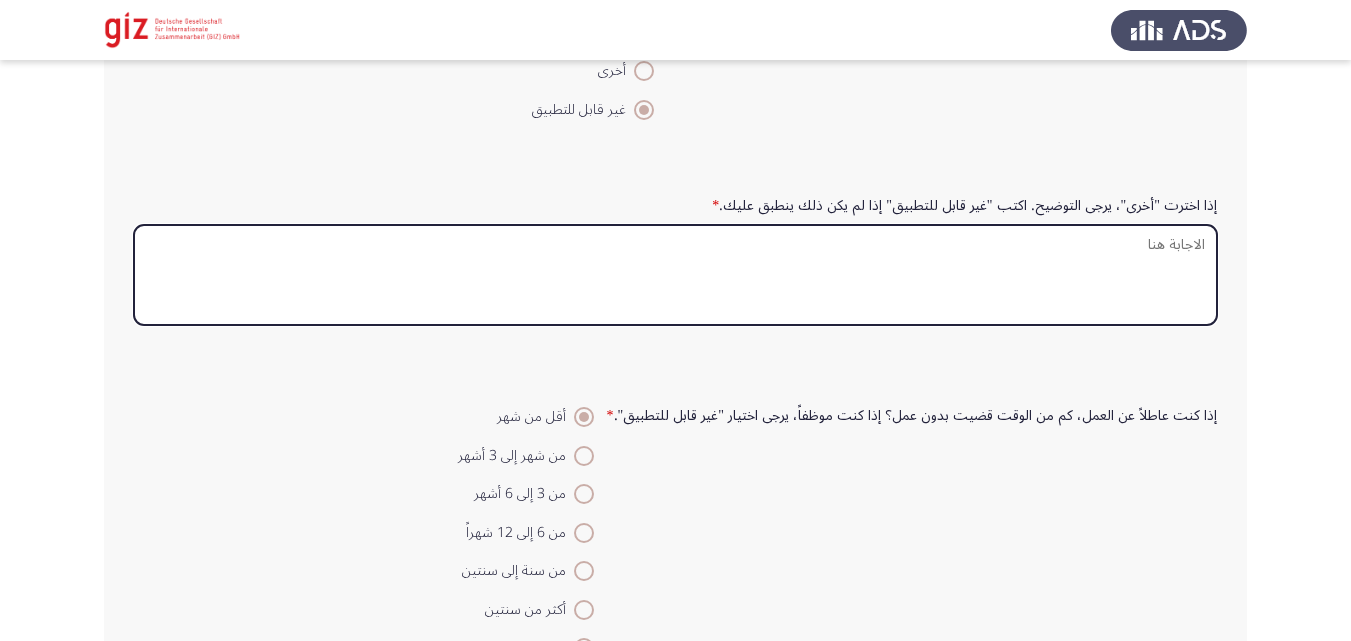 click on "إذا اخترت "أخرى"، يرجى التوضيح. اكتب "غير قابل للتطبيق" إذا لم يكن ذلك ينطبق عليك.   *" at bounding box center [675, 275] 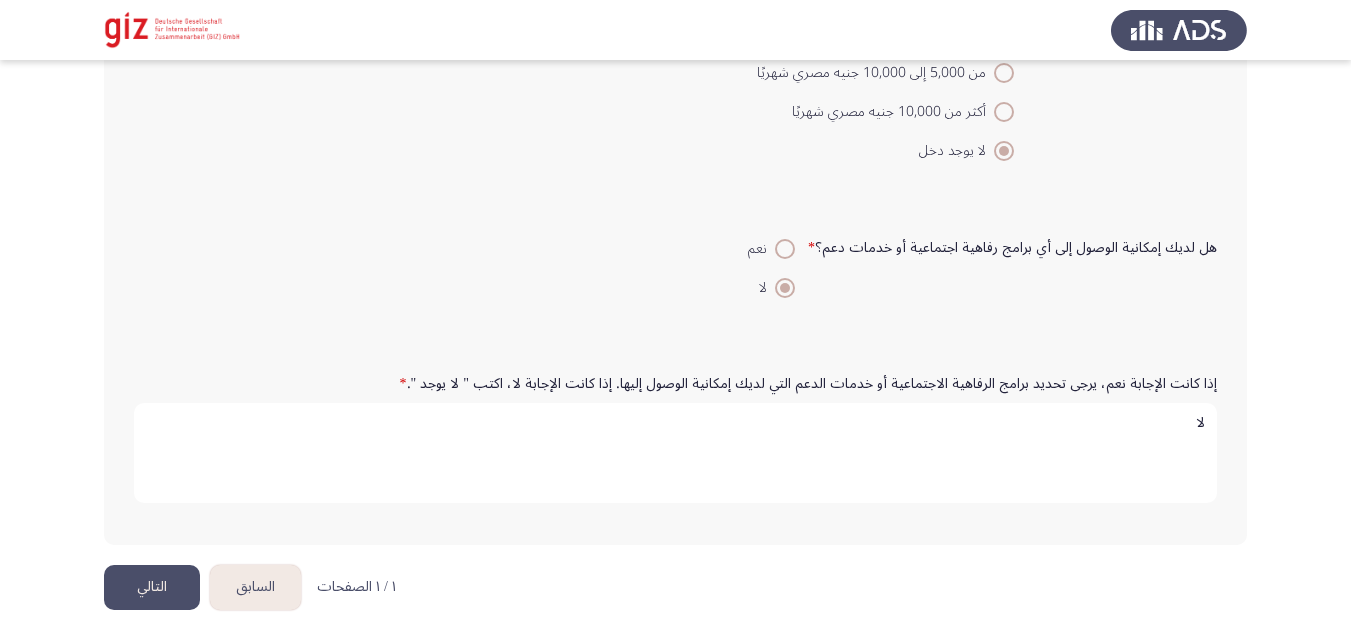 scroll, scrollTop: 3118, scrollLeft: 0, axis: vertical 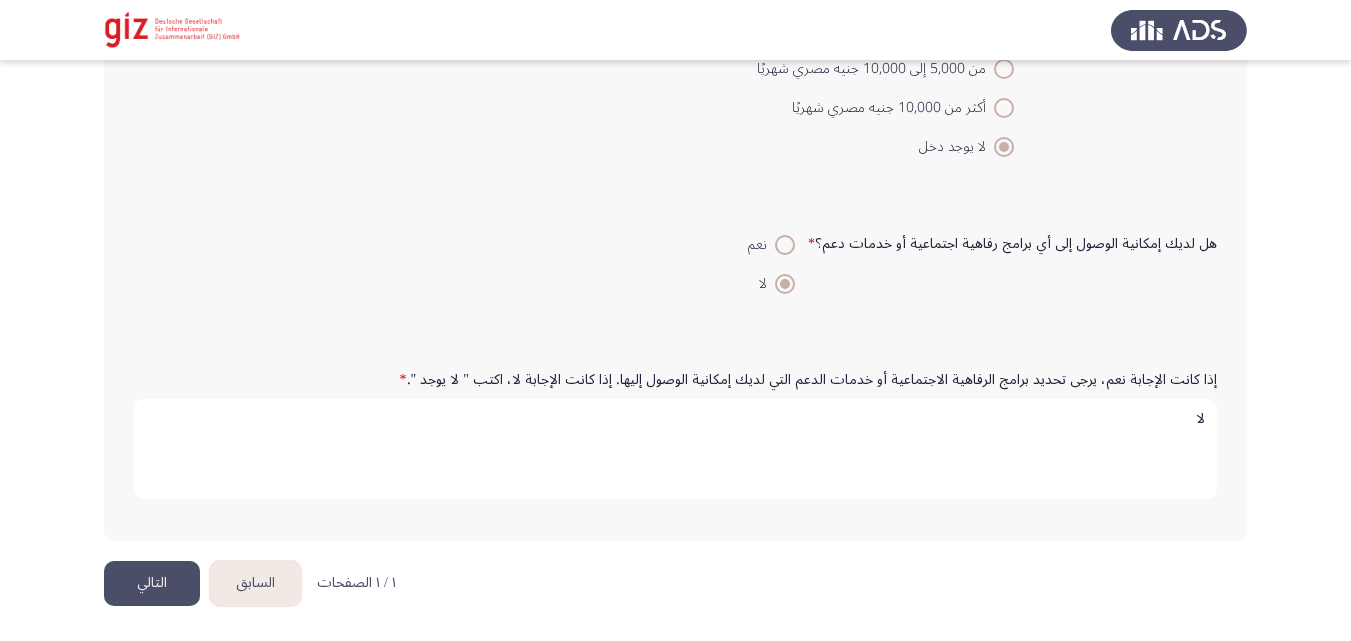 type on "لا" 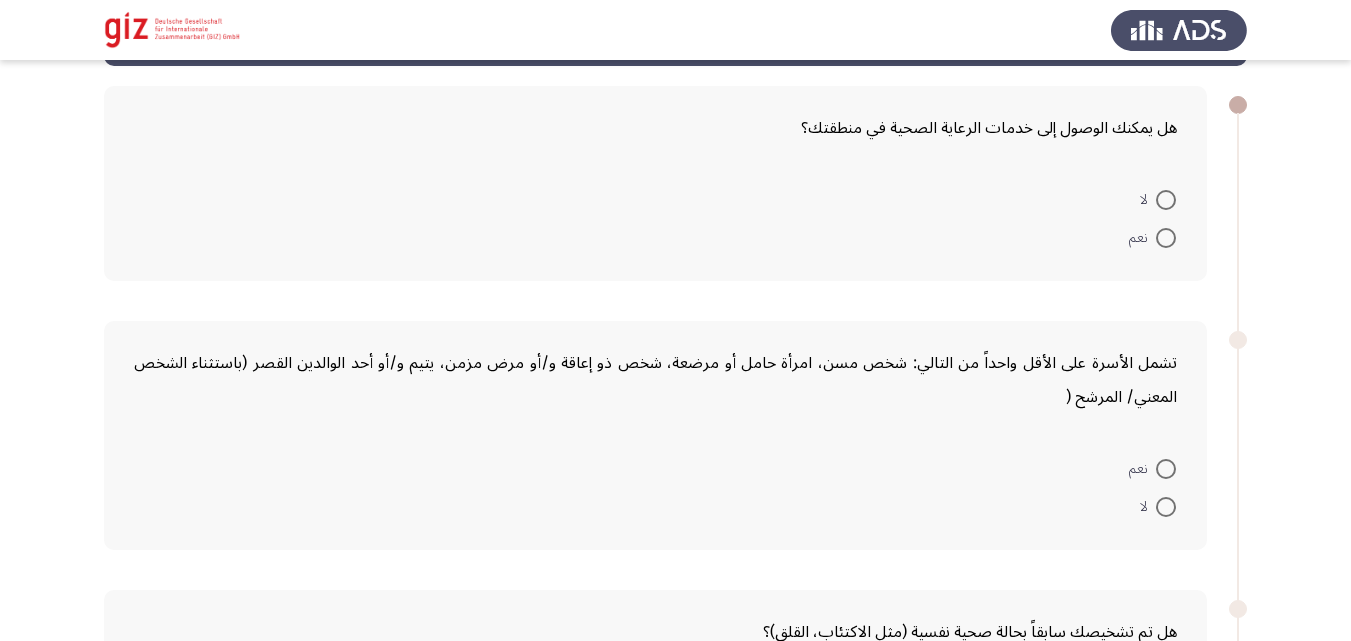 scroll, scrollTop: 90, scrollLeft: 0, axis: vertical 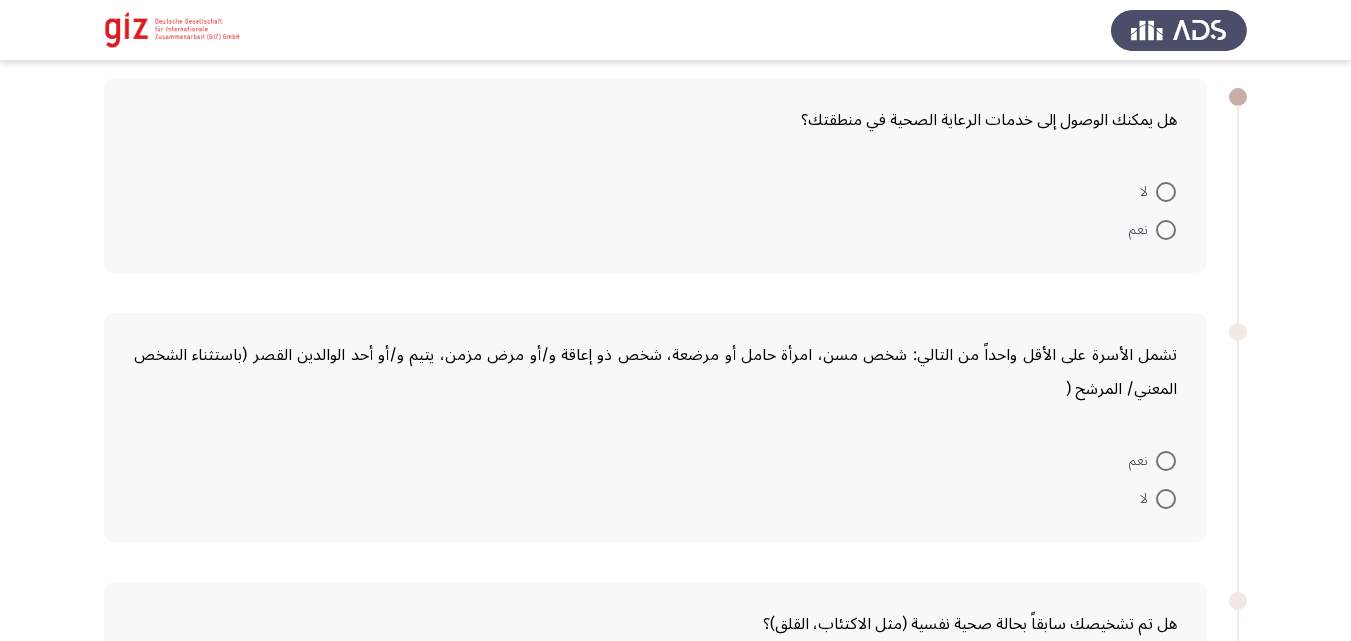 click at bounding box center (1166, 230) 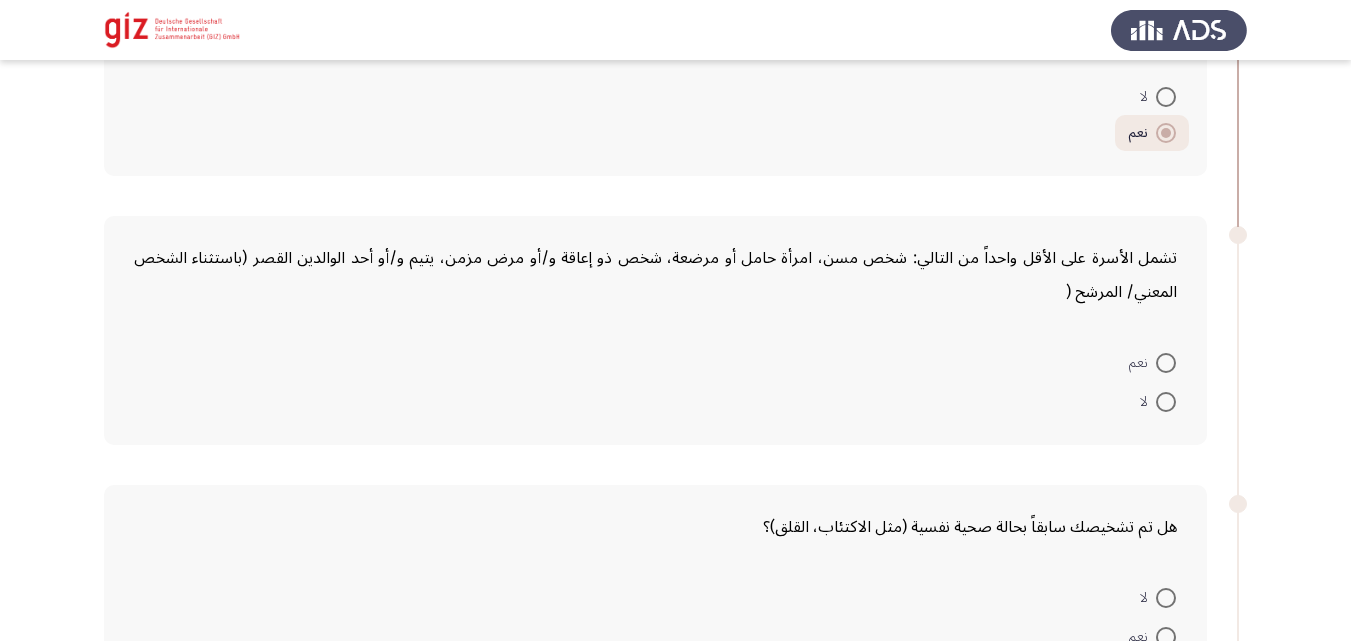 scroll, scrollTop: 206, scrollLeft: 0, axis: vertical 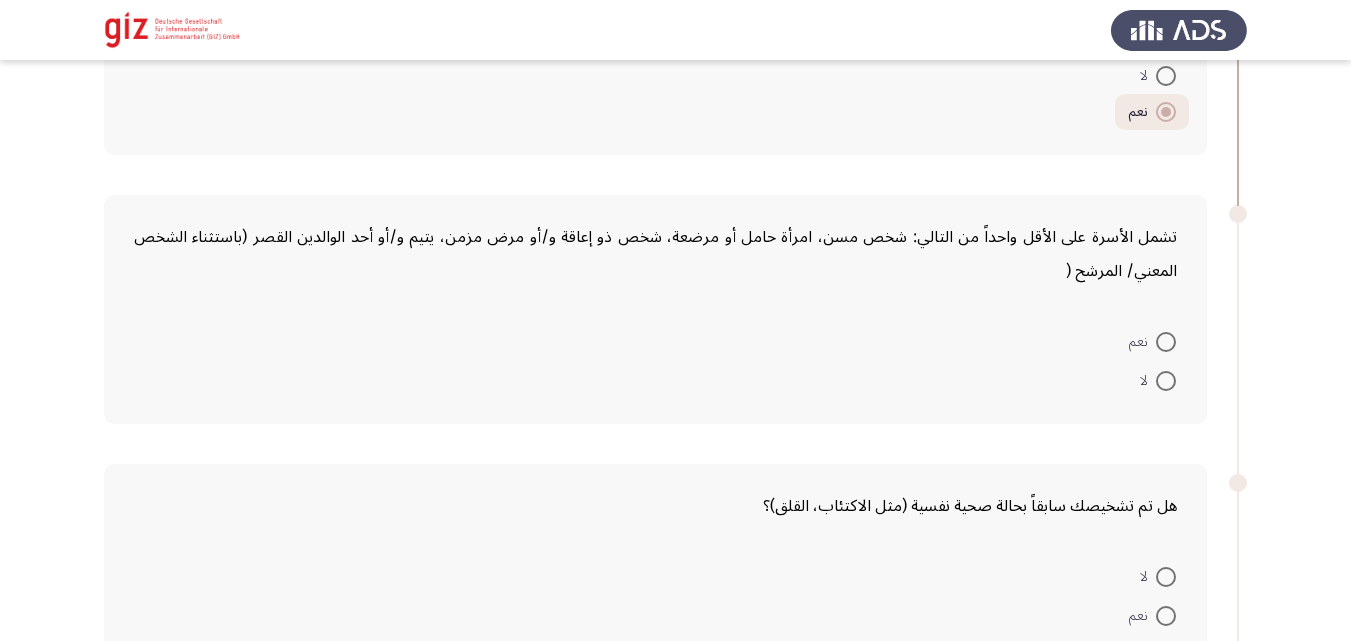 click at bounding box center (1166, 342) 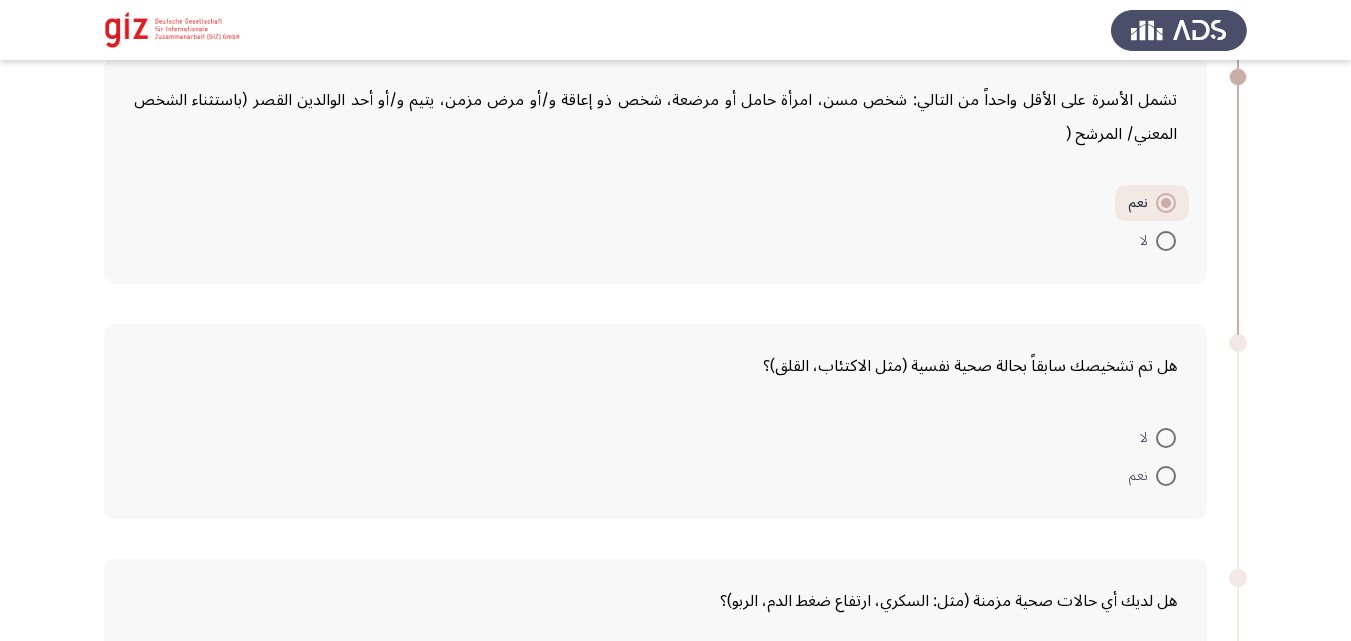 scroll, scrollTop: 378, scrollLeft: 0, axis: vertical 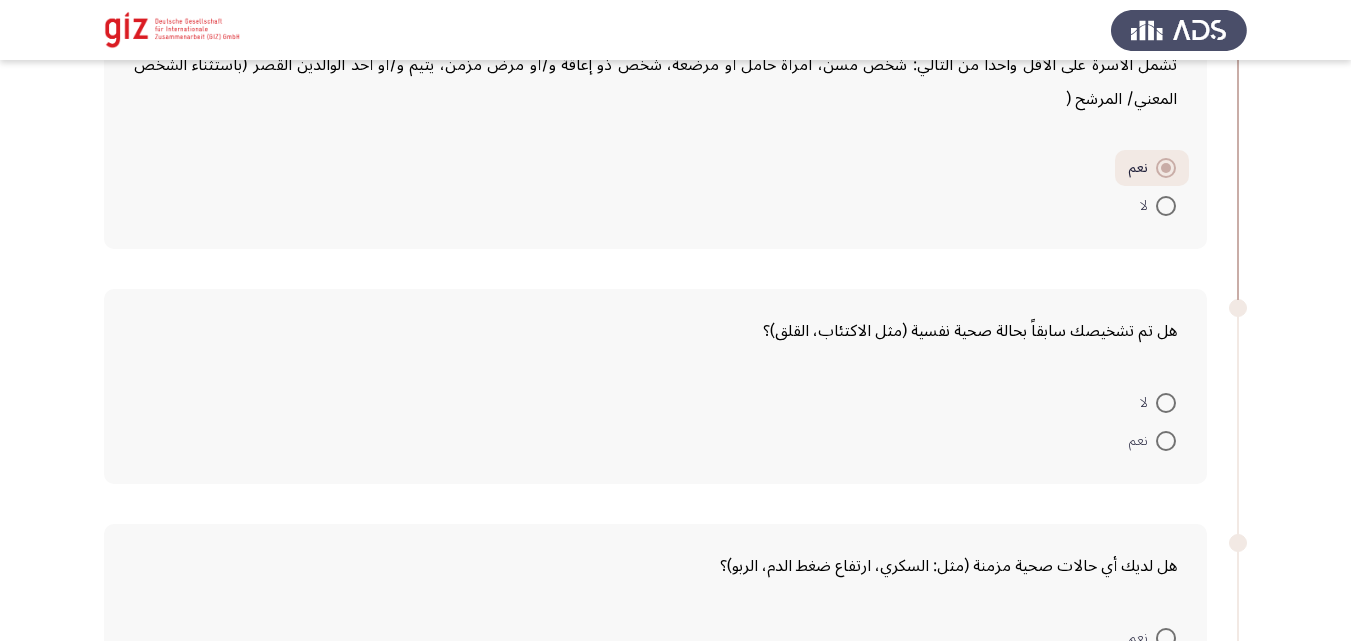 click at bounding box center [1166, 403] 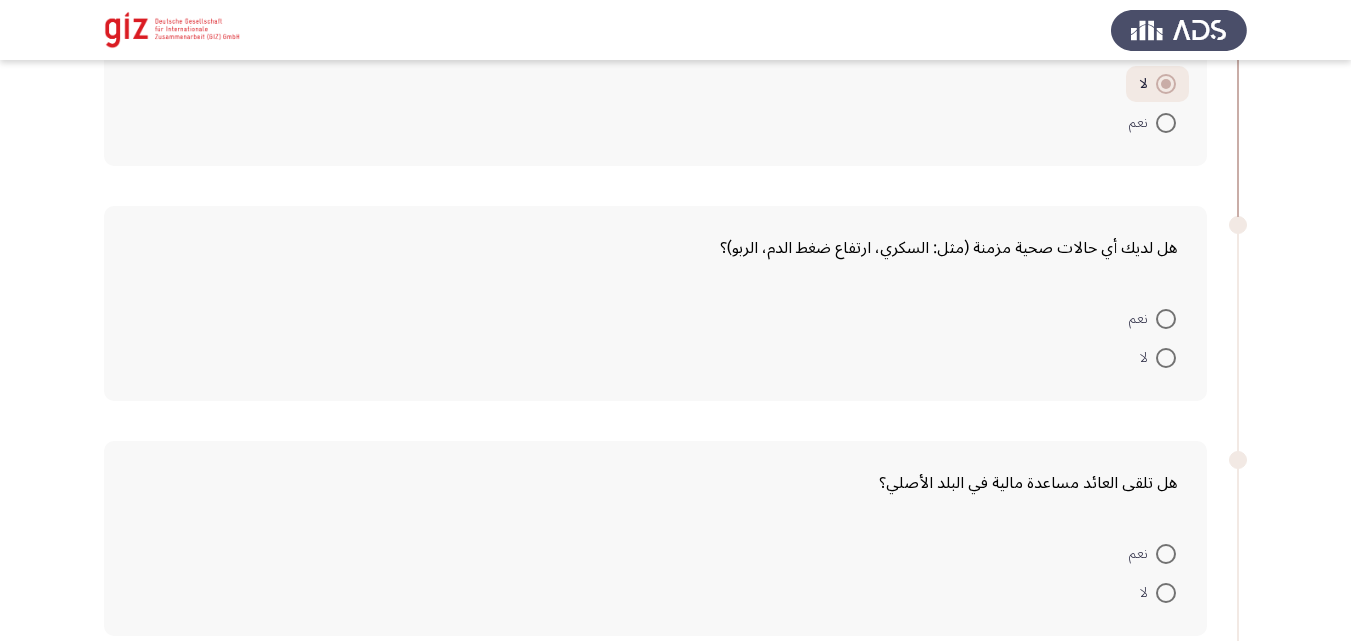 scroll, scrollTop: 702, scrollLeft: 0, axis: vertical 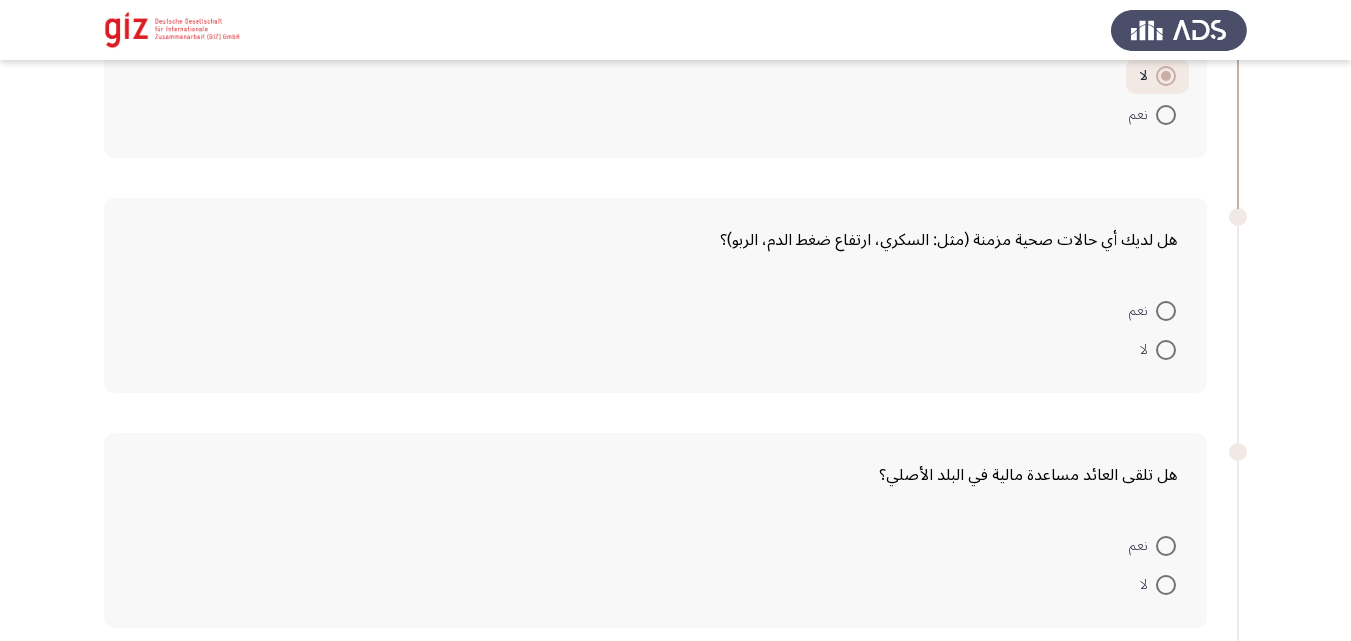 click on "لا" at bounding box center [1158, 348] 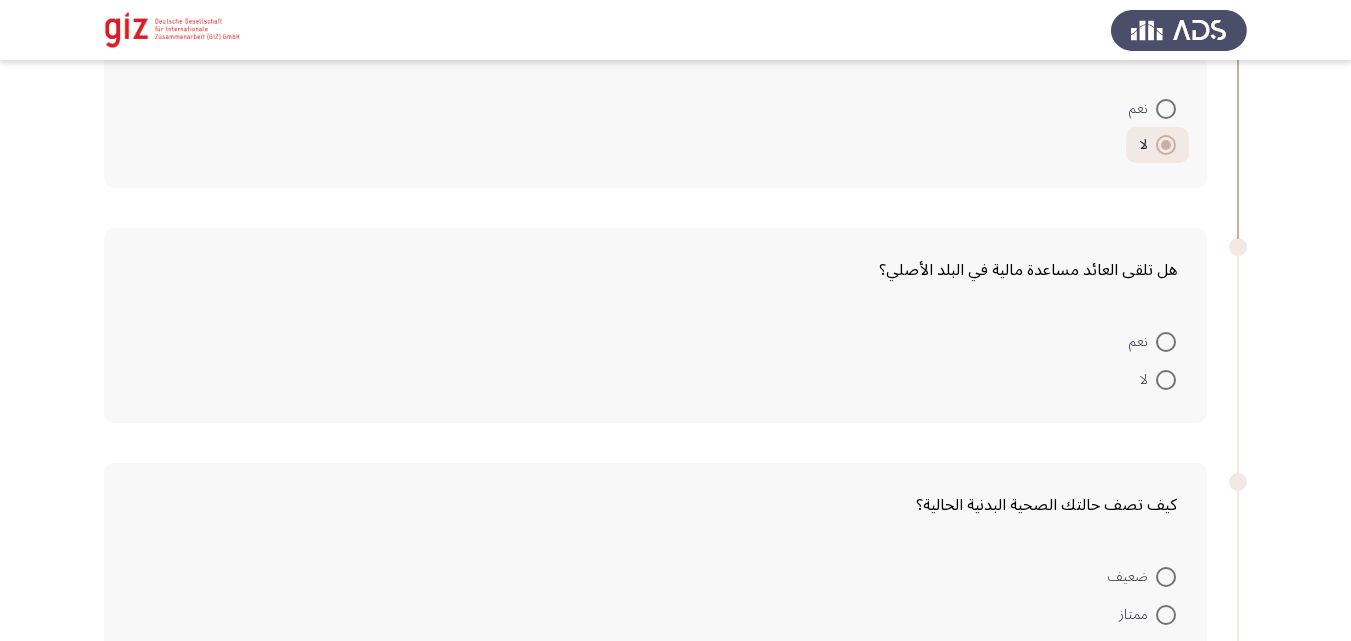 scroll, scrollTop: 929, scrollLeft: 0, axis: vertical 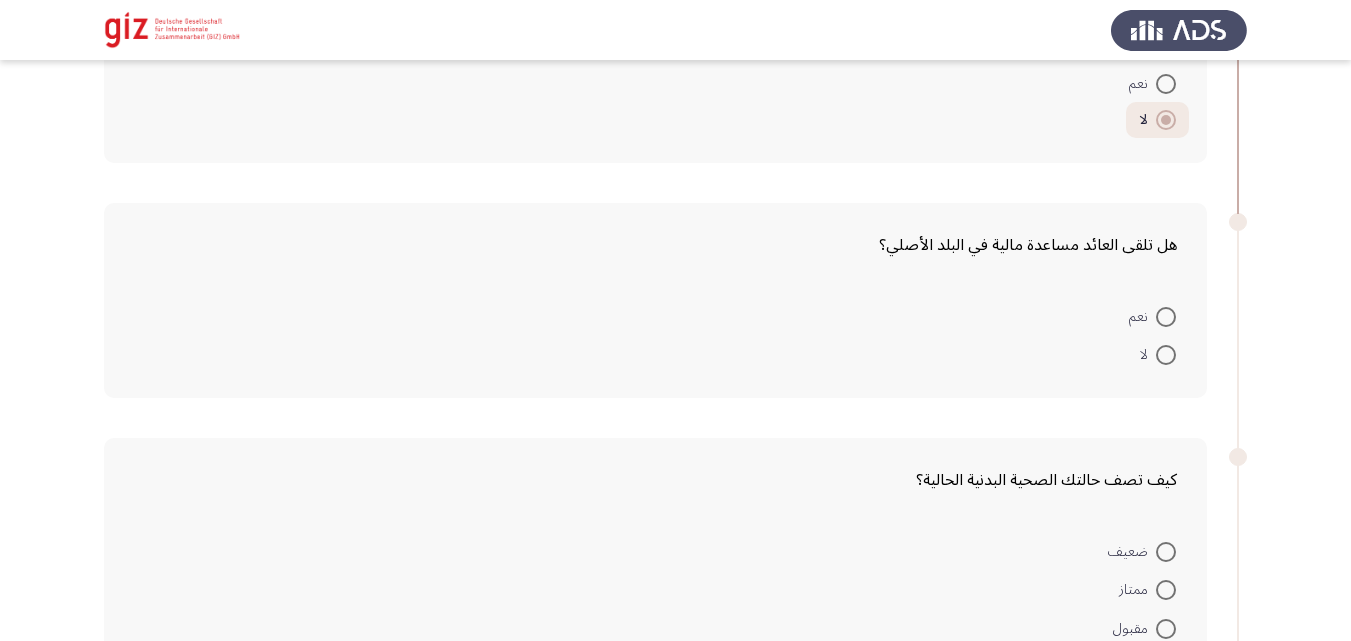 click on "هل تلقى العائد مساعدة مالية في البلد الأصلي؟    نعم     لا" 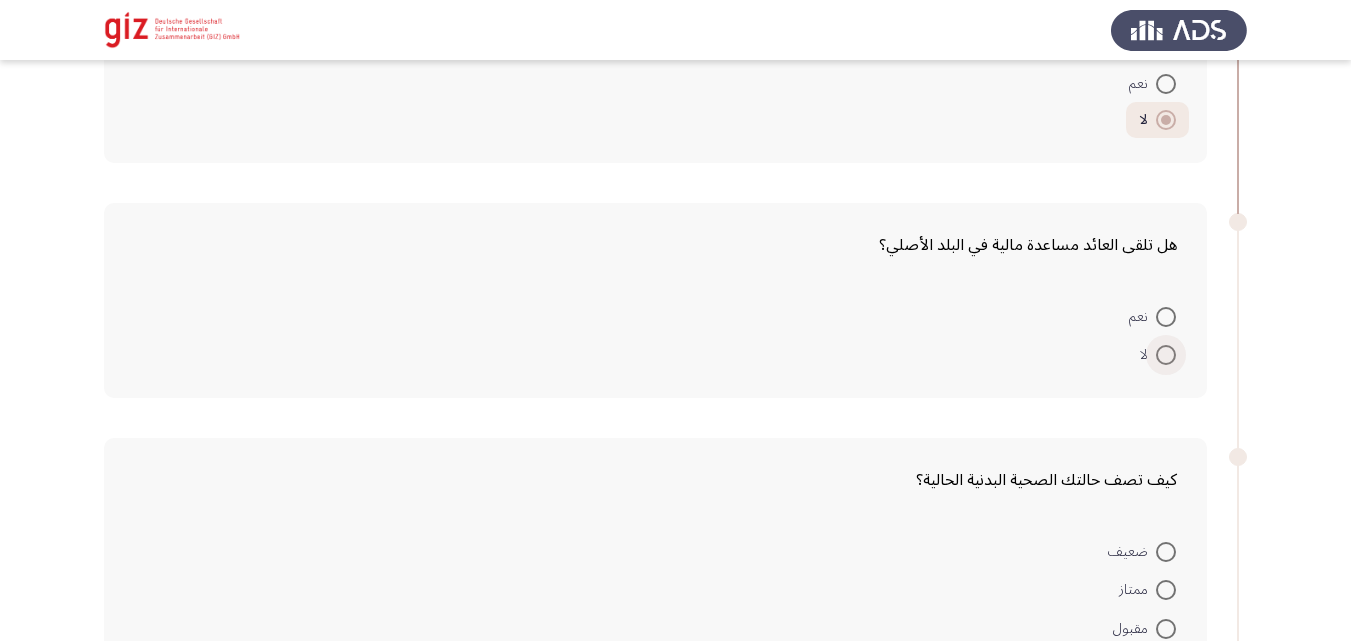 click at bounding box center (1166, 355) 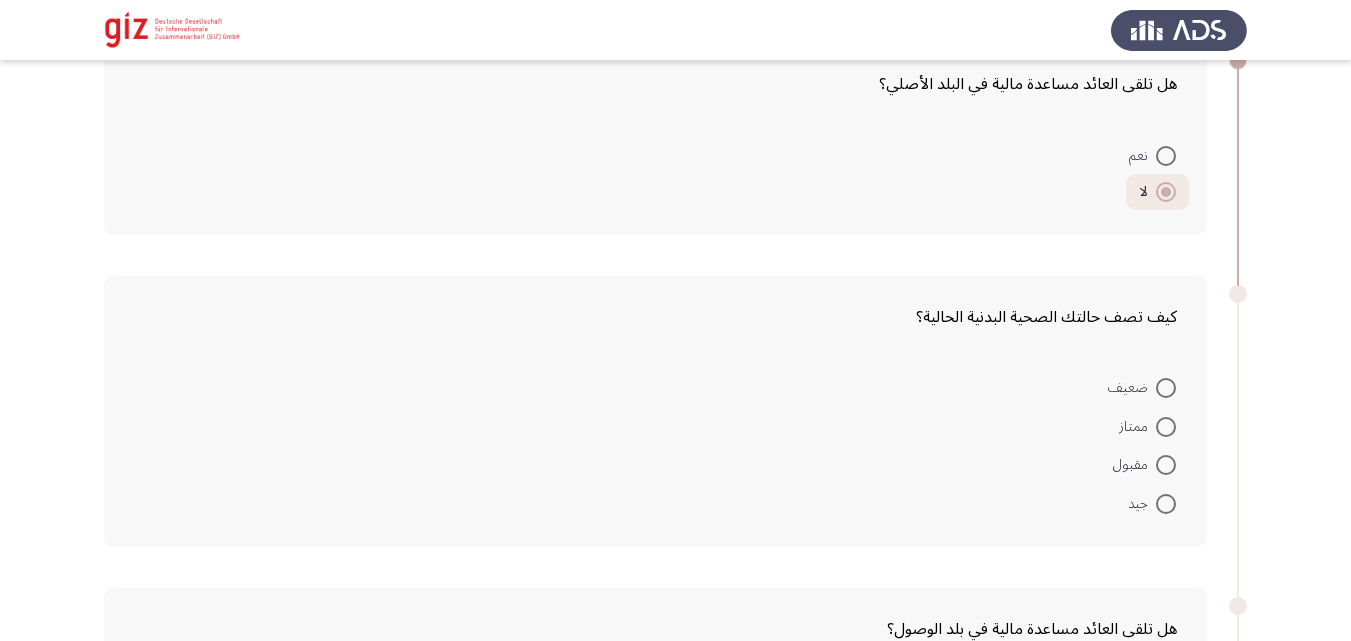 scroll, scrollTop: 1123, scrollLeft: 0, axis: vertical 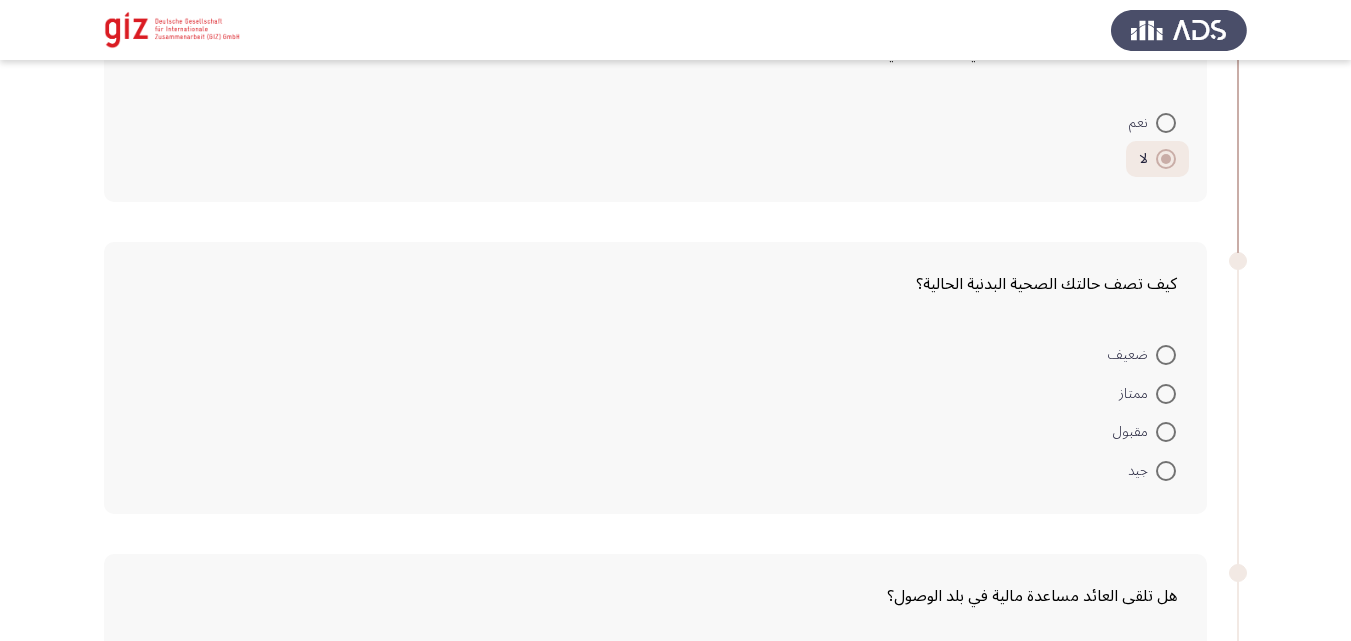click at bounding box center [1166, 432] 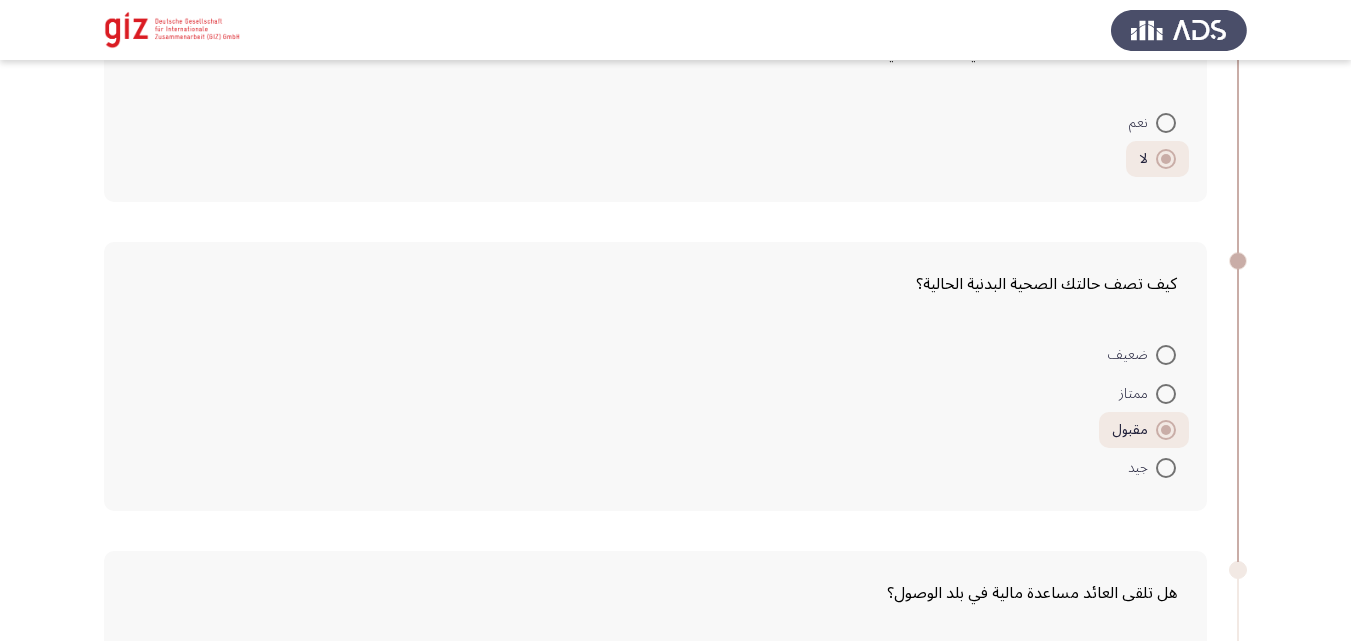 click on "جيد" at bounding box center [1142, 468] 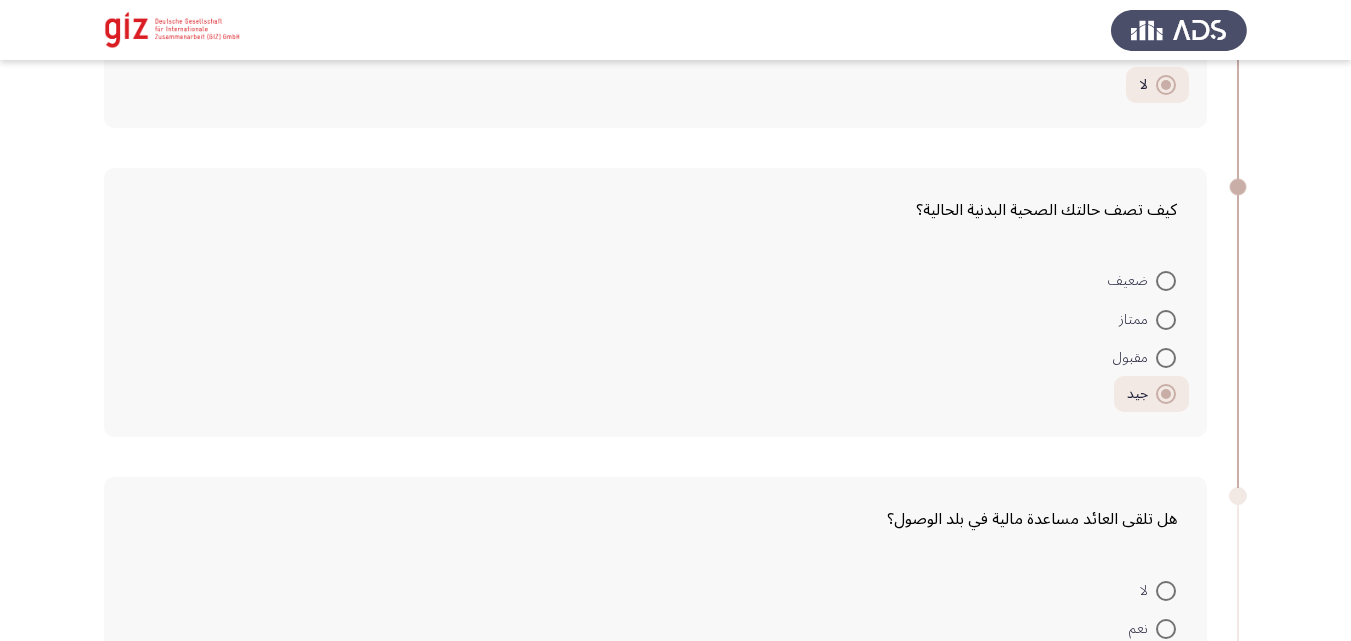 scroll, scrollTop: 1354, scrollLeft: 0, axis: vertical 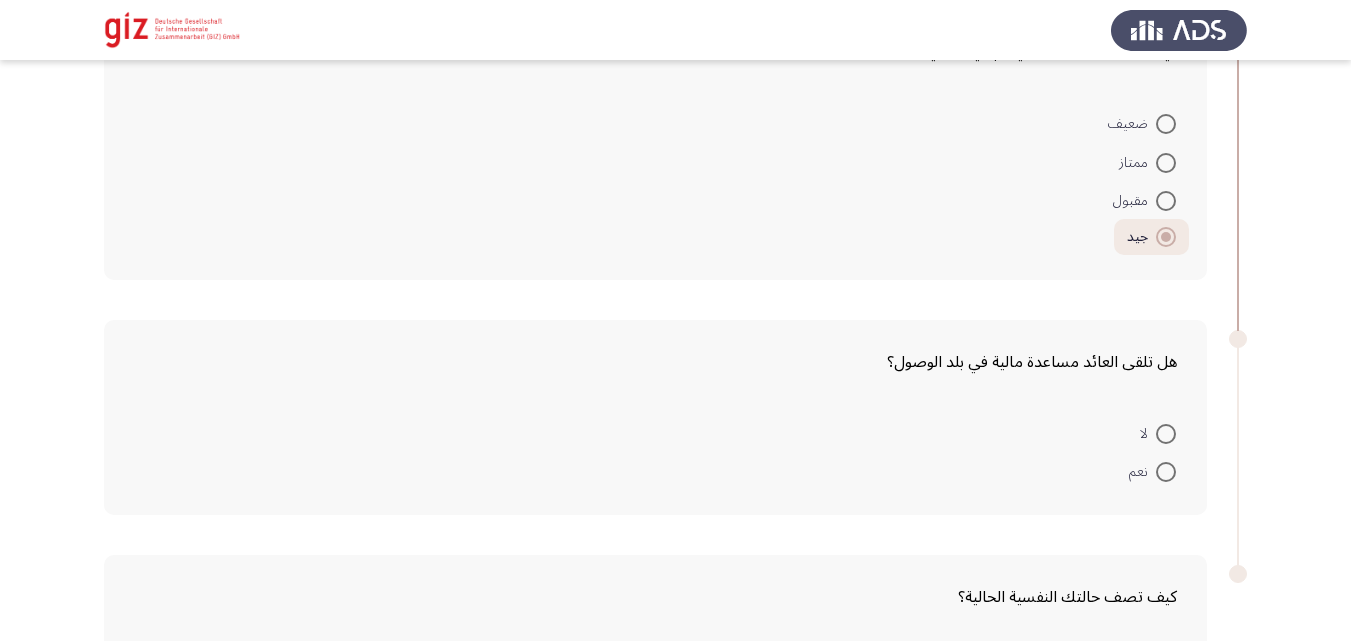 click on "لا" at bounding box center [1148, 434] 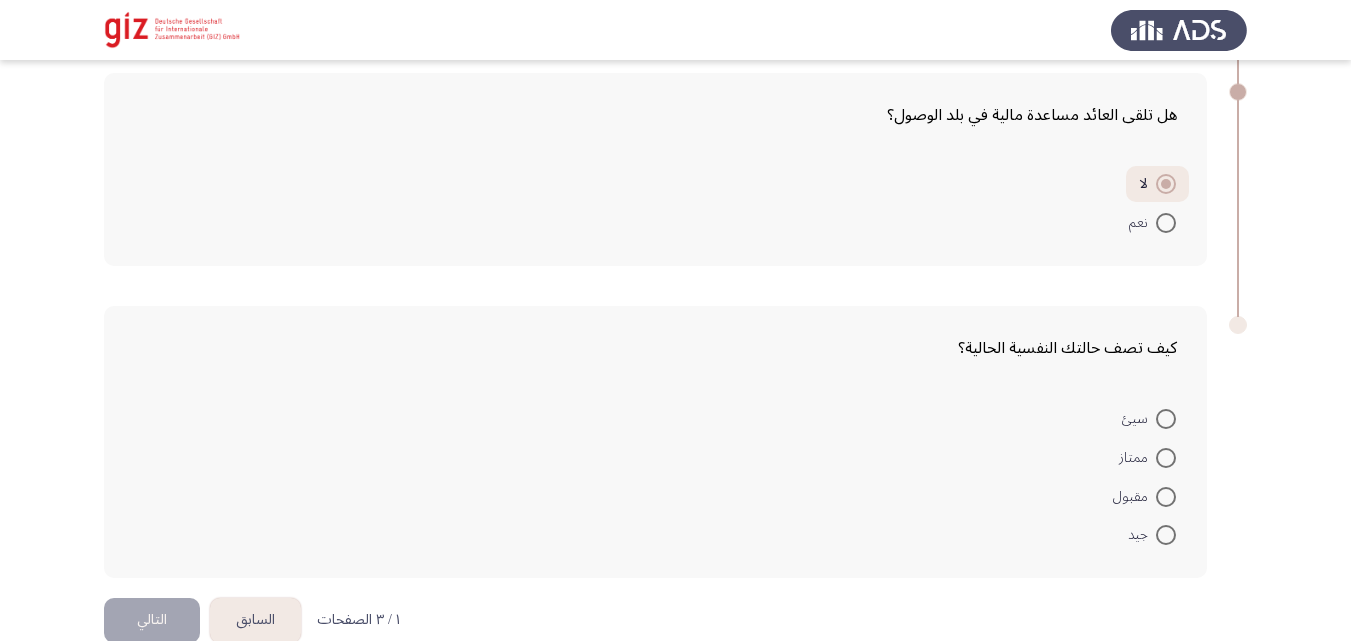 scroll, scrollTop: 1638, scrollLeft: 0, axis: vertical 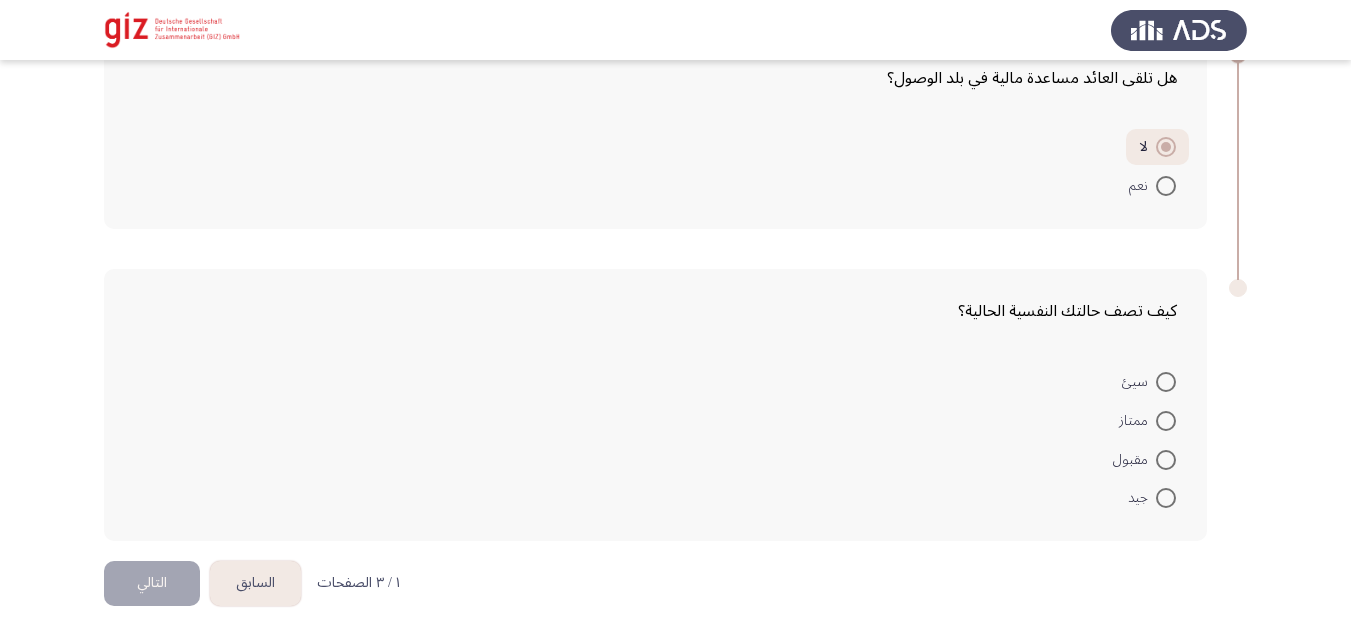click at bounding box center (1166, 460) 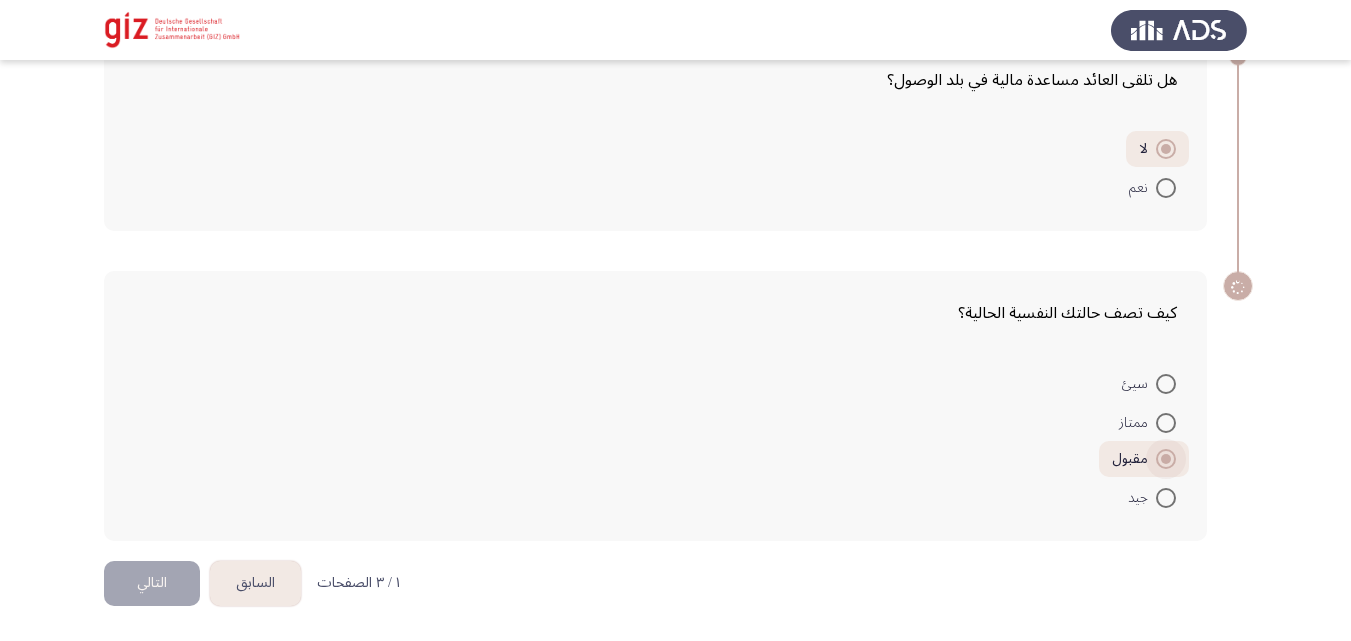 scroll, scrollTop: 1636, scrollLeft: 0, axis: vertical 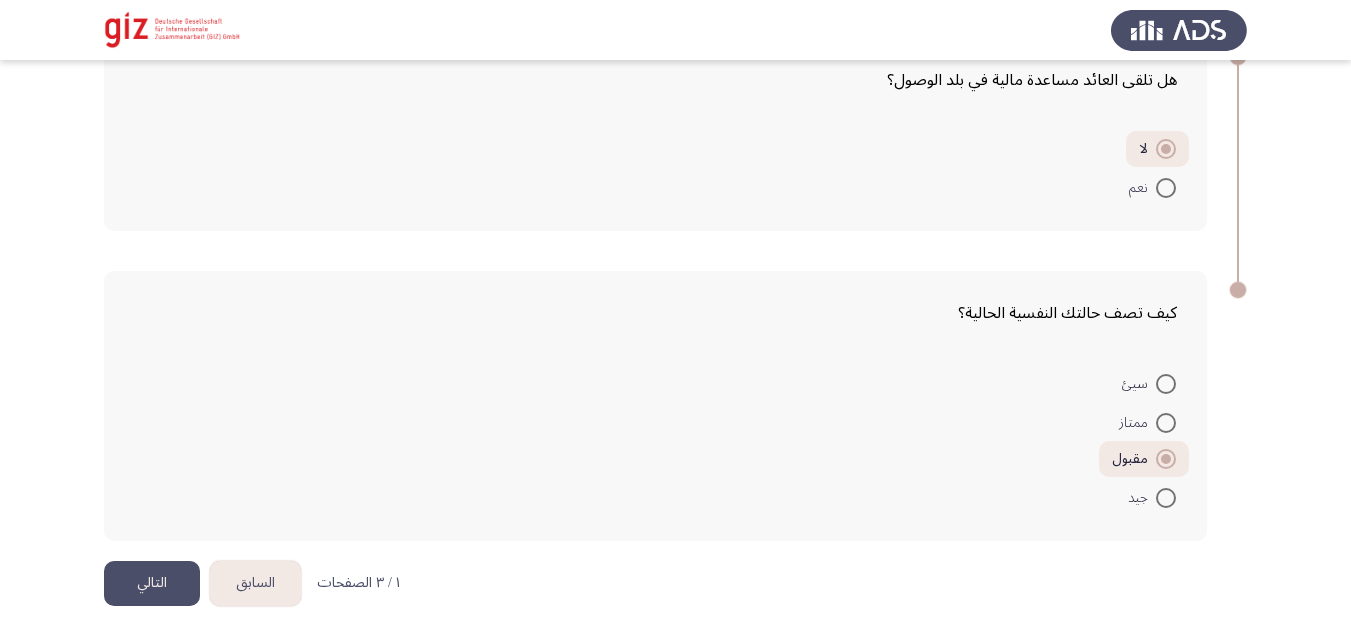 click on "جيد" at bounding box center (1142, 498) 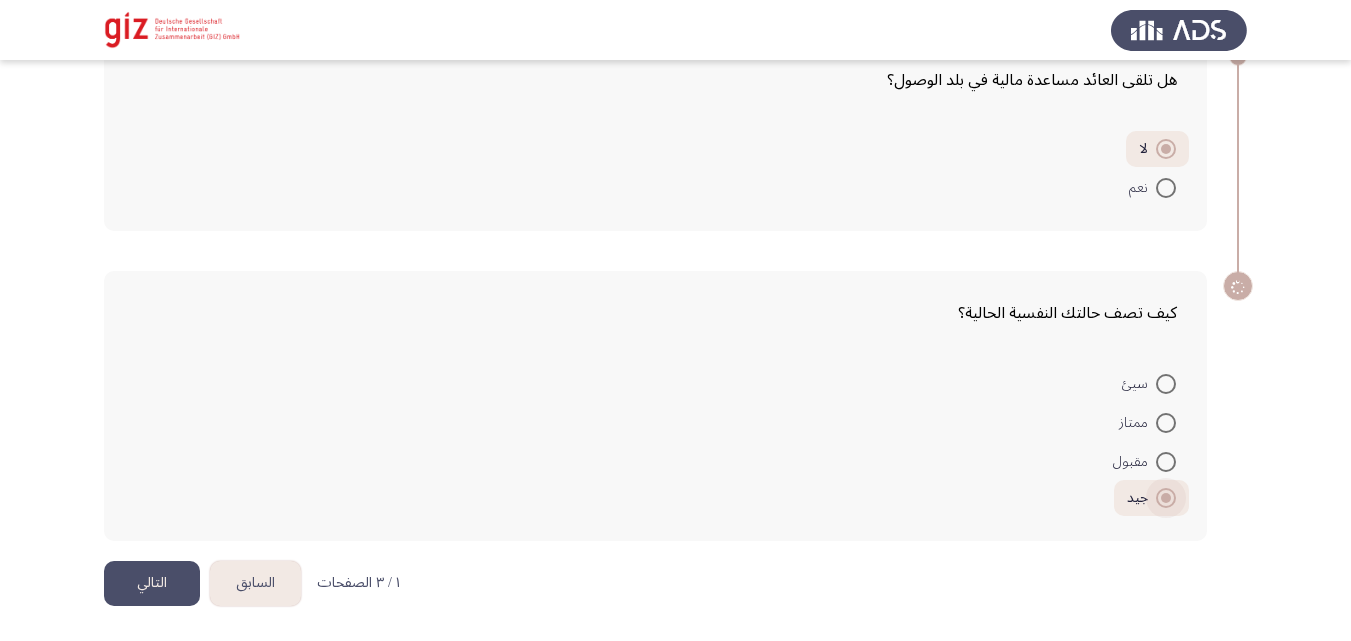 click on "جيد" at bounding box center [1141, 498] 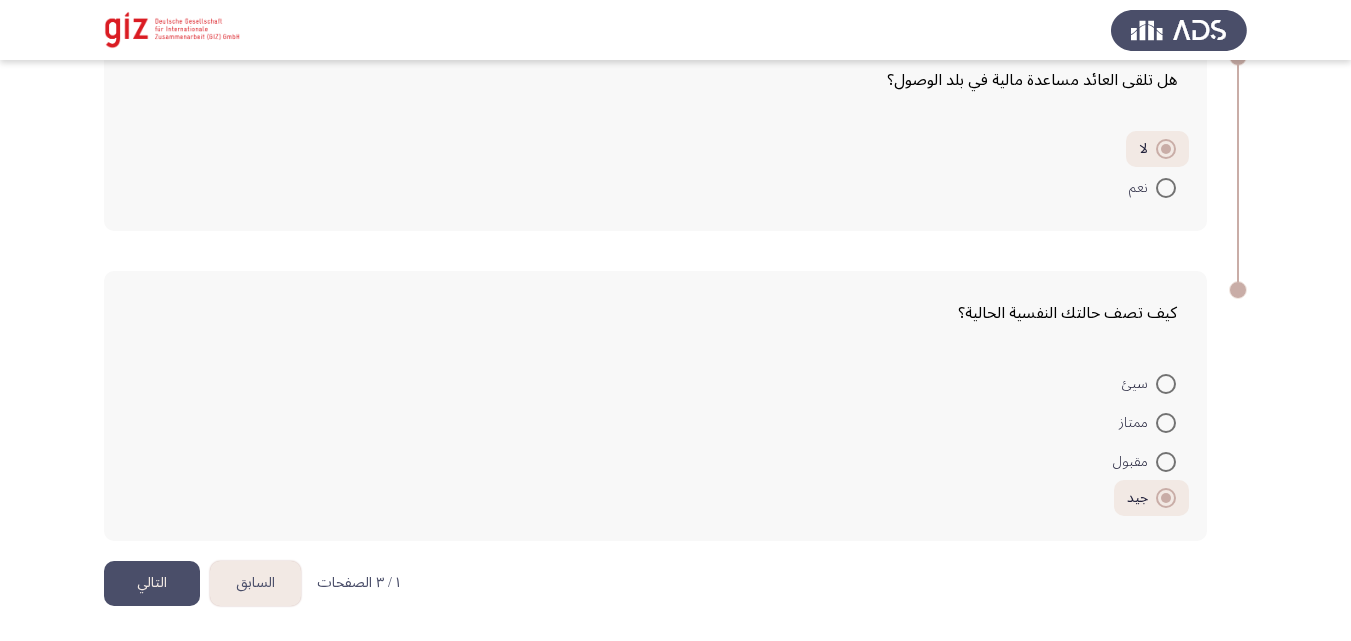 click on "كيف تصف حالتك النفسية الحالية؟    سيئ     ممتاز     مقبول     جيد" 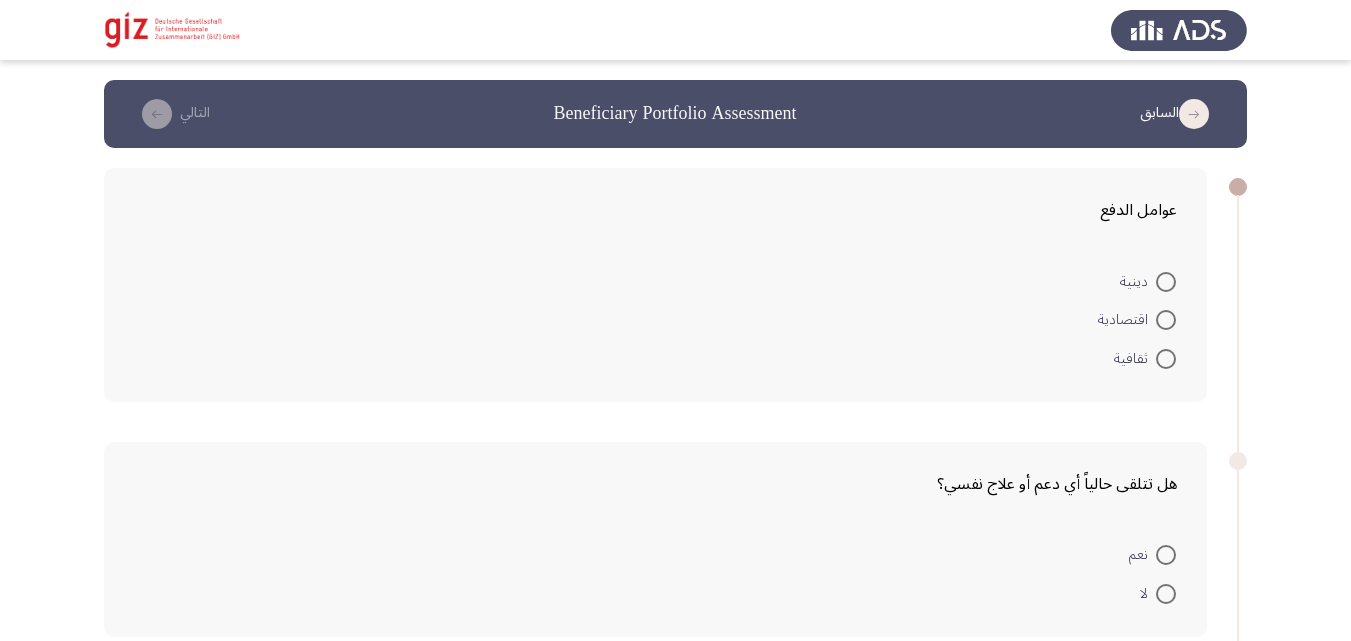 click at bounding box center (1166, 359) 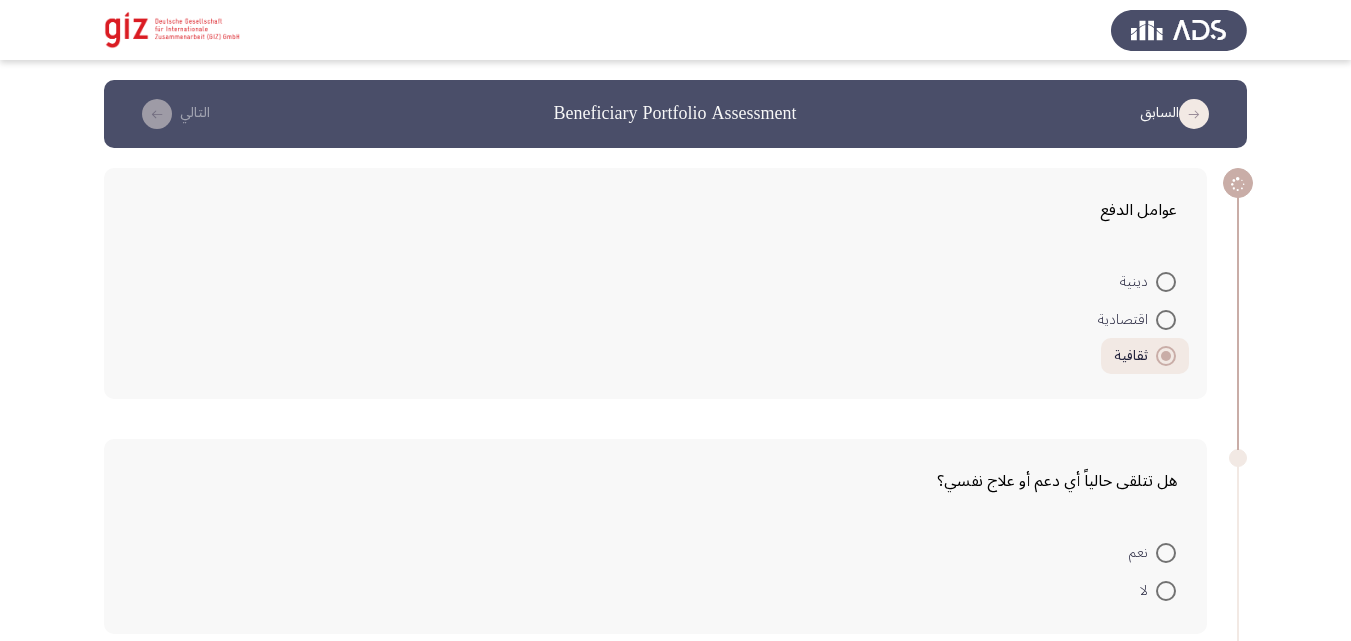 click at bounding box center (1166, 320) 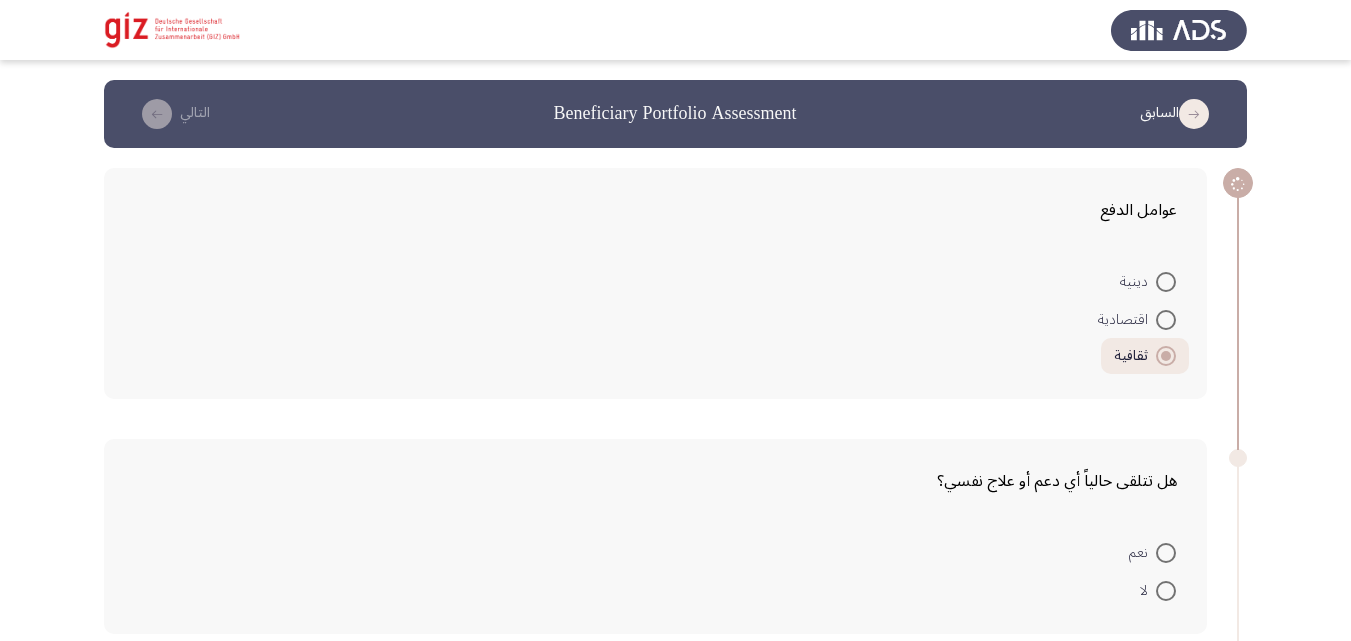 click on "اقتصادية" at bounding box center (1166, 320) 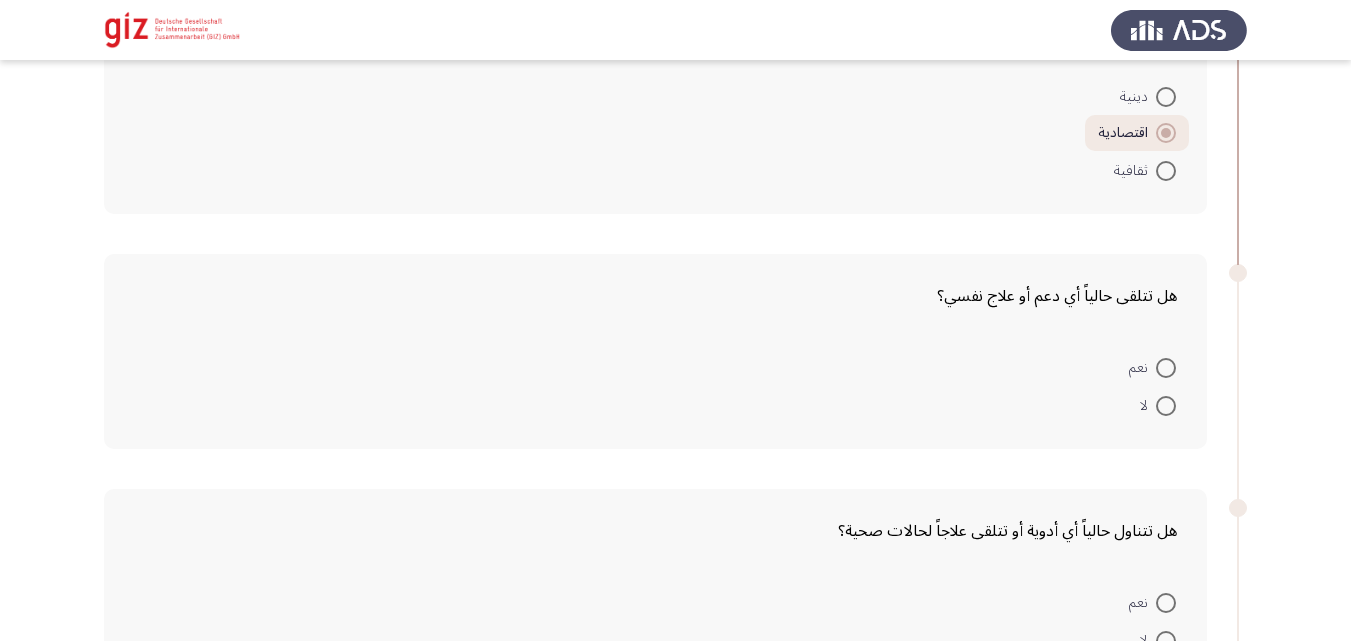 scroll, scrollTop: 224, scrollLeft: 0, axis: vertical 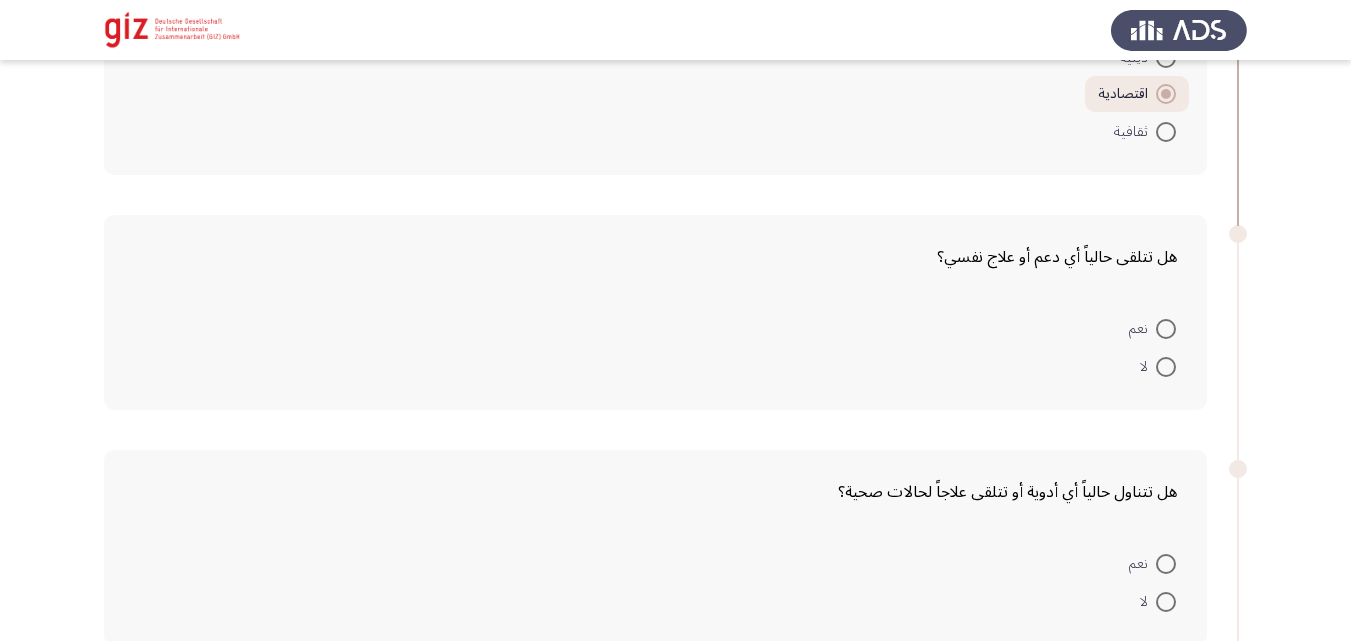 click on "لا" at bounding box center [1158, 366] 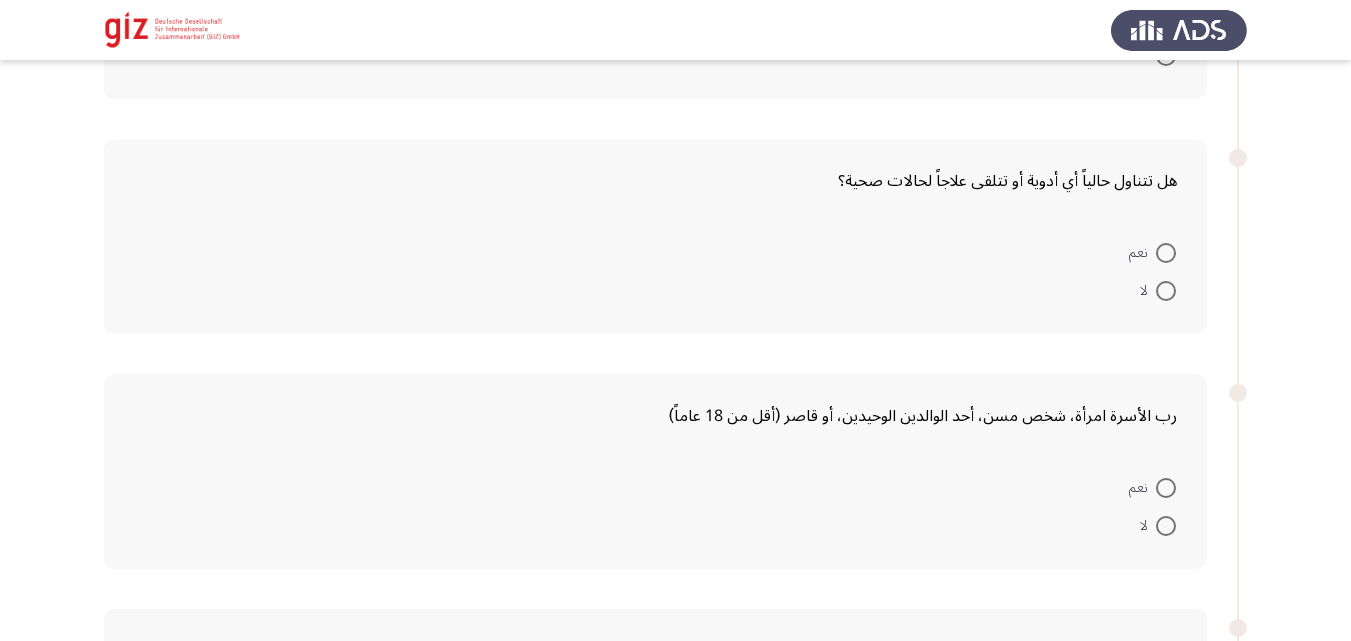 click on "هل تتناول حالياً أي أدوية أو تتلقى علاجاً لحالات صحية؟    نعم     لا" 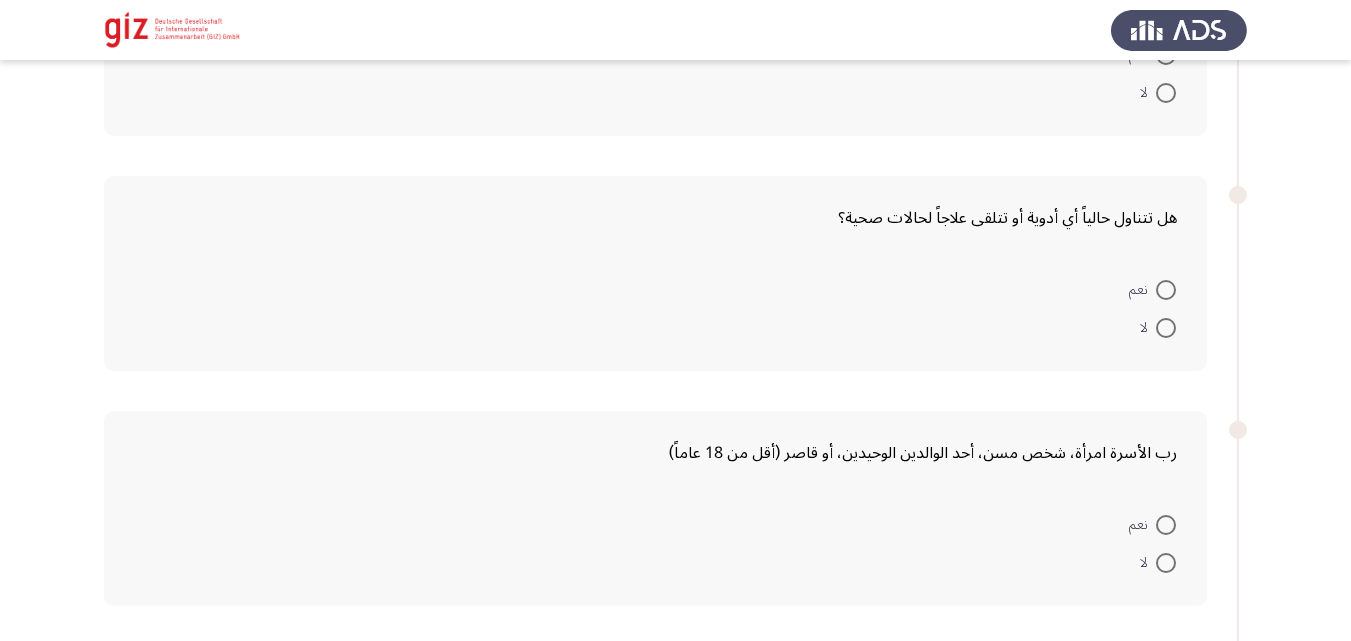 scroll, scrollTop: 494, scrollLeft: 0, axis: vertical 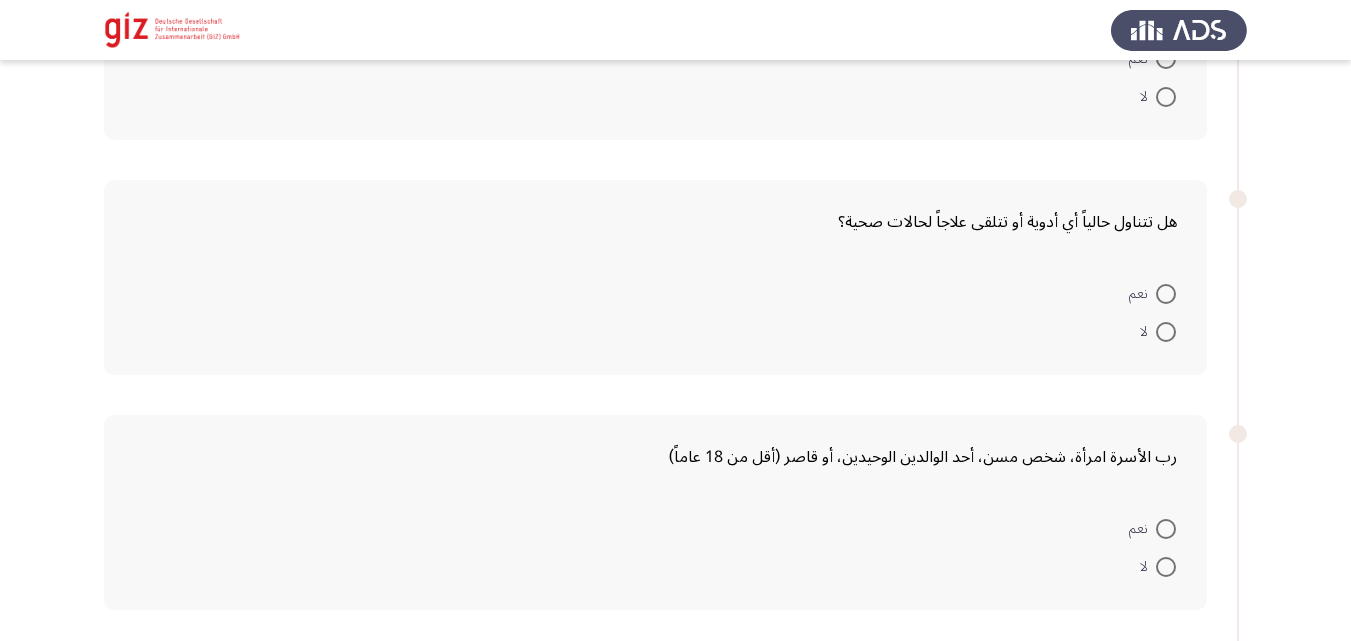 click on "هل تتناول حالياً أي أدوية أو تتلقى علاجاً لحالات صحية؟    نعم     لا" 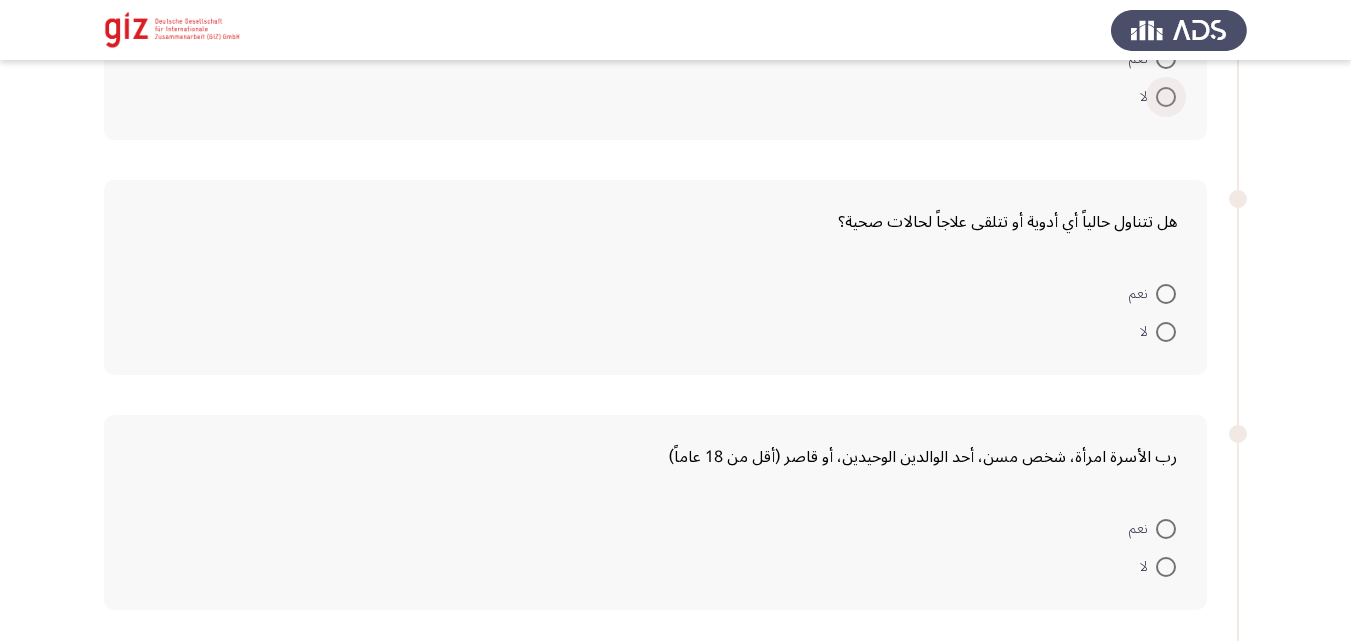 click on "لا" at bounding box center (1158, 97) 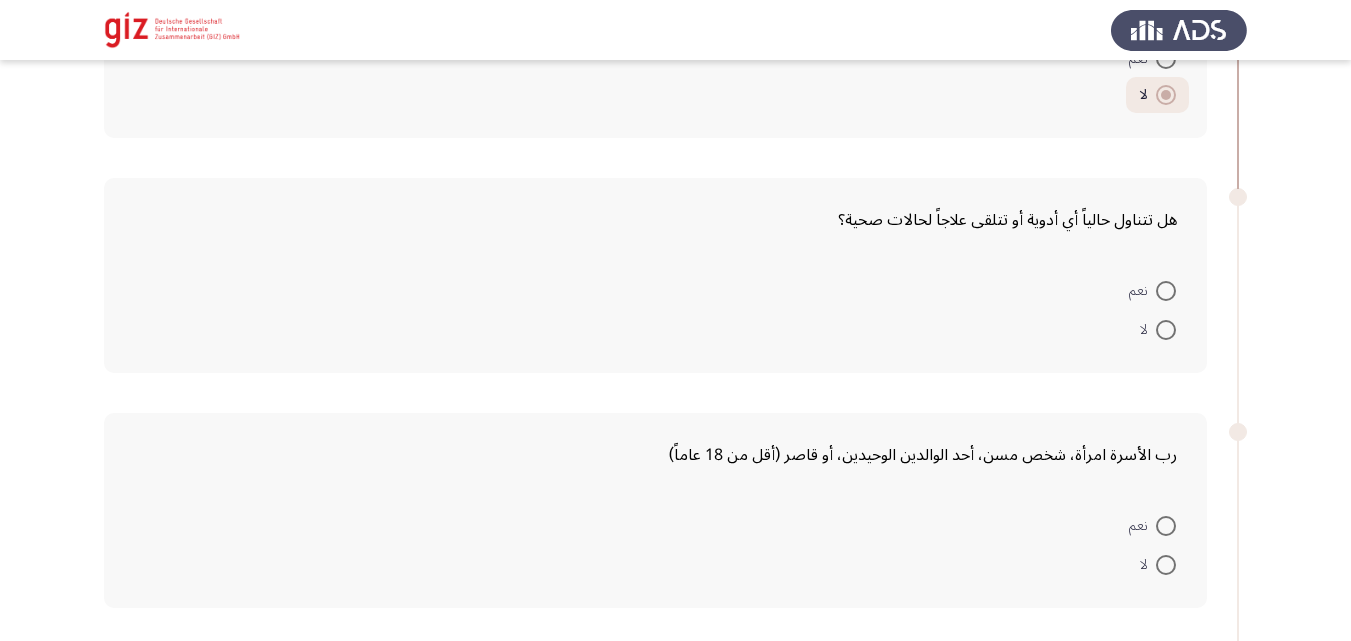 click at bounding box center [1166, 330] 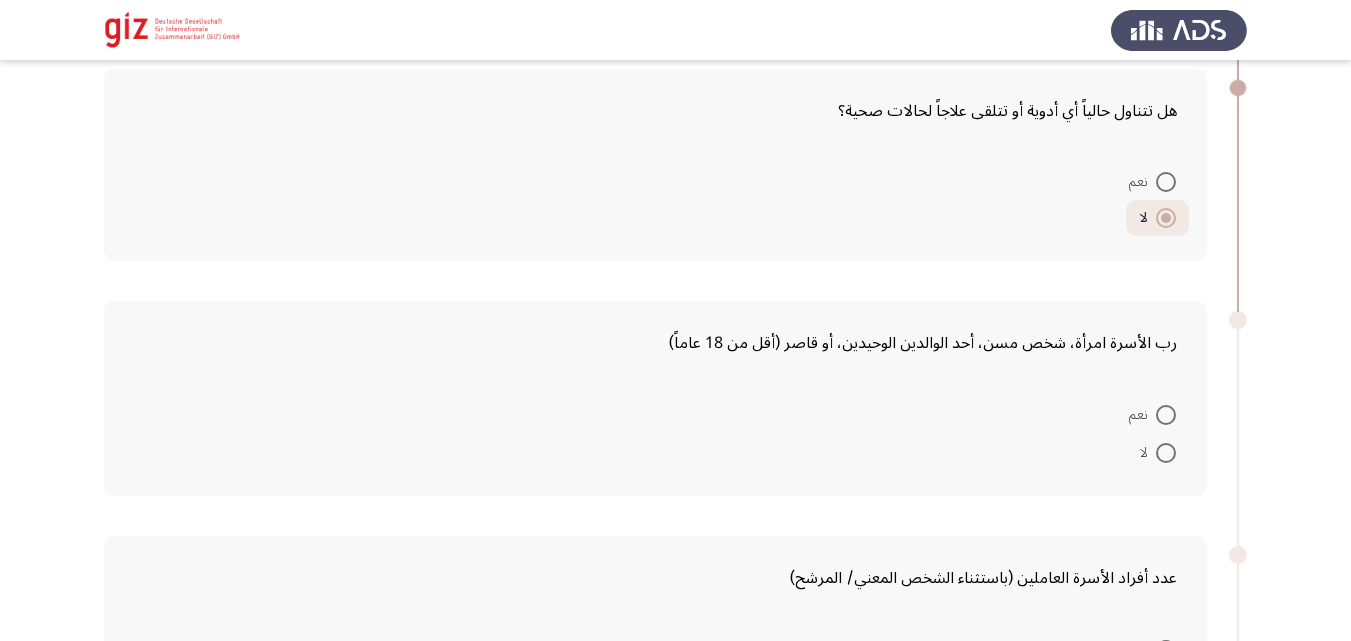 scroll, scrollTop: 621, scrollLeft: 0, axis: vertical 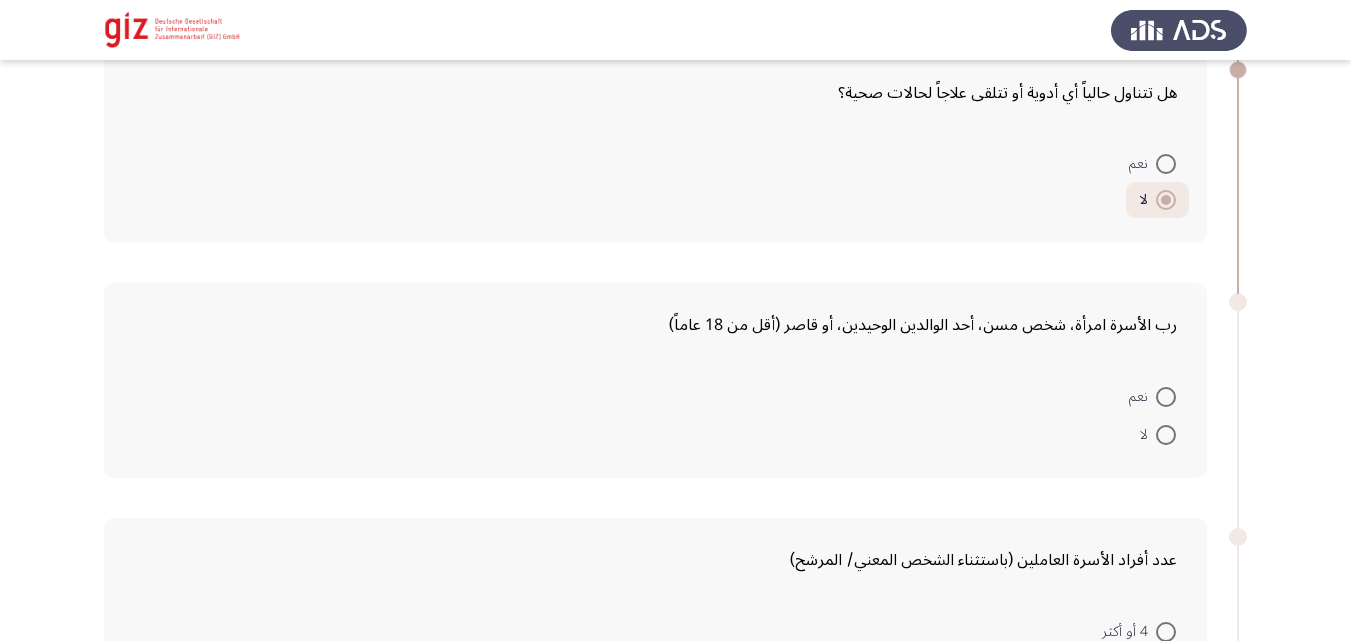 click at bounding box center [1166, 435] 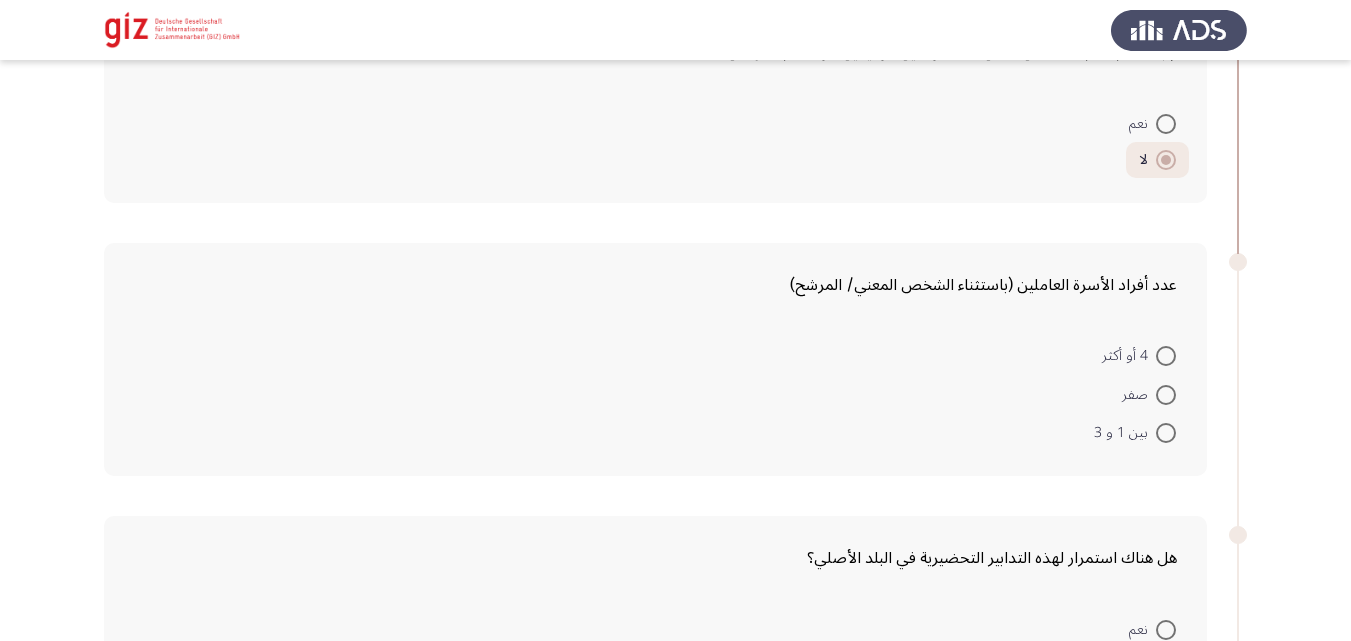 scroll, scrollTop: 895, scrollLeft: 0, axis: vertical 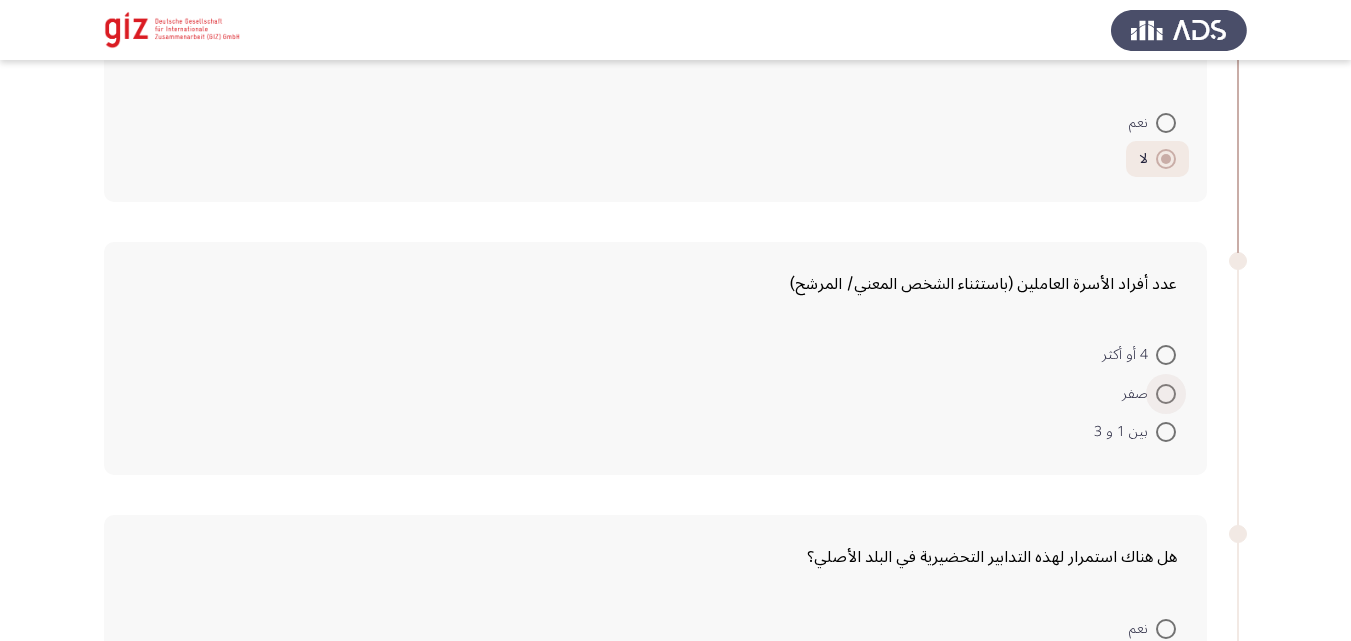 click at bounding box center (1166, 394) 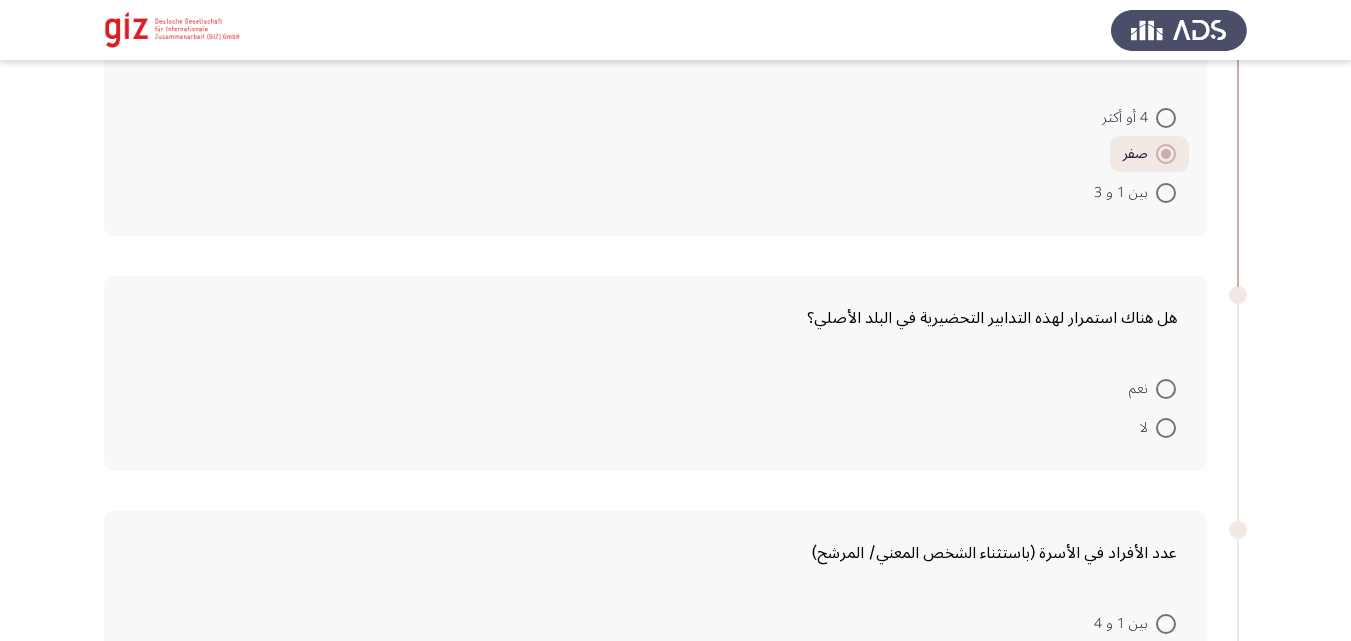 scroll, scrollTop: 1133, scrollLeft: 0, axis: vertical 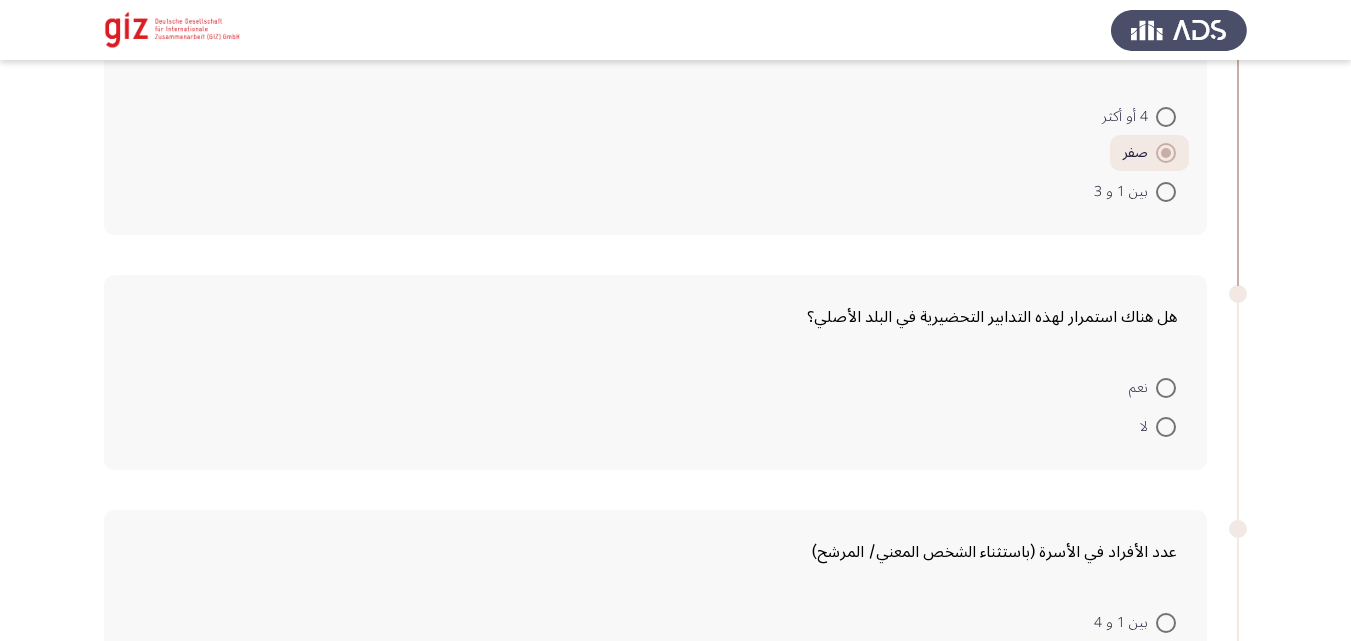 click at bounding box center (1166, 427) 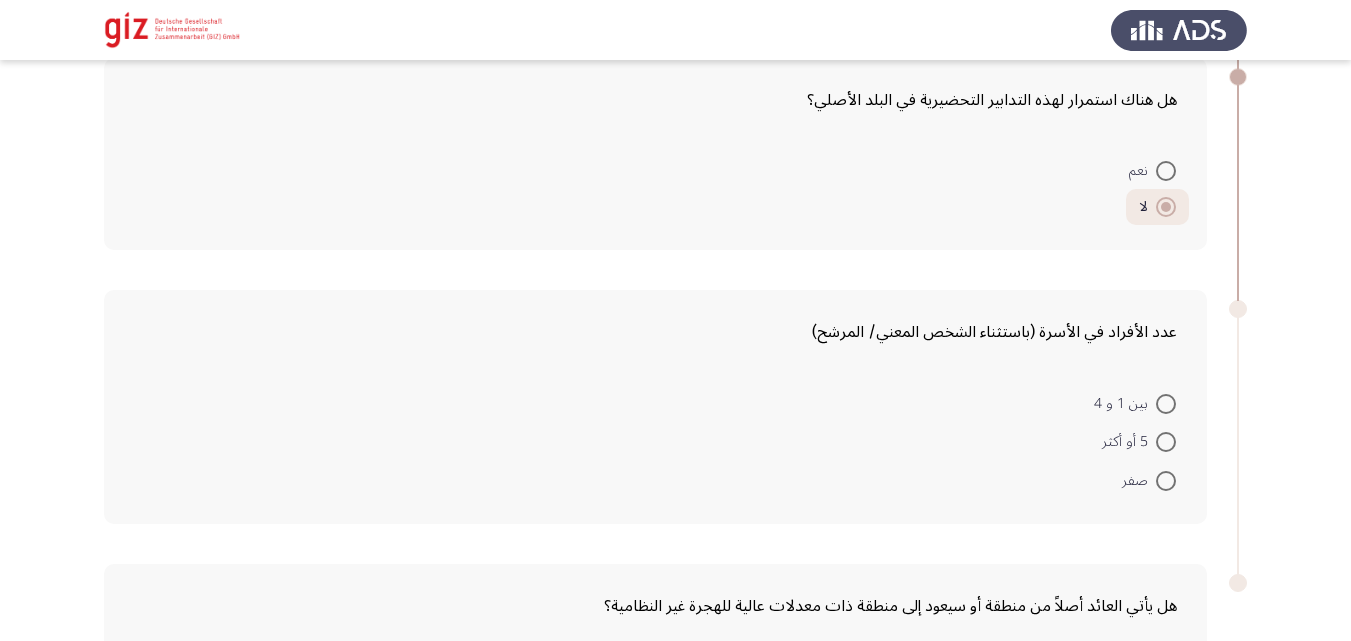 scroll, scrollTop: 1355, scrollLeft: 0, axis: vertical 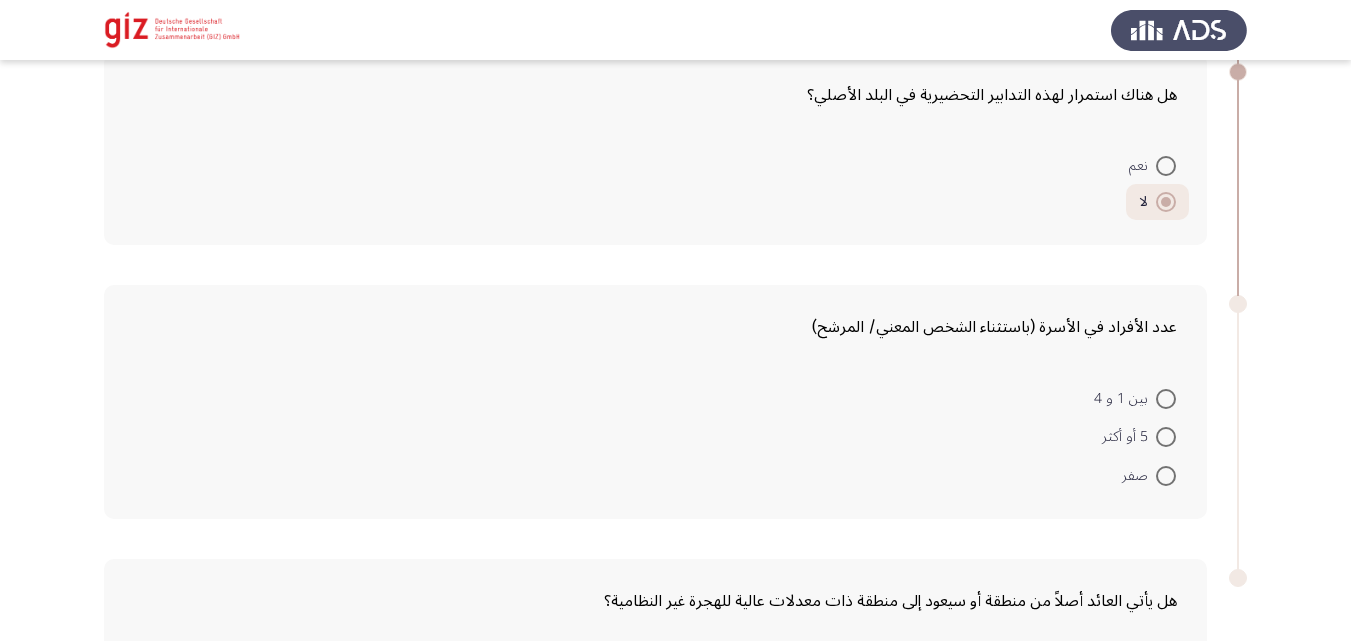 click at bounding box center [1166, 437] 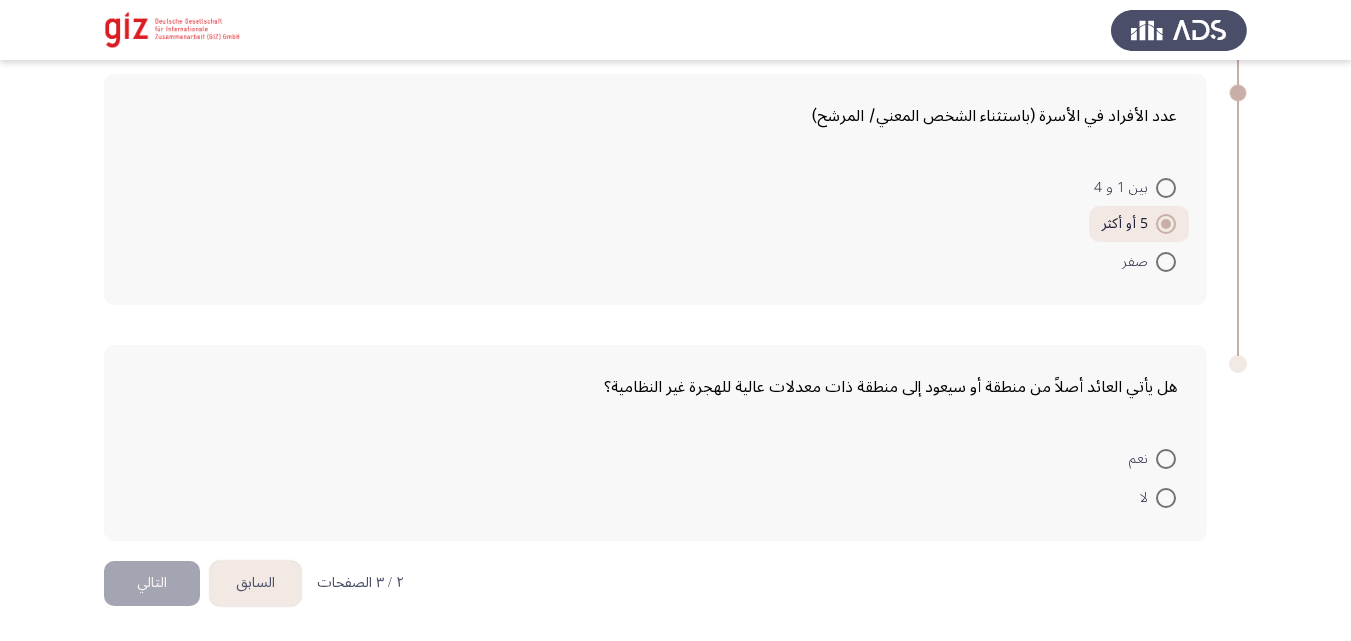 click on "نعم" at bounding box center [1152, 459] 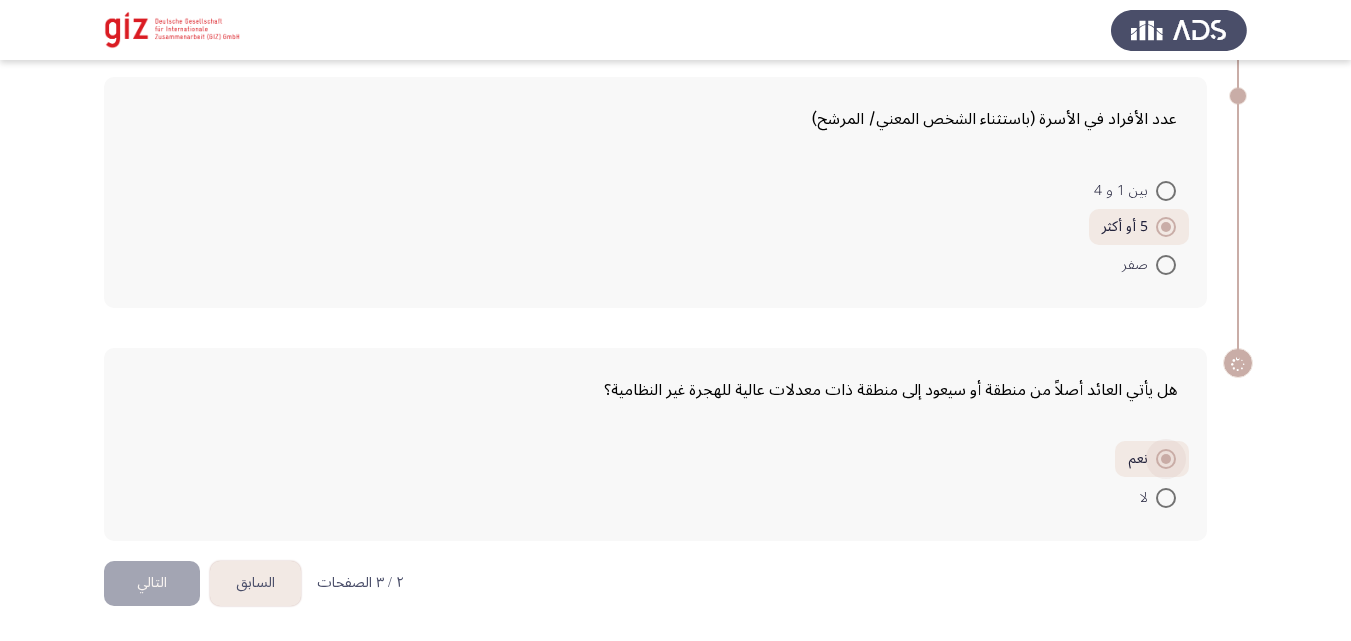 scroll, scrollTop: 1563, scrollLeft: 0, axis: vertical 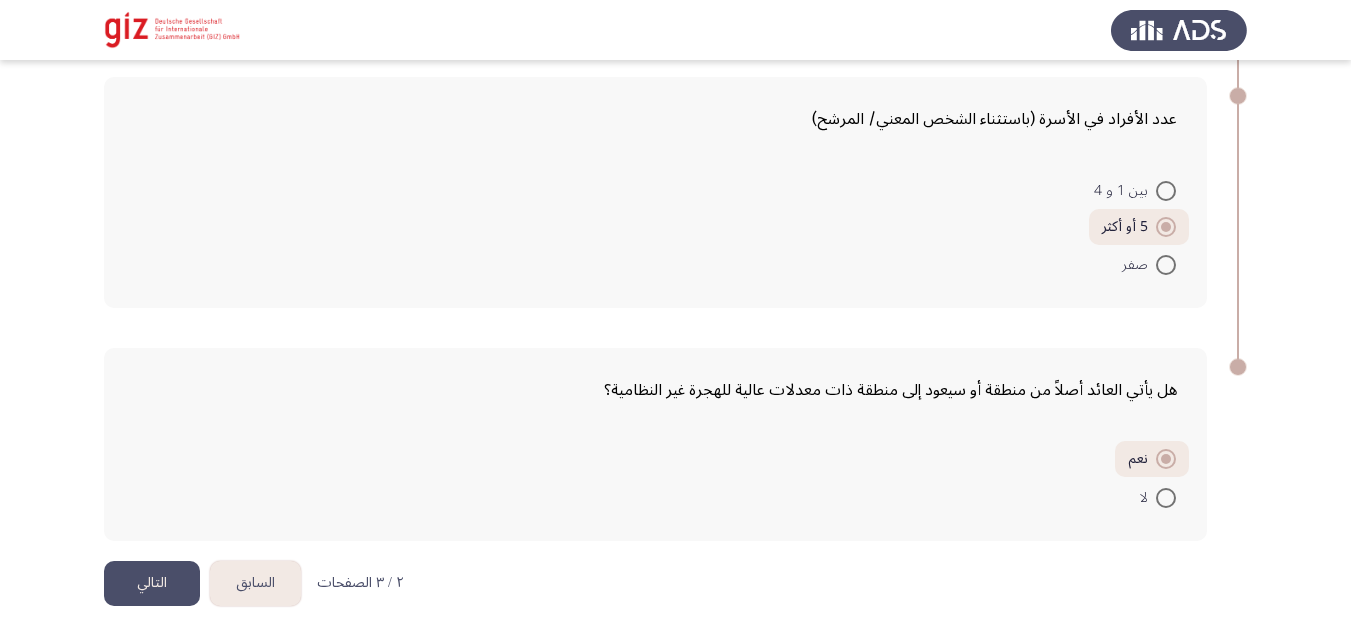 click on "التالي" 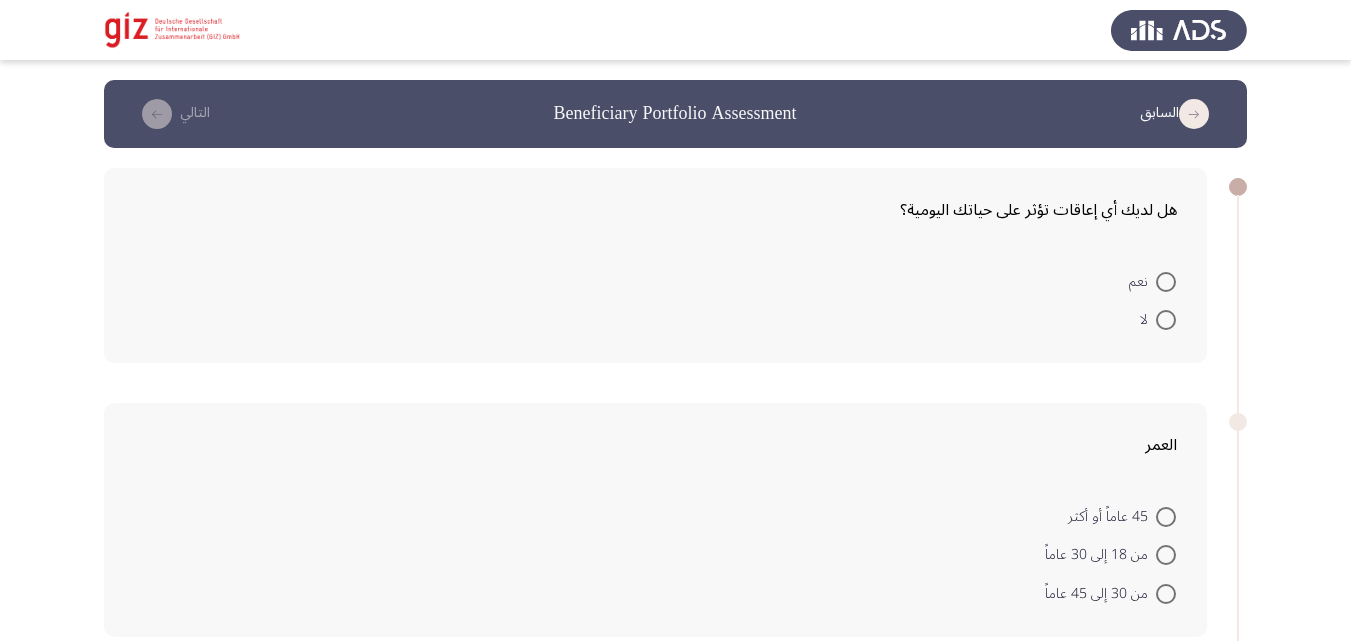 click at bounding box center (1166, 320) 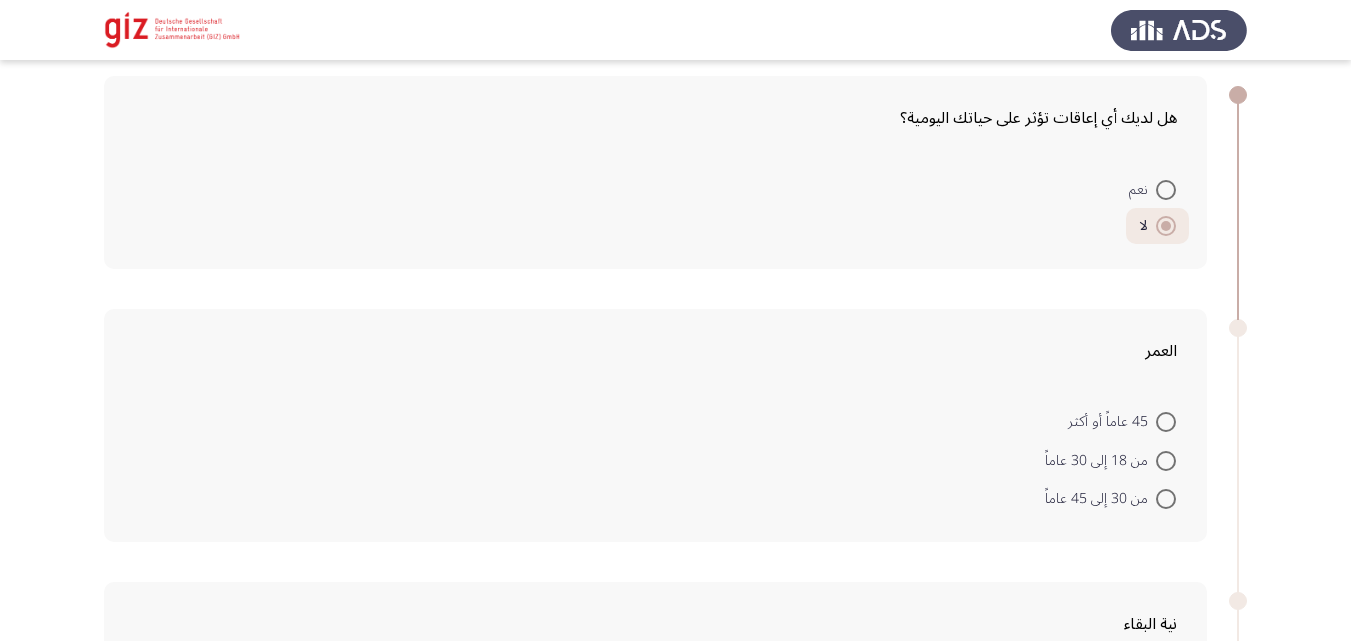 scroll, scrollTop: 93, scrollLeft: 0, axis: vertical 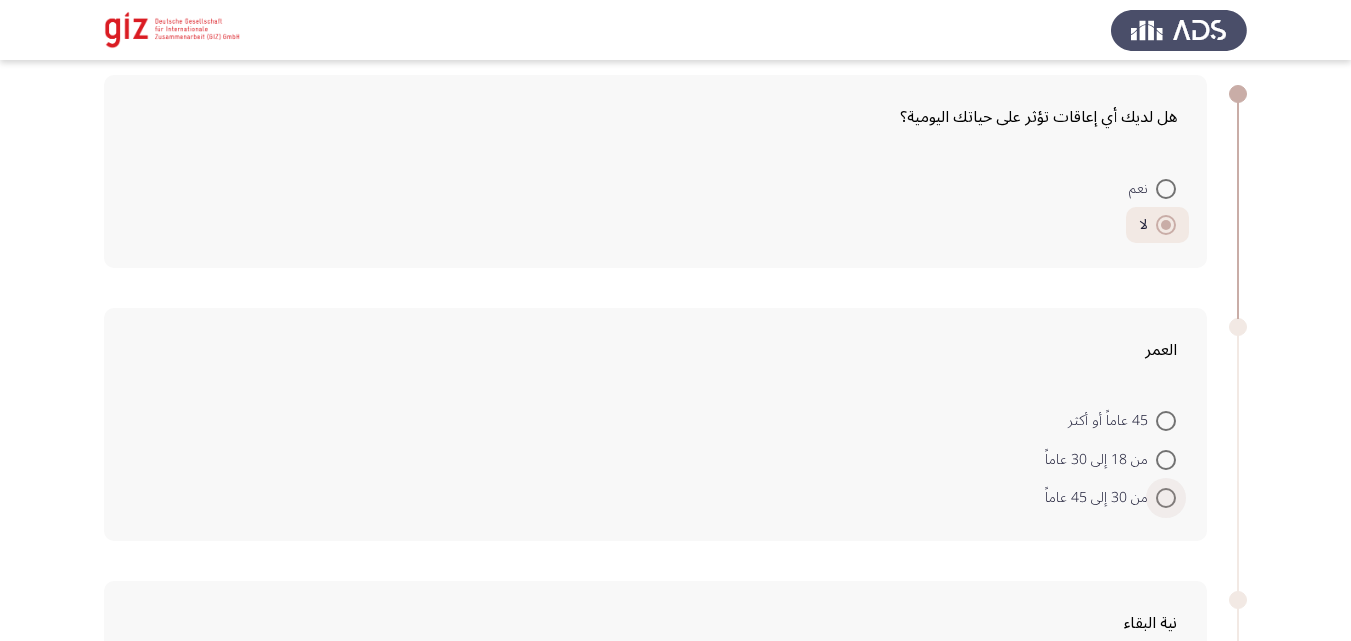 click at bounding box center [1166, 498] 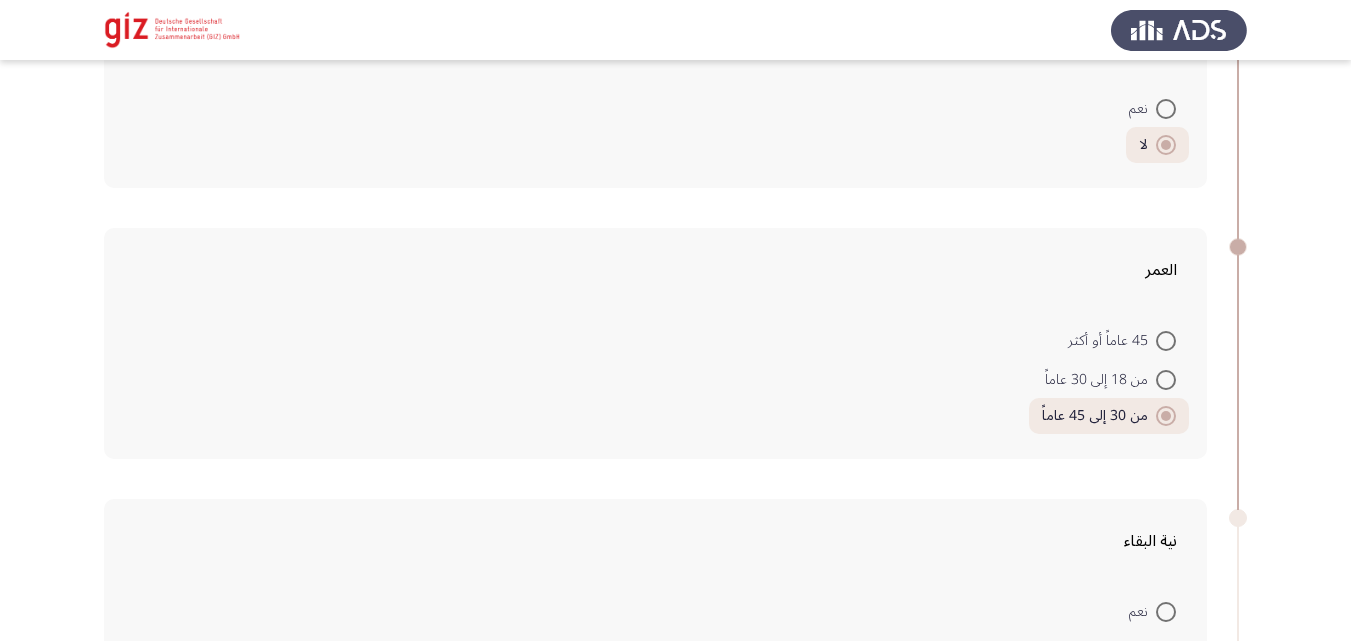 scroll, scrollTop: 371, scrollLeft: 0, axis: vertical 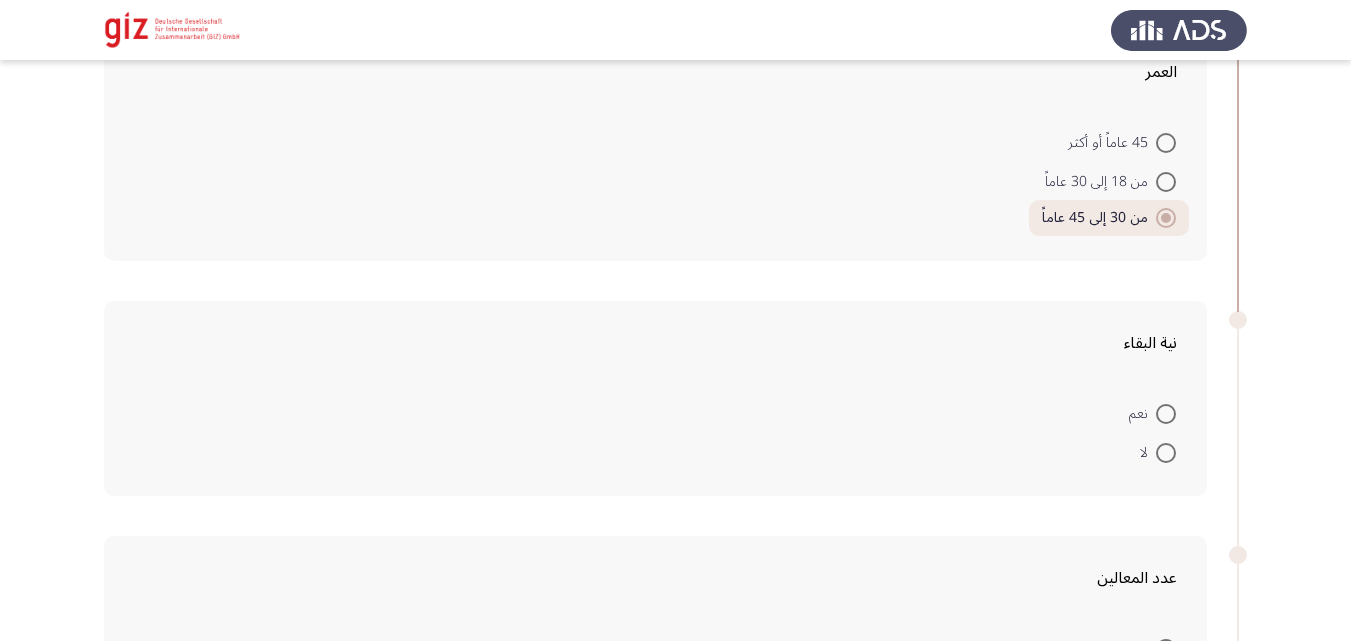 click on "لا" at bounding box center (1158, 451) 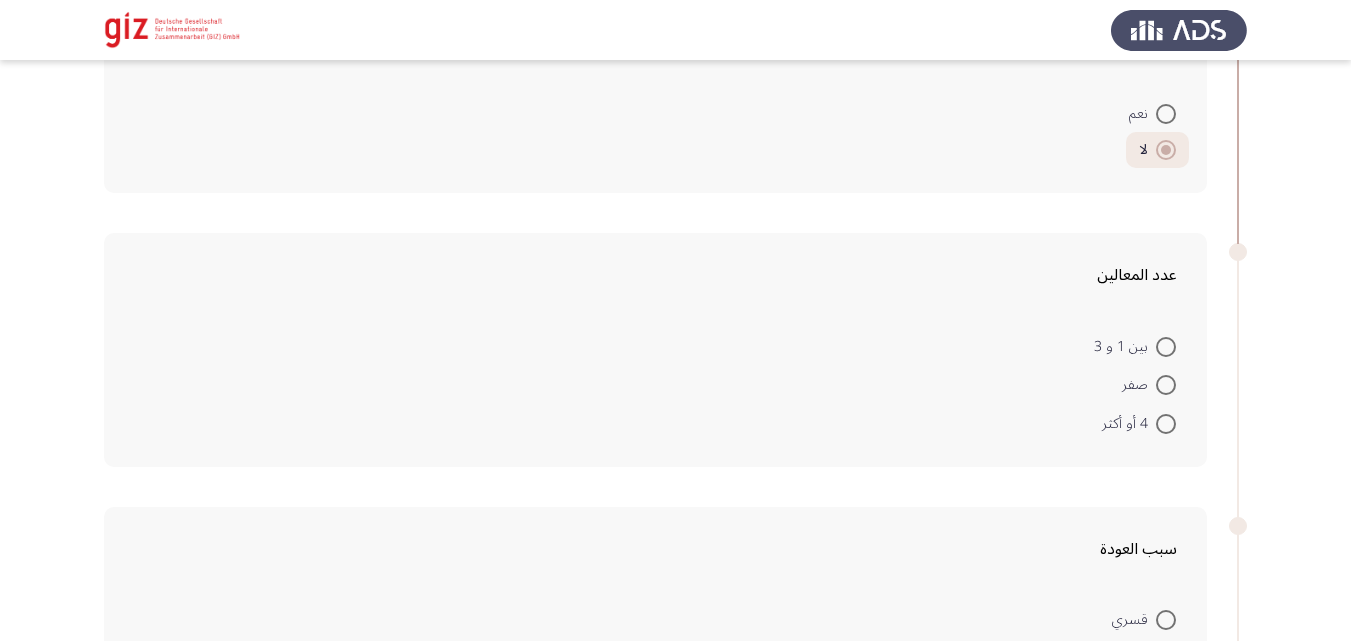 scroll, scrollTop: 703, scrollLeft: 0, axis: vertical 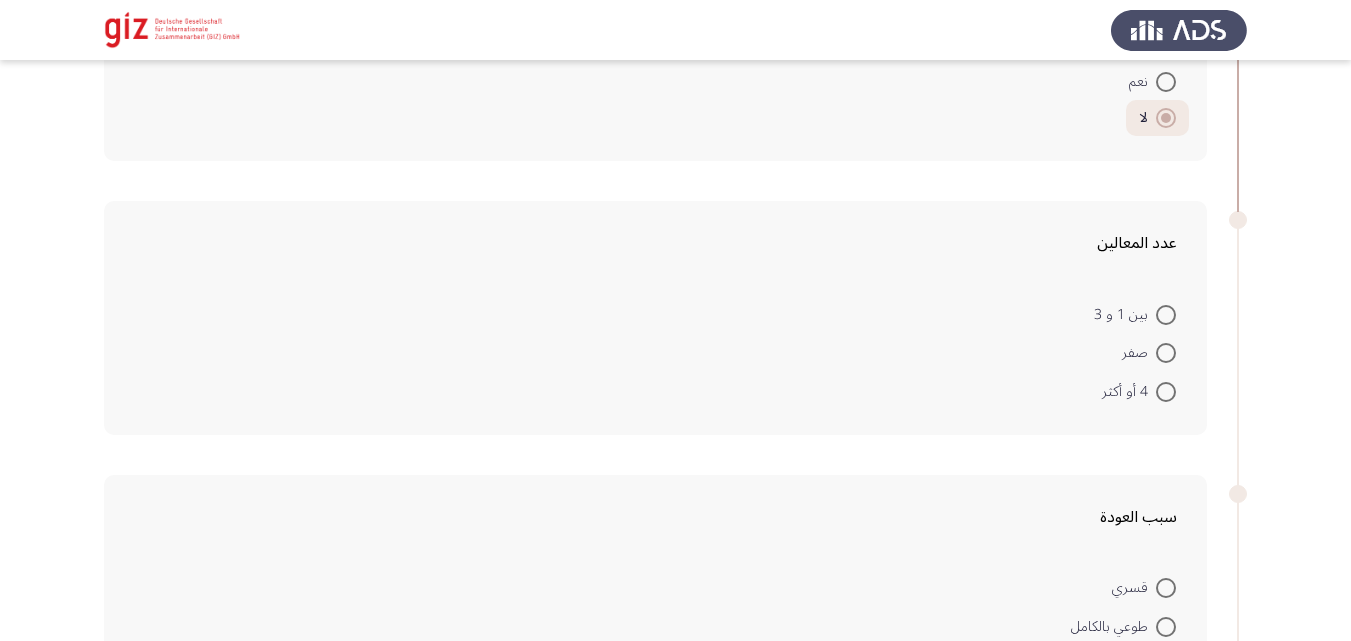 click at bounding box center [1166, 392] 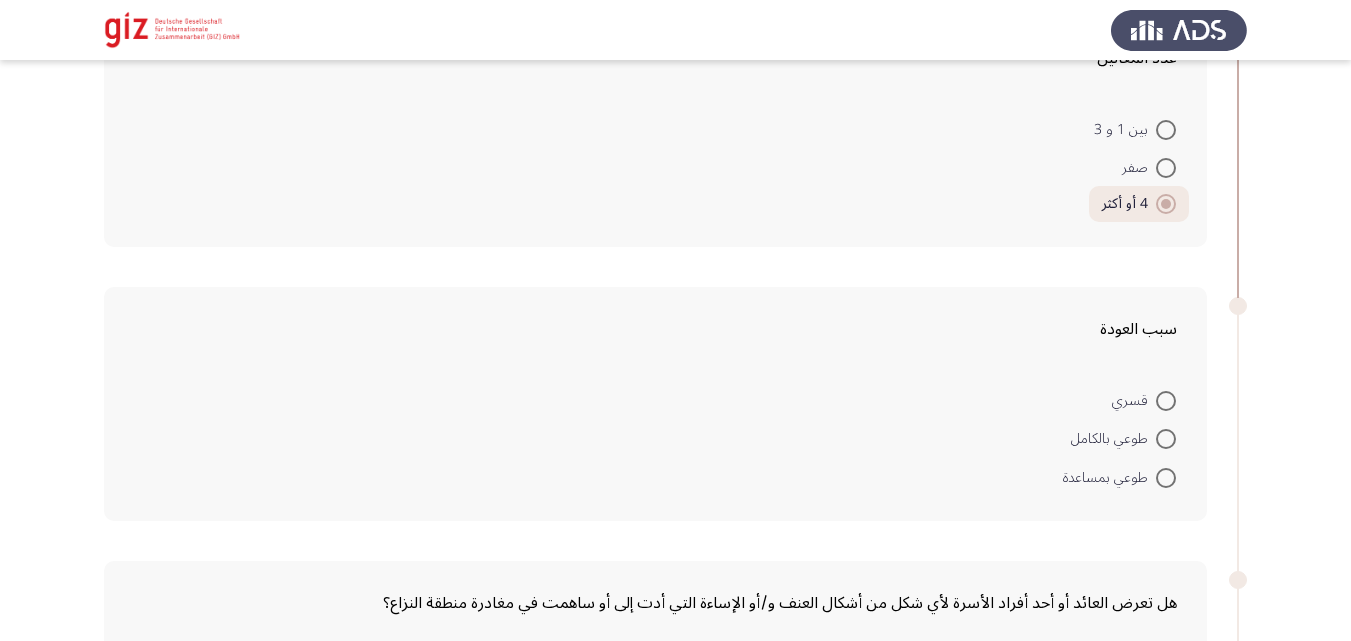 scroll, scrollTop: 934, scrollLeft: 0, axis: vertical 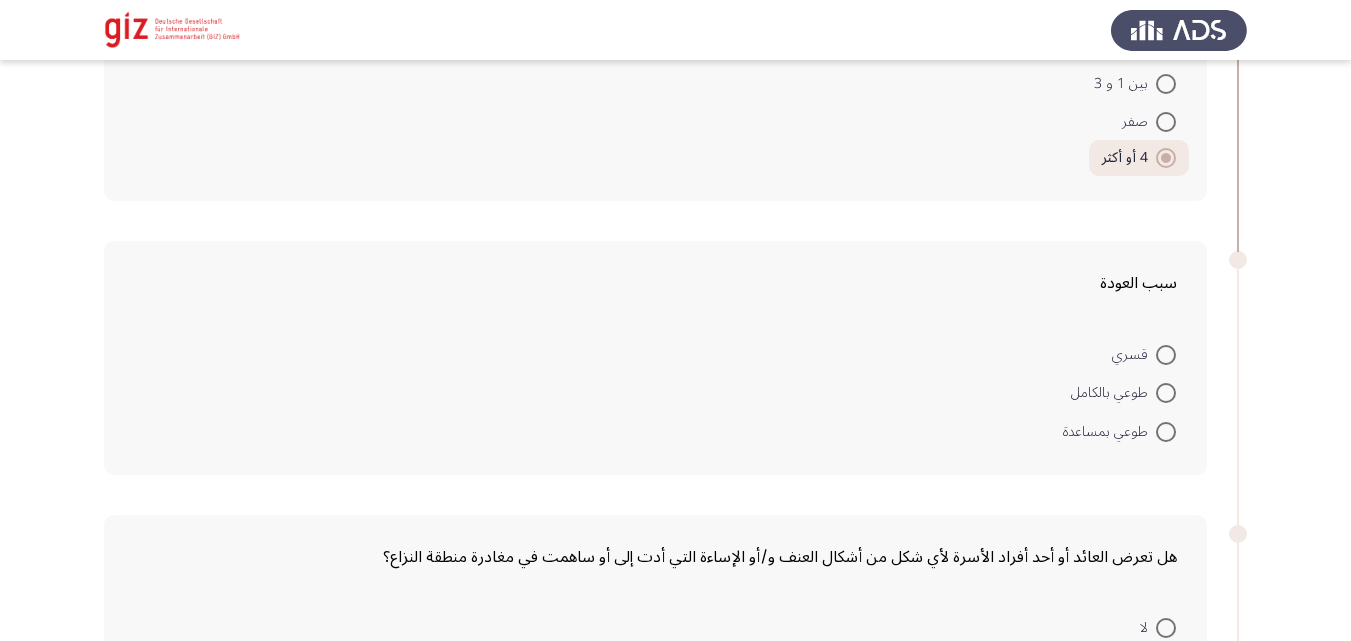 click at bounding box center [1166, 393] 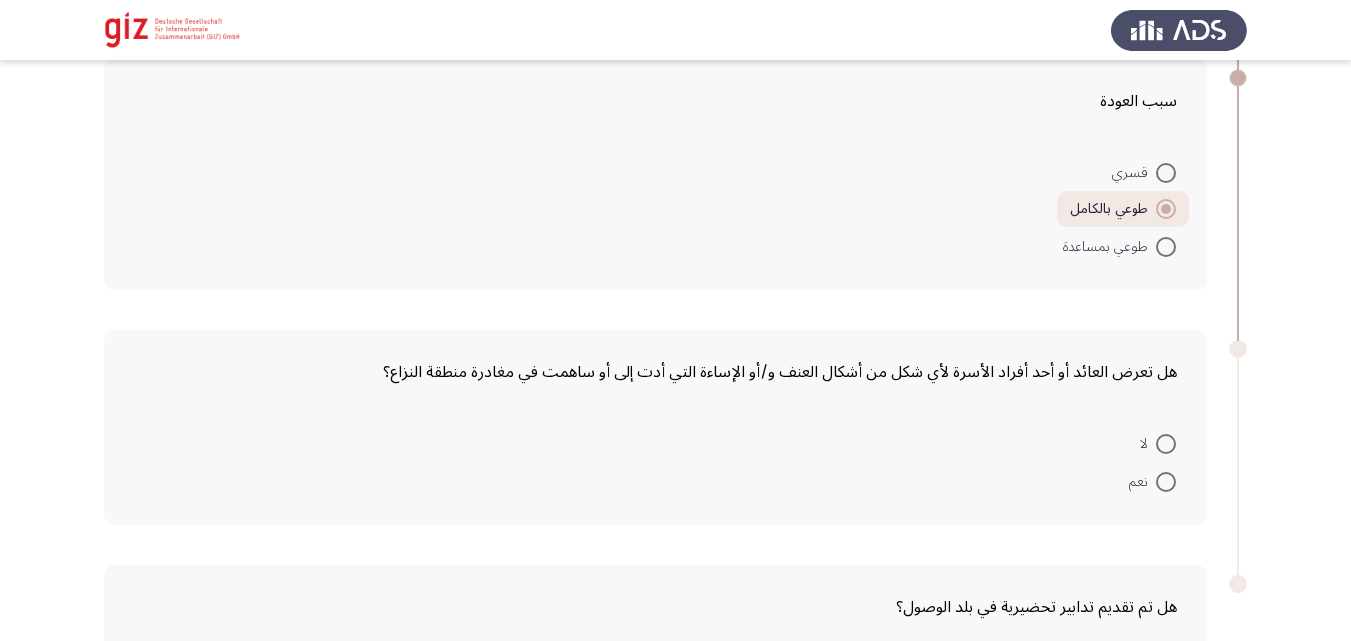 scroll, scrollTop: 1117, scrollLeft: 0, axis: vertical 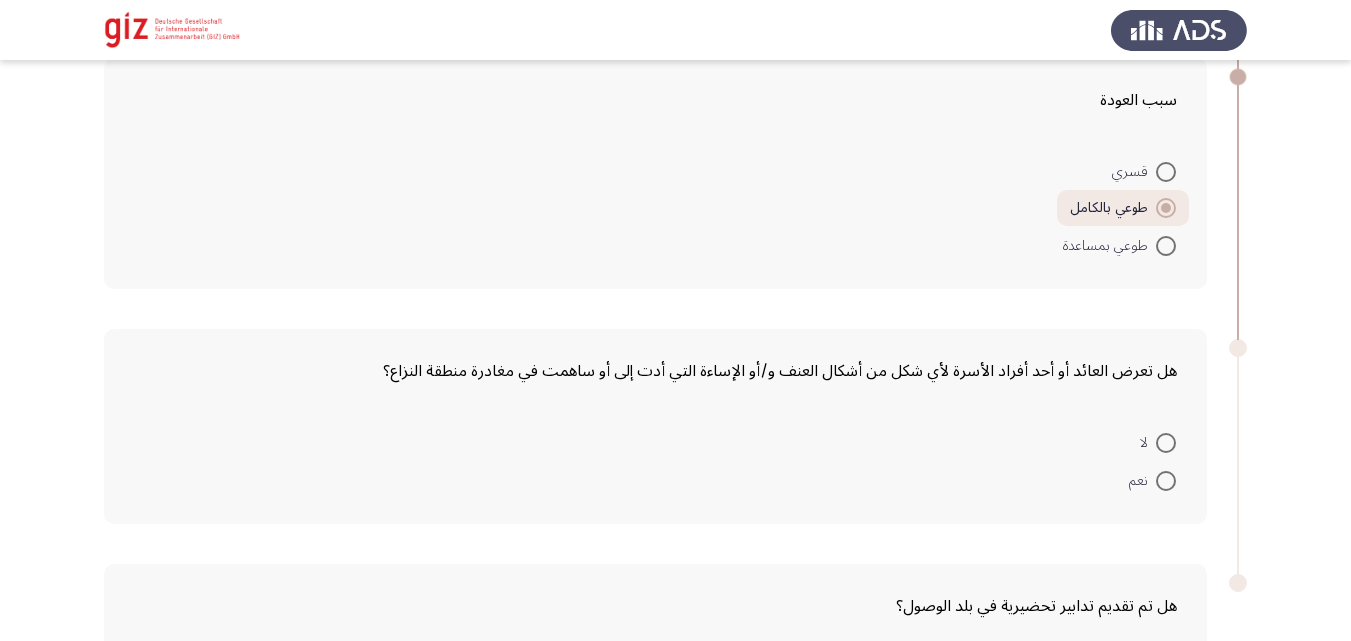click on "لا" at bounding box center (1158, 441) 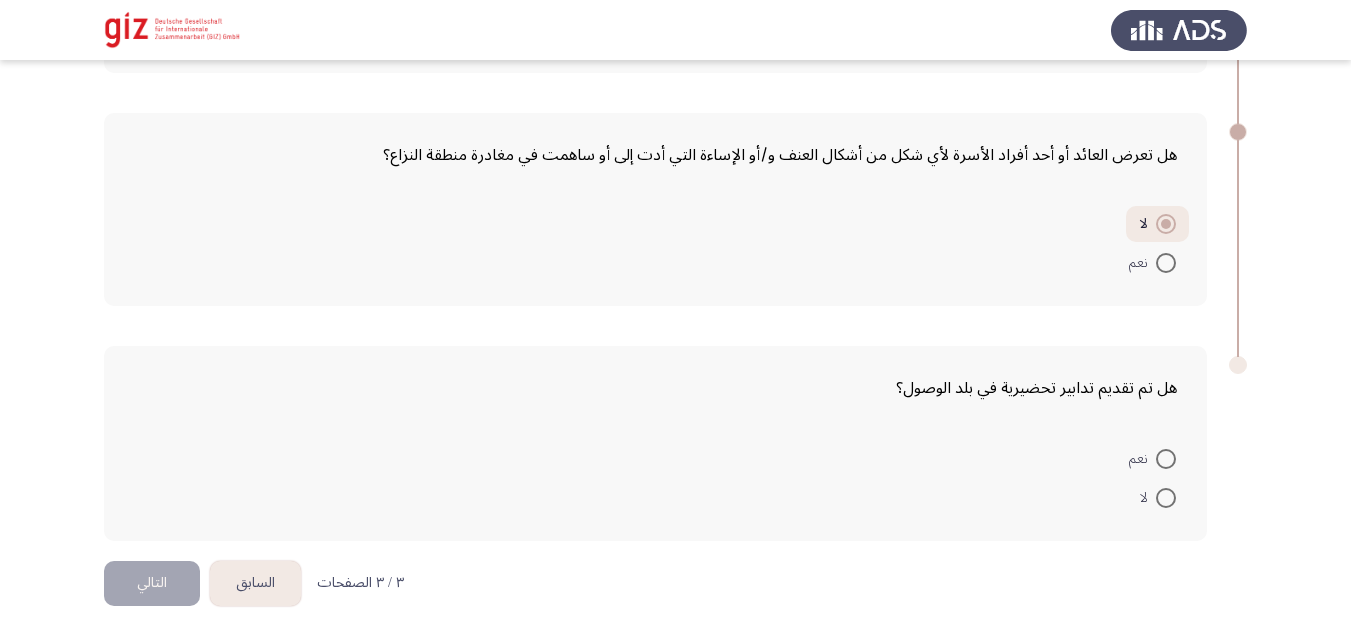 click at bounding box center (1166, 498) 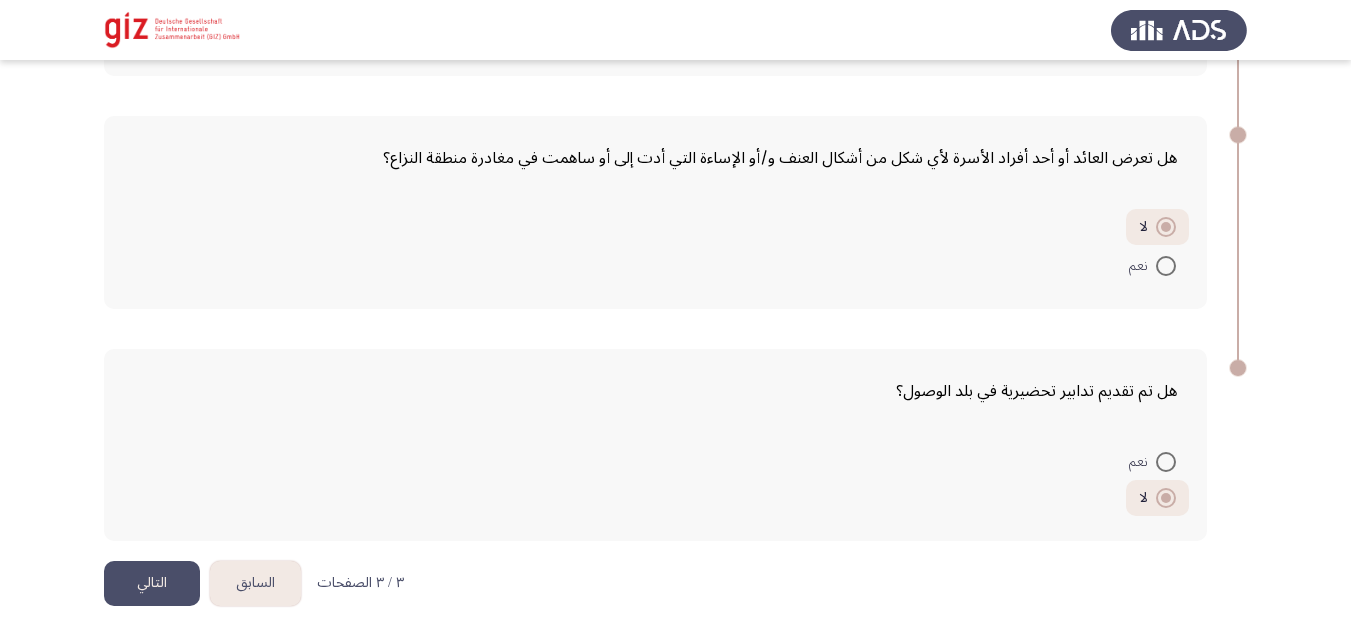 click on "التالي" 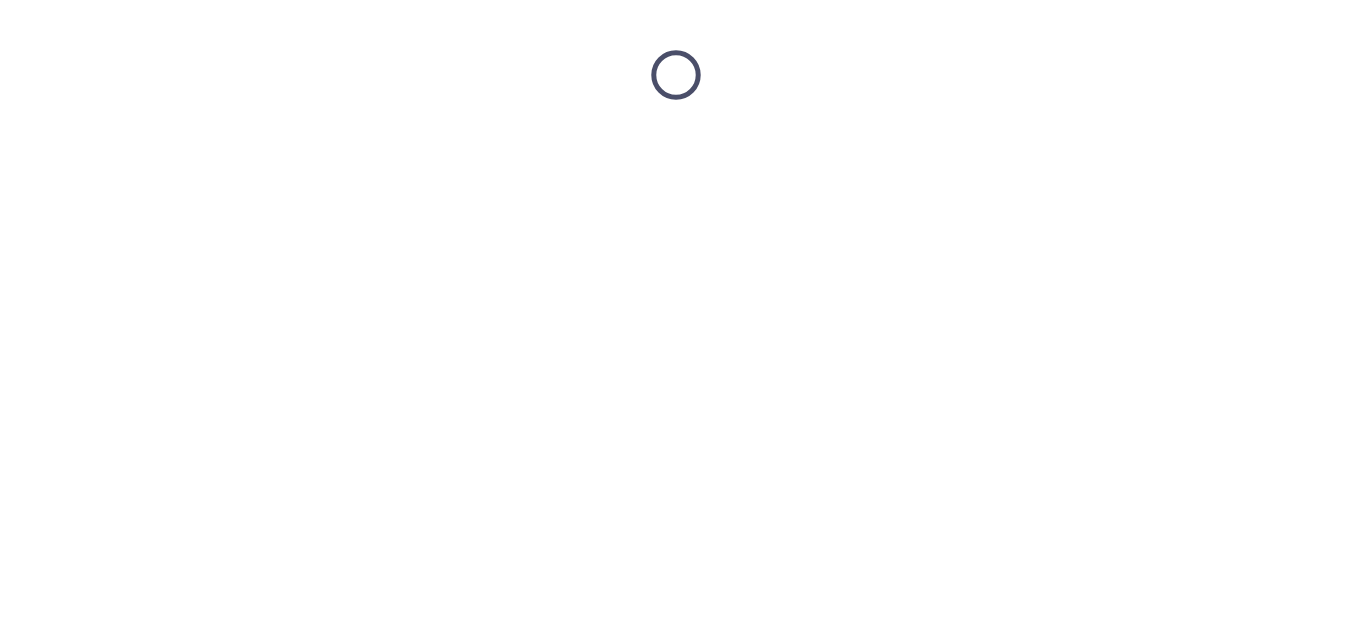 scroll, scrollTop: 0, scrollLeft: 0, axis: both 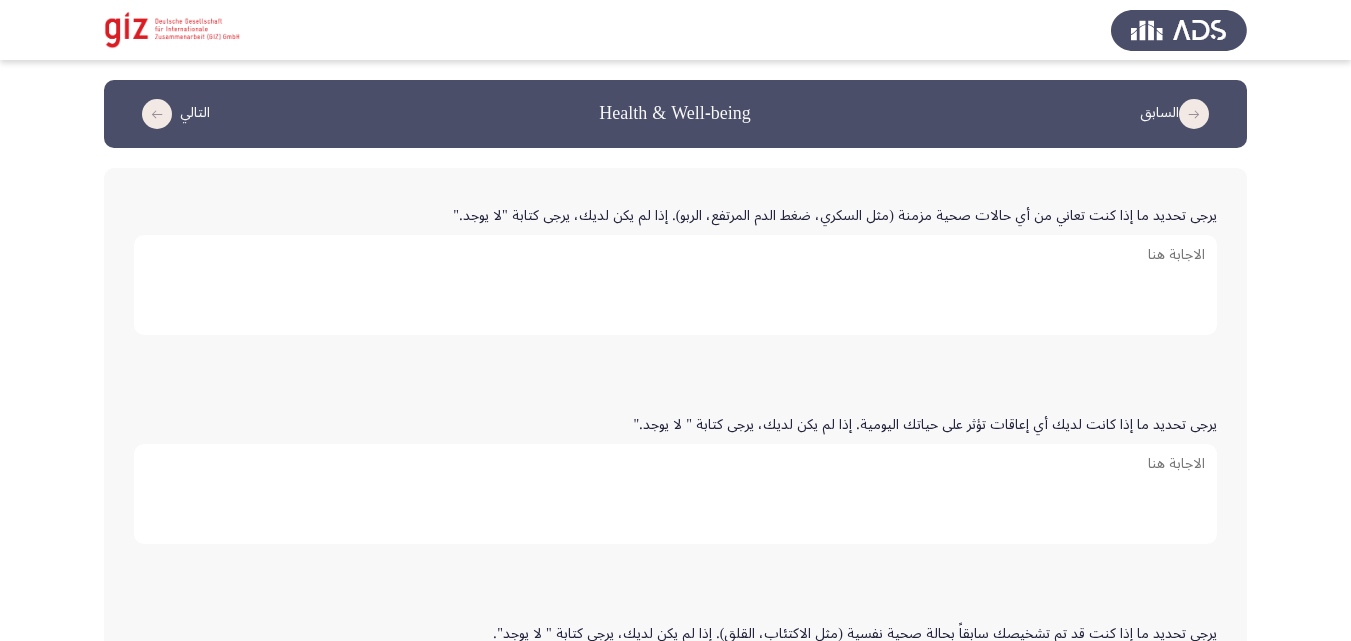 click on "يرجى تحديد ما إذا كنت تعاني من أي حالات صحية مزمنة (مثل السكري، ضغط الدم المرتفع، الربو). إذا لم يكن لديك، يرجى كتابة "لا يوجد."" at bounding box center (675, 285) 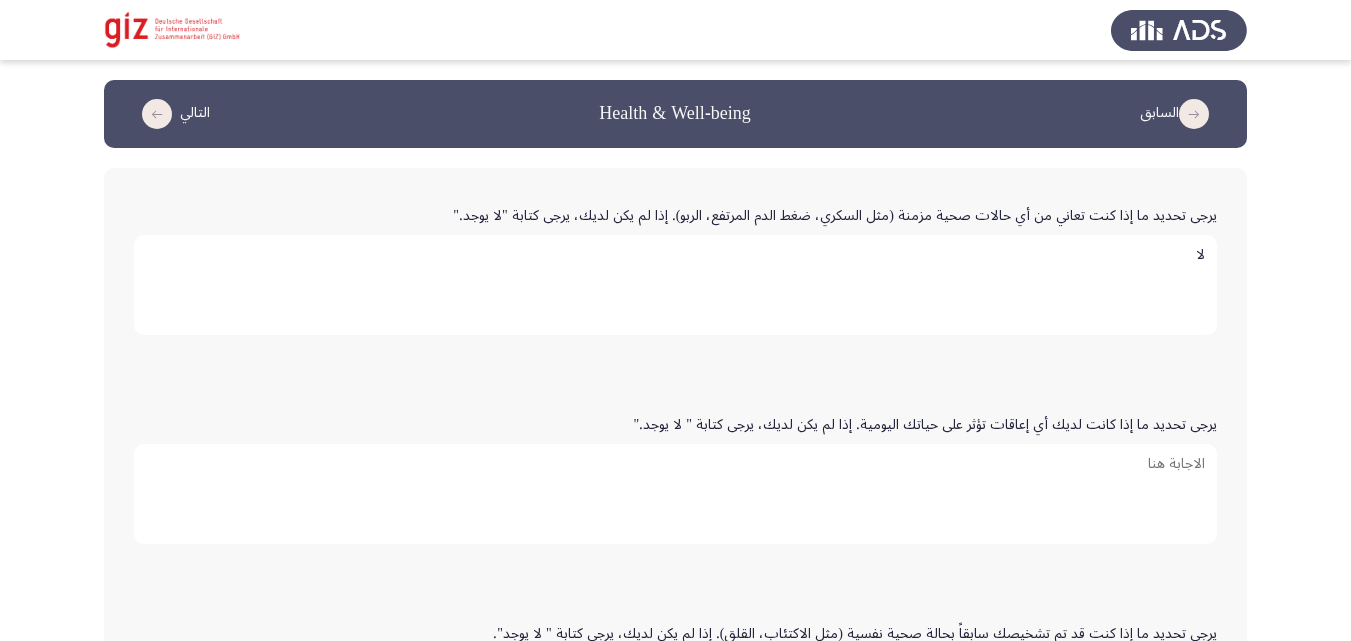 type on "لا" 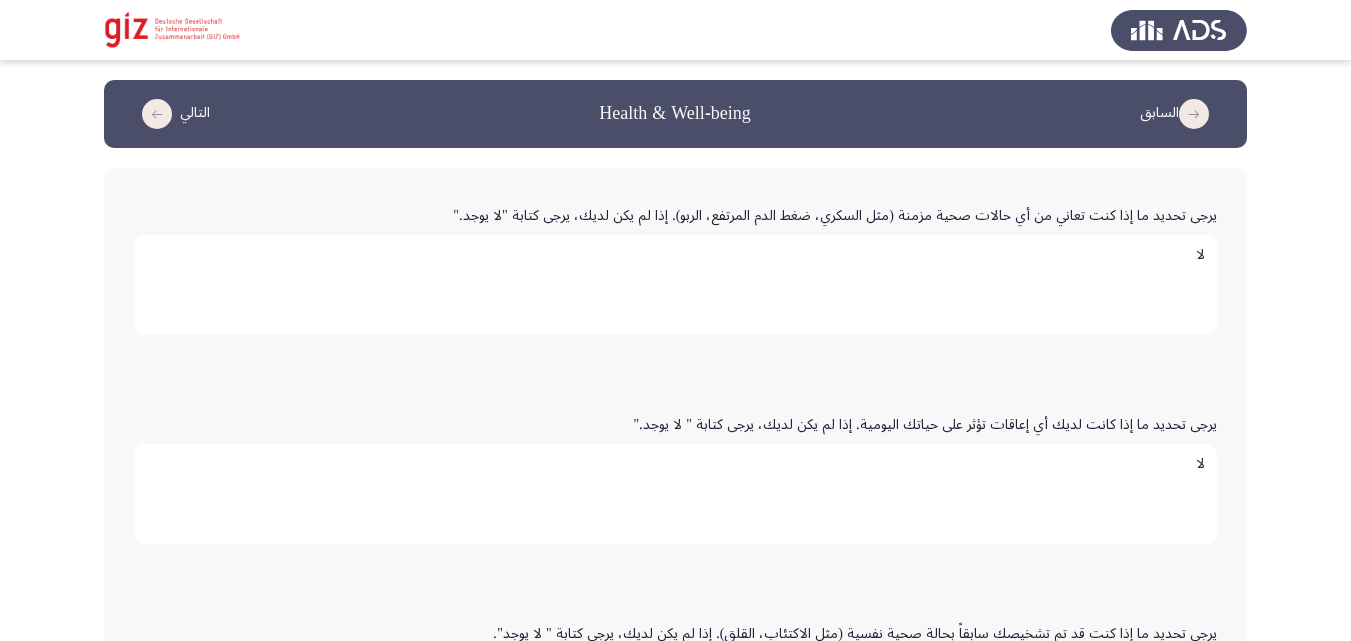 type on "لا" 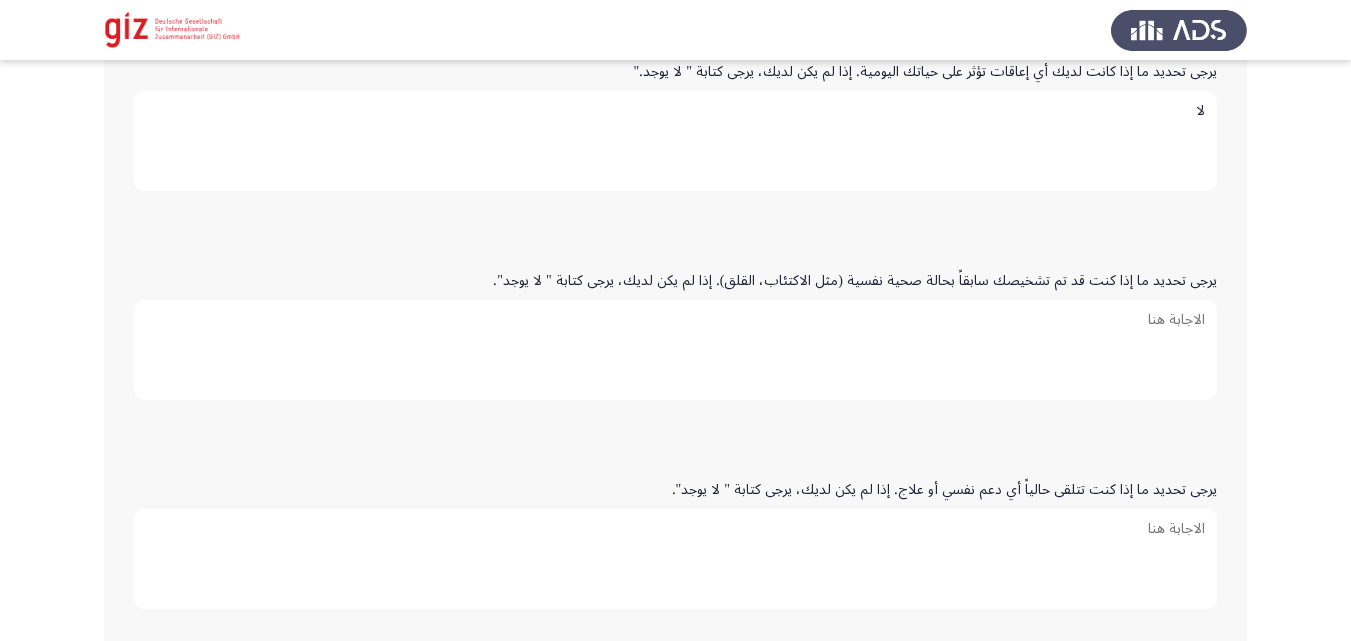 paste on "لا" 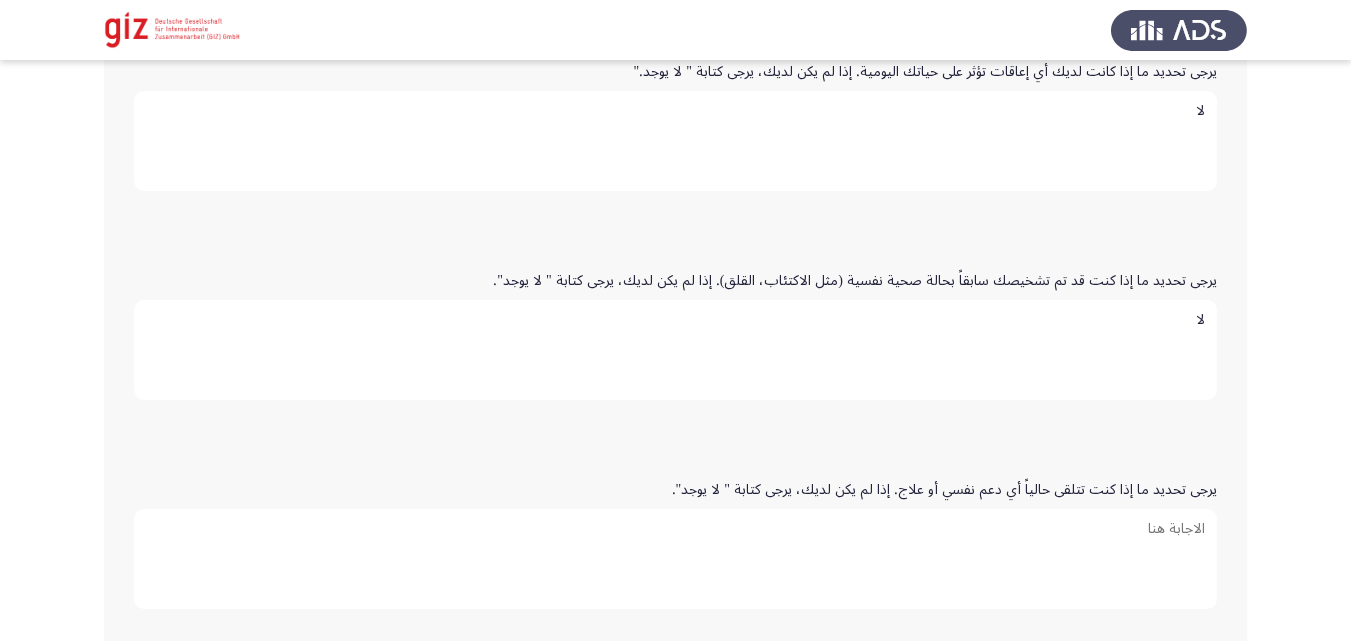 type on "لا" 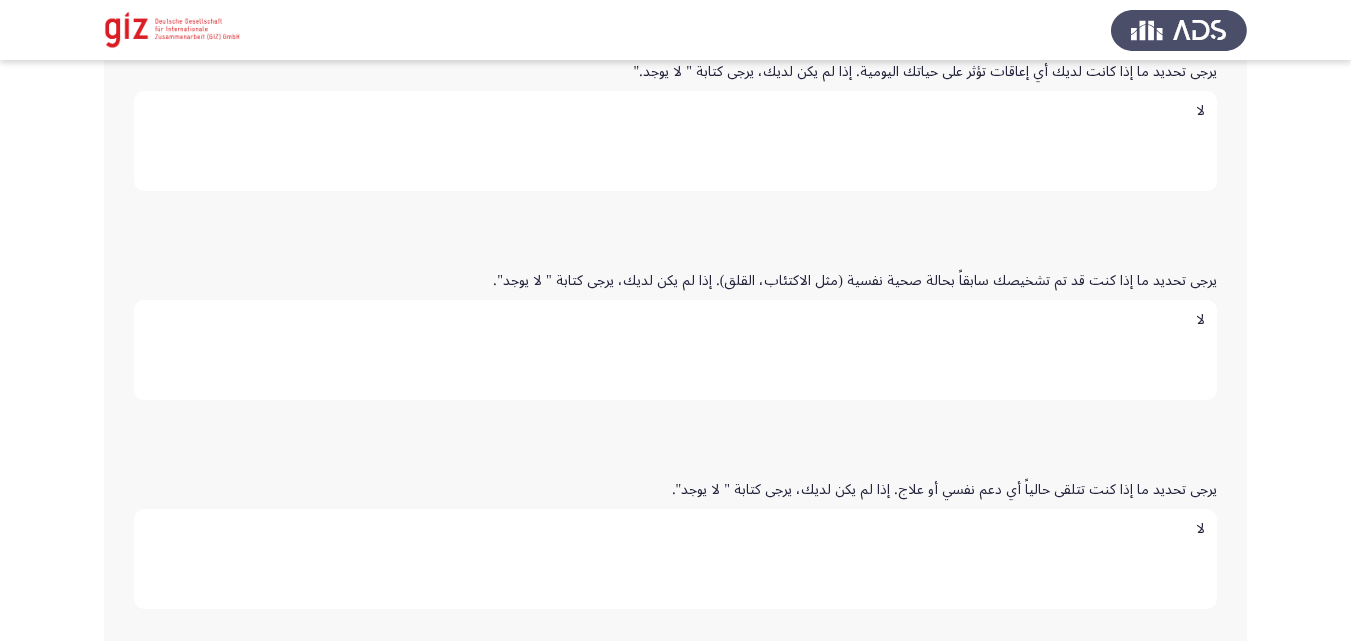 type on "لا" 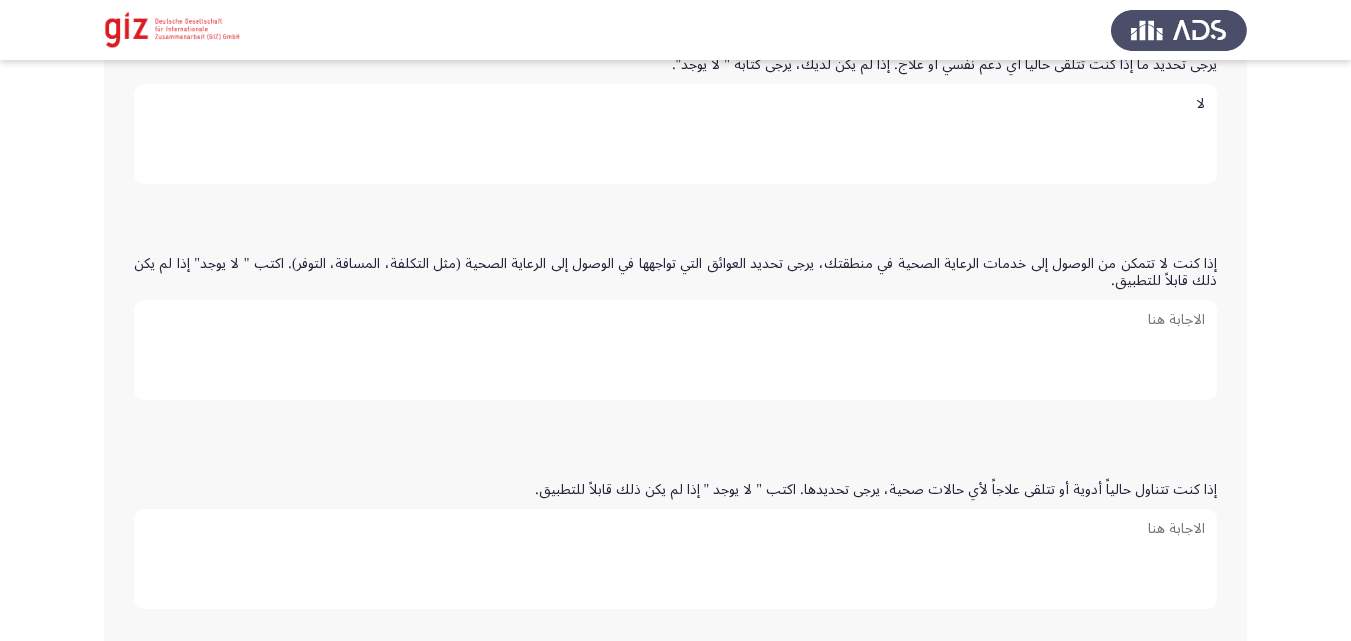 paste on "لا" 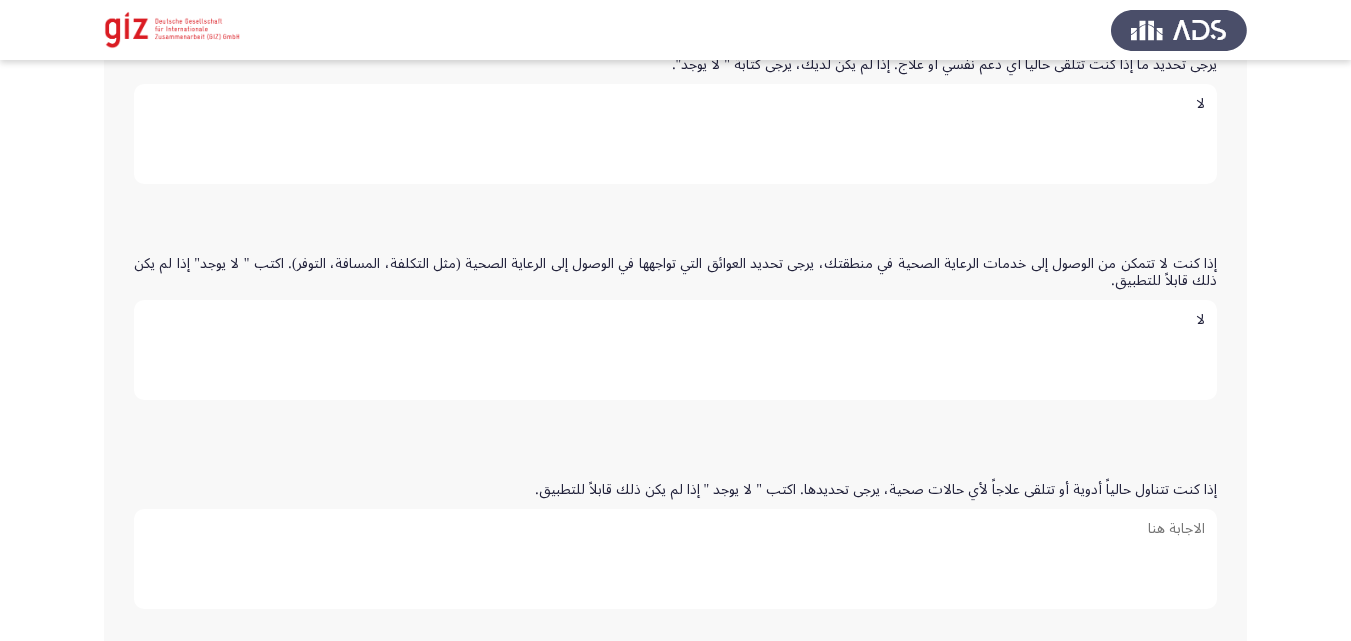 type on "لا" 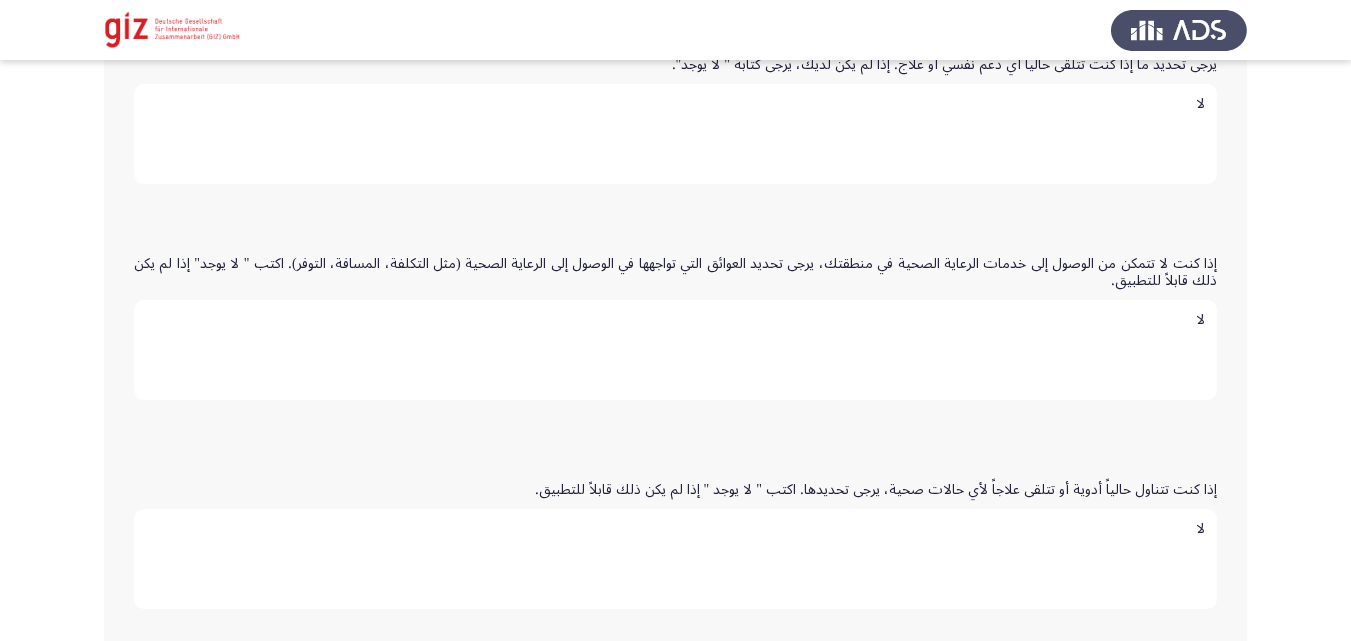 type on "لا" 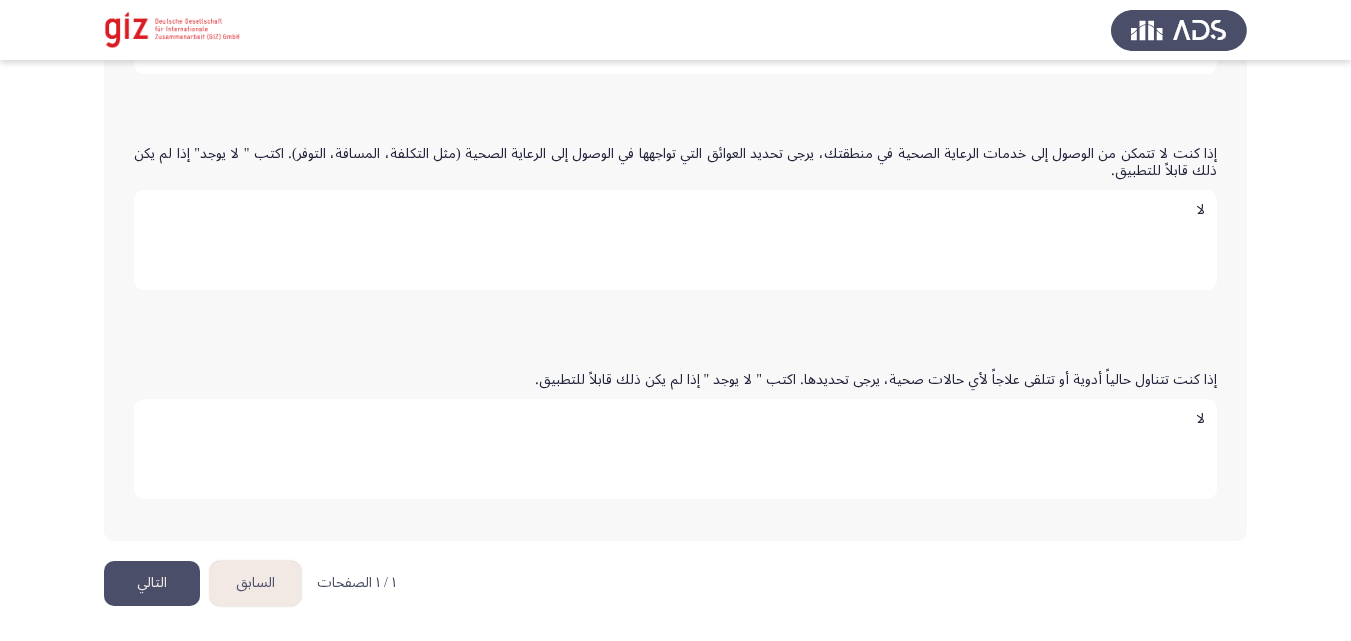 type 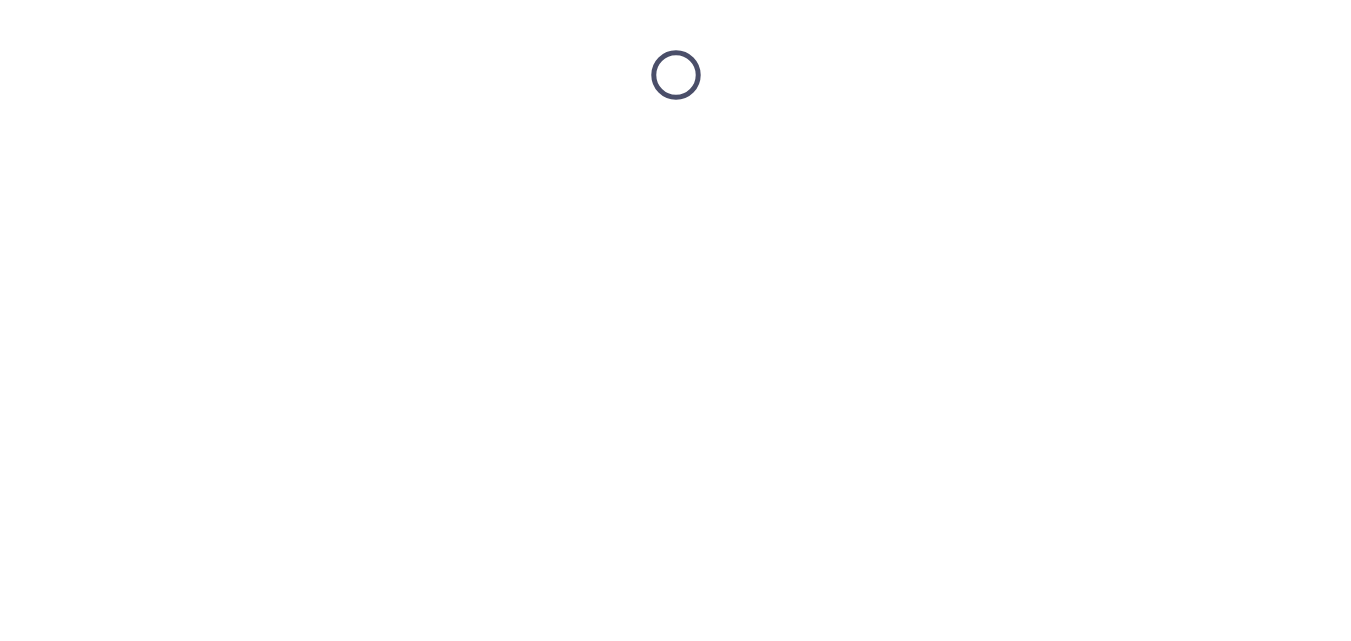 scroll, scrollTop: 0, scrollLeft: 0, axis: both 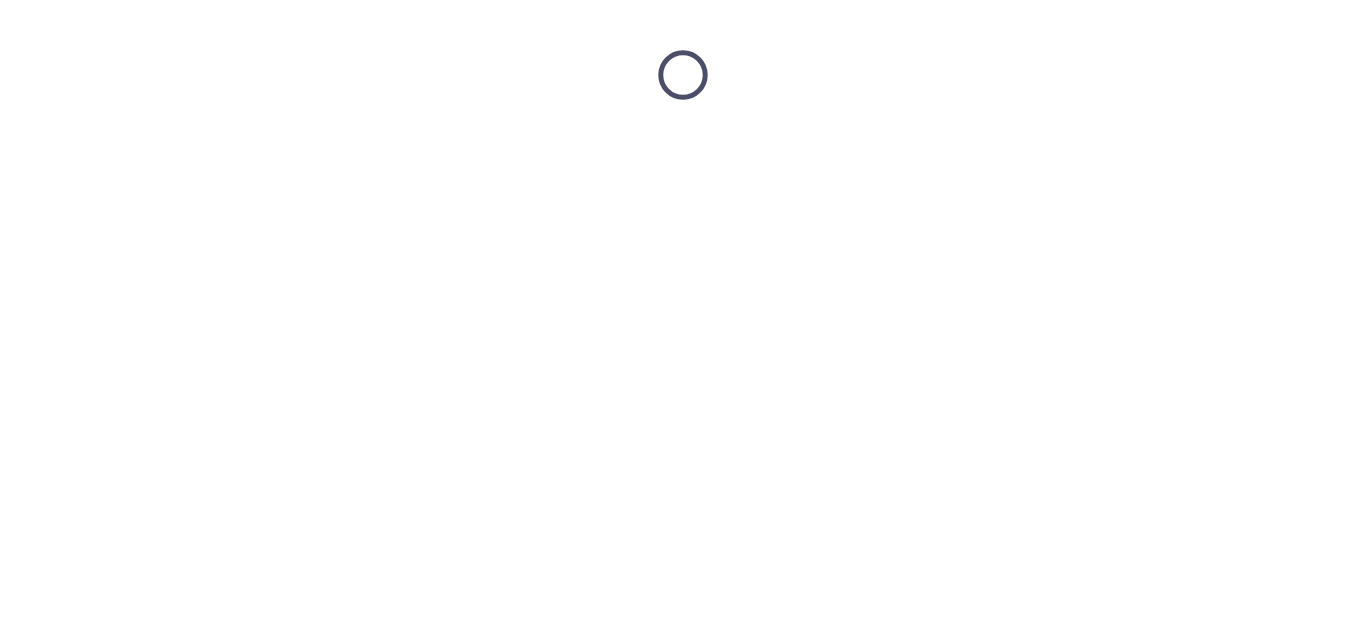 click at bounding box center [683, 75] 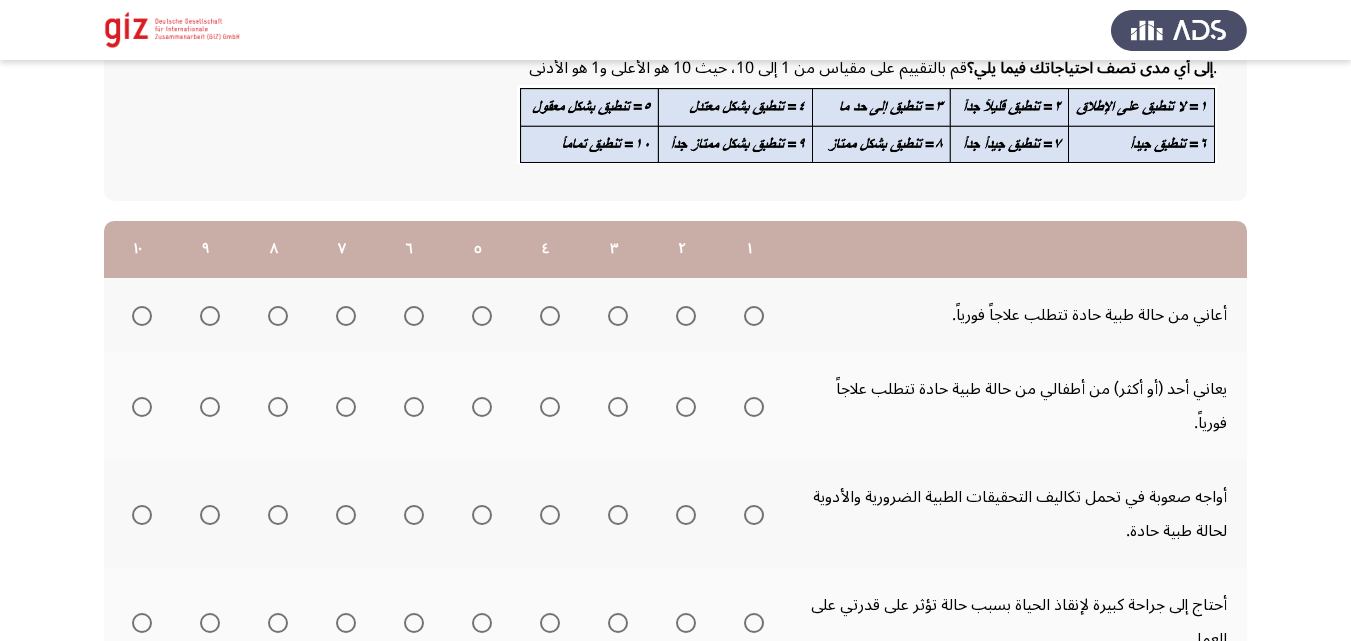 scroll, scrollTop: 212, scrollLeft: 0, axis: vertical 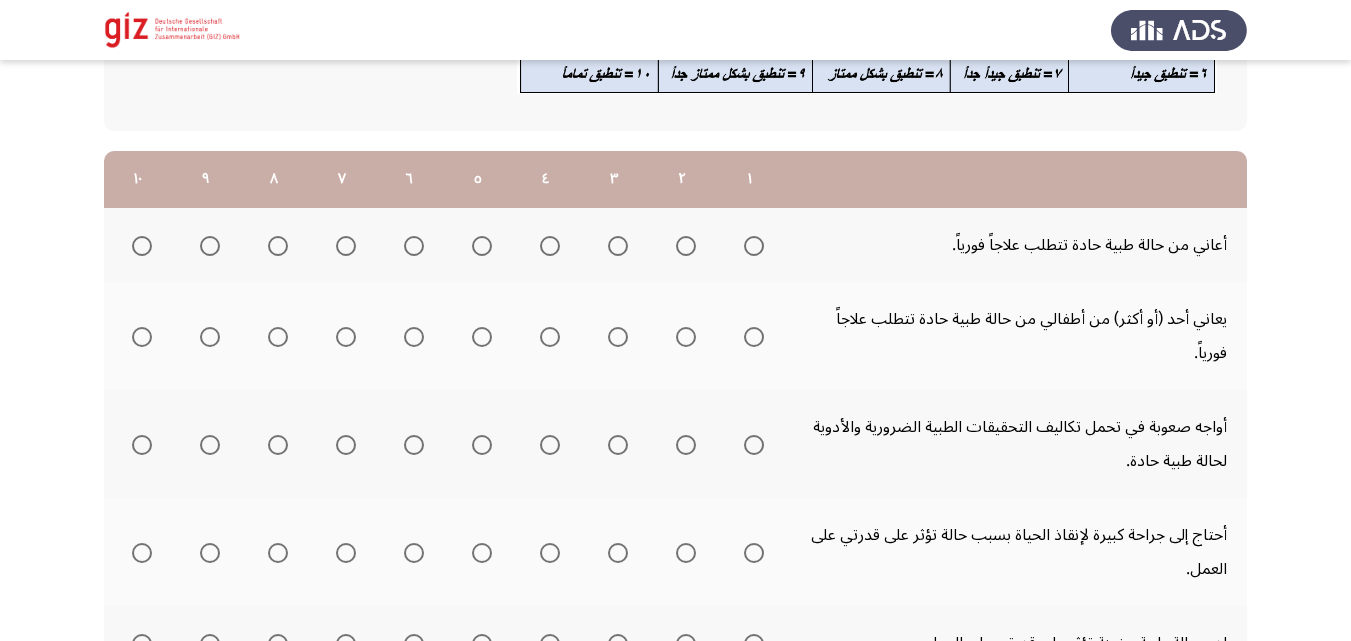 click at bounding box center [750, 246] 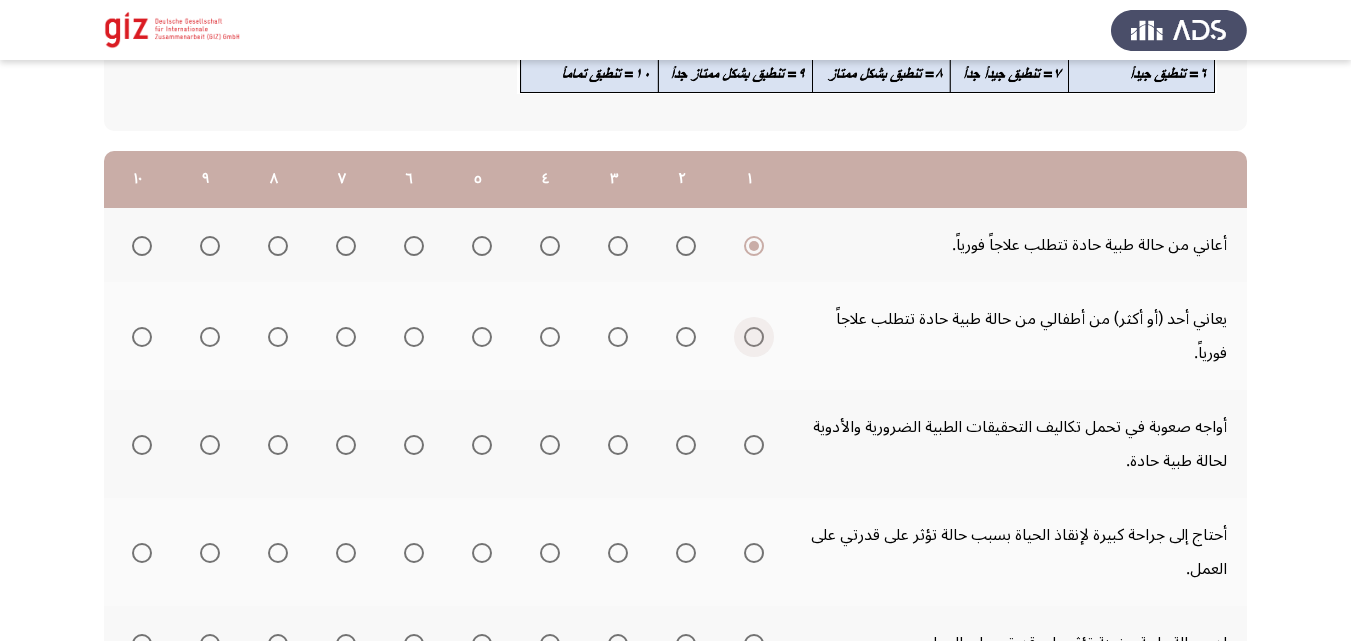 click at bounding box center [754, 337] 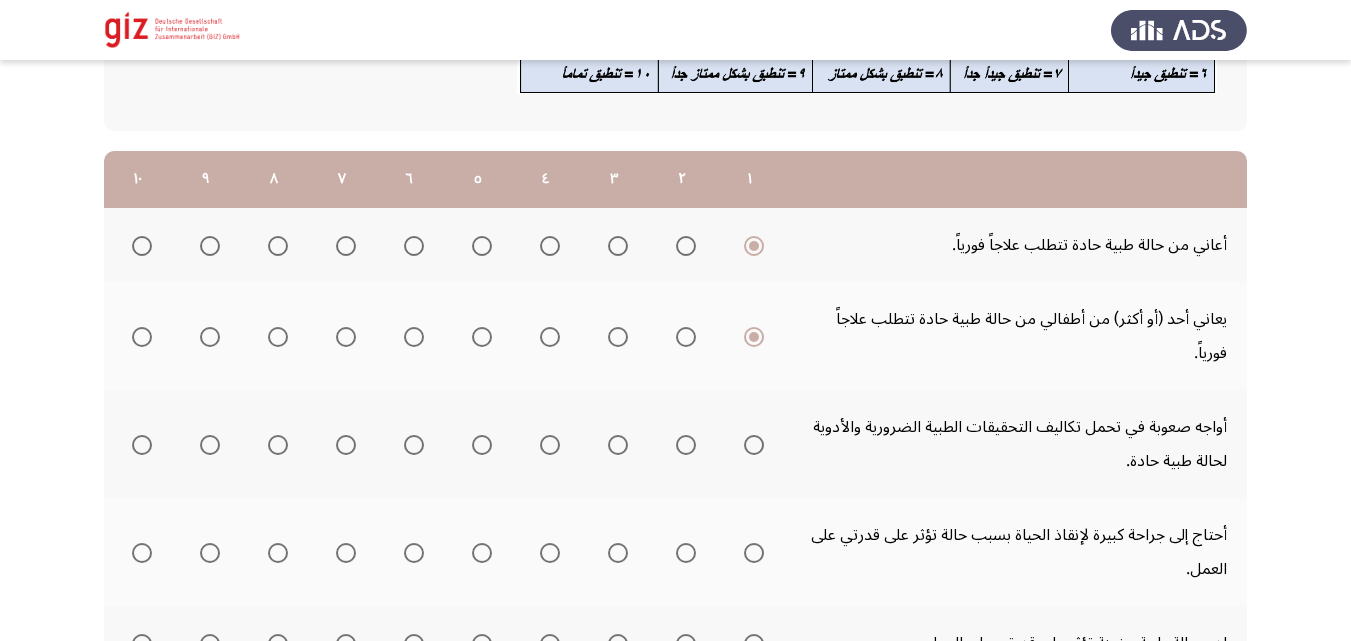 click 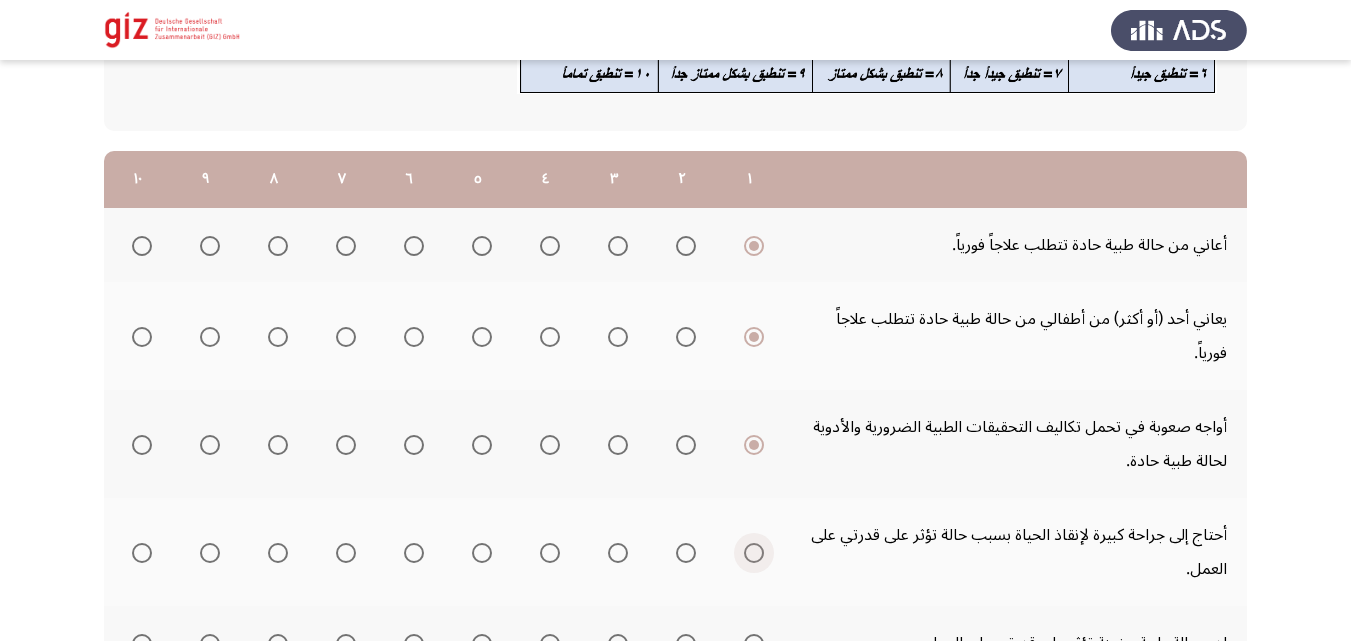 click at bounding box center (754, 553) 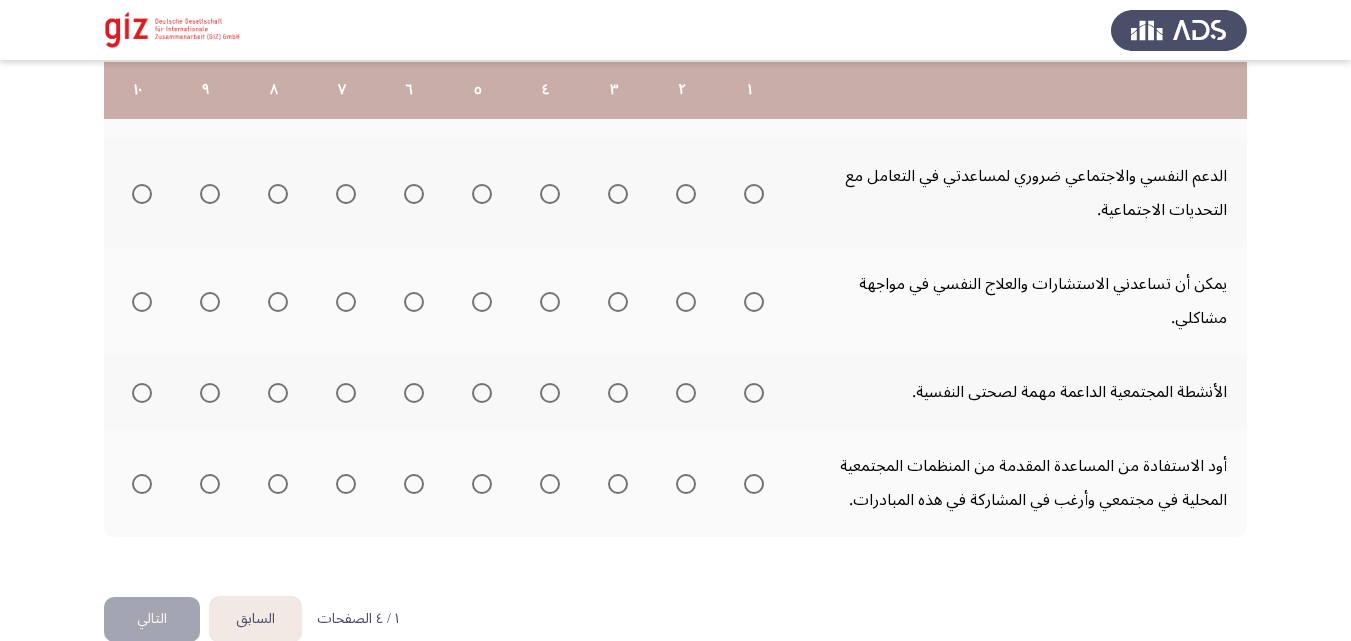 scroll, scrollTop: 829, scrollLeft: 0, axis: vertical 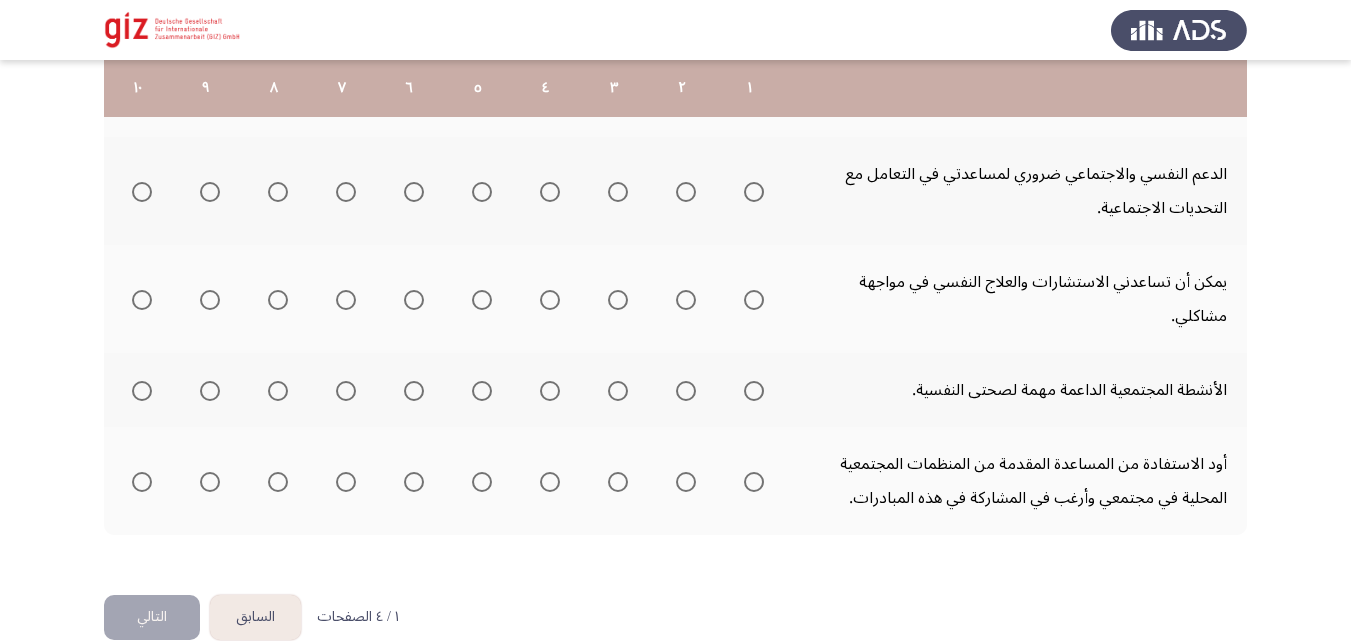 click on "السابق" 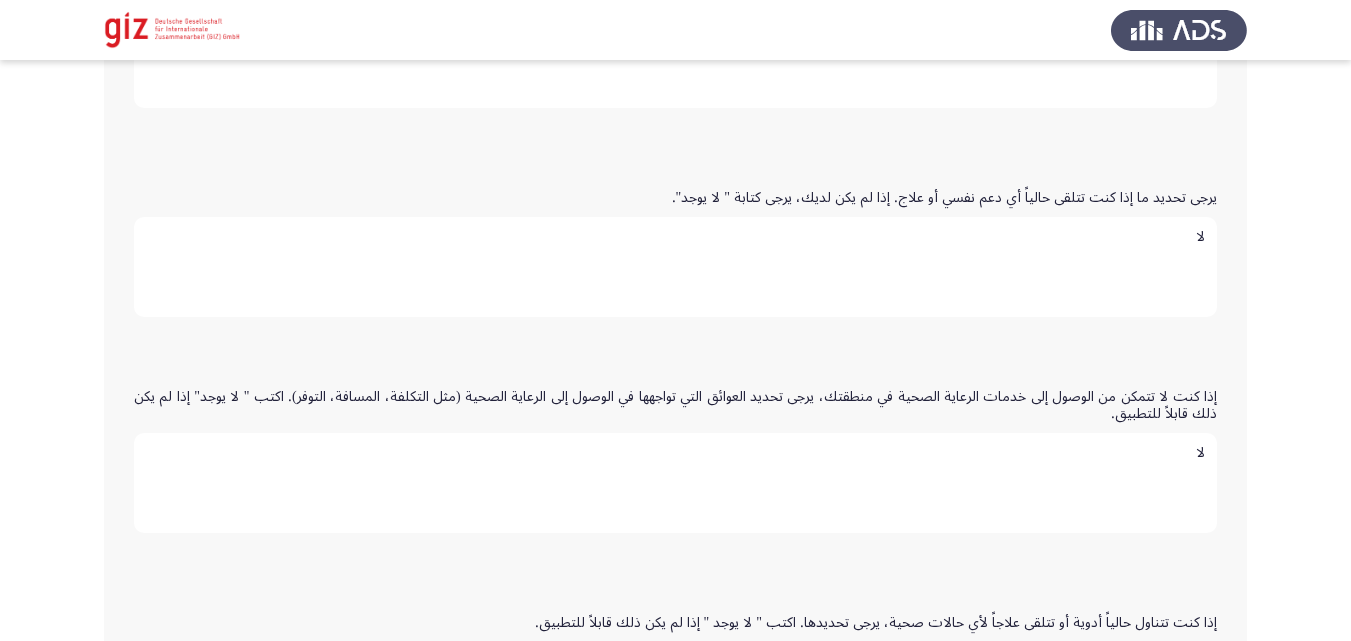 scroll, scrollTop: 692, scrollLeft: 0, axis: vertical 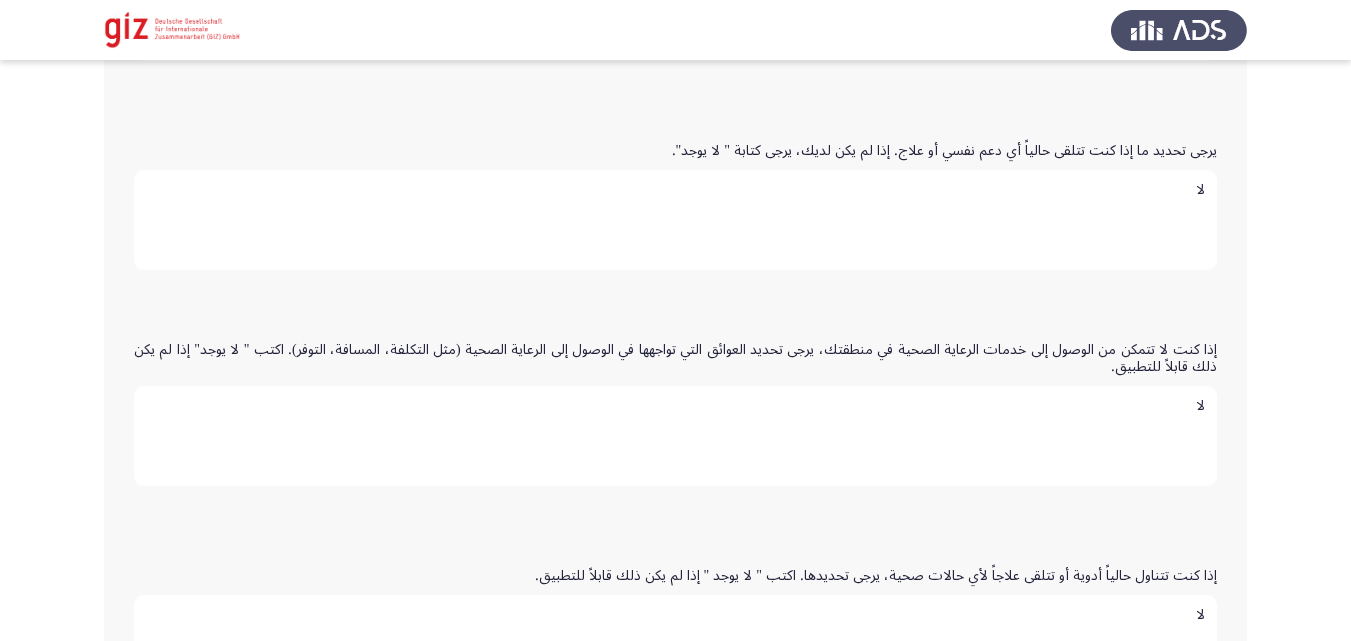 click on "إذا كنت لا تتمكن من الوصول إلى خدمات الرعاية الصحية في منطقتك، يرجى تحديد العوائق التي تواجهها في الوصول إلى الرعاية الصحية (مثل التكلفة، المسافة، التوفر). اكتب " لا يوجد" إذا لم يكن ذلك قابلاً للتطبيق.  لا" 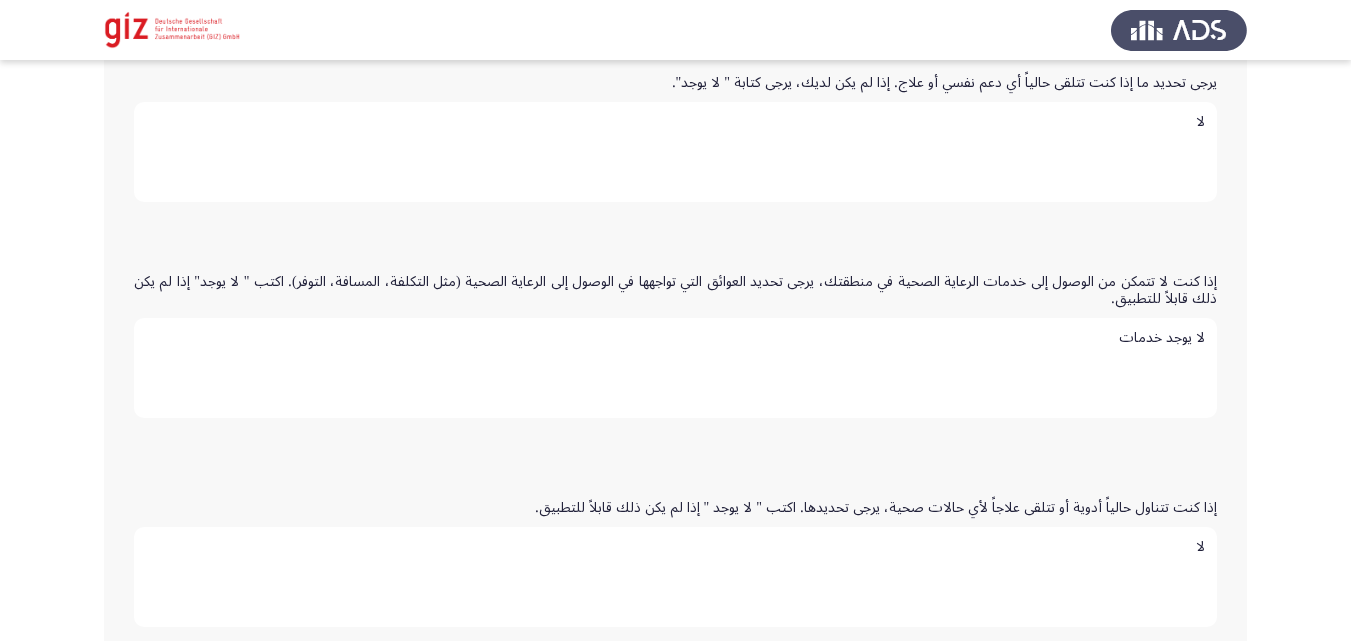 scroll, scrollTop: 888, scrollLeft: 0, axis: vertical 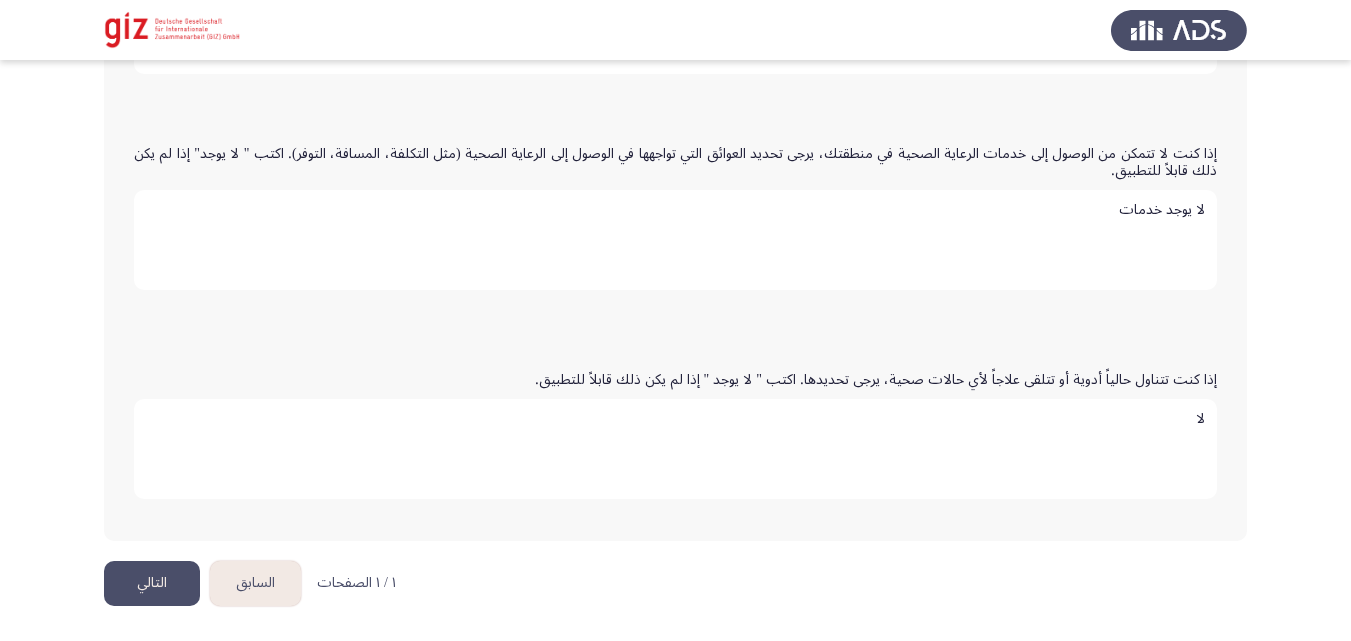 type on "لا يوجد خدمات" 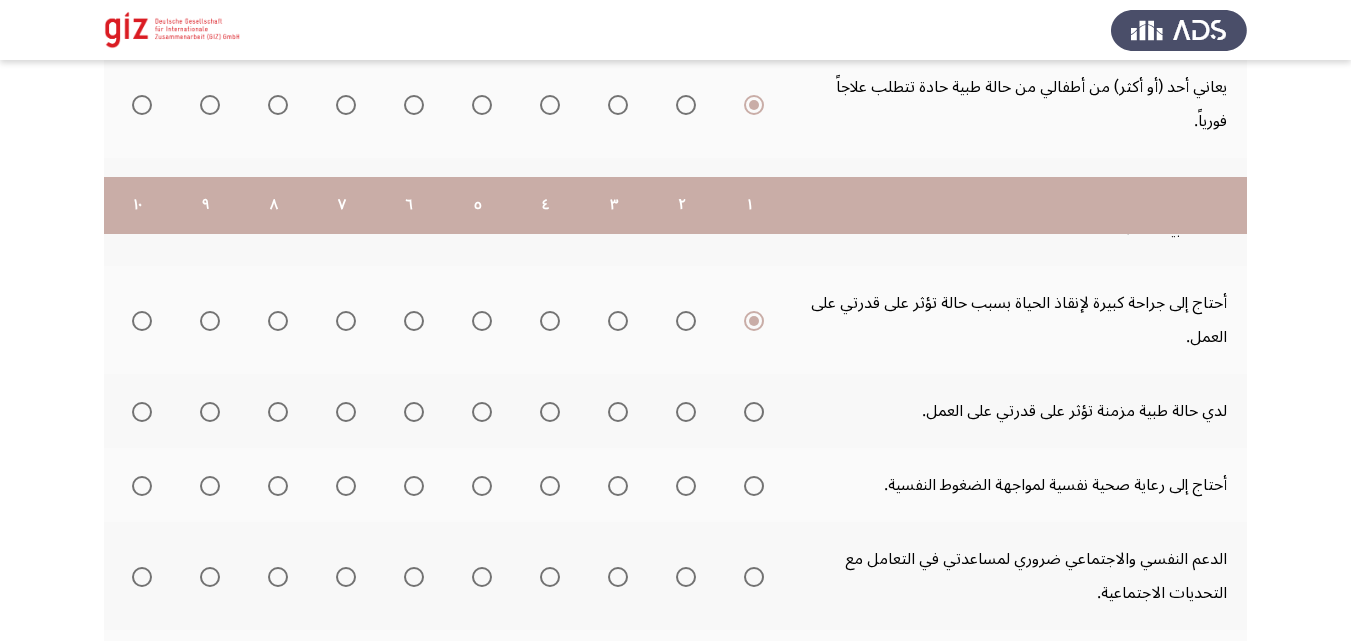 scroll, scrollTop: 594, scrollLeft: 0, axis: vertical 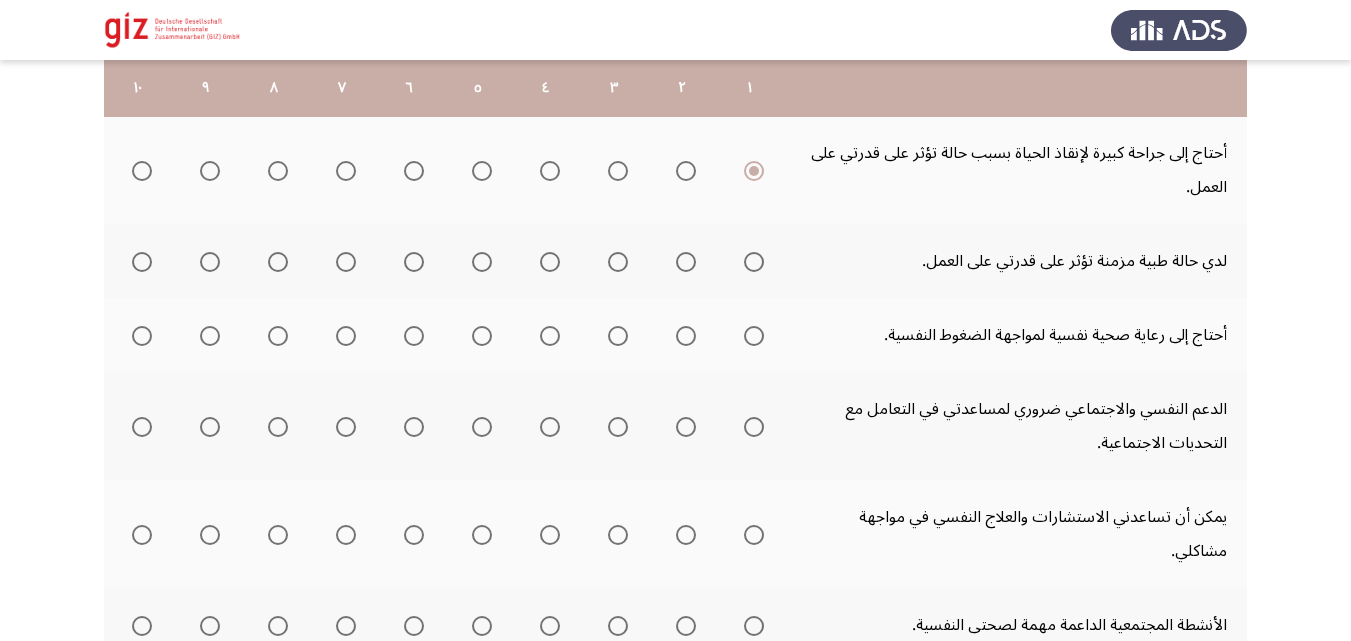 click at bounding box center (754, 262) 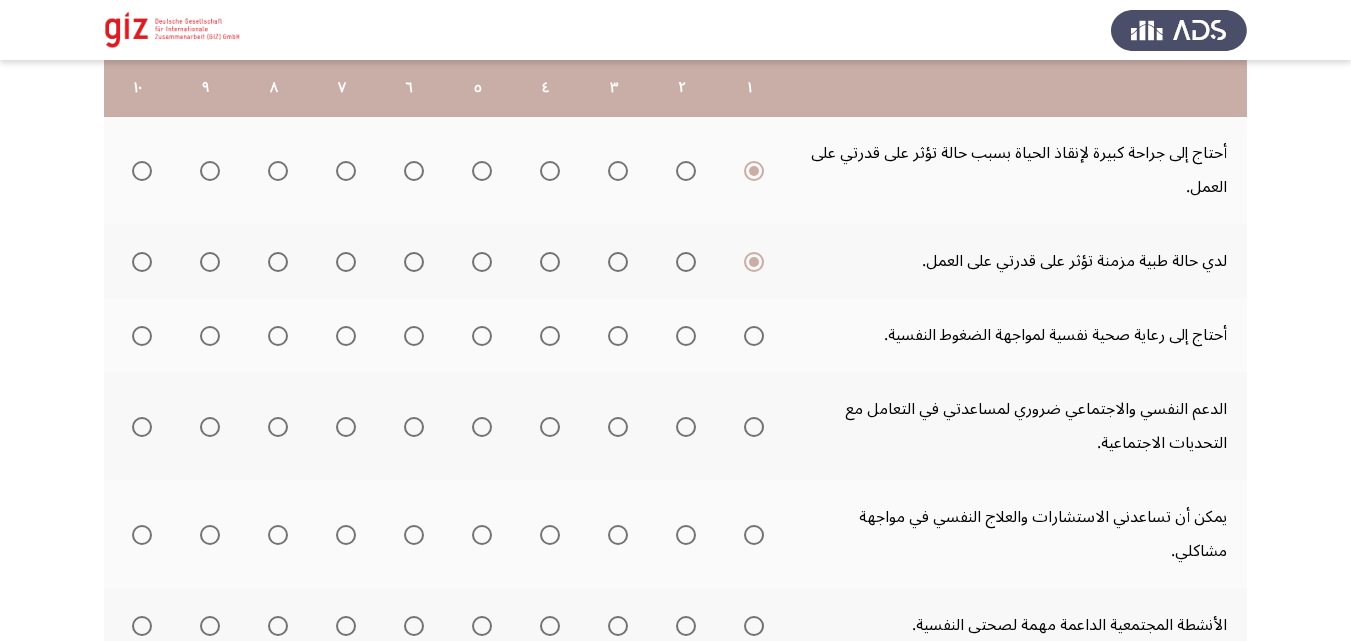 click at bounding box center (754, 336) 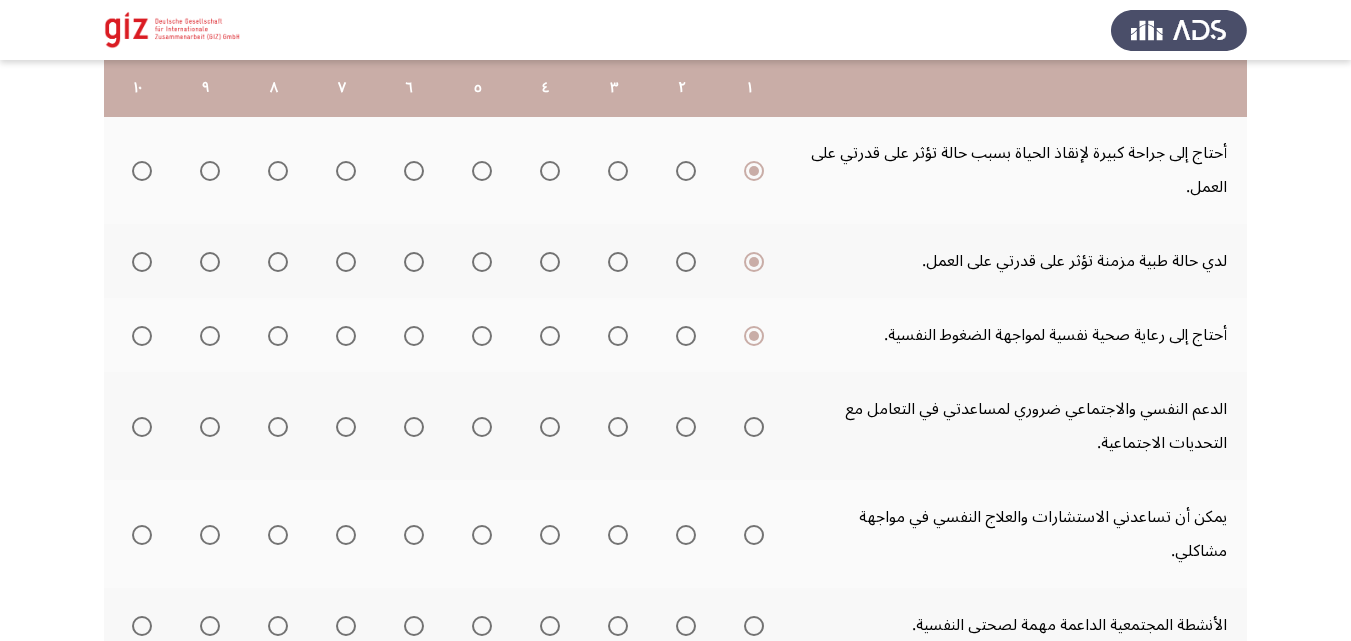 click 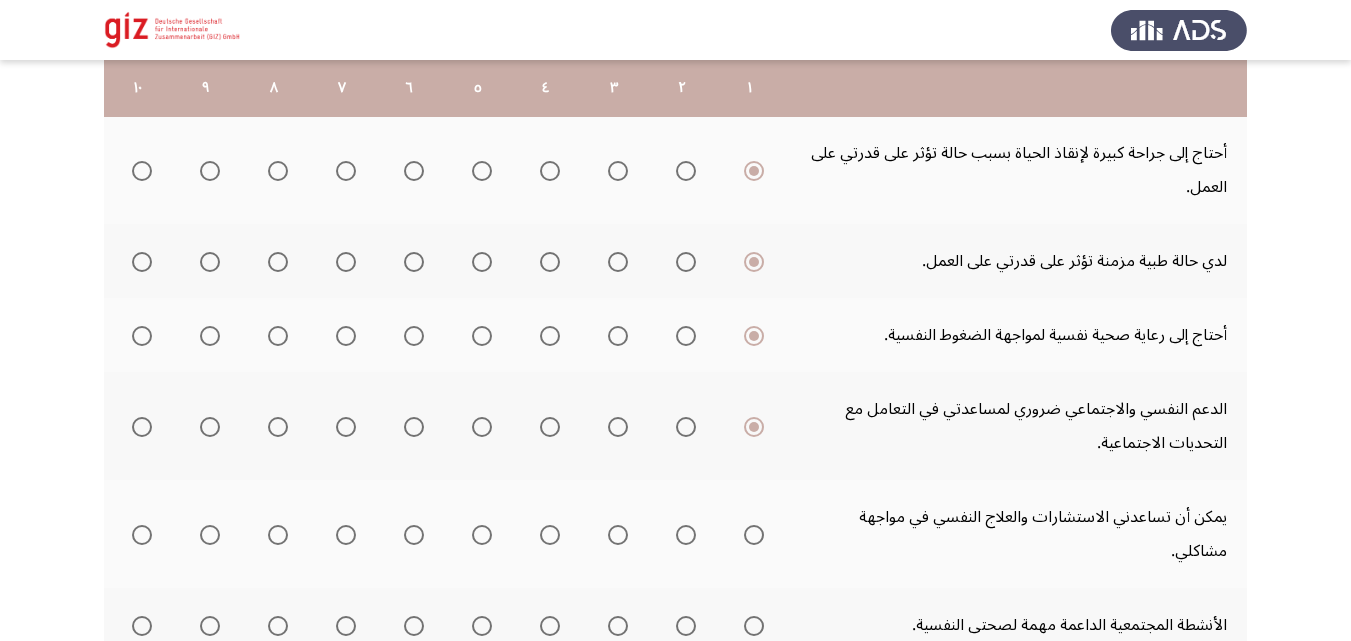 click 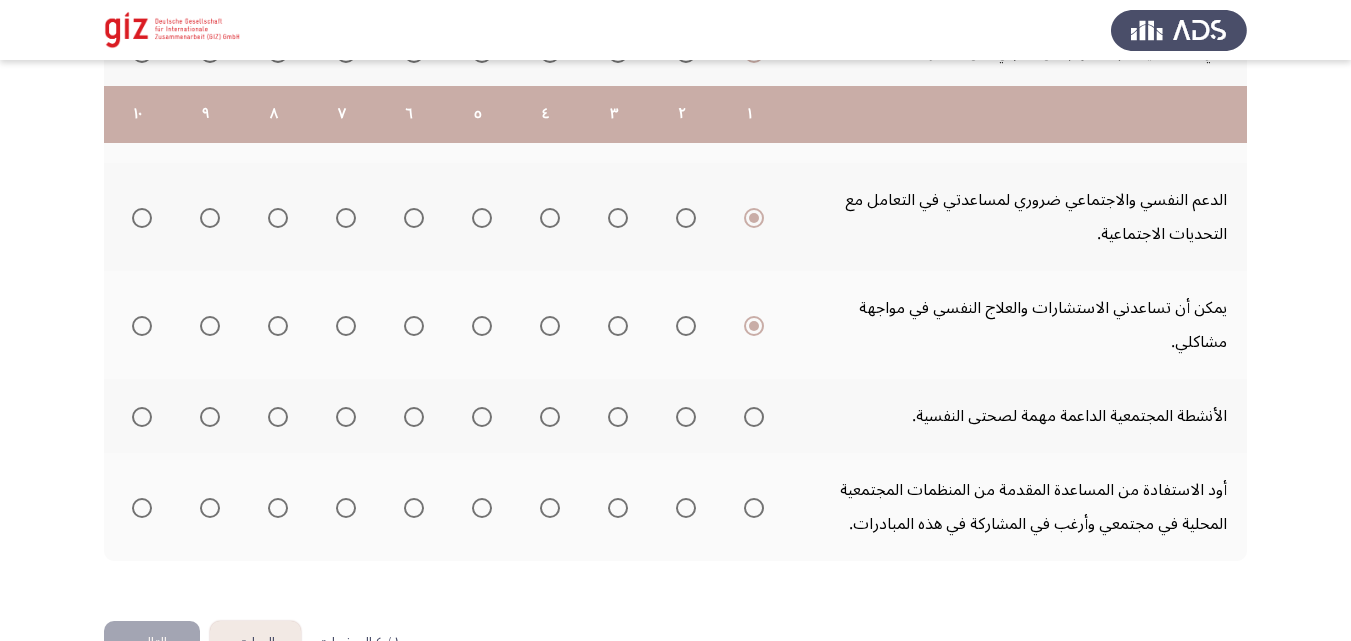 scroll, scrollTop: 829, scrollLeft: 0, axis: vertical 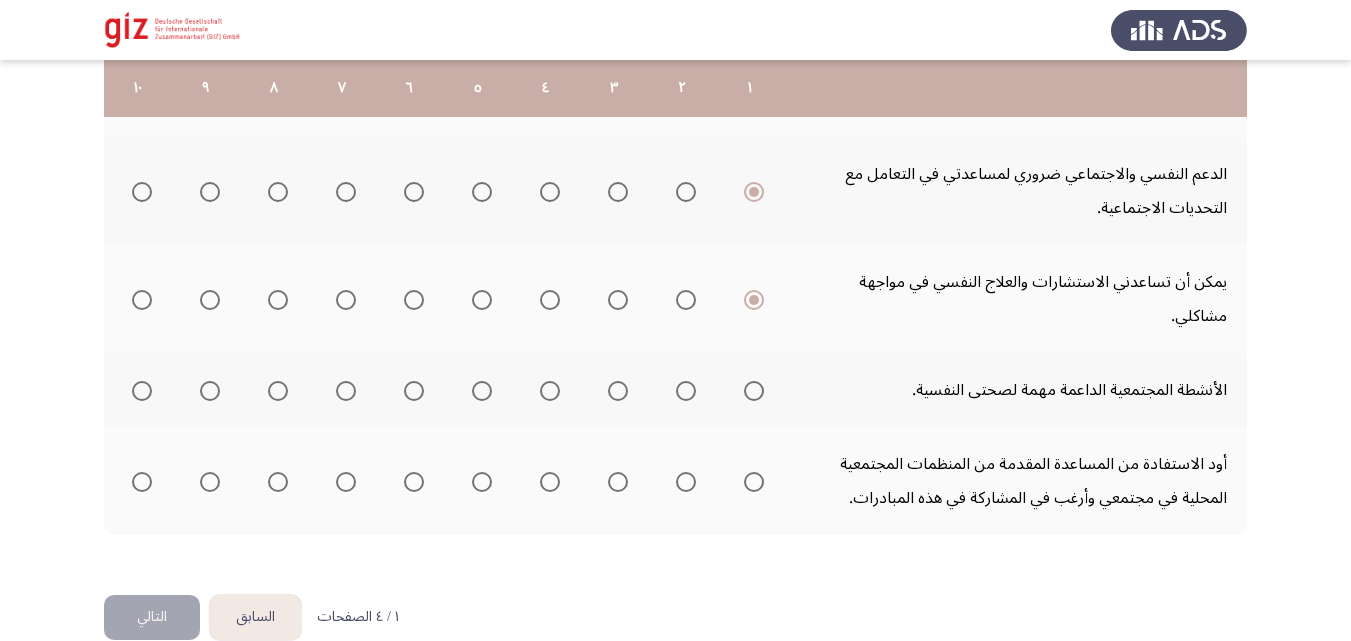 click at bounding box center [754, 391] 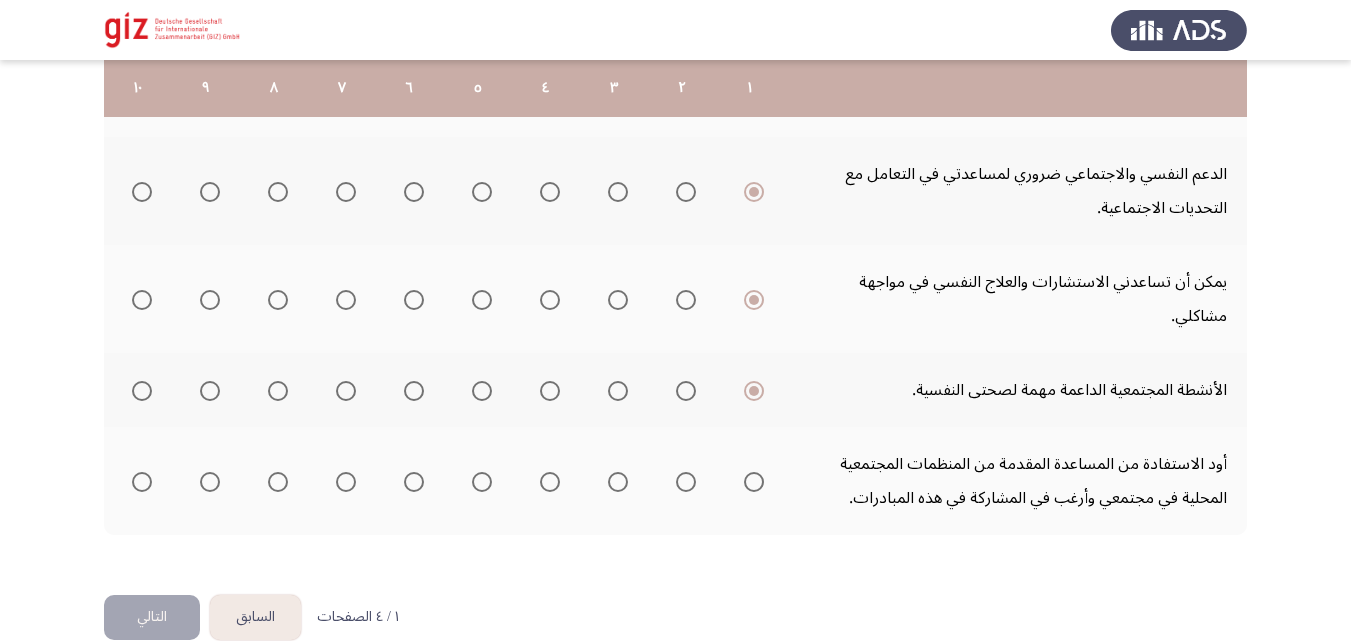 click at bounding box center (754, 482) 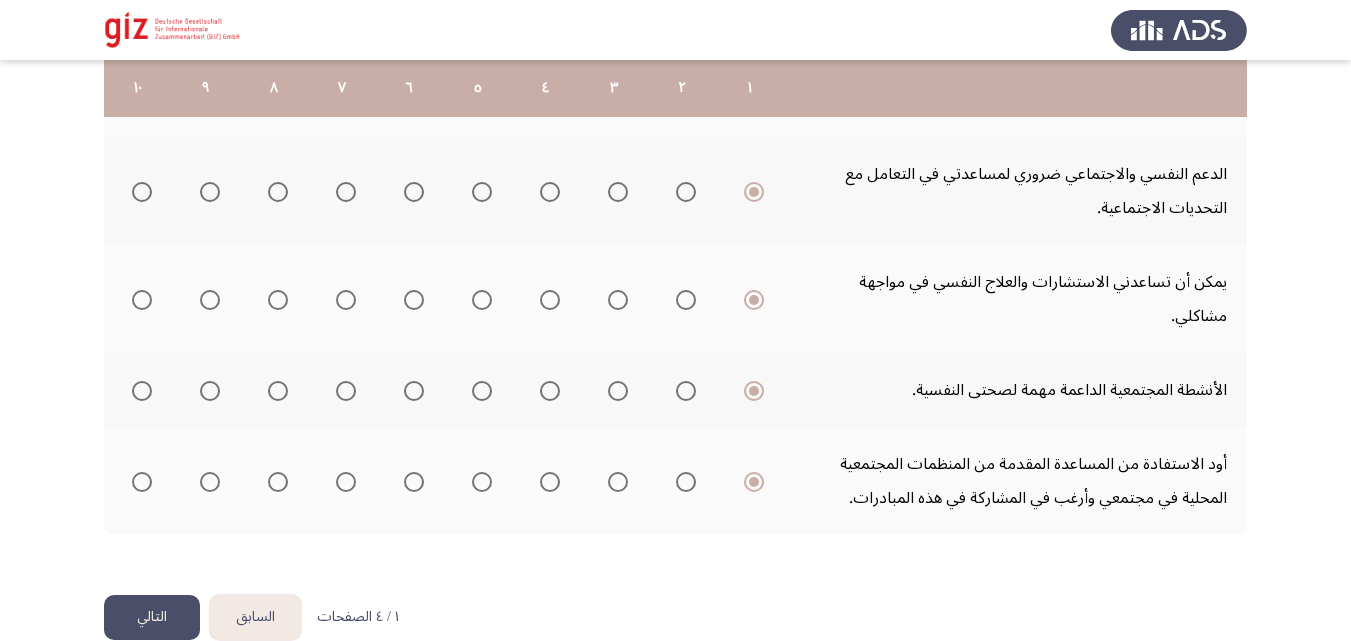 click on "التالي" 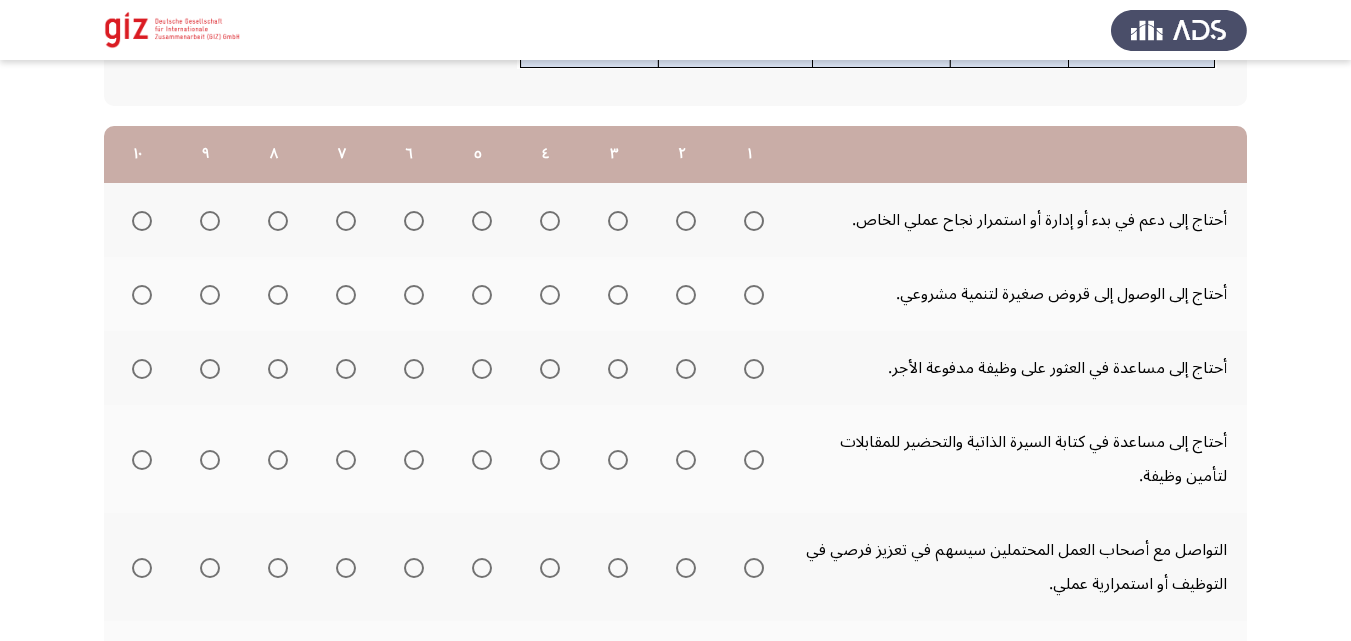 scroll, scrollTop: 238, scrollLeft: 0, axis: vertical 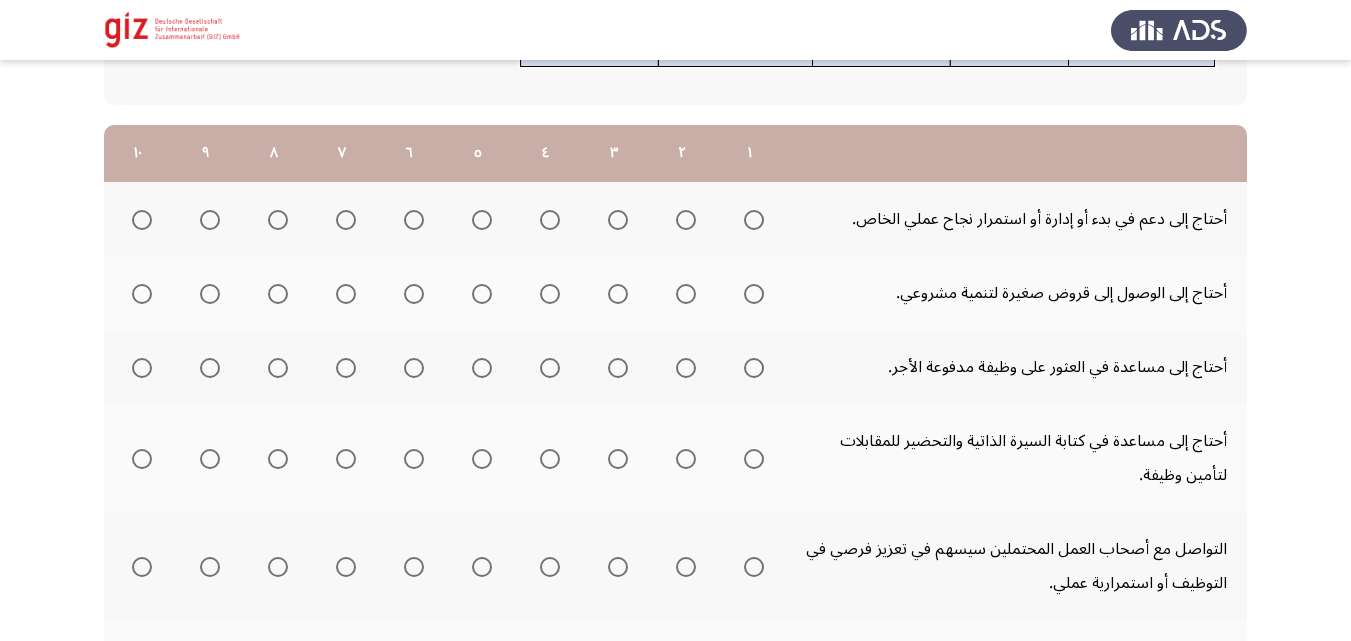 click at bounding box center (142, 220) 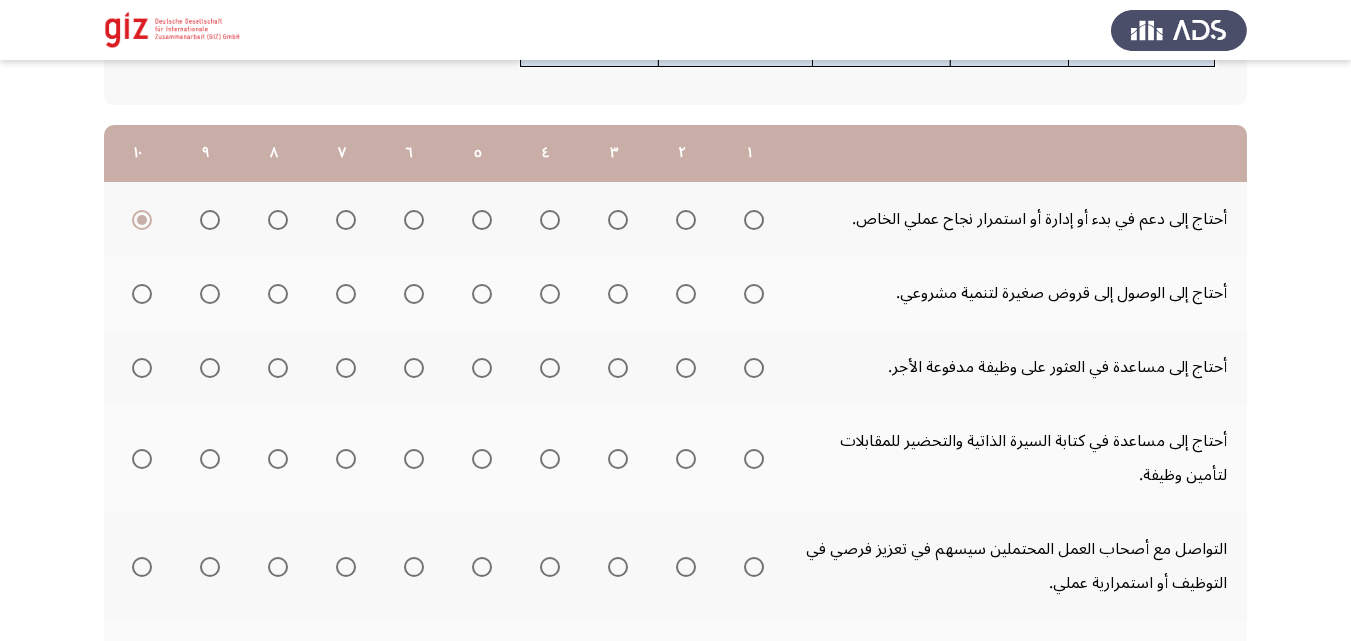 click 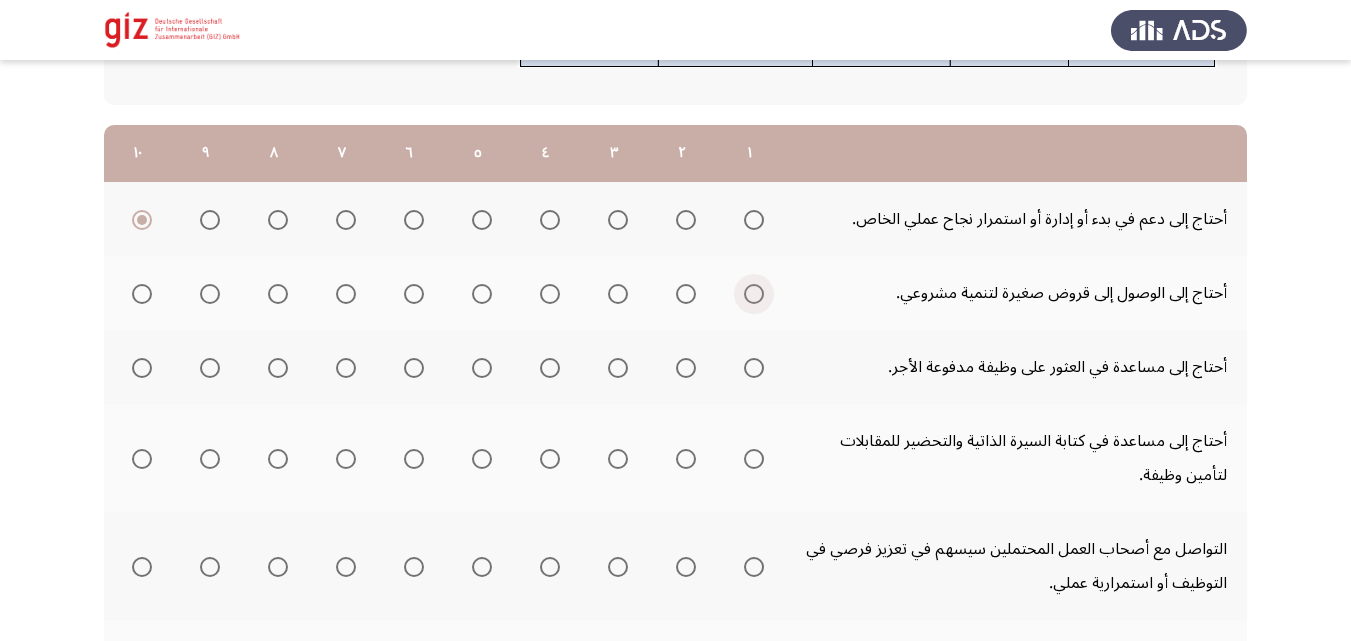 click at bounding box center [754, 294] 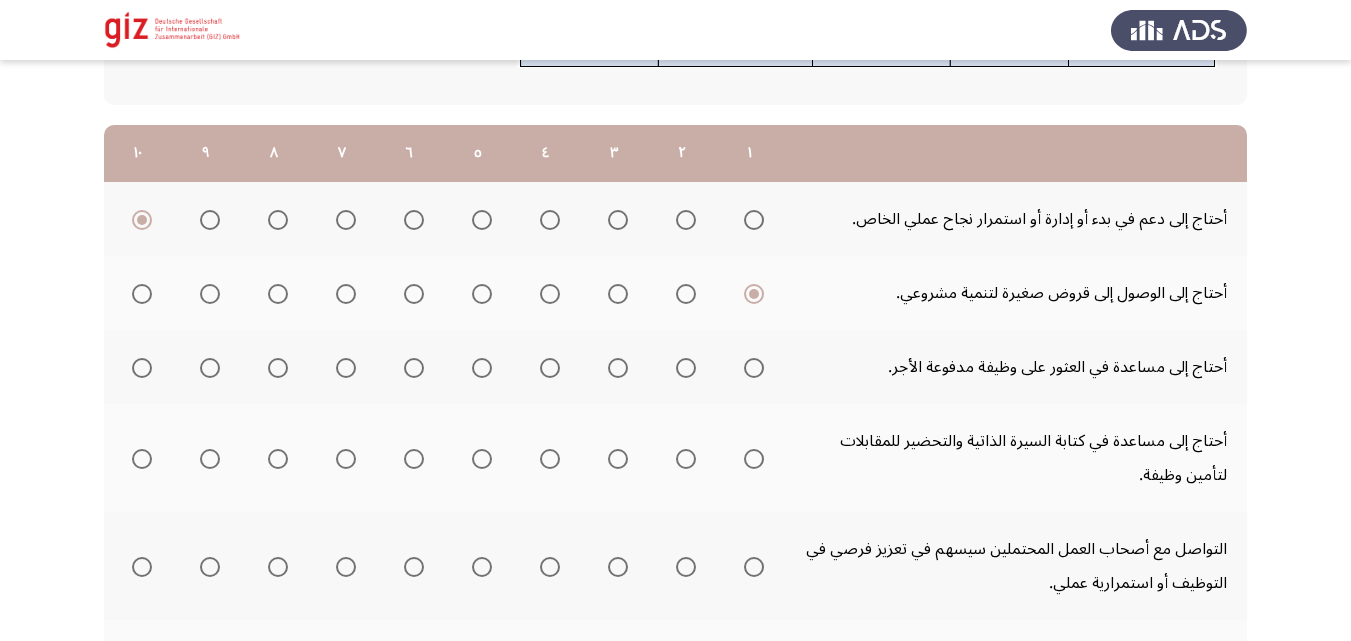 click at bounding box center (754, 368) 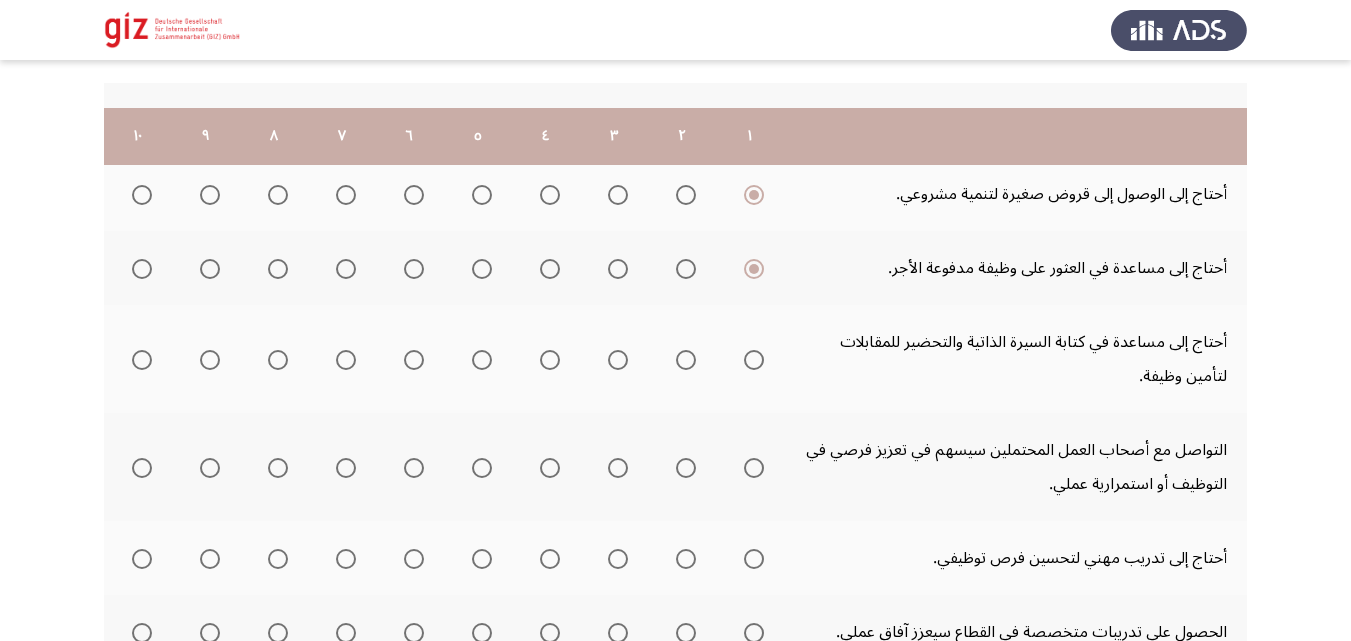 scroll, scrollTop: 387, scrollLeft: 0, axis: vertical 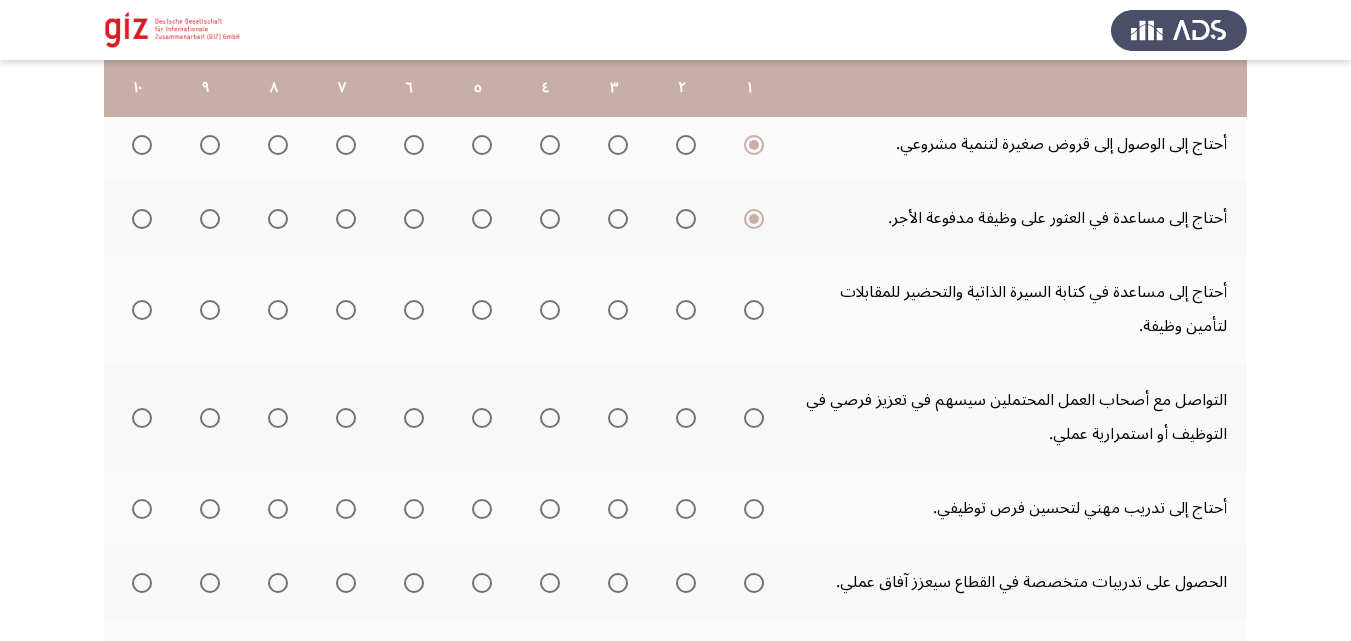 click at bounding box center (754, 310) 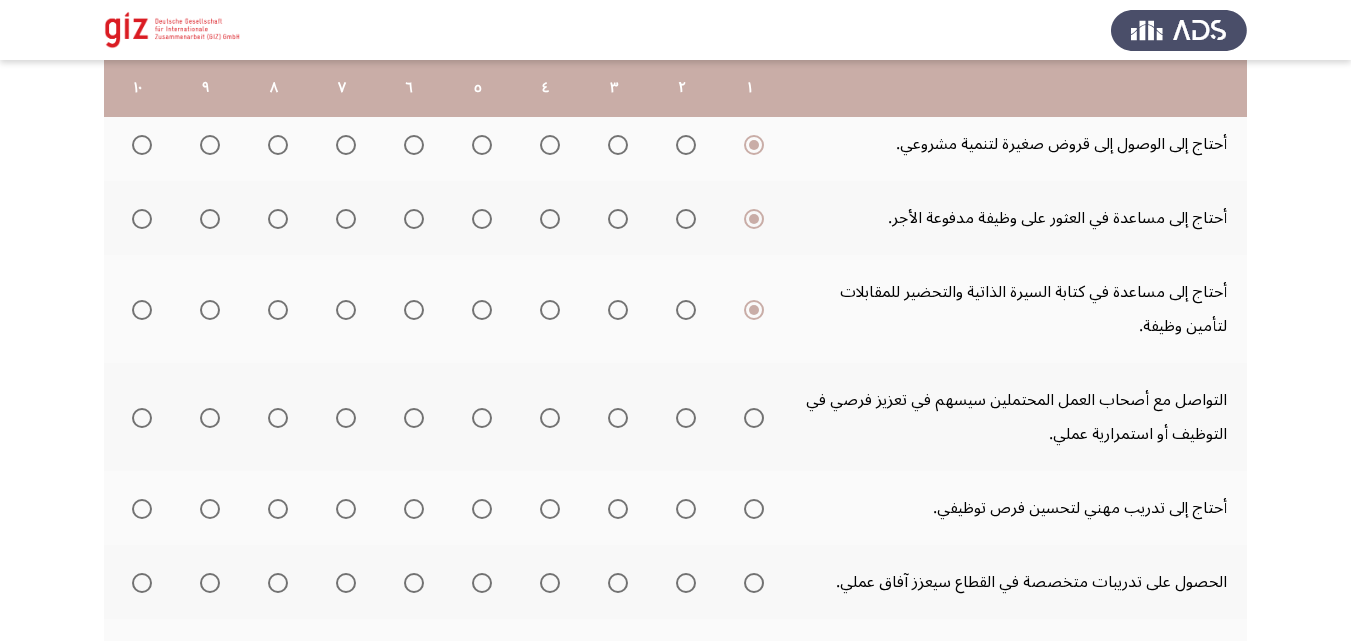 click 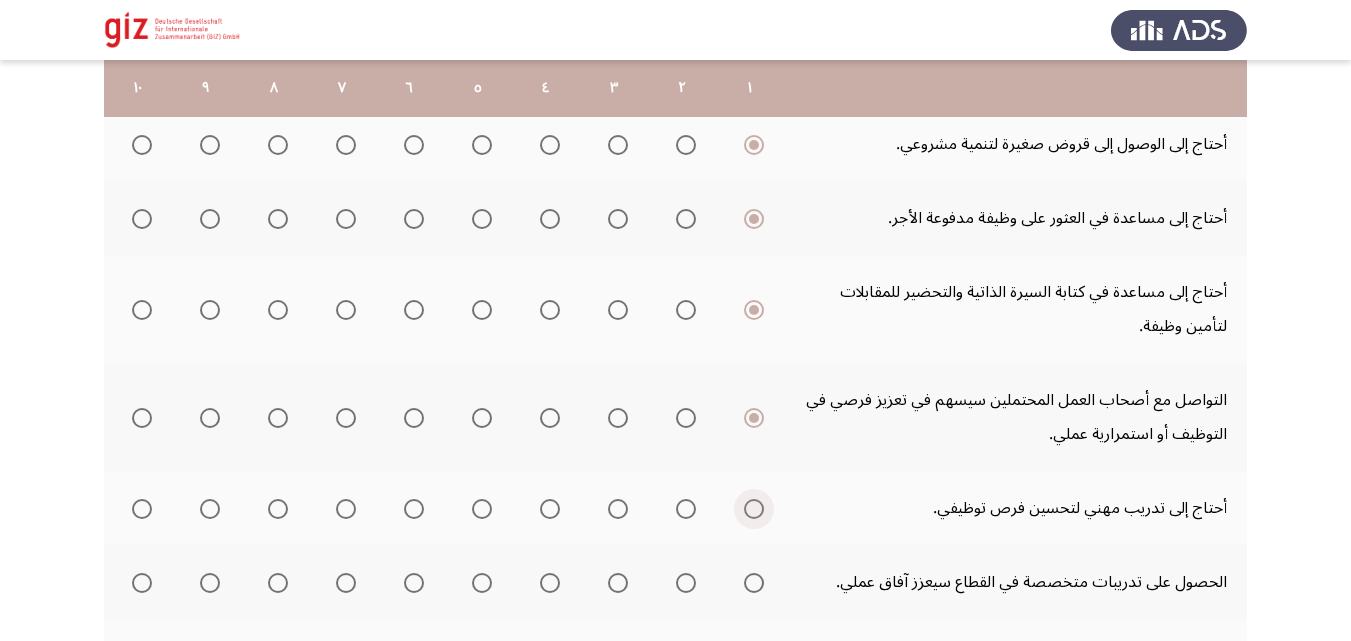 click at bounding box center [754, 509] 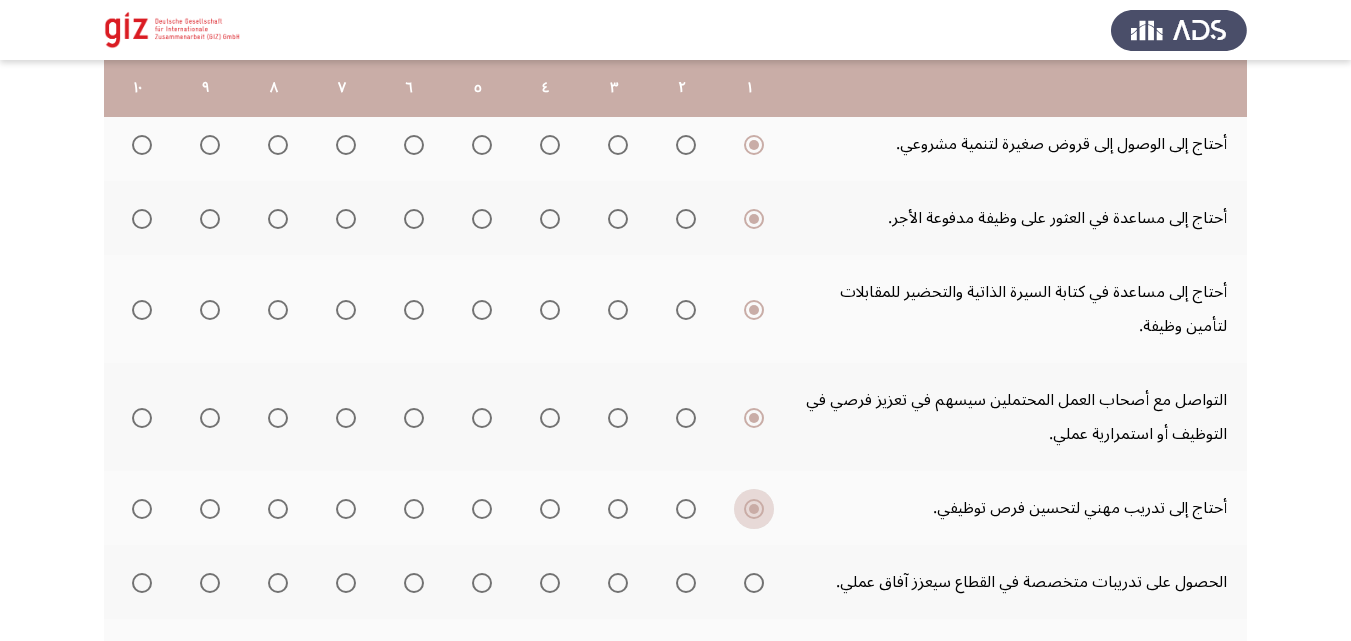 click at bounding box center (754, 509) 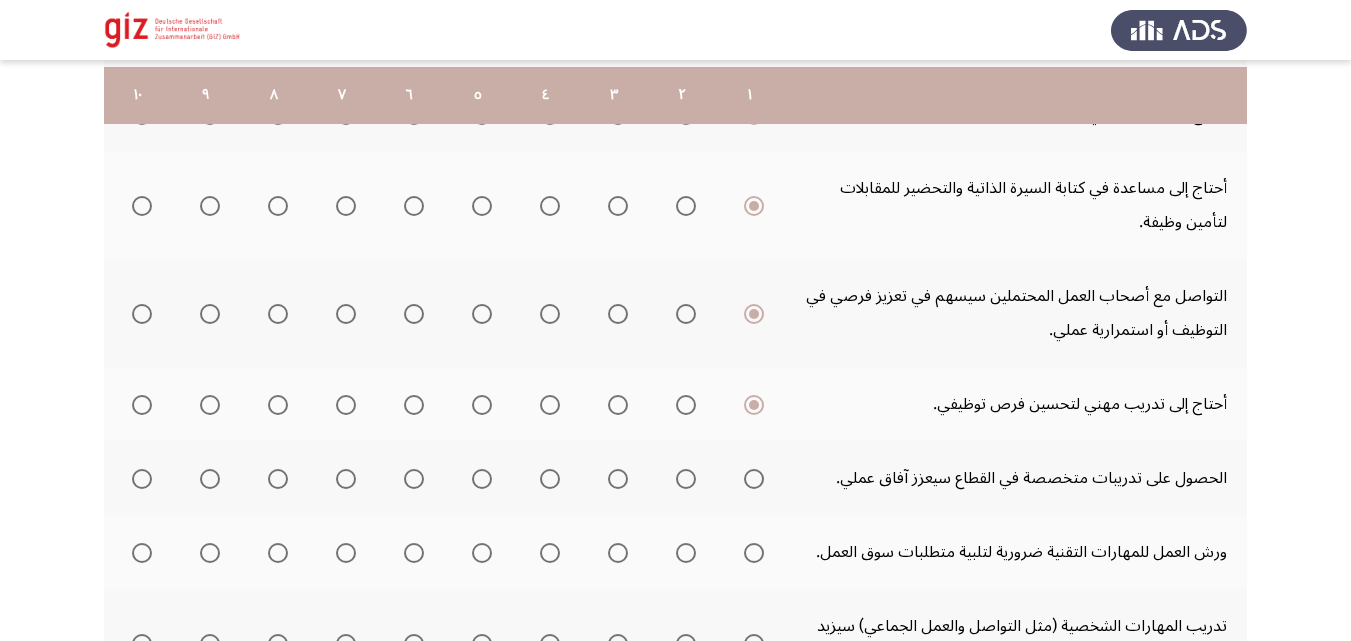 scroll, scrollTop: 498, scrollLeft: 0, axis: vertical 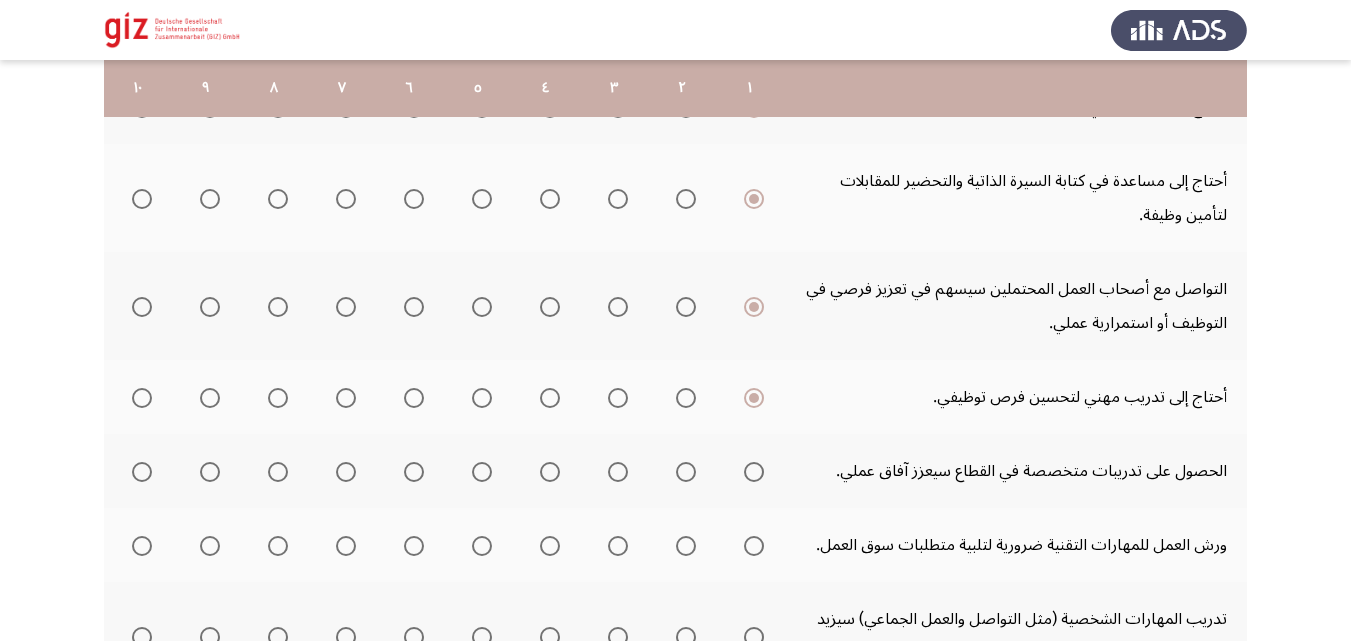 click at bounding box center (754, 472) 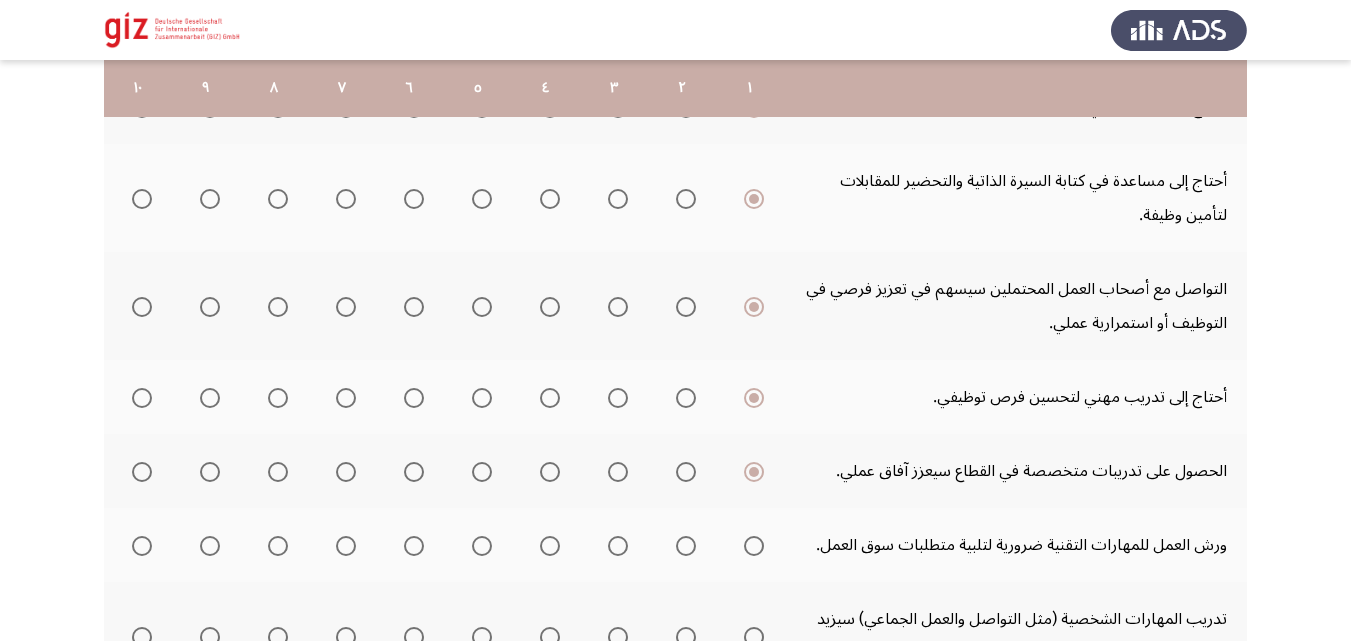 click at bounding box center [754, 546] 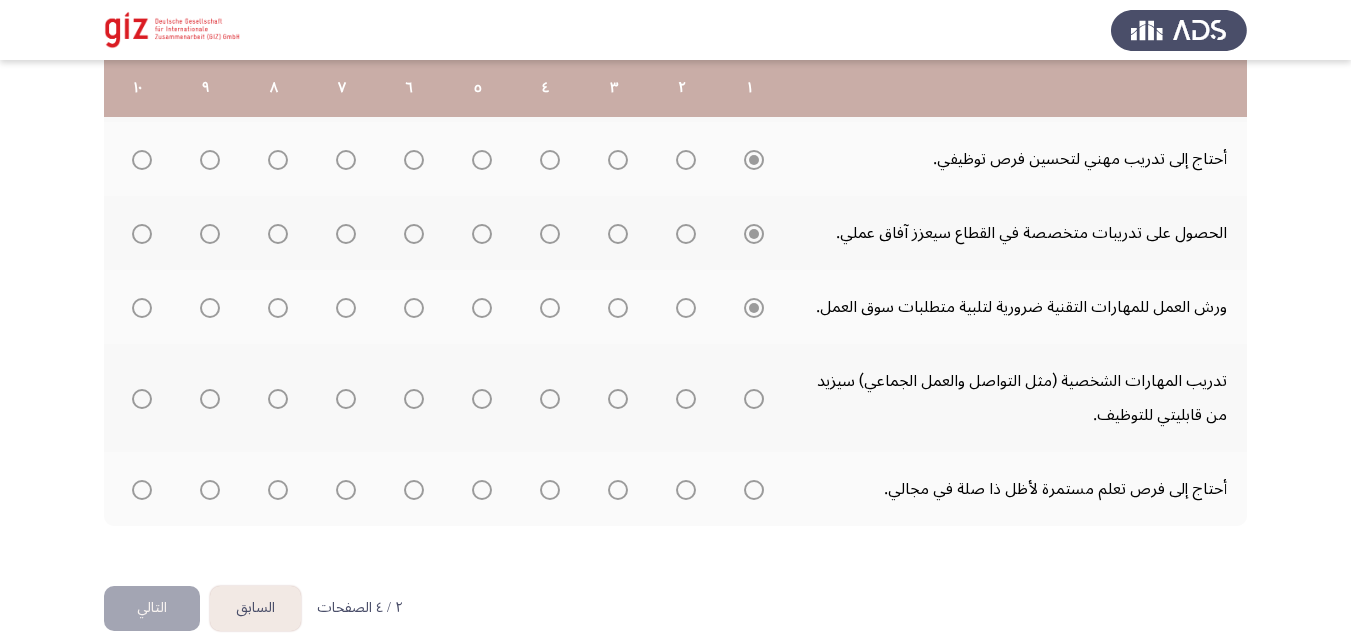 scroll, scrollTop: 761, scrollLeft: 0, axis: vertical 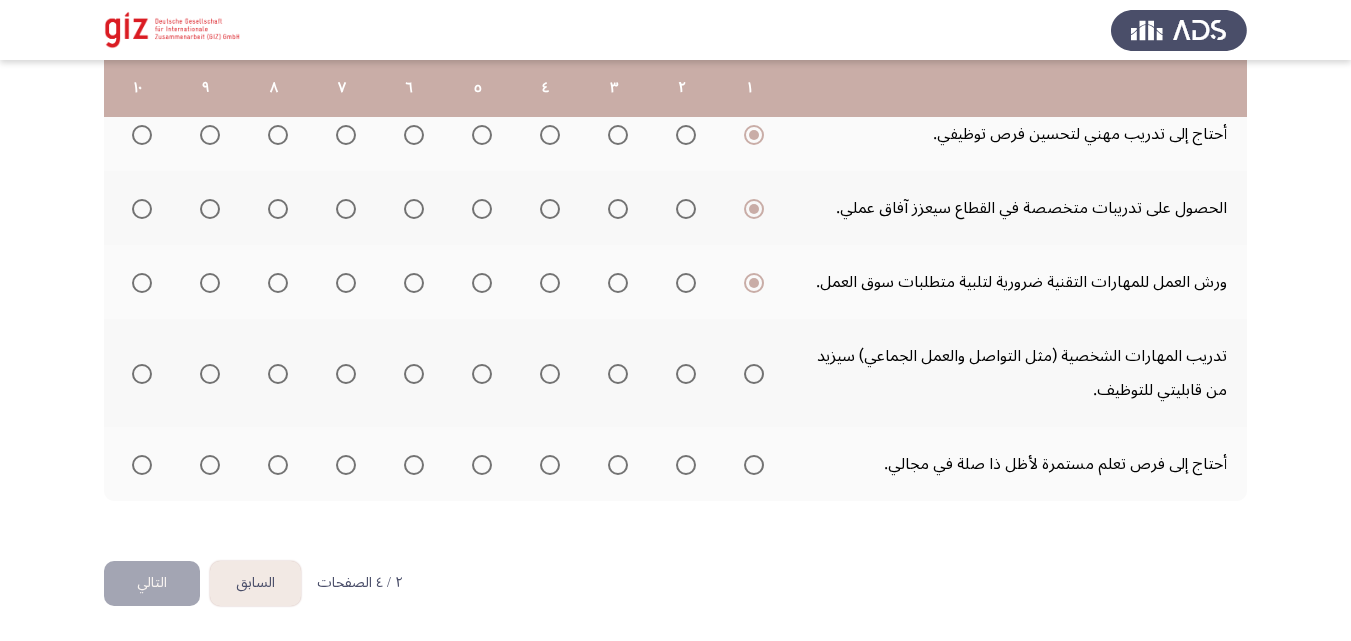 click at bounding box center [754, 374] 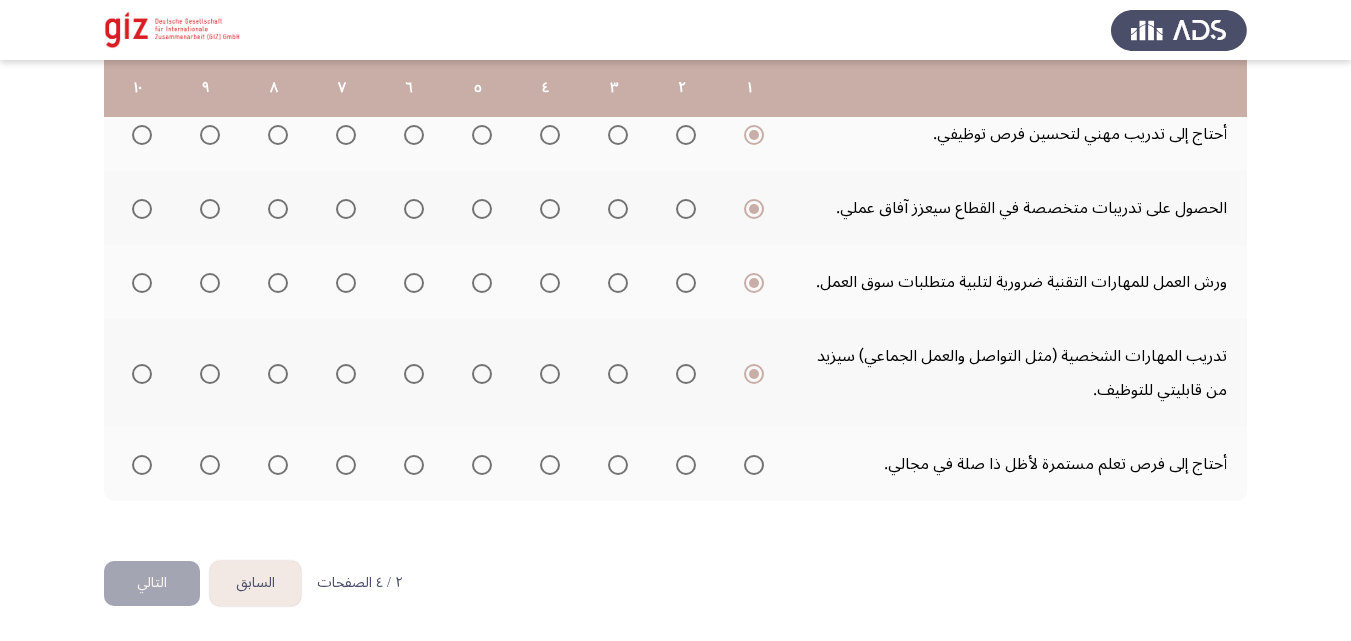 click 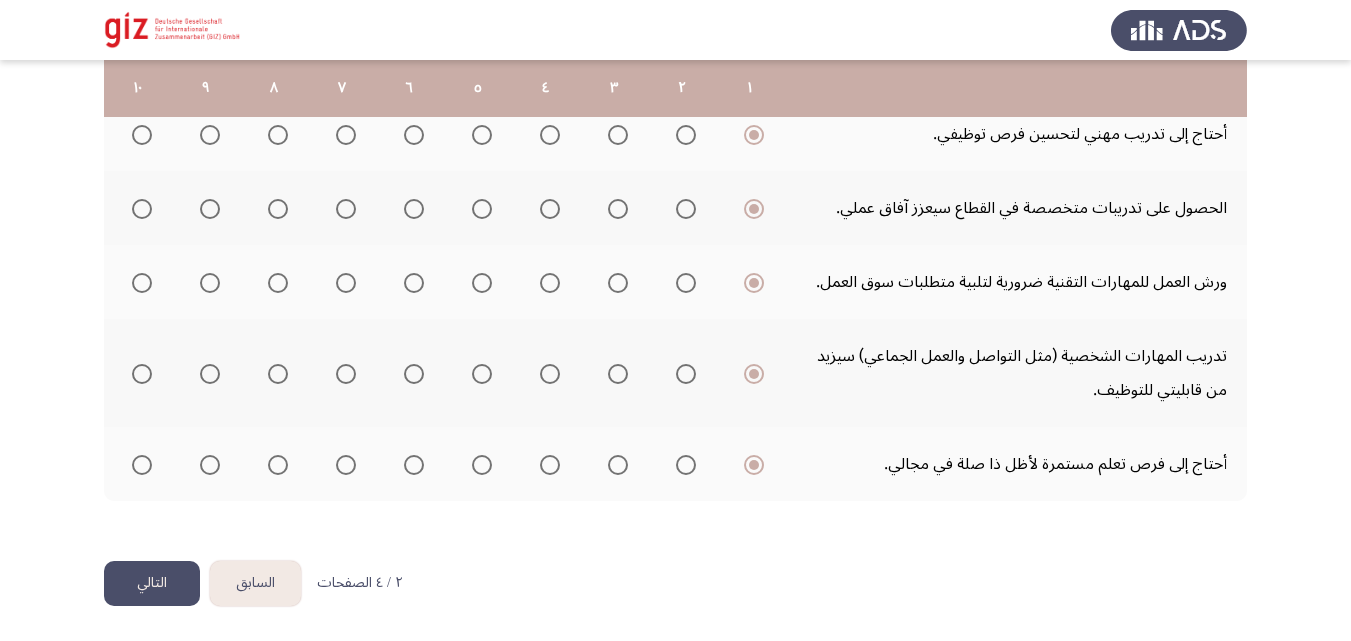 click on "التالي" 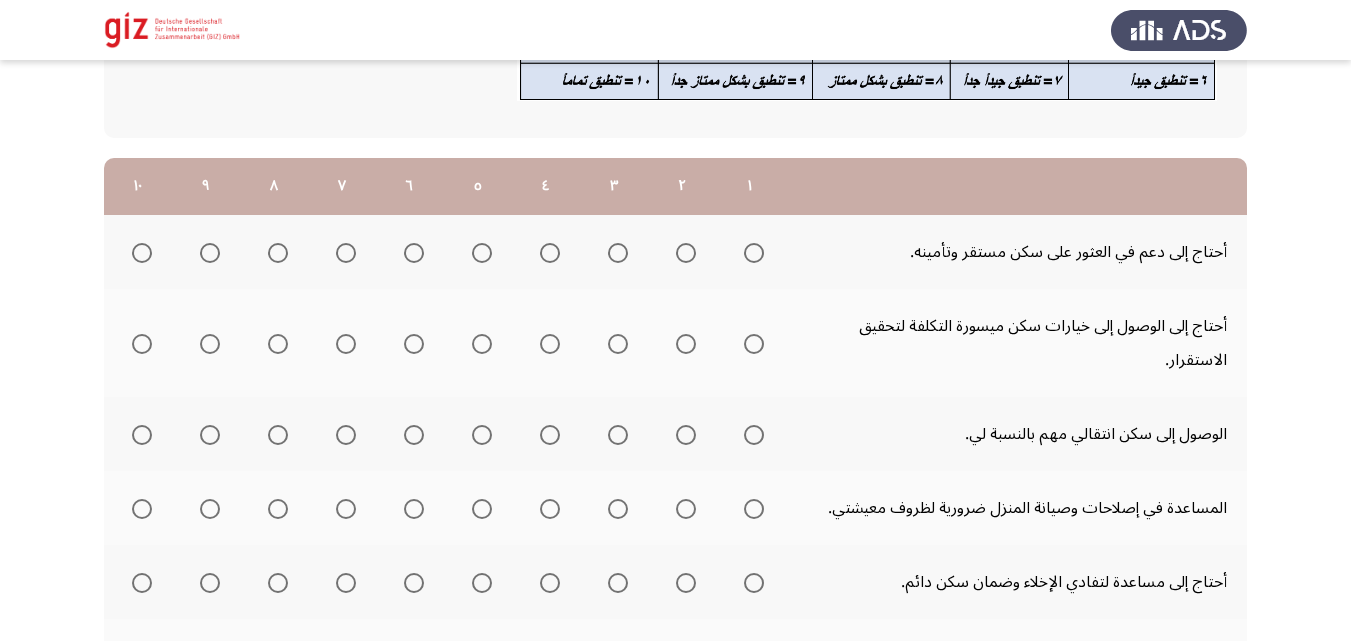 scroll, scrollTop: 242, scrollLeft: 0, axis: vertical 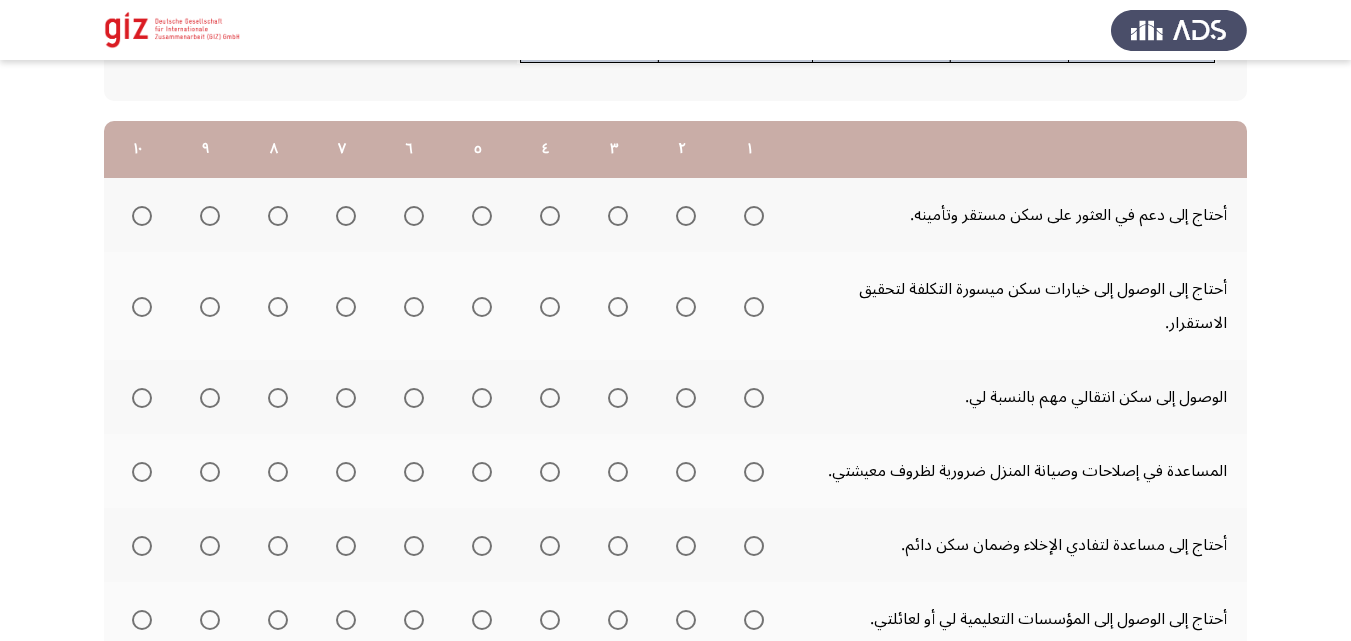 click at bounding box center (138, 216) 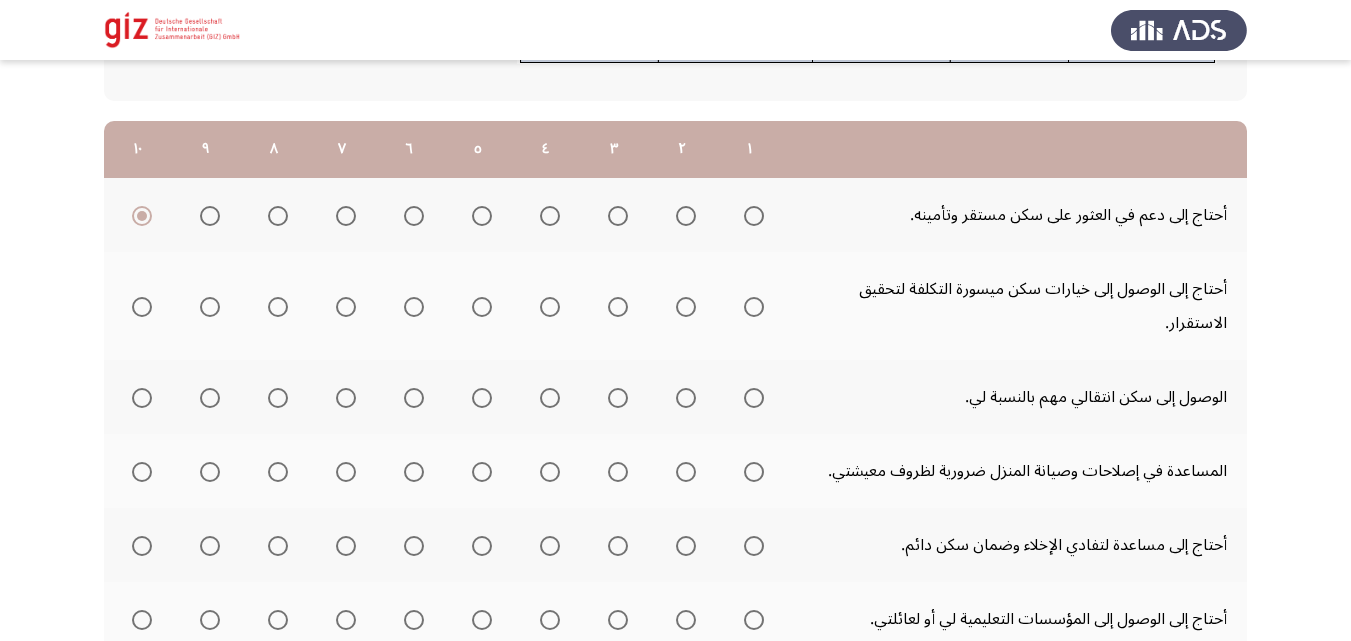 click 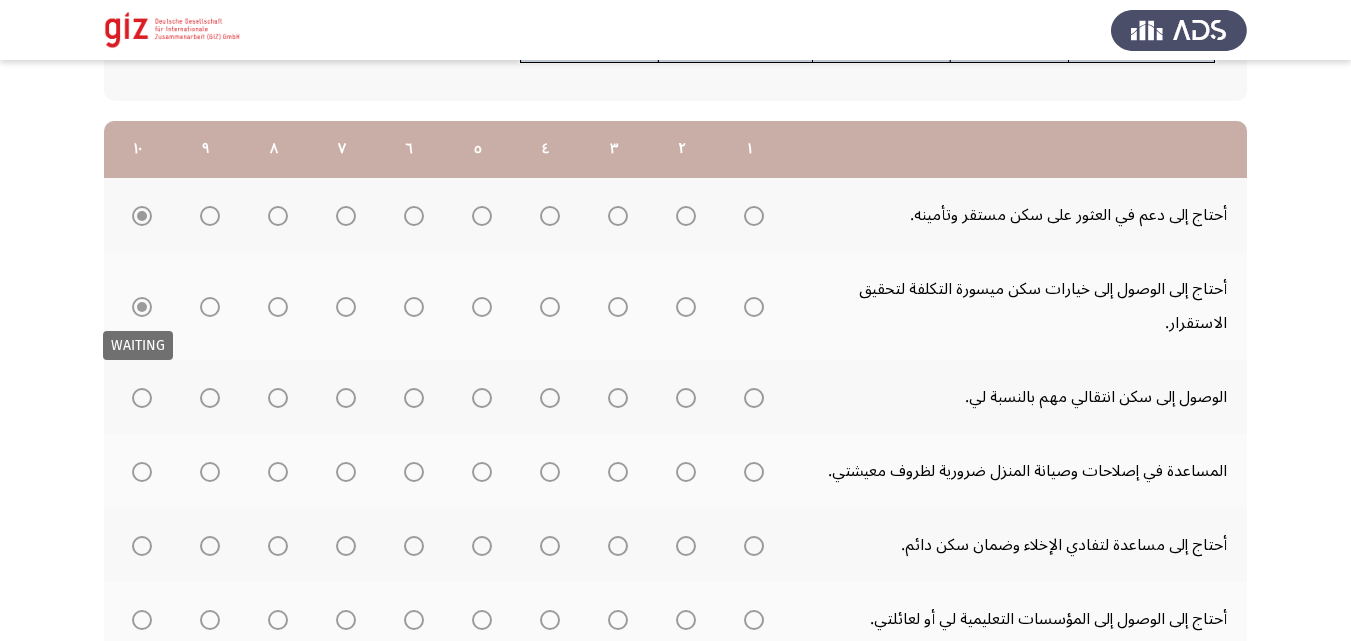 click at bounding box center [142, 307] 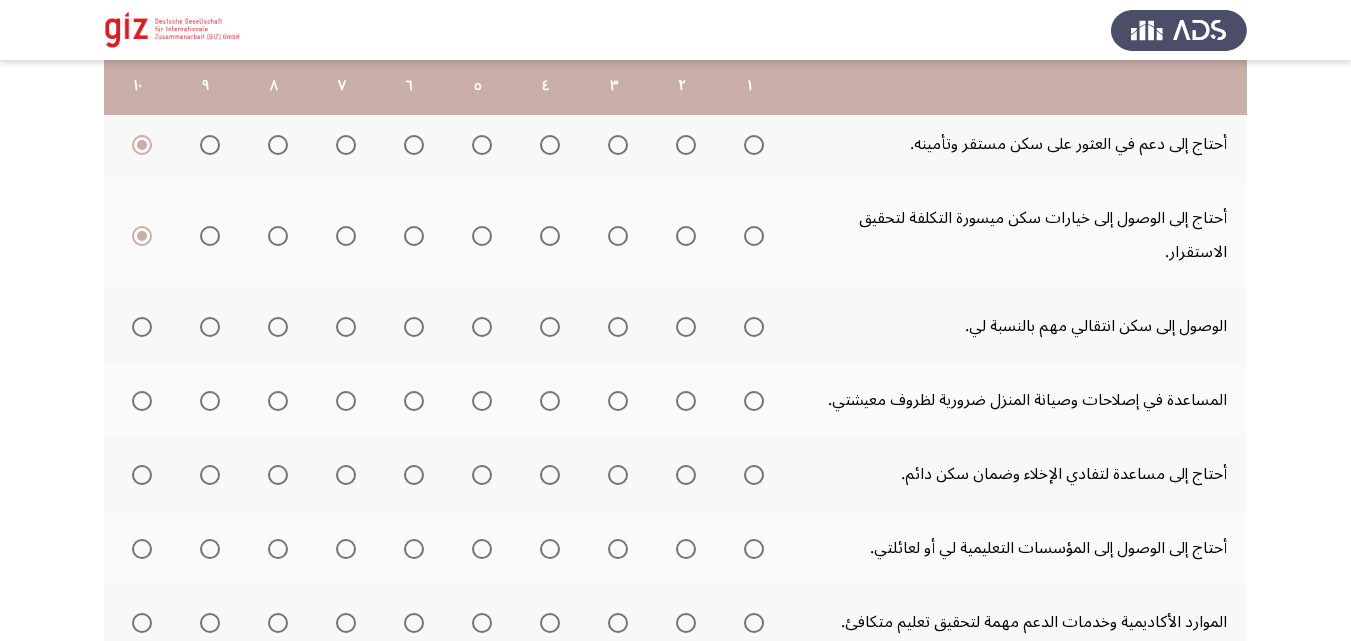scroll, scrollTop: 315, scrollLeft: 0, axis: vertical 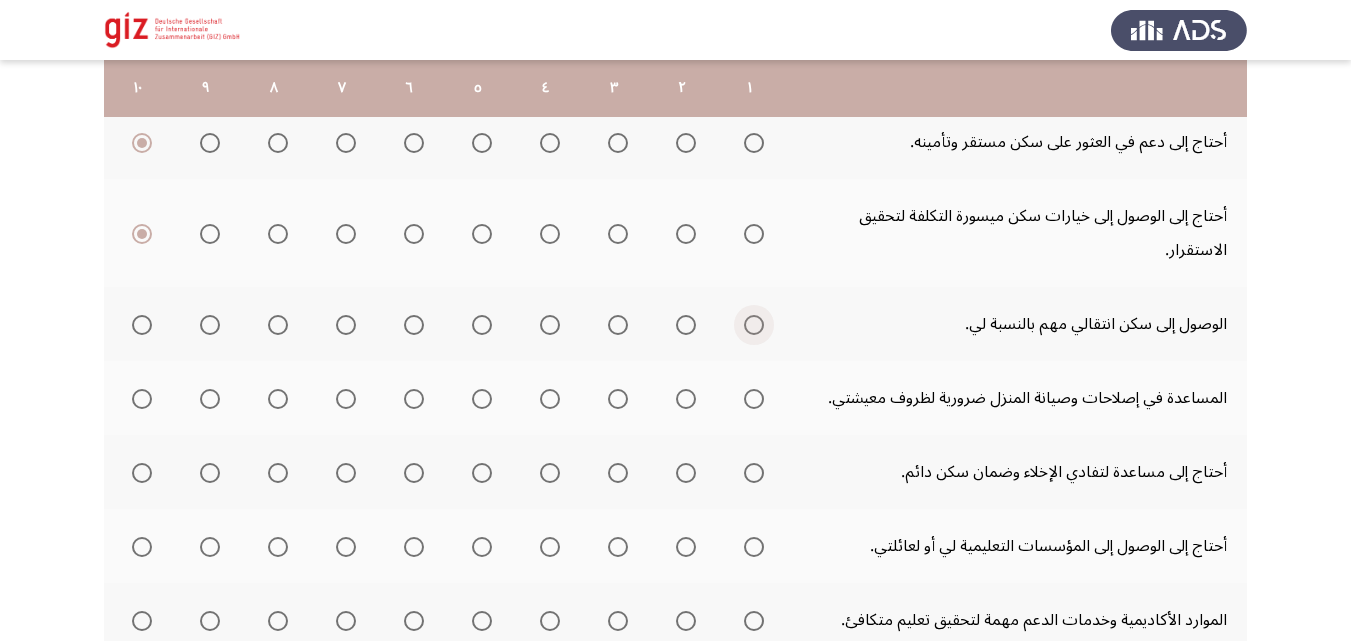 click at bounding box center (754, 325) 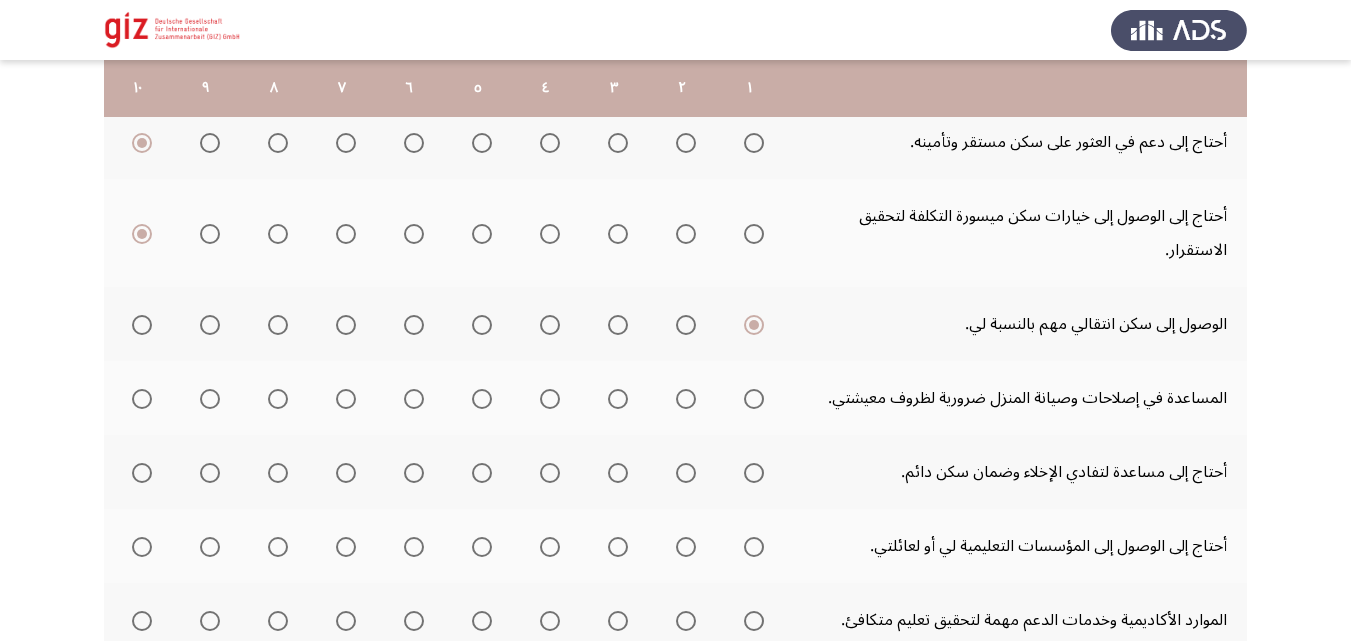click 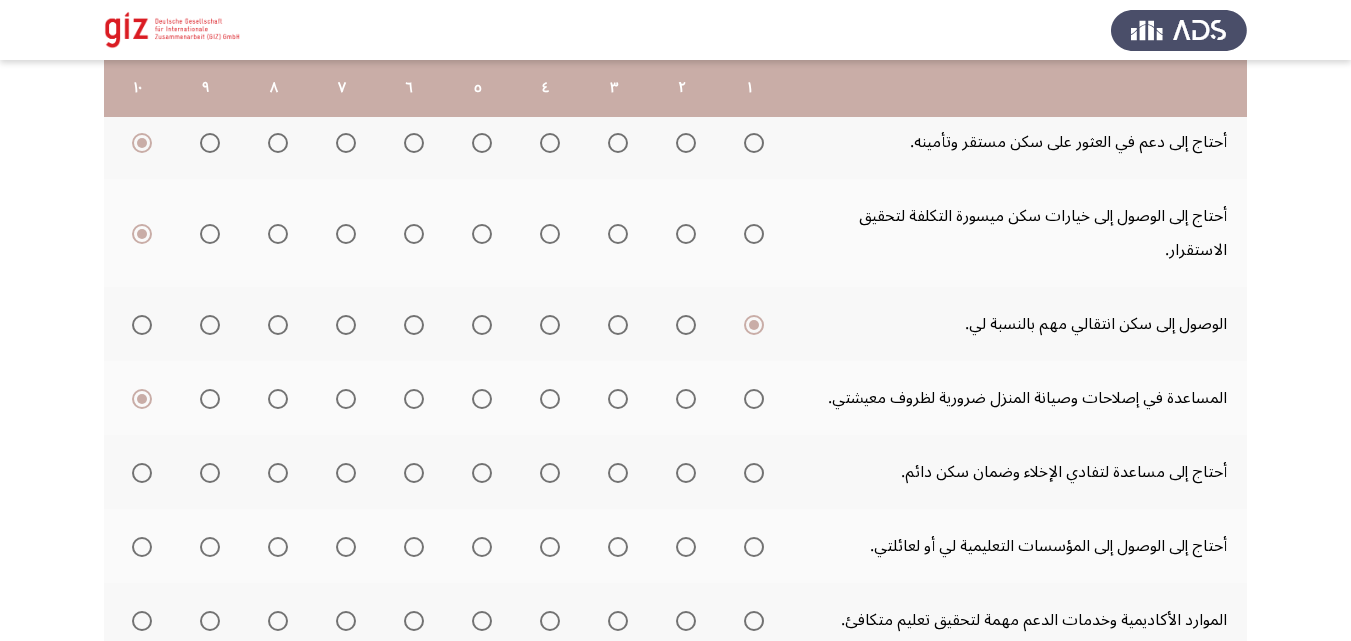 click 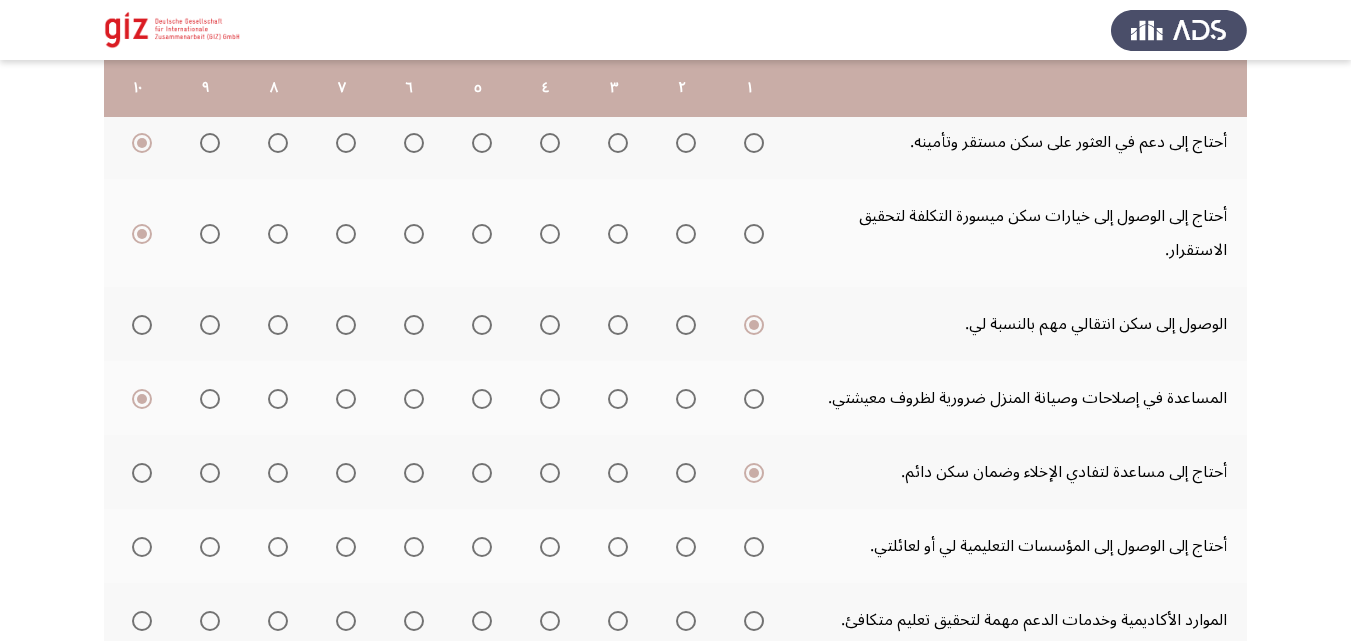 click 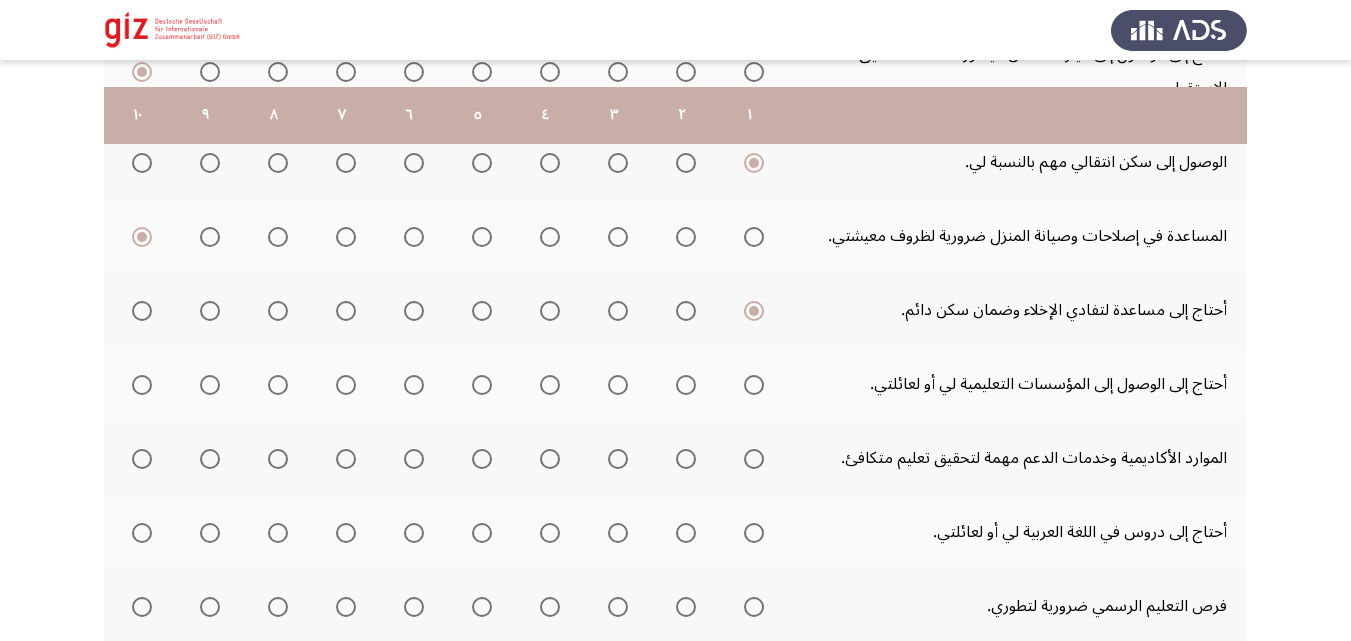 scroll, scrollTop: 504, scrollLeft: 0, axis: vertical 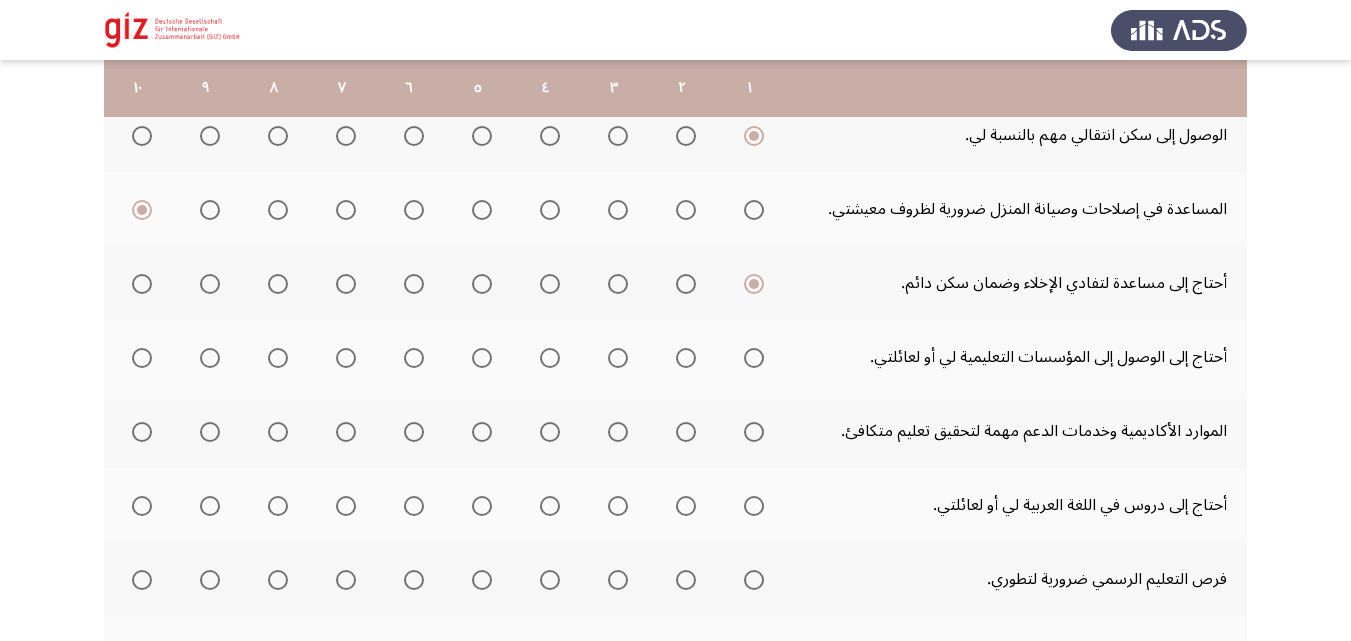 click 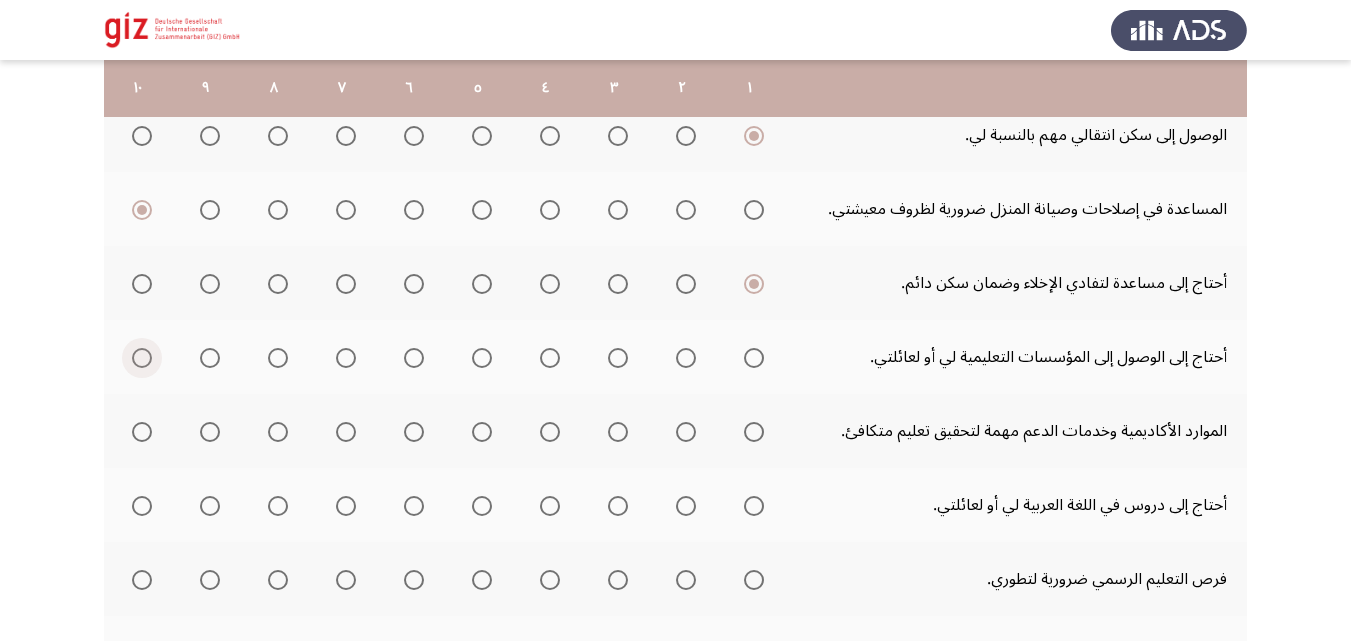click at bounding box center (142, 358) 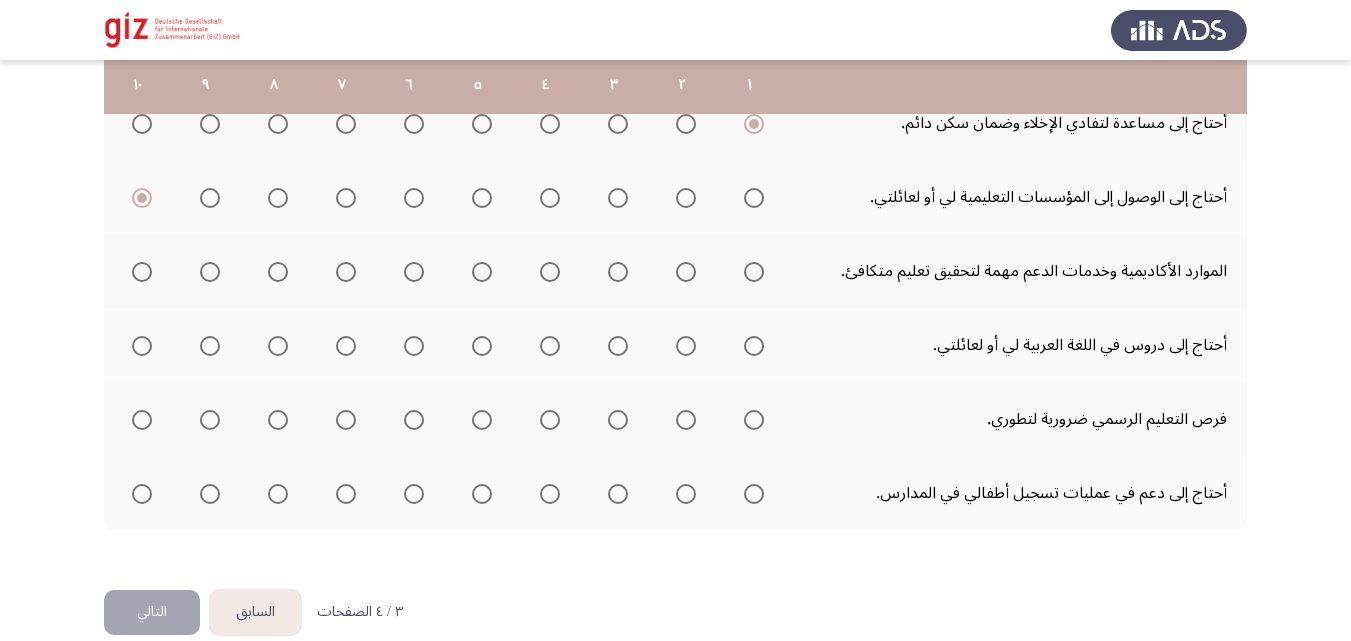 scroll, scrollTop: 667, scrollLeft: 0, axis: vertical 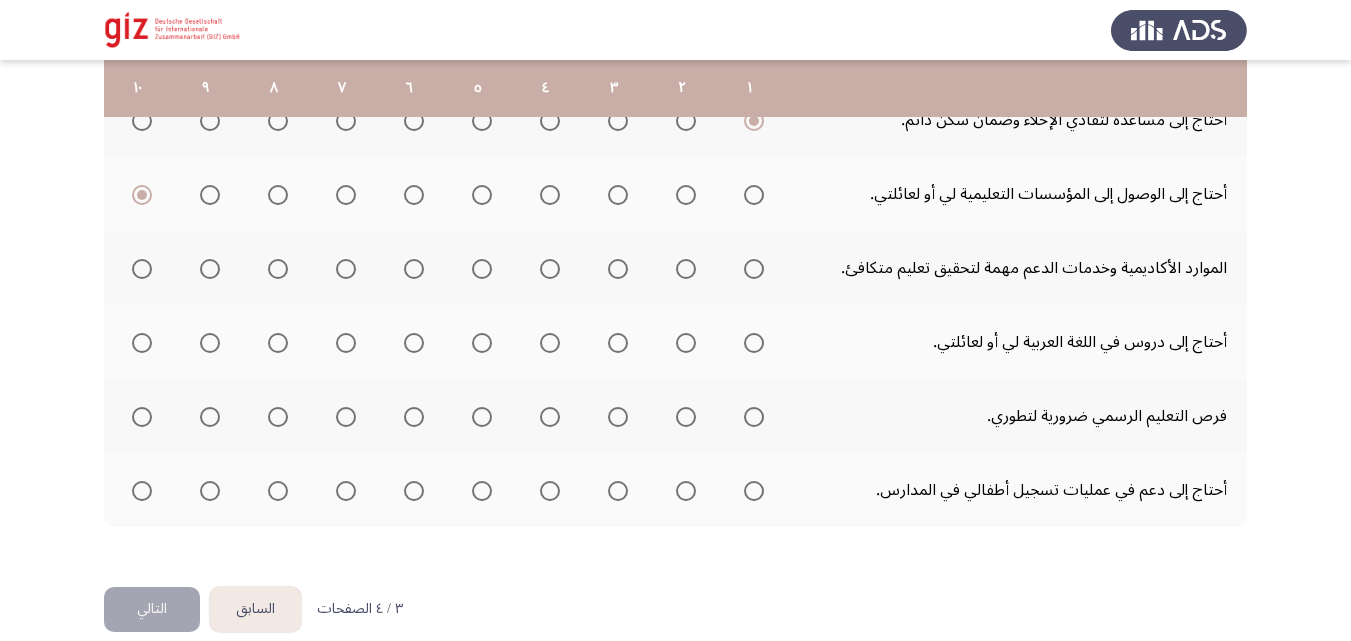 click at bounding box center [754, 269] 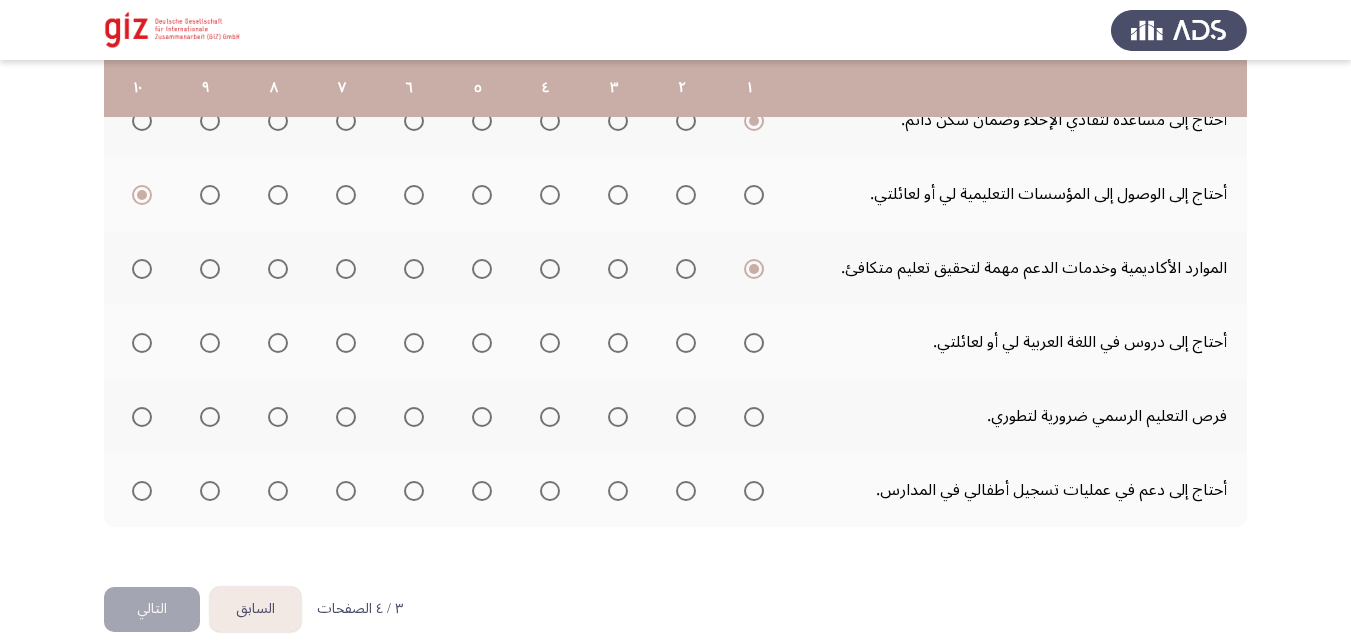 click 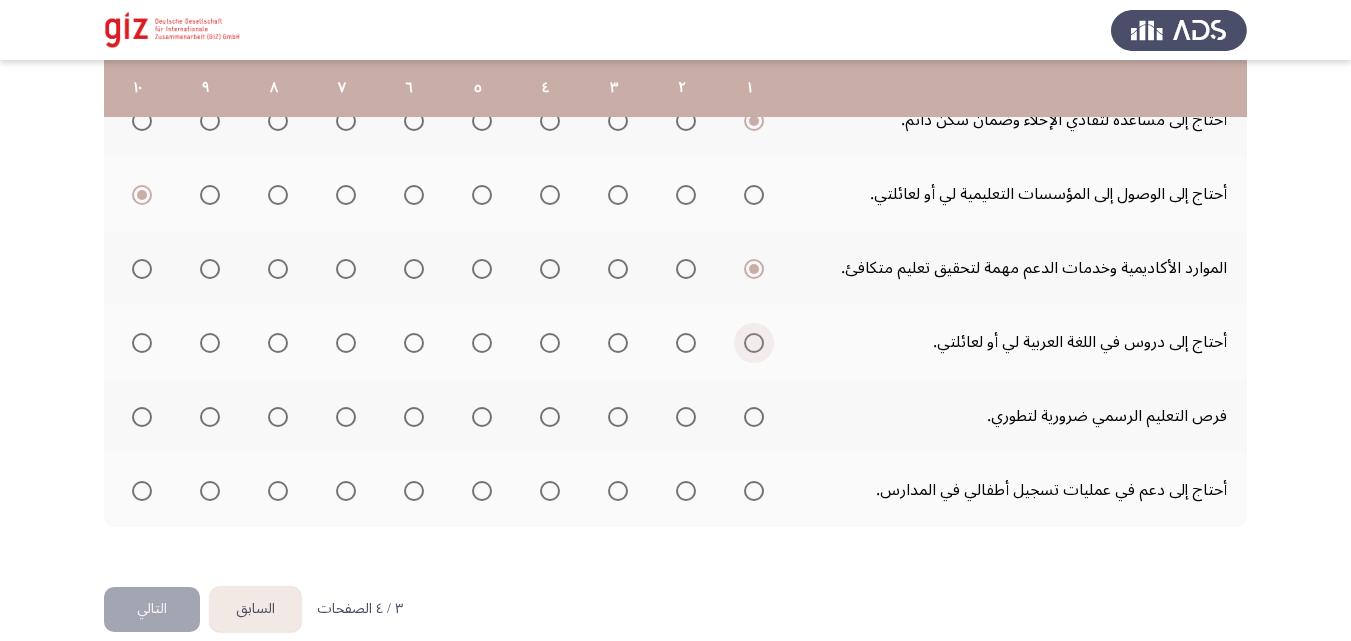 click at bounding box center (754, 343) 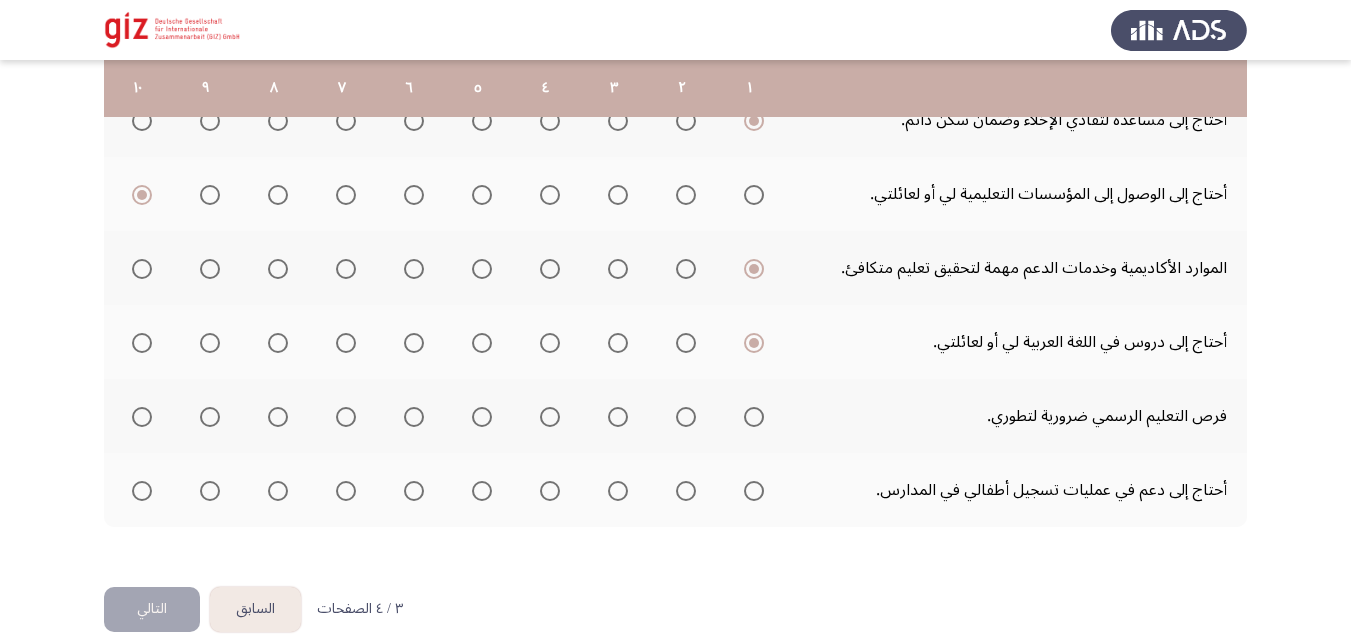 click 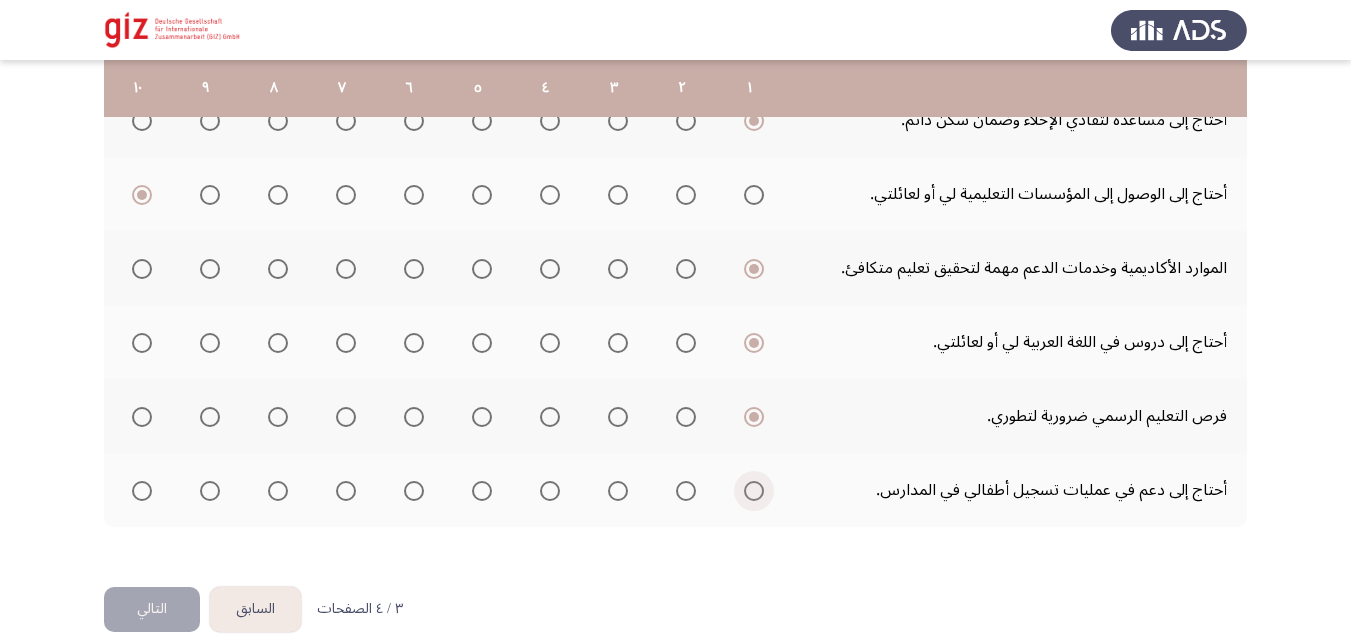 click at bounding box center (754, 491) 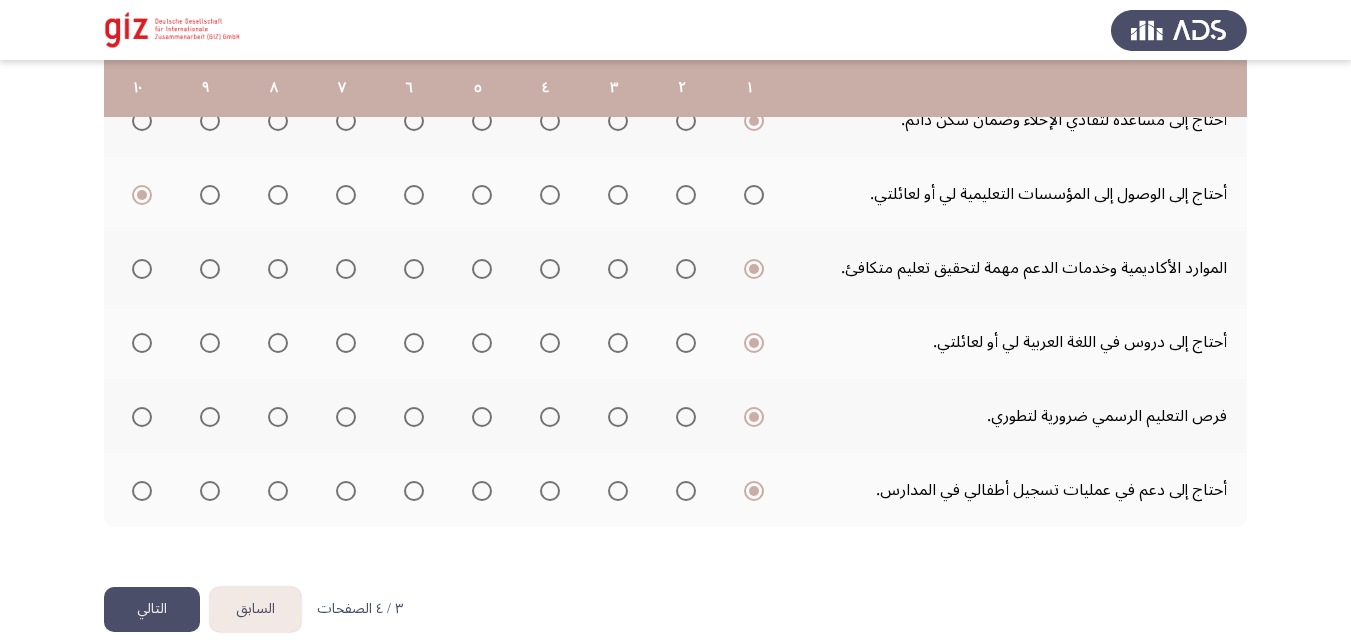 click on "التالي" 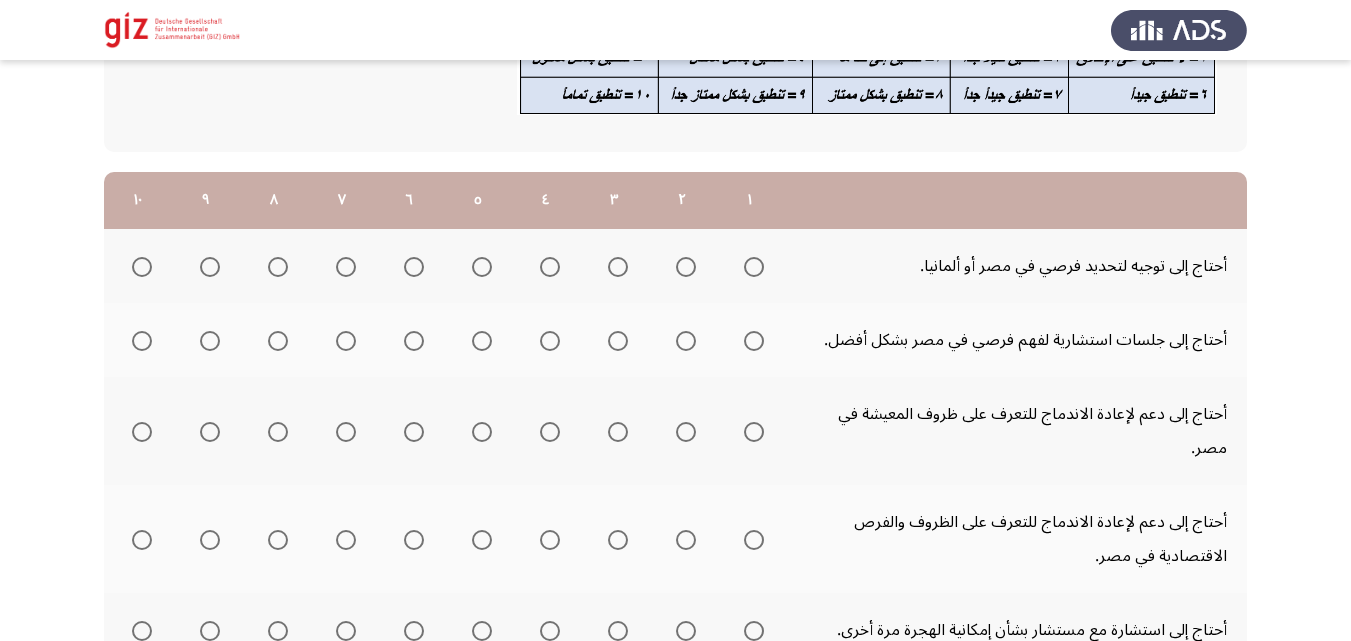 scroll, scrollTop: 225, scrollLeft: 0, axis: vertical 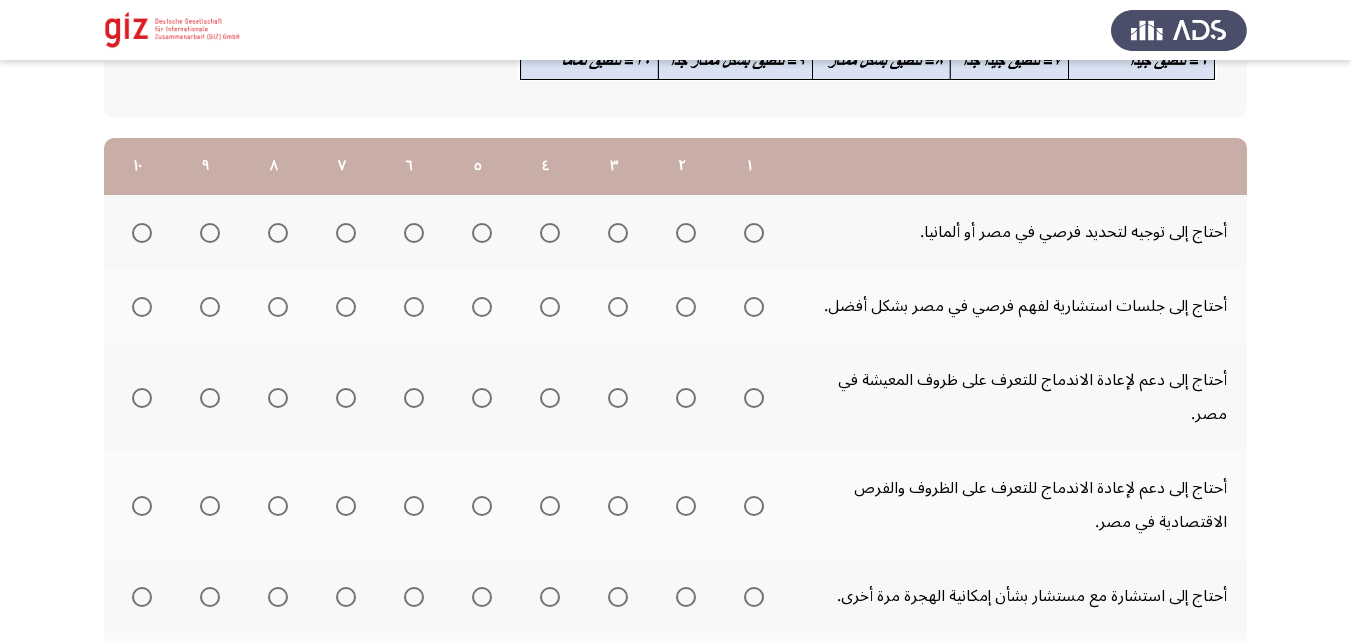 click at bounding box center [754, 233] 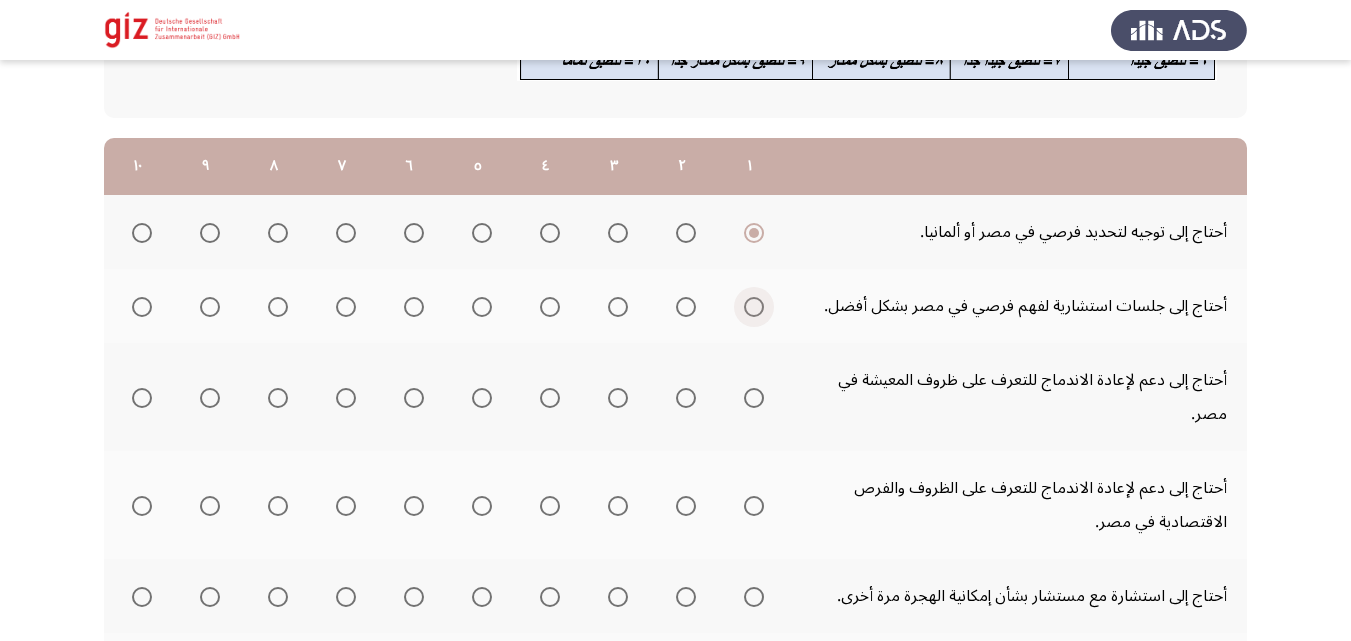 click at bounding box center [754, 307] 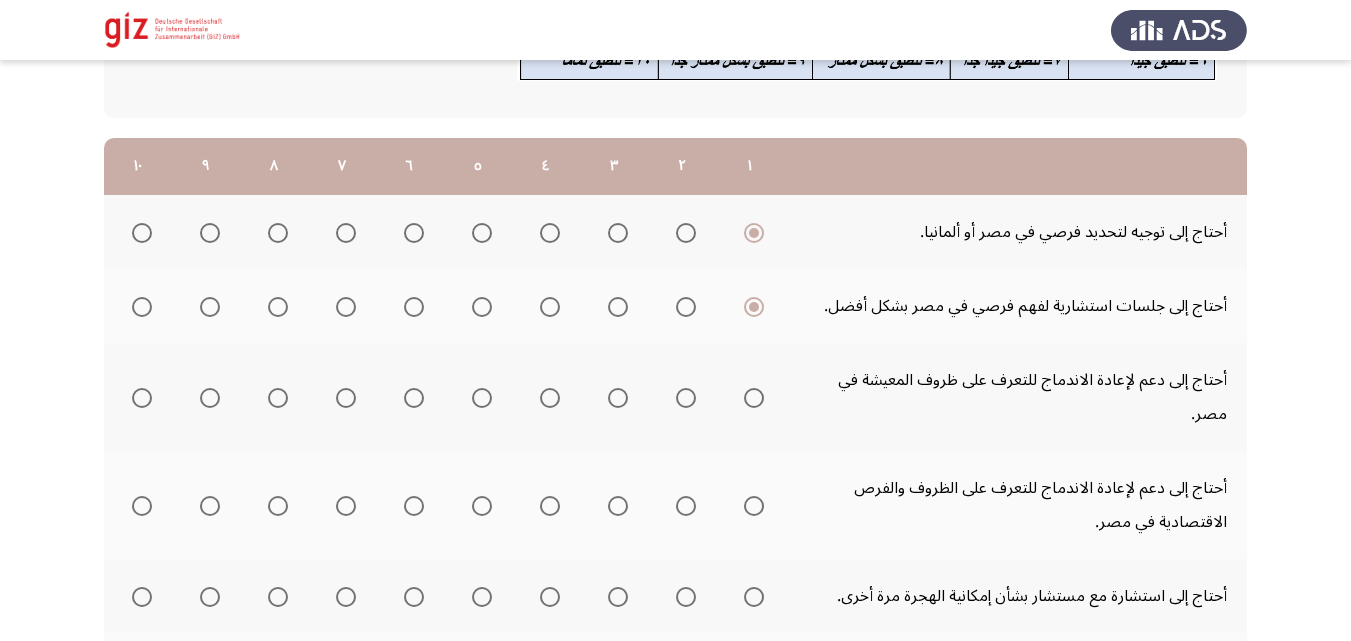 click at bounding box center (754, 398) 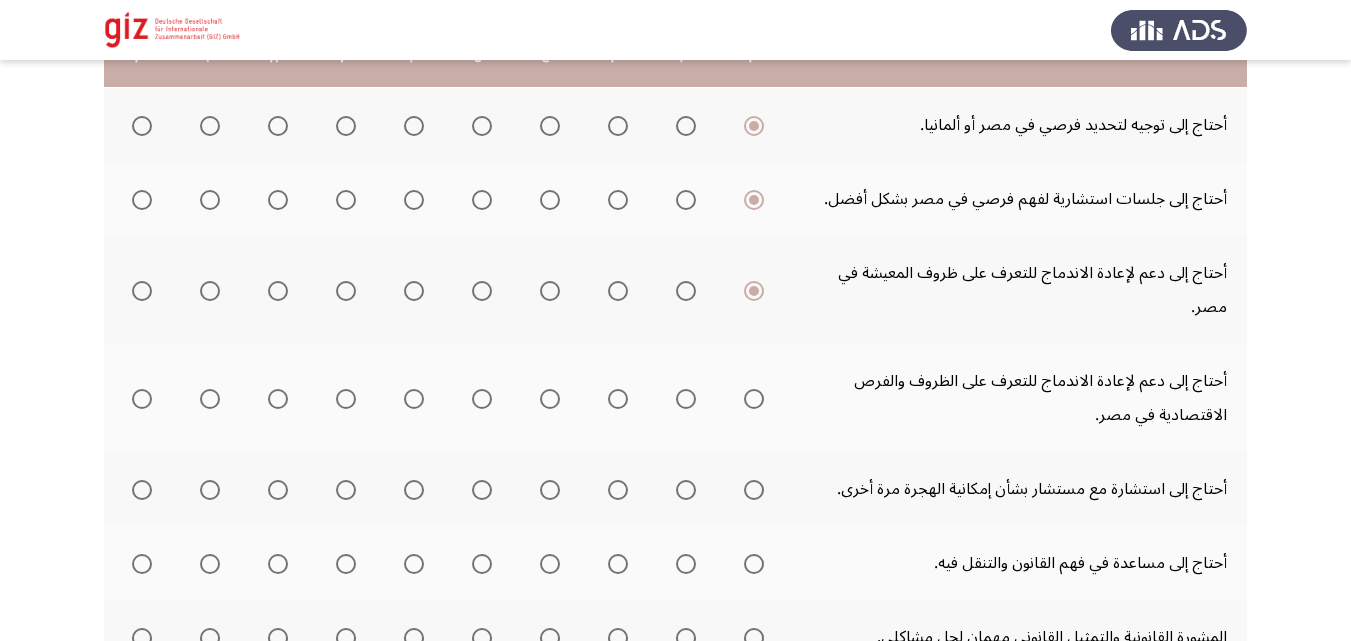 scroll, scrollTop: 357, scrollLeft: 0, axis: vertical 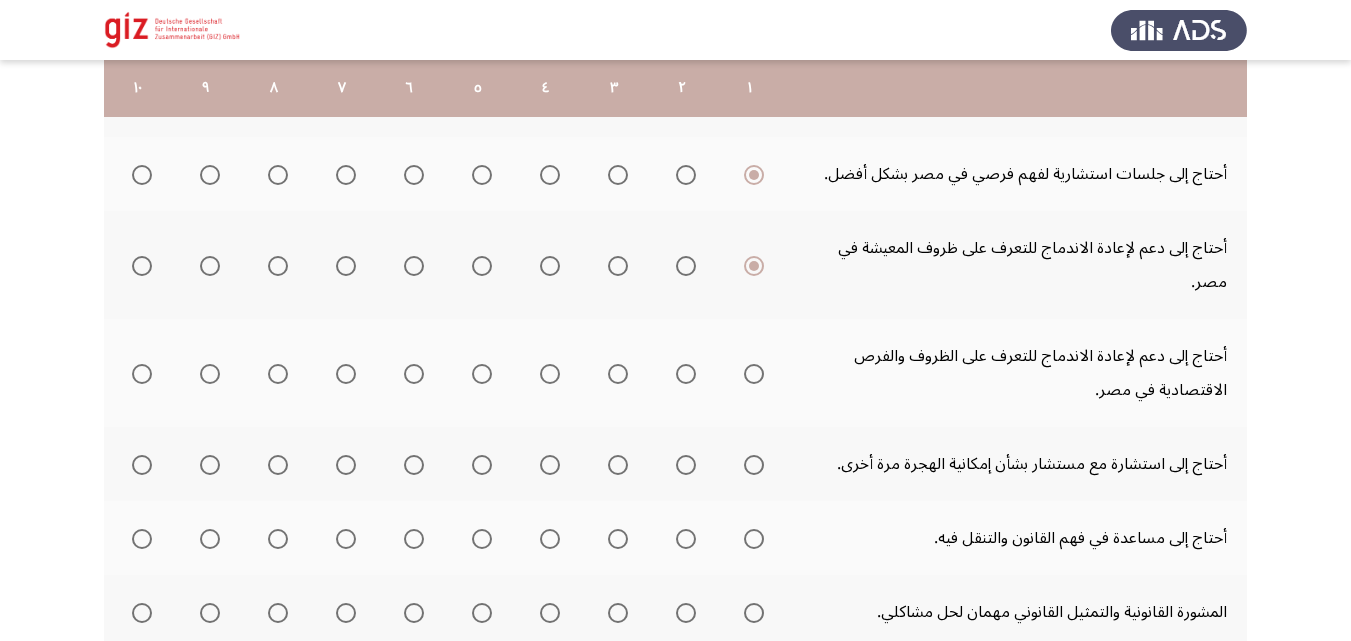 click 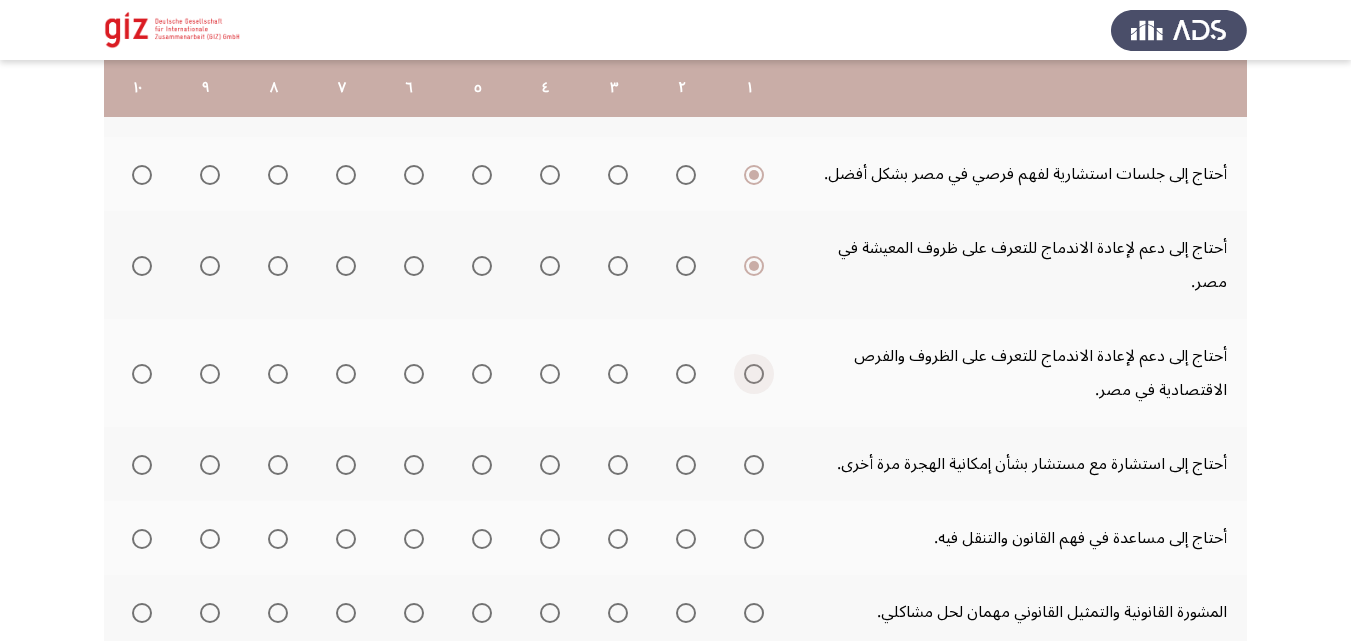 click at bounding box center (754, 374) 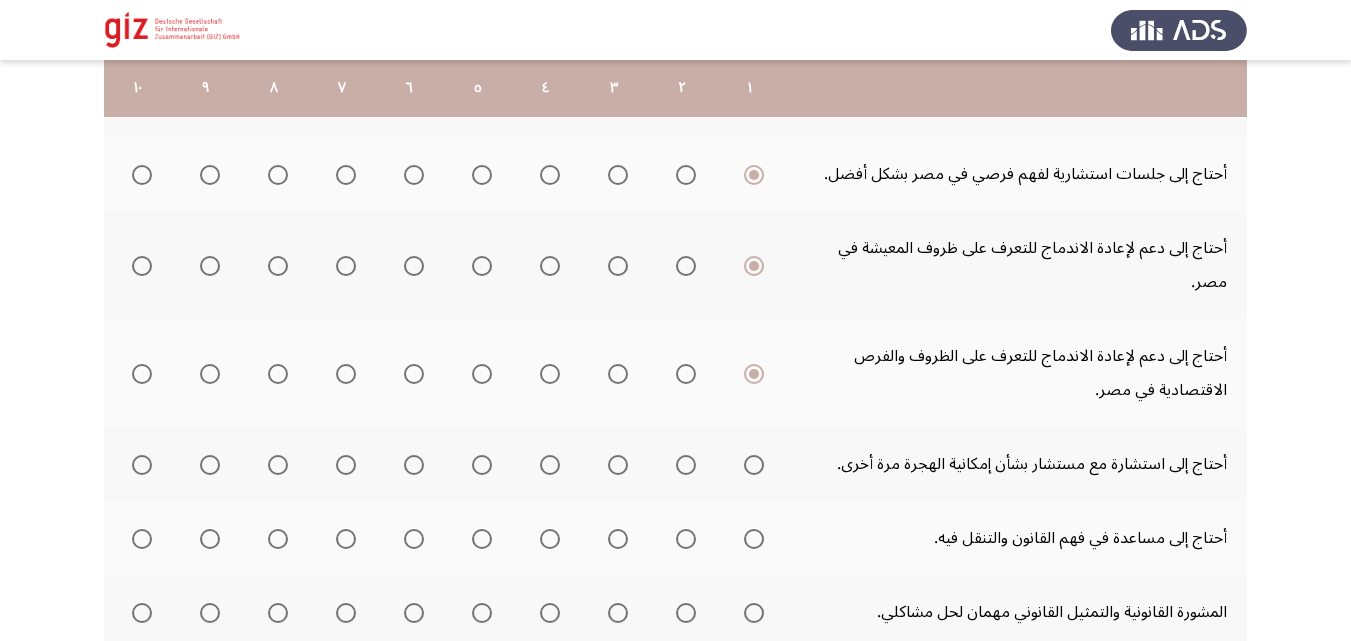 click at bounding box center (754, 465) 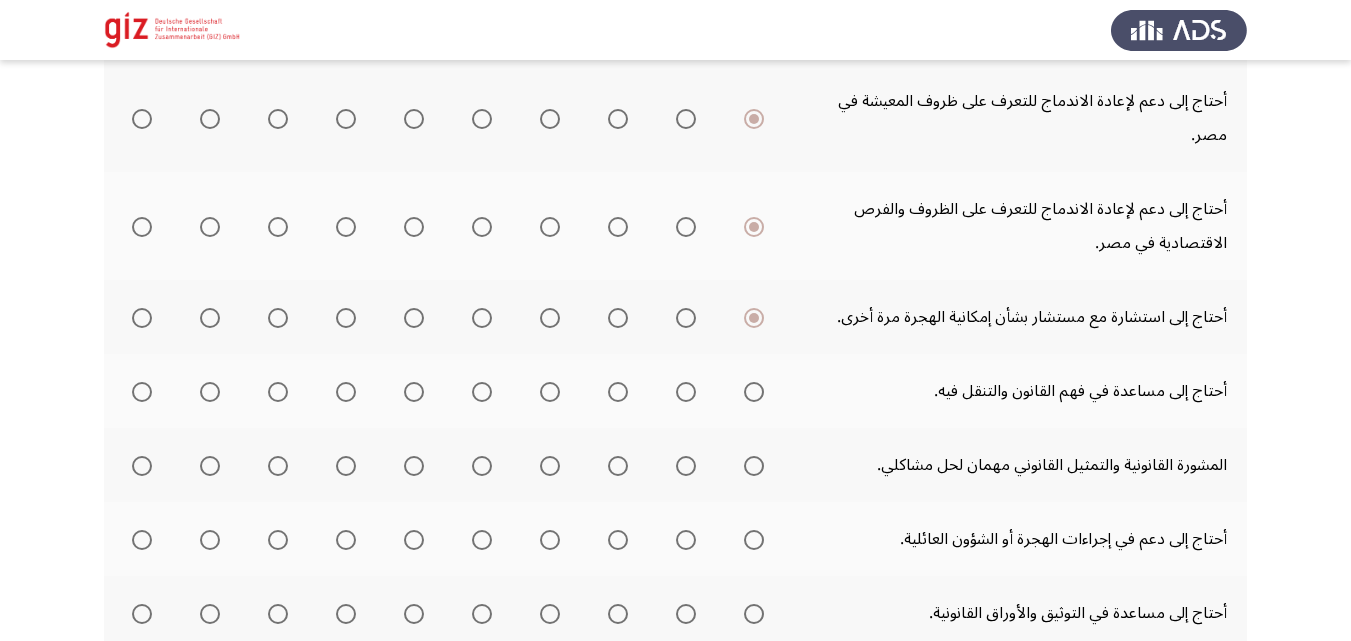 scroll, scrollTop: 536, scrollLeft: 0, axis: vertical 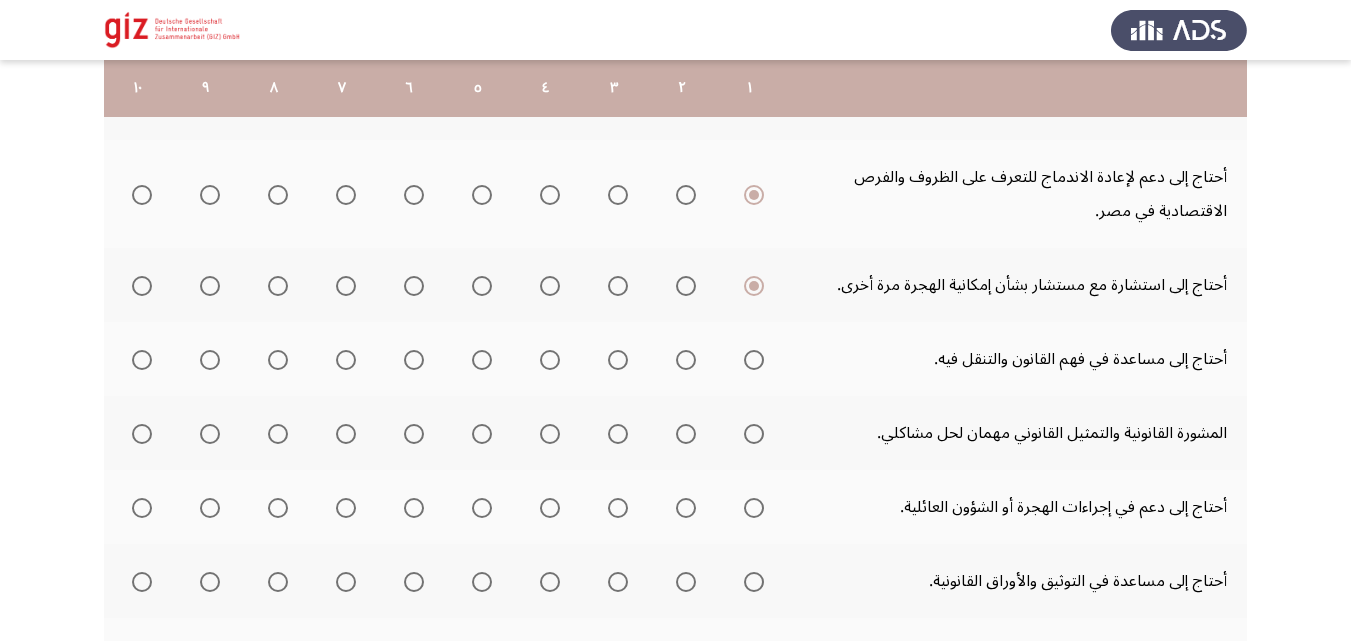 click at bounding box center [754, 360] 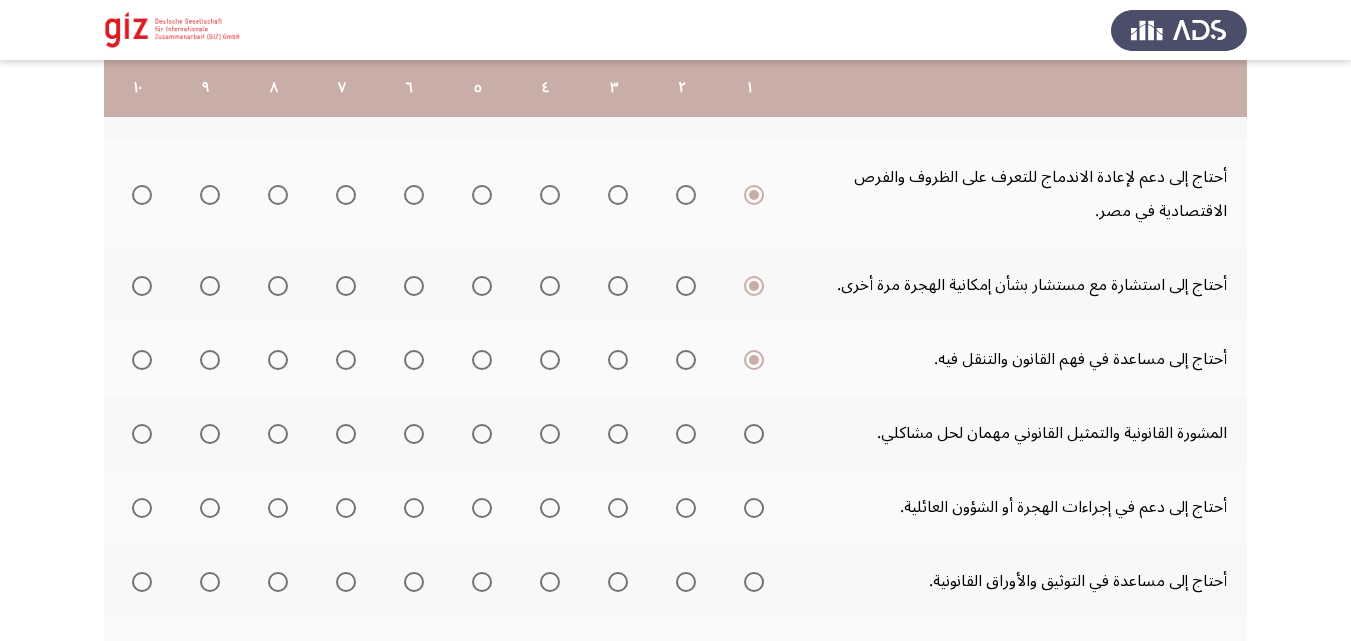 click 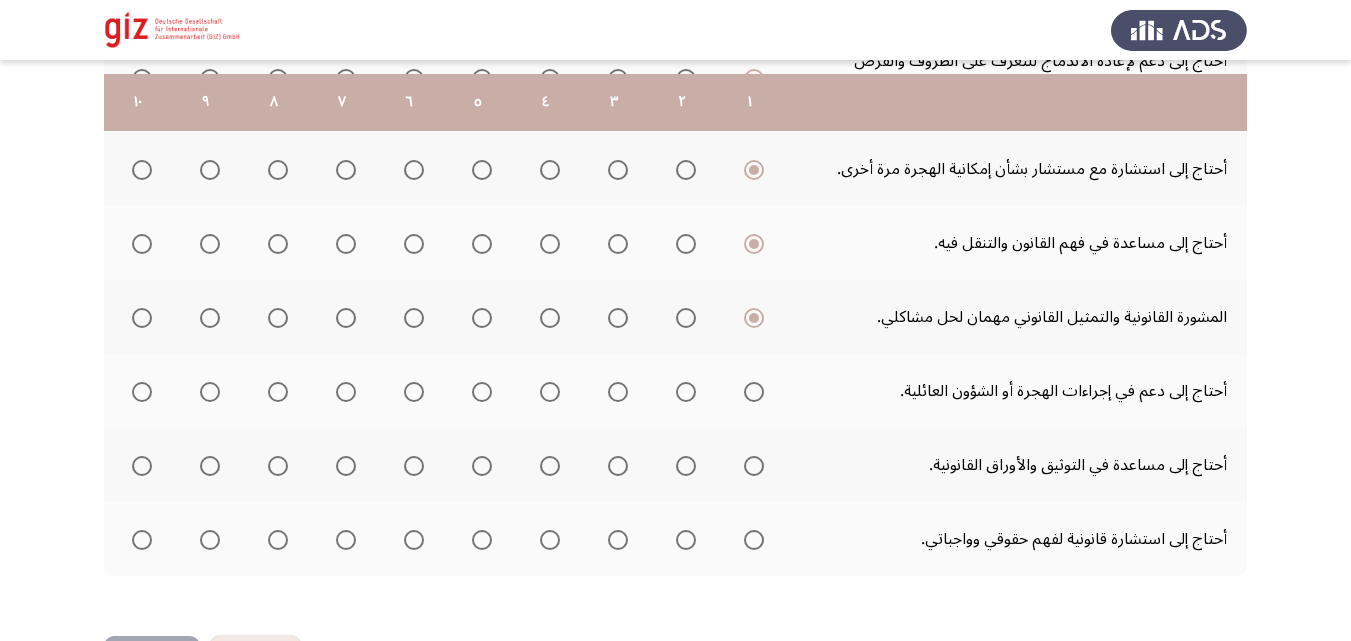 scroll, scrollTop: 666, scrollLeft: 0, axis: vertical 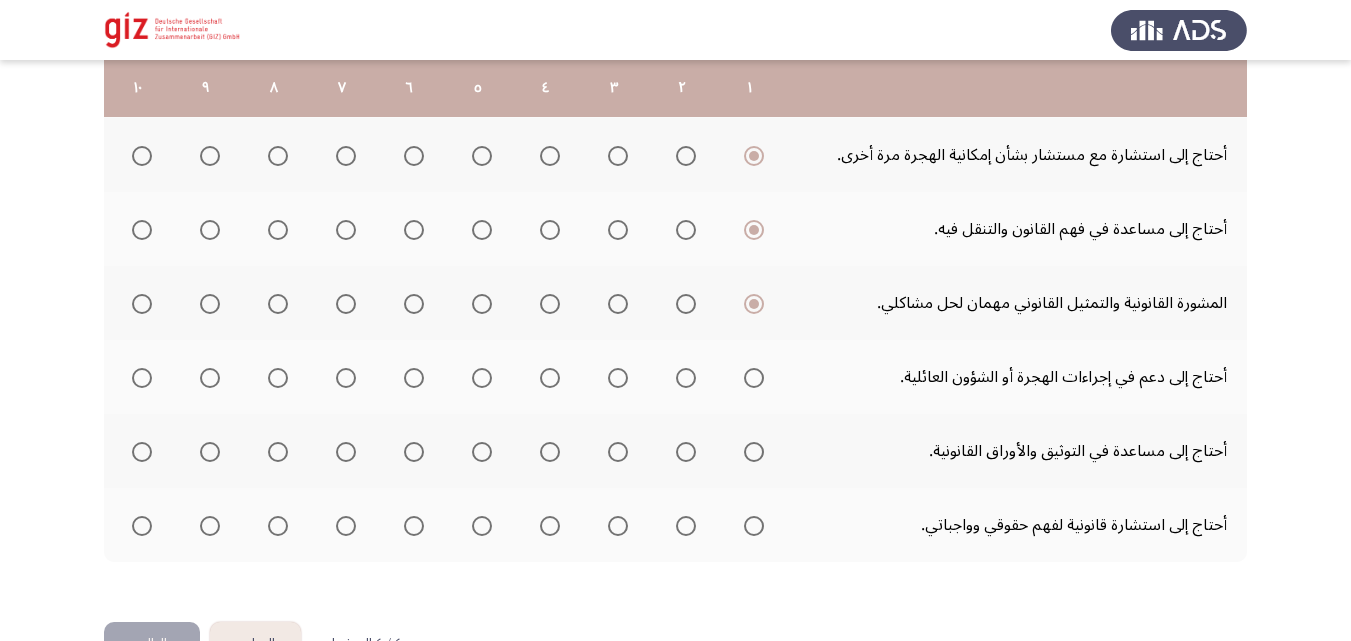 click 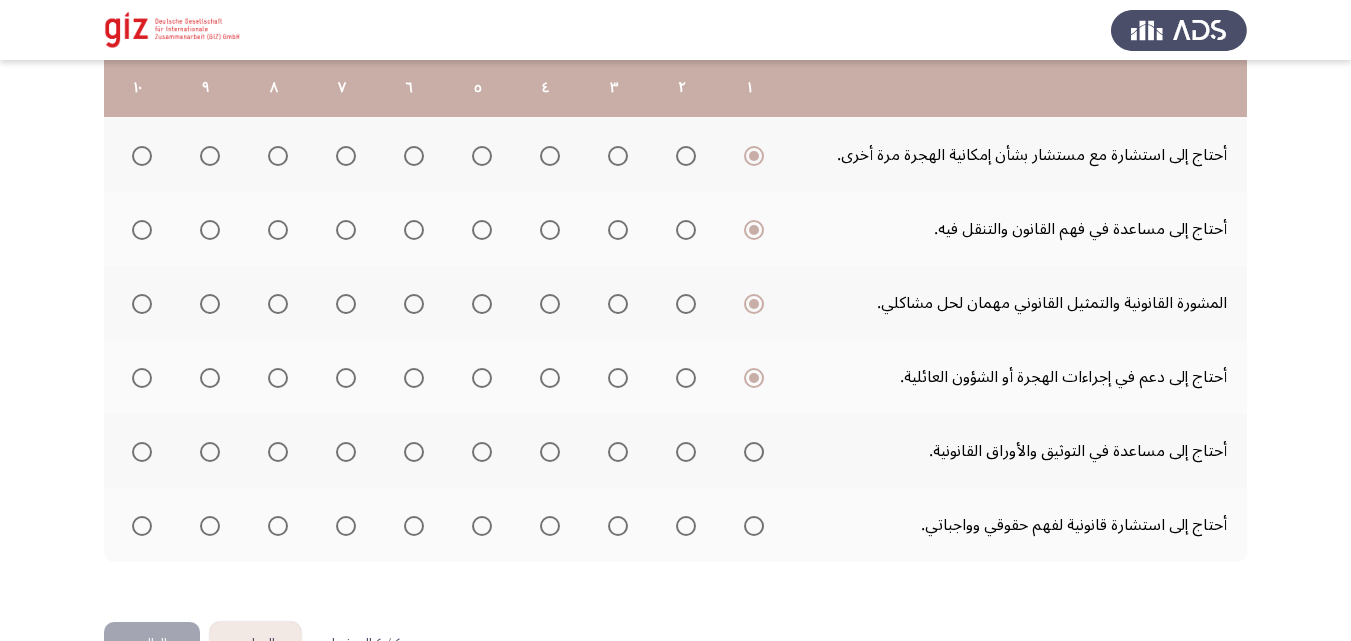 click at bounding box center [754, 452] 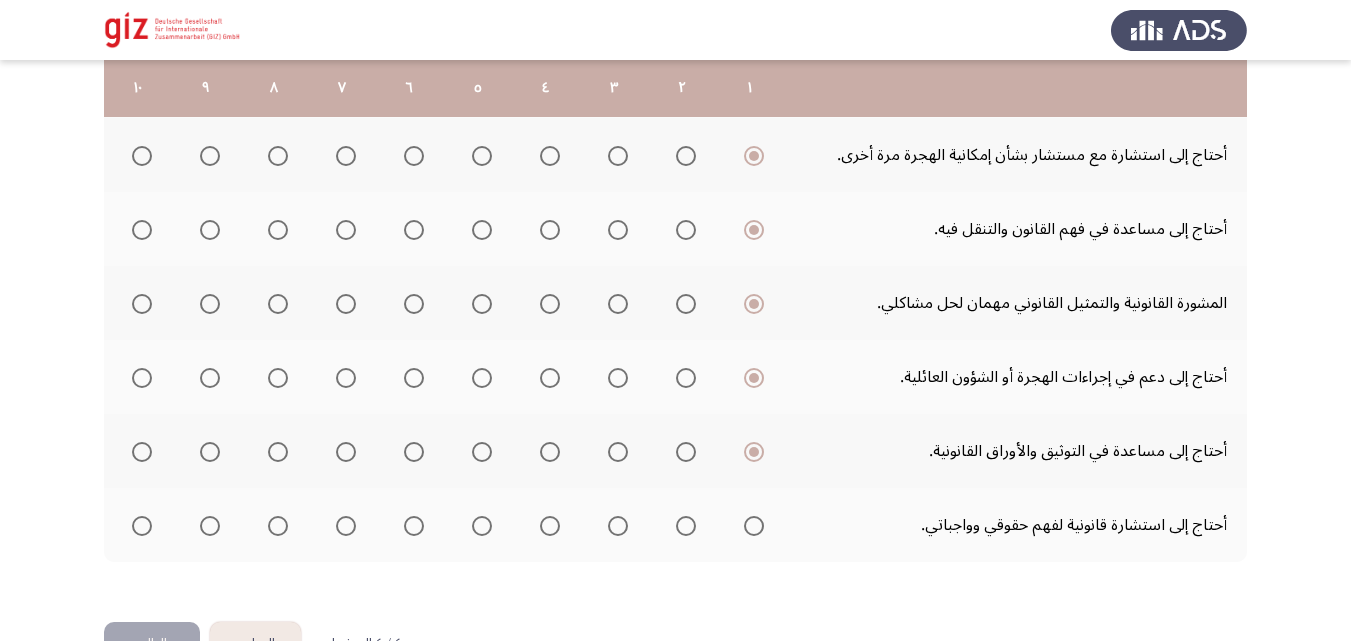 click at bounding box center [754, 526] 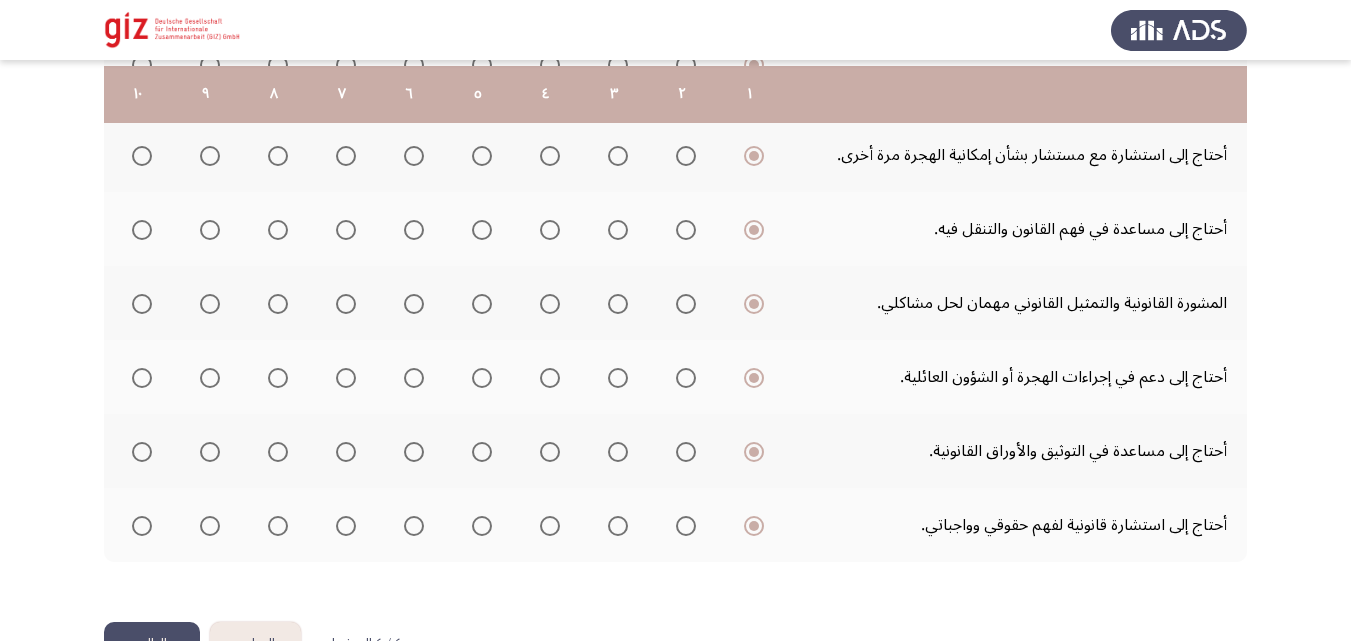 scroll, scrollTop: 693, scrollLeft: 0, axis: vertical 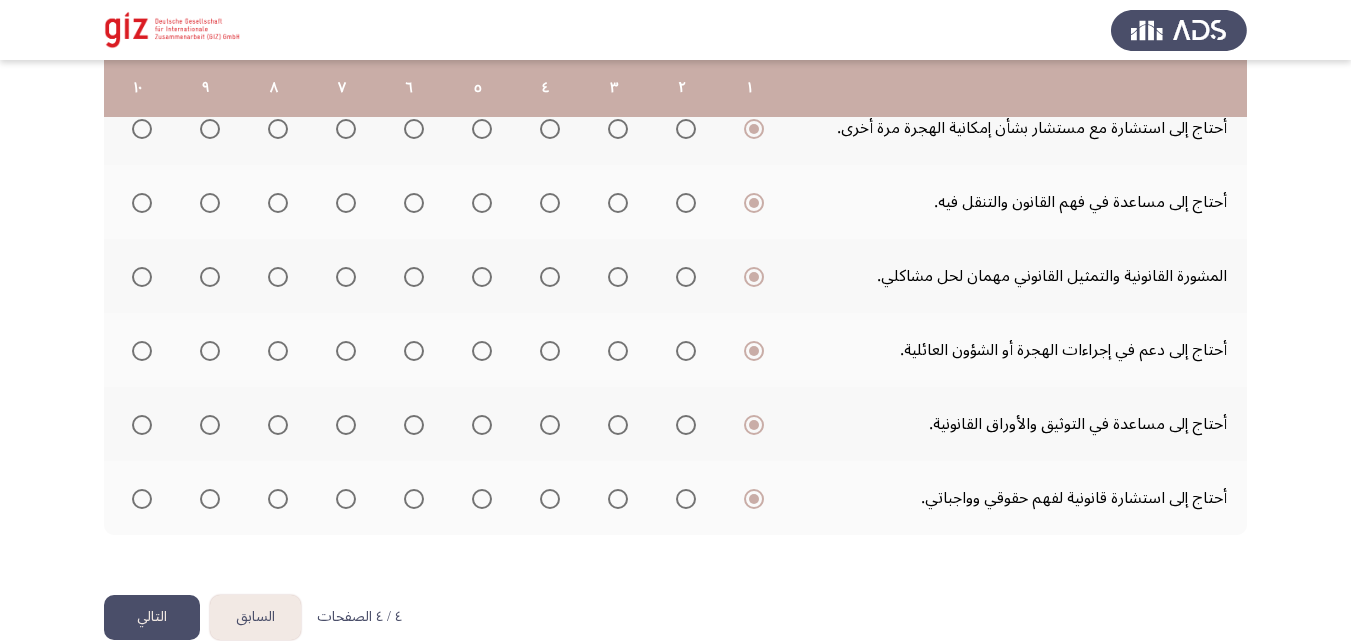 click on "التالي" 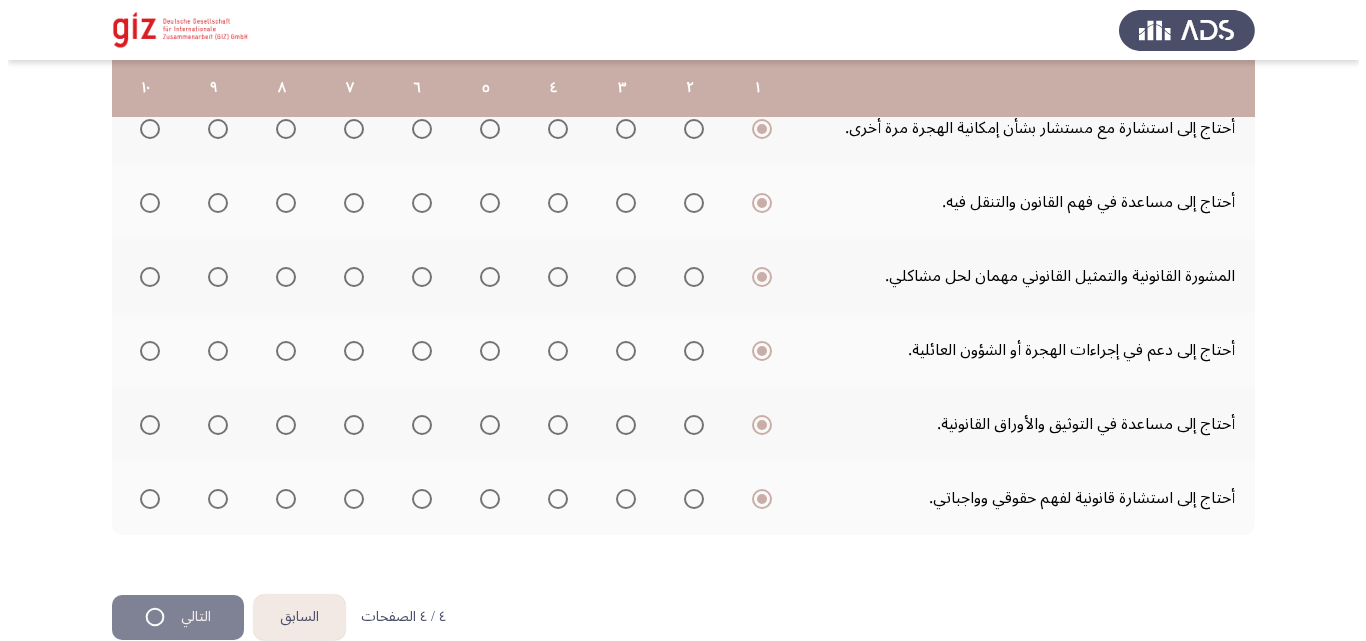 scroll, scrollTop: 0, scrollLeft: 0, axis: both 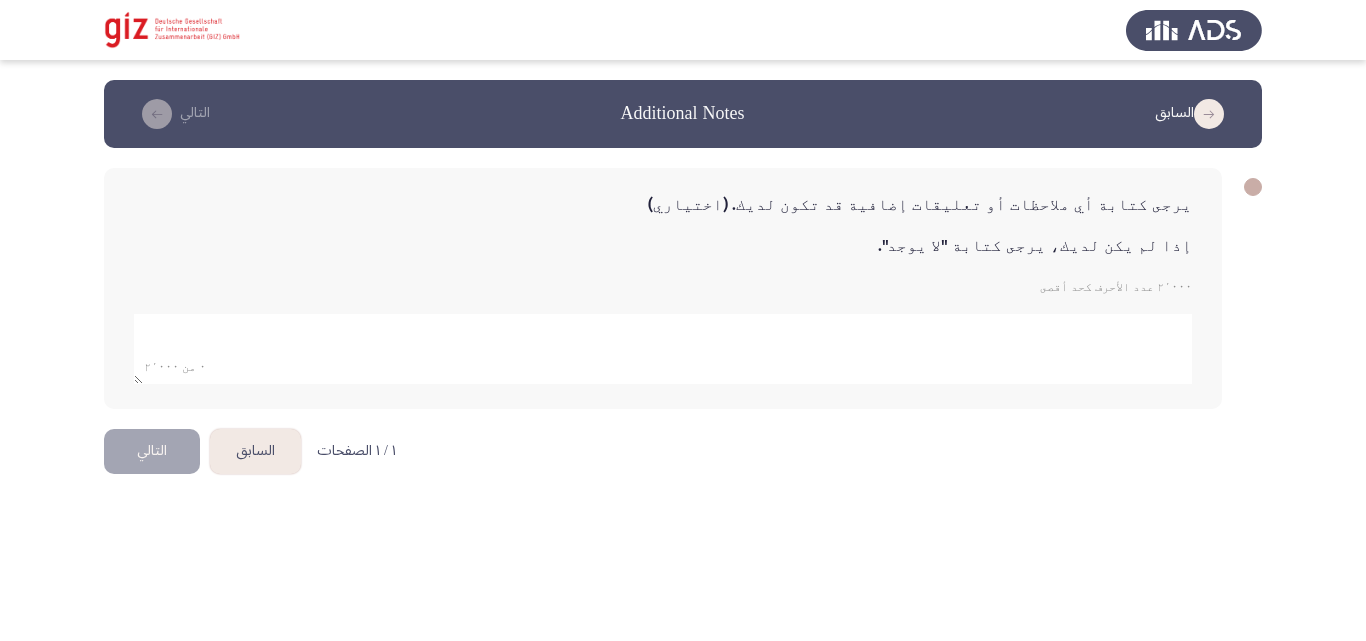 click 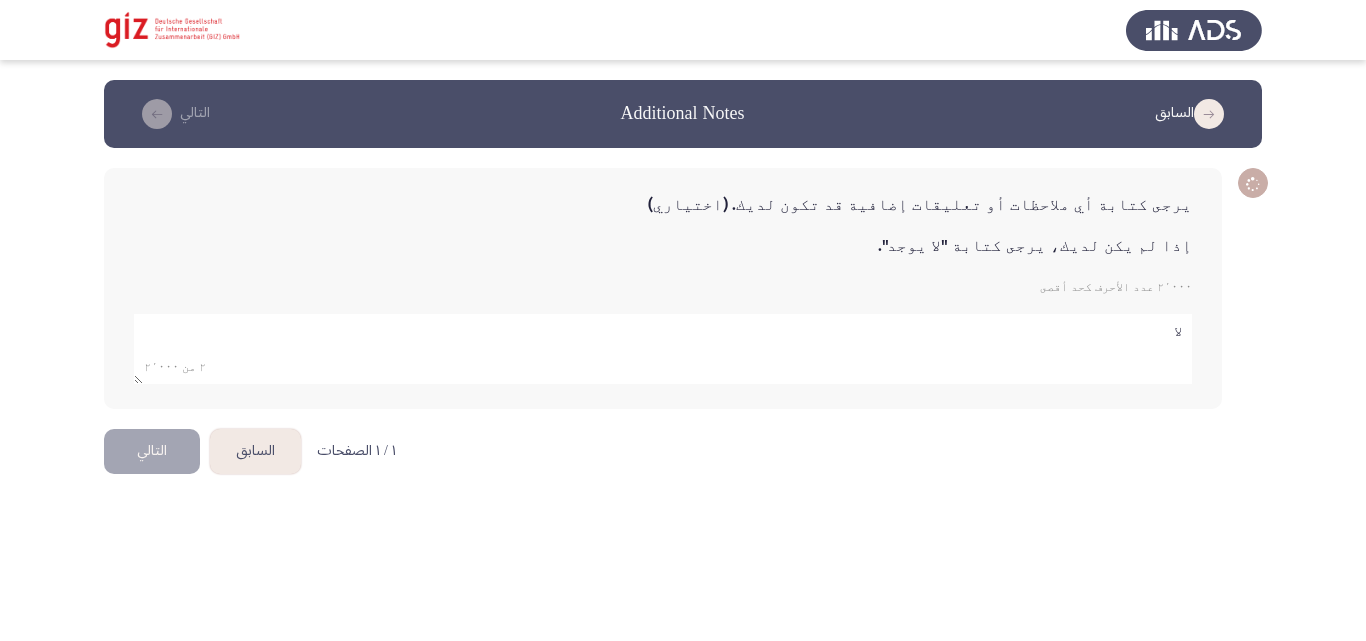 type on "لا" 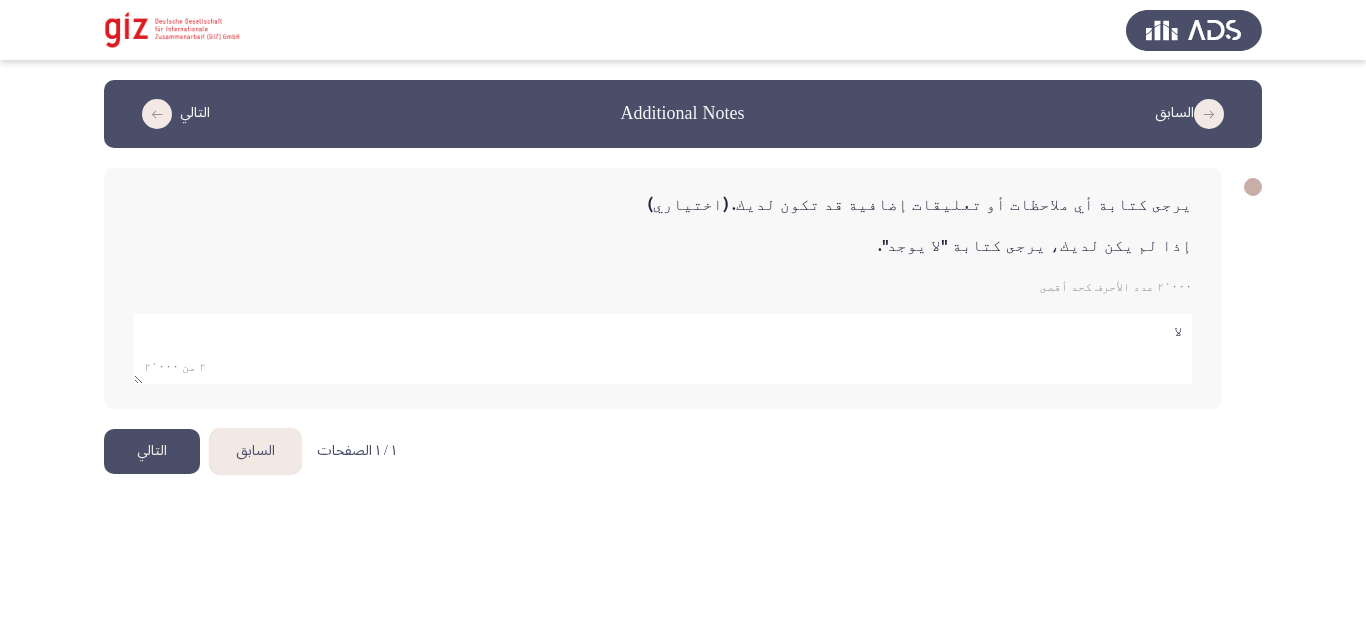 click on "السابق   Additional Notes   التالي  يرجى كتابة أي ملاحظات أو تعليقات إضافية قد تكون لديك. (اختياري) إذا لم يكن لديك، يرجى كتابة " لا يوجد ".  ٢٬٠٠٠ عدد الأحرف كحد أقصى            ٢ من ٢٬٠٠٠   ١ / ١ الصفحات   السابق   التالي" at bounding box center [683, 254] 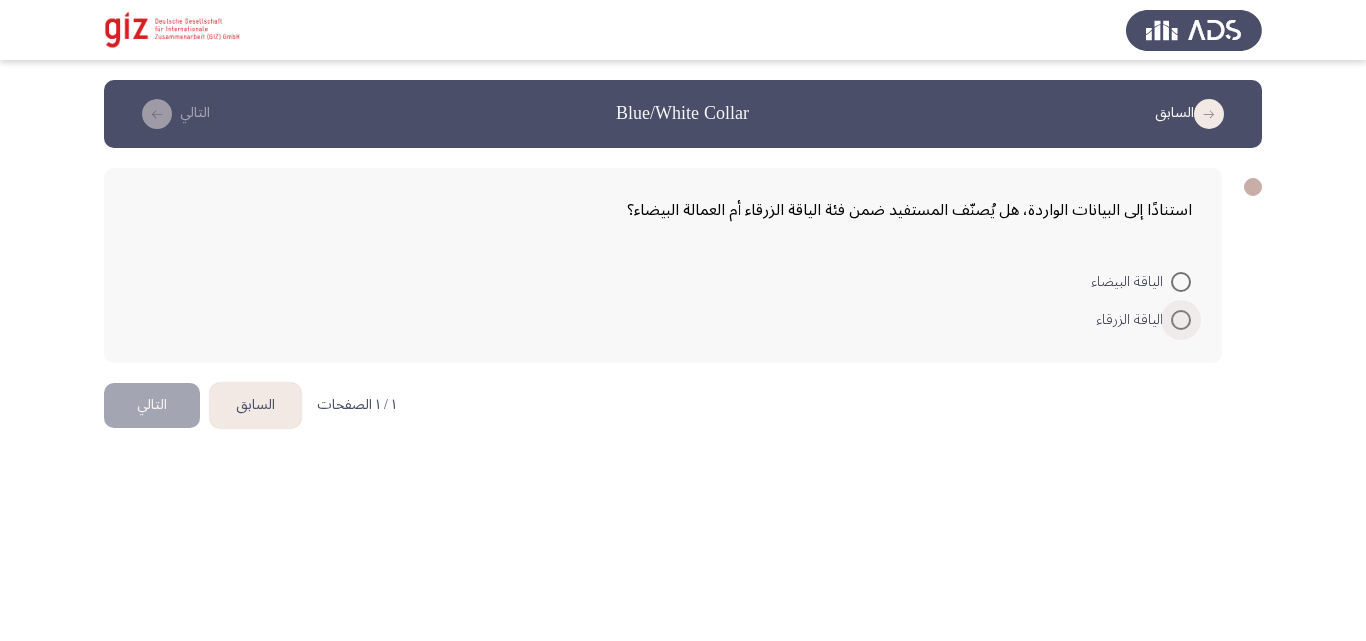 click at bounding box center [1181, 320] 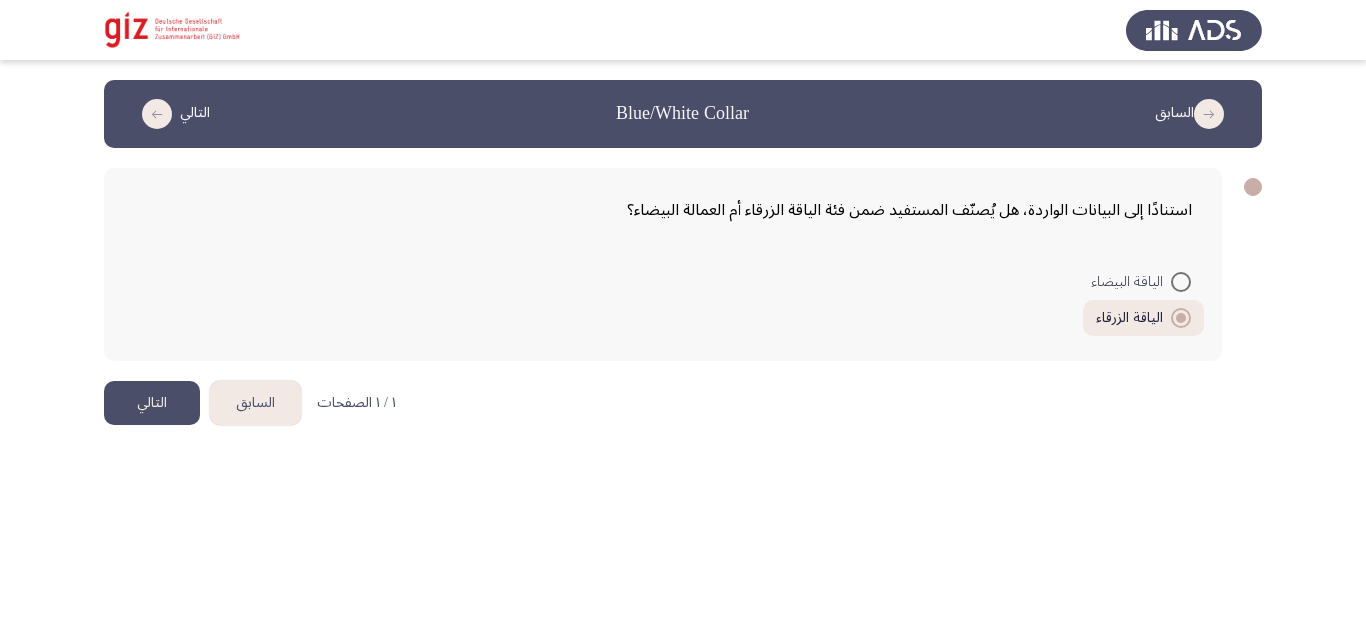 click on "التالي" 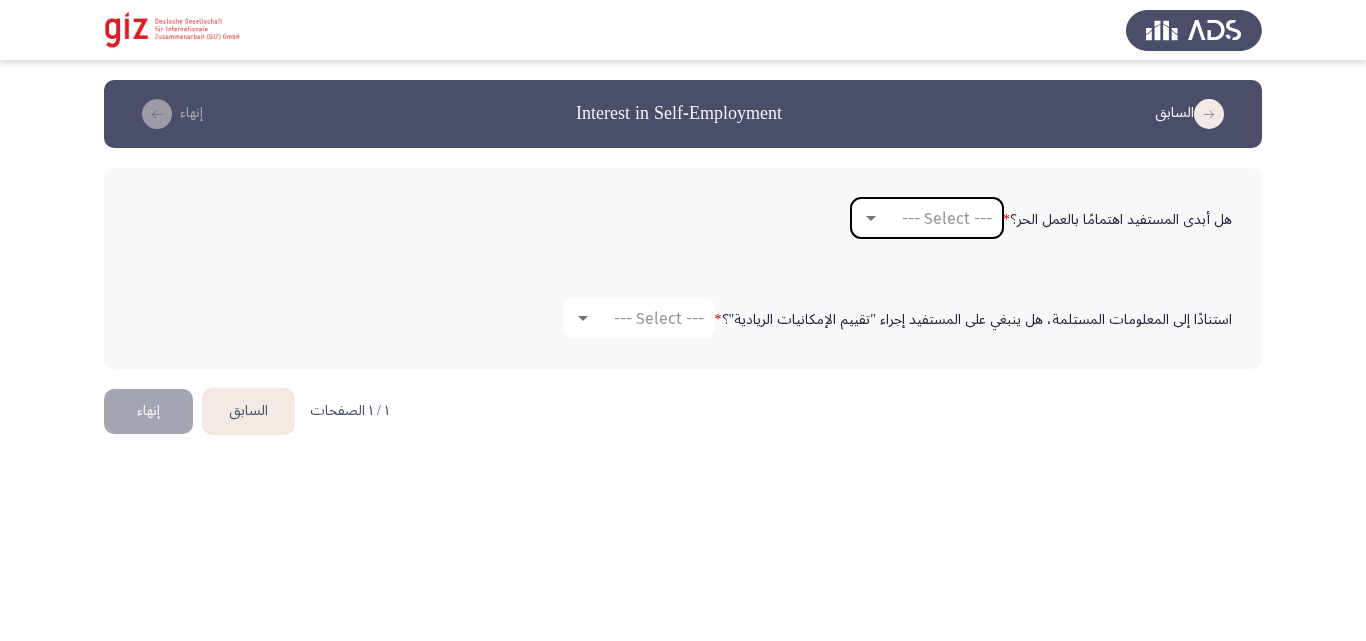 click on "--- Select ---" at bounding box center [927, 218] 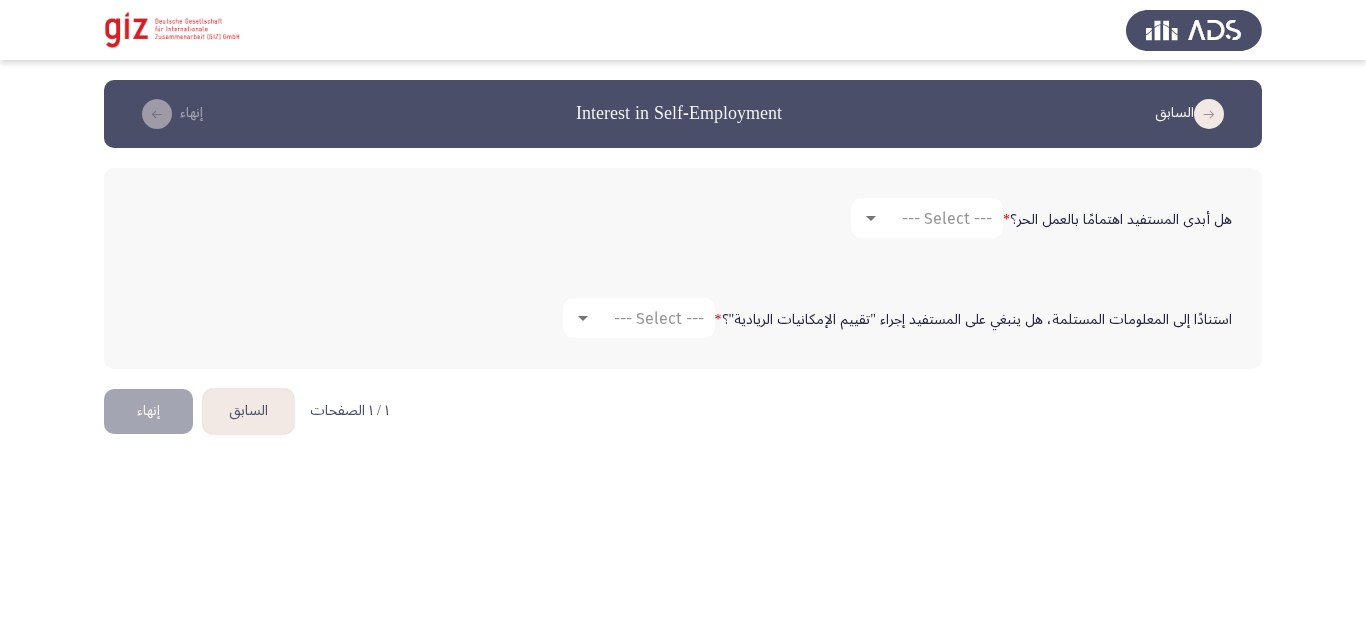 click on "هل أبدى المستفيد اهتمامًا بالعمل الحر؟   * --- Select ---" 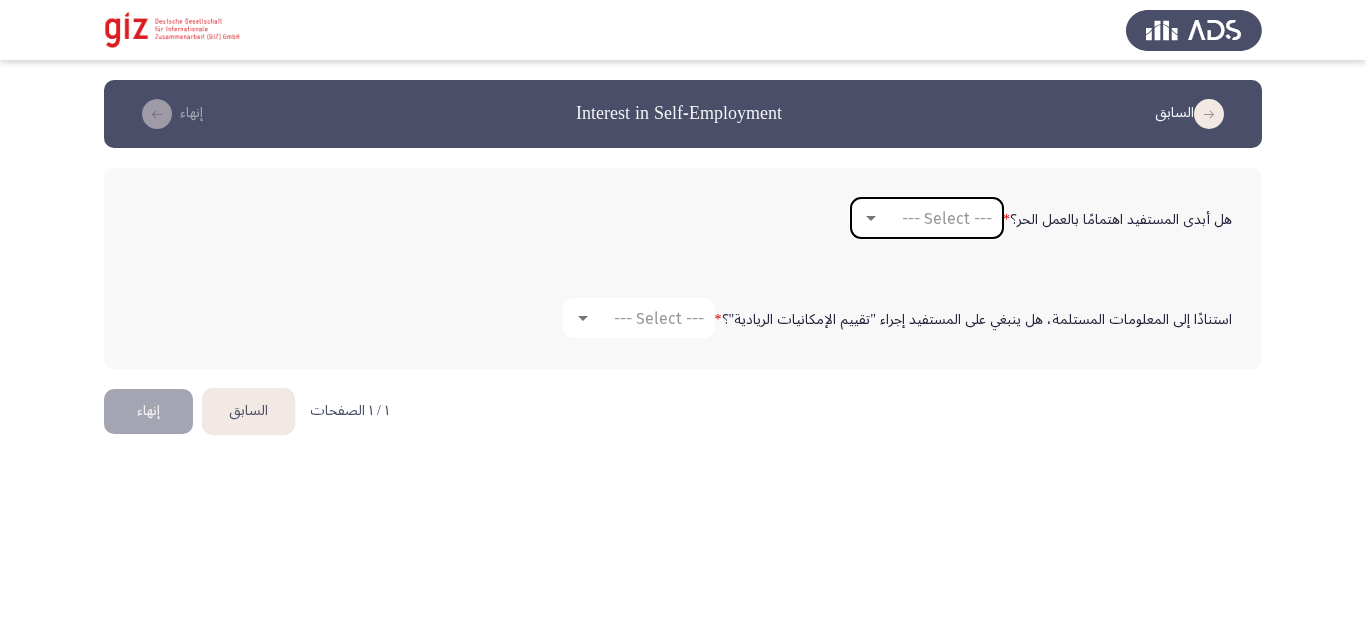 click on "--- Select ---" at bounding box center (927, 218) 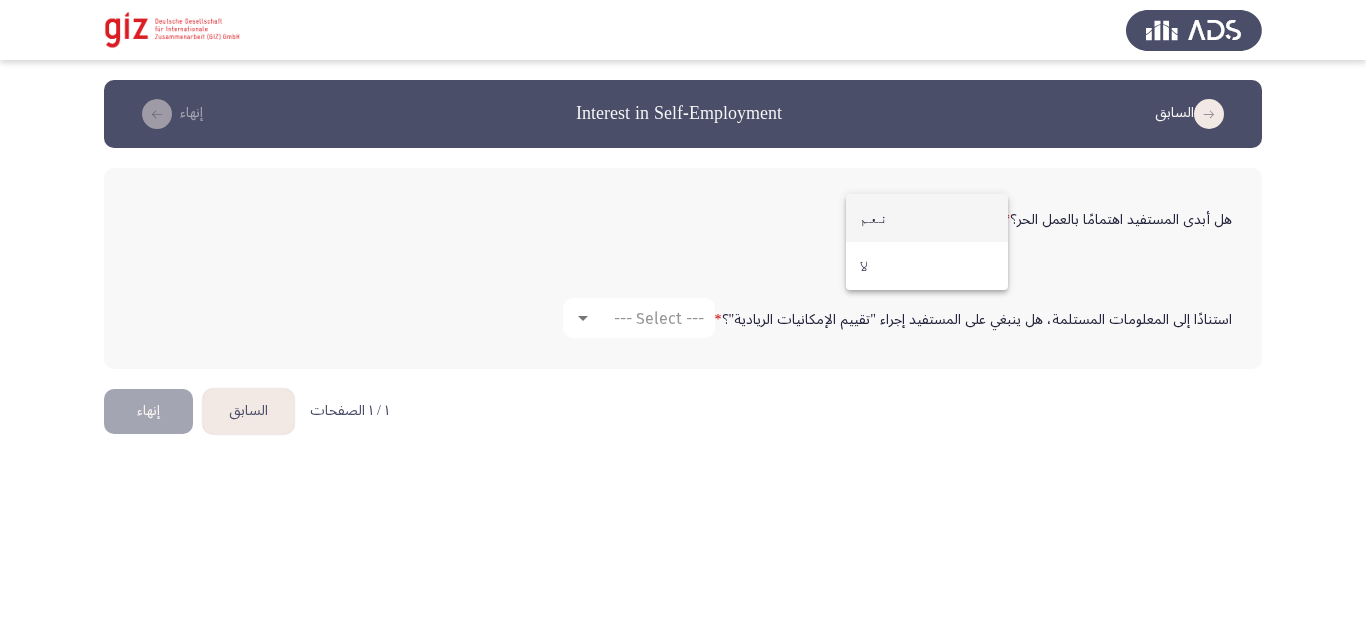 click on "نعم" at bounding box center [927, 218] 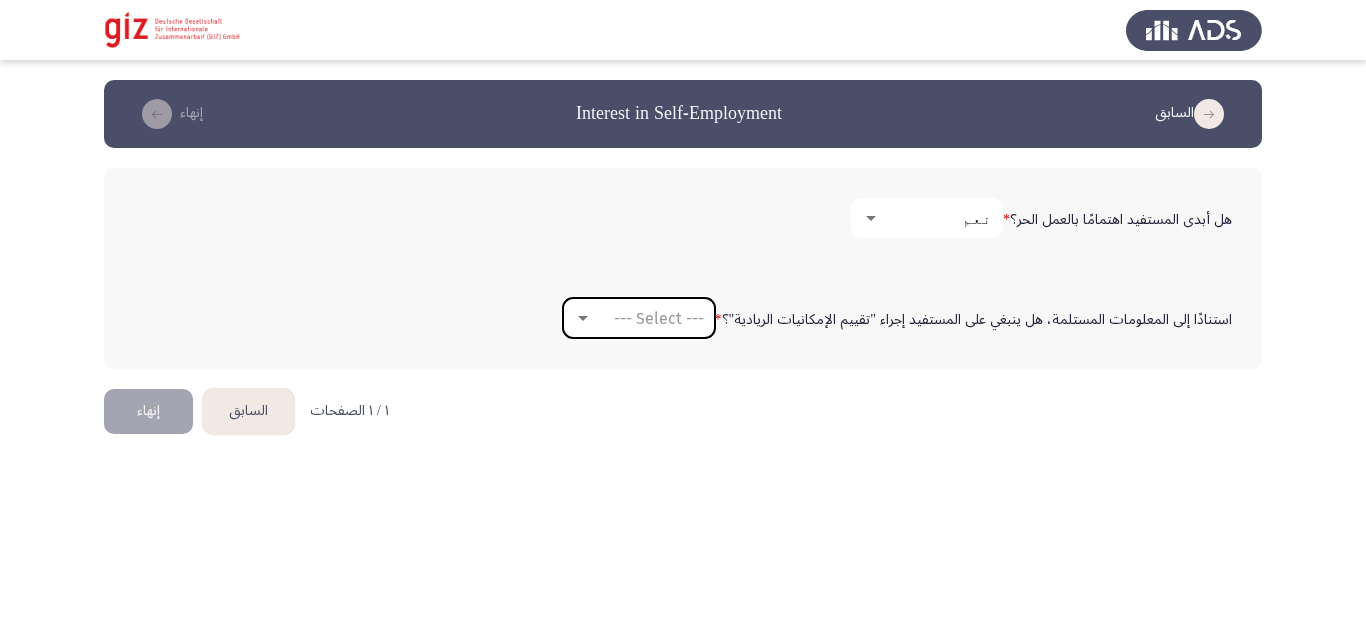 click on "--- Select ---" at bounding box center (639, 318) 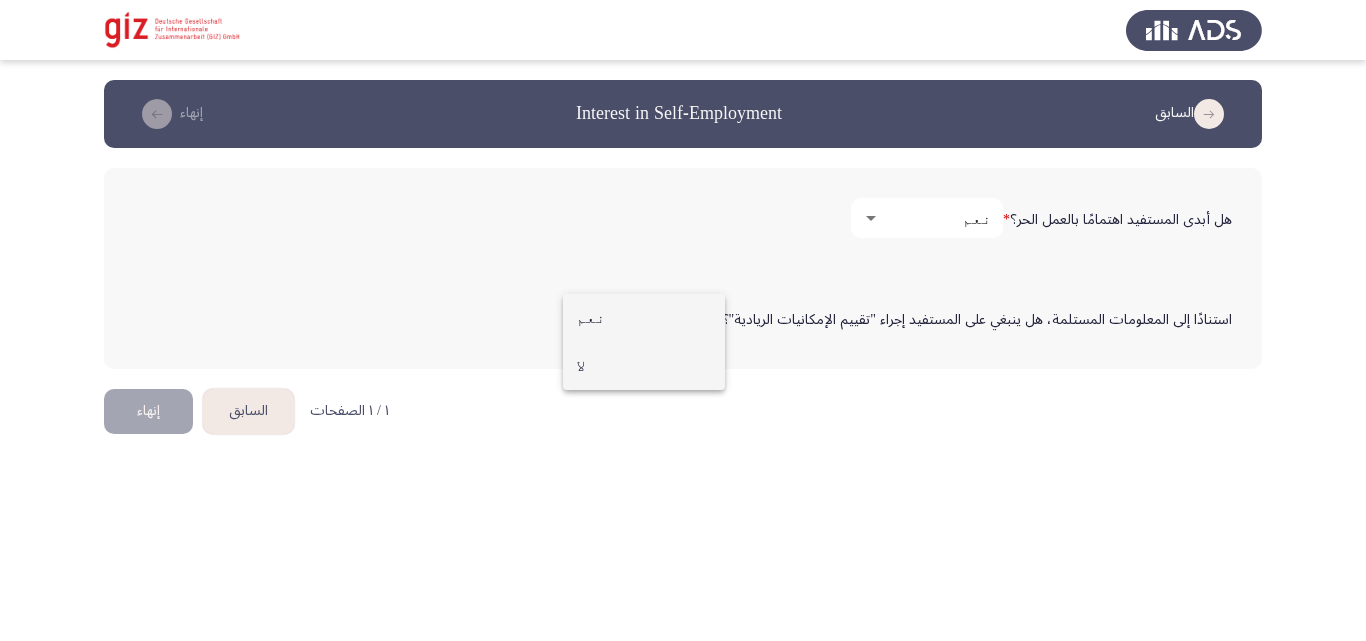 click on "لا" at bounding box center (644, 366) 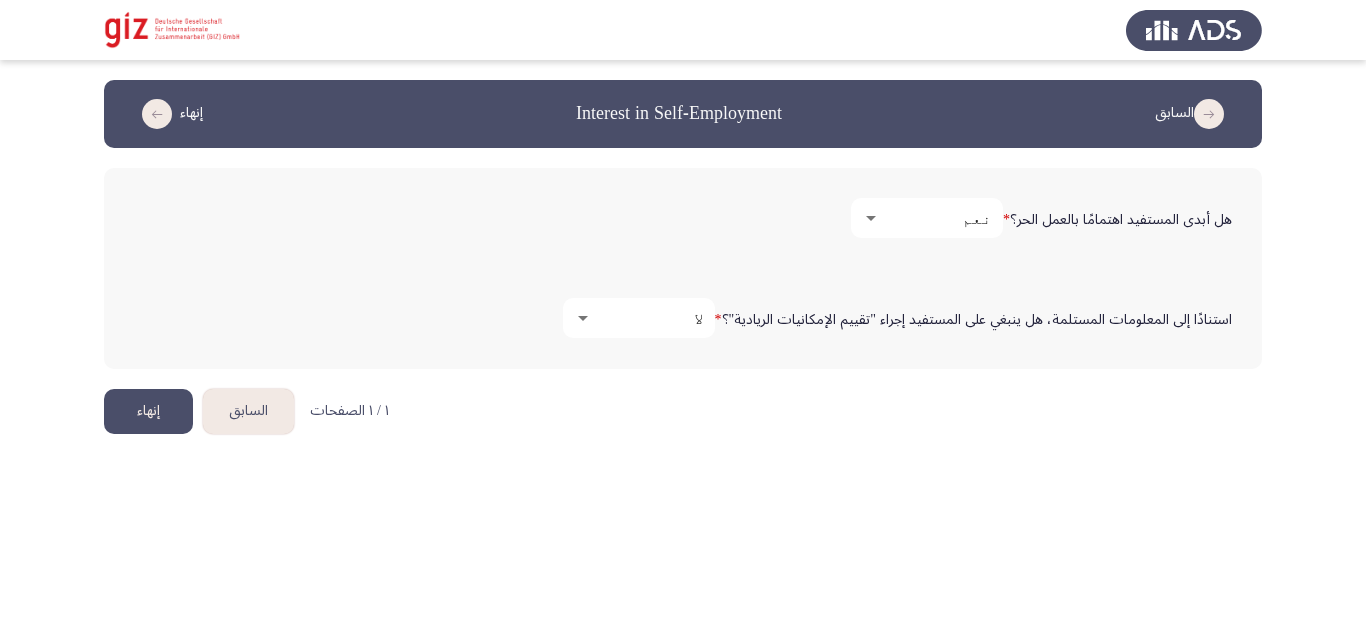 click on "إنهاء" 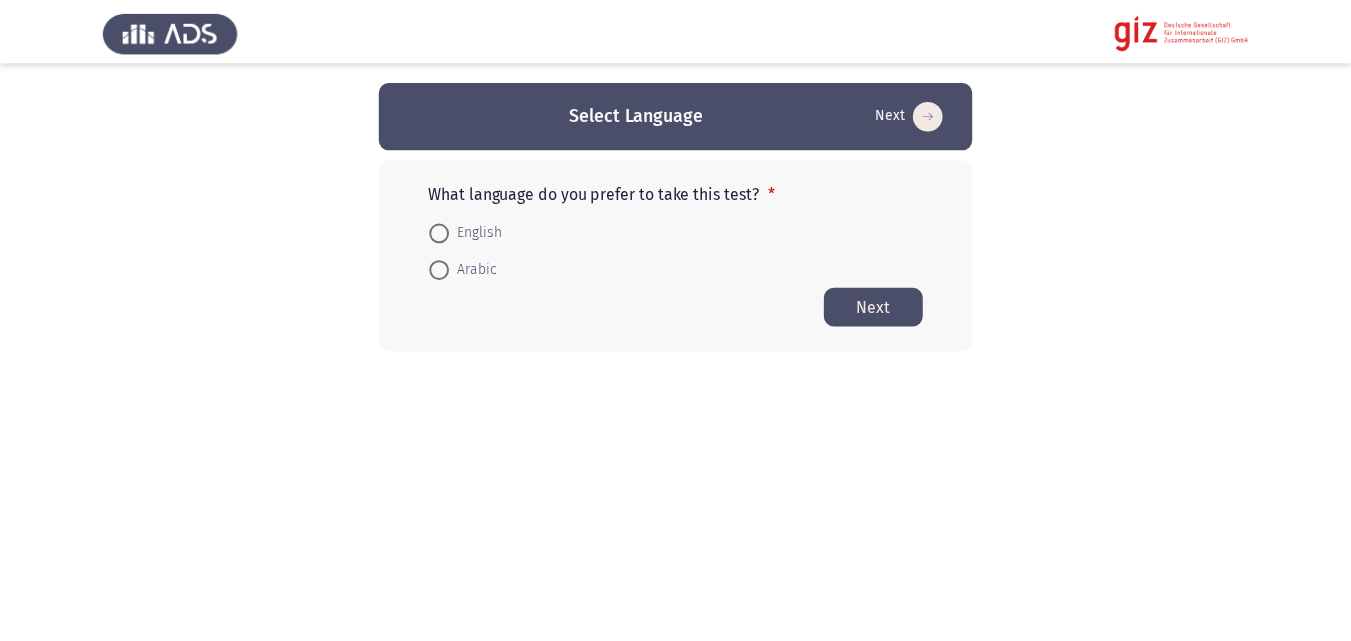 scroll, scrollTop: 0, scrollLeft: 0, axis: both 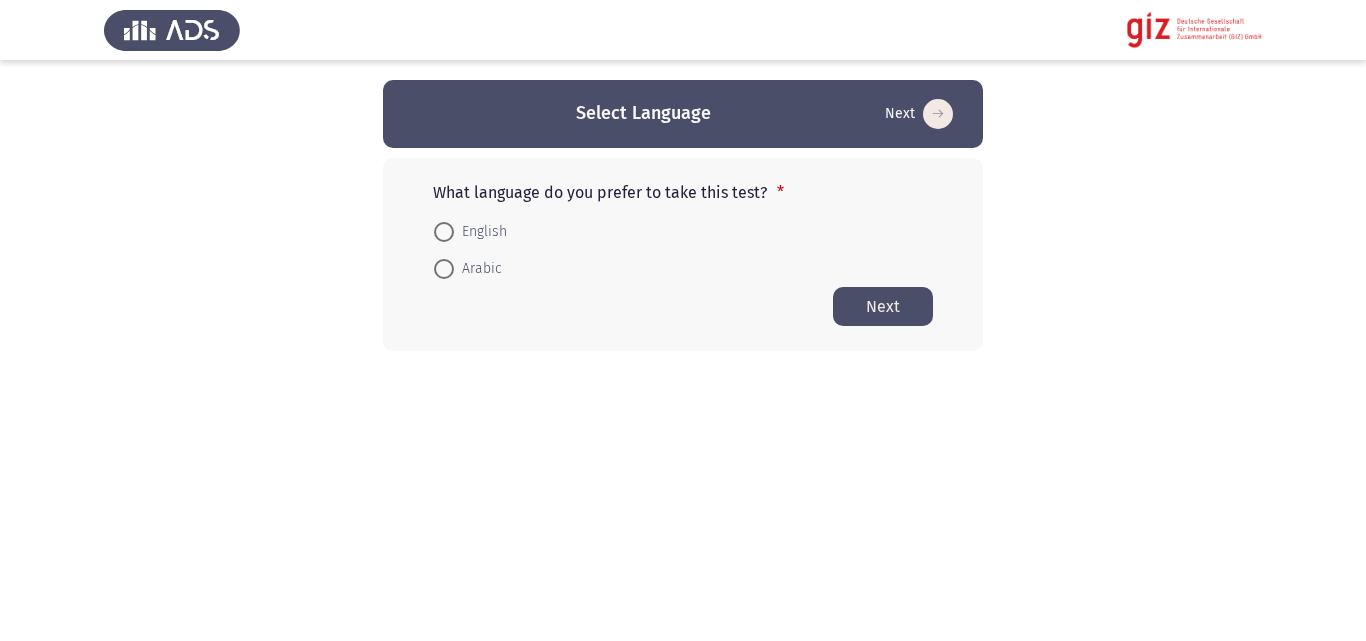 click on "Arabic" at bounding box center (478, 269) 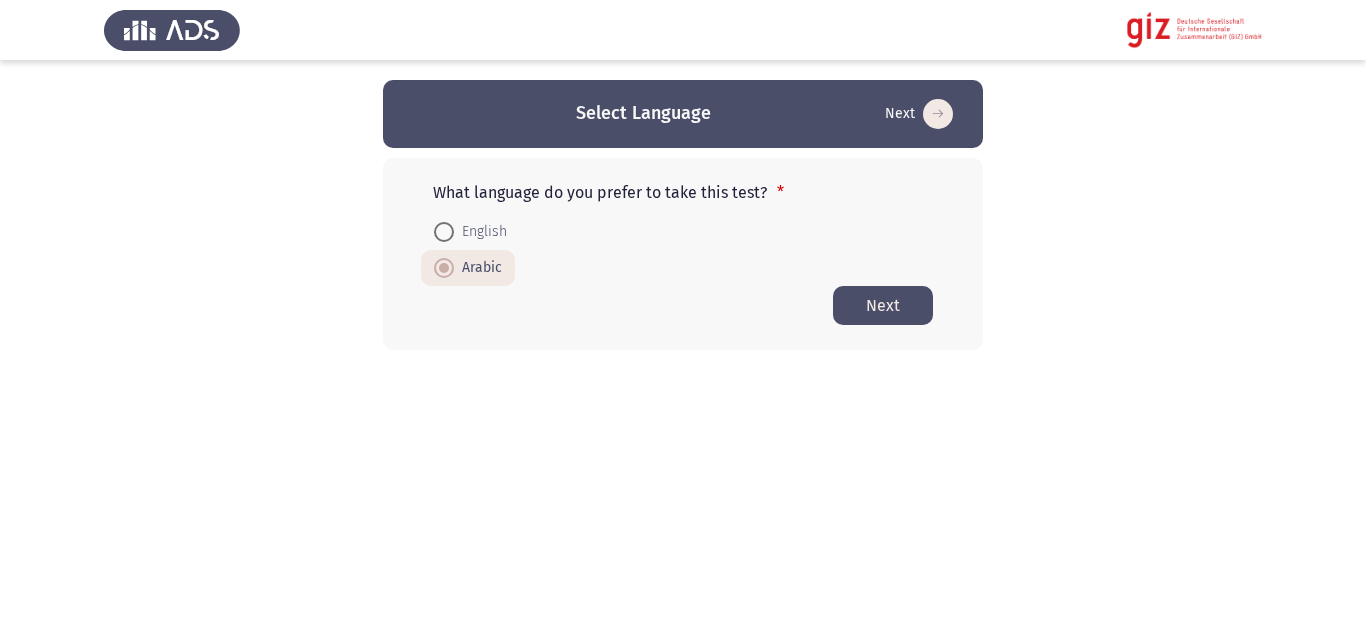 click on "Arabic" at bounding box center (478, 268) 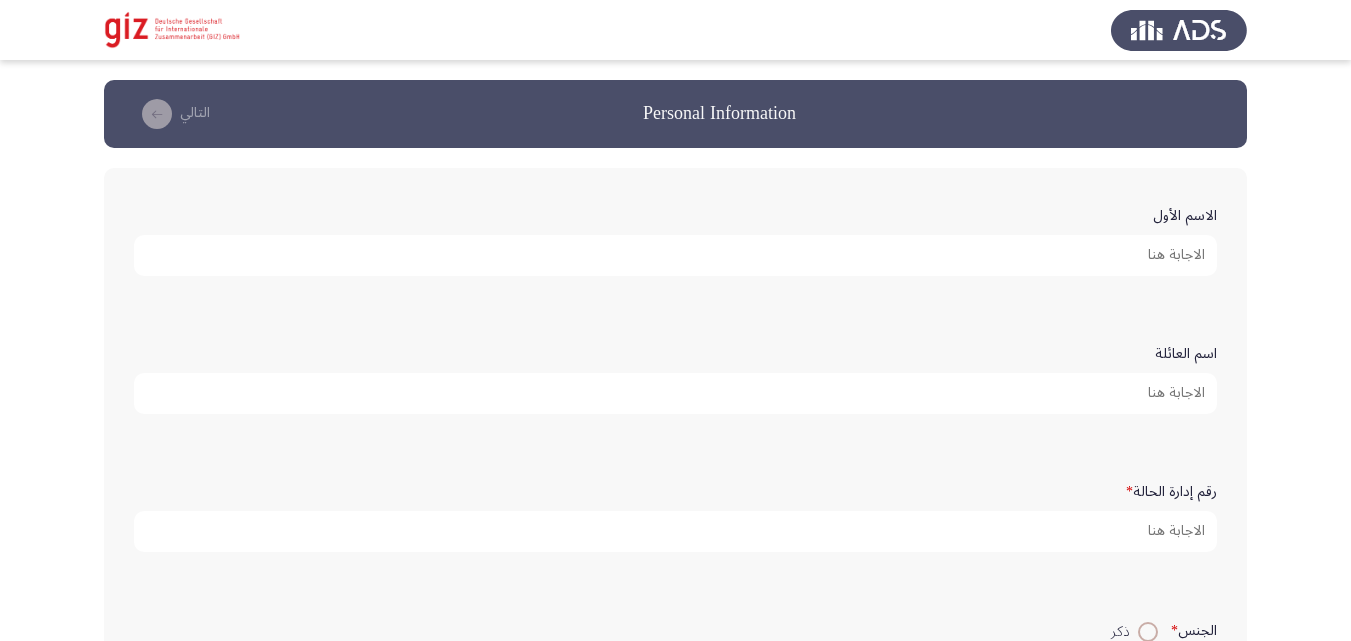 click on "الاسم الأول" at bounding box center (675, 255) 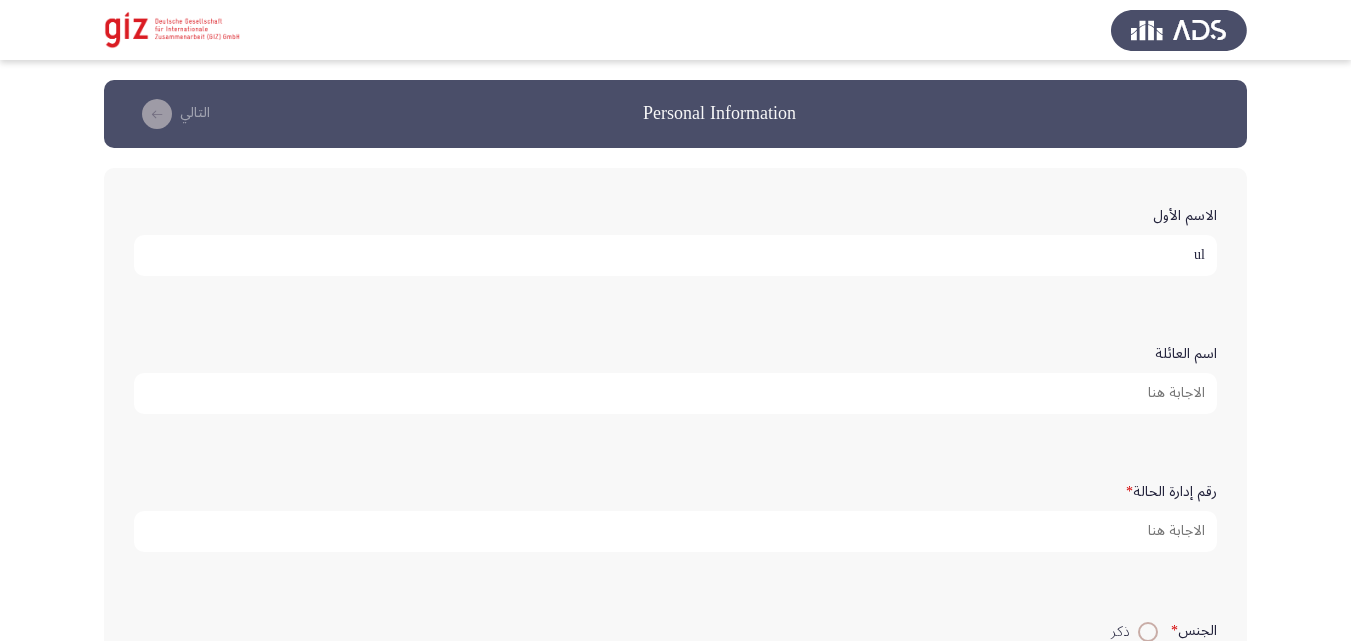type on "u" 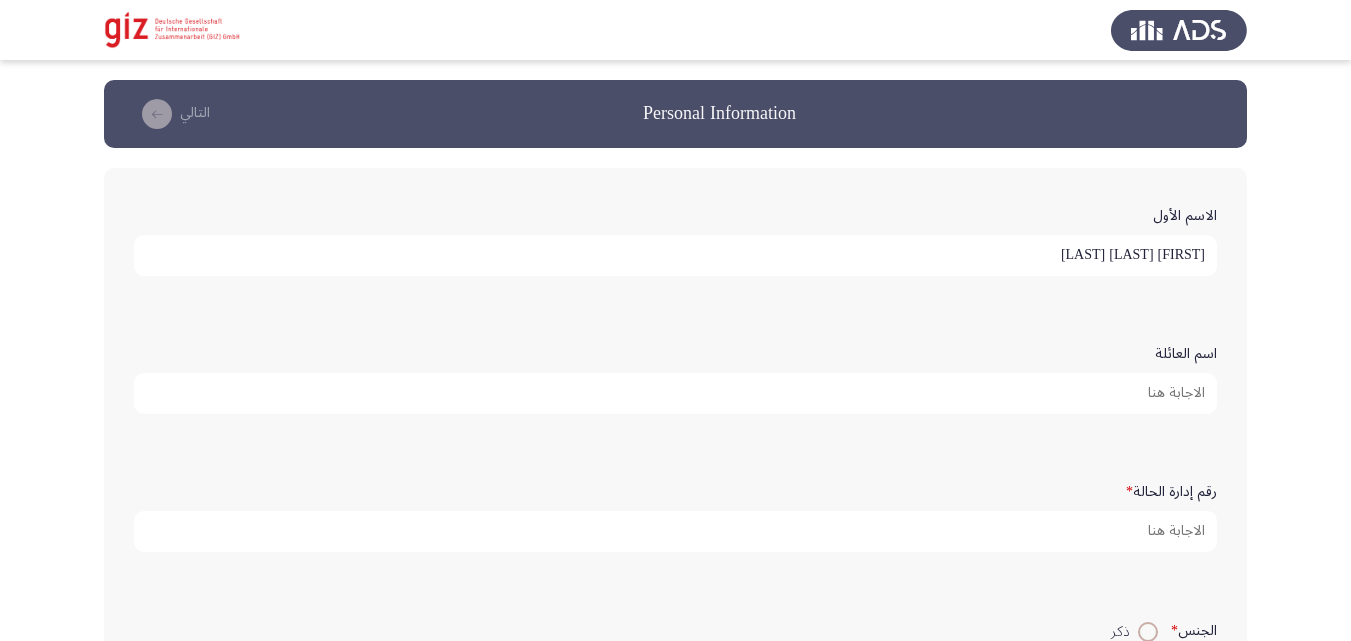 type on "عمرو محمود مرسي" 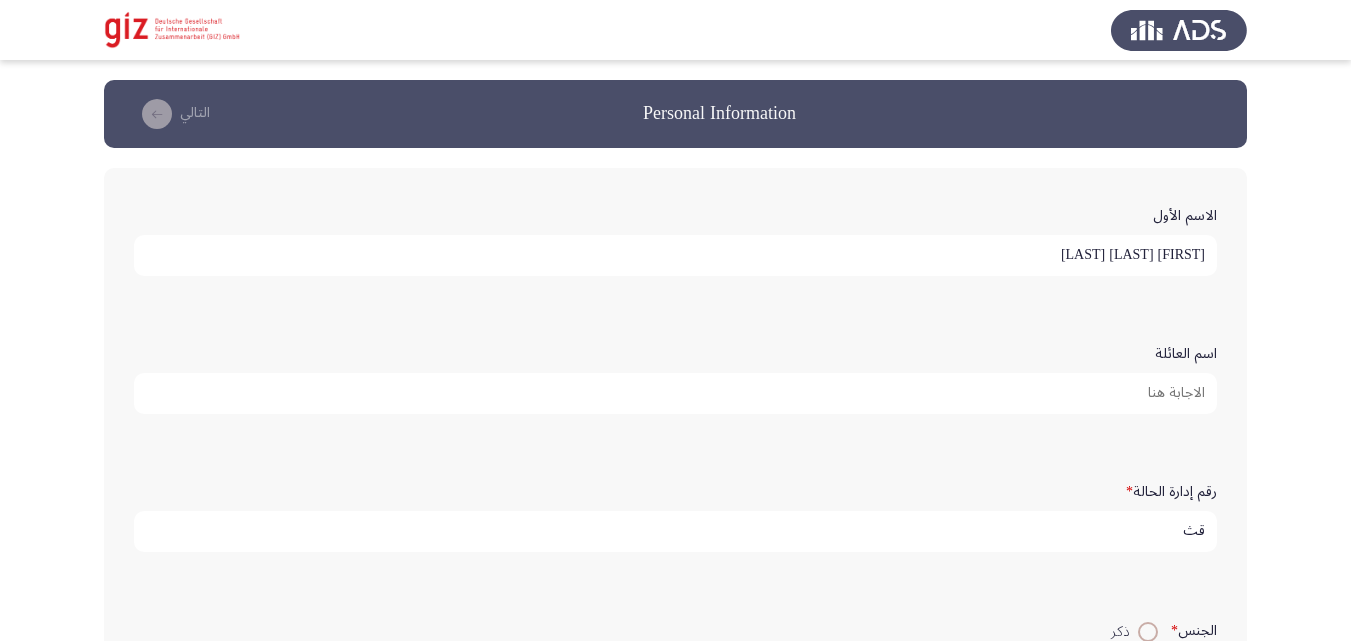 type on "ق" 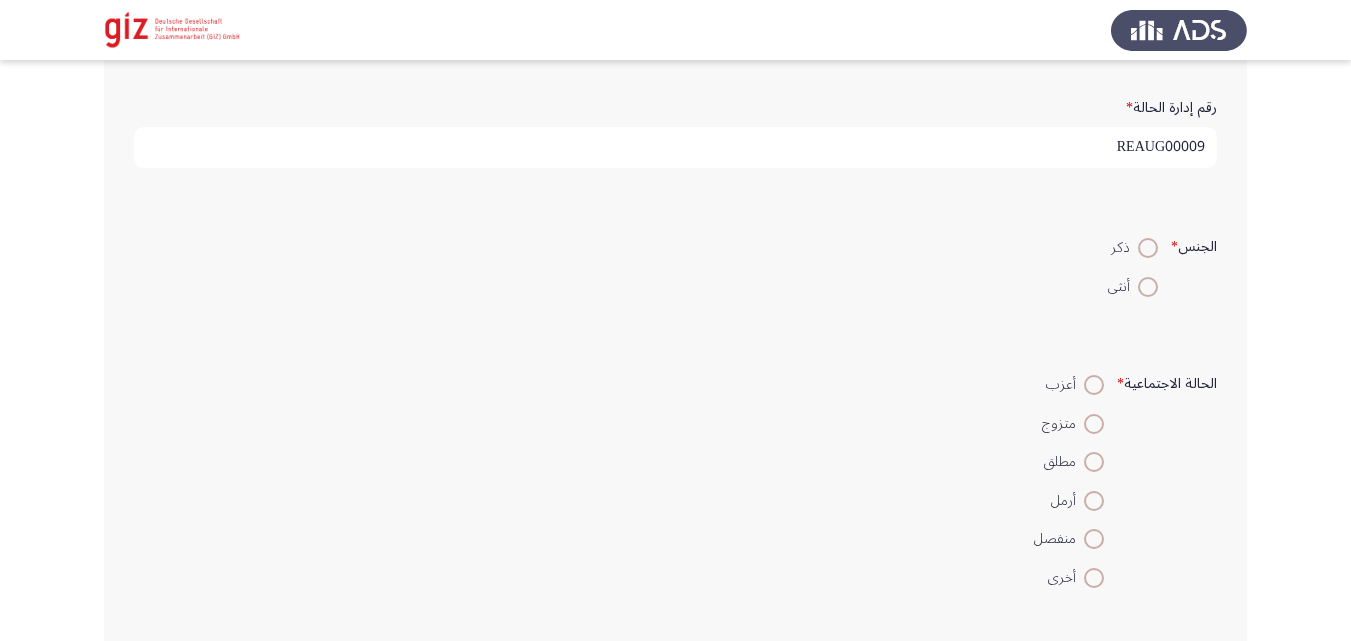 scroll, scrollTop: 409, scrollLeft: 0, axis: vertical 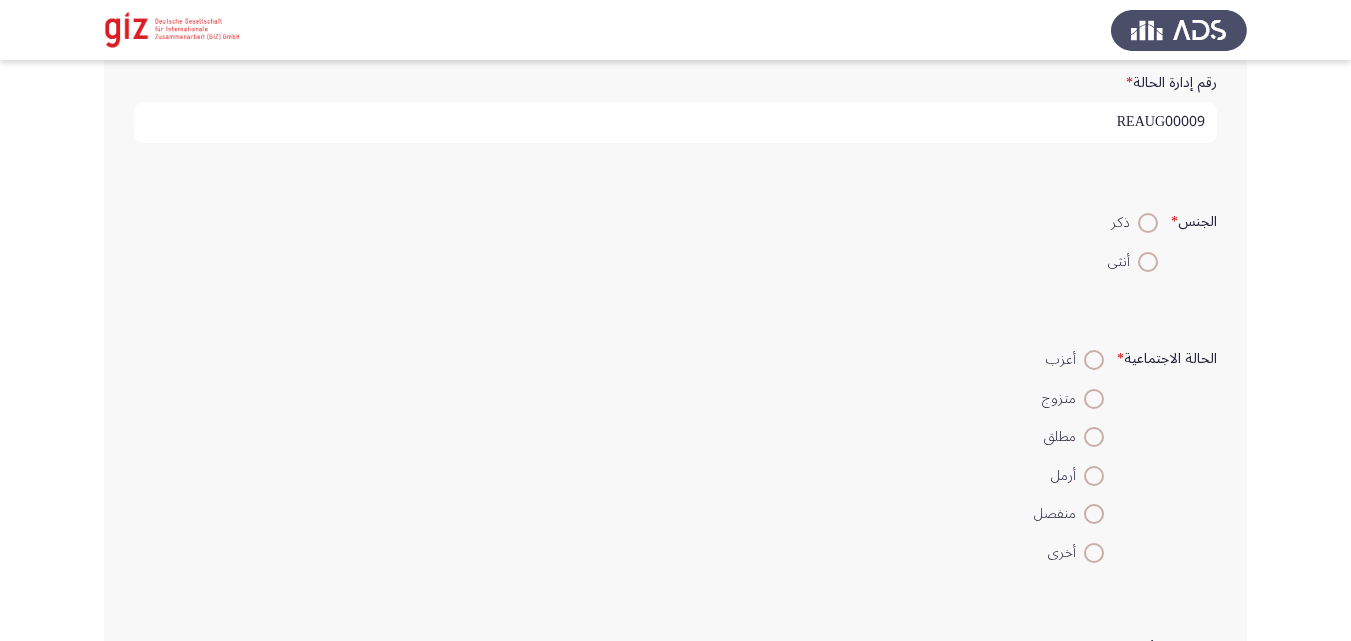 type on "REAUG00009" 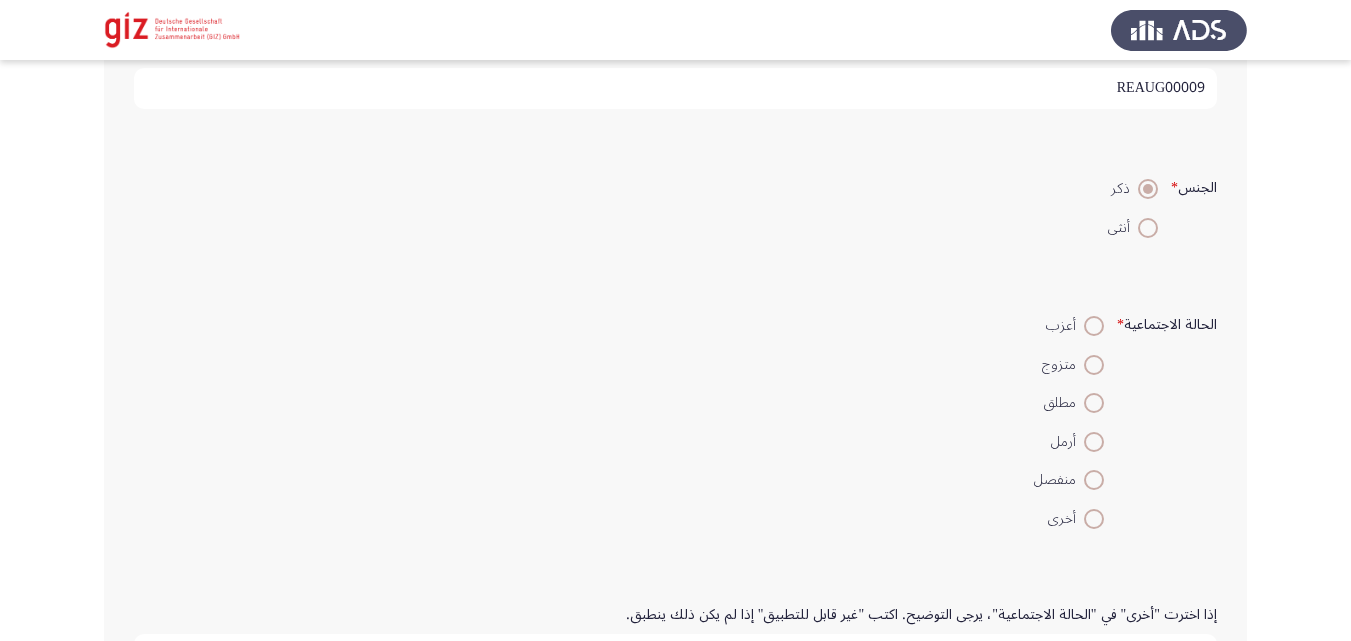 scroll, scrollTop: 523, scrollLeft: 0, axis: vertical 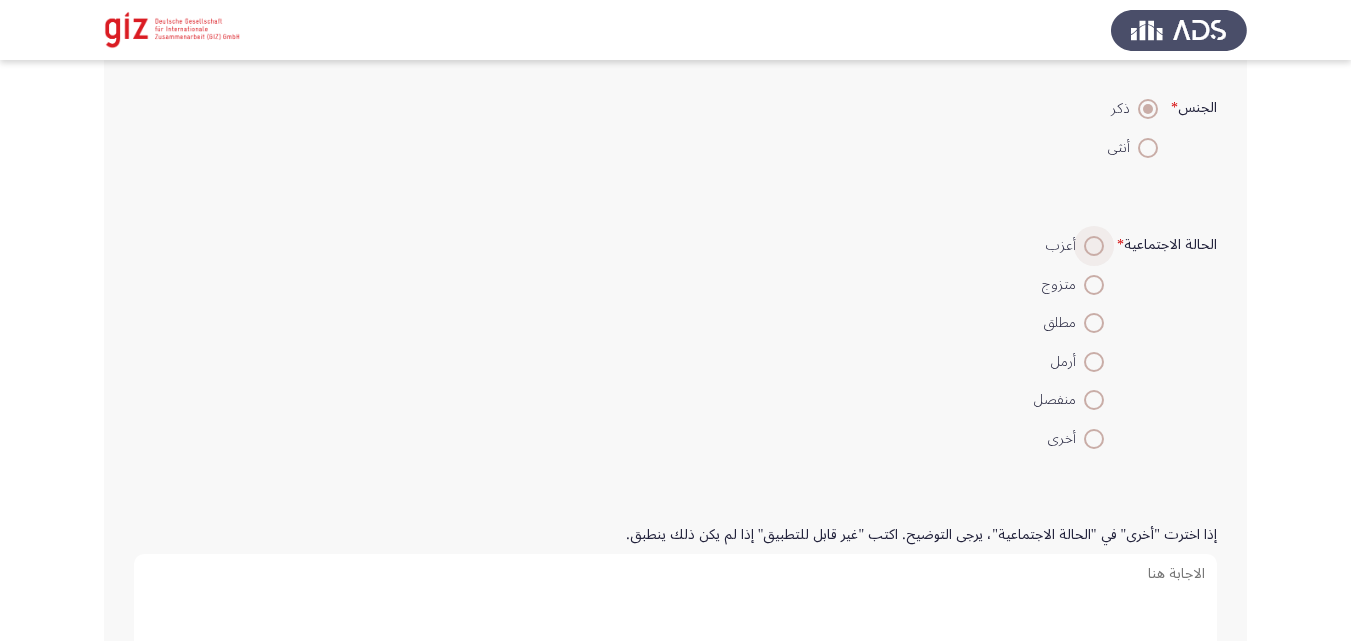 click at bounding box center [1094, 246] 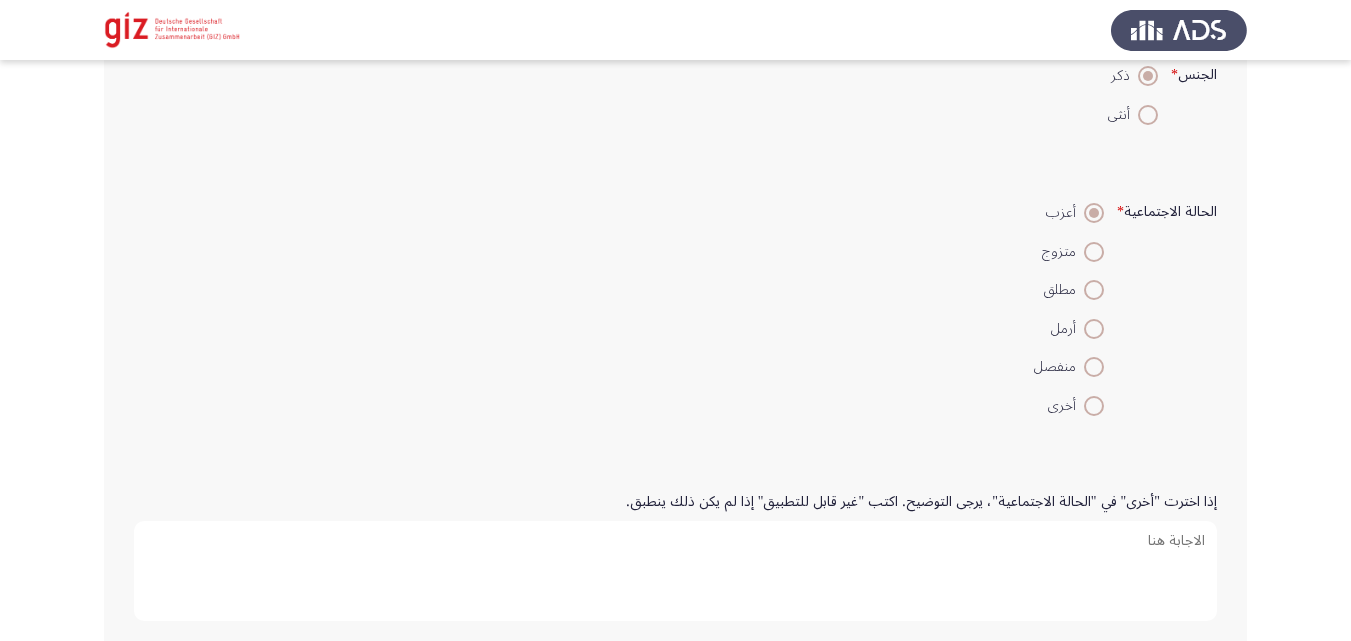 click on "الحالة الاجتماعية   *    أعزب     متزوج     مطلق     أرمل     منفصل     أخرى" 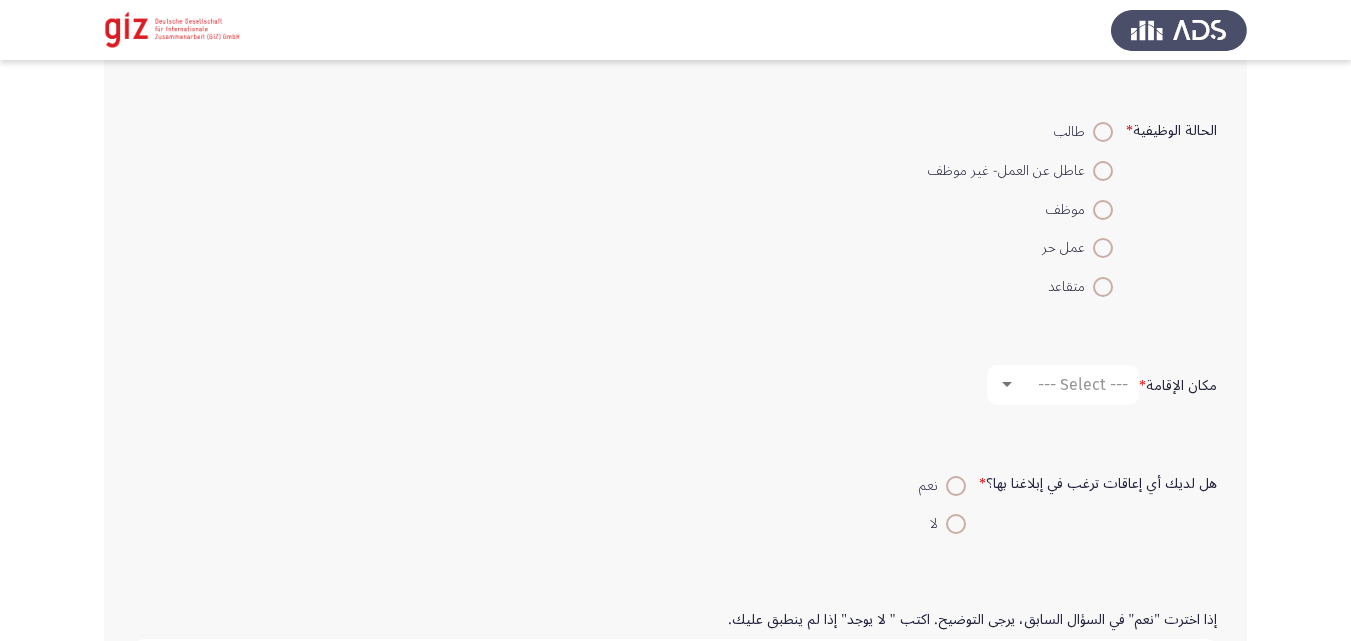 scroll, scrollTop: 1138, scrollLeft: 0, axis: vertical 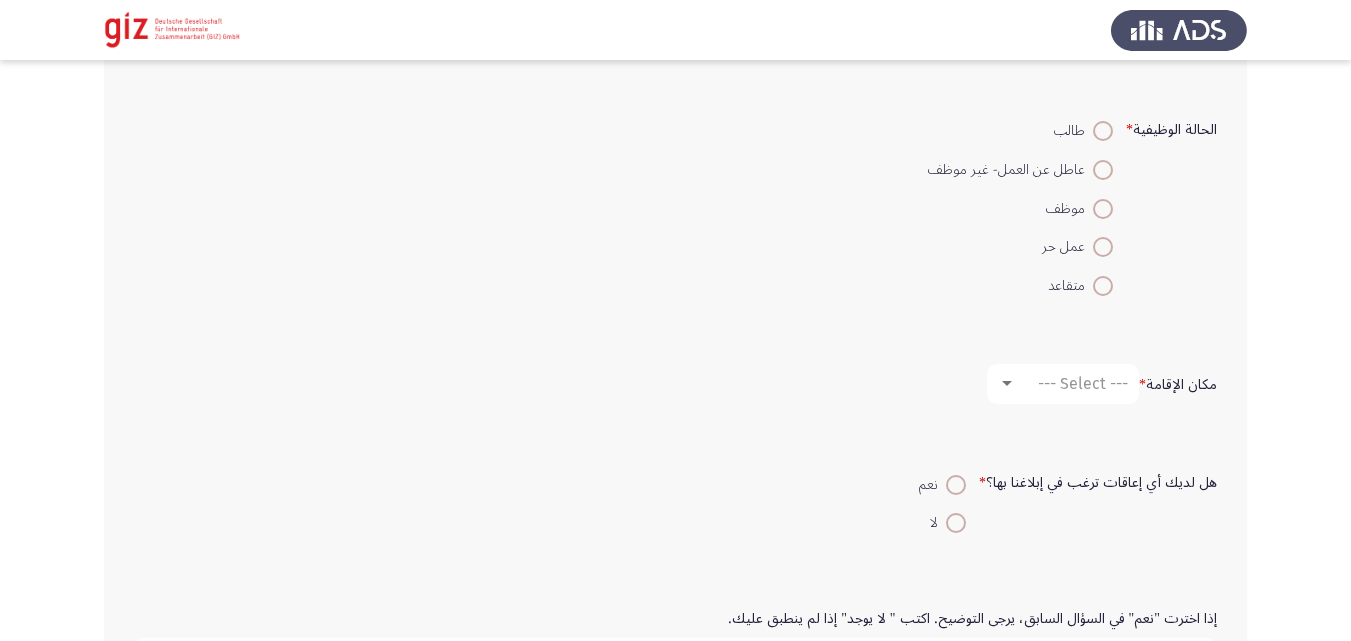 click at bounding box center [1103, 170] 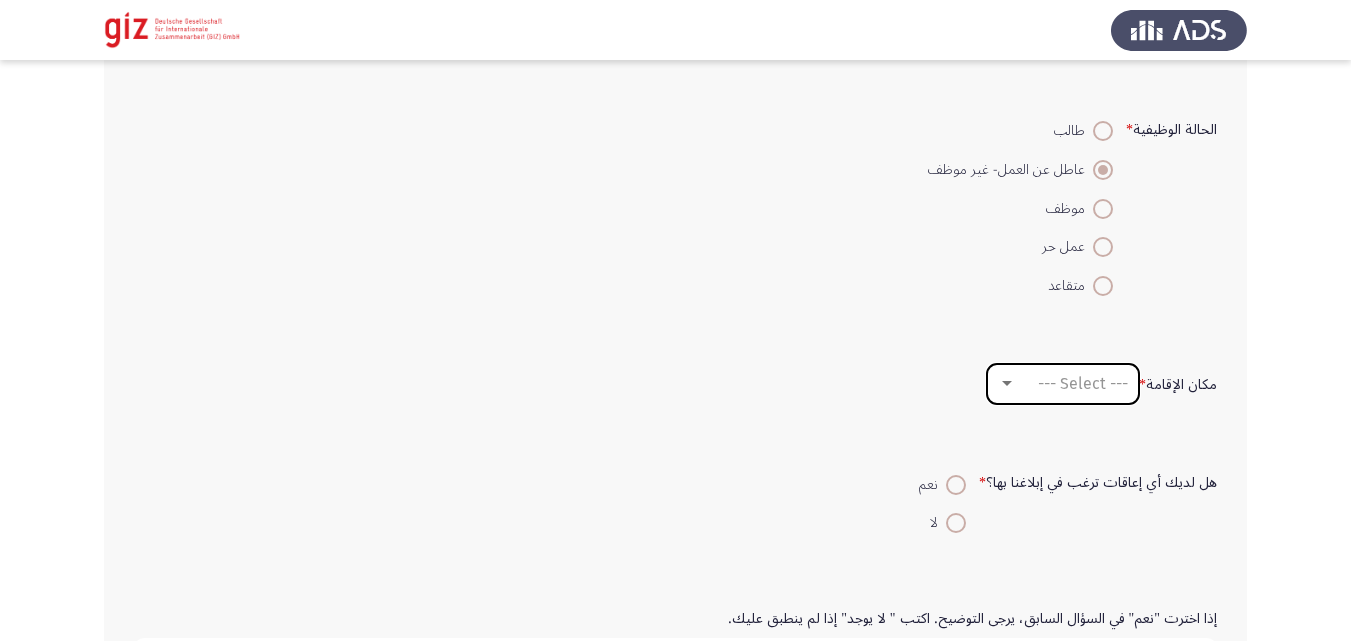 click on "--- Select ---" at bounding box center (1083, 383) 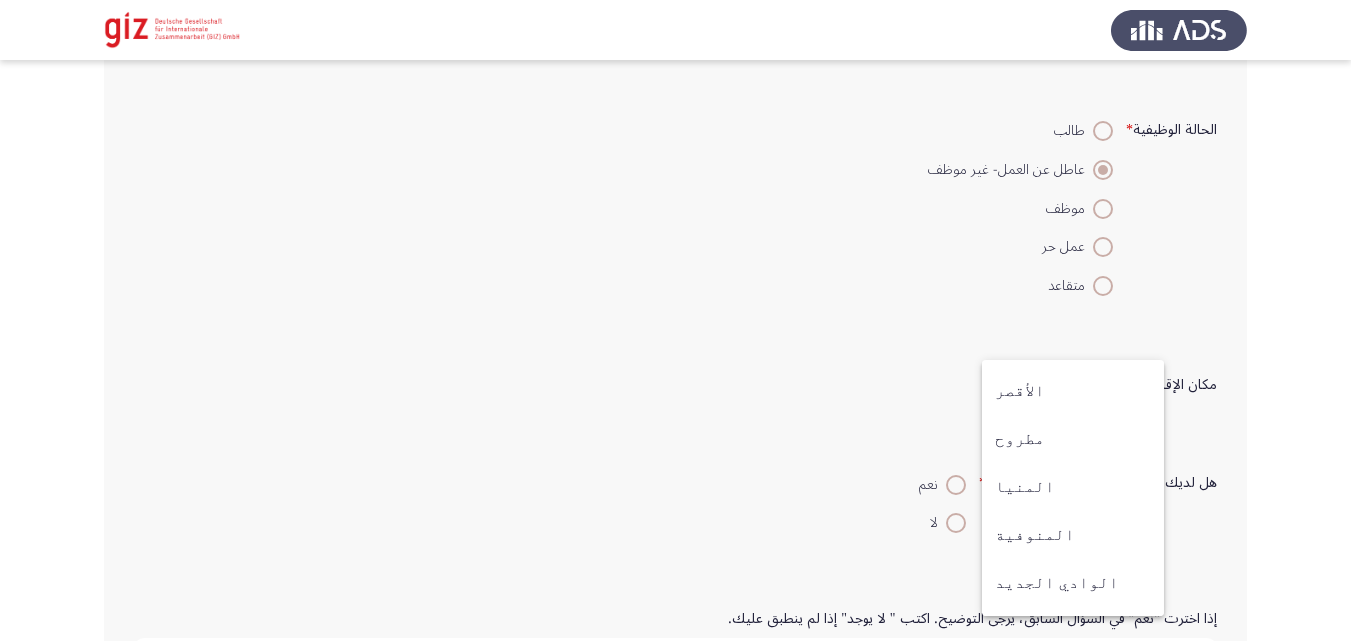 scroll, scrollTop: 615, scrollLeft: 0, axis: vertical 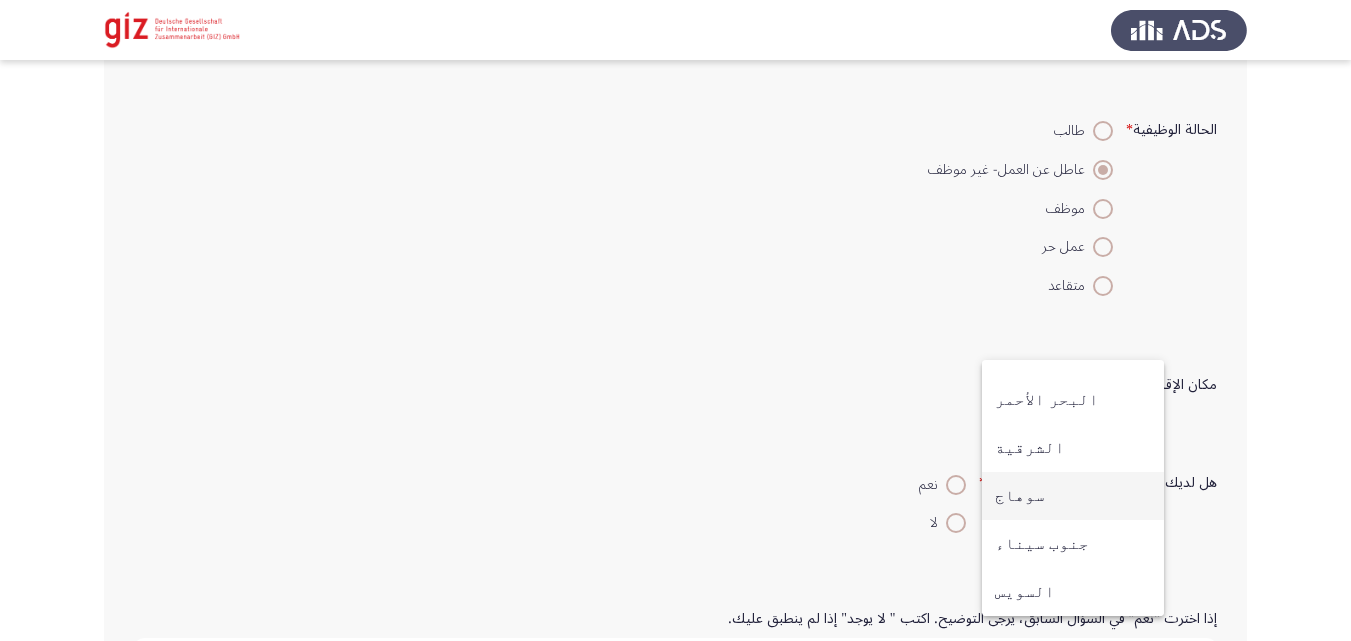 click on "سوهاج" at bounding box center [1073, 496] 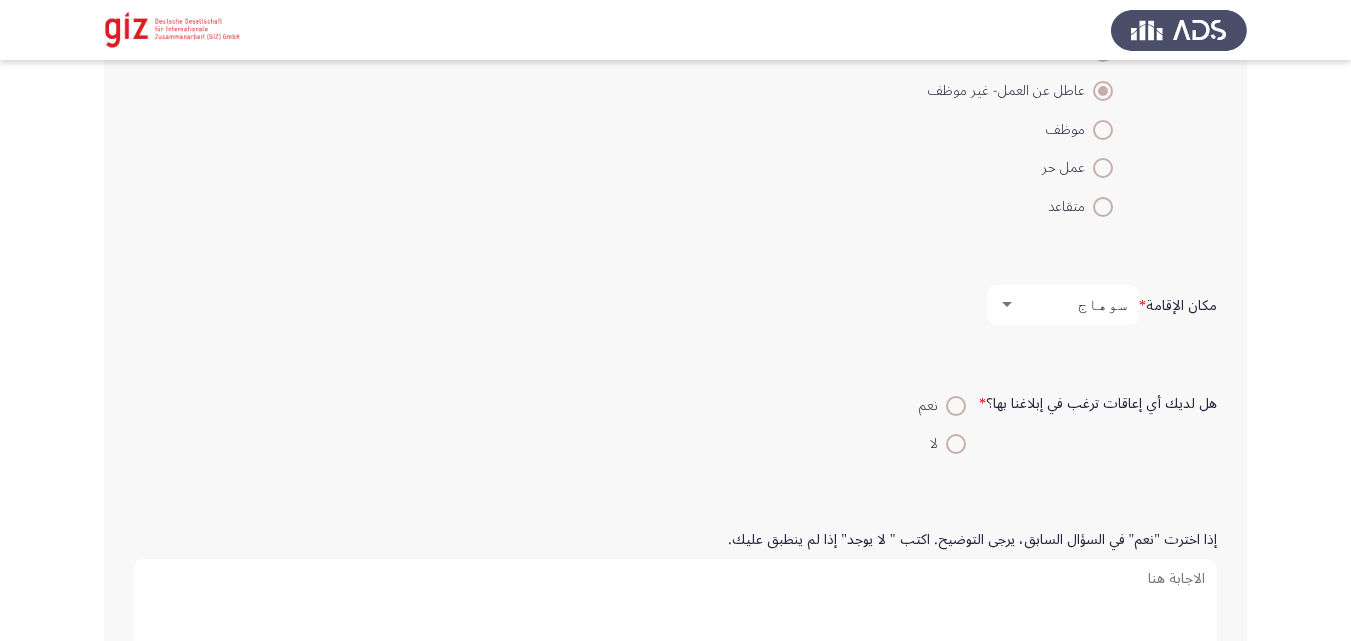 scroll, scrollTop: 1228, scrollLeft: 0, axis: vertical 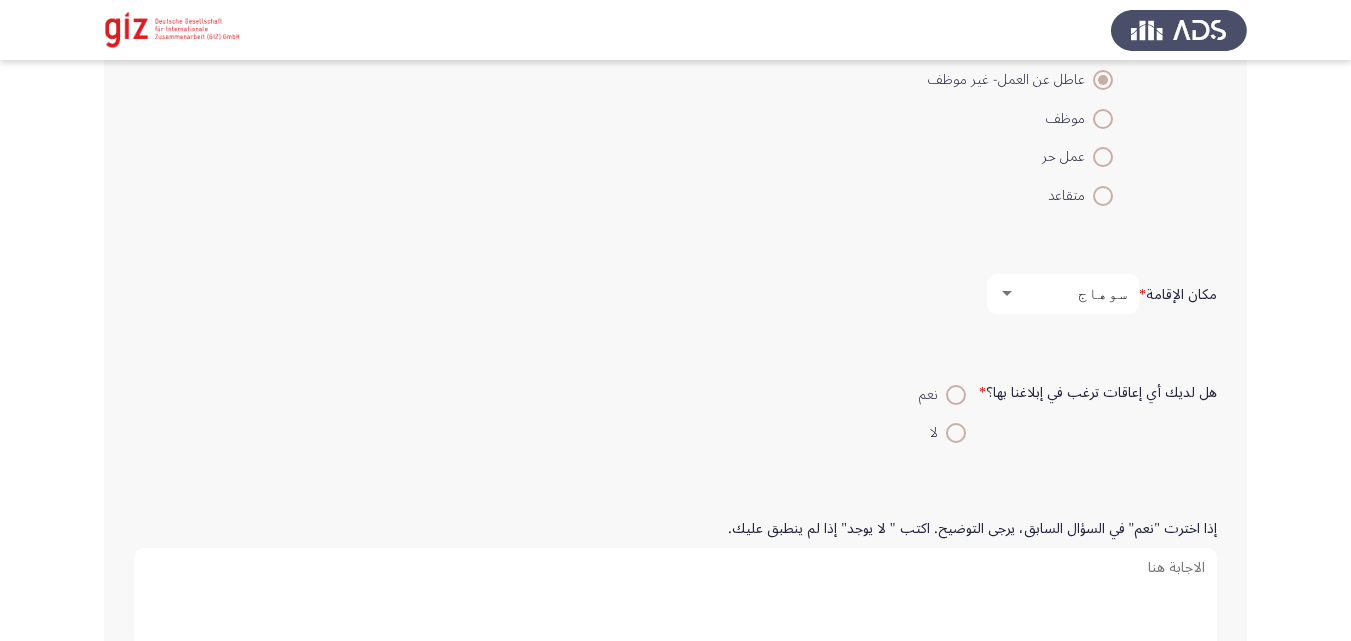 click at bounding box center (956, 433) 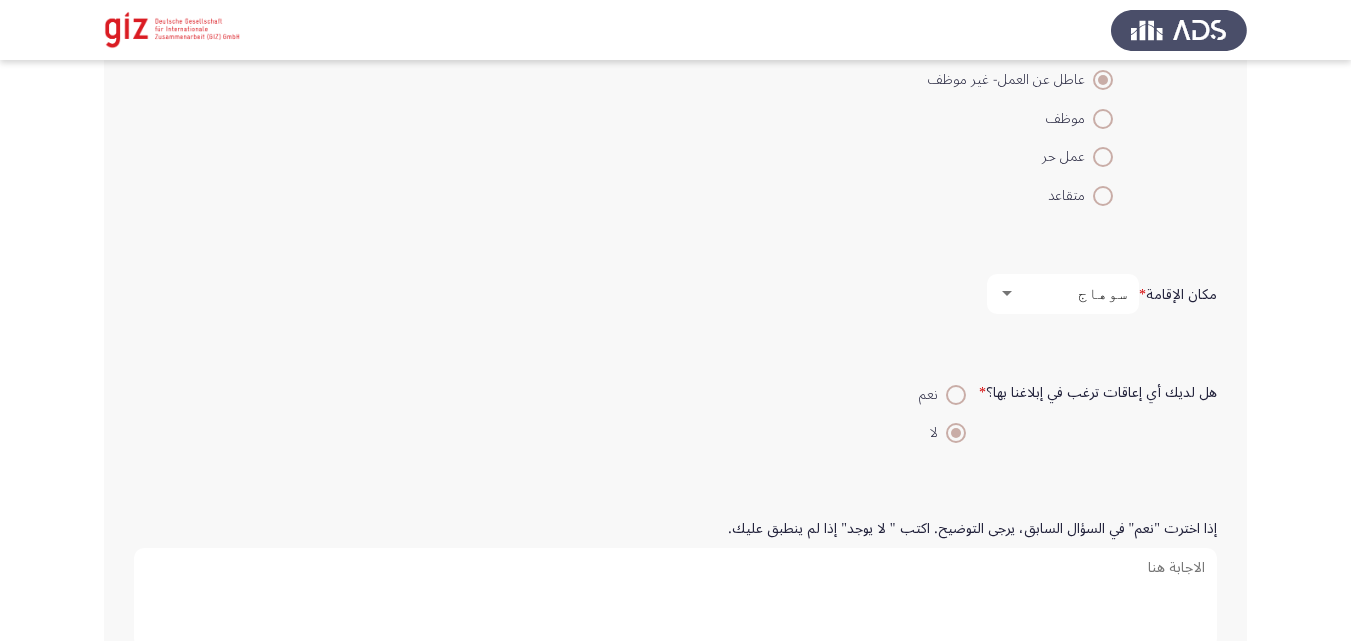 click on "نعم" at bounding box center (942, 395) 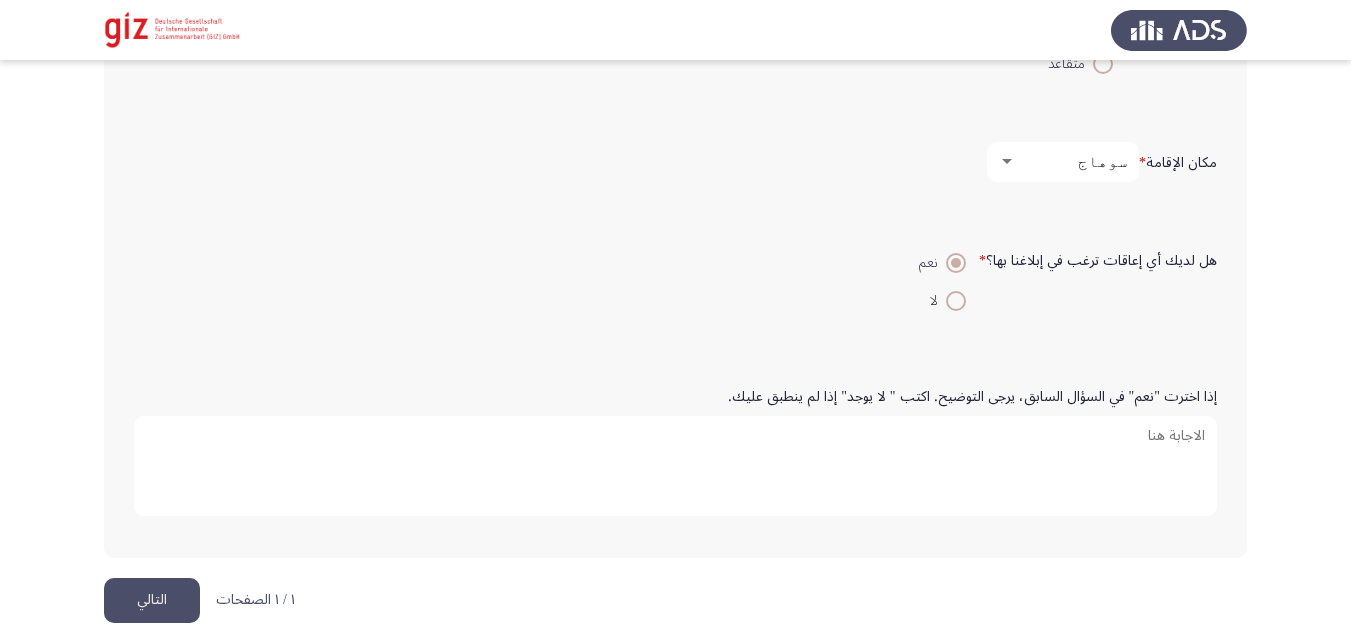 scroll, scrollTop: 1377, scrollLeft: 0, axis: vertical 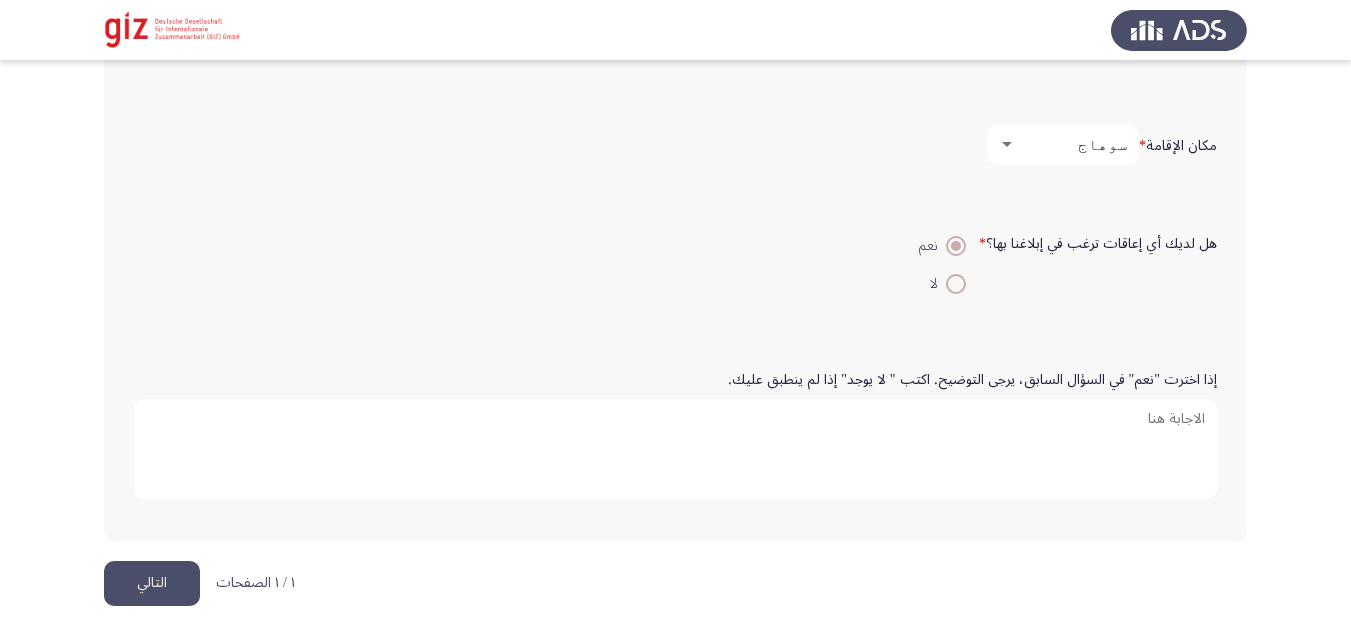 click on "إذا اخترت "نعم" في السؤال السابق، يرجى التوضيح. اكتب " لا يوجد" إذا لم ينطبق عليك." at bounding box center [675, 449] 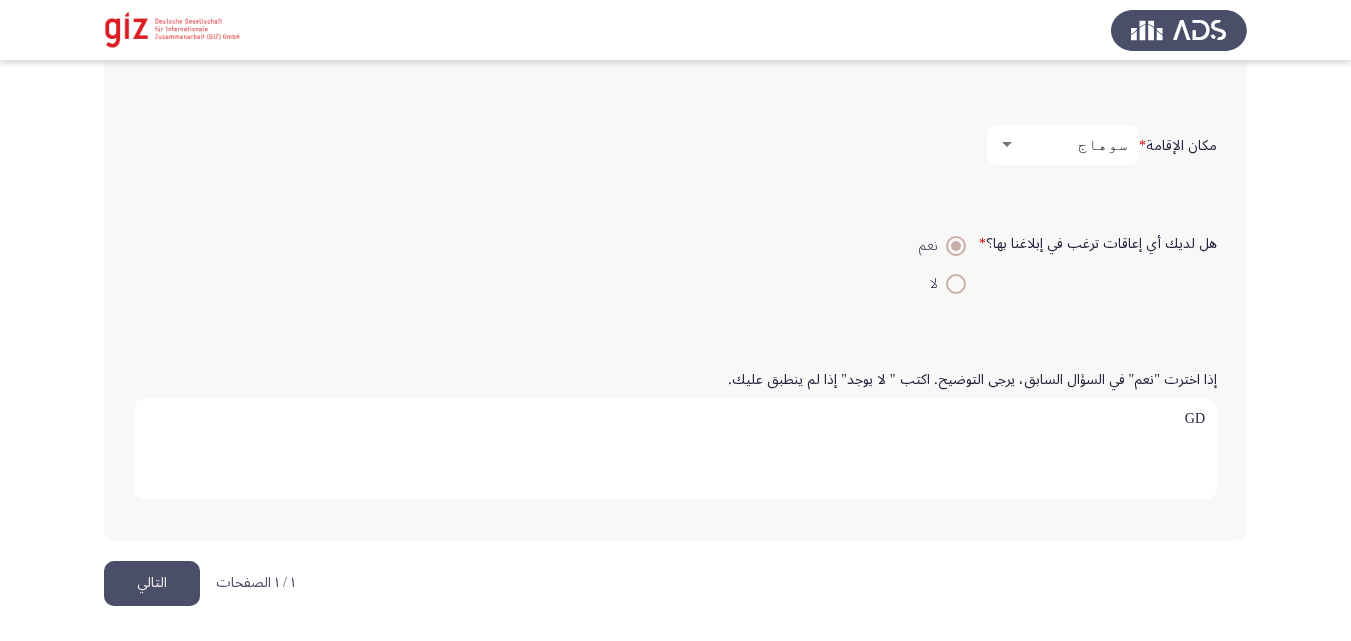 type on "G" 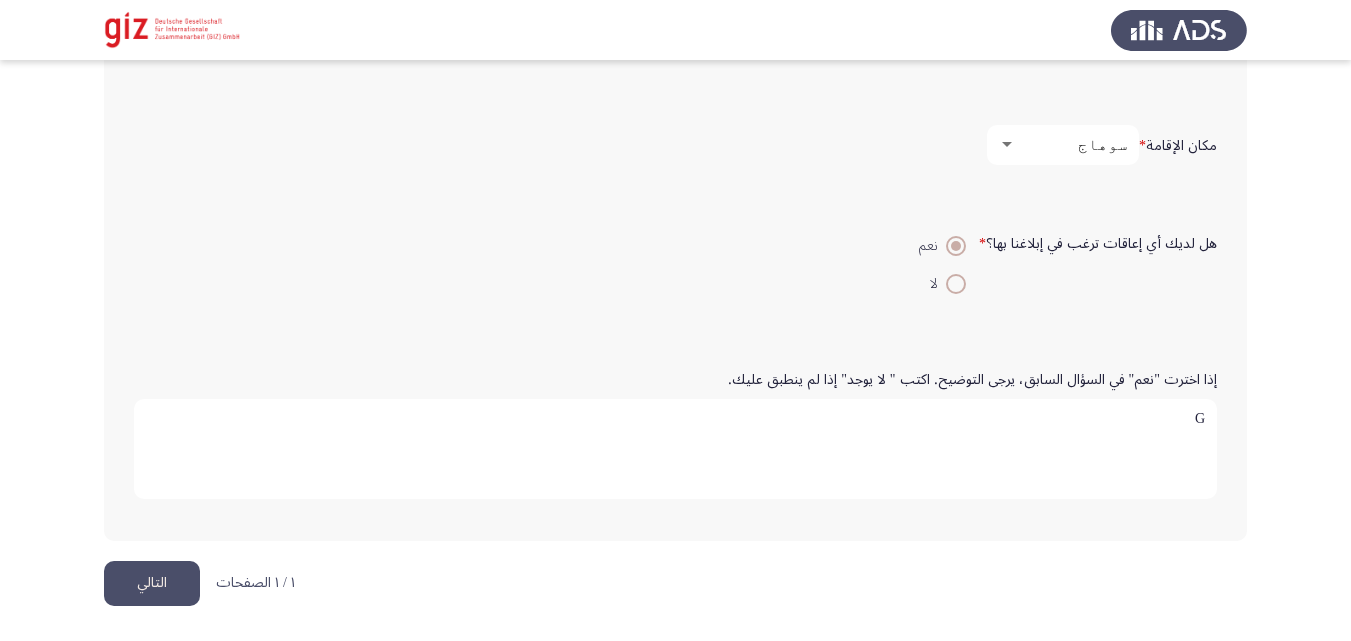 type 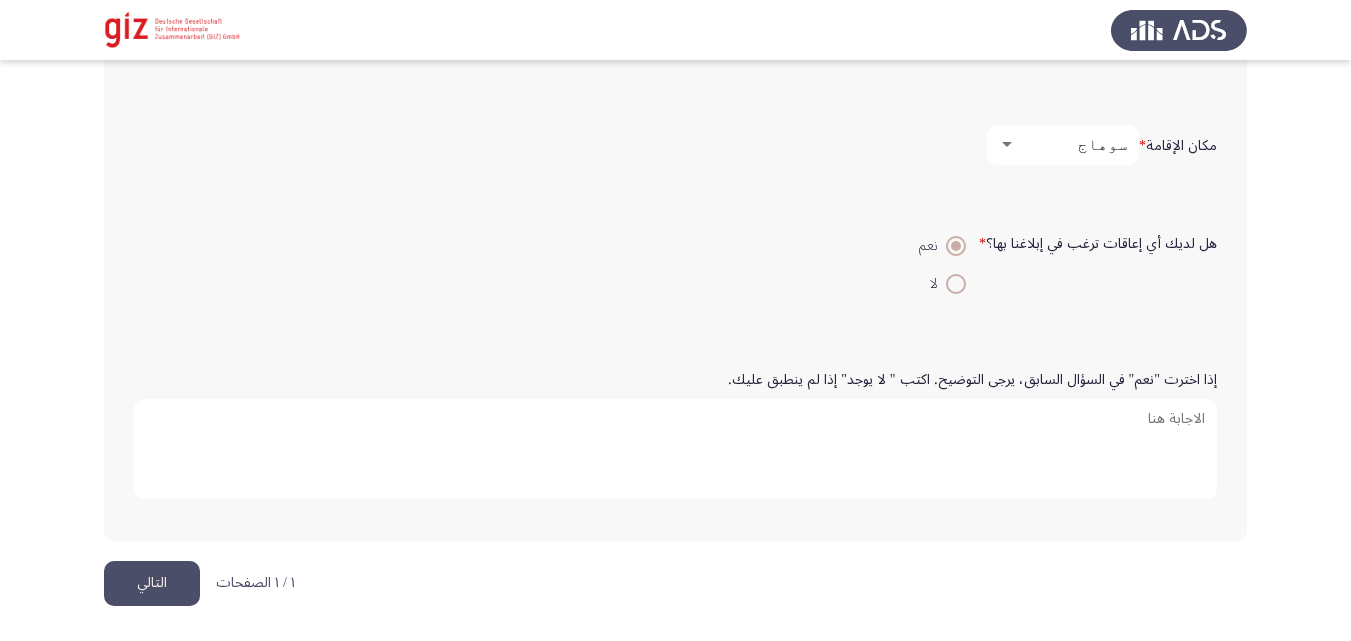 click on "لا" at bounding box center [942, 283] 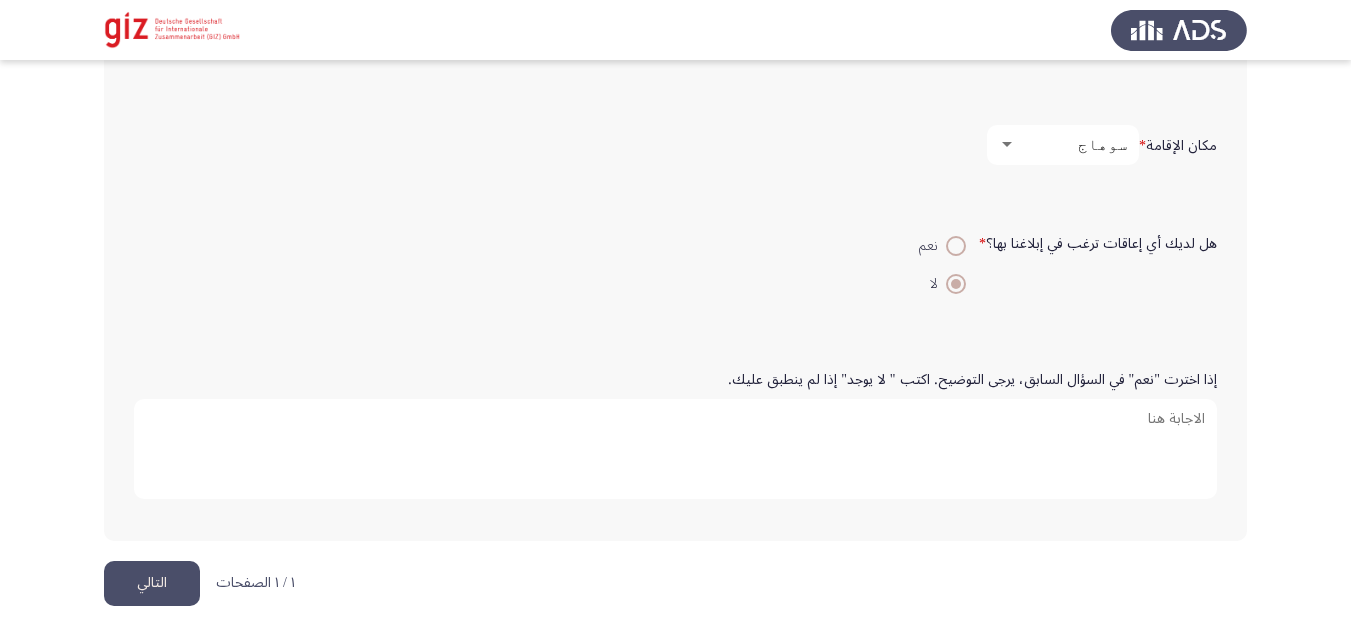 click on "التالي" 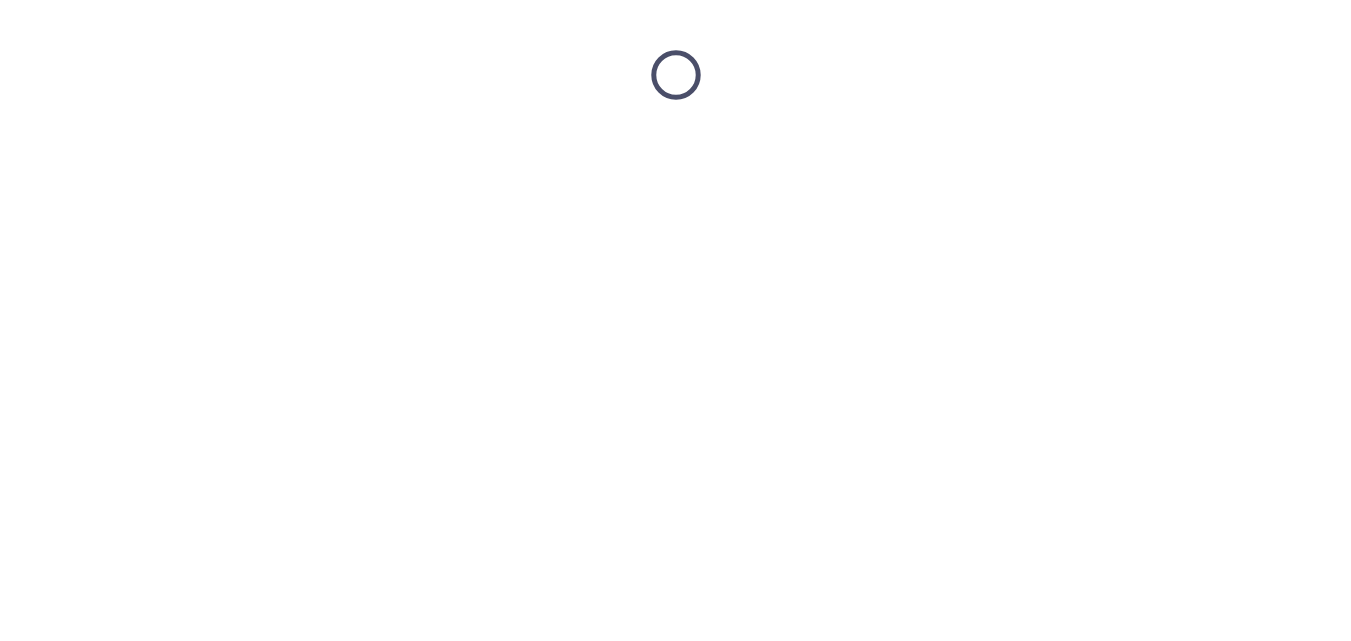 scroll, scrollTop: 0, scrollLeft: 0, axis: both 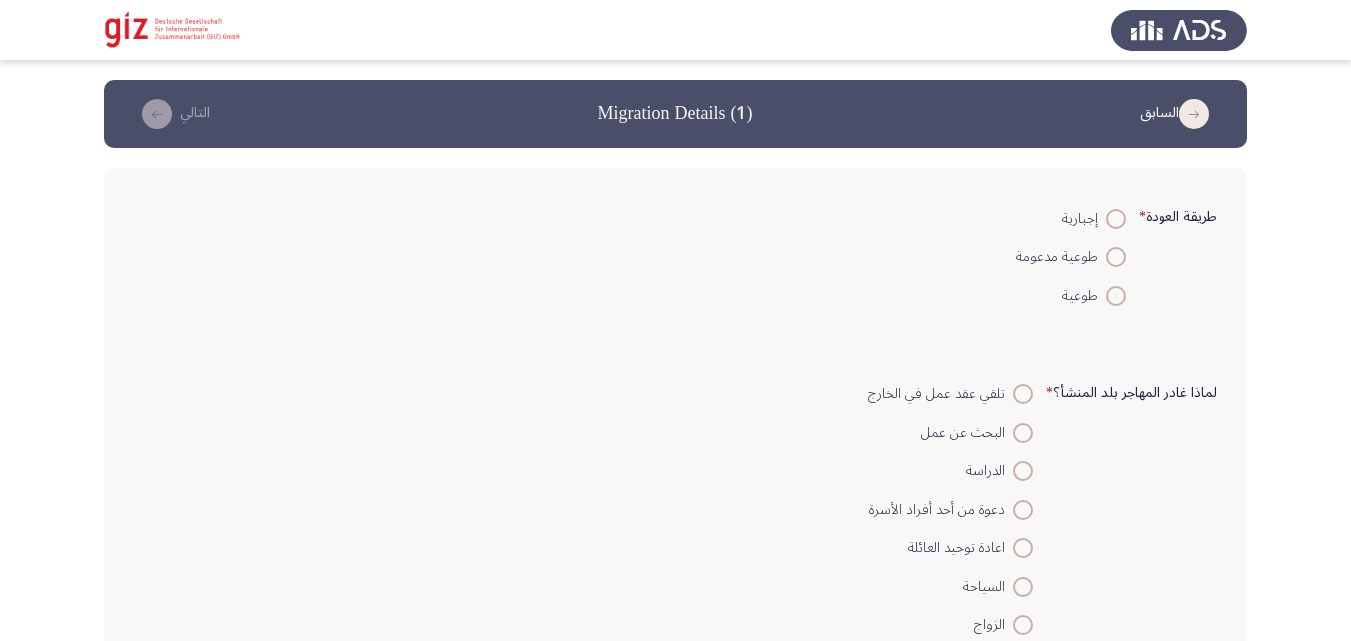 click on "لماذا غادر المهاجر بلد المنشأ؟   *    تلقي عقد عمل في الخارج     البحث عن عمل     الدراسة     دعوة من أحد أفراد الأسرة     اعادة توحيد العائلة     السياحة     الزواج     اللجوء" 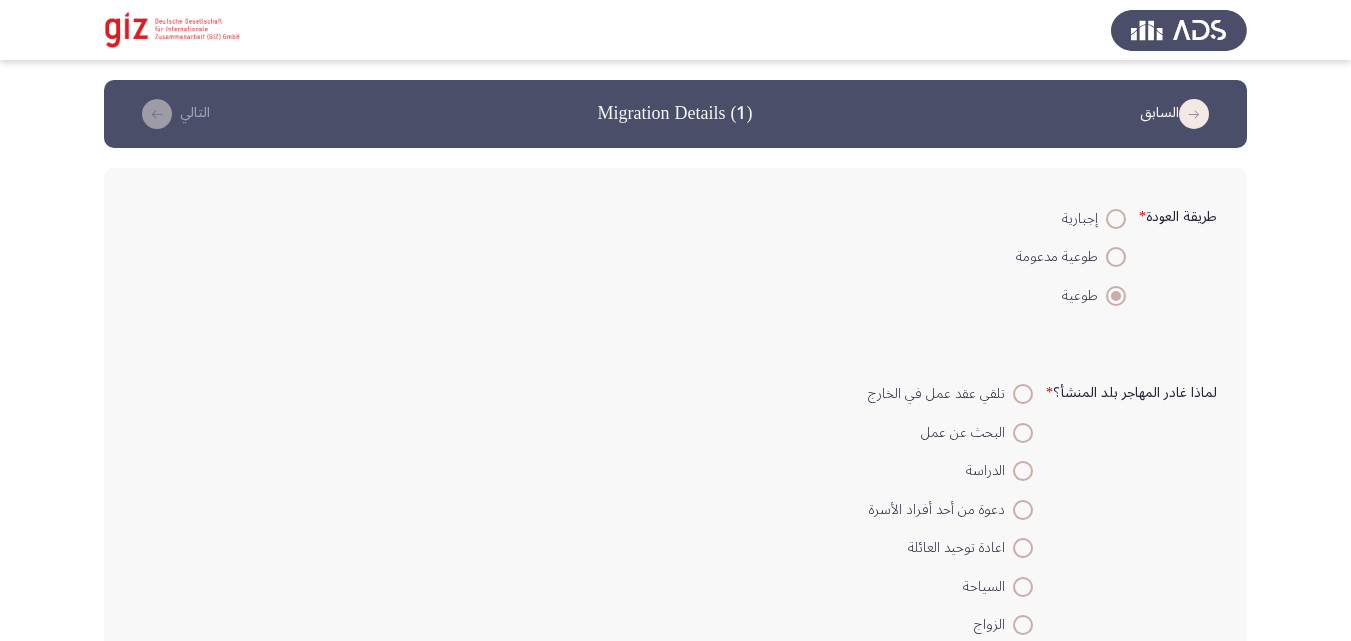 drag, startPoint x: 932, startPoint y: 244, endPoint x: 1108, endPoint y: 207, distance: 179.84715 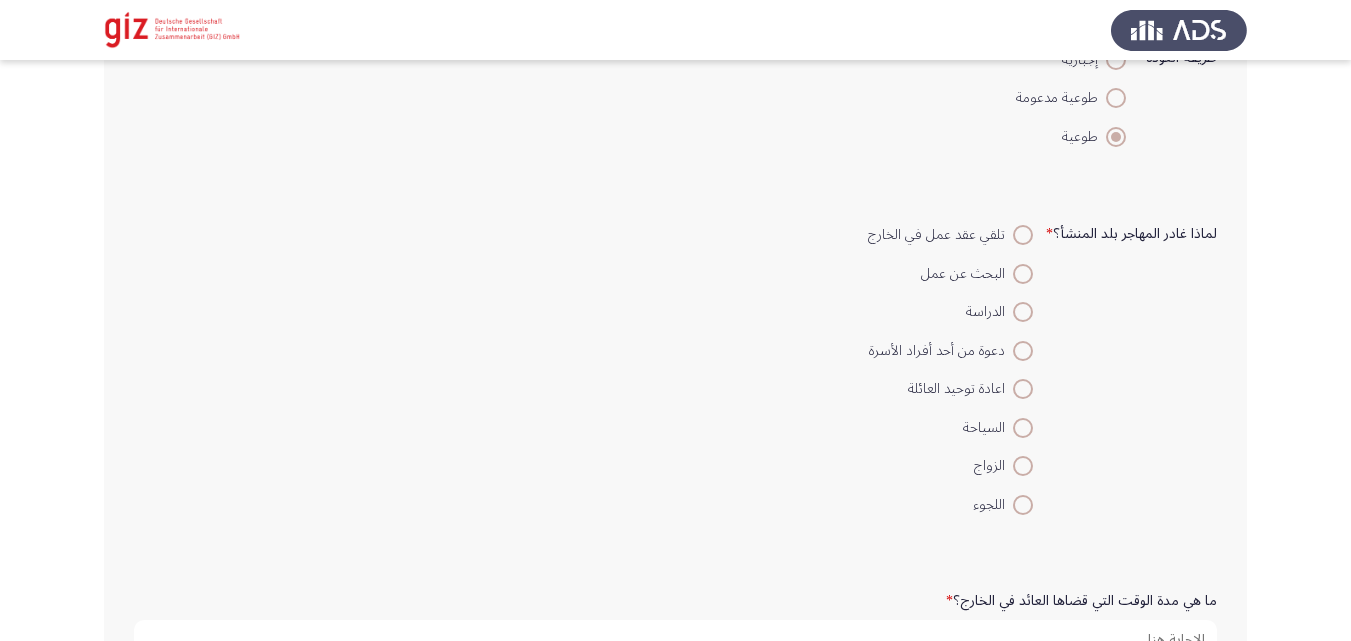 scroll, scrollTop: 160, scrollLeft: 0, axis: vertical 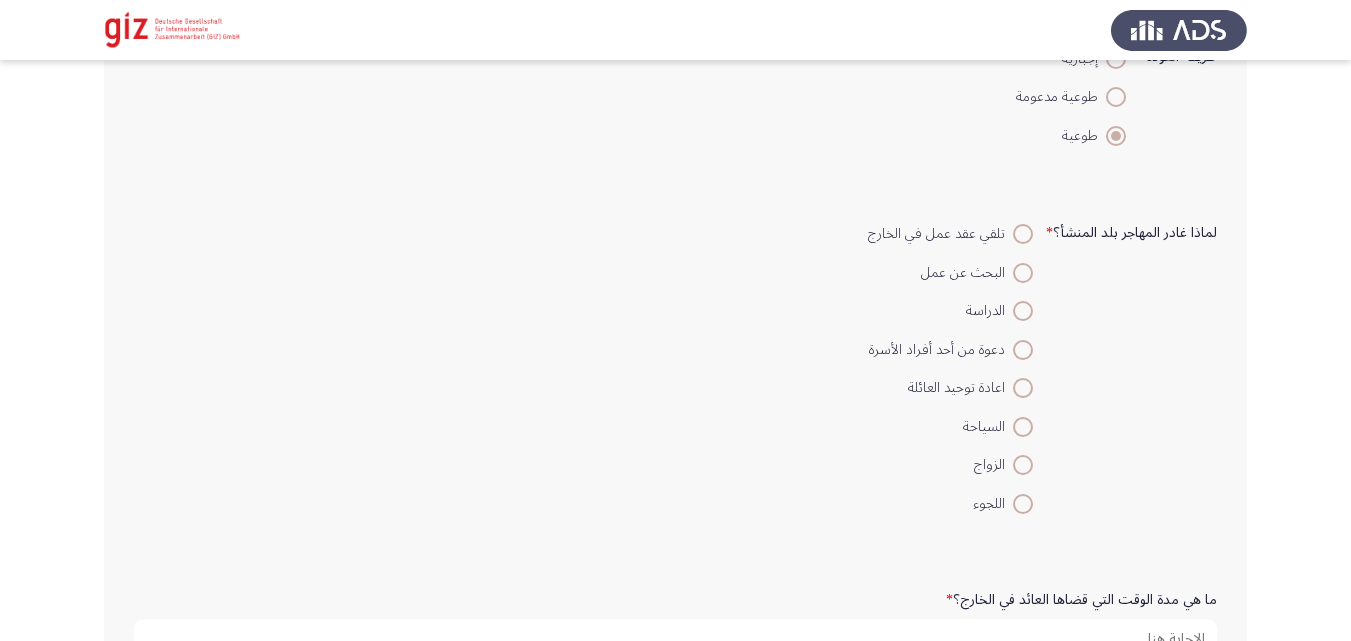 click on "البحث عن عمل" at bounding box center (967, 273) 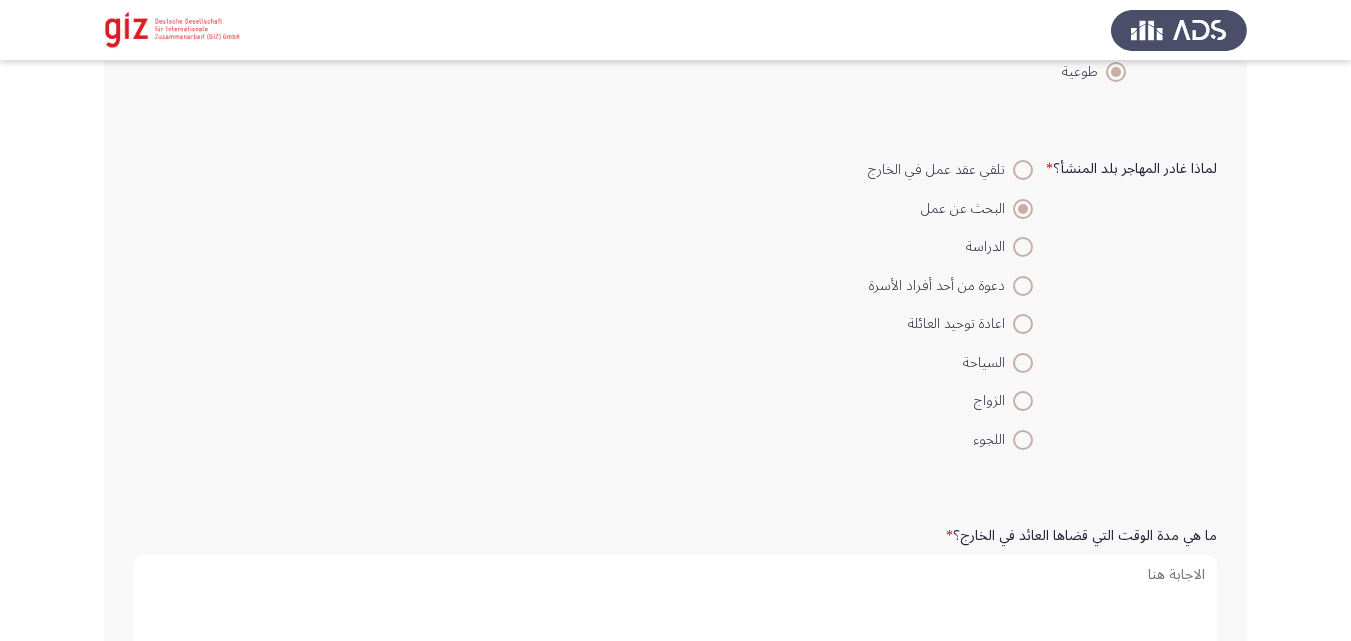 scroll, scrollTop: 415, scrollLeft: 0, axis: vertical 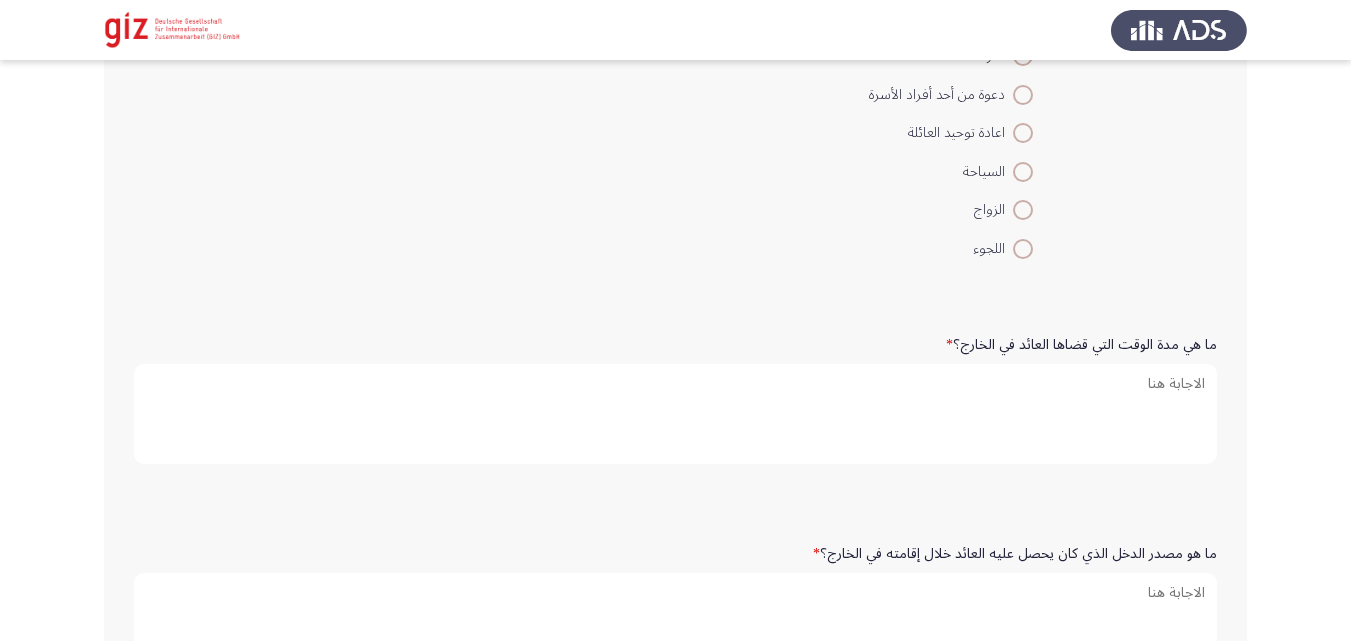 click on "ما هي مدة الوقت التي قضاها العائد في الخارج؟   *" 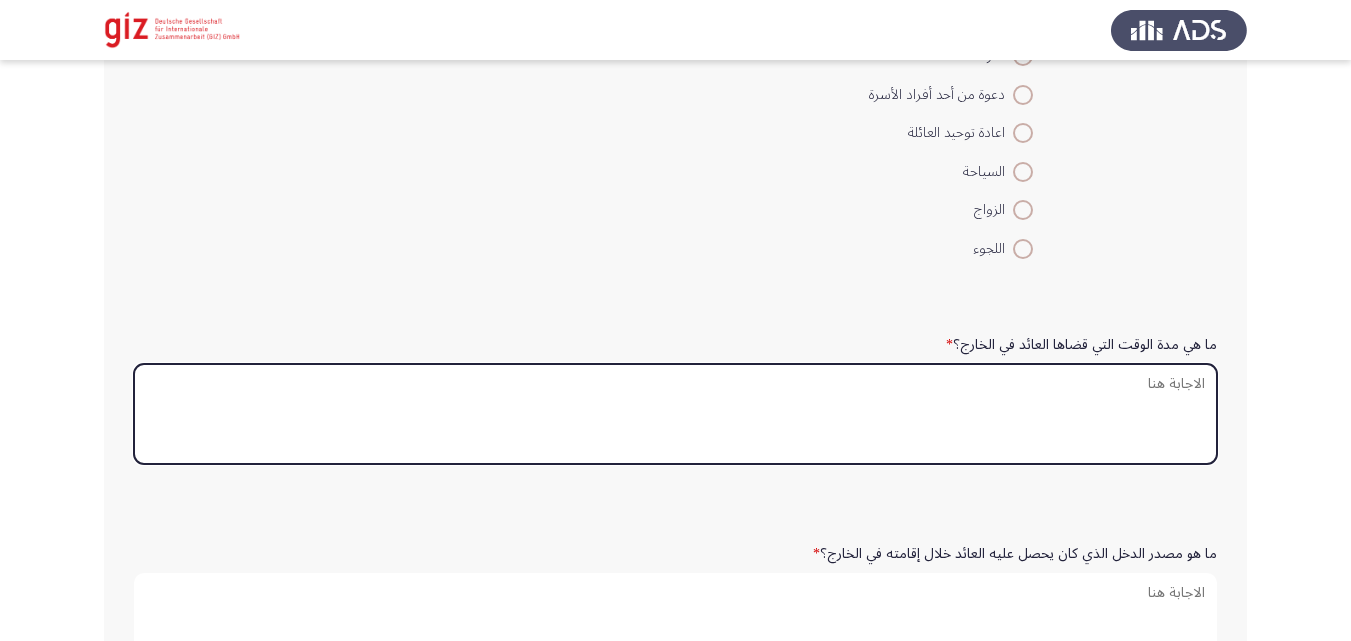 click on "ما هي مدة الوقت التي قضاها العائد في الخارج؟   *" at bounding box center [675, 414] 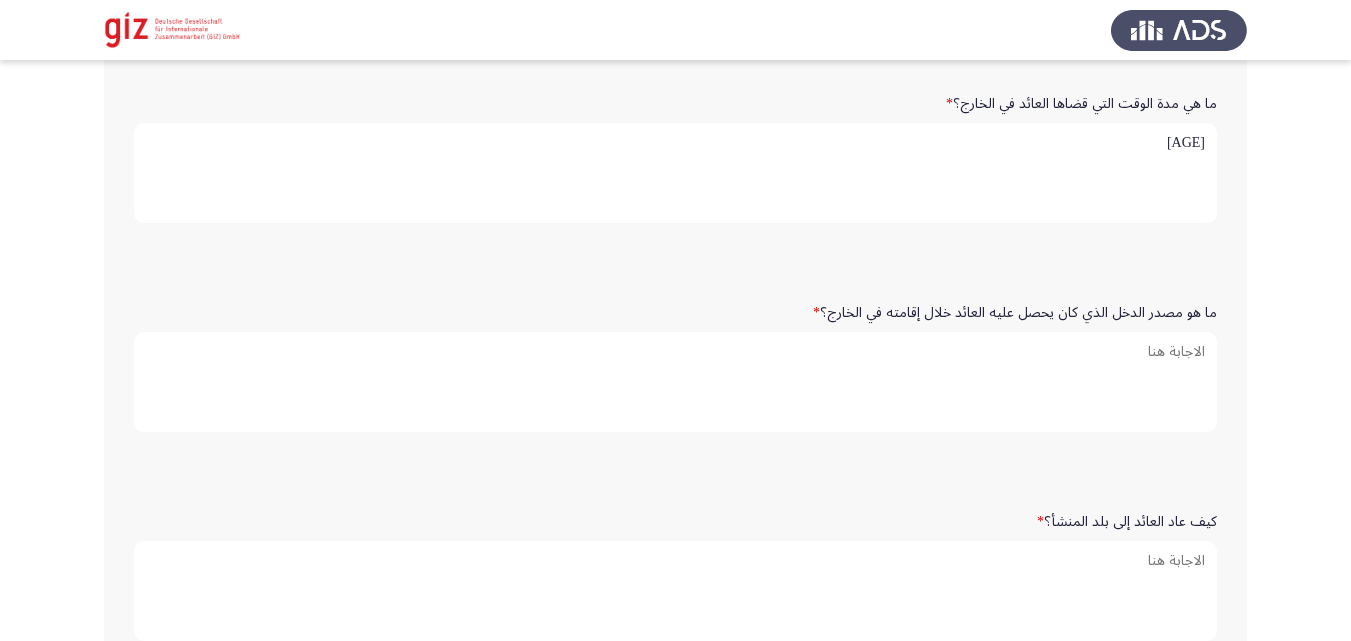 scroll, scrollTop: 663, scrollLeft: 0, axis: vertical 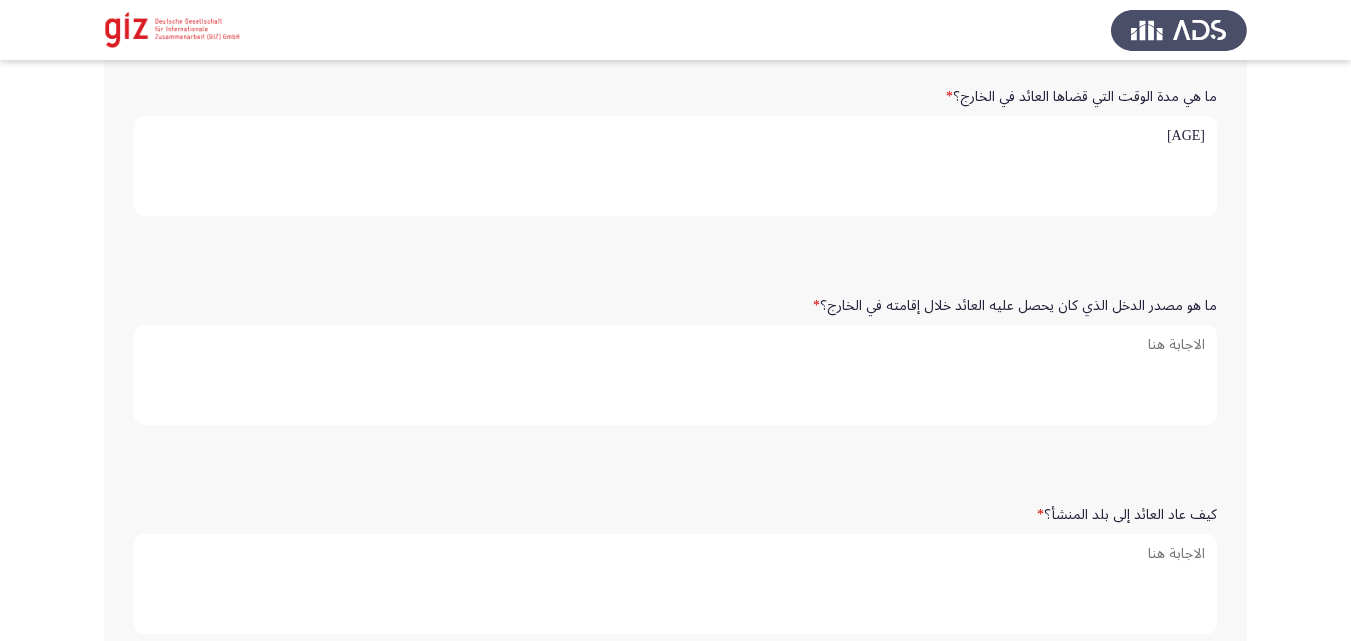 type on "4 سنين" 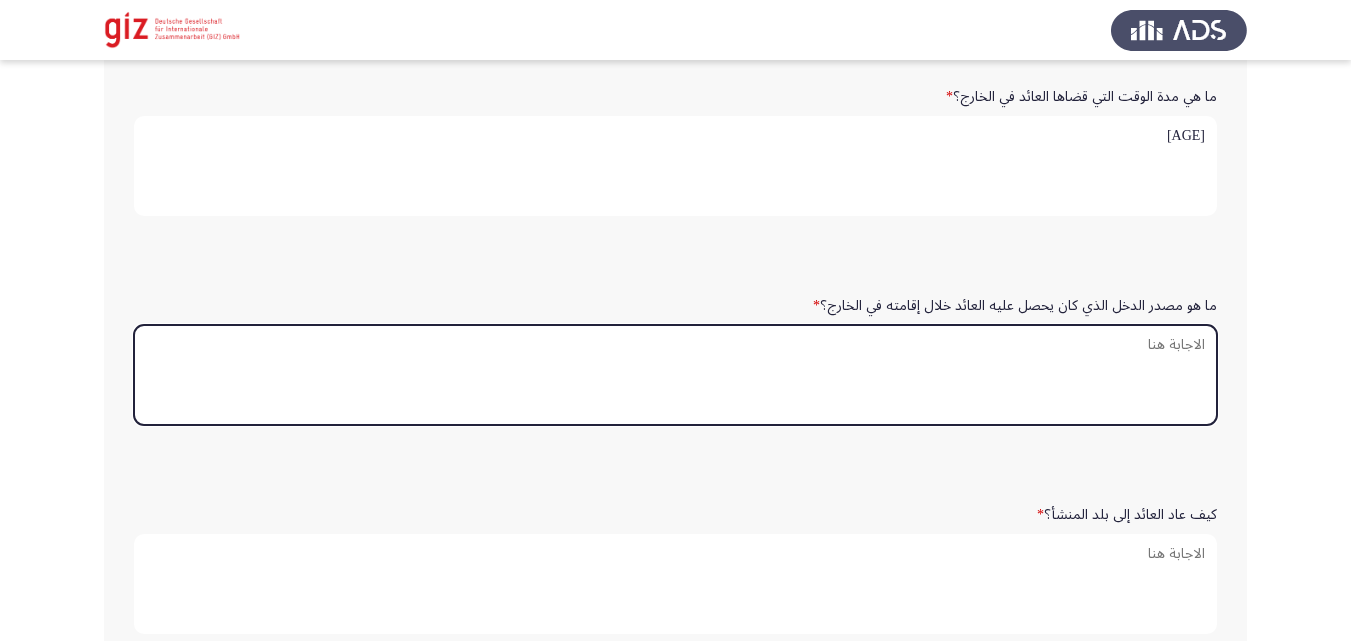 click on "ما هو مصدر الدخل الذي كان يحصل عليه العائد خلال إقامته في الخارج؟   *" at bounding box center (675, 375) 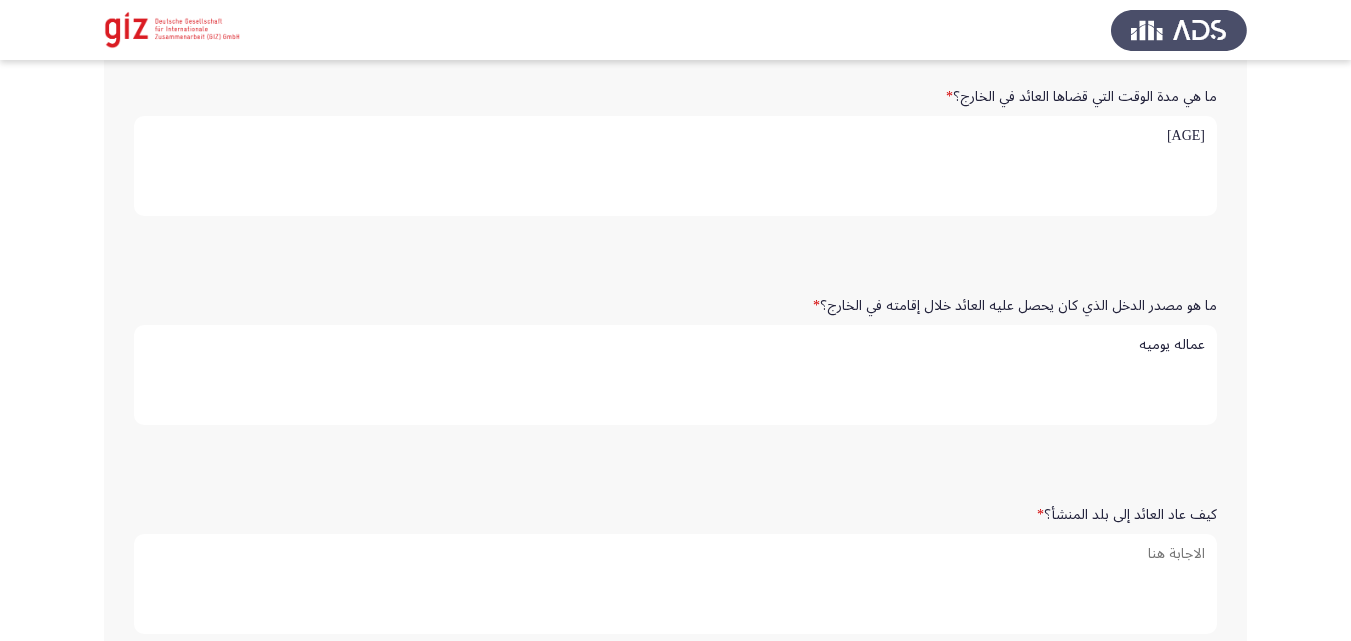 type on "عماله يوميه" 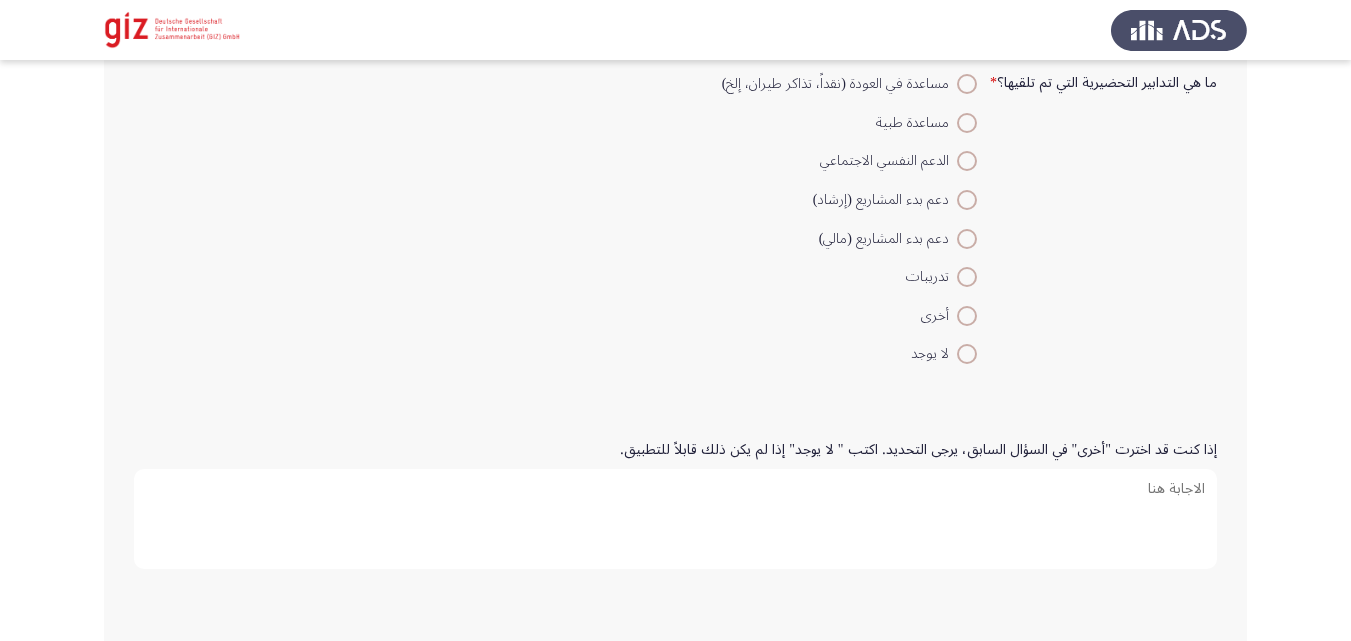 scroll, scrollTop: 1353, scrollLeft: 0, axis: vertical 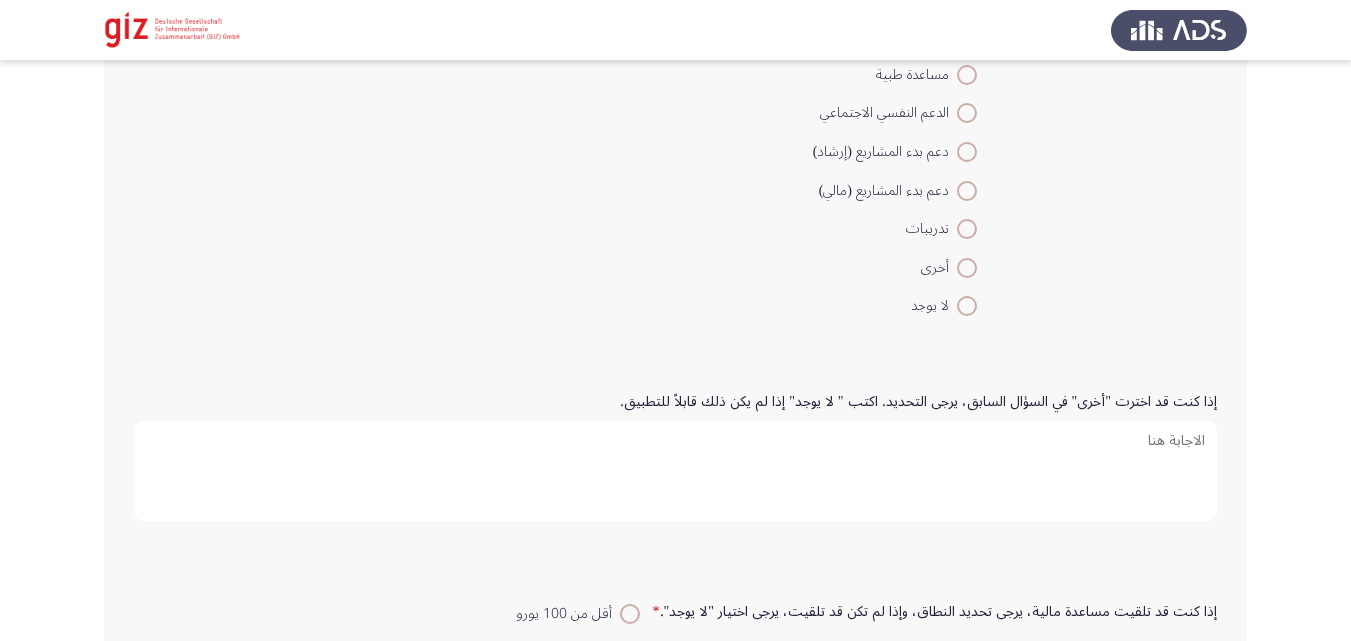 type on "طوعي بسبب الأحتياج الي الدخول الي مستشفي" 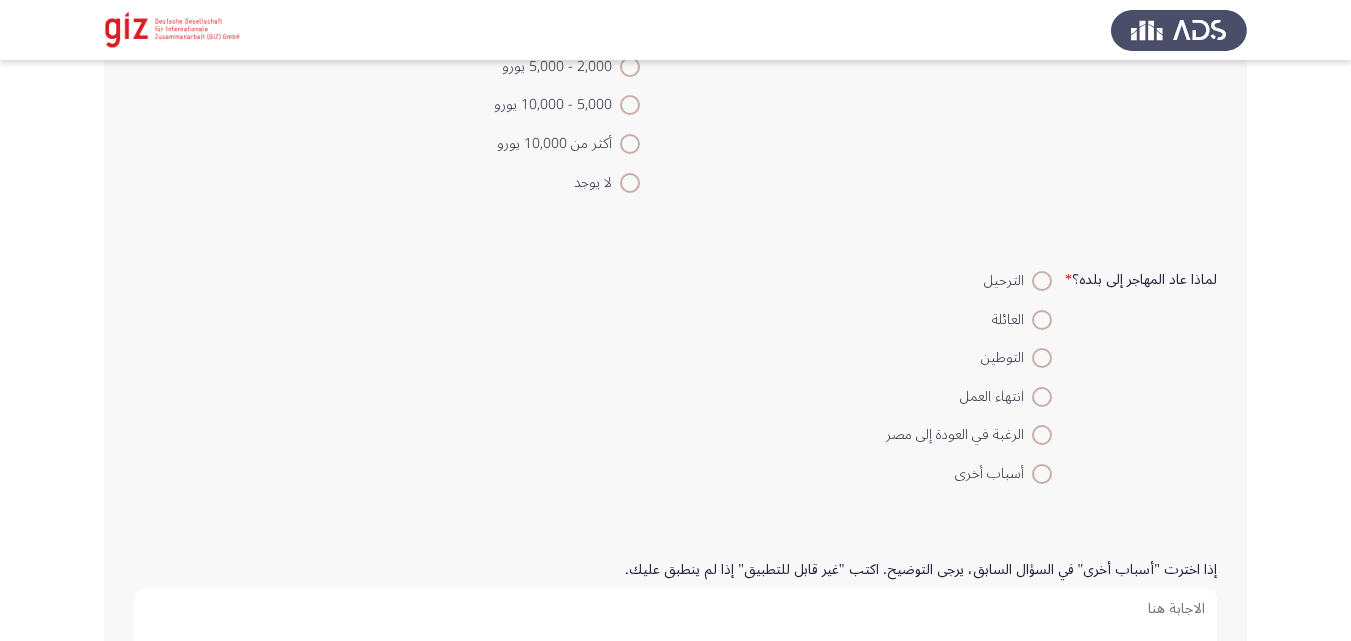 scroll, scrollTop: 2053, scrollLeft: 0, axis: vertical 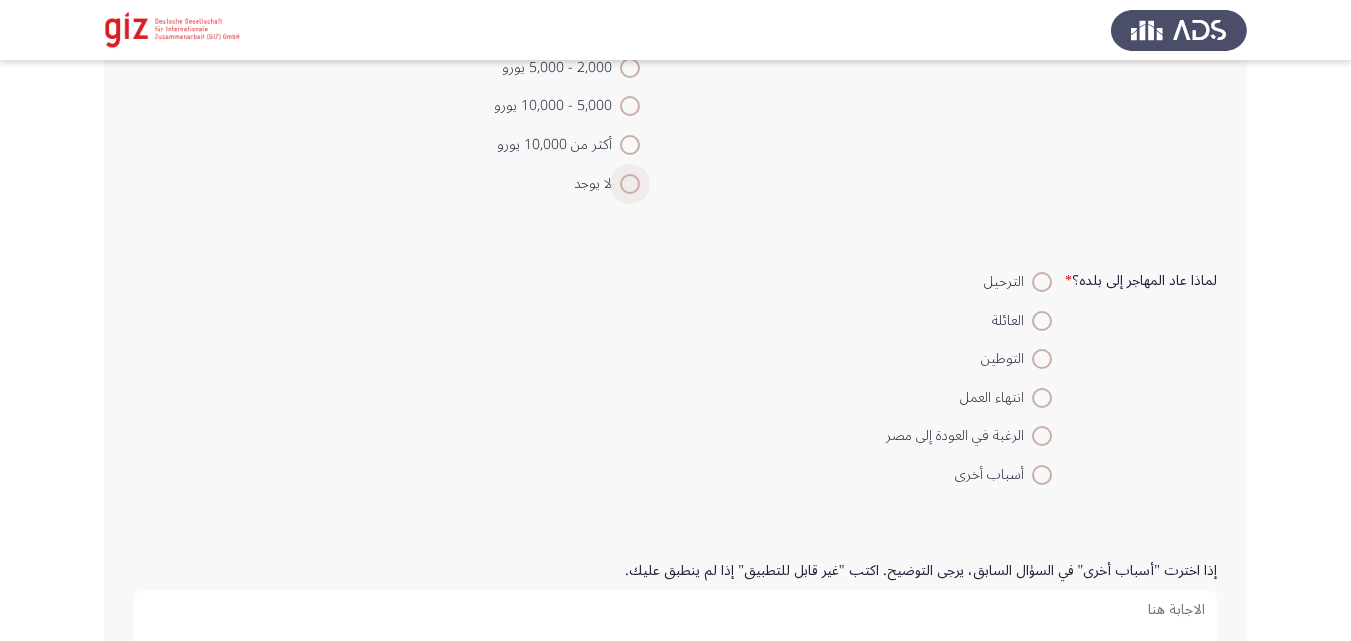 click at bounding box center [630, 184] 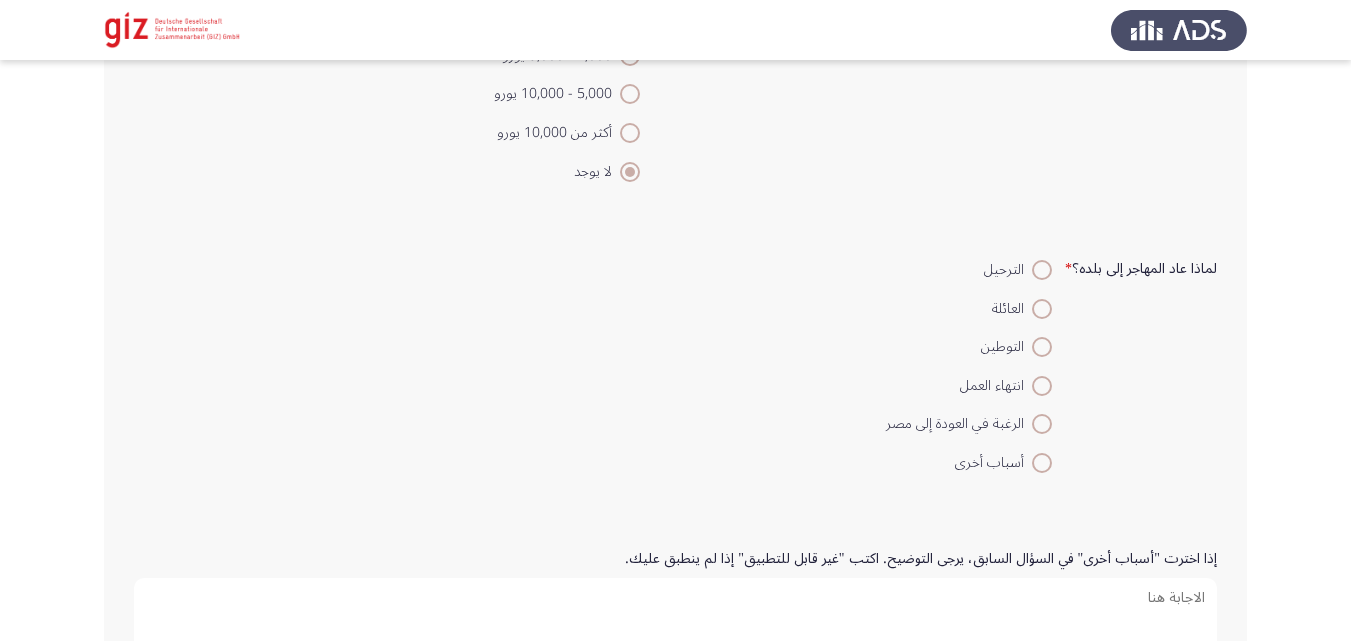 scroll, scrollTop: 2072, scrollLeft: 0, axis: vertical 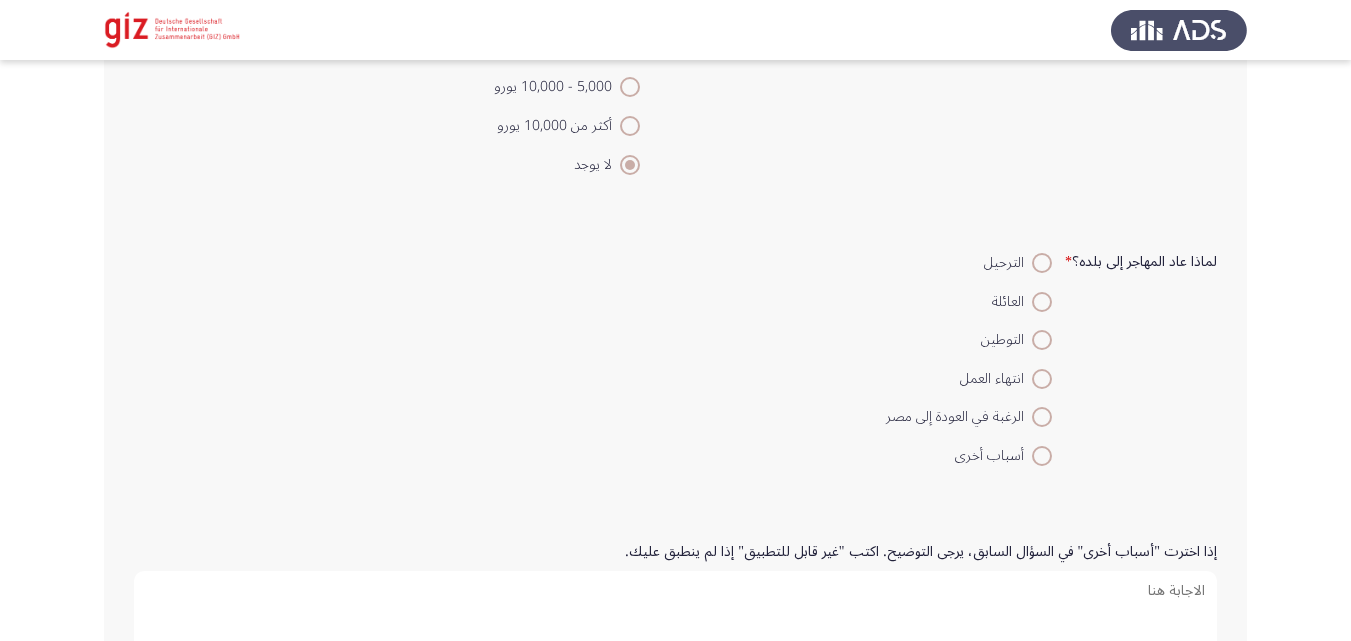 drag, startPoint x: 977, startPoint y: 135, endPoint x: 1015, endPoint y: 208, distance: 82.29824 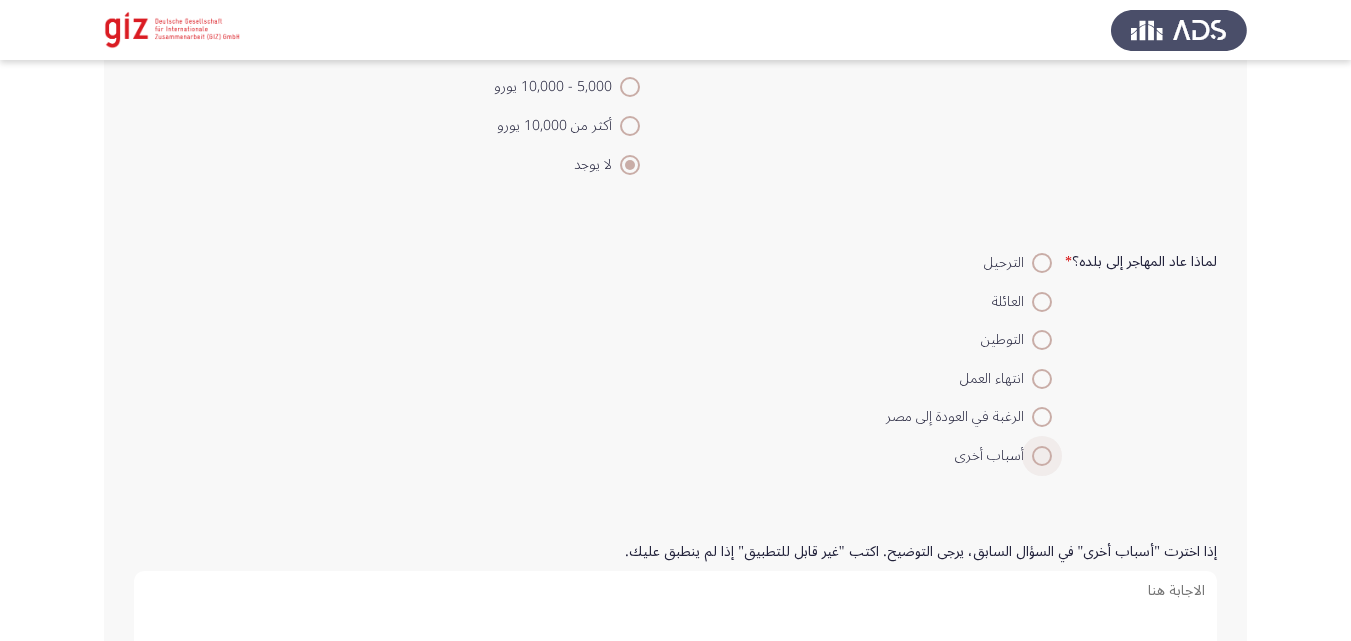 click at bounding box center [1042, 456] 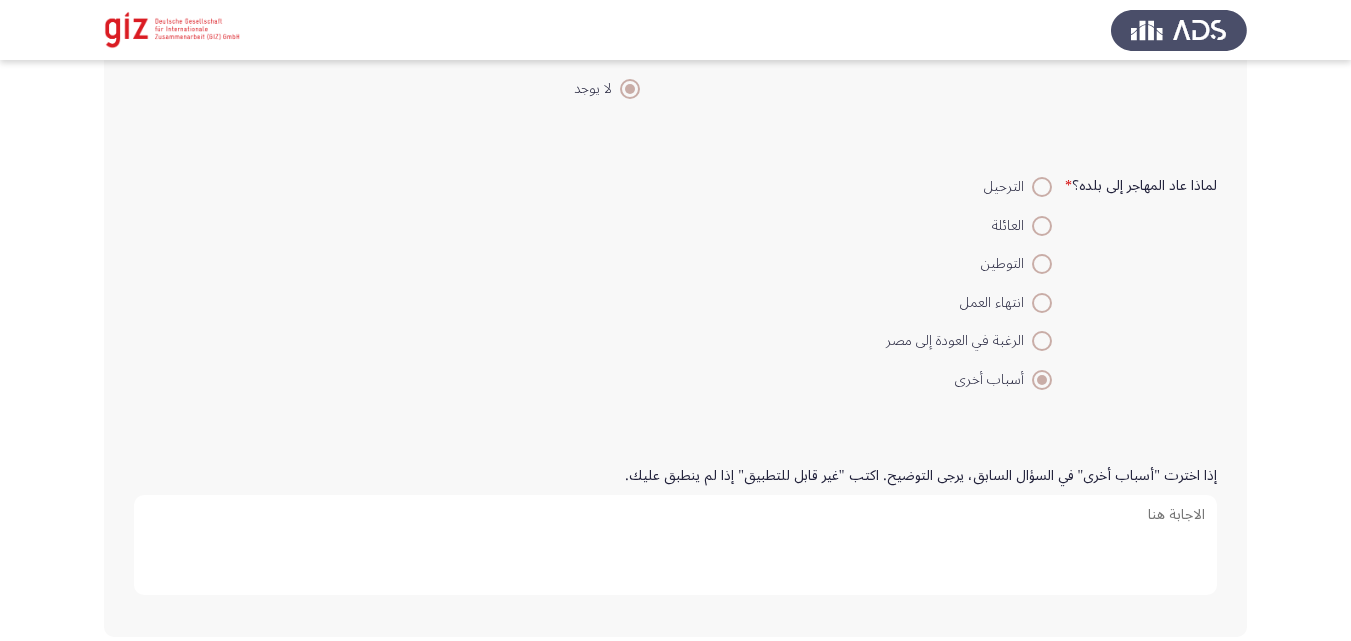 scroll, scrollTop: 2244, scrollLeft: 0, axis: vertical 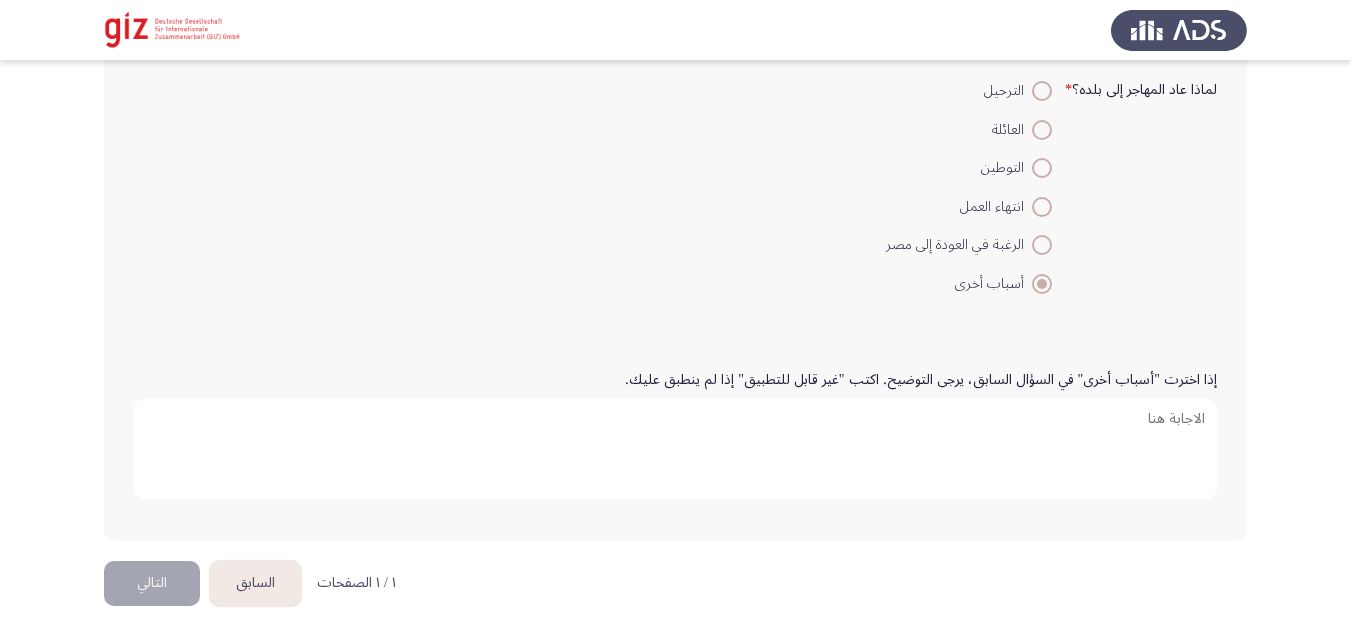 click on "إذا اخترت "أسباب أخرى" في السؤال السابق، يرجى التوضيح. اكتب "غير قابل للتطبيق" إذا لم ينطبق عليك." at bounding box center [675, 449] 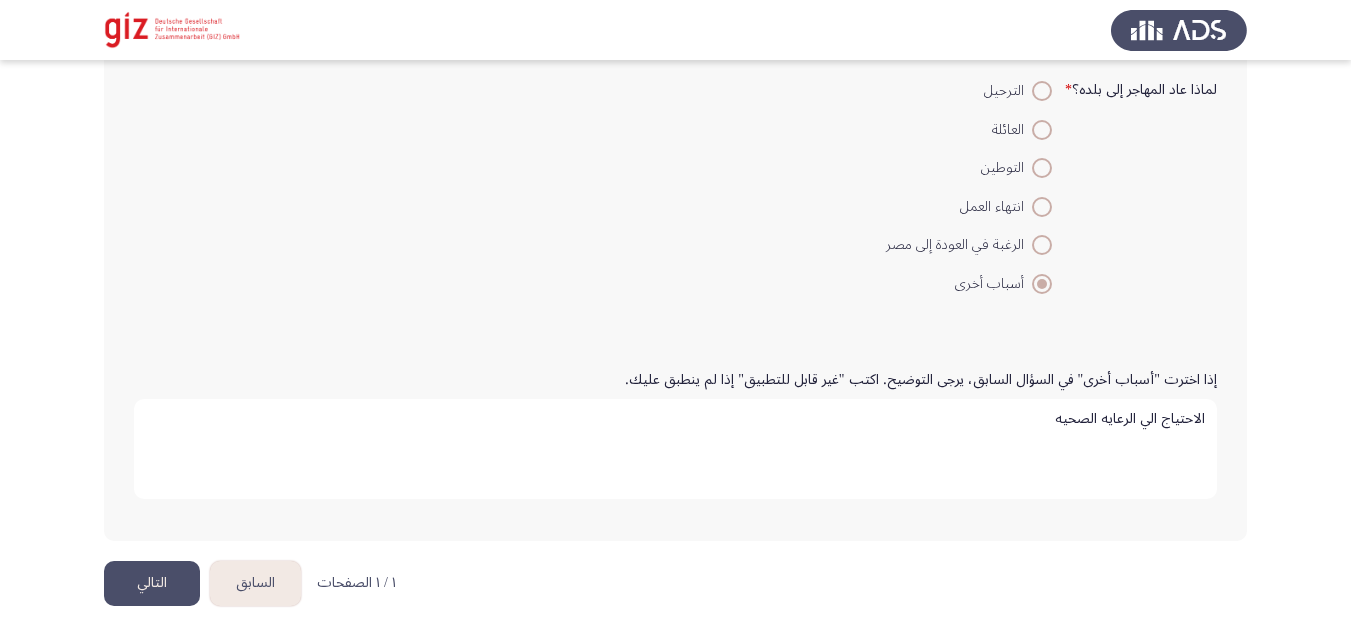 type on "الاحتياج الي الرعايه الصحيه" 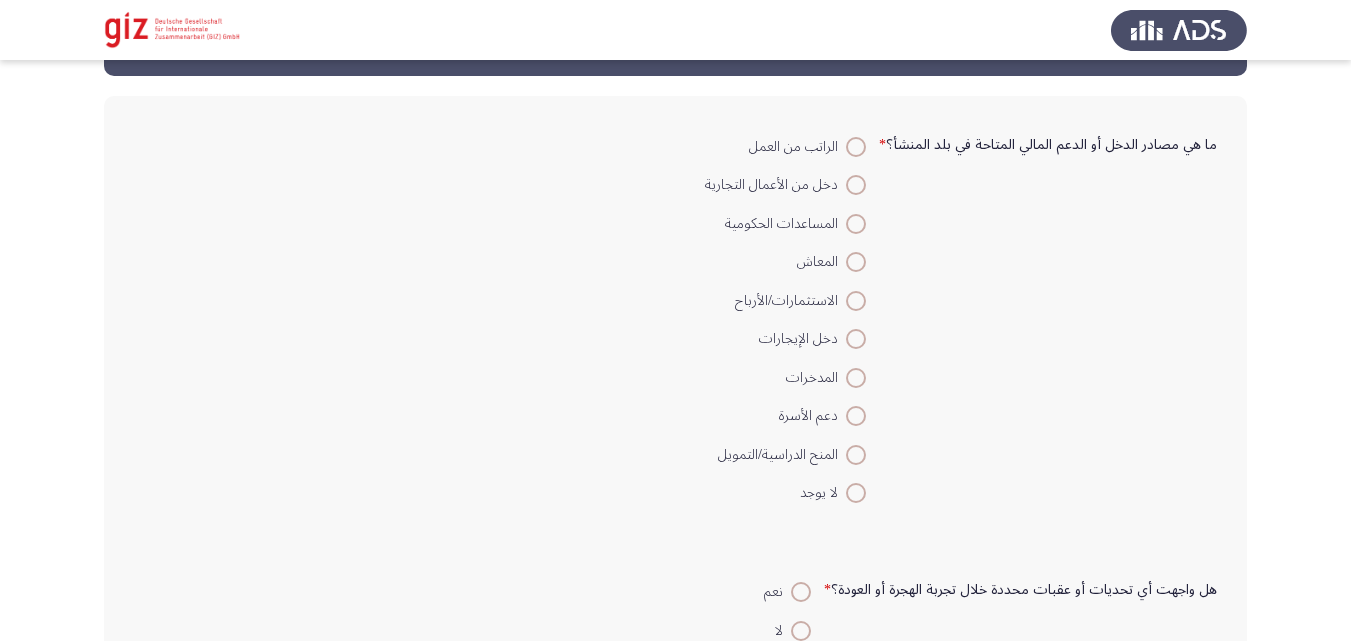 scroll, scrollTop: 71, scrollLeft: 0, axis: vertical 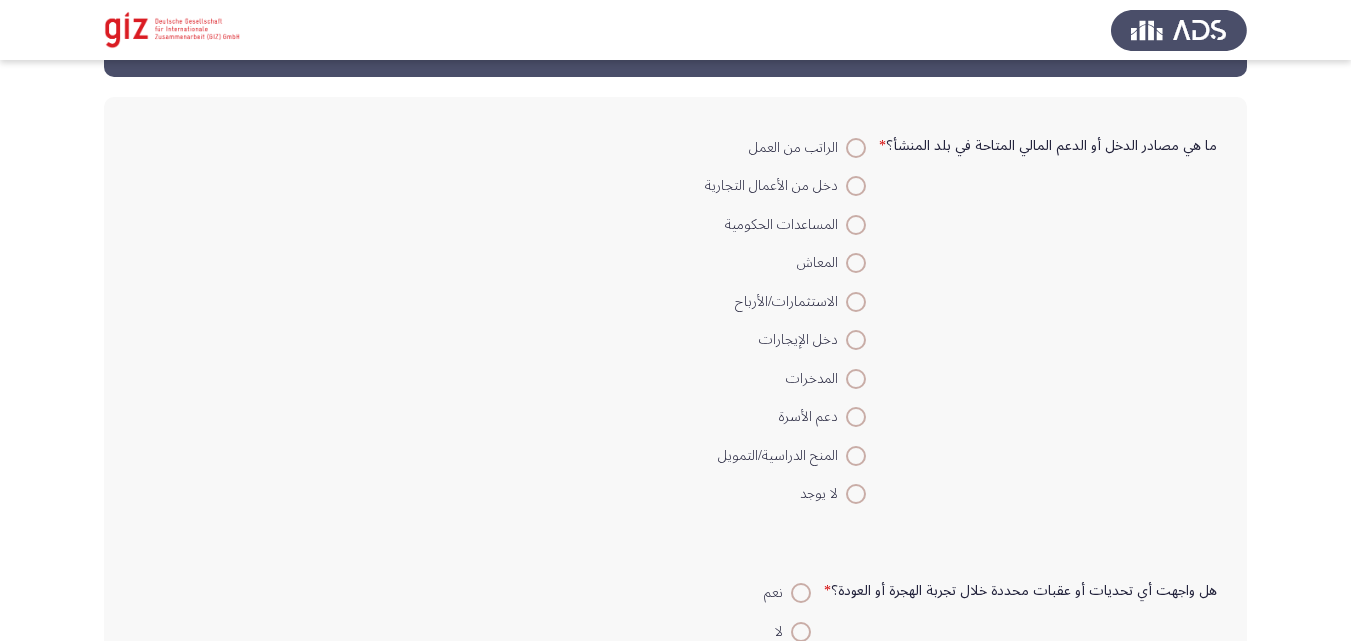 click at bounding box center [856, 494] 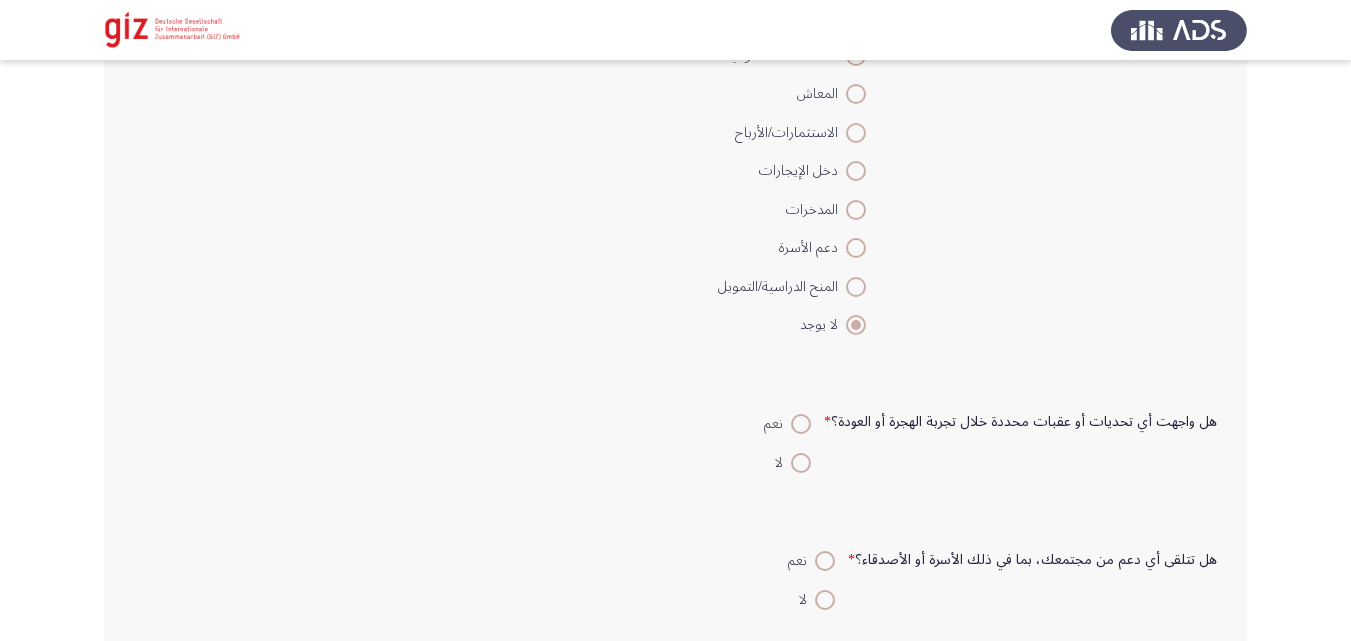 scroll, scrollTop: 296, scrollLeft: 0, axis: vertical 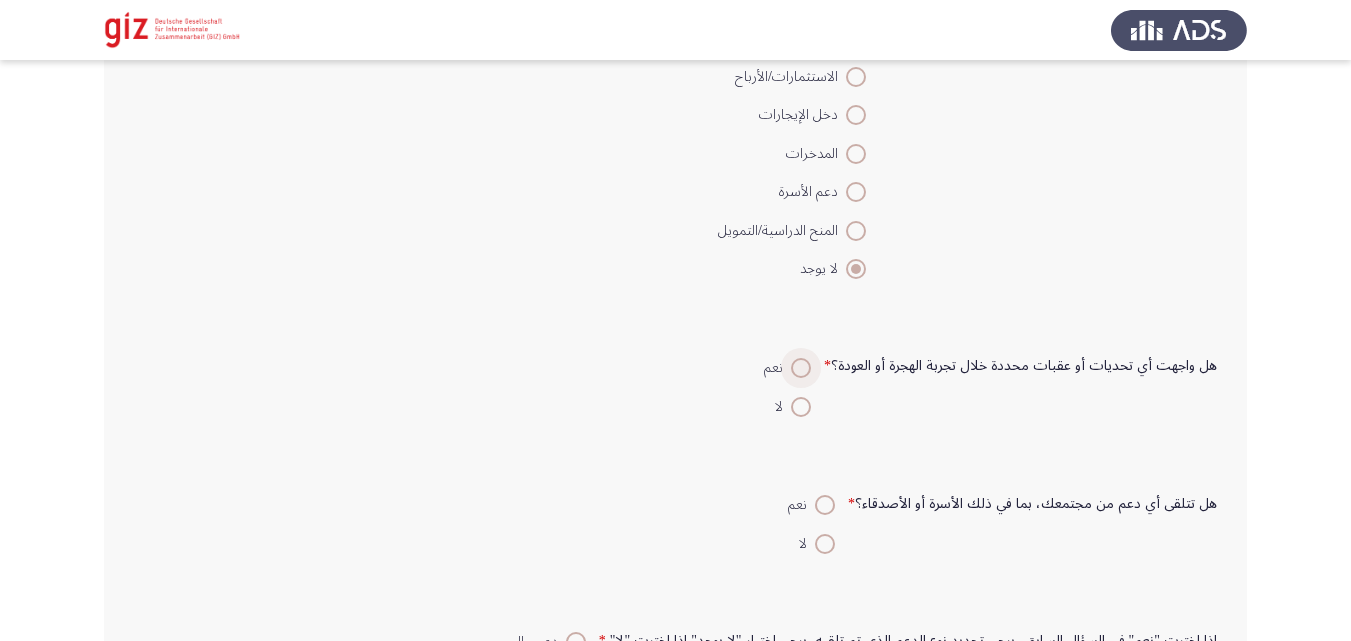 click at bounding box center (801, 368) 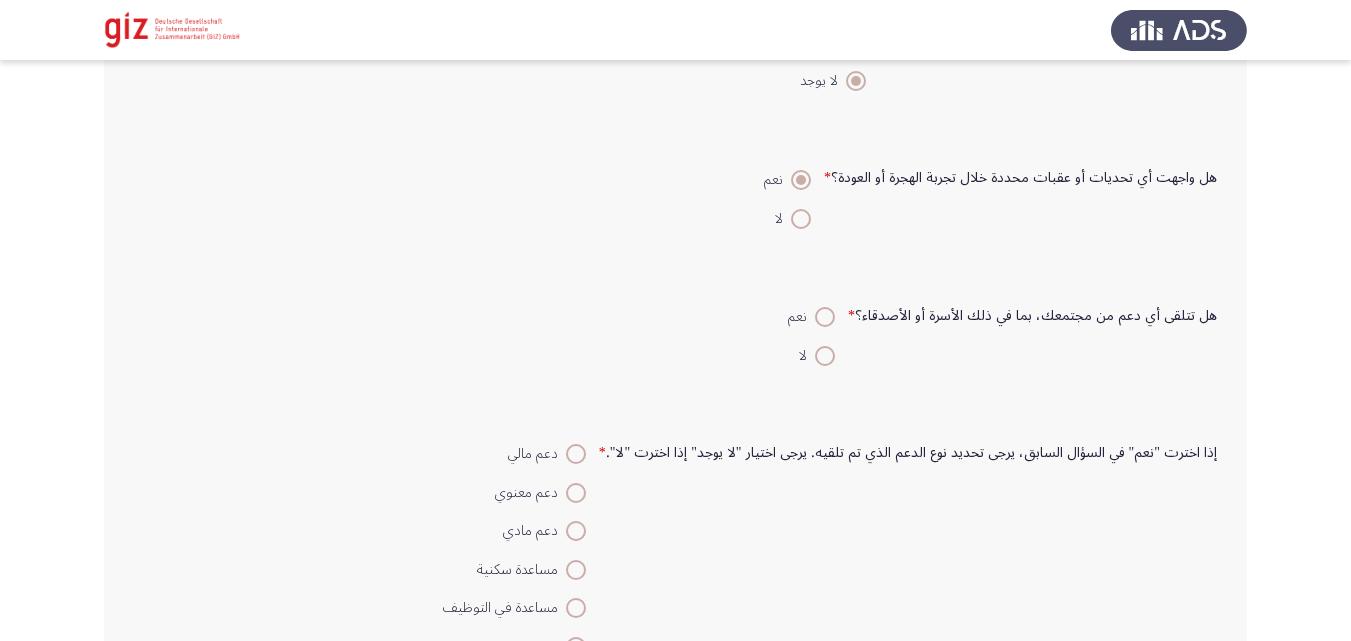 scroll, scrollTop: 486, scrollLeft: 0, axis: vertical 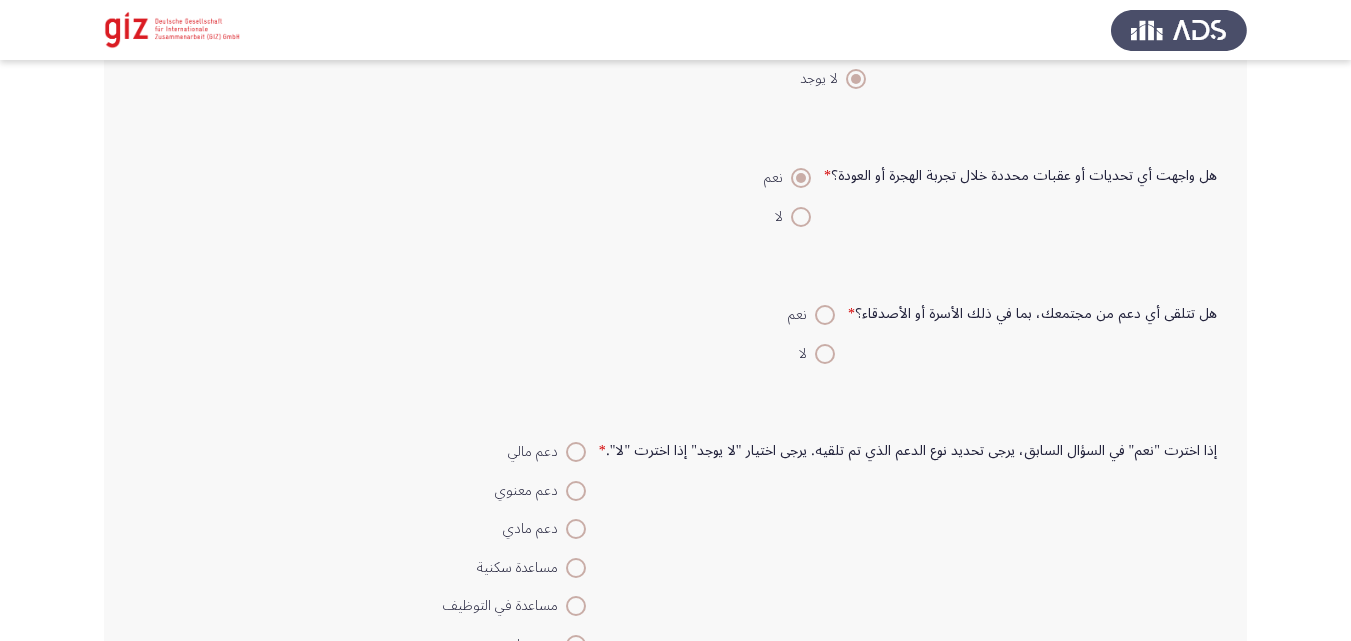 click at bounding box center (825, 354) 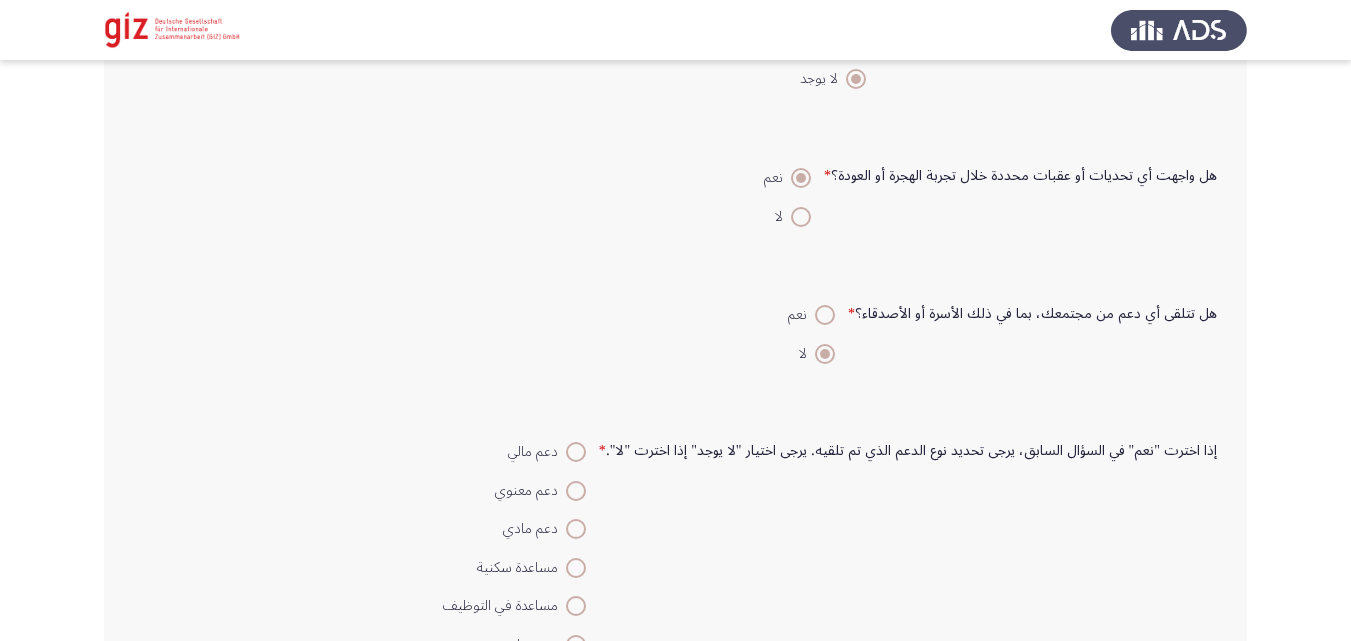 click at bounding box center [825, 354] 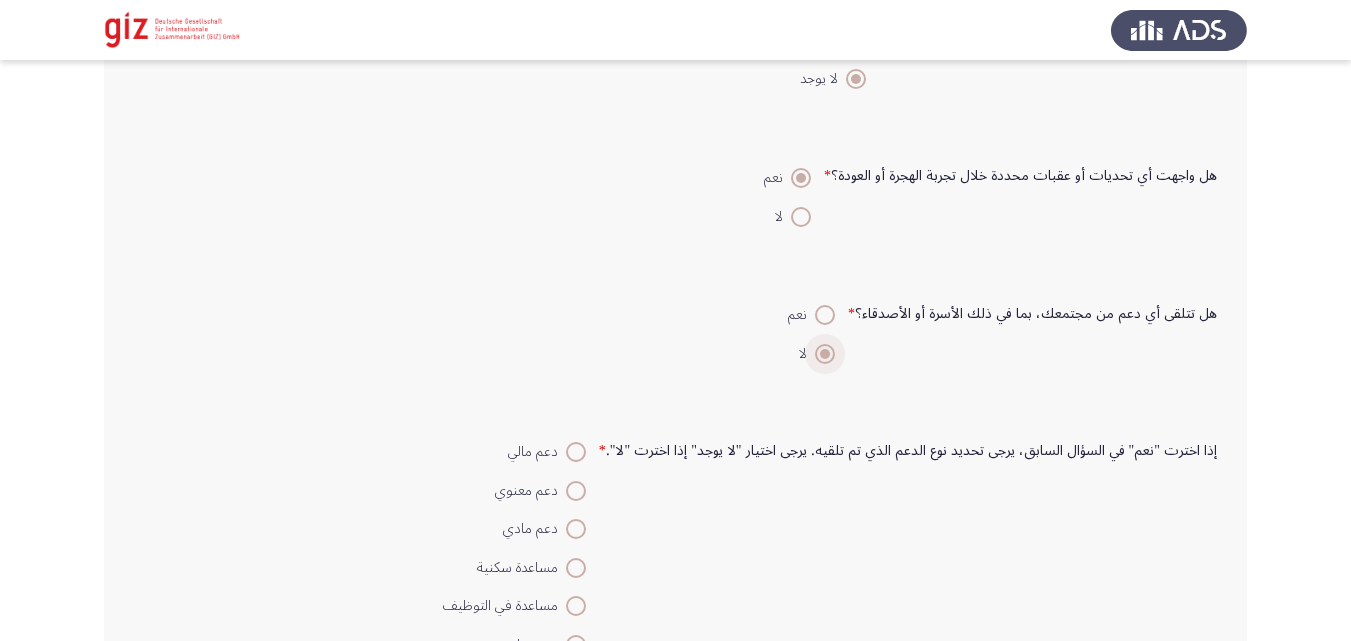 click at bounding box center [825, 354] 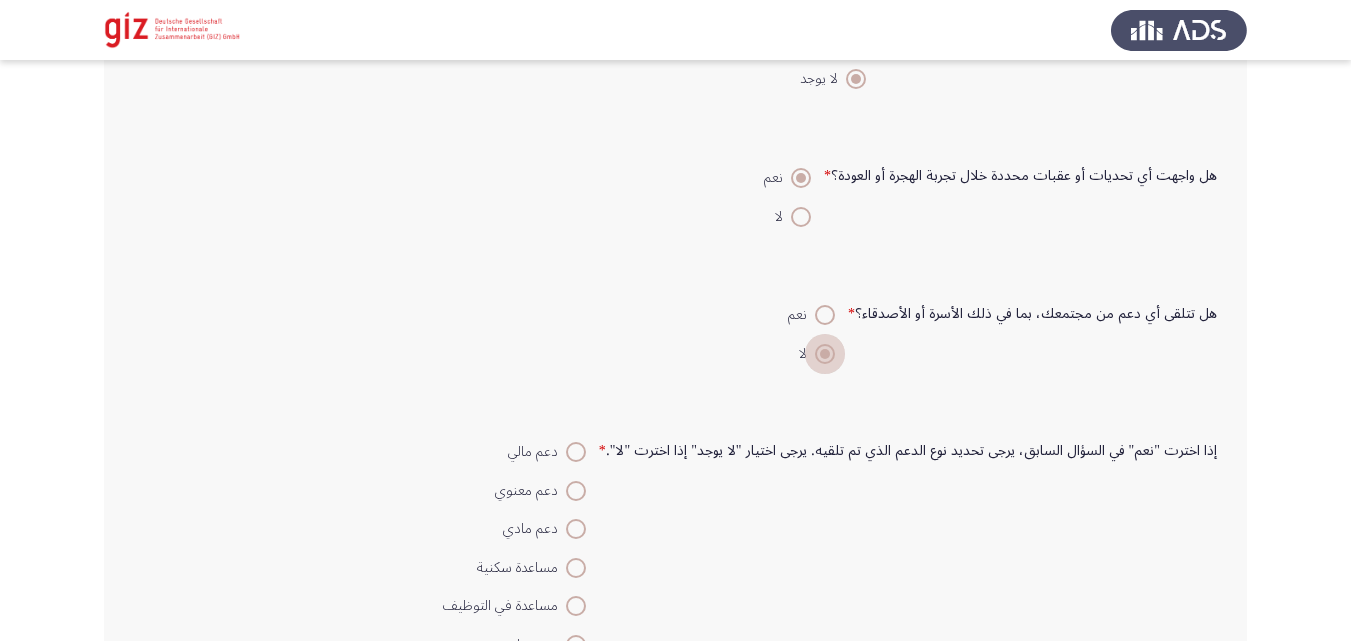 click at bounding box center (825, 354) 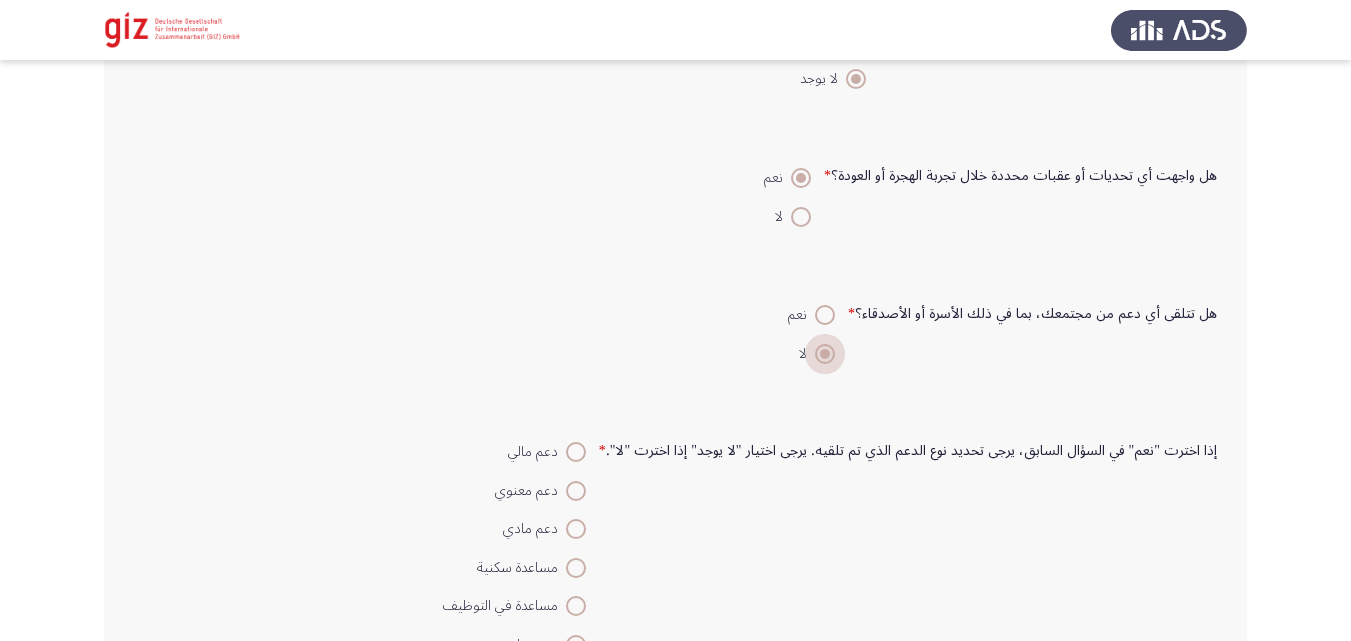 click at bounding box center [825, 354] 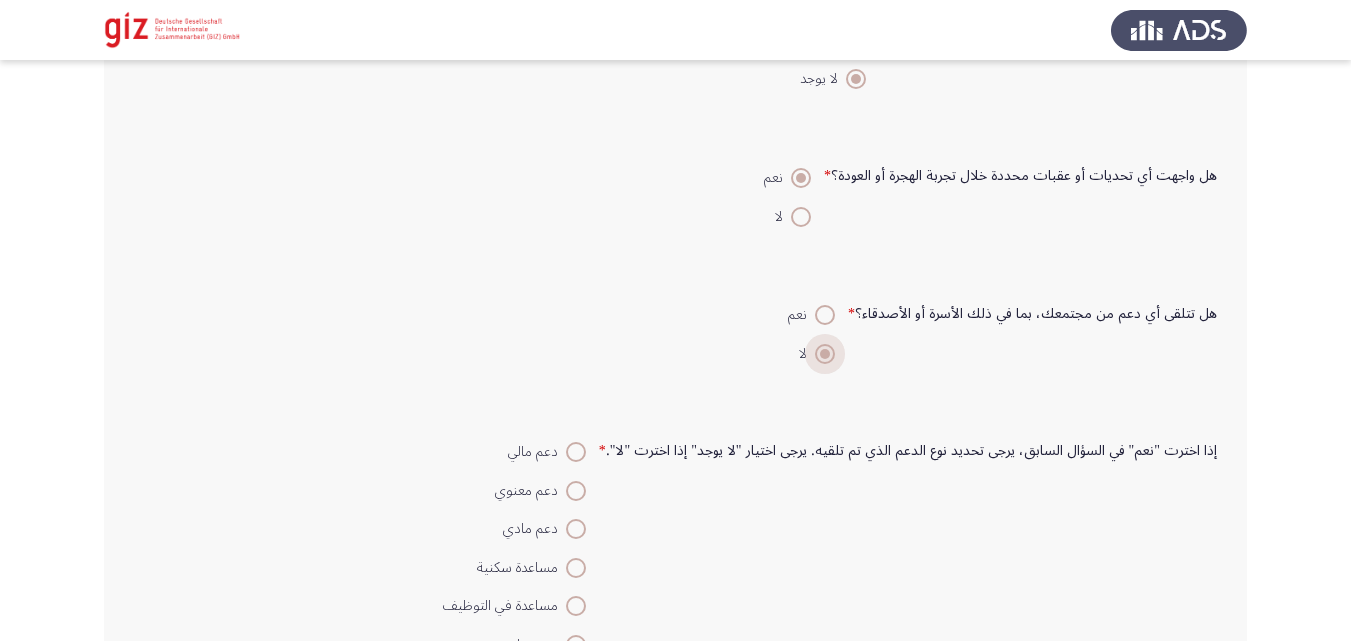 click at bounding box center [825, 354] 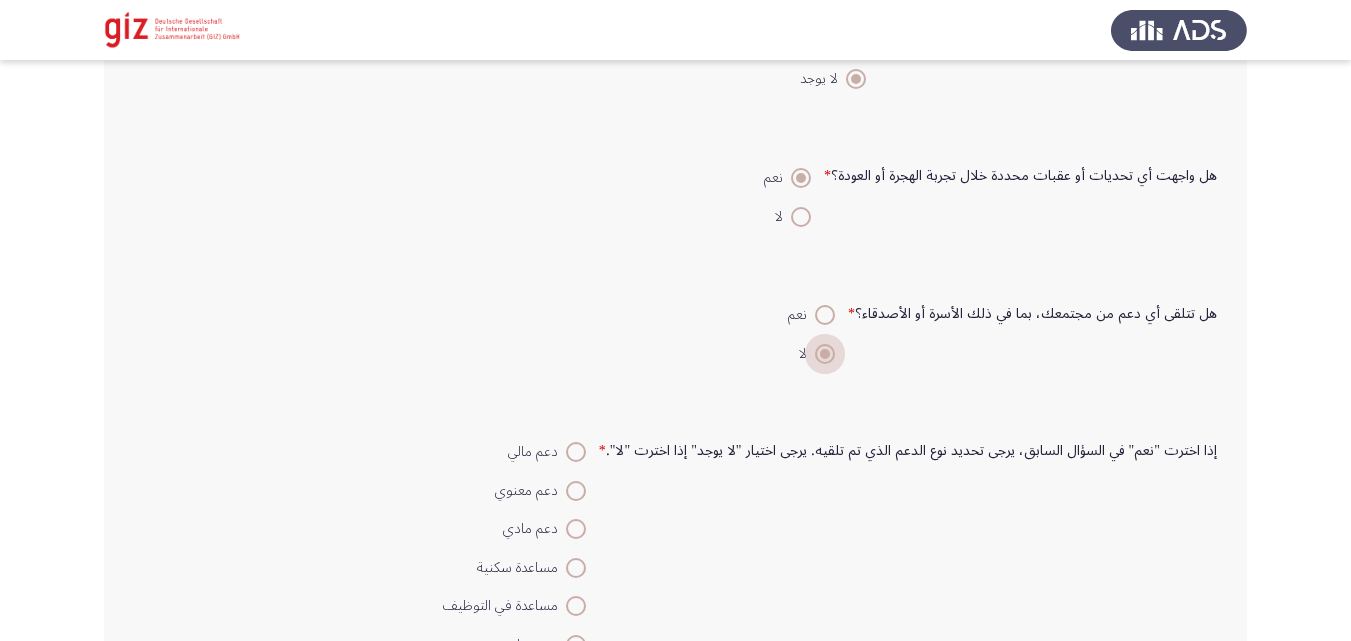 click at bounding box center (825, 354) 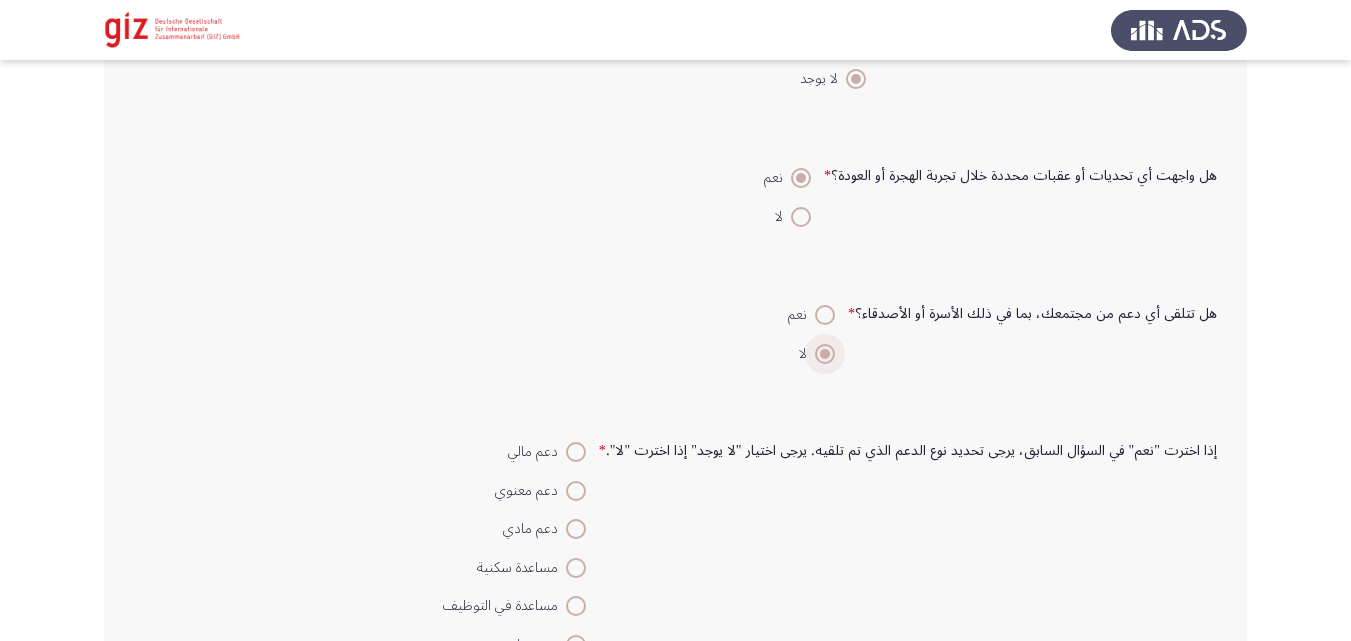 click at bounding box center [825, 354] 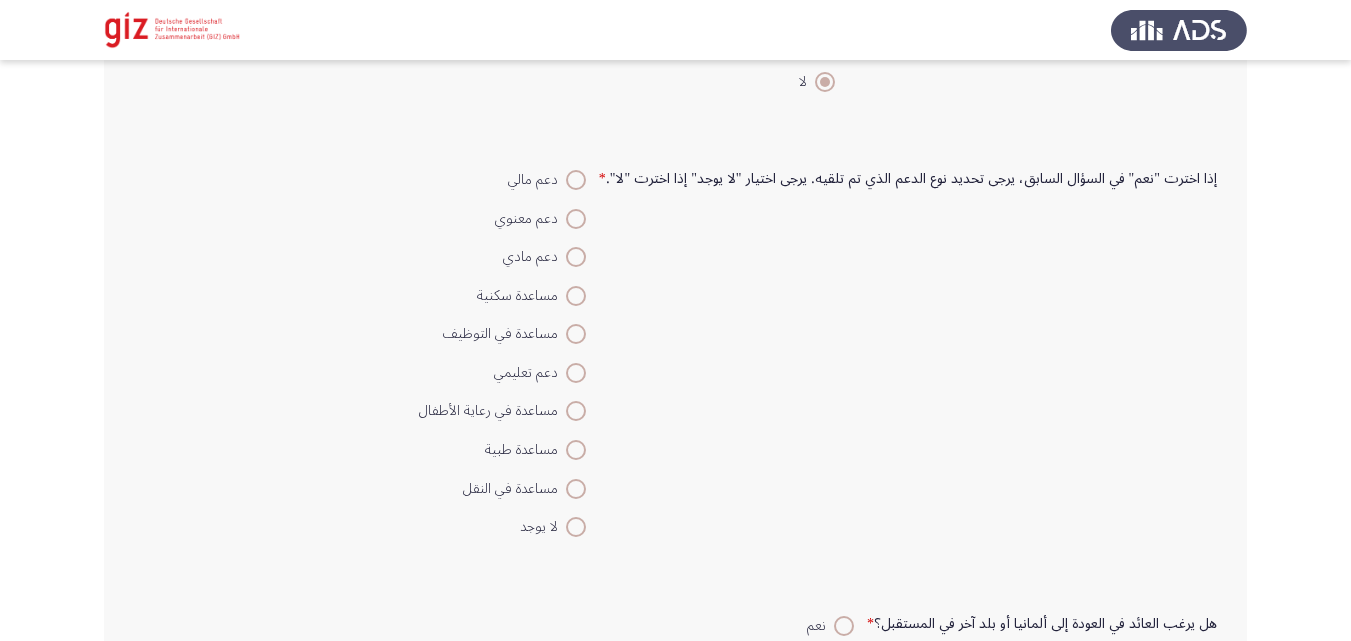 scroll, scrollTop: 763, scrollLeft: 0, axis: vertical 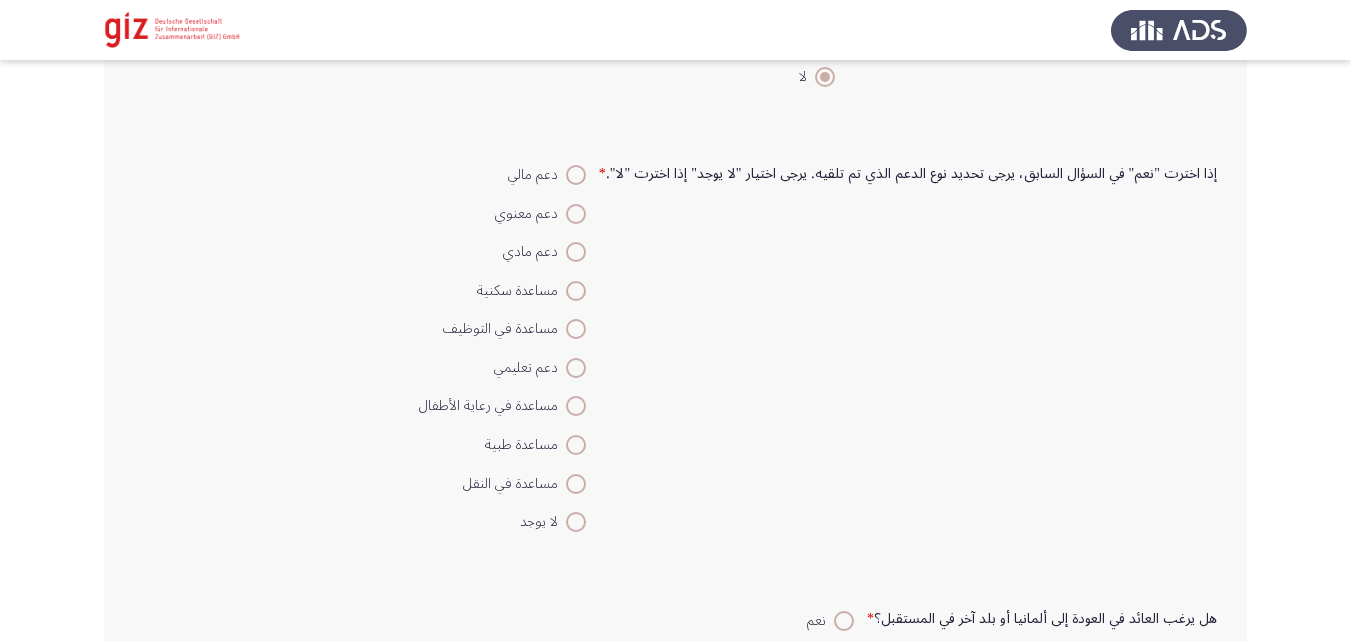 click at bounding box center [576, 522] 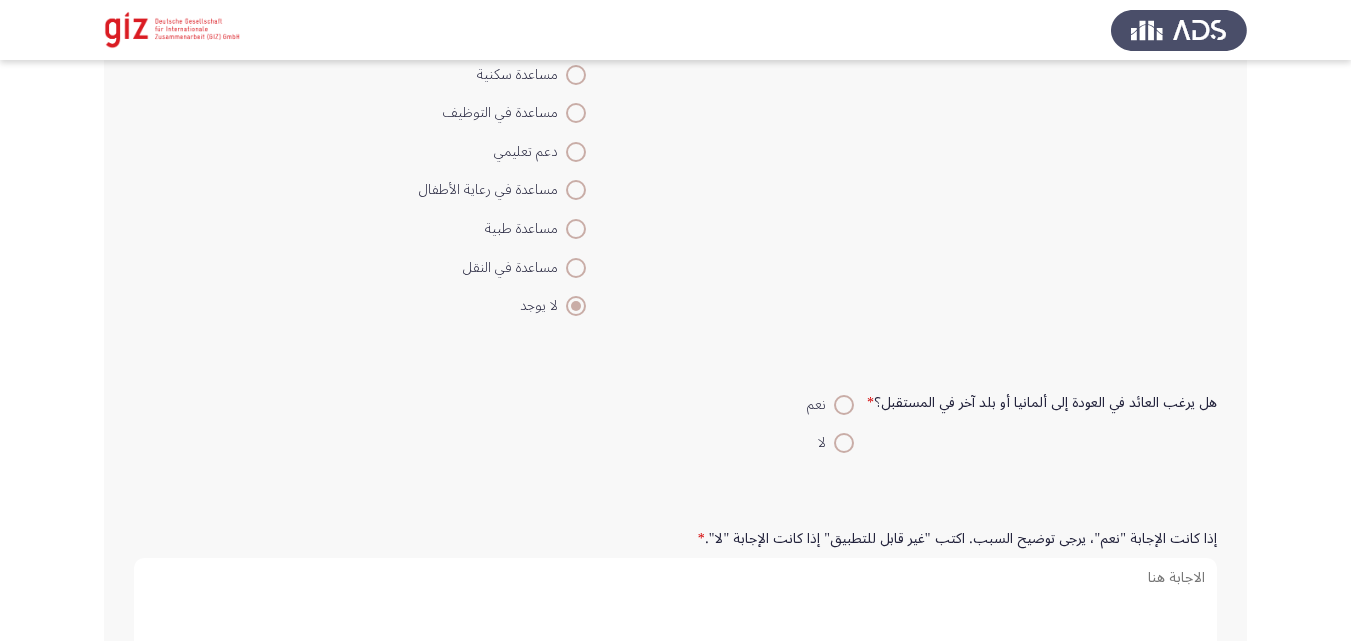 scroll, scrollTop: 981, scrollLeft: 0, axis: vertical 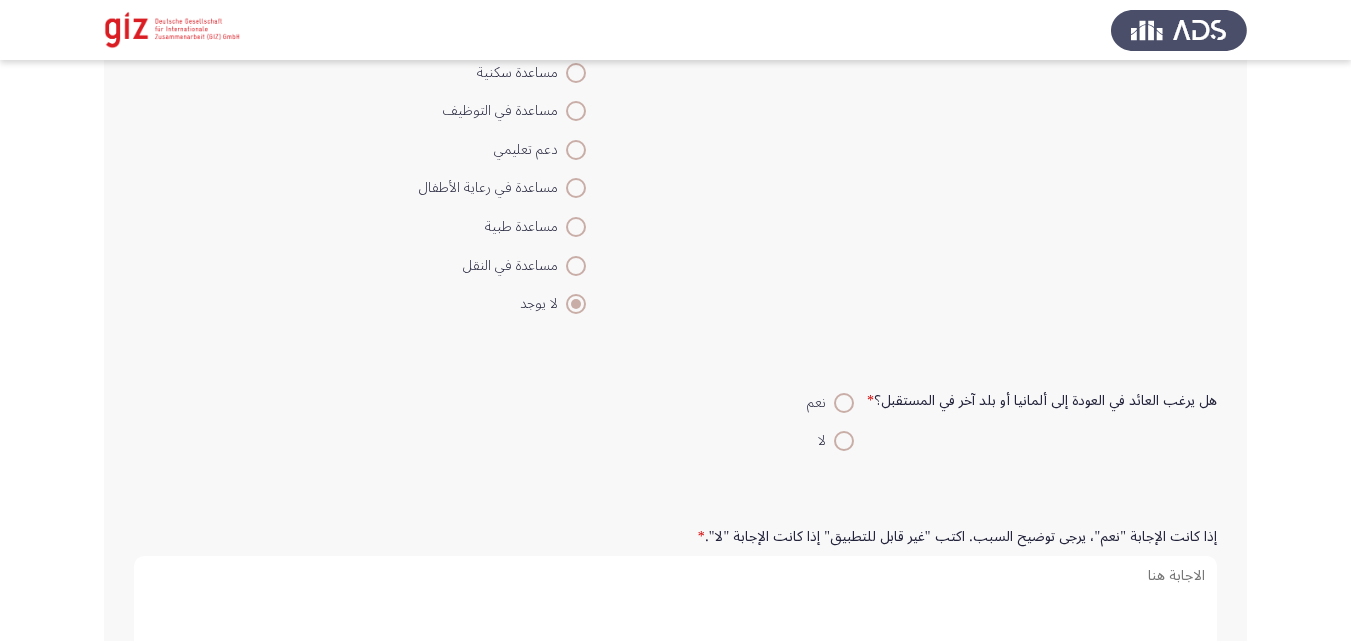 click on "هل يرغب العائد في العودة إلى ألمانيا أو بلد آخر في المستقبل؟   *    نعم     لا" 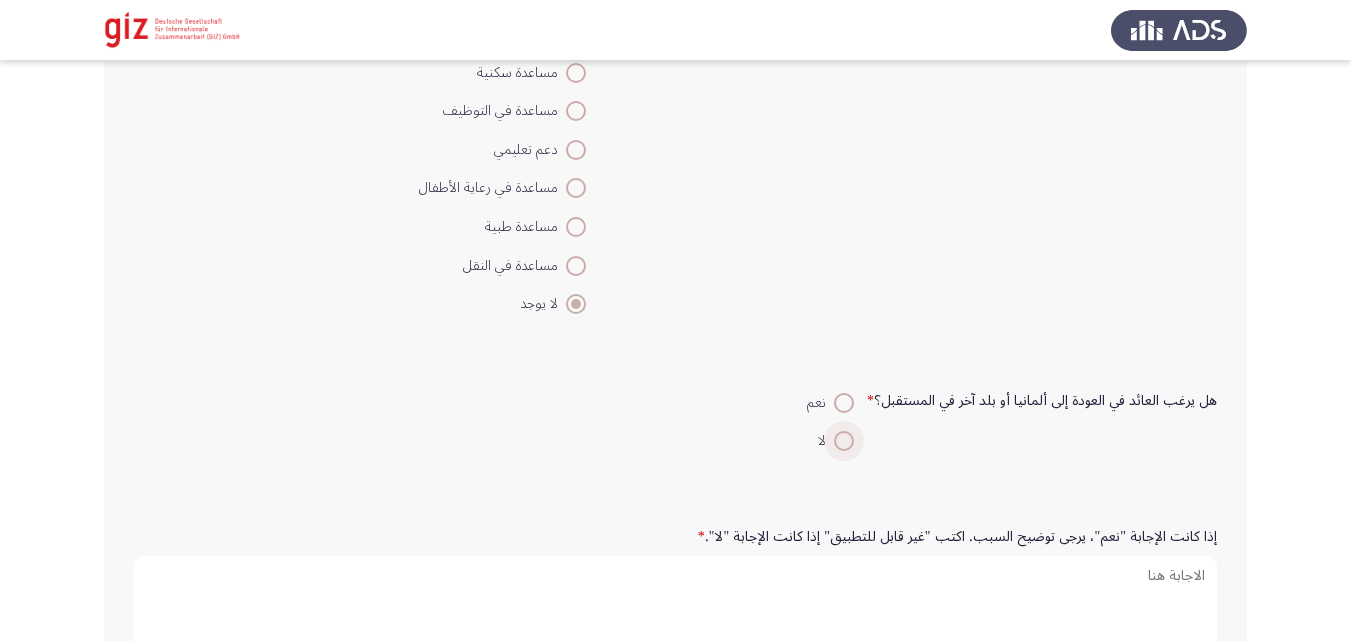 click at bounding box center [844, 441] 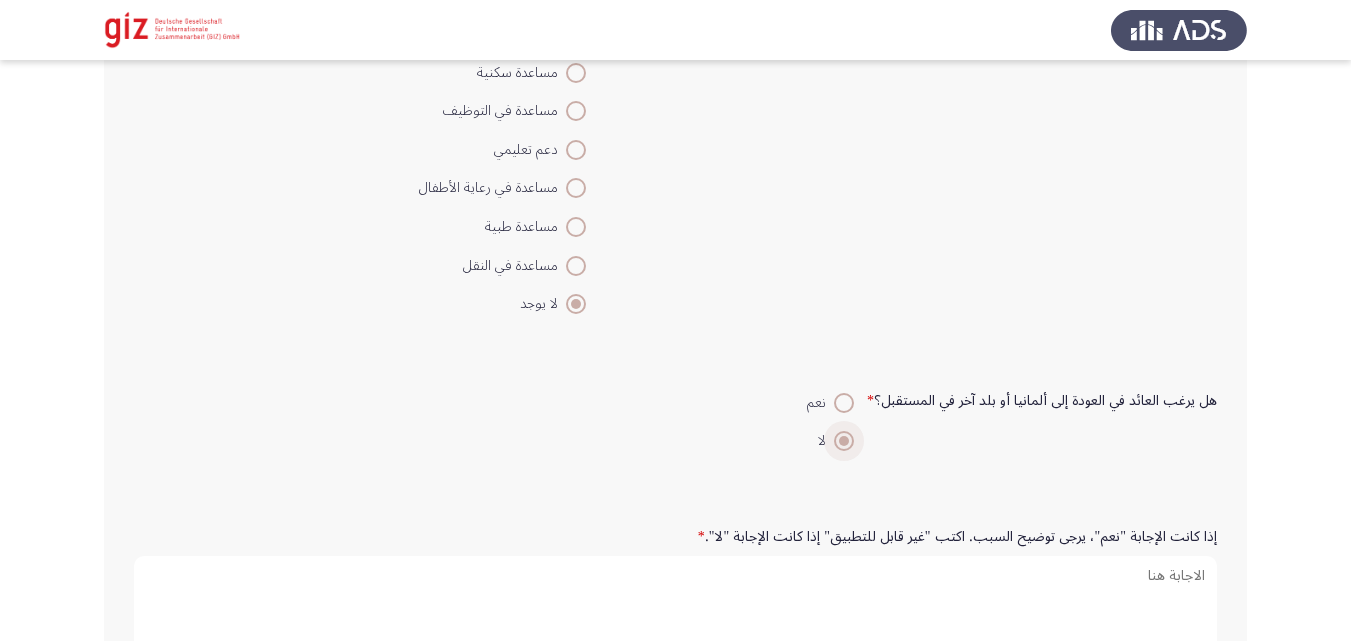 click at bounding box center [844, 441] 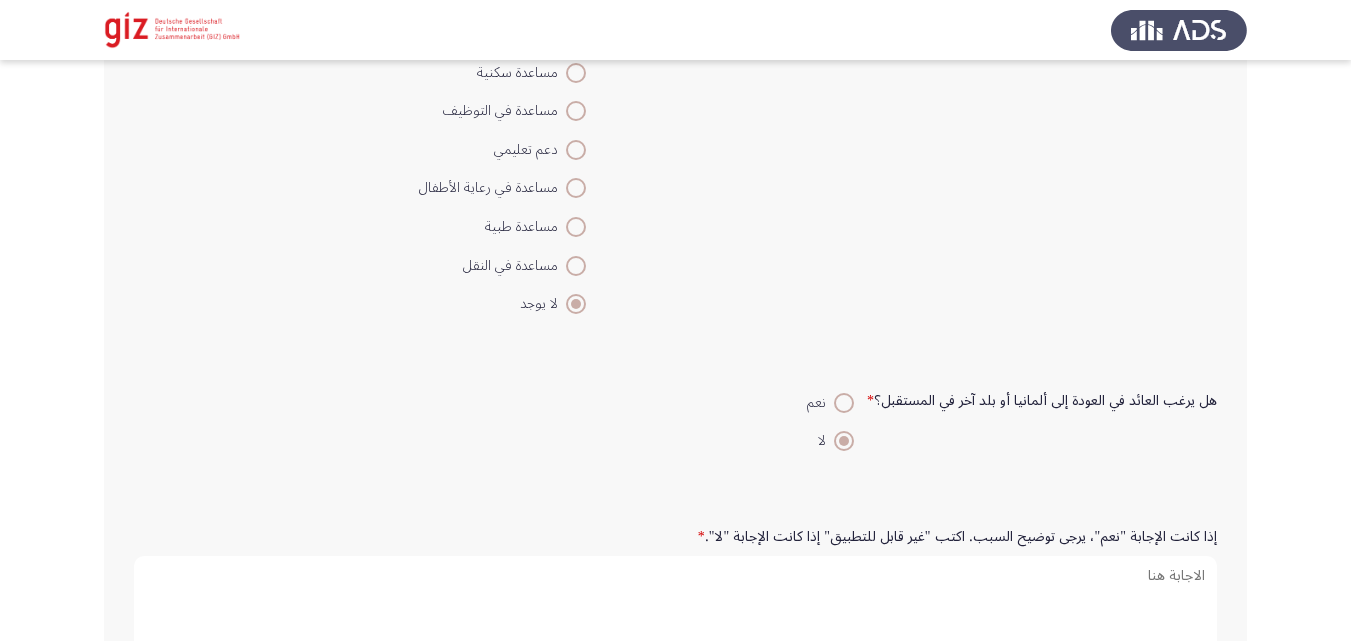 scroll, scrollTop: 983, scrollLeft: 0, axis: vertical 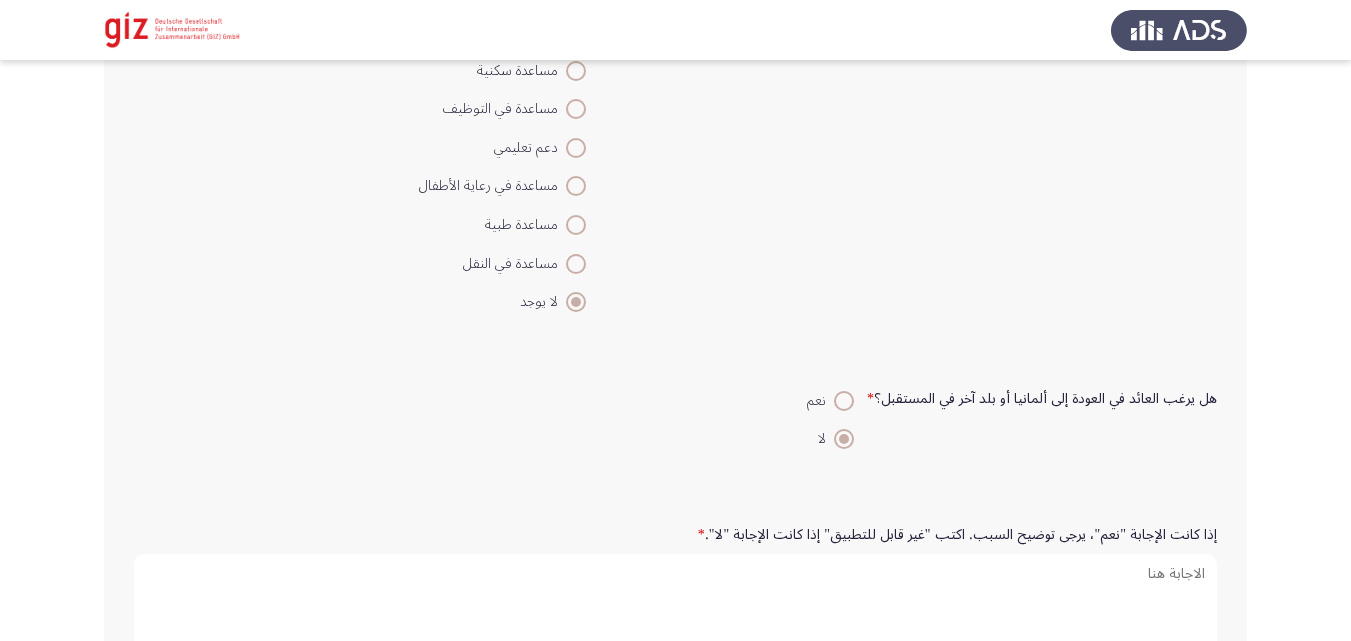 drag, startPoint x: 850, startPoint y: 419, endPoint x: 824, endPoint y: 546, distance: 129.6341 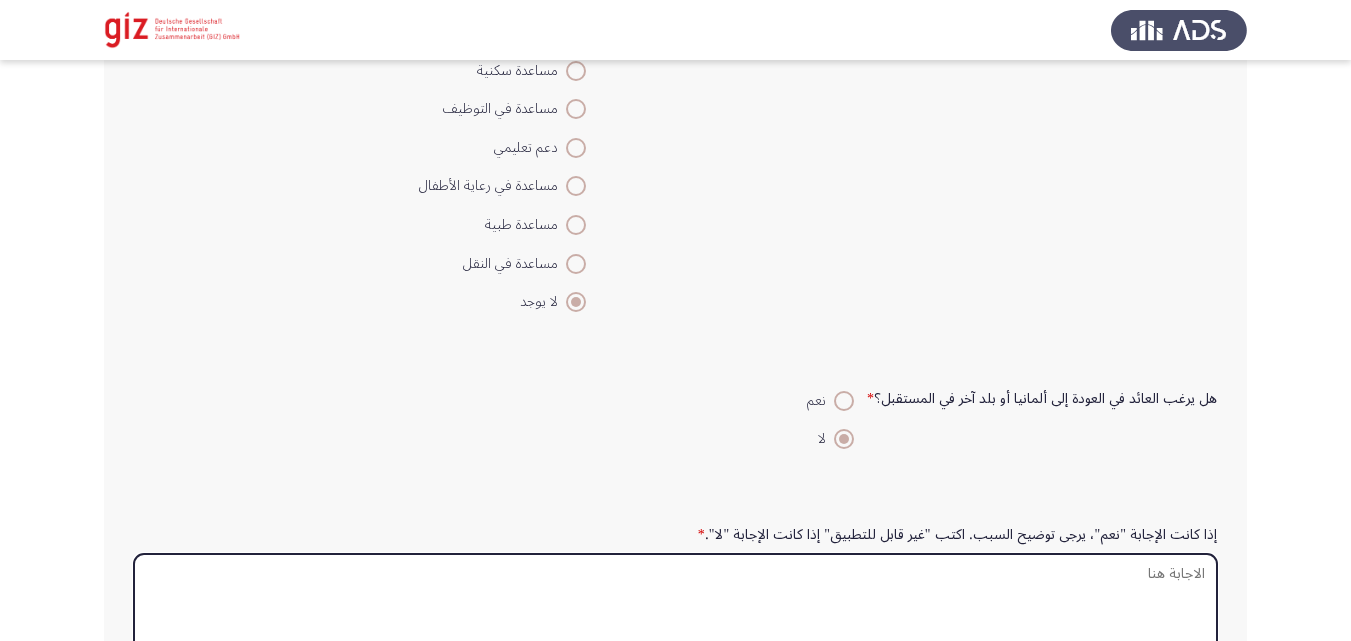 click on "إذا كانت الإجابة "نعم"، يرجى توضيح السبب. اكتب "غير قابل للتطبيق" إذا كانت الإجابة "لا".   *" at bounding box center (675, 604) 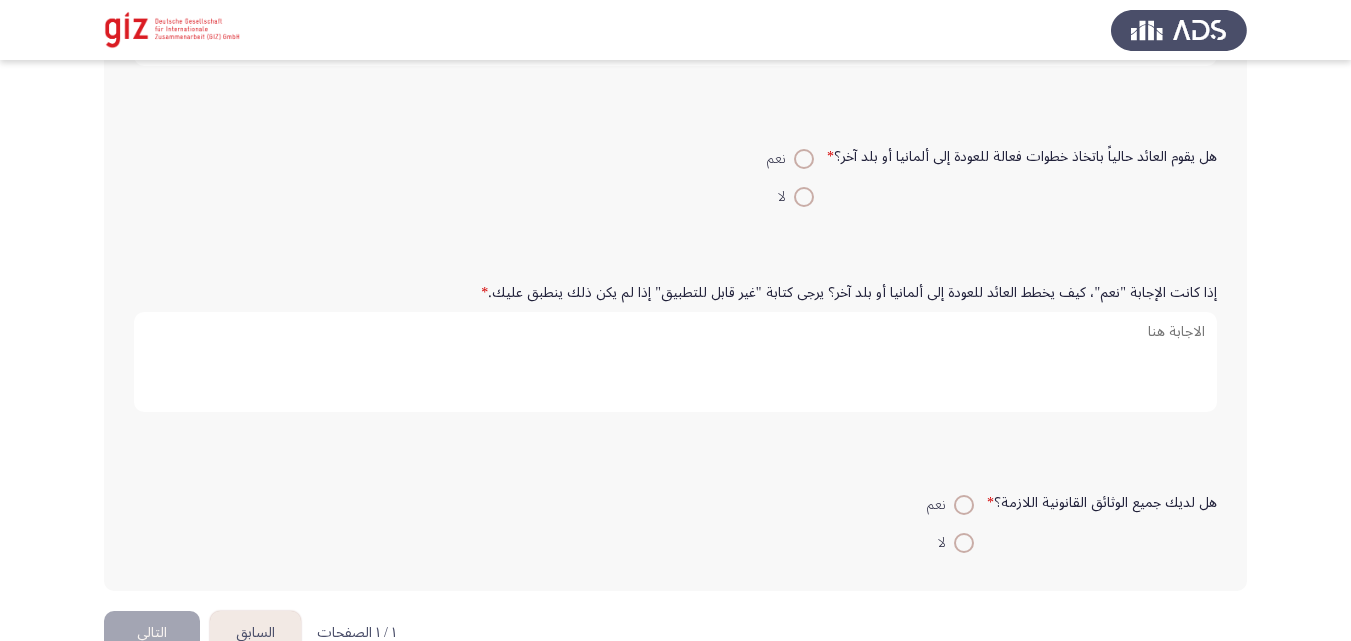 scroll, scrollTop: 1621, scrollLeft: 0, axis: vertical 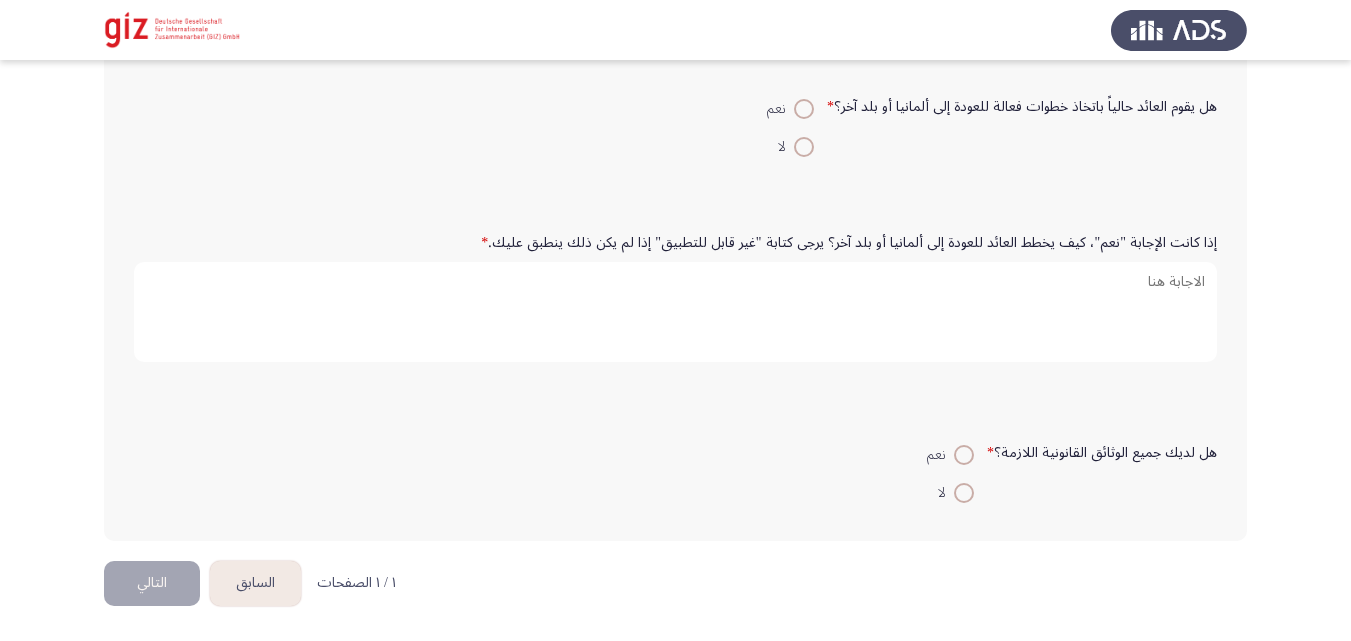 type on "لا" 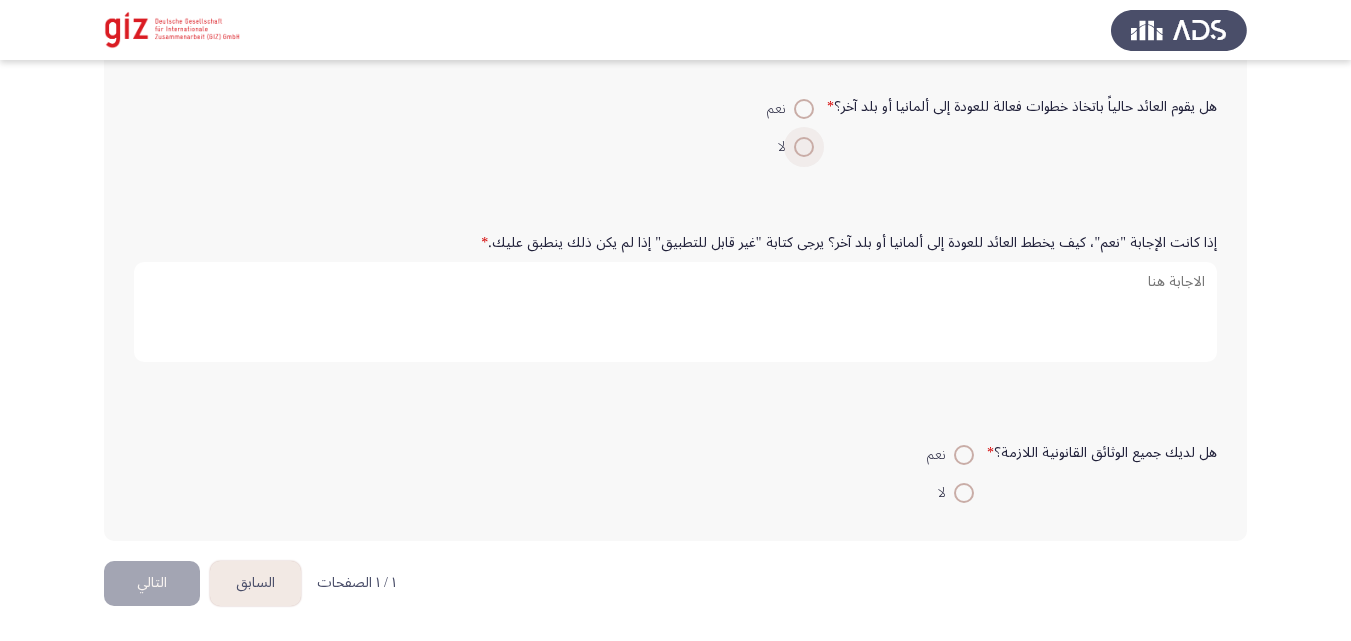 click at bounding box center [804, 147] 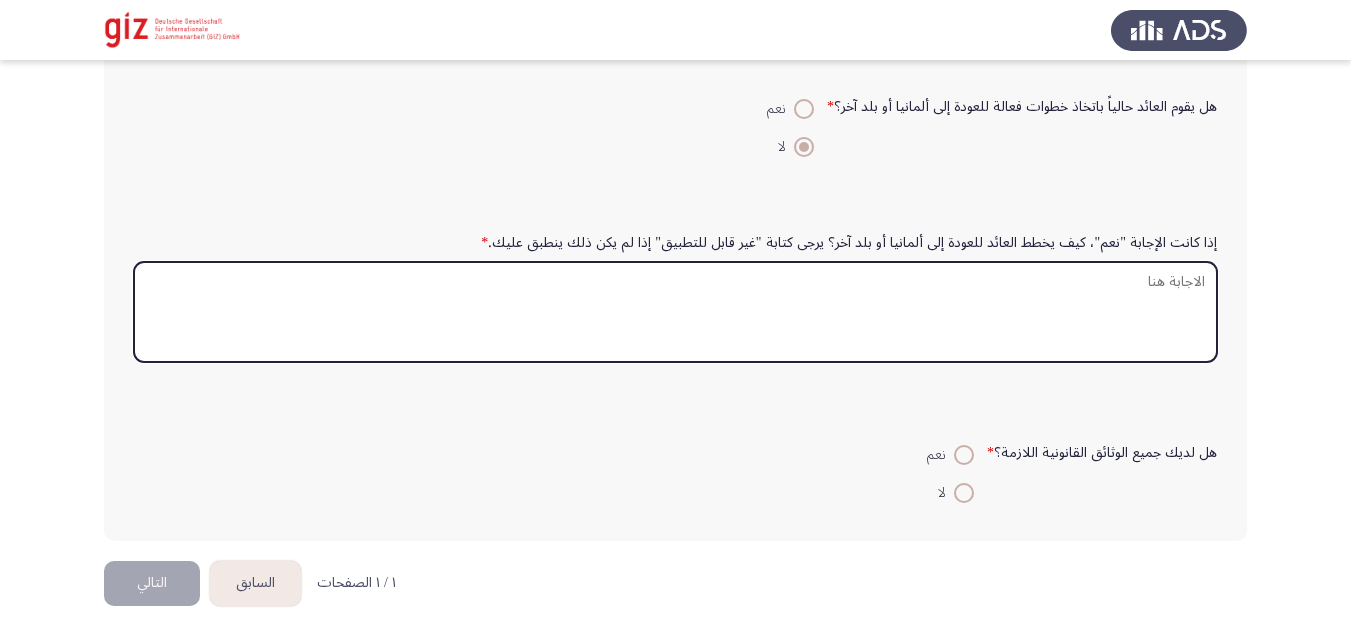 click on "إذا كانت الإجابة "نعم"، كيف يخطط العائد للعودة إلى ألمانيا أو بلد آخر؟ يرجى كتابة "غير قابل للتطبيق" إذا لم يكن ذلك ينطبق عليك.   *" at bounding box center (675, 312) 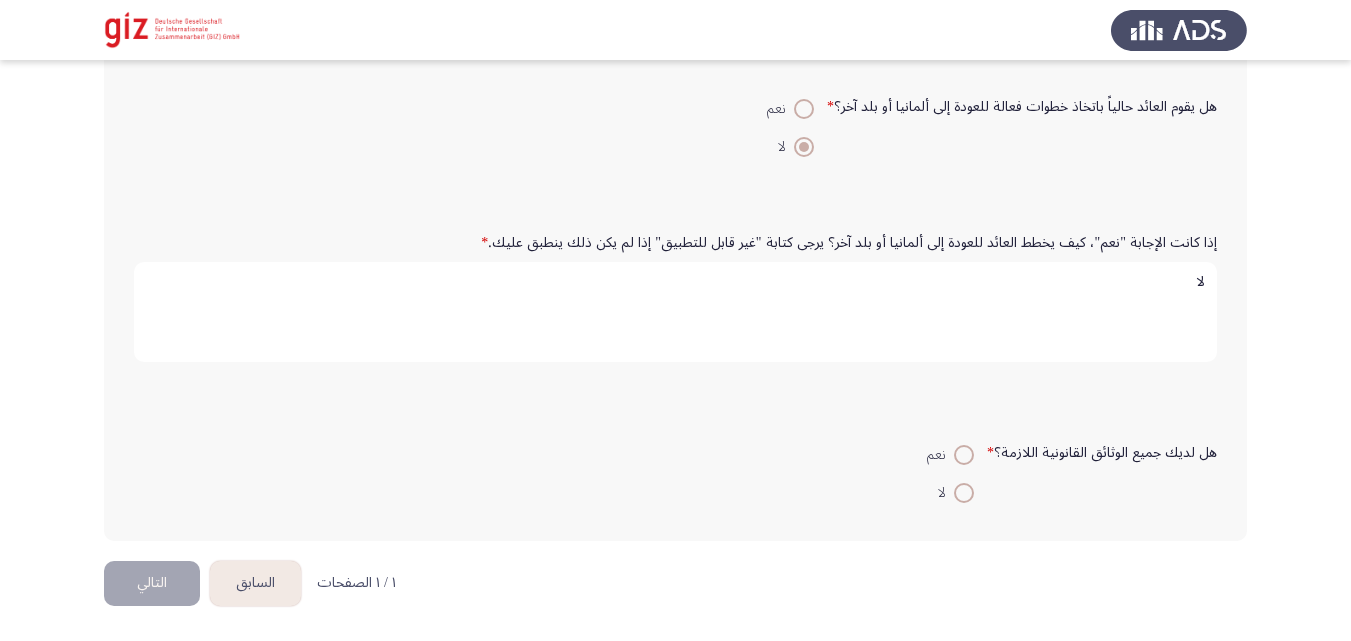 type on "لا" 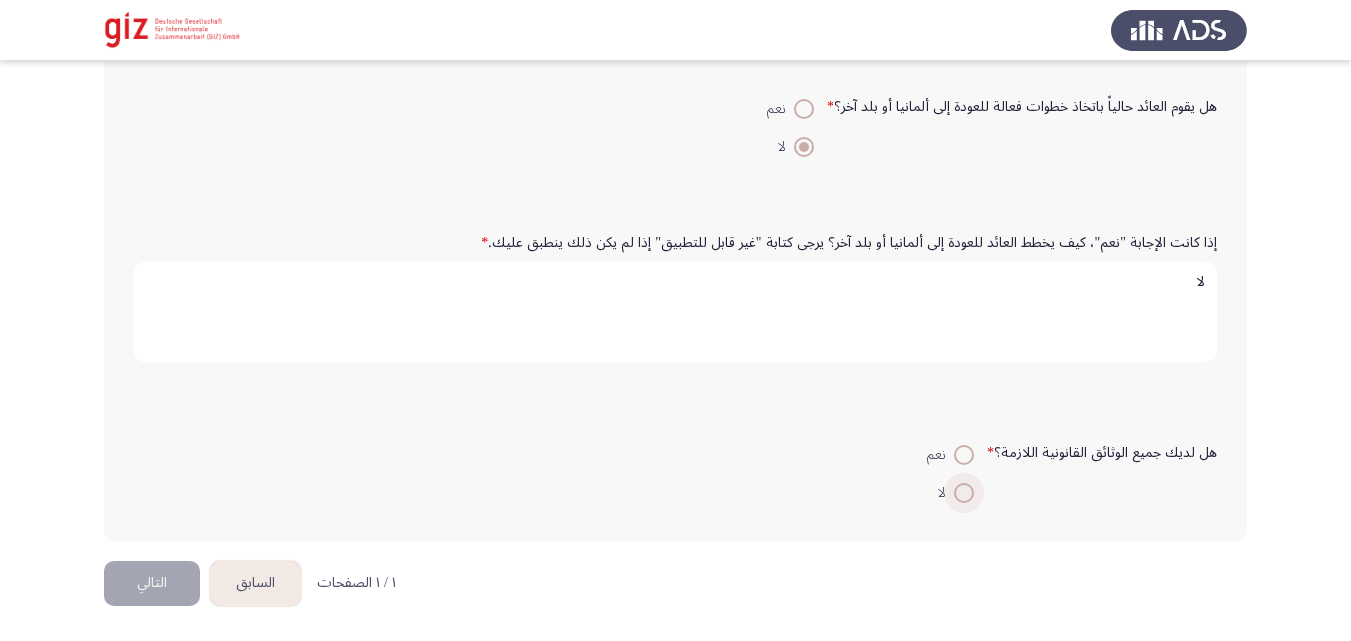 click at bounding box center [964, 493] 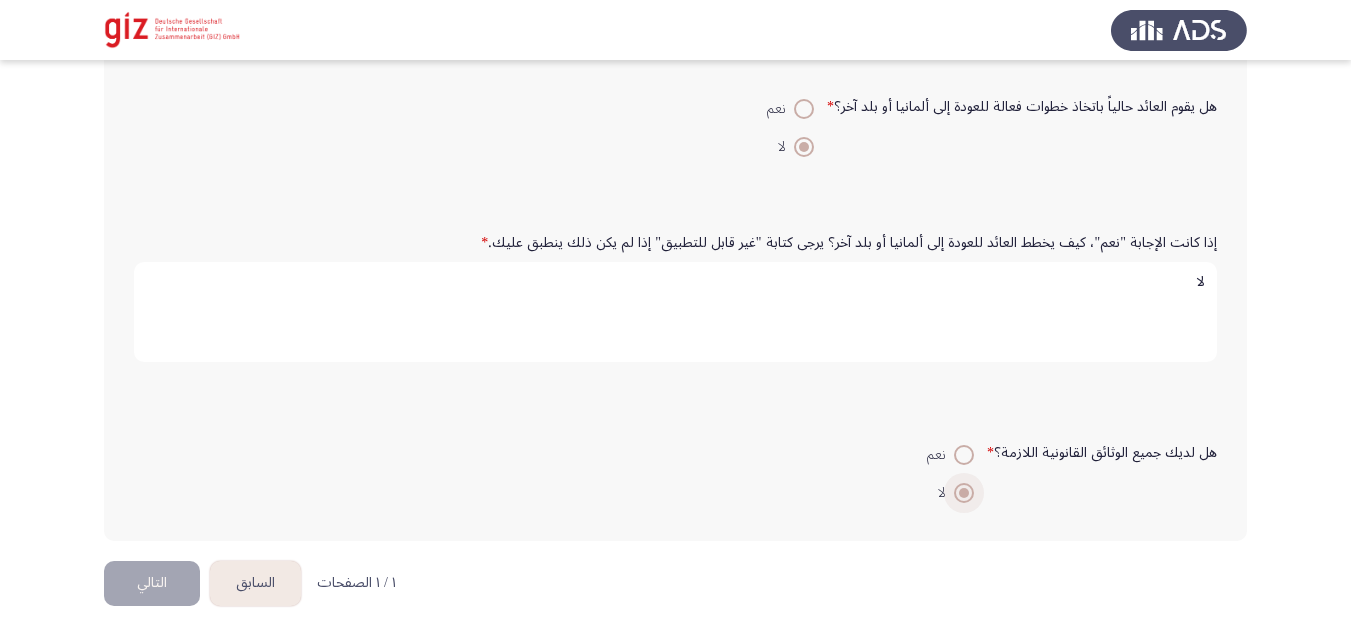 drag, startPoint x: 942, startPoint y: 494, endPoint x: 546, endPoint y: 474, distance: 396.50473 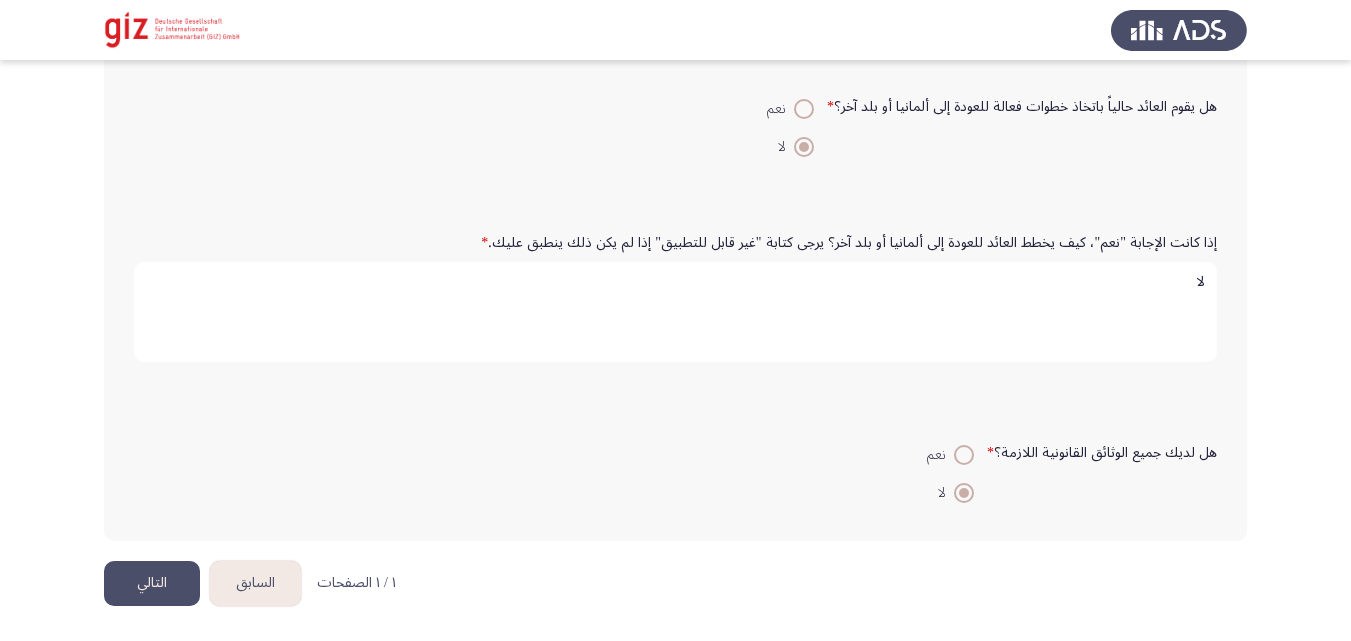 click on "التالي" 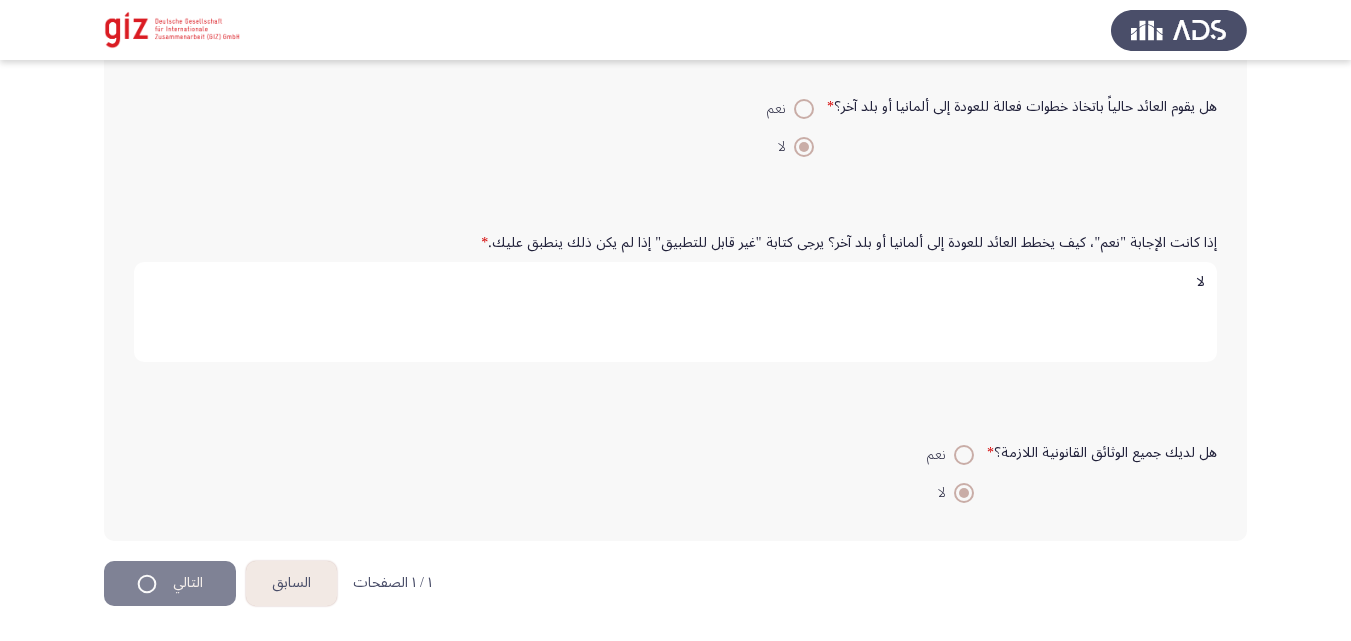 scroll, scrollTop: 0, scrollLeft: 0, axis: both 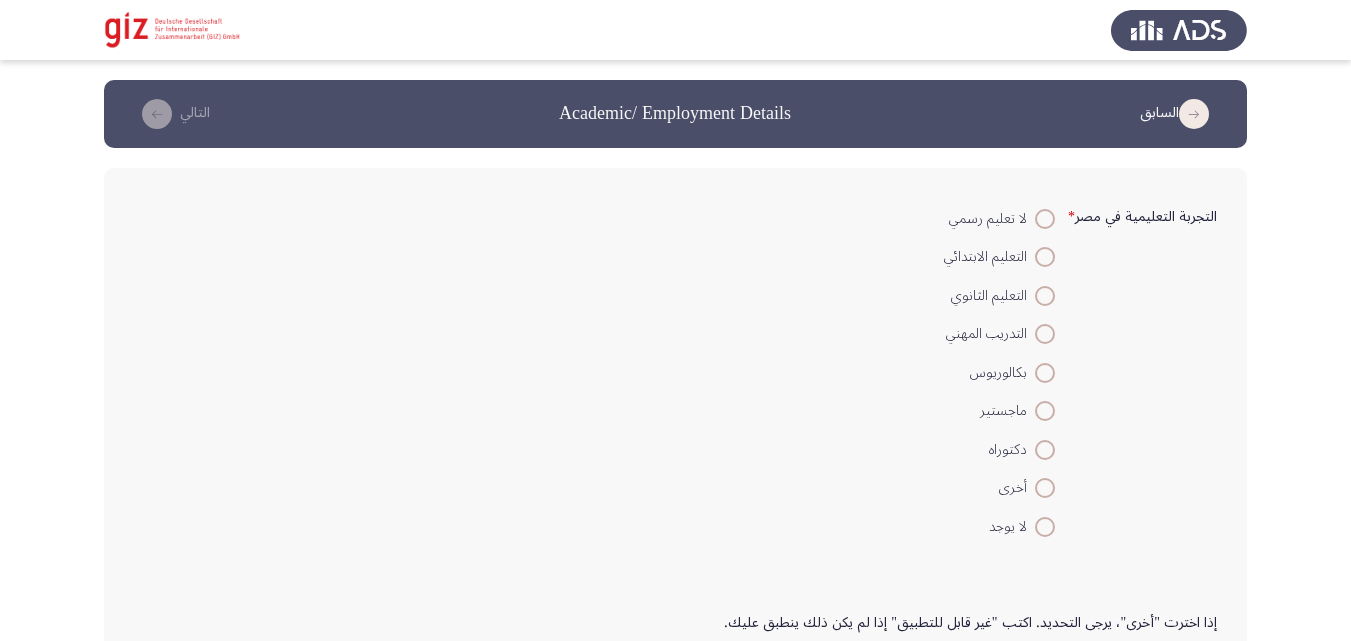 click on "التدريب المهني" at bounding box center [999, 333] 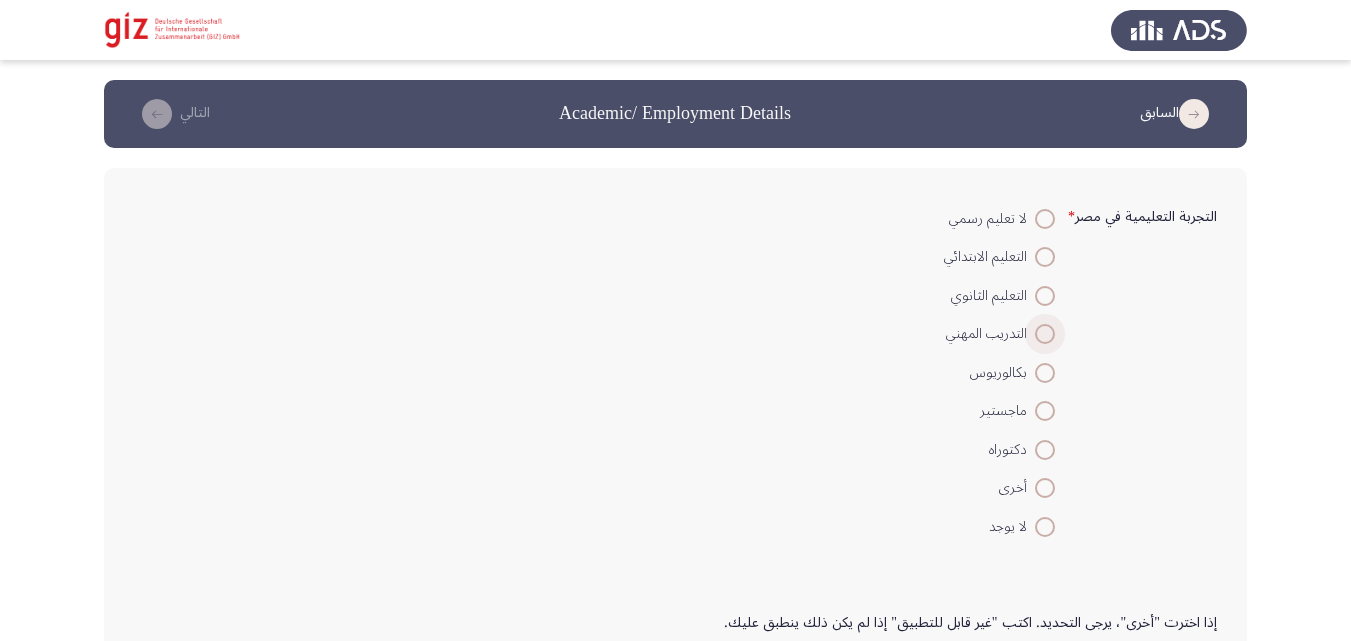 click at bounding box center (1045, 334) 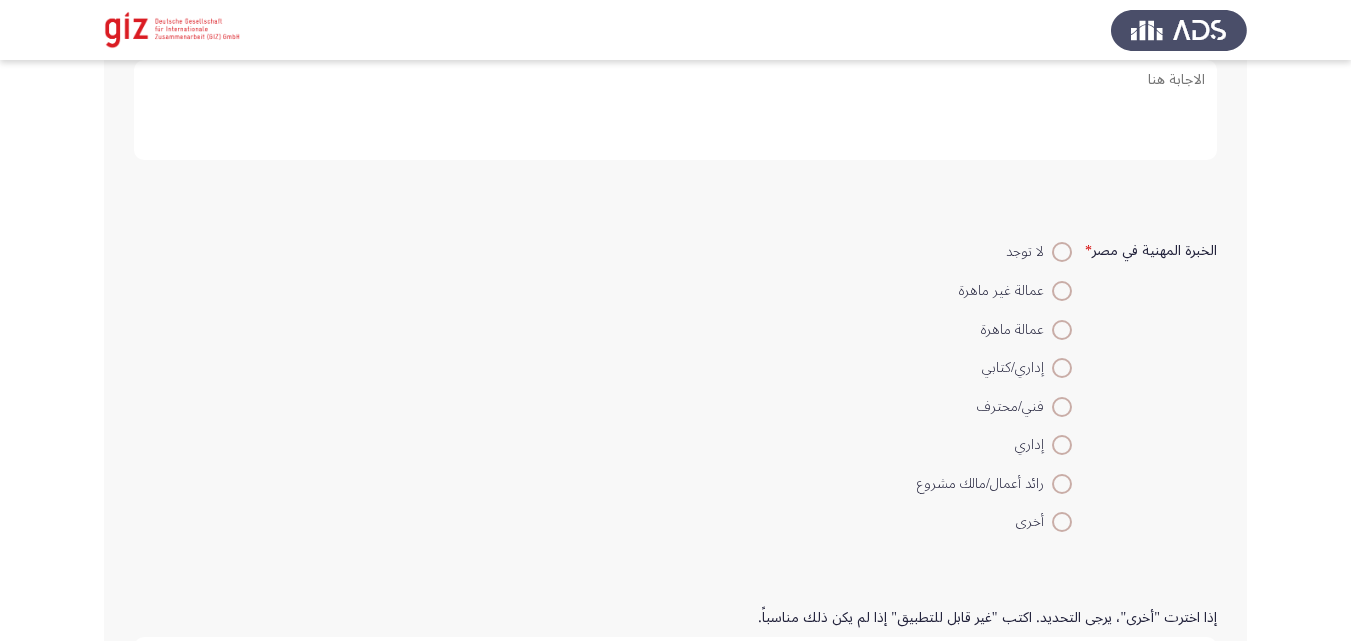 scroll, scrollTop: 587, scrollLeft: 0, axis: vertical 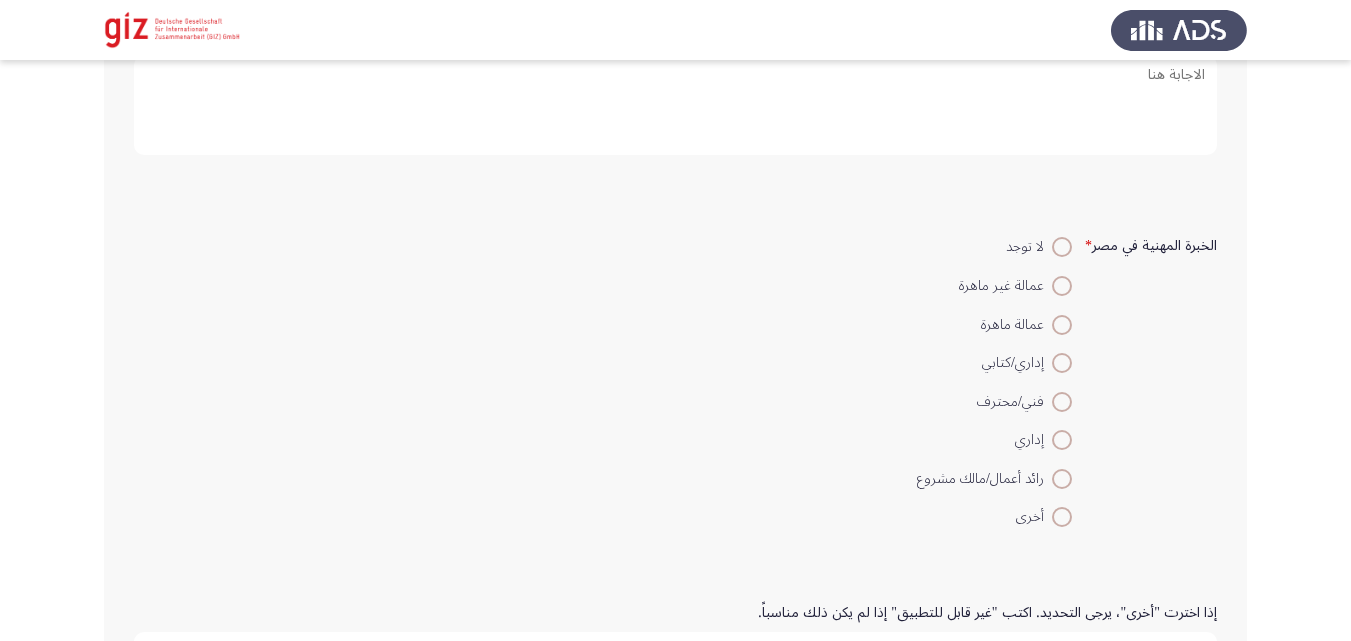 click at bounding box center (1062, 247) 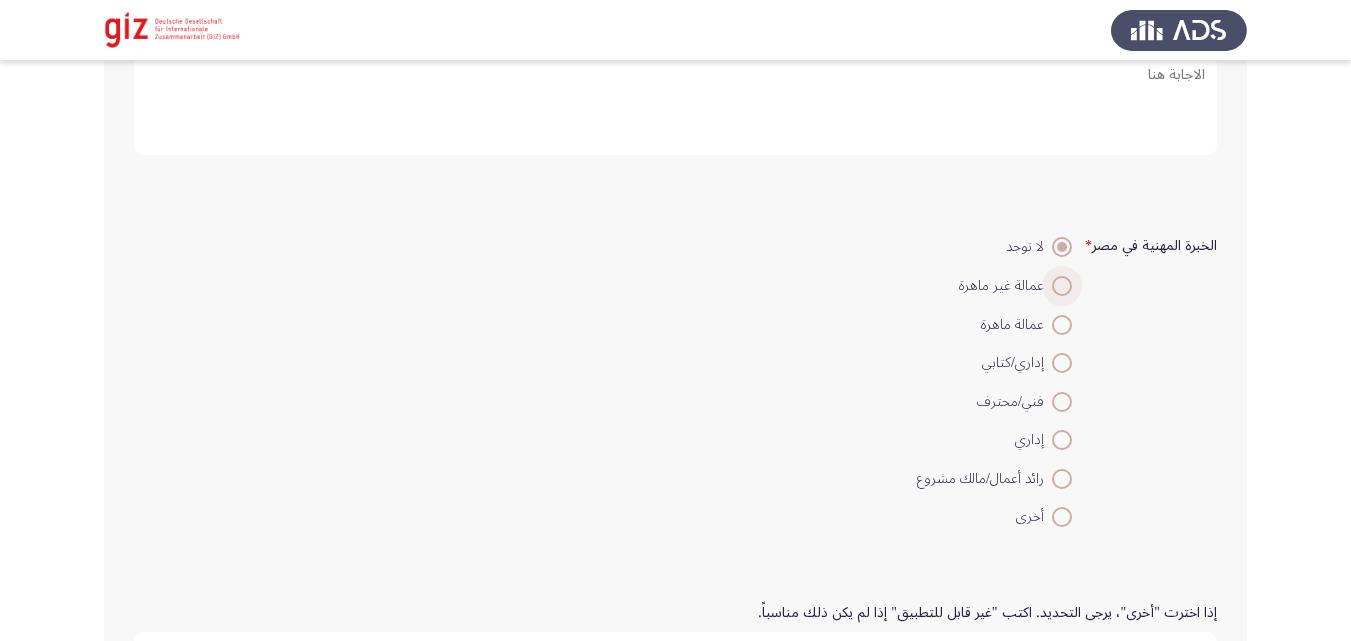 click on "عمالة غير ماهرة" at bounding box center [1005, 286] 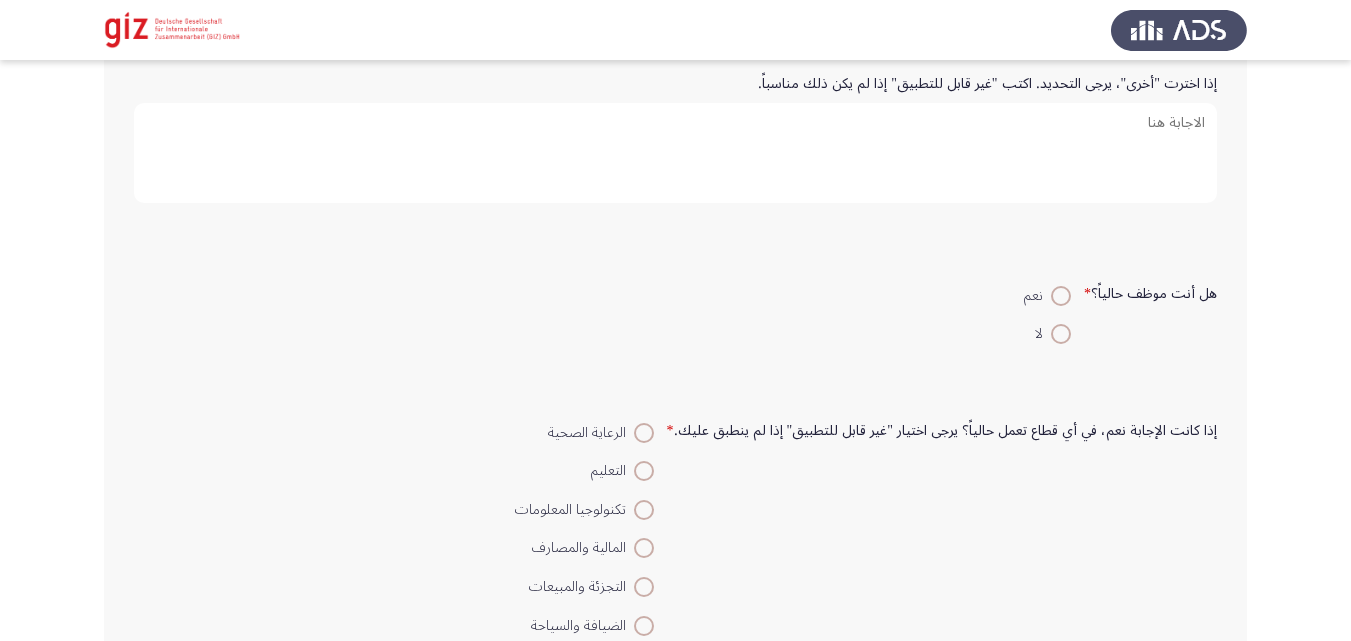 scroll, scrollTop: 1121, scrollLeft: 0, axis: vertical 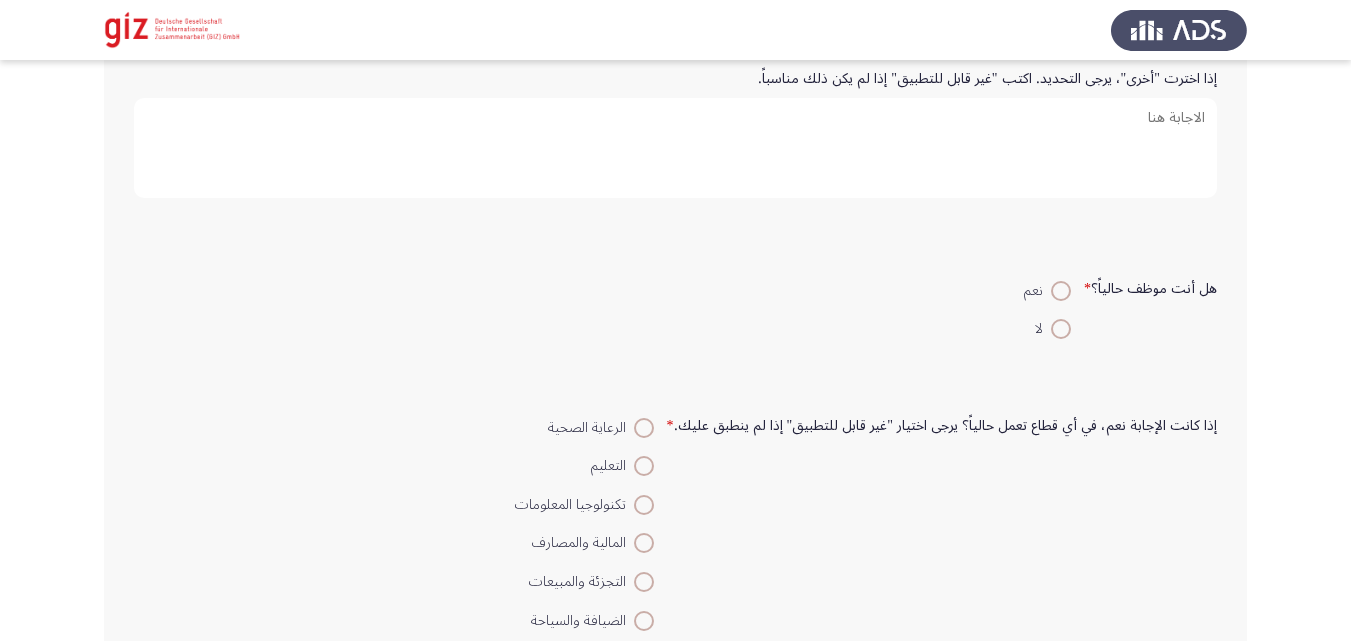 click at bounding box center (1061, 329) 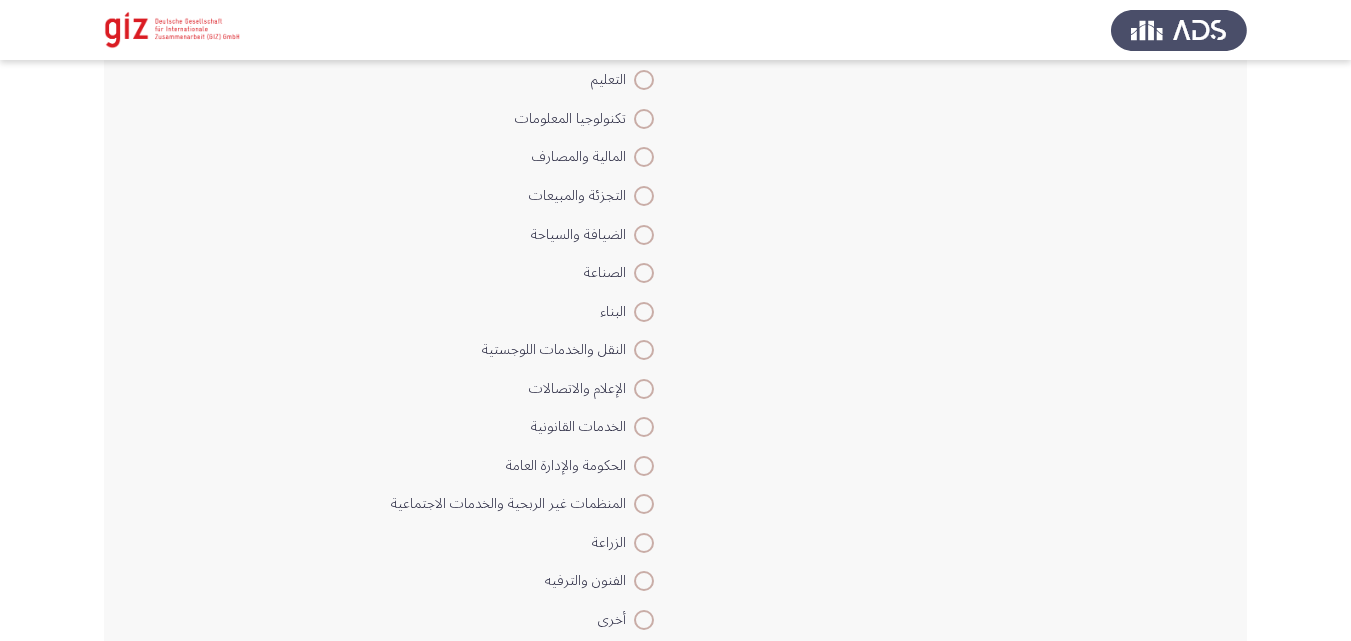 scroll, scrollTop: 1568, scrollLeft: 0, axis: vertical 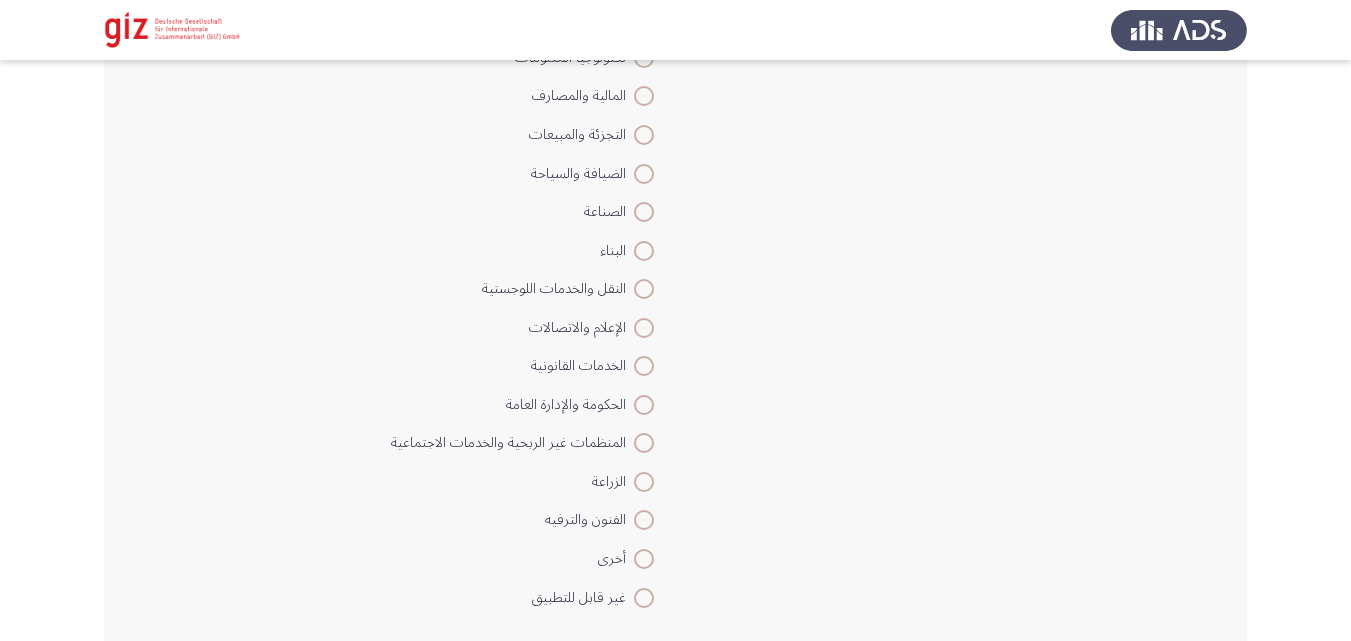 click at bounding box center [644, 598] 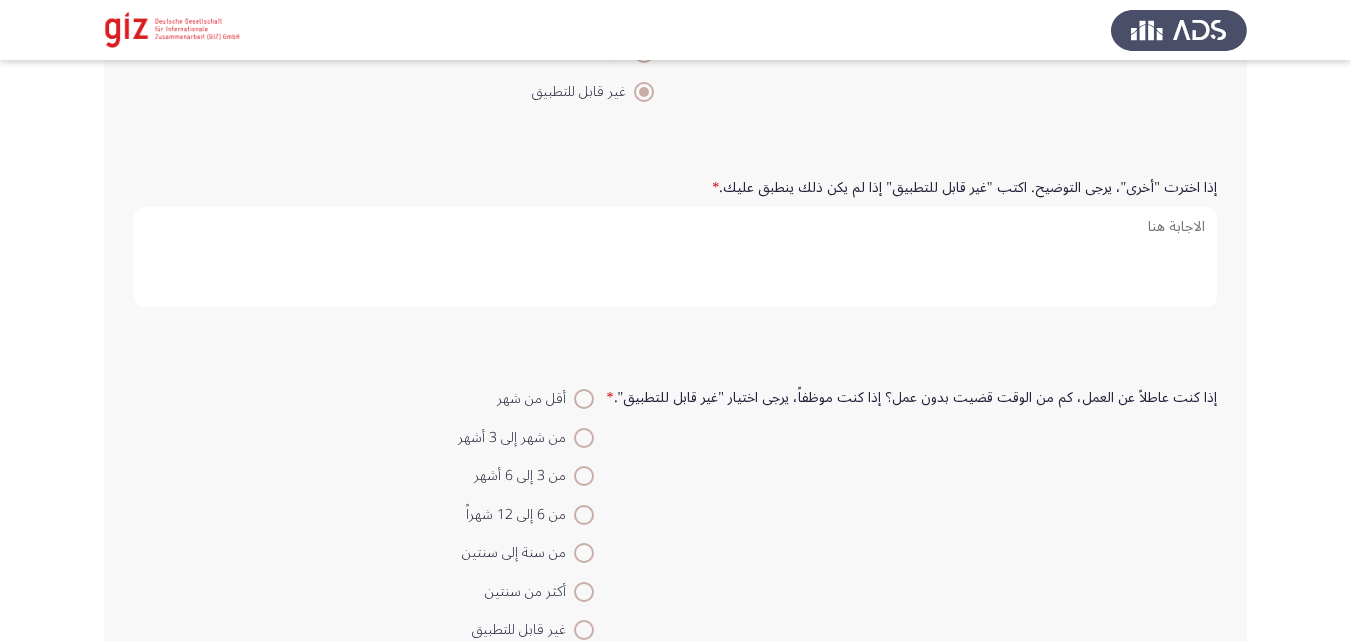scroll, scrollTop: 2056, scrollLeft: 0, axis: vertical 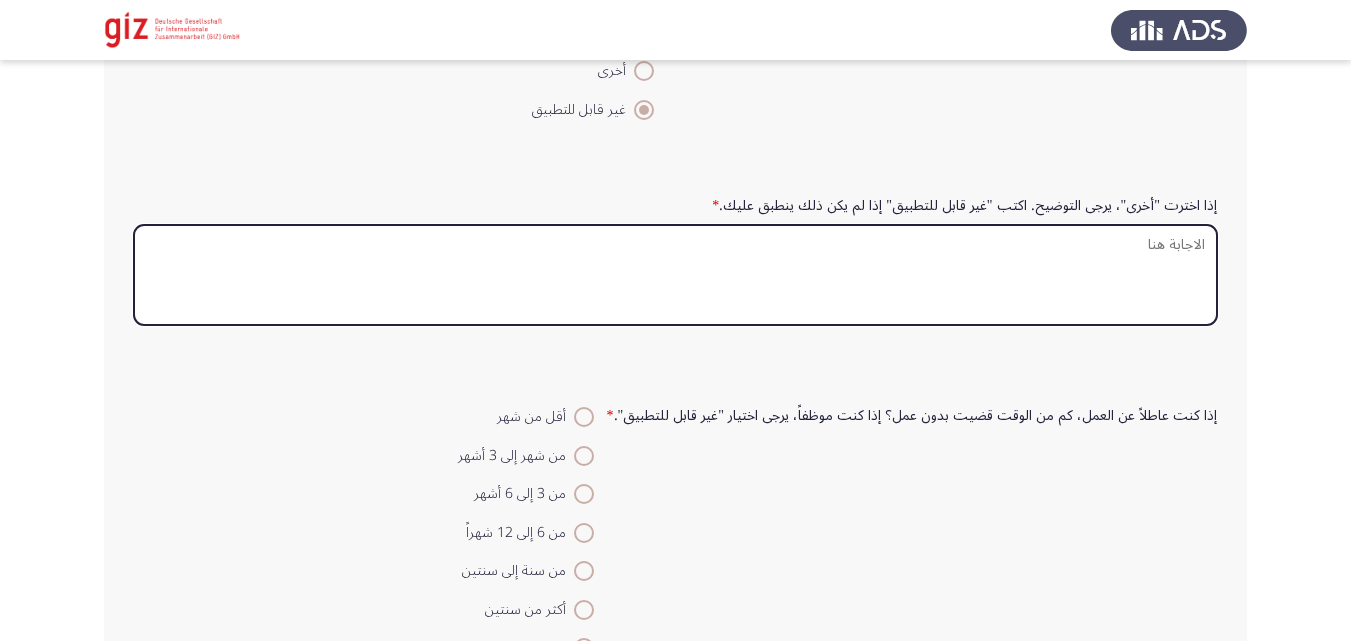 click on "إذا اخترت "أخرى"، يرجى التوضيح. اكتب "غير قابل للتطبيق" إذا لم يكن ذلك ينطبق عليك.   *" at bounding box center (675, 275) 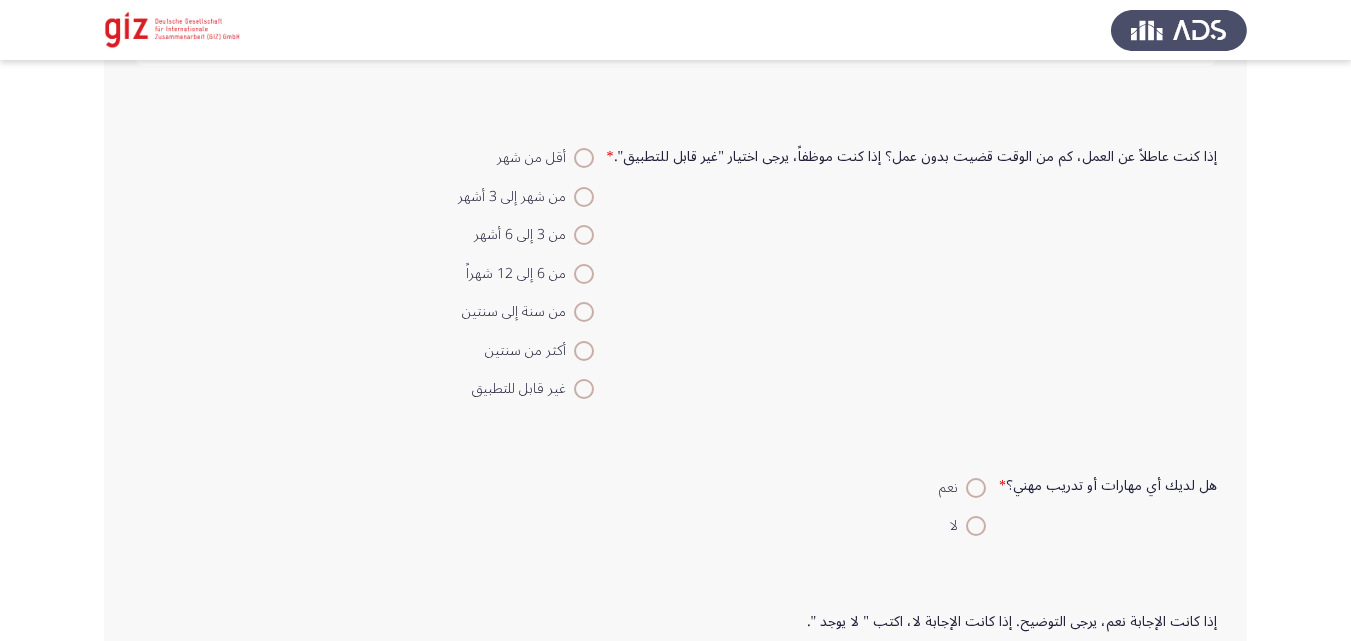 scroll, scrollTop: 2317, scrollLeft: 0, axis: vertical 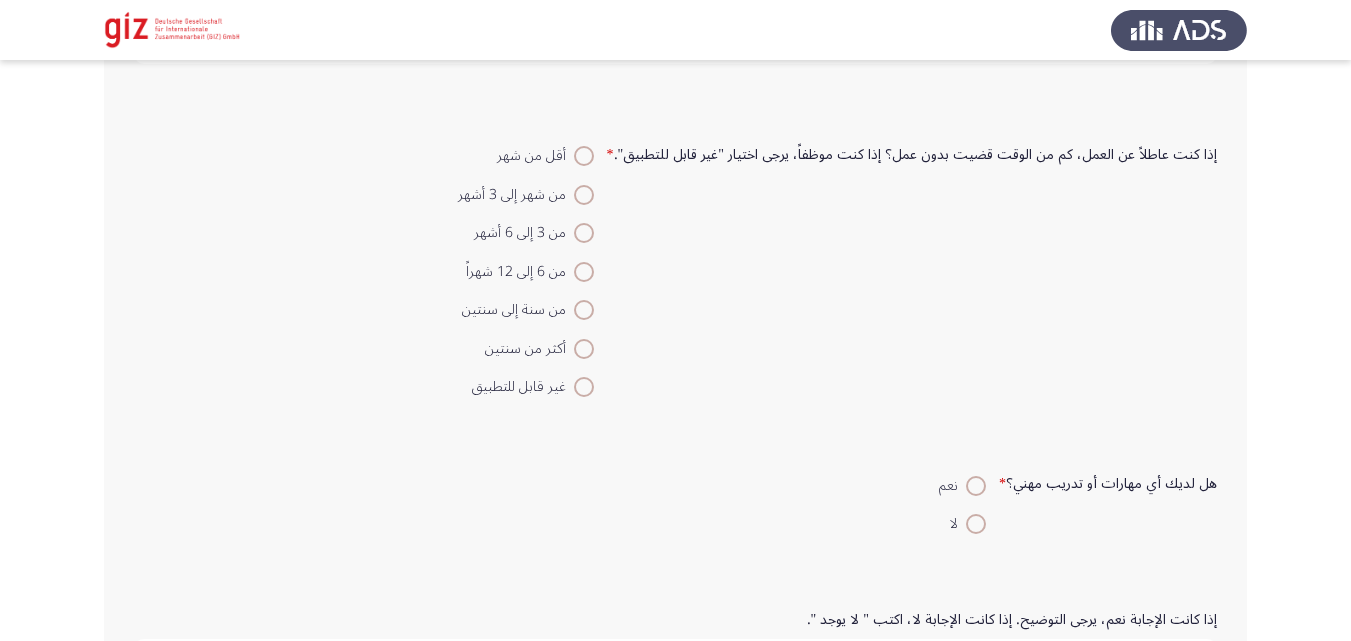 type on "لا" 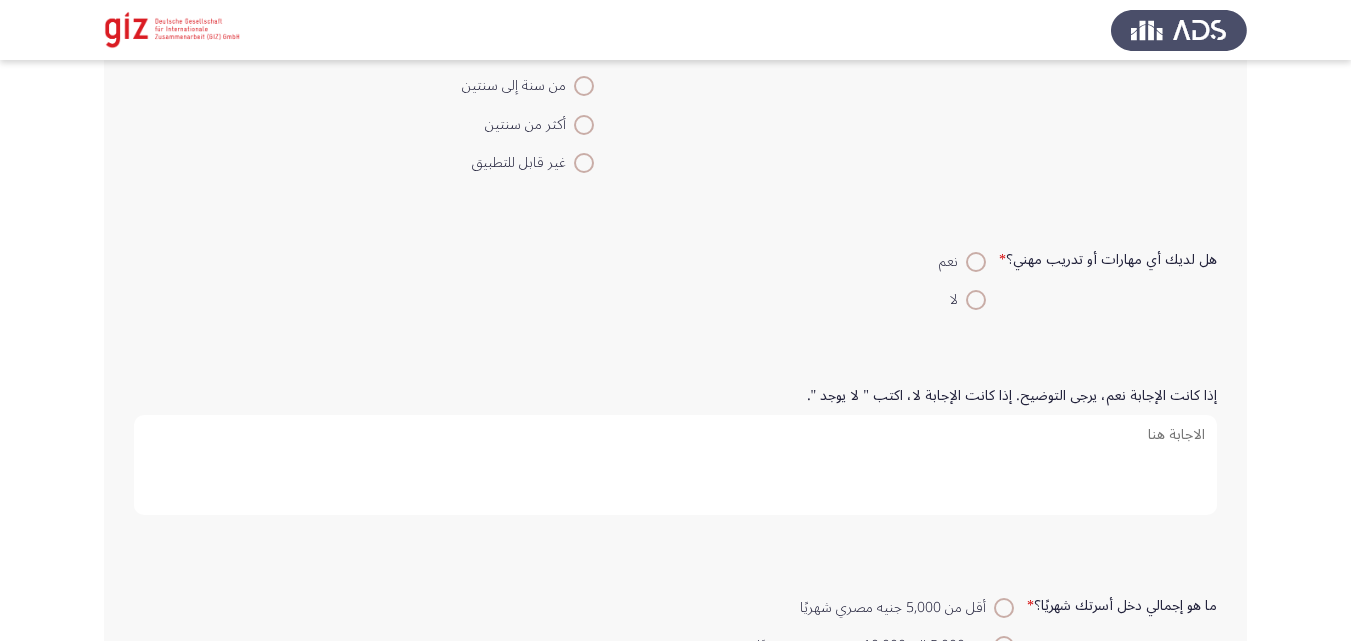 scroll, scrollTop: 2543, scrollLeft: 0, axis: vertical 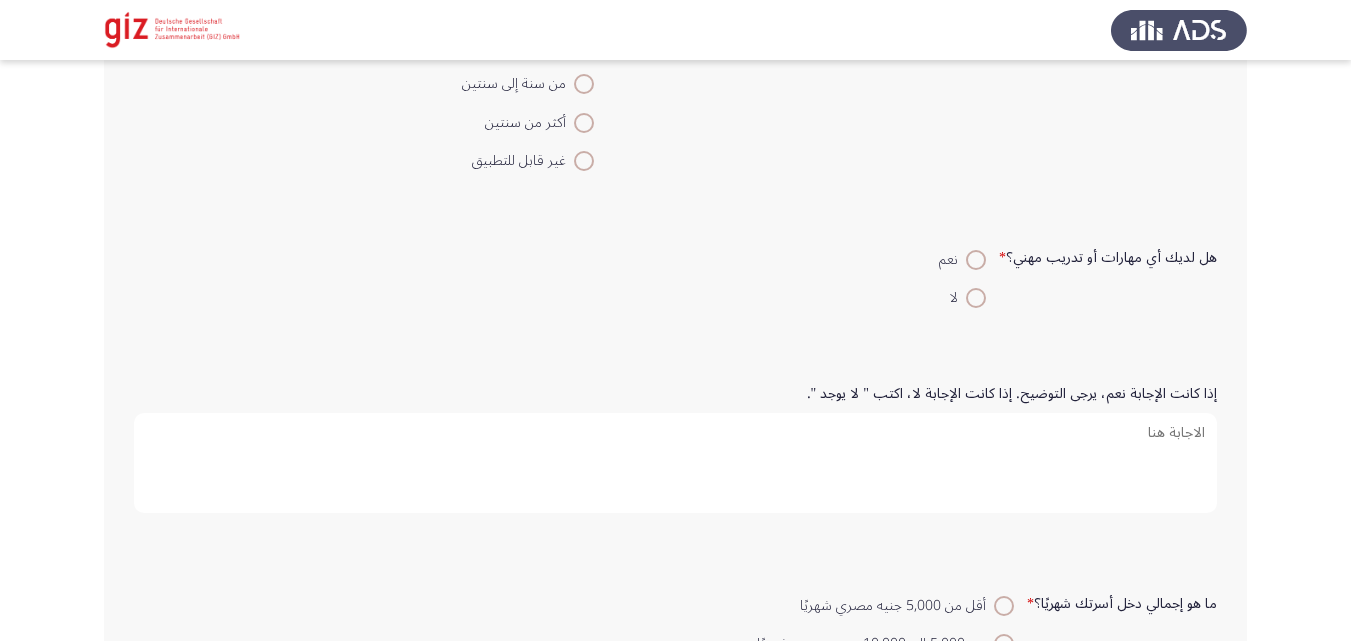 click at bounding box center (976, 298) 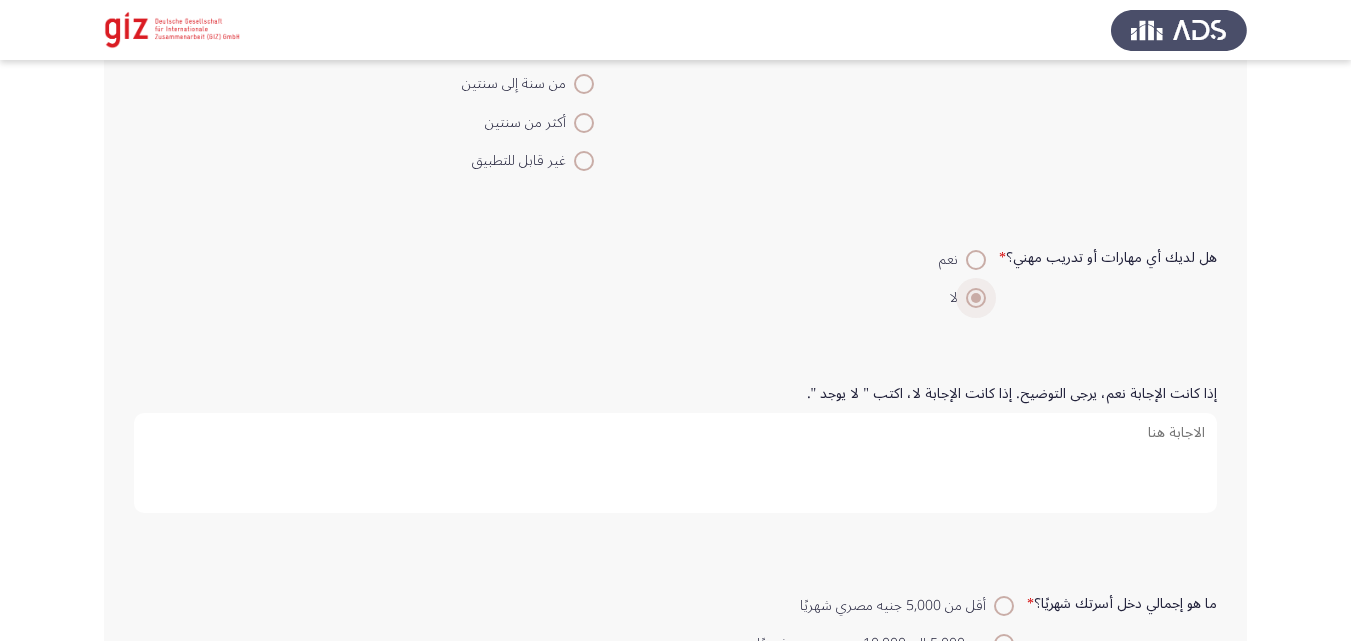 click at bounding box center [976, 298] 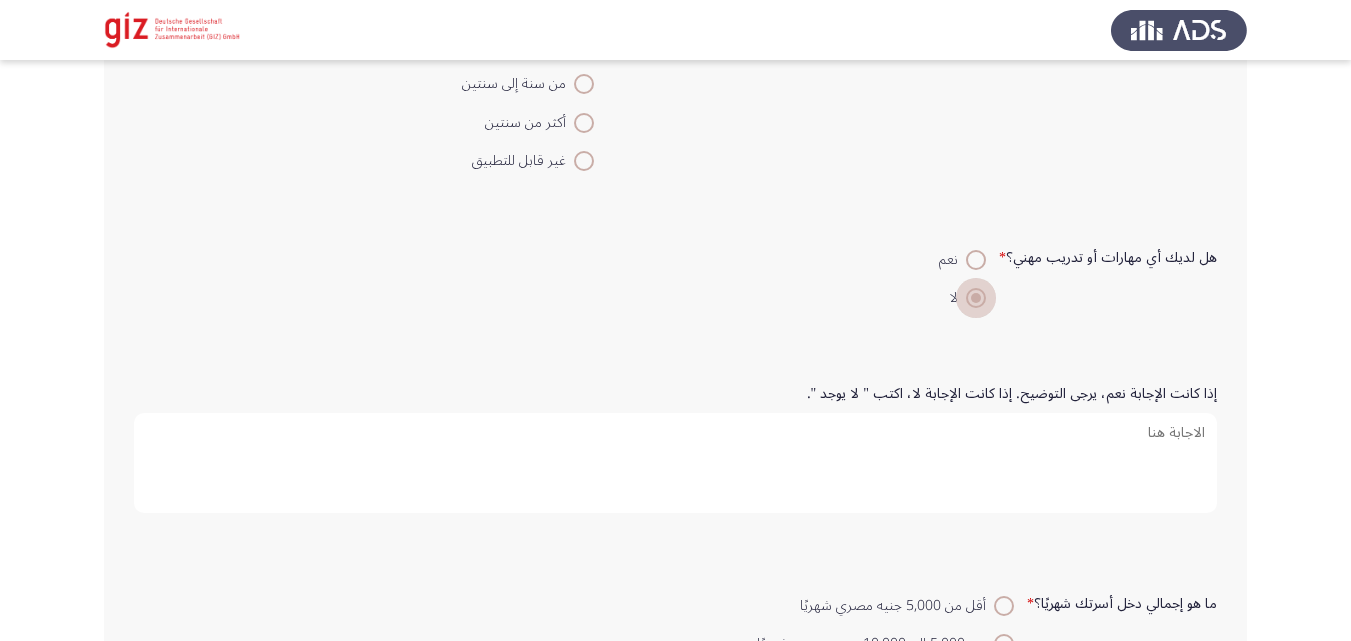click at bounding box center (976, 298) 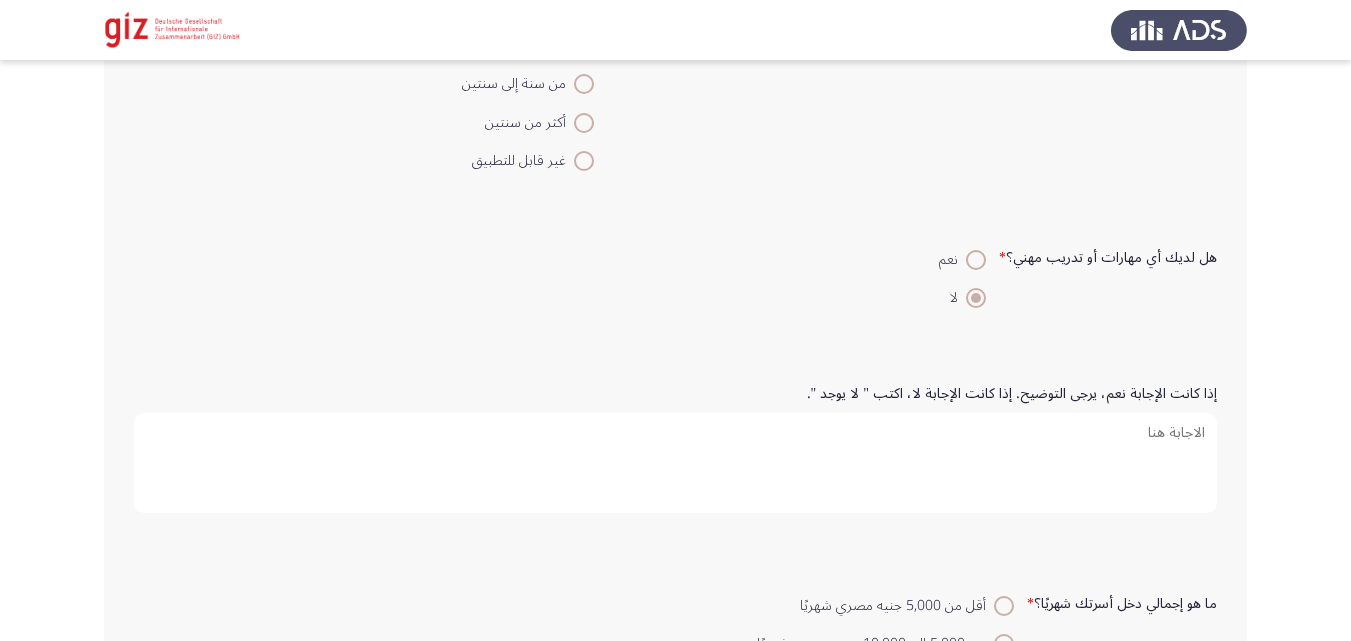 drag, startPoint x: 988, startPoint y: 303, endPoint x: 921, endPoint y: 406, distance: 122.87392 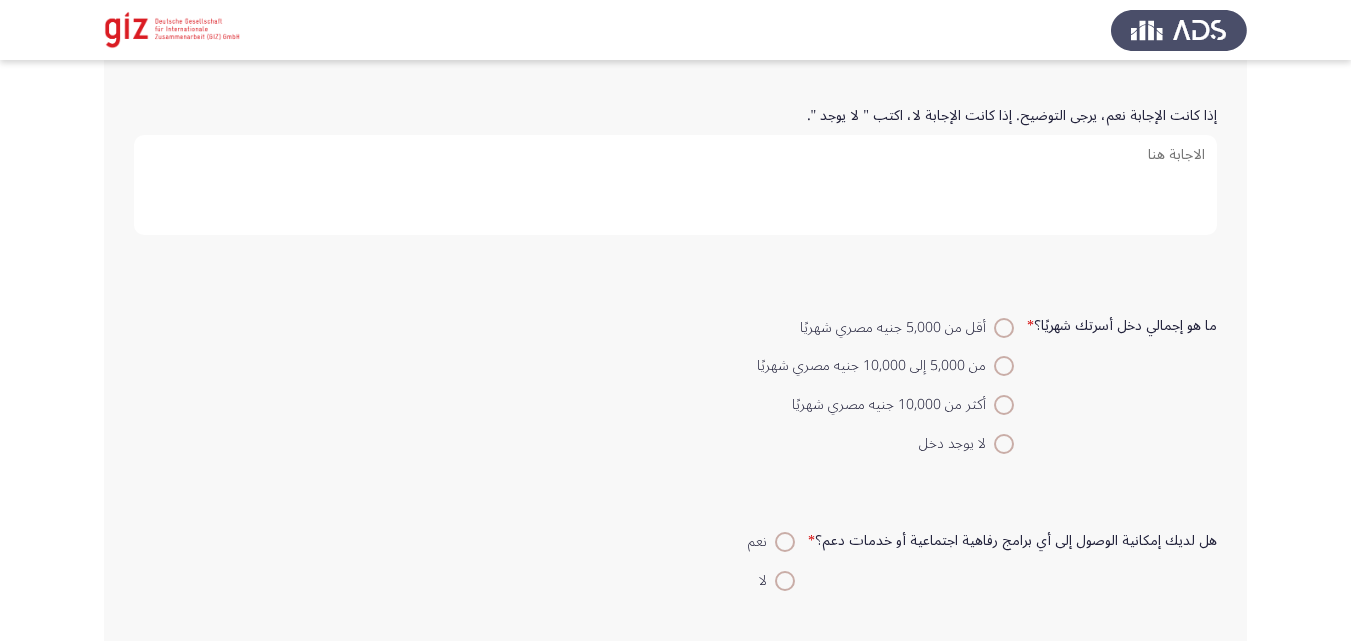 scroll, scrollTop: 2822, scrollLeft: 0, axis: vertical 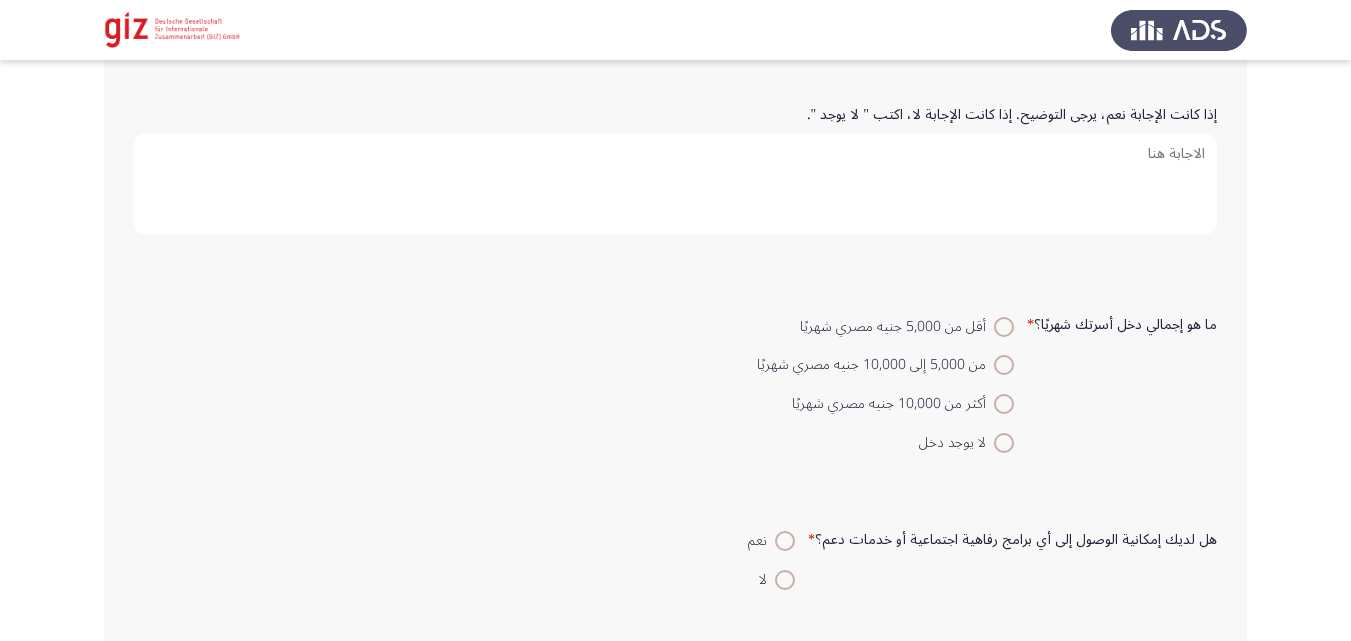 click at bounding box center (1004, 443) 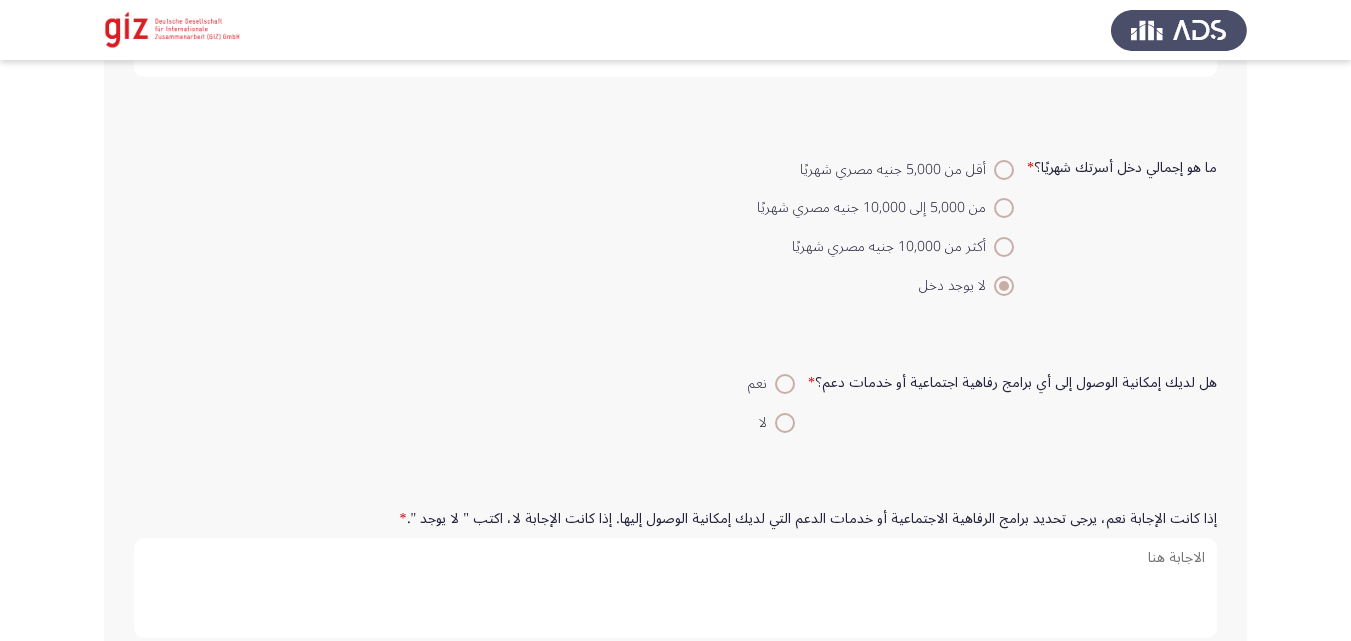 scroll, scrollTop: 3059, scrollLeft: 0, axis: vertical 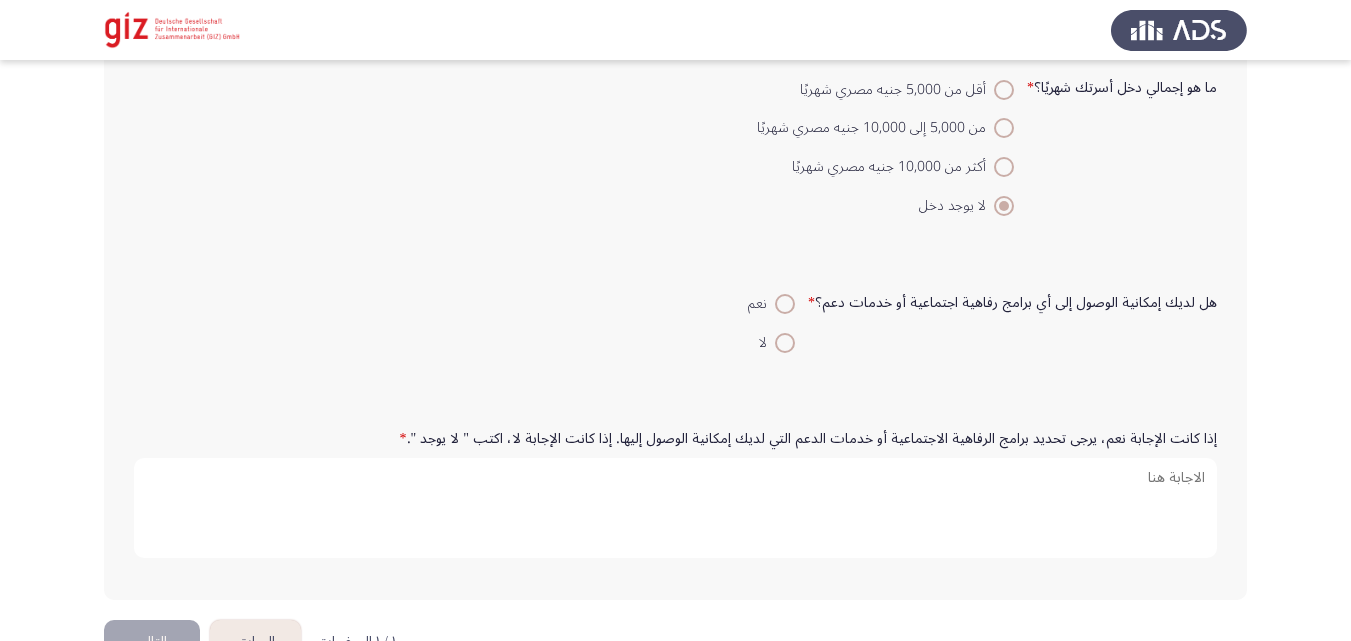 click at bounding box center (785, 343) 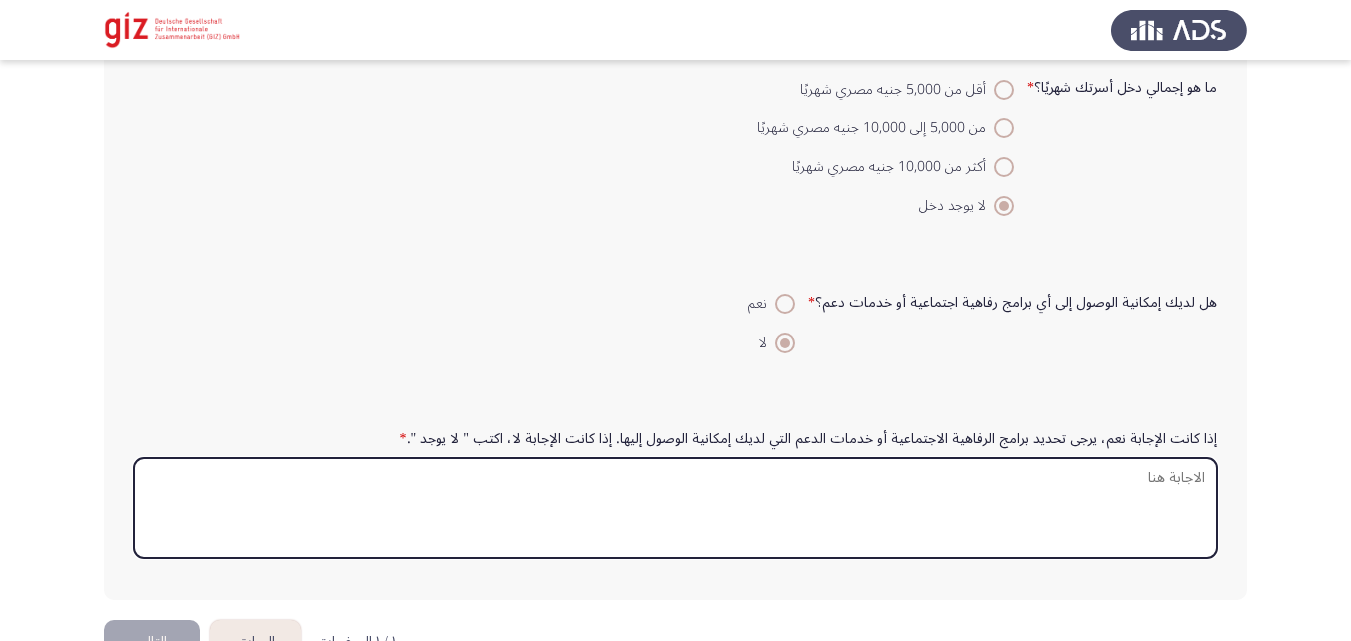 click on "إذا كانت الإجابة نعم، يرجى تحديد برامج الرفاهية الاجتماعية أو خدمات الدعم التي لديك إمكانية الوصول إليها.  إذا كانت الإجابة لا، اكتب " لا يوجد ".   *" at bounding box center [675, 508] 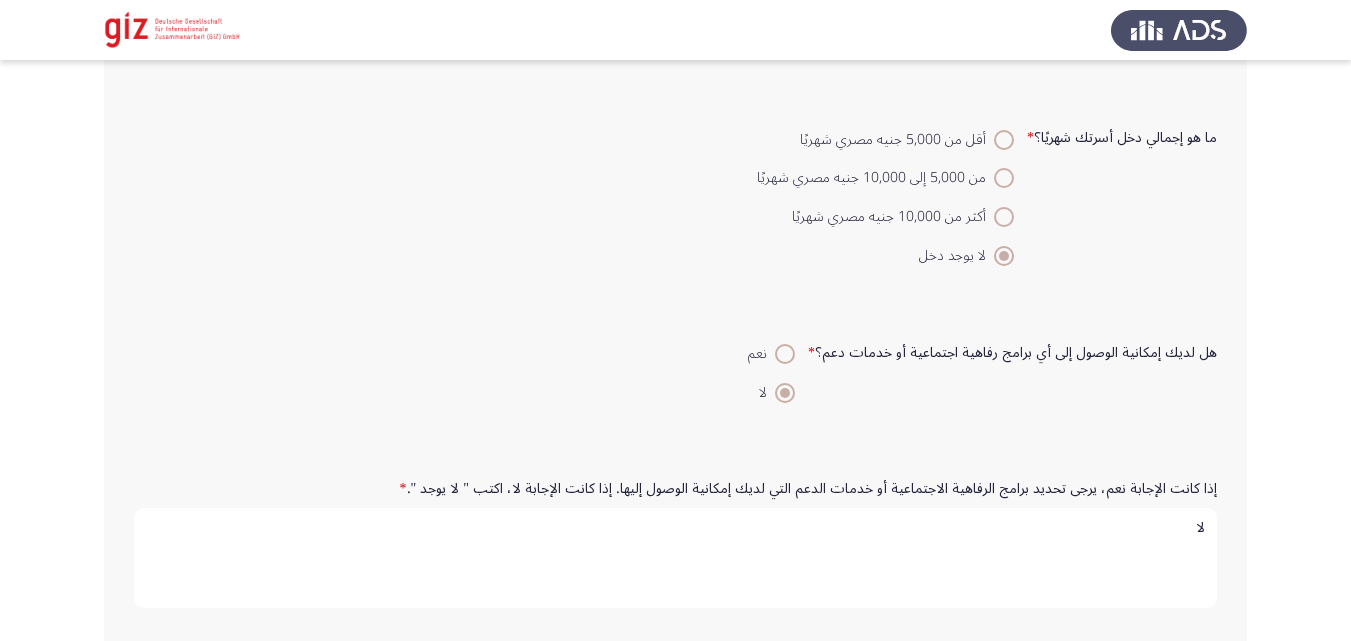 scroll, scrollTop: 3118, scrollLeft: 0, axis: vertical 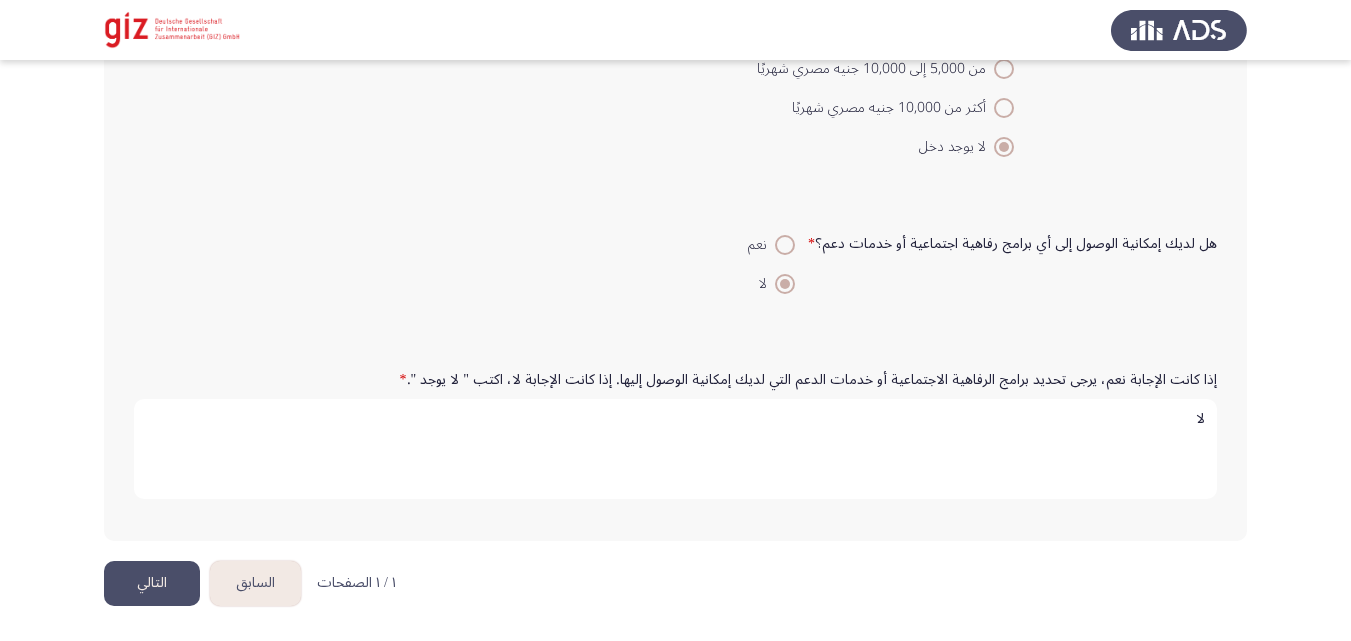 type on "لا" 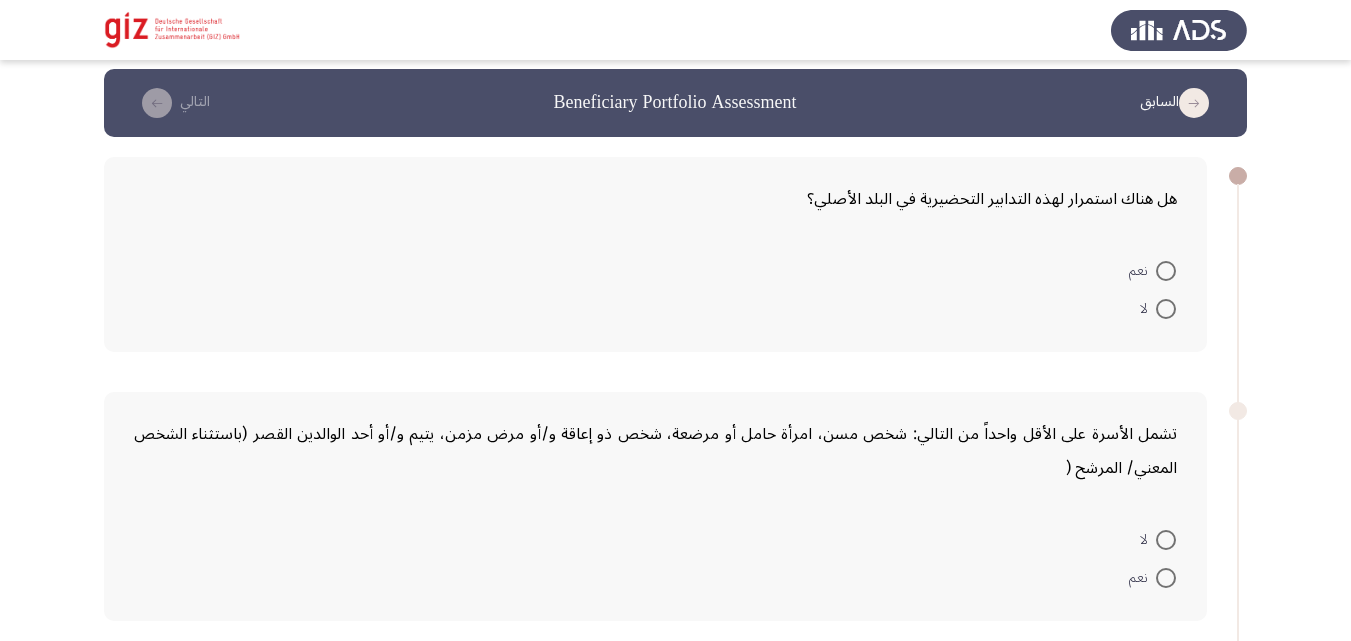 scroll, scrollTop: 12, scrollLeft: 0, axis: vertical 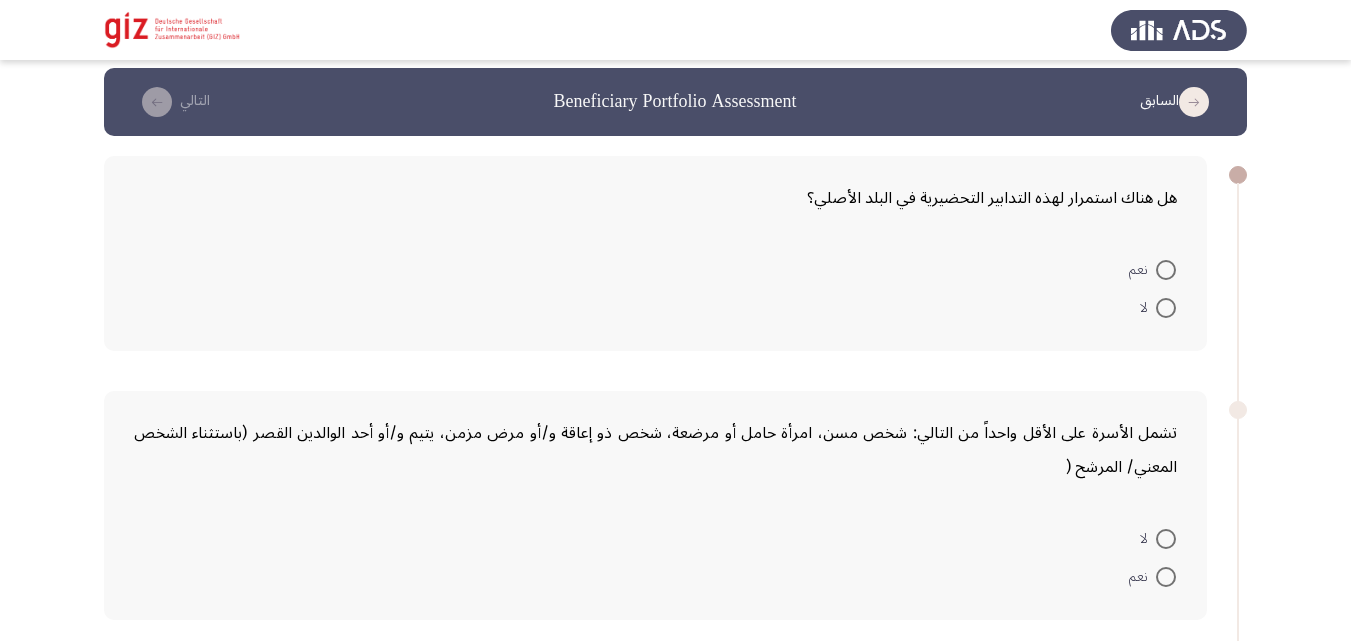 click at bounding box center (1166, 308) 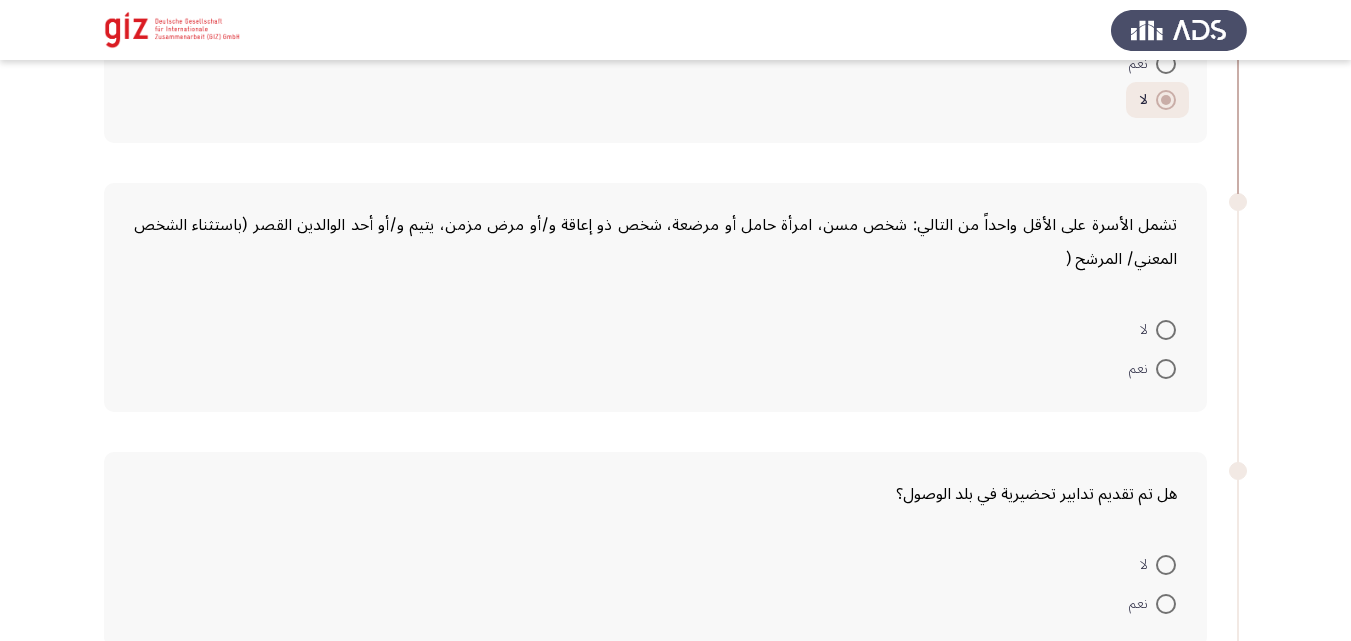 scroll, scrollTop: 293, scrollLeft: 0, axis: vertical 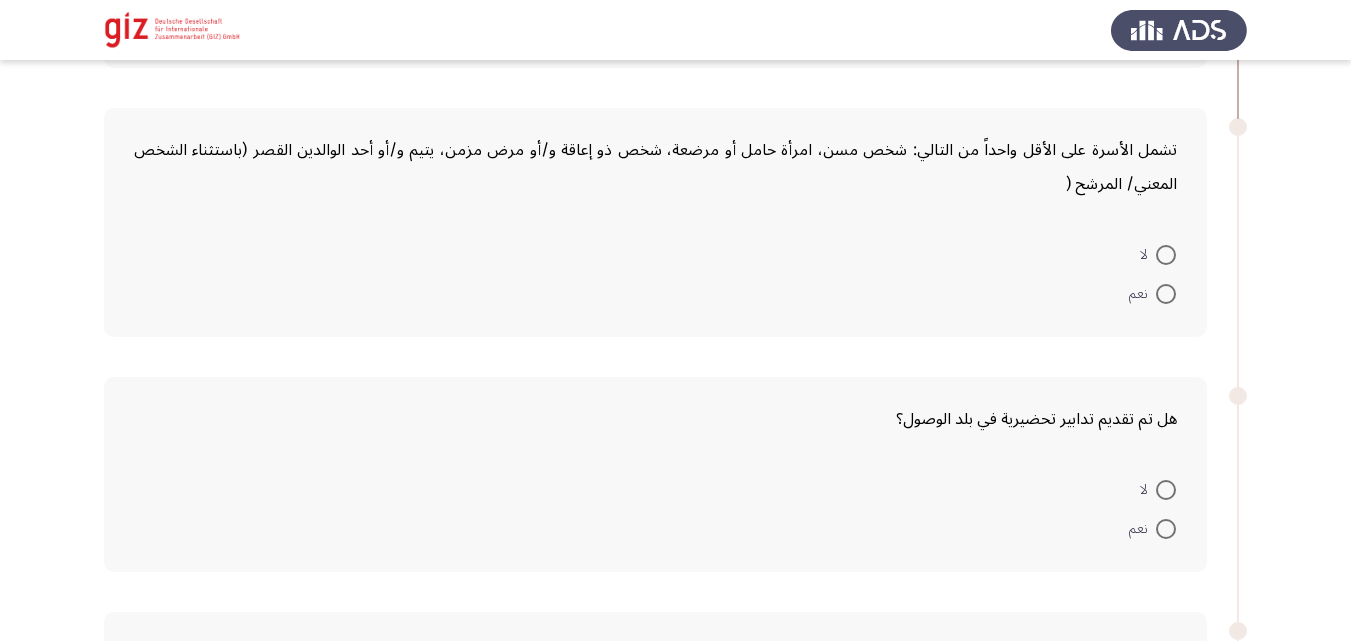 click at bounding box center [1166, 294] 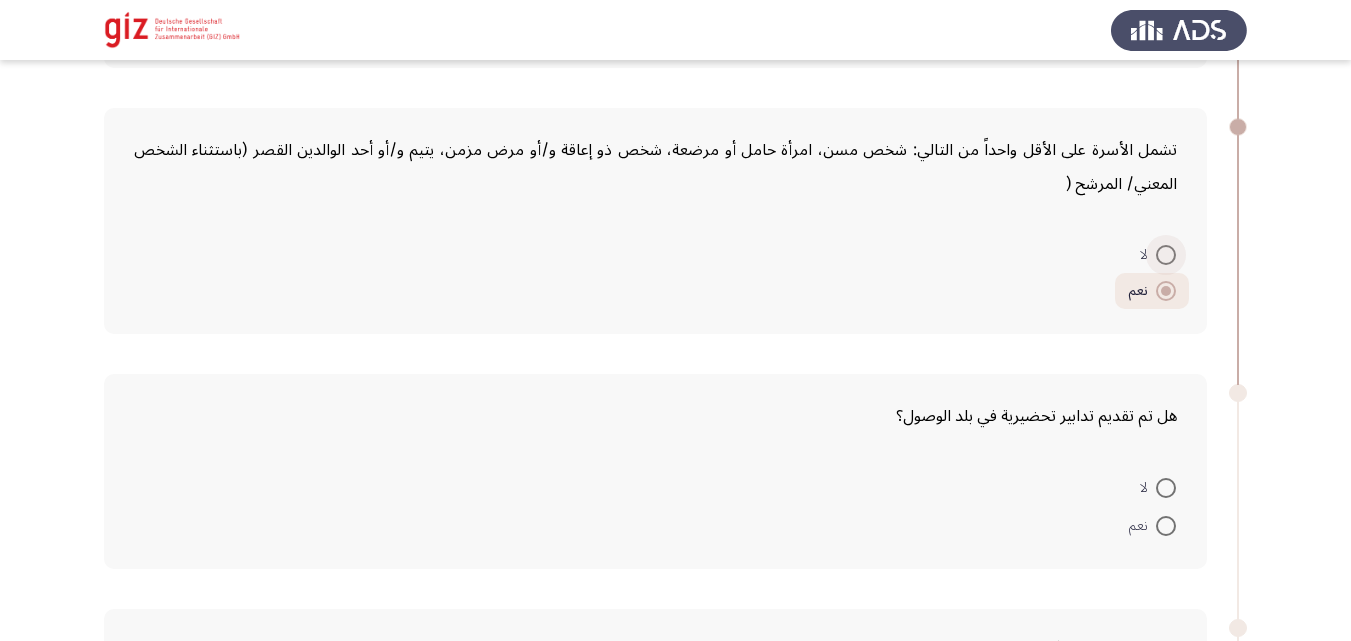 click at bounding box center [1166, 255] 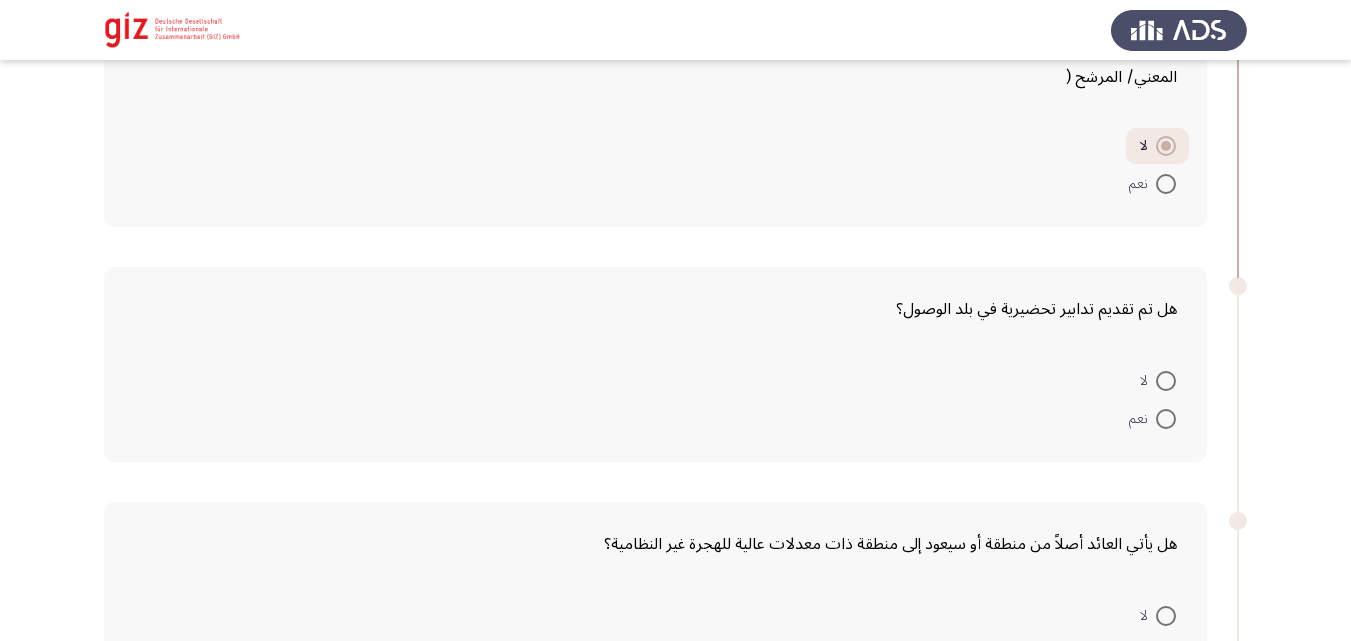 scroll, scrollTop: 447, scrollLeft: 0, axis: vertical 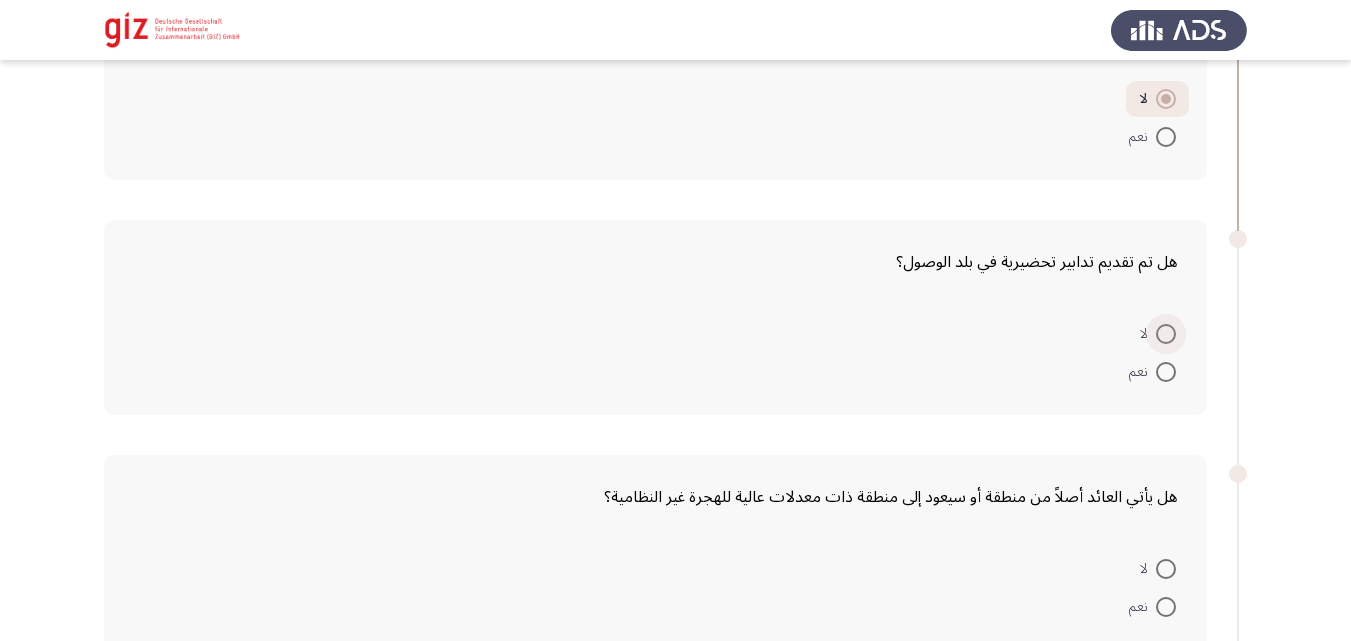 click on "لا" at bounding box center (1148, 334) 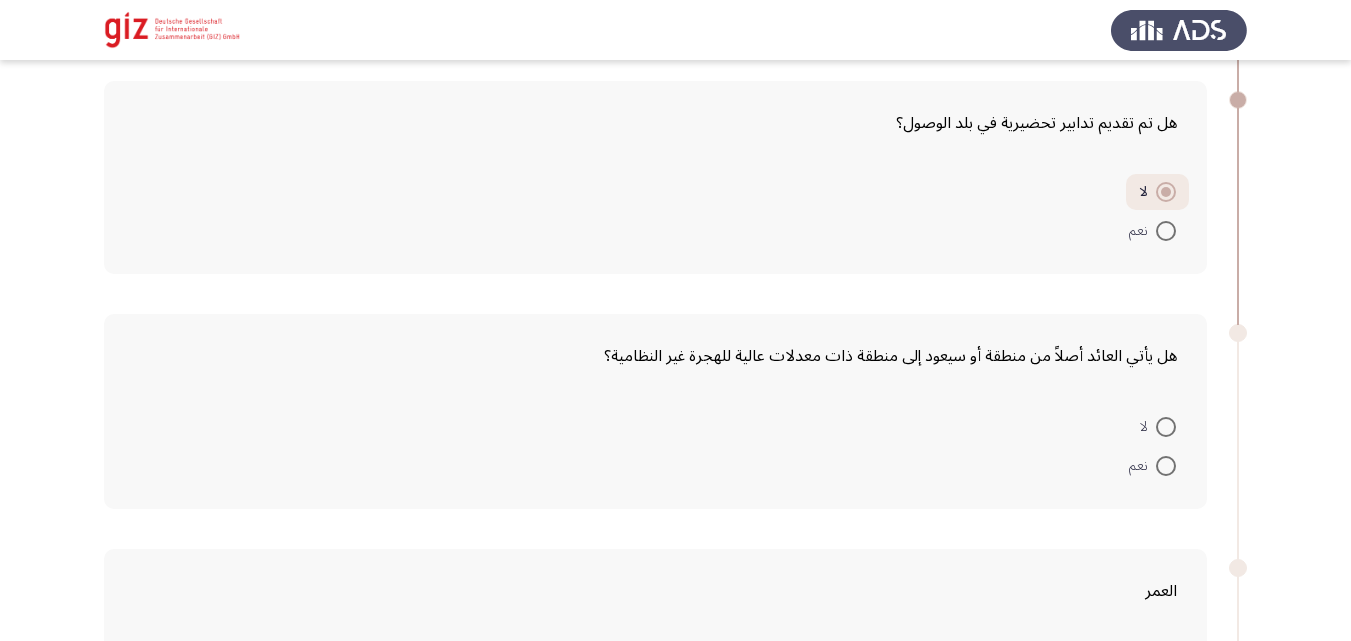 scroll, scrollTop: 602, scrollLeft: 0, axis: vertical 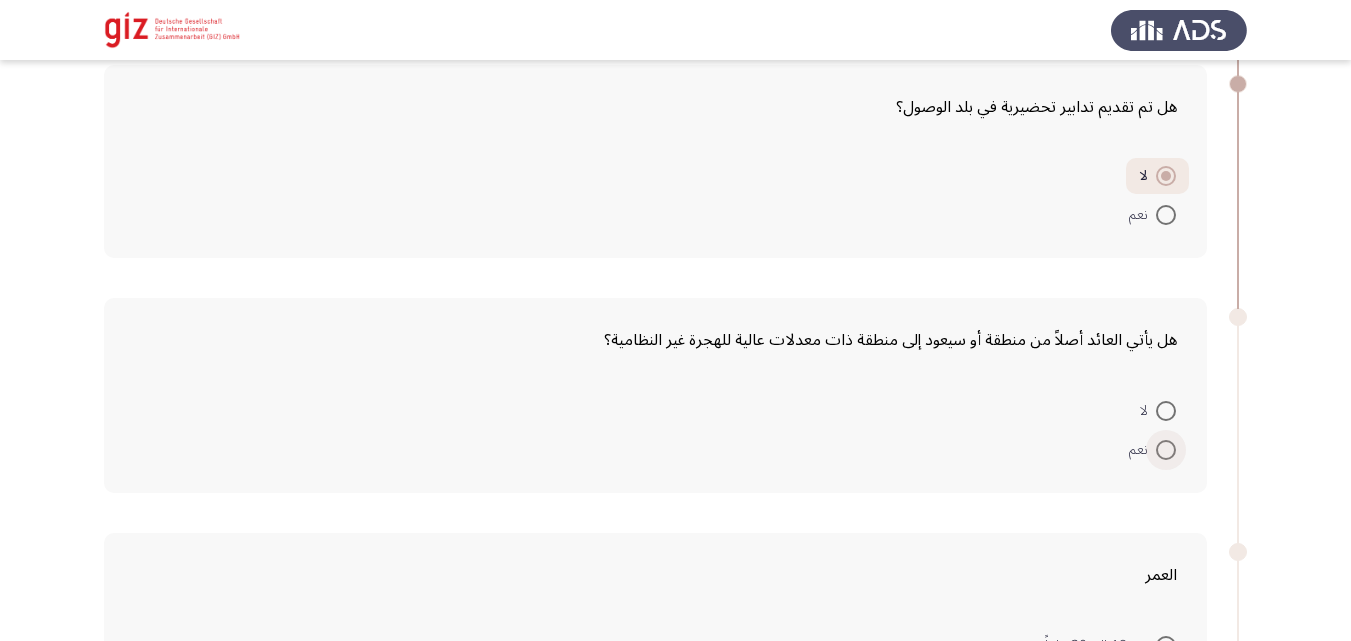 click on "نعم" at bounding box center (1152, 450) 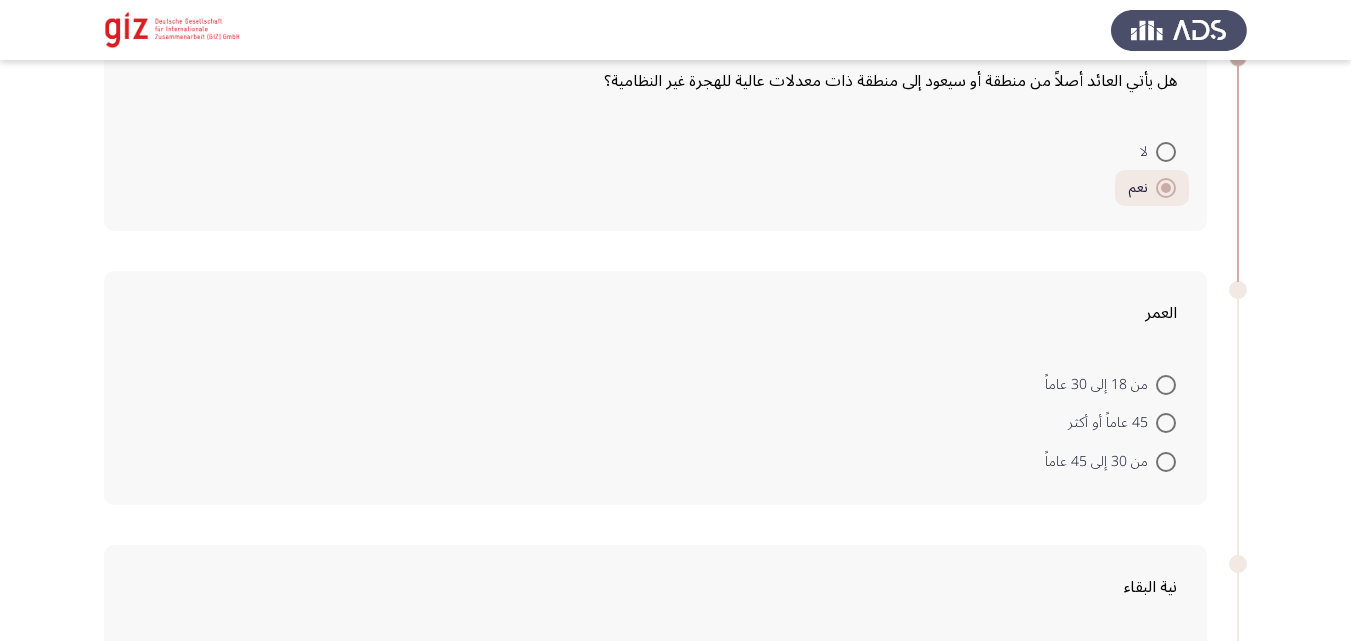 scroll, scrollTop: 916, scrollLeft: 0, axis: vertical 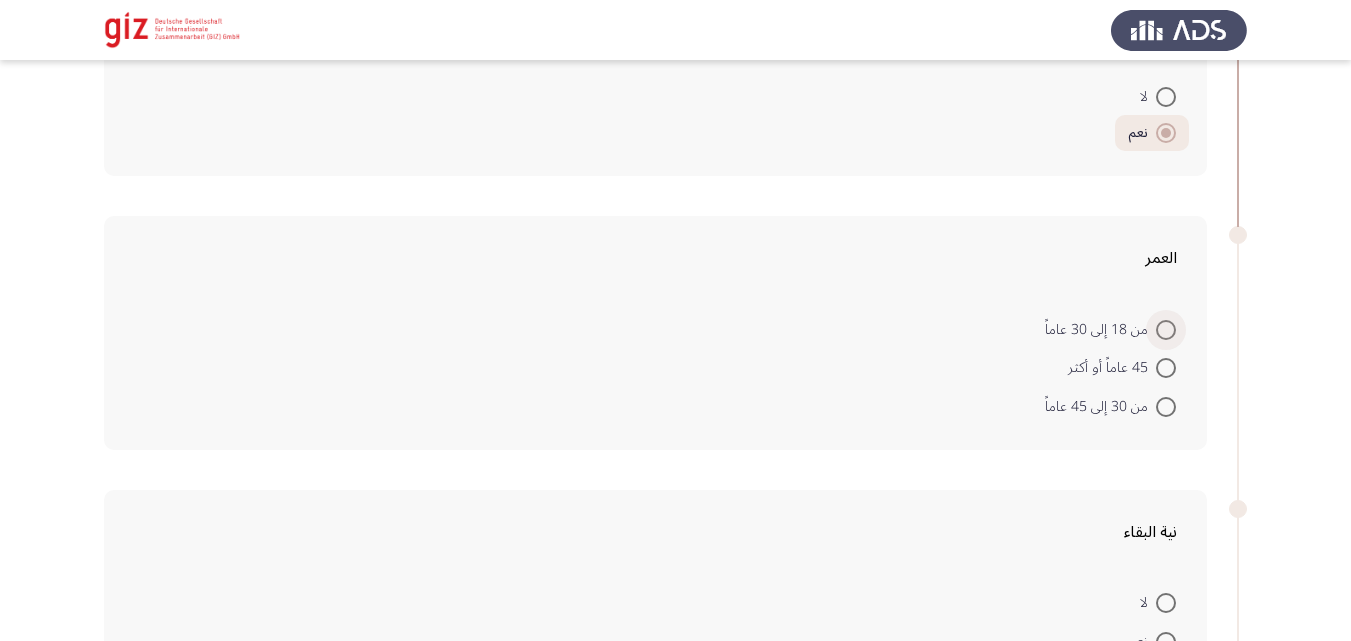 click at bounding box center [1166, 330] 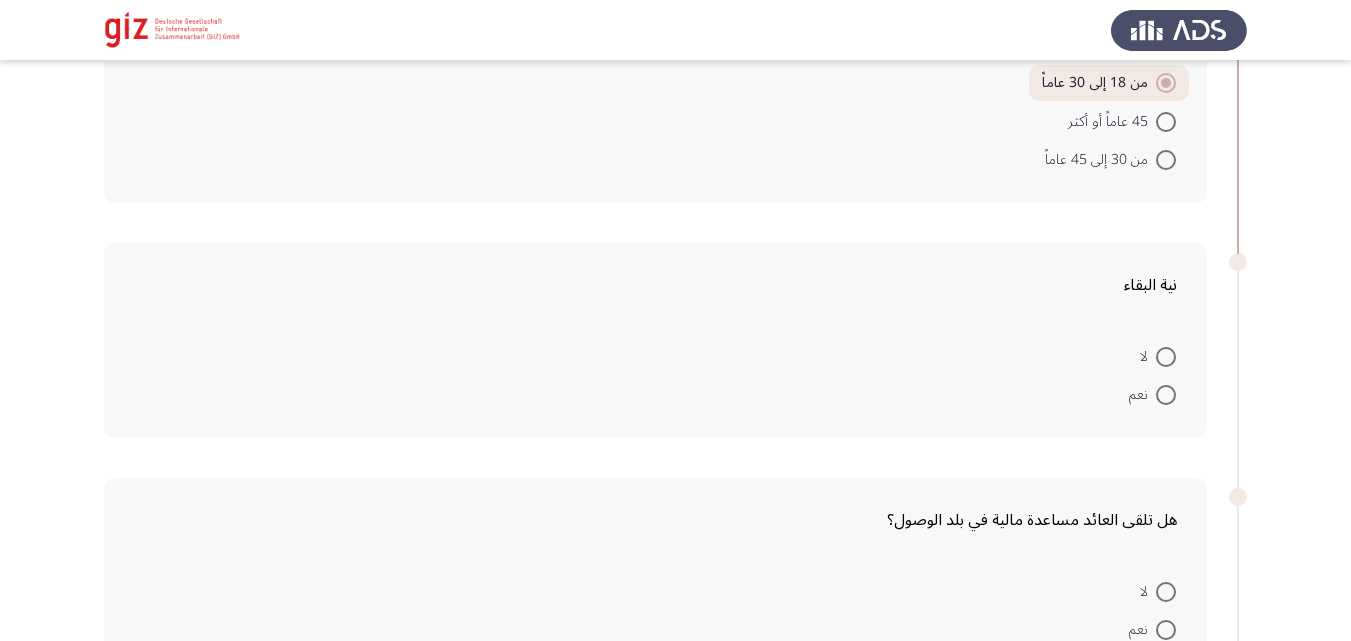 scroll, scrollTop: 1164, scrollLeft: 0, axis: vertical 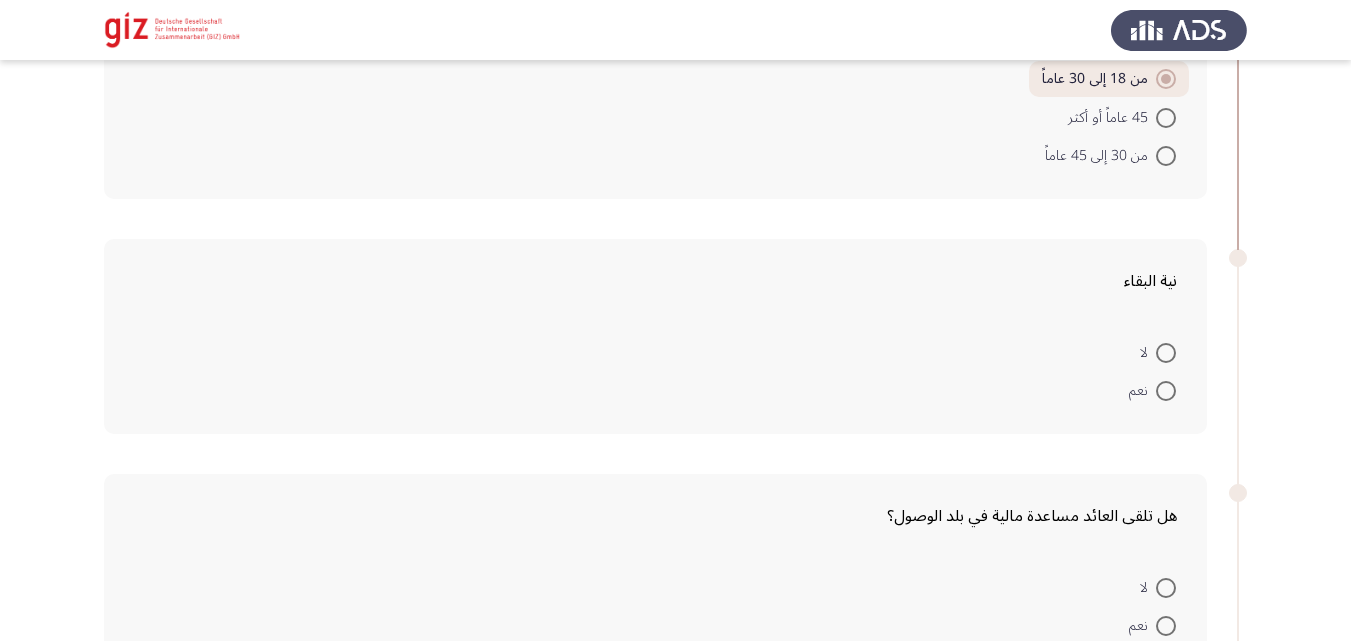 click at bounding box center [1166, 391] 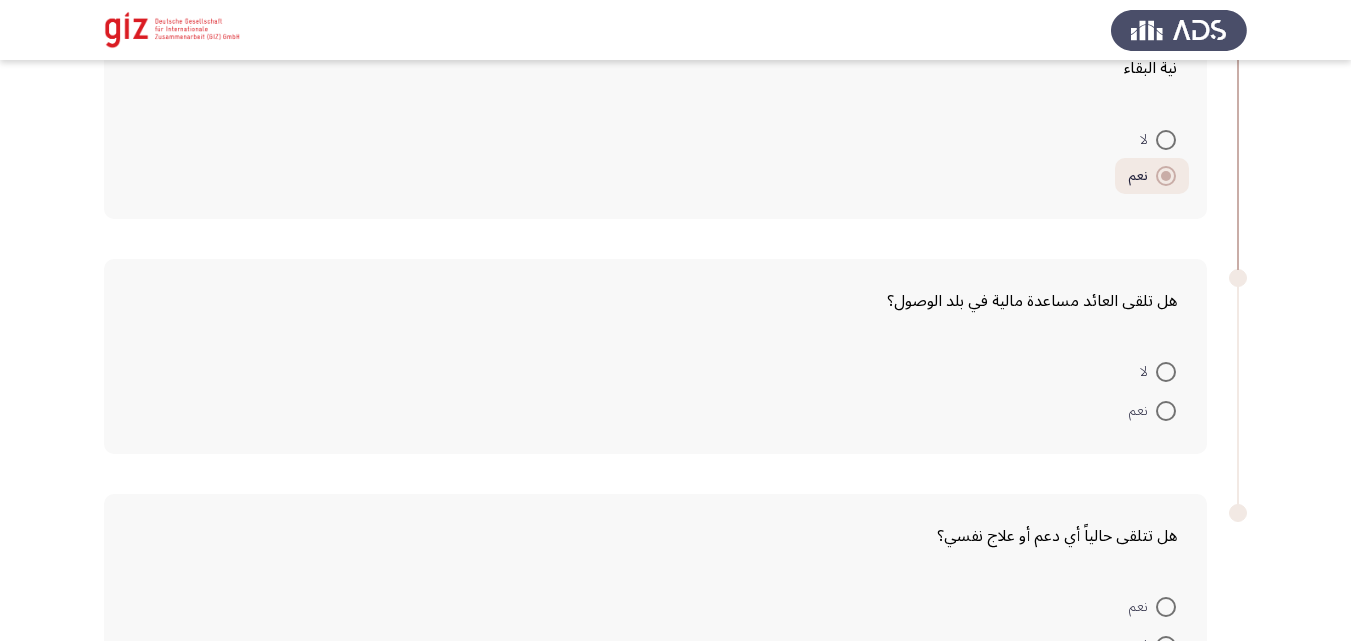 scroll, scrollTop: 1378, scrollLeft: 0, axis: vertical 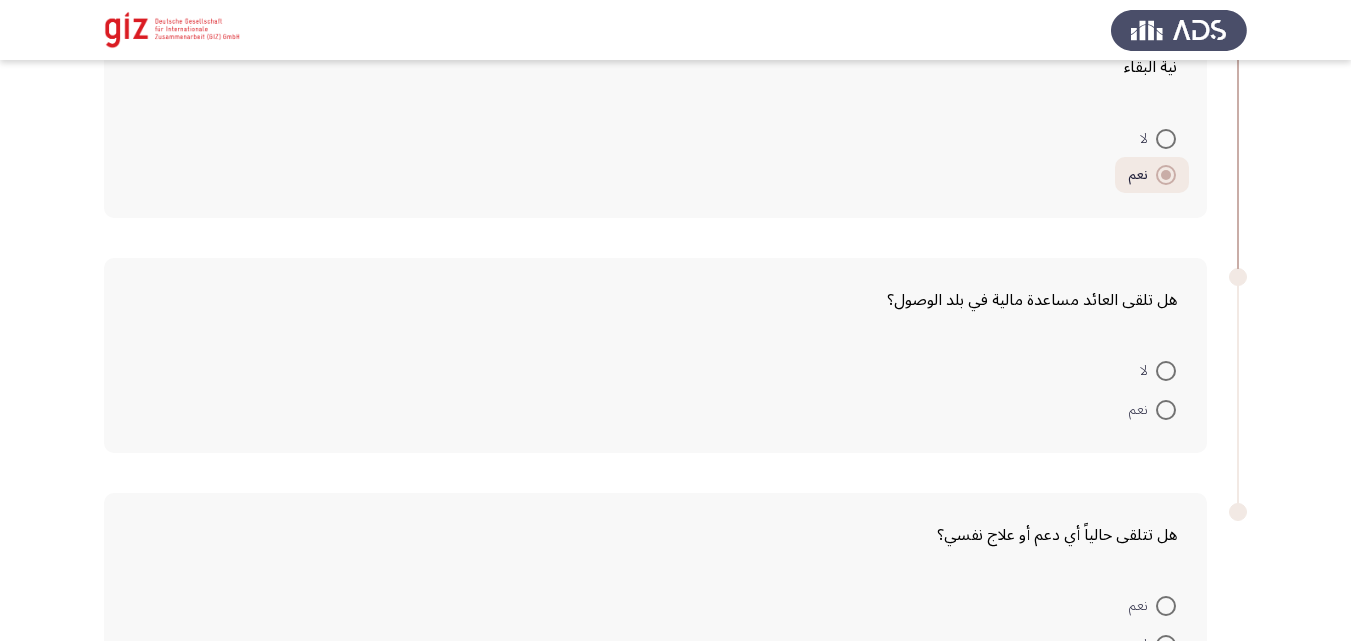 click at bounding box center (1166, 371) 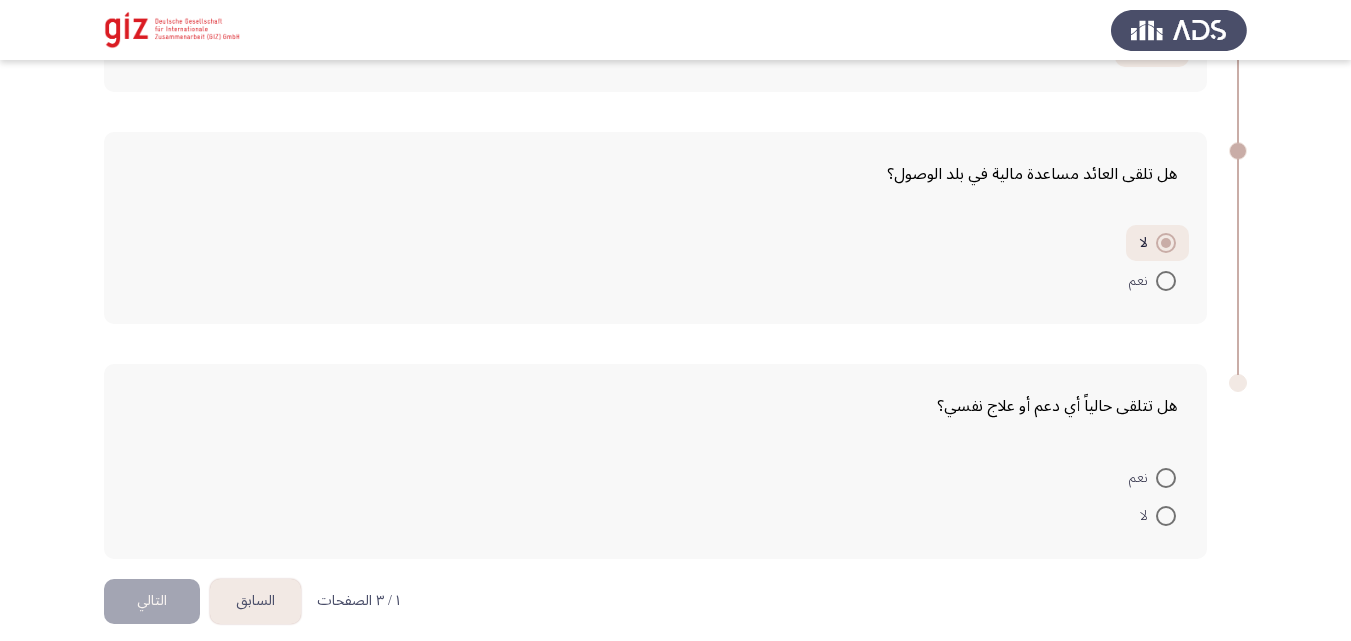 scroll, scrollTop: 1522, scrollLeft: 0, axis: vertical 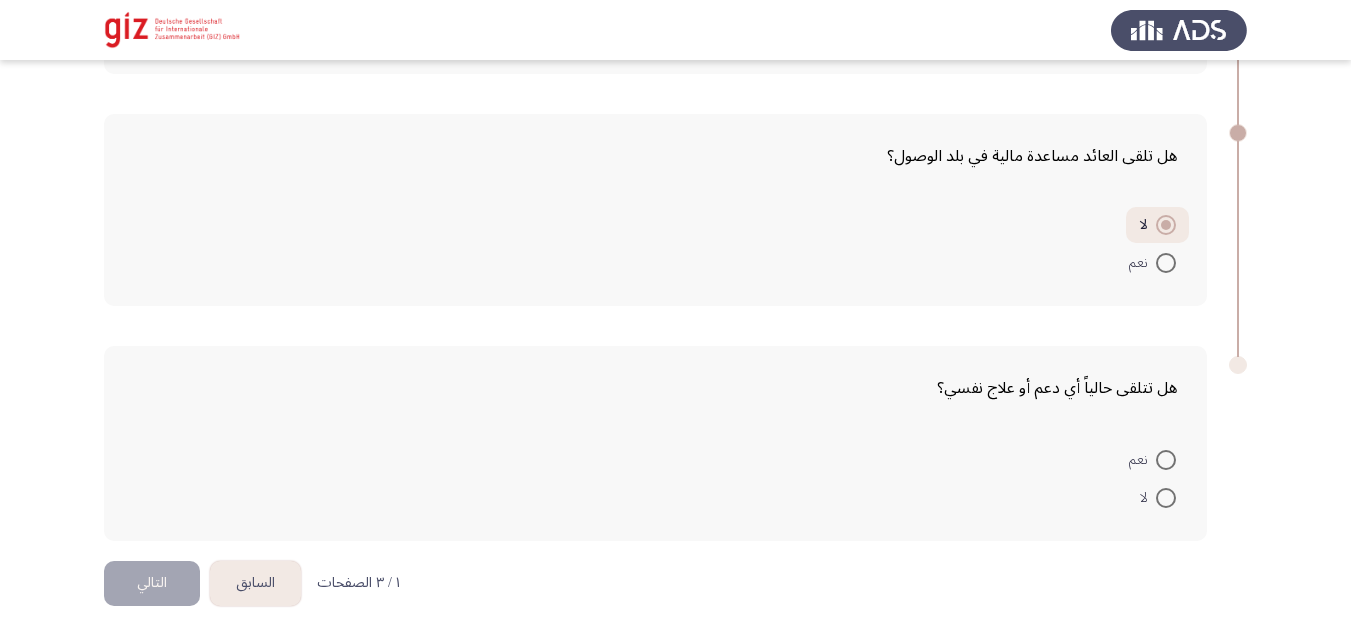 click at bounding box center [1166, 498] 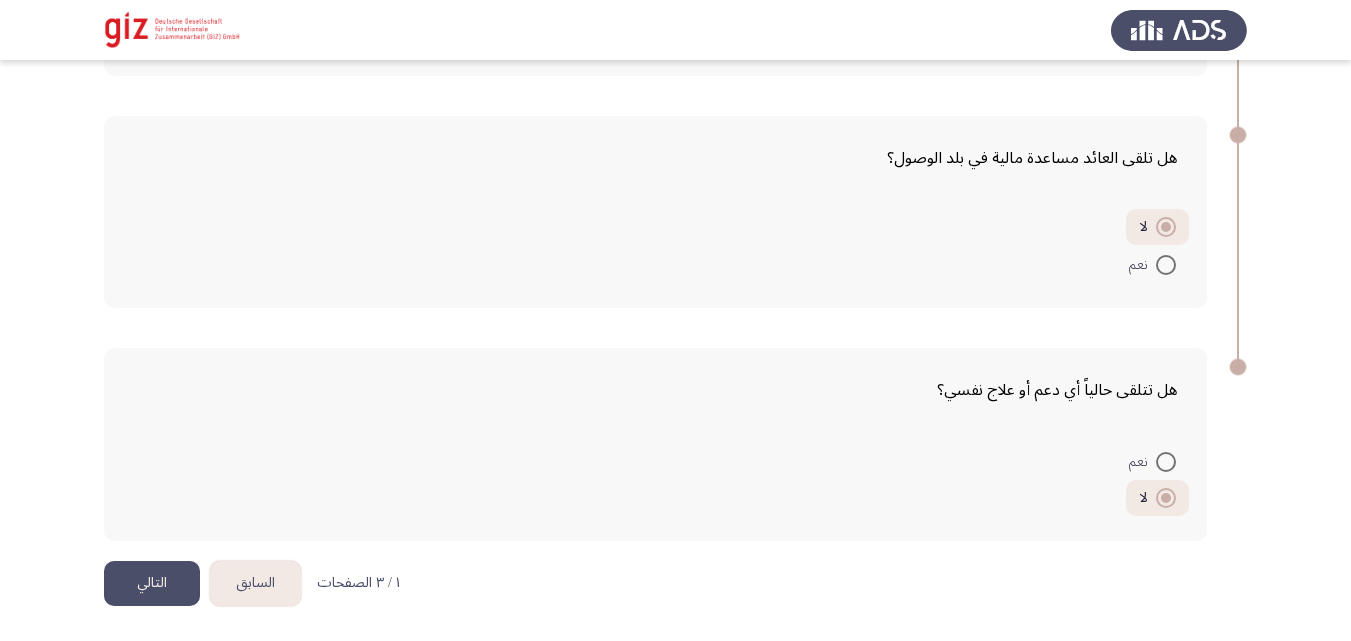 click on "التالي" 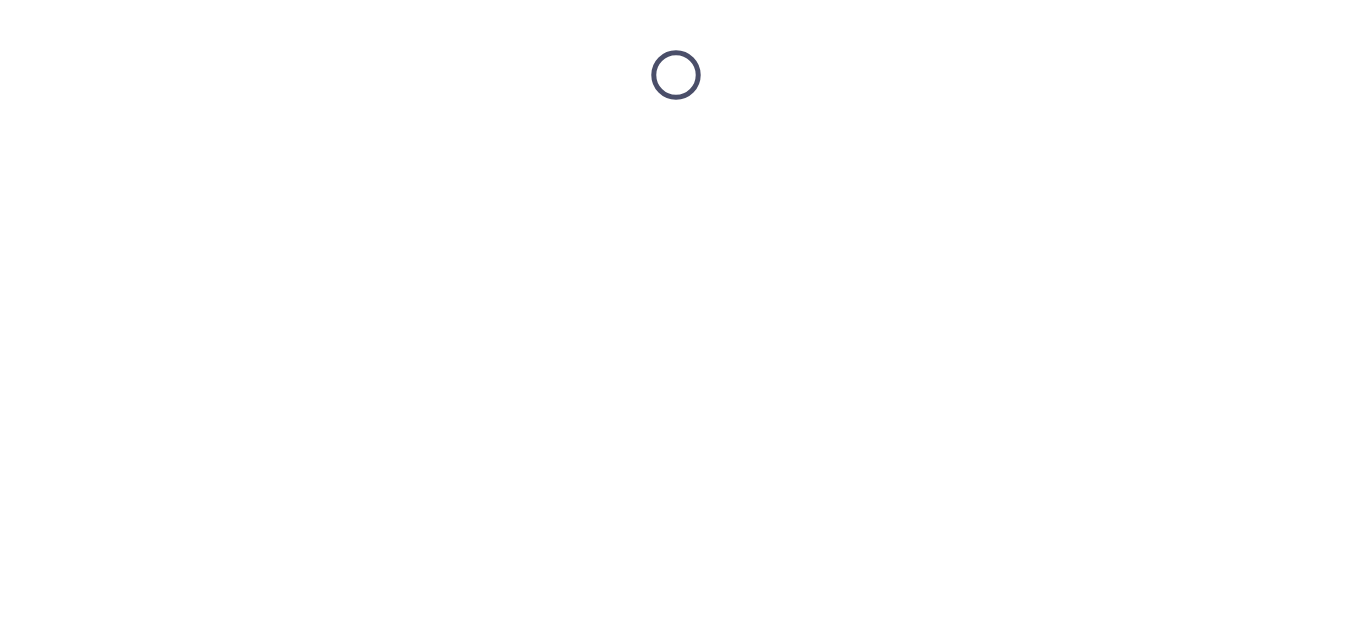 scroll, scrollTop: 0, scrollLeft: 0, axis: both 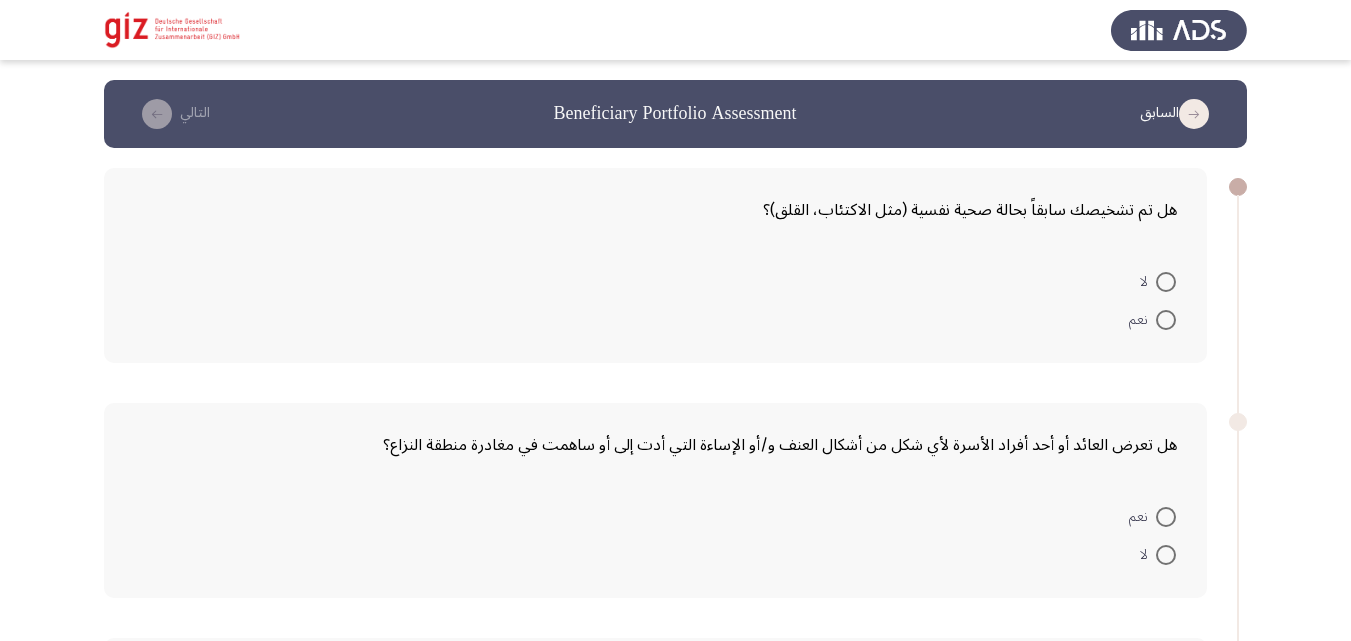 click at bounding box center [1166, 282] 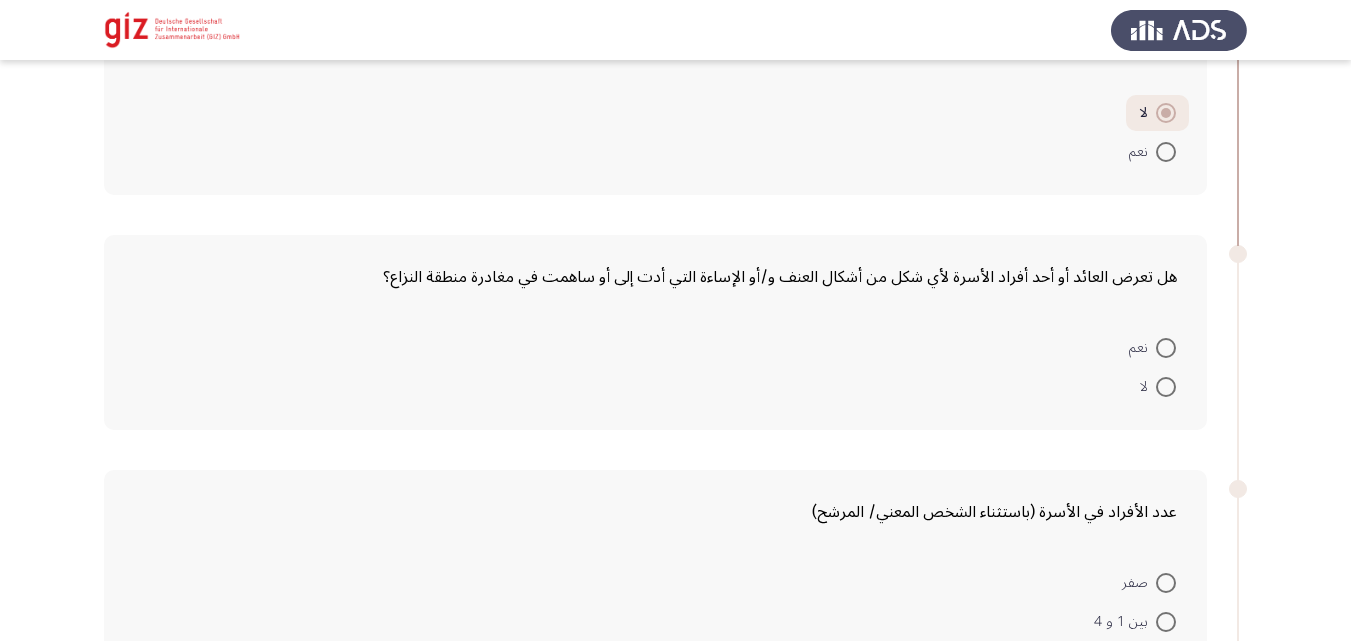 scroll, scrollTop: 206, scrollLeft: 0, axis: vertical 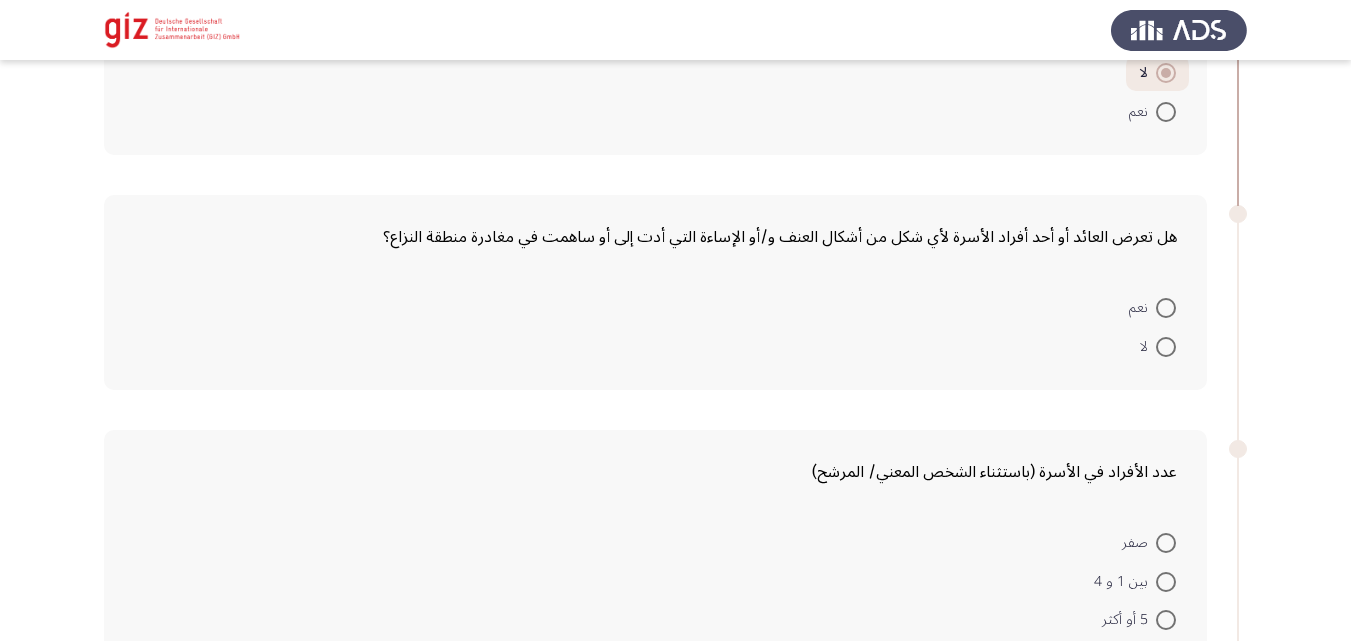 click at bounding box center [1166, 347] 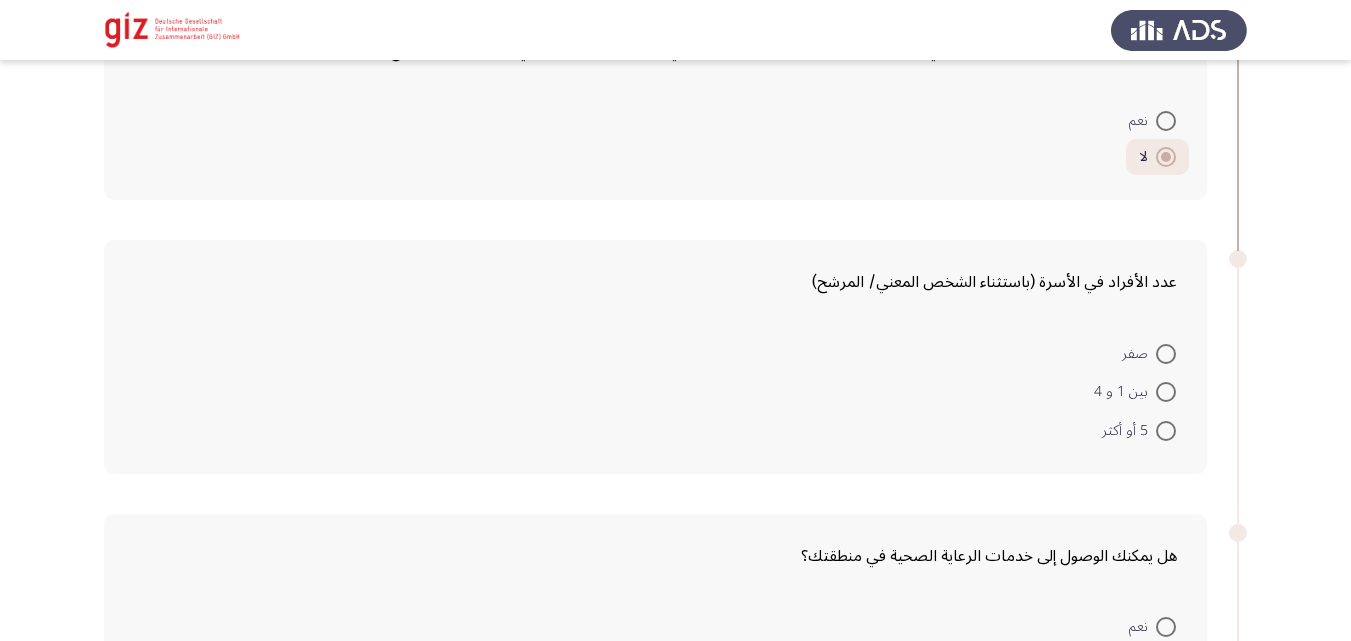 scroll, scrollTop: 395, scrollLeft: 0, axis: vertical 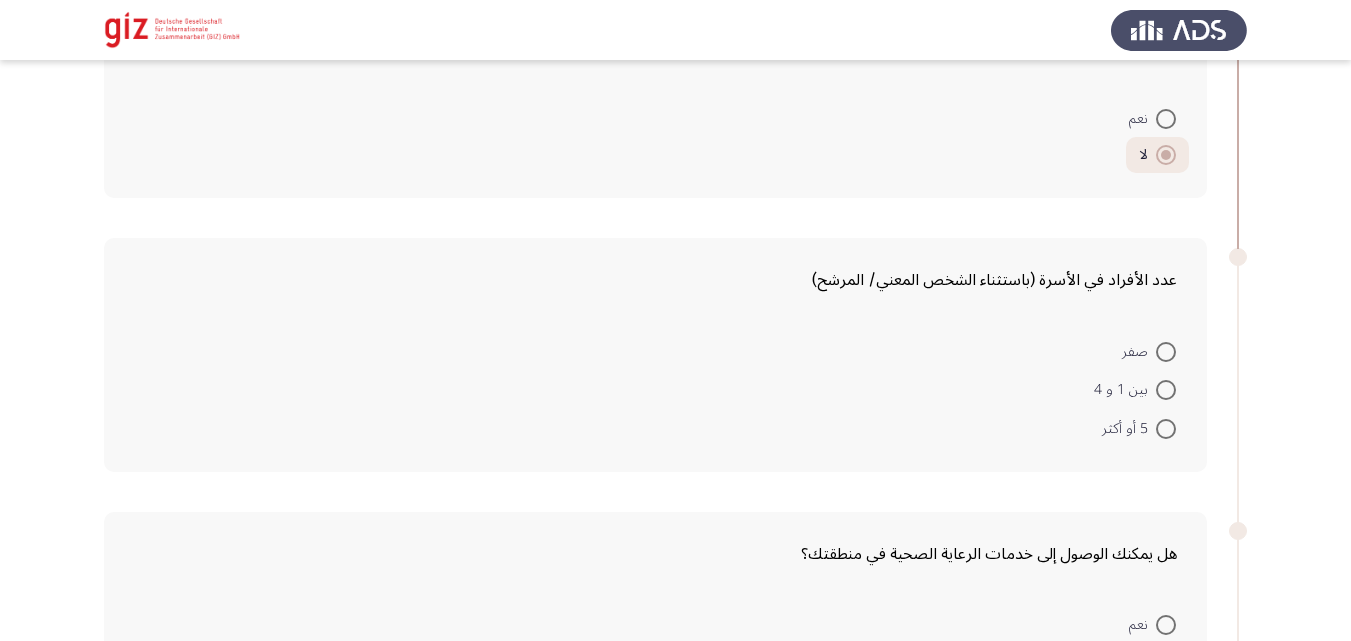 click on "صفر" at bounding box center (1139, 352) 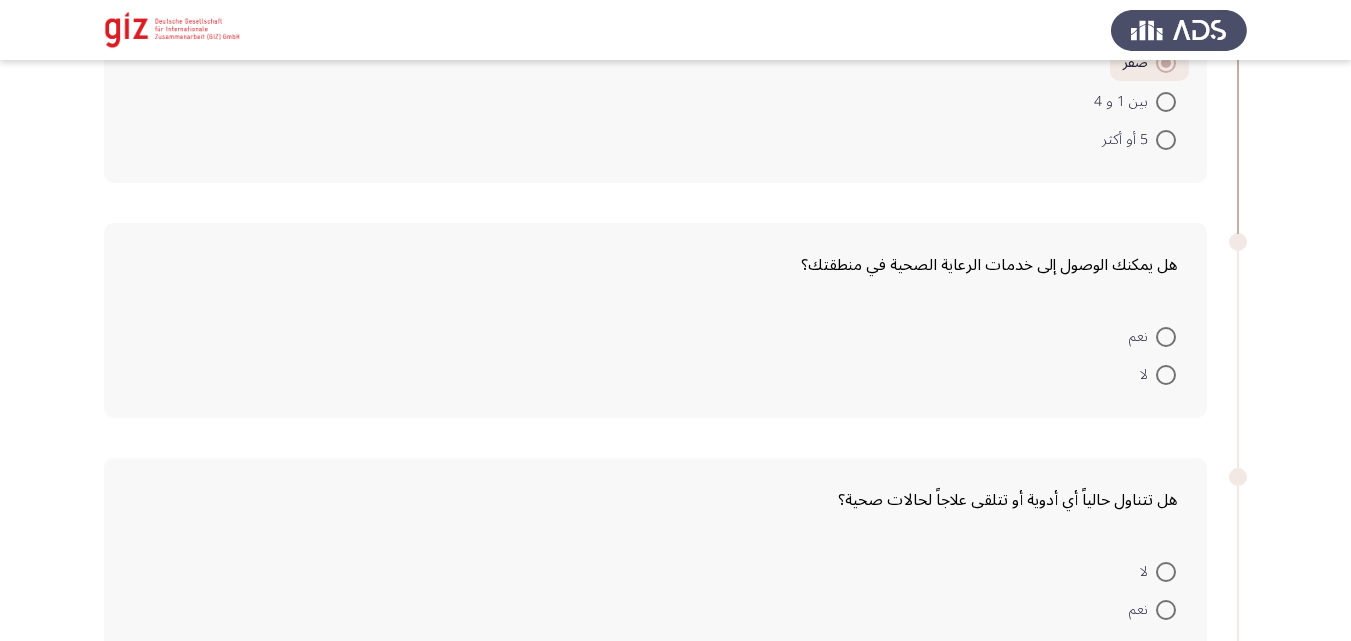 scroll, scrollTop: 689, scrollLeft: 0, axis: vertical 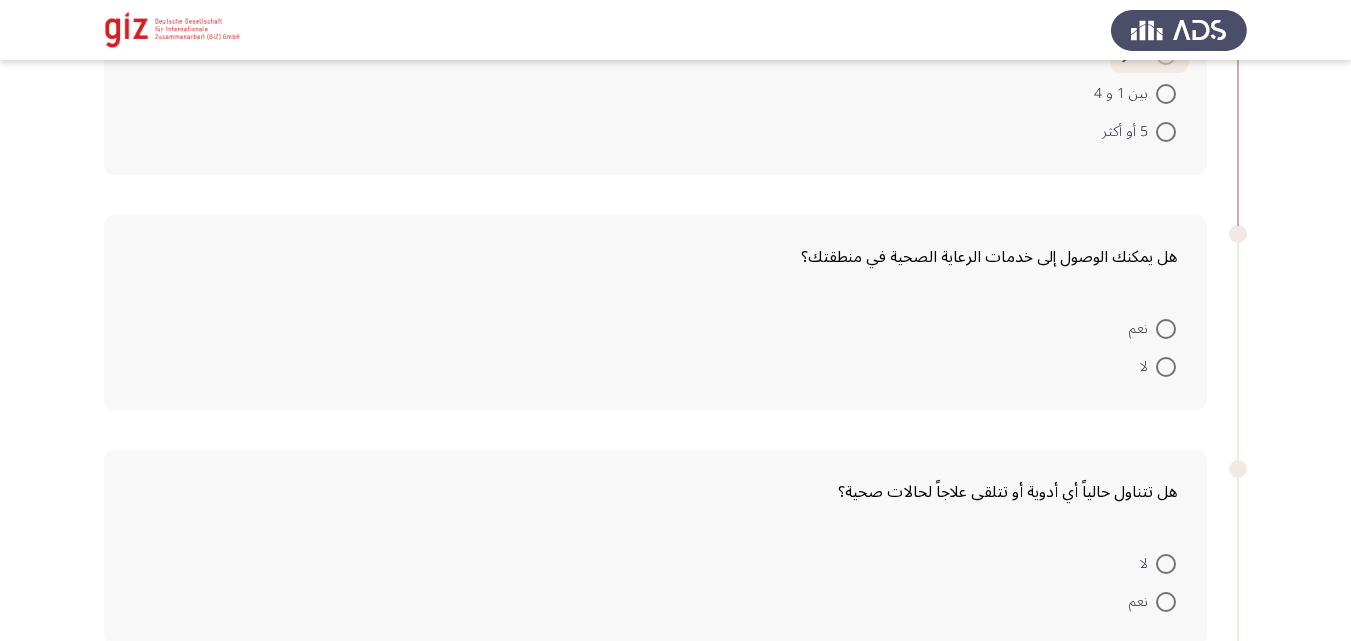 click at bounding box center (1166, 367) 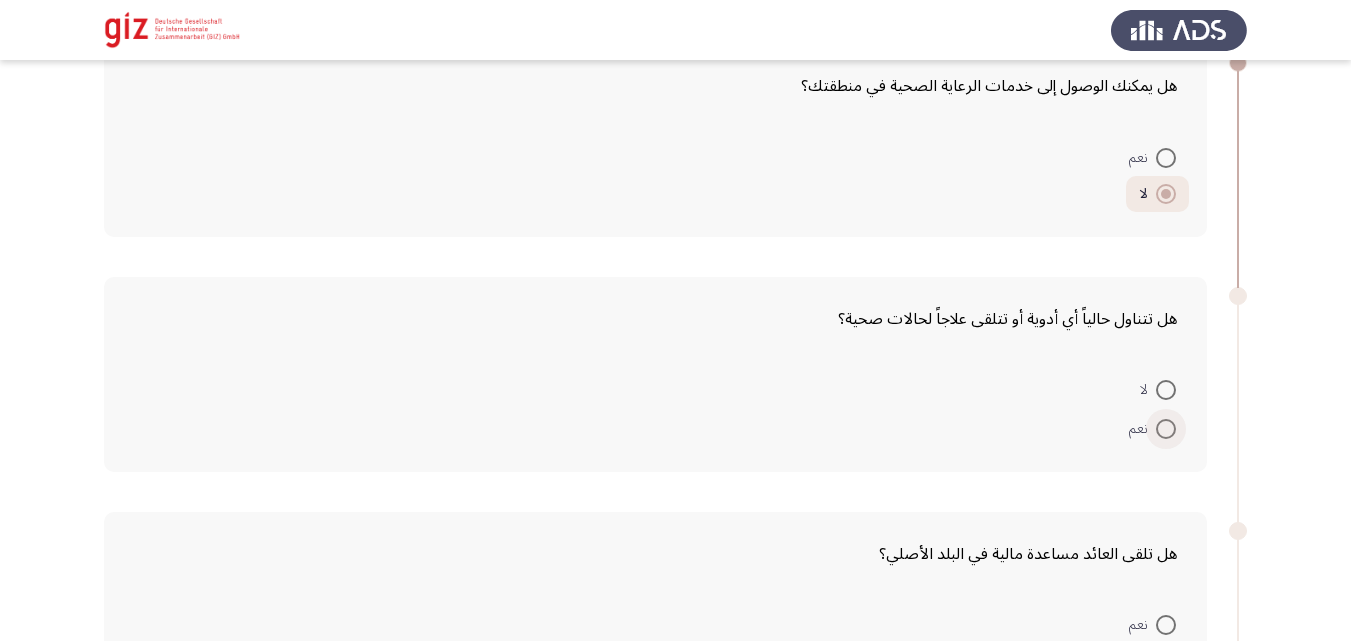 click at bounding box center [1166, 429] 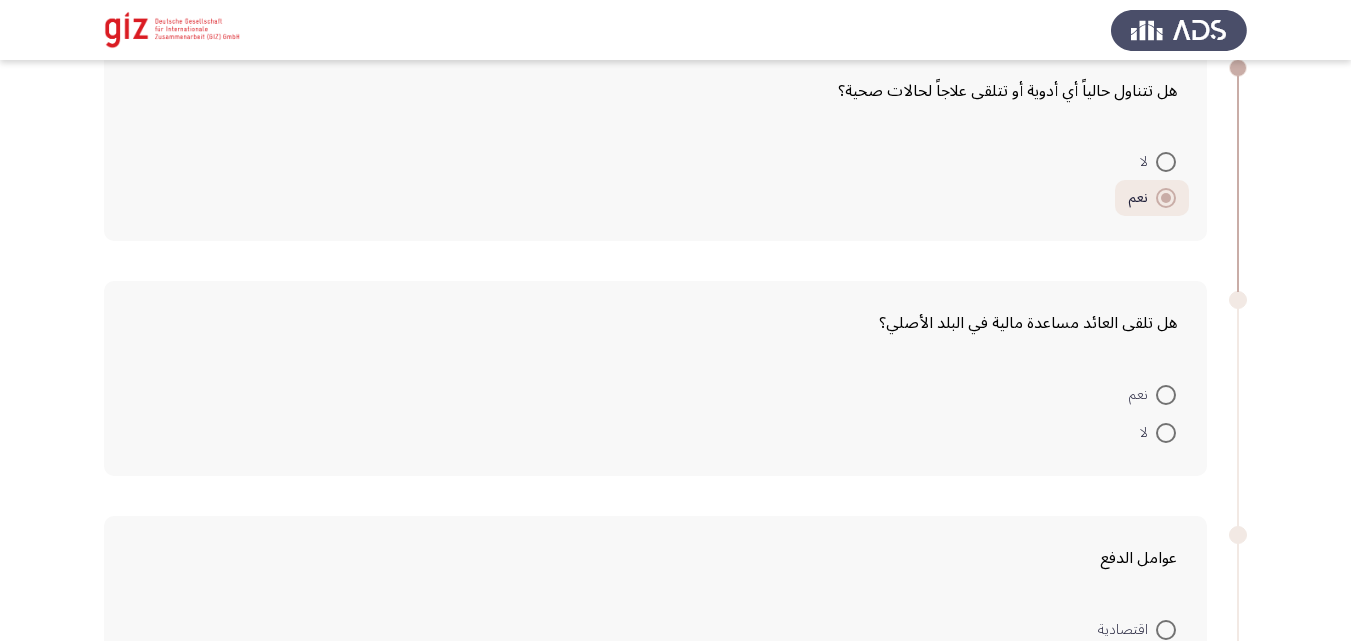 scroll, scrollTop: 1187, scrollLeft: 0, axis: vertical 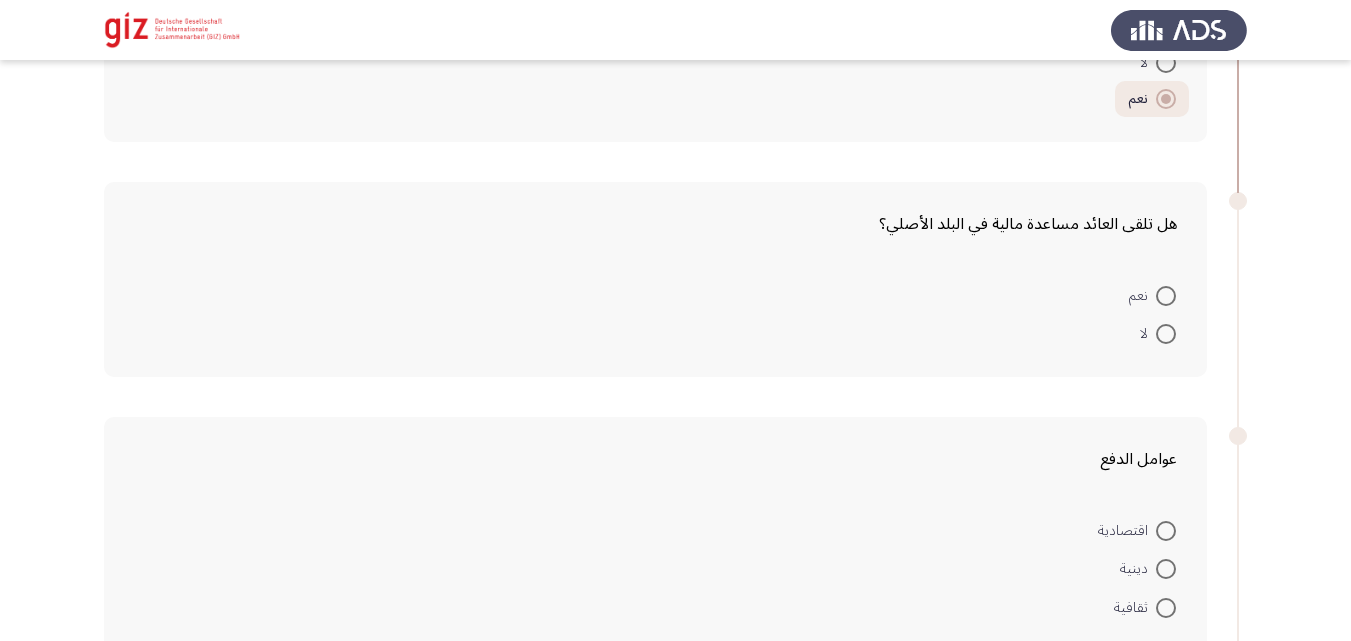 click at bounding box center [1166, 334] 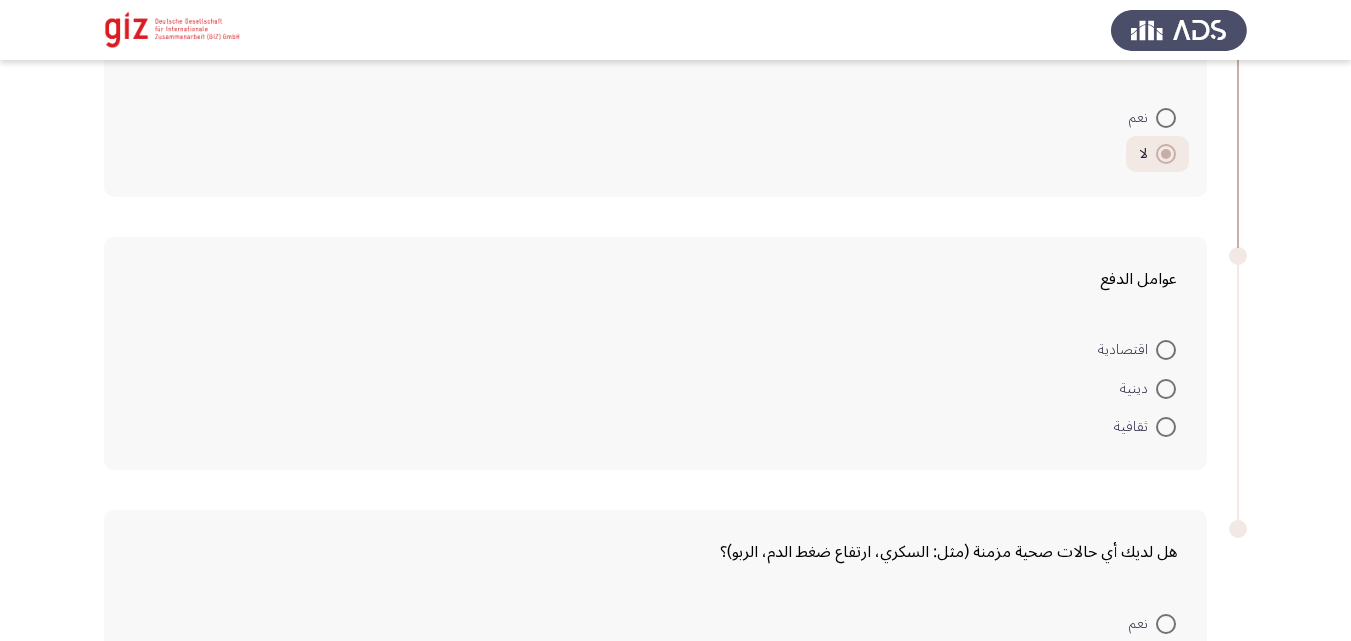 scroll, scrollTop: 1409, scrollLeft: 0, axis: vertical 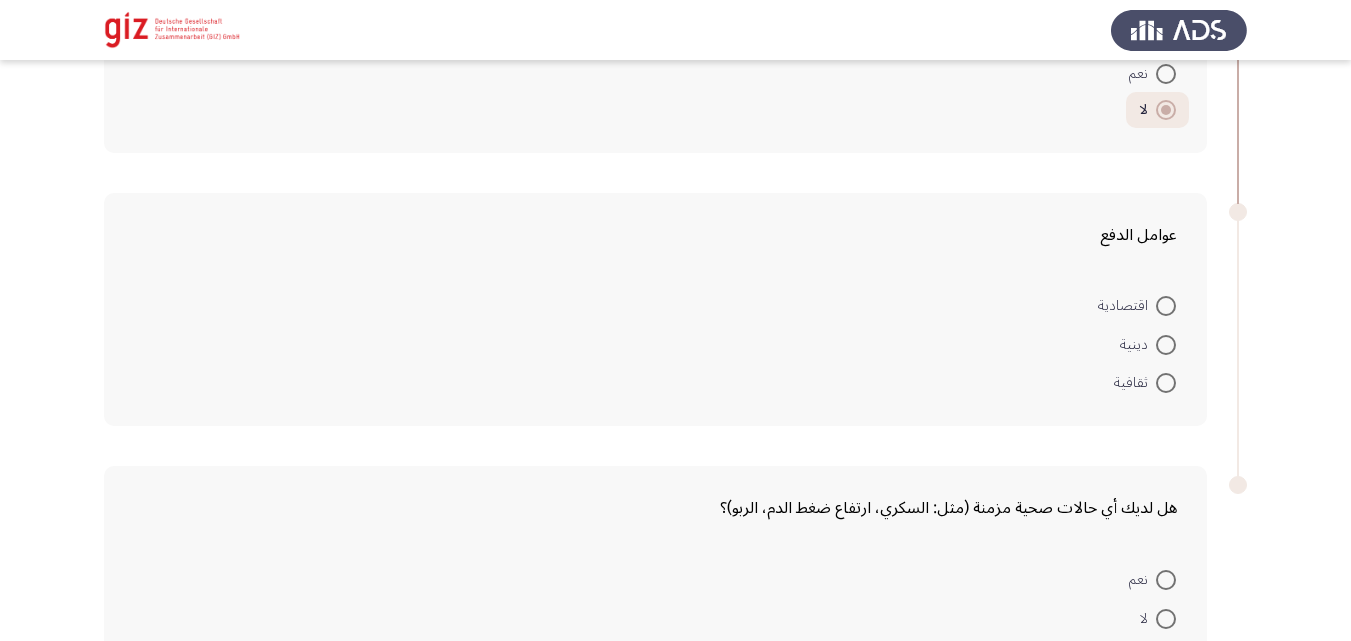 click at bounding box center (1166, 306) 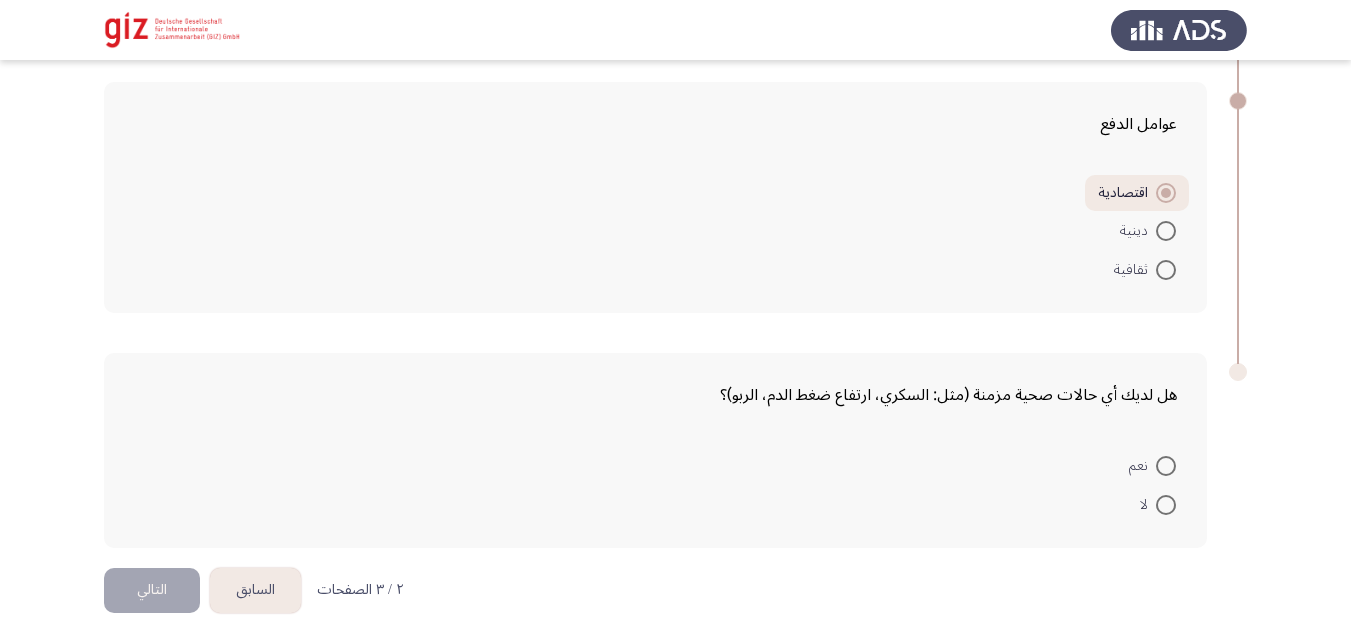 scroll, scrollTop: 1527, scrollLeft: 0, axis: vertical 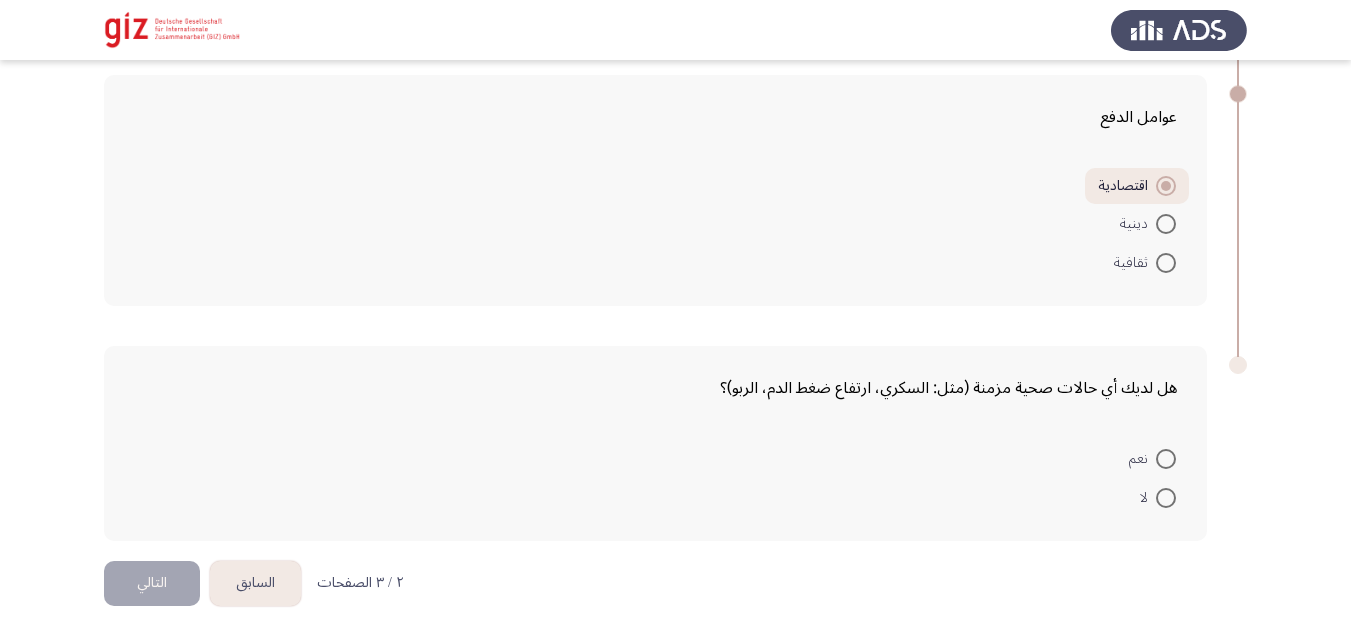 click at bounding box center [1166, 498] 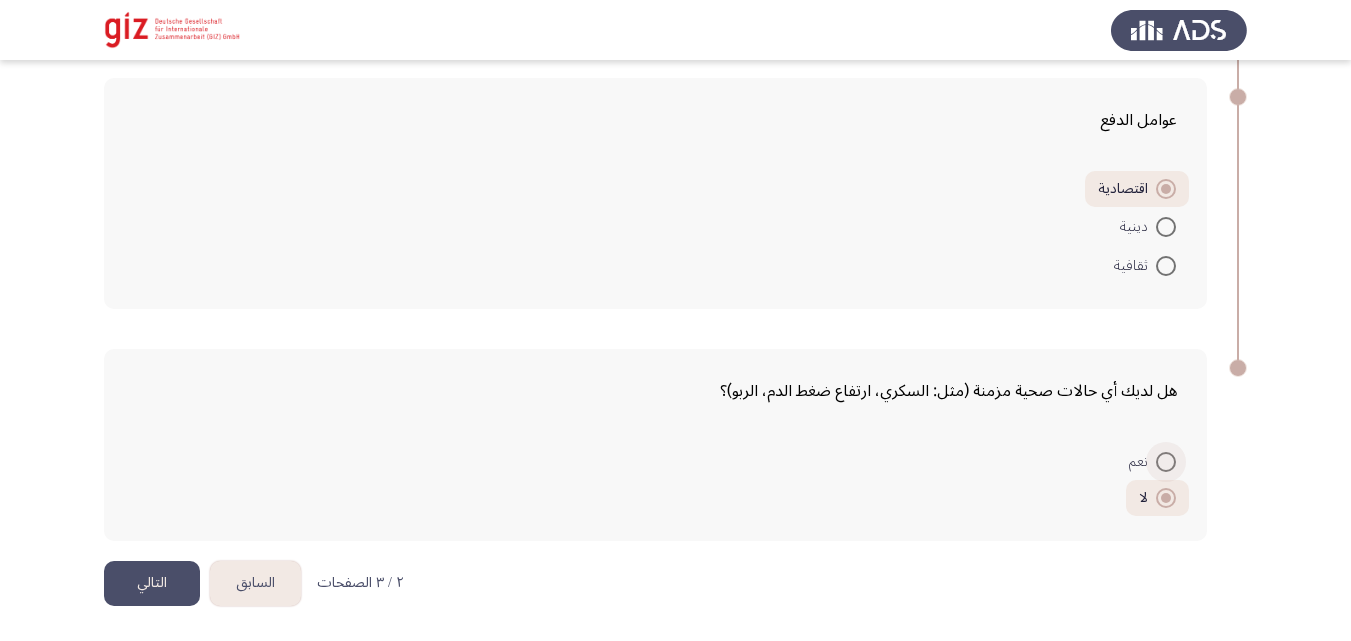 click at bounding box center (1166, 462) 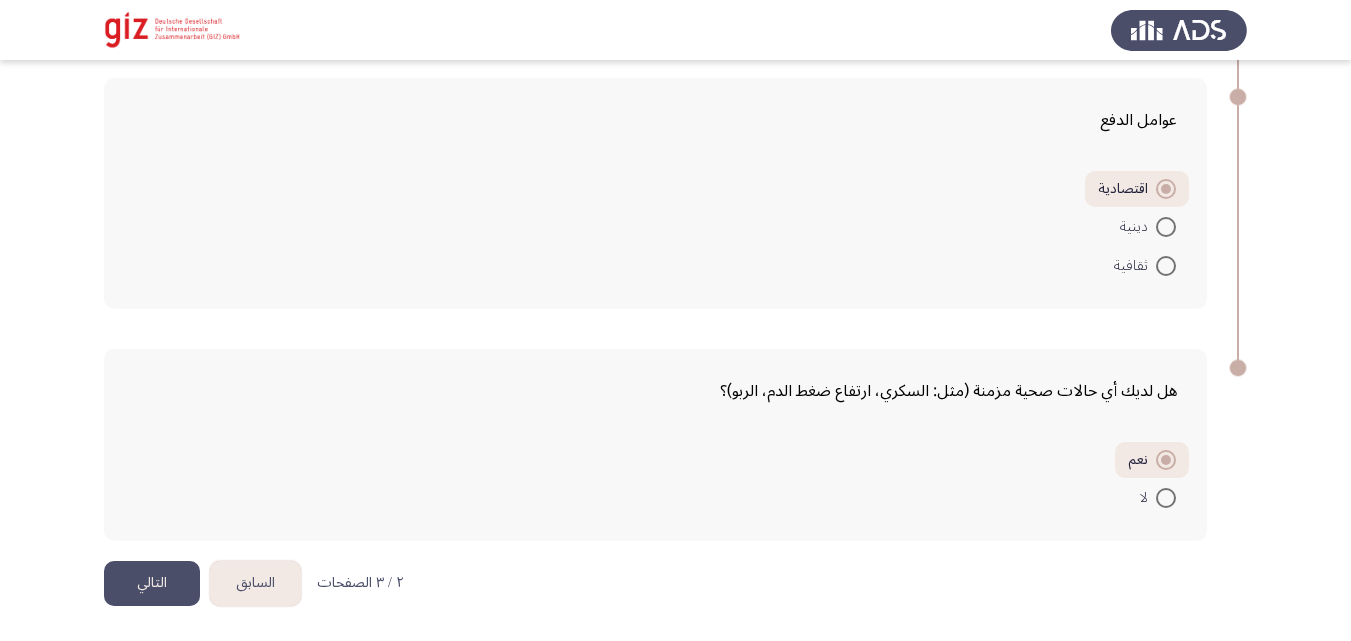 click on "التالي" 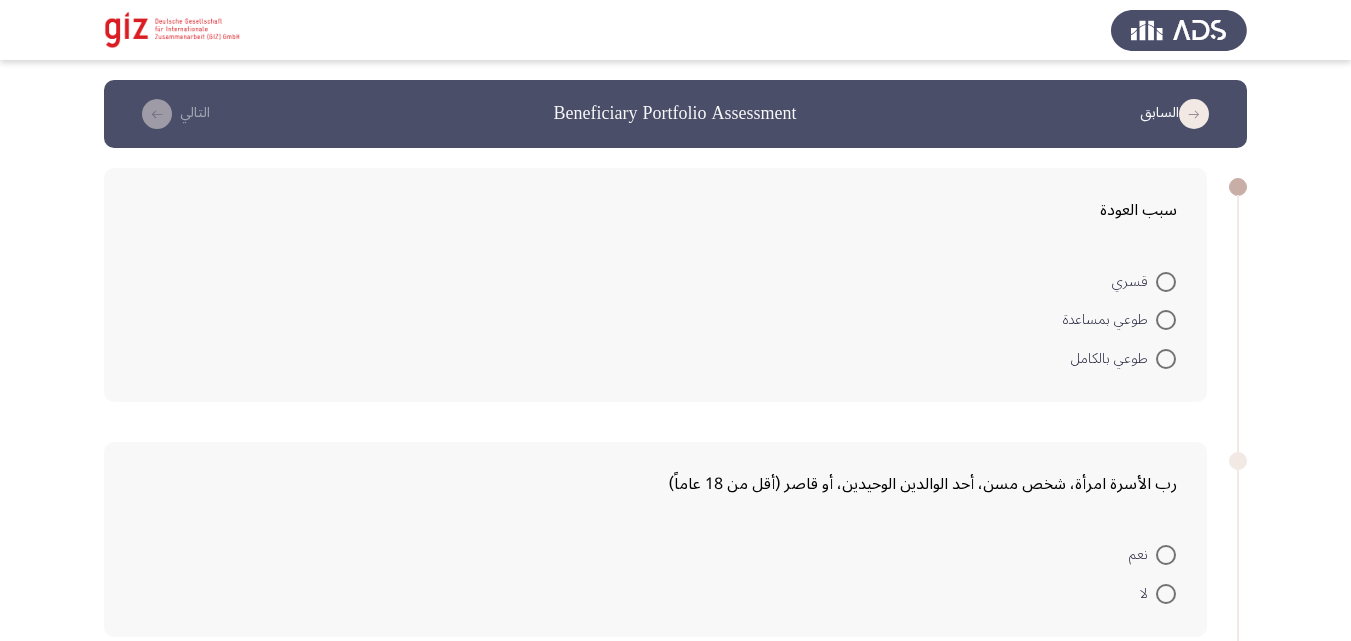 click at bounding box center (1166, 359) 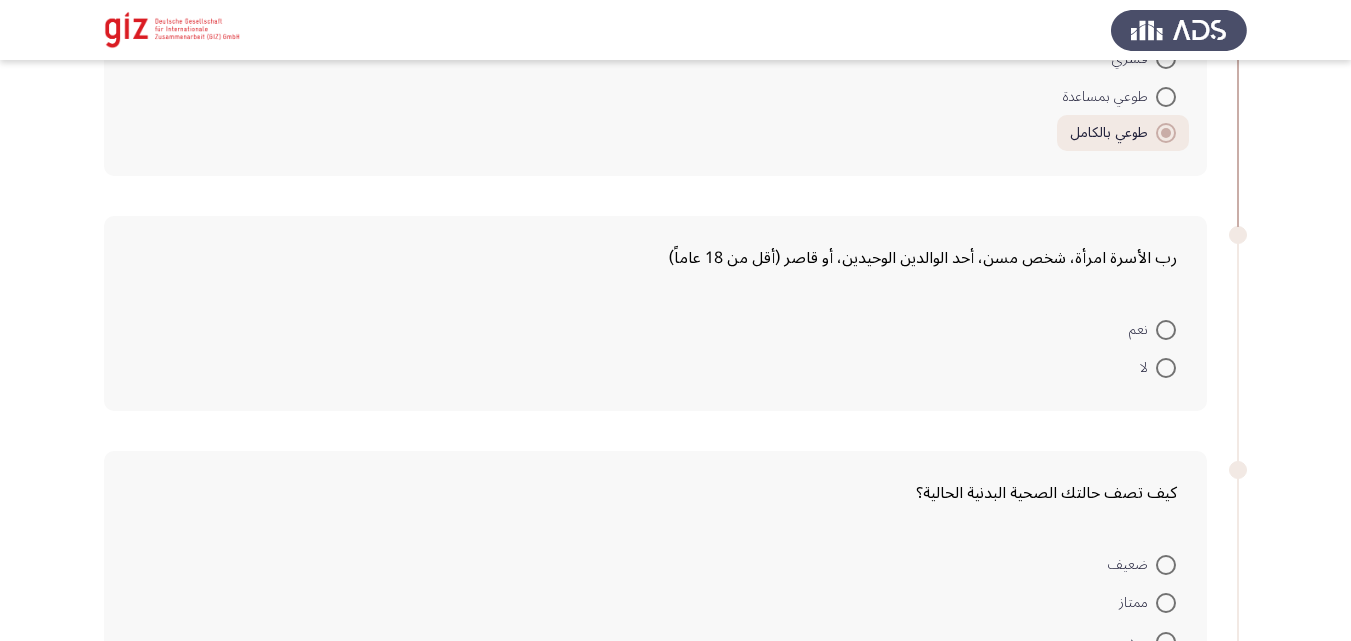 scroll, scrollTop: 228, scrollLeft: 0, axis: vertical 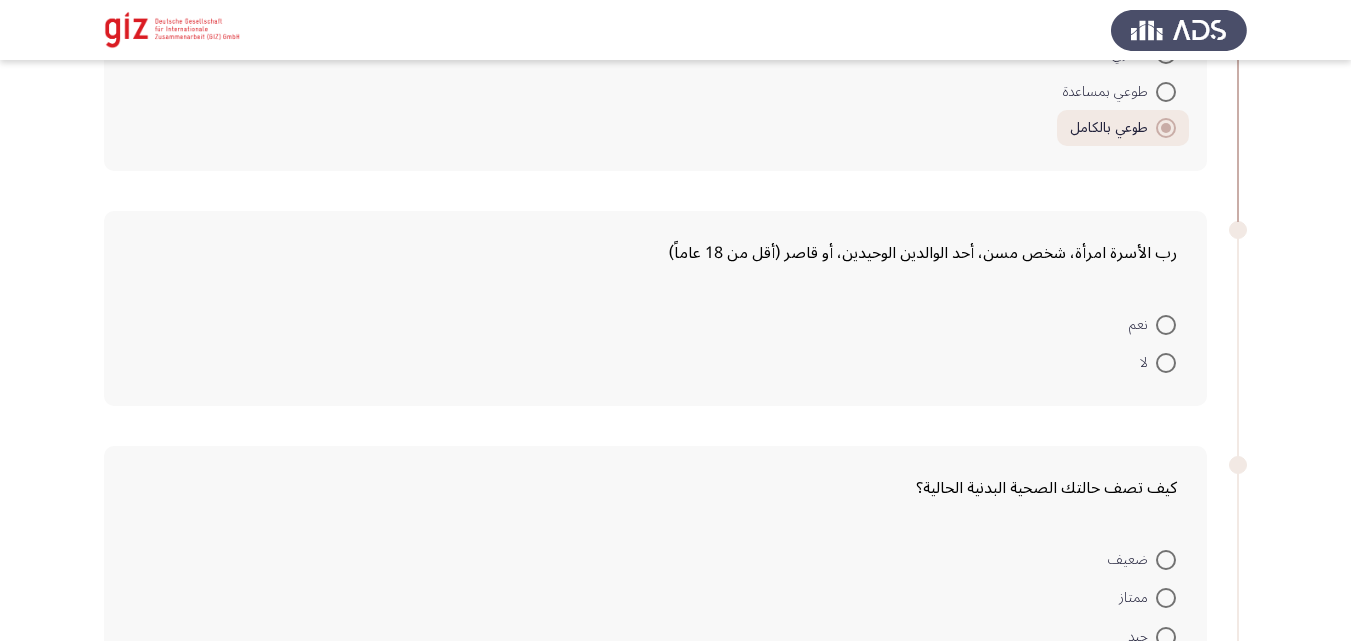 click on "لا" at bounding box center (1148, 363) 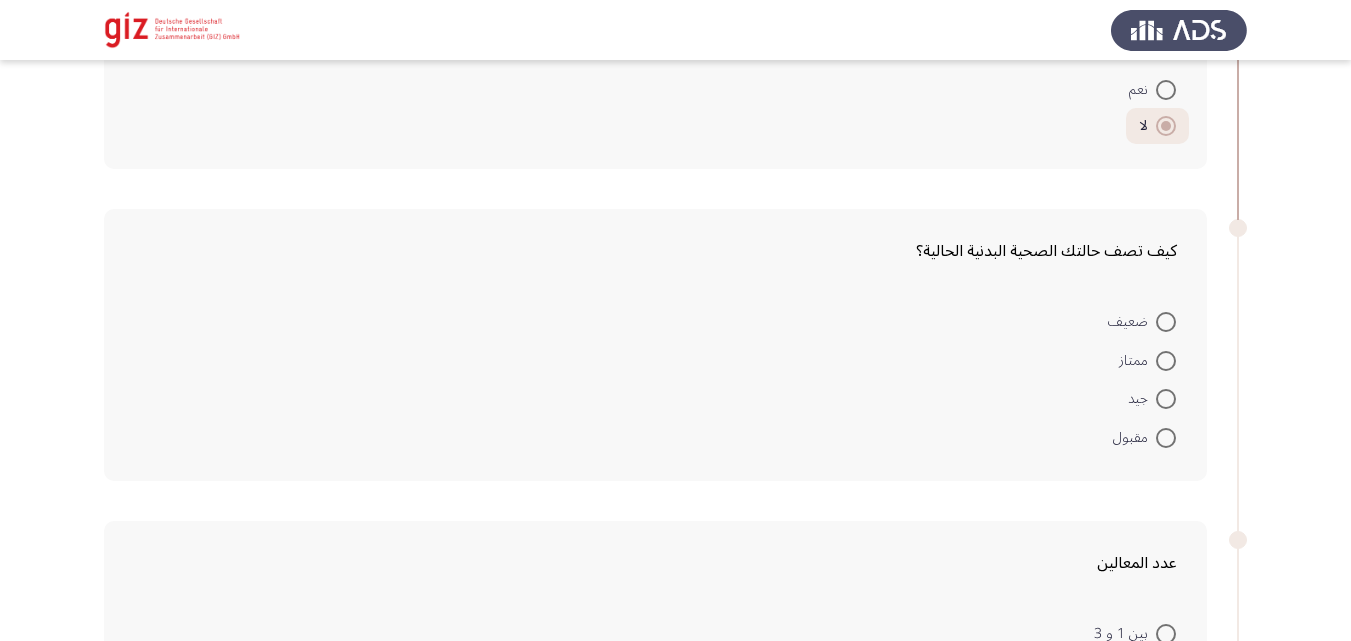 scroll, scrollTop: 464, scrollLeft: 0, axis: vertical 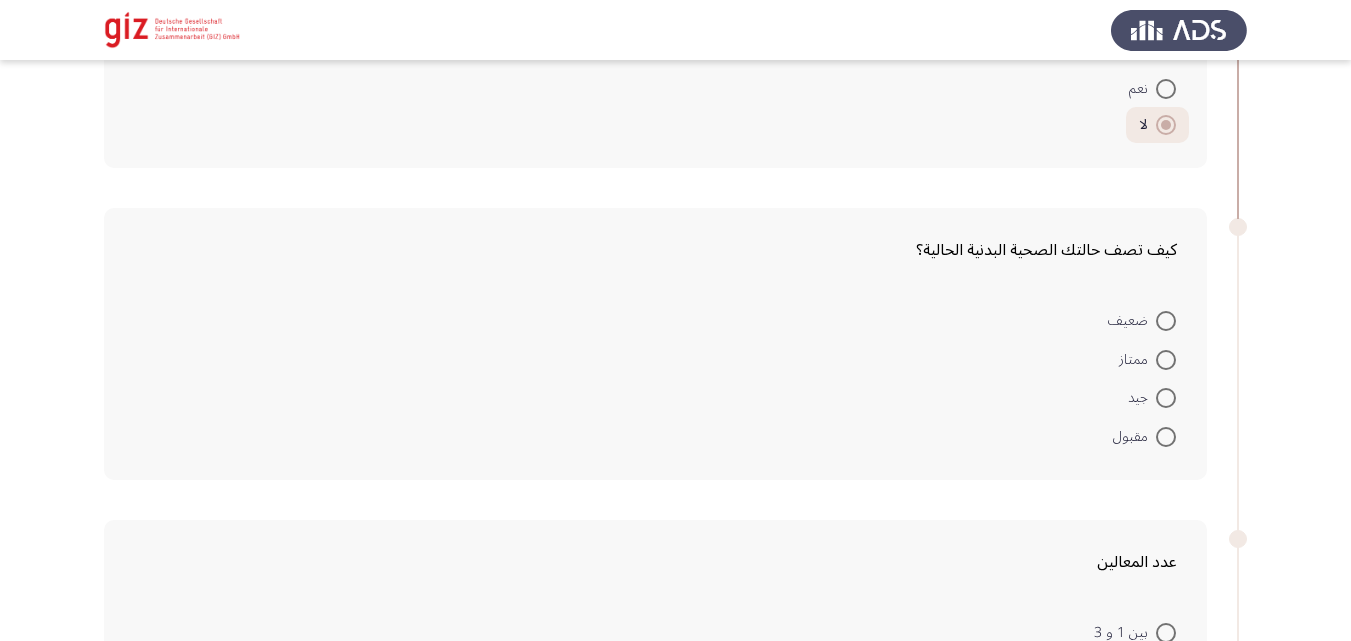 click at bounding box center (1166, 398) 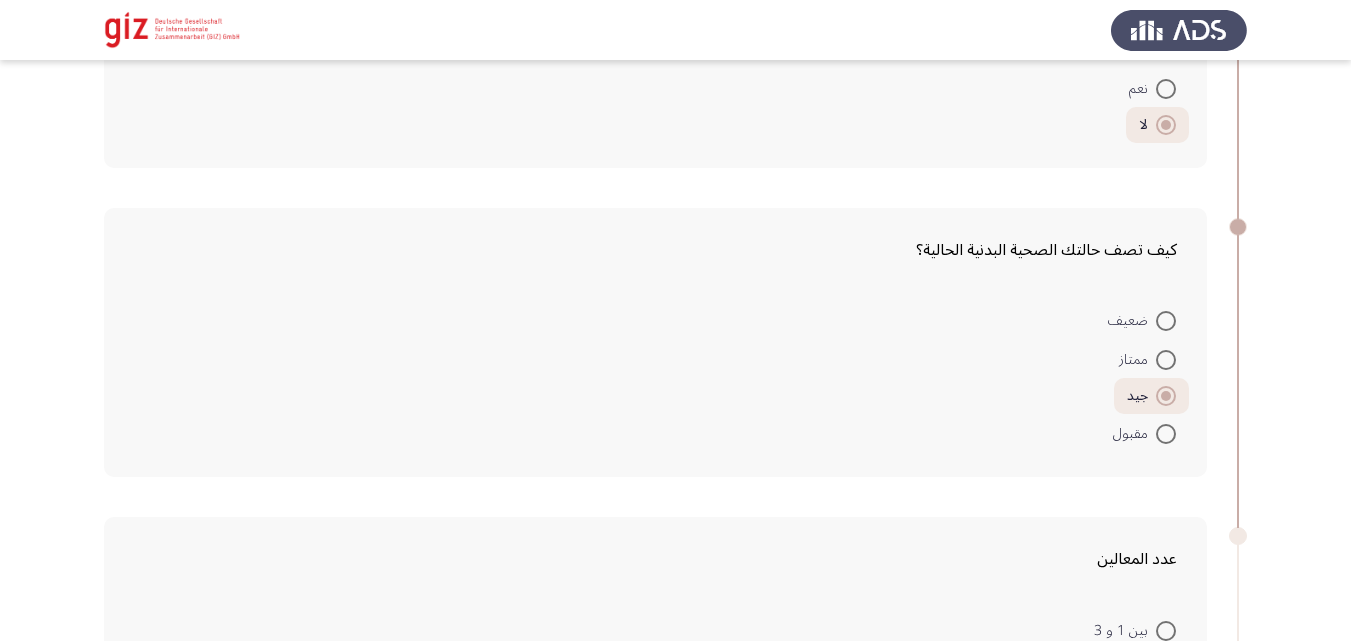click at bounding box center [1166, 321] 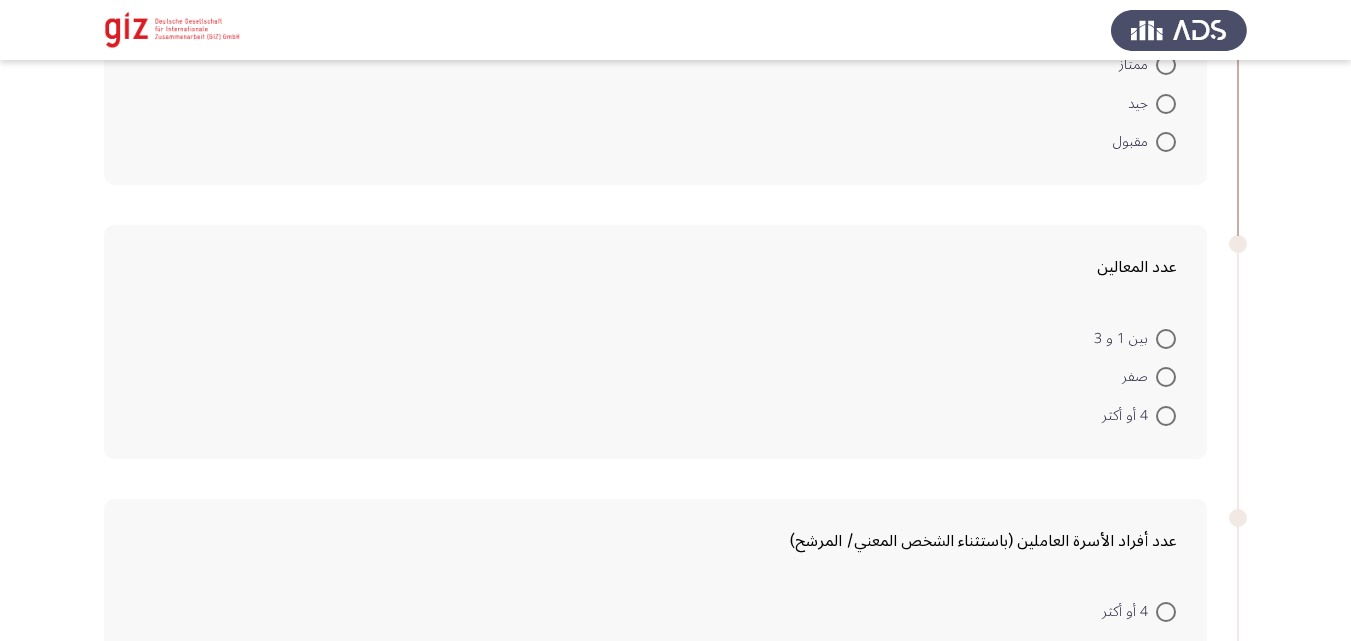 scroll, scrollTop: 757, scrollLeft: 0, axis: vertical 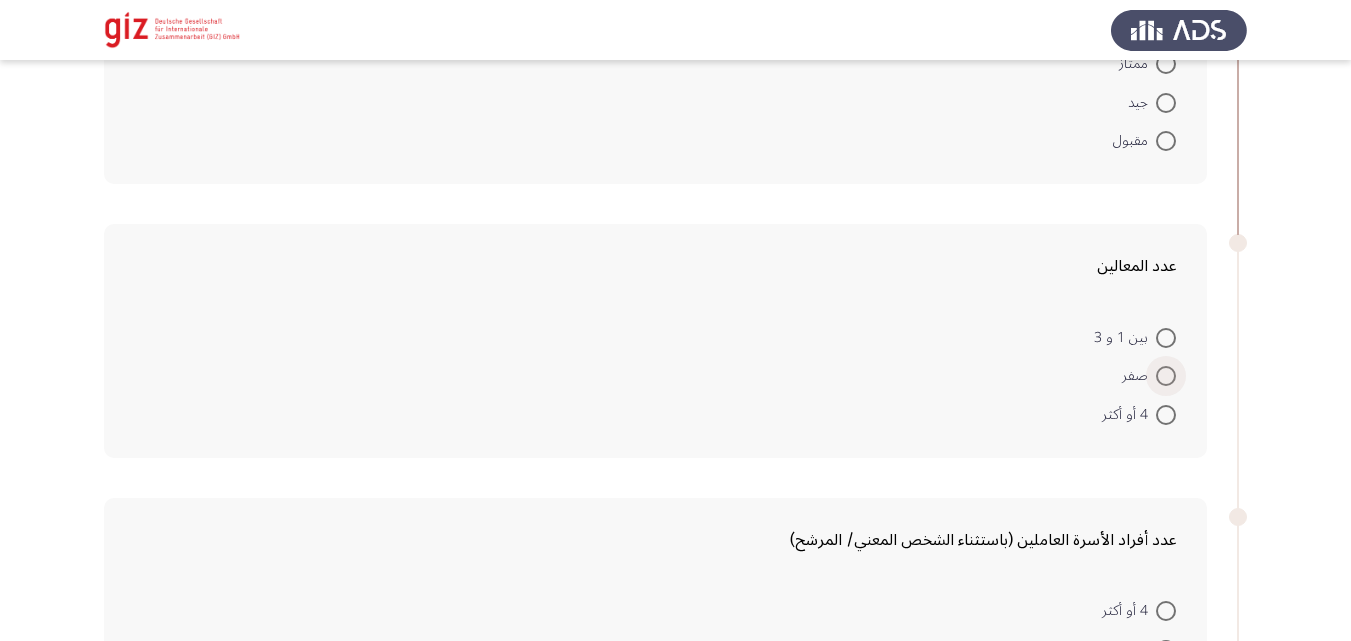 click at bounding box center (1166, 376) 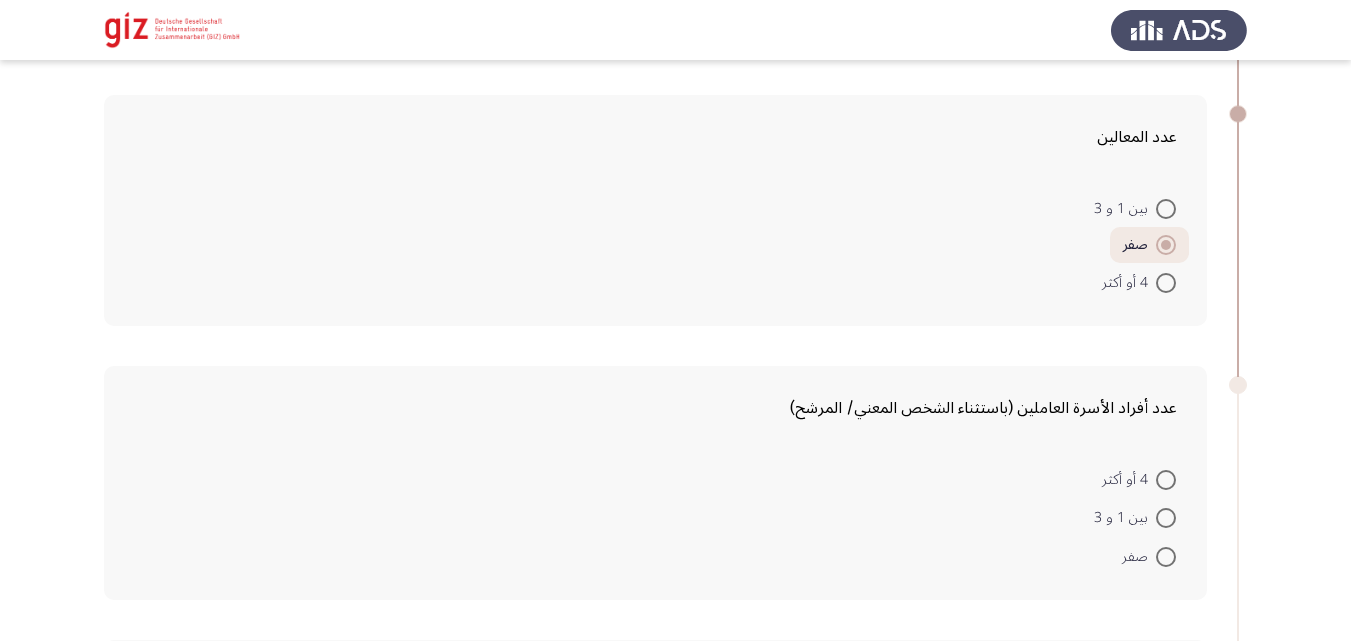 scroll, scrollTop: 920, scrollLeft: 0, axis: vertical 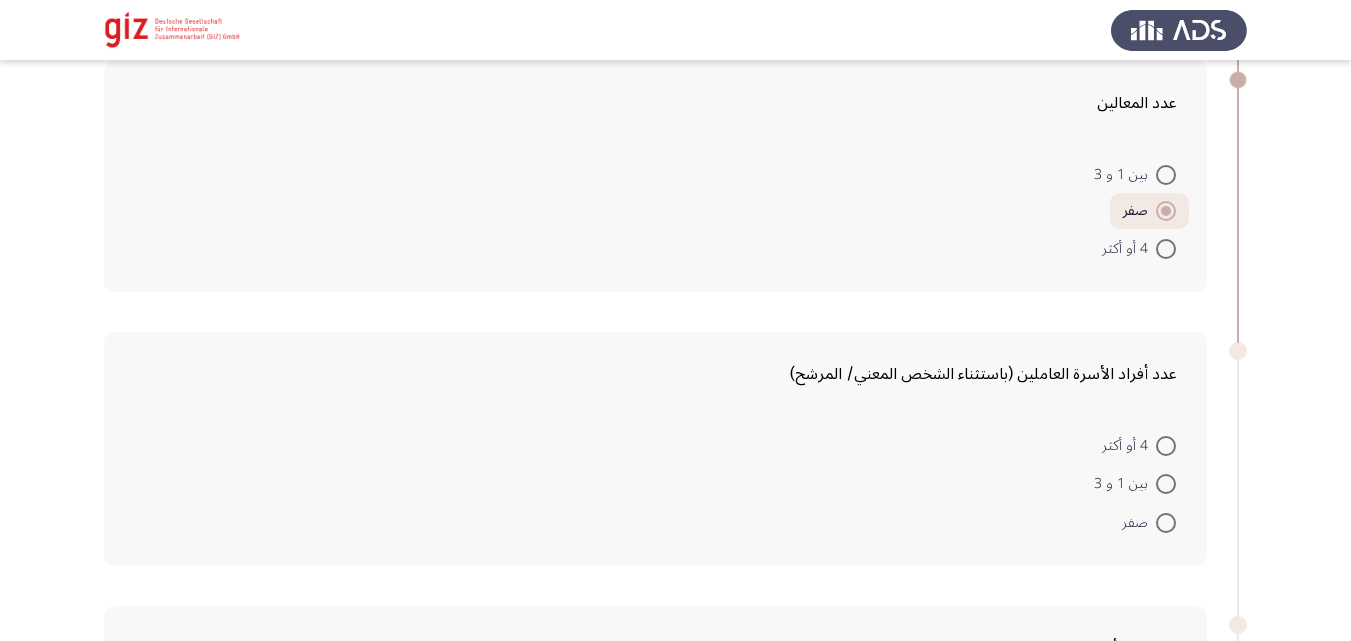 click at bounding box center (1166, 523) 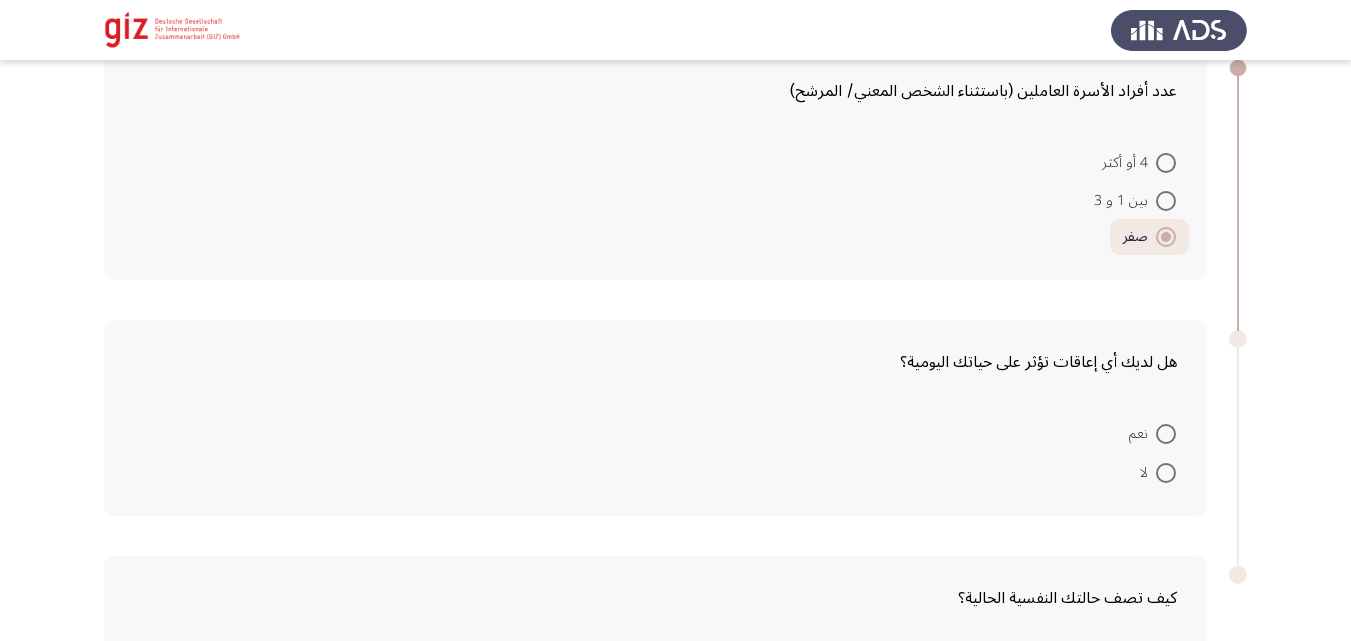 scroll, scrollTop: 1209, scrollLeft: 0, axis: vertical 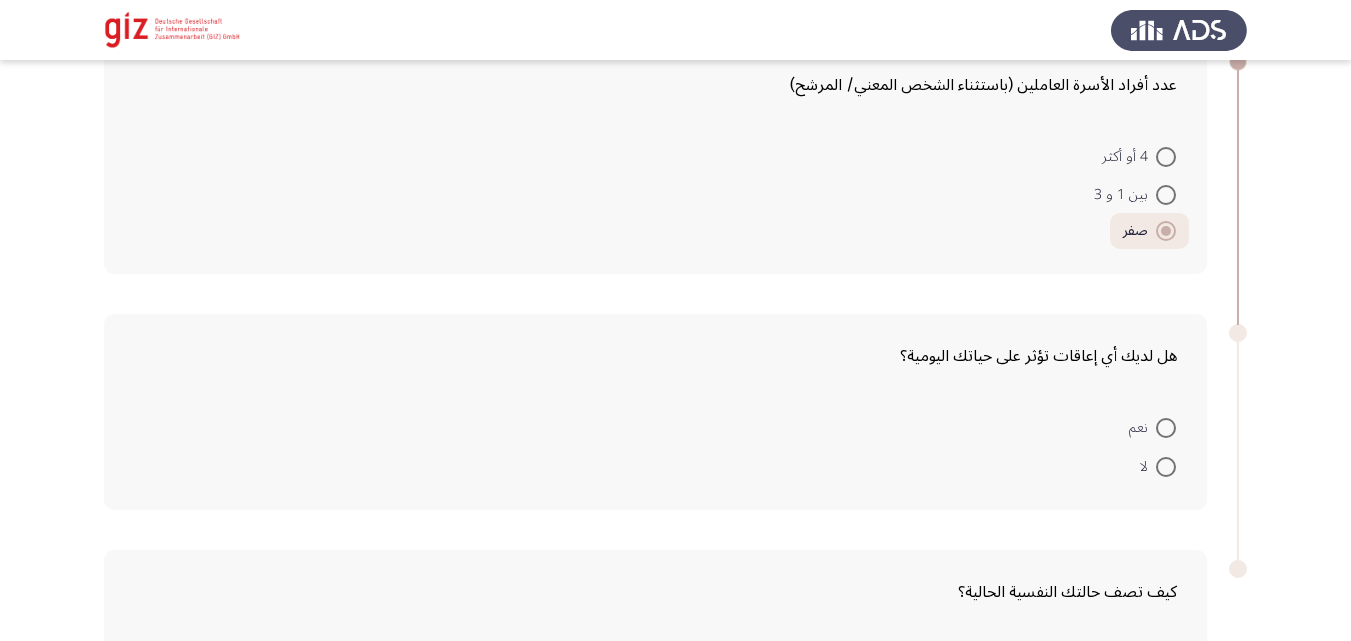 click on "نعم" at bounding box center (1152, 428) 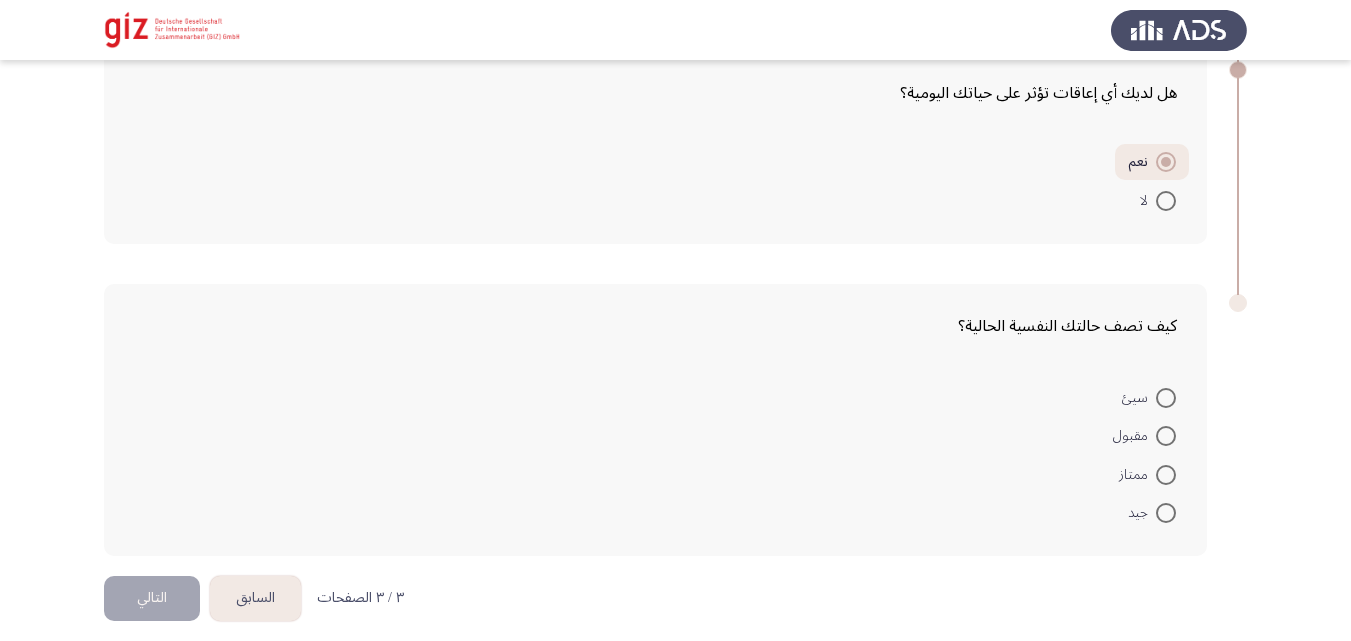 scroll, scrollTop: 1487, scrollLeft: 0, axis: vertical 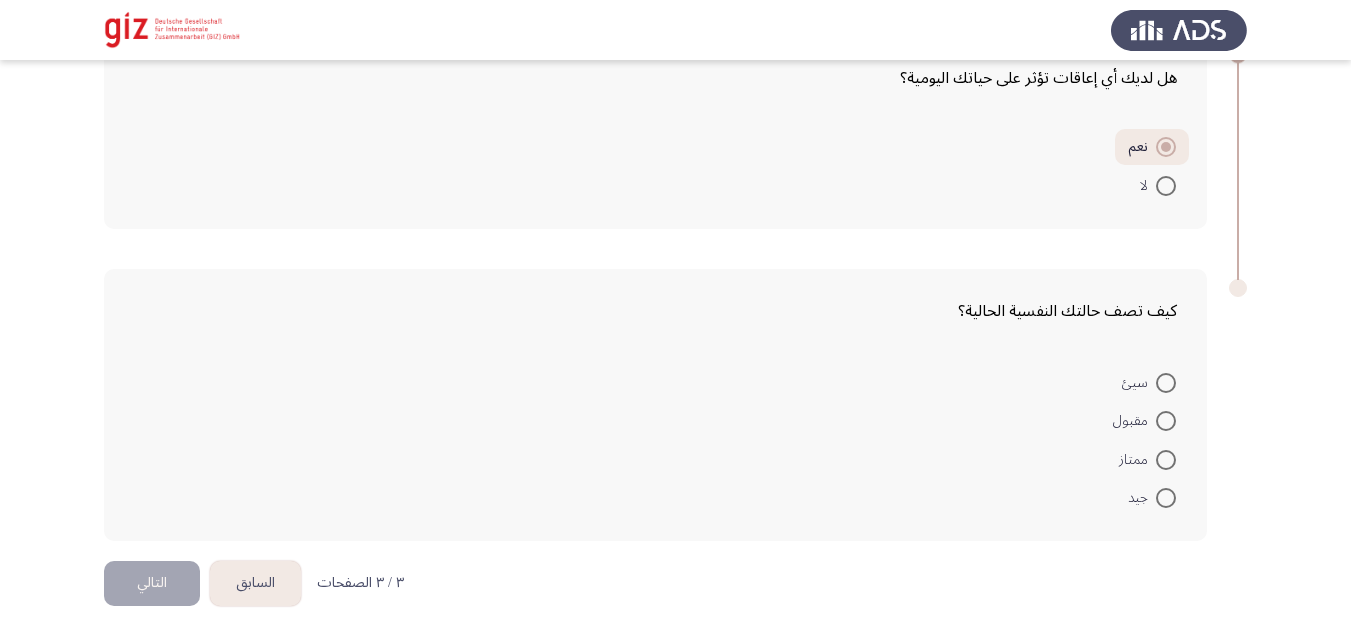 click at bounding box center (1166, 383) 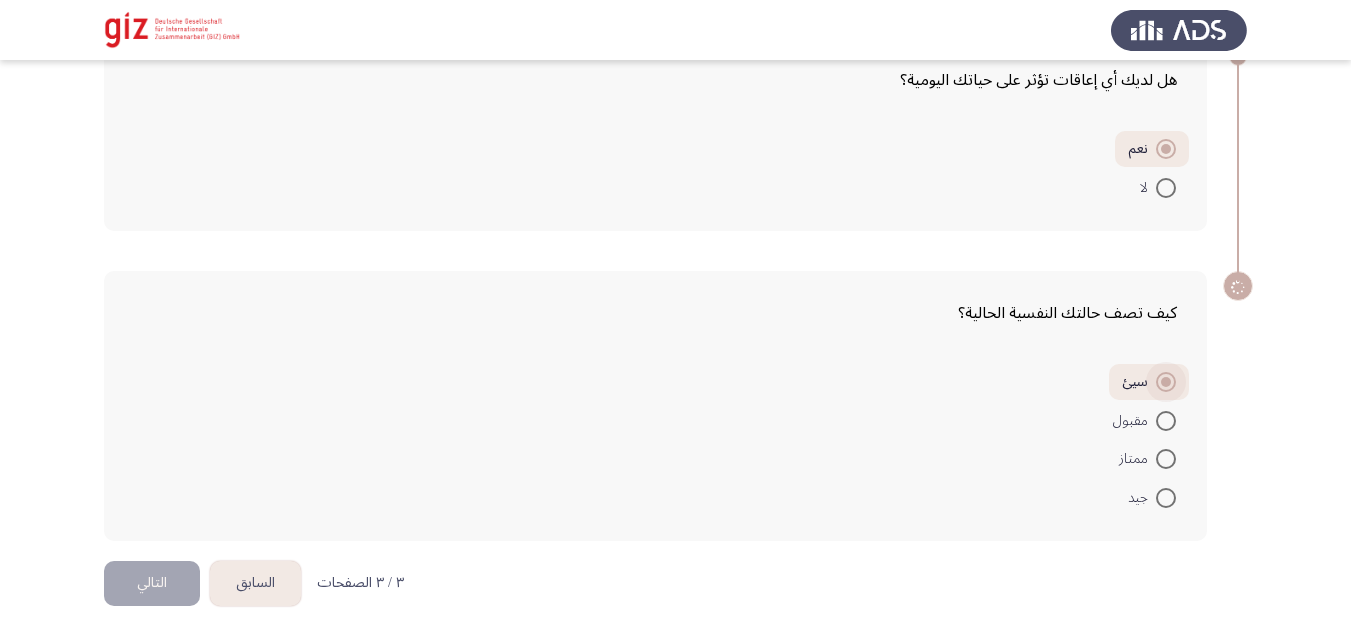 scroll, scrollTop: 1485, scrollLeft: 0, axis: vertical 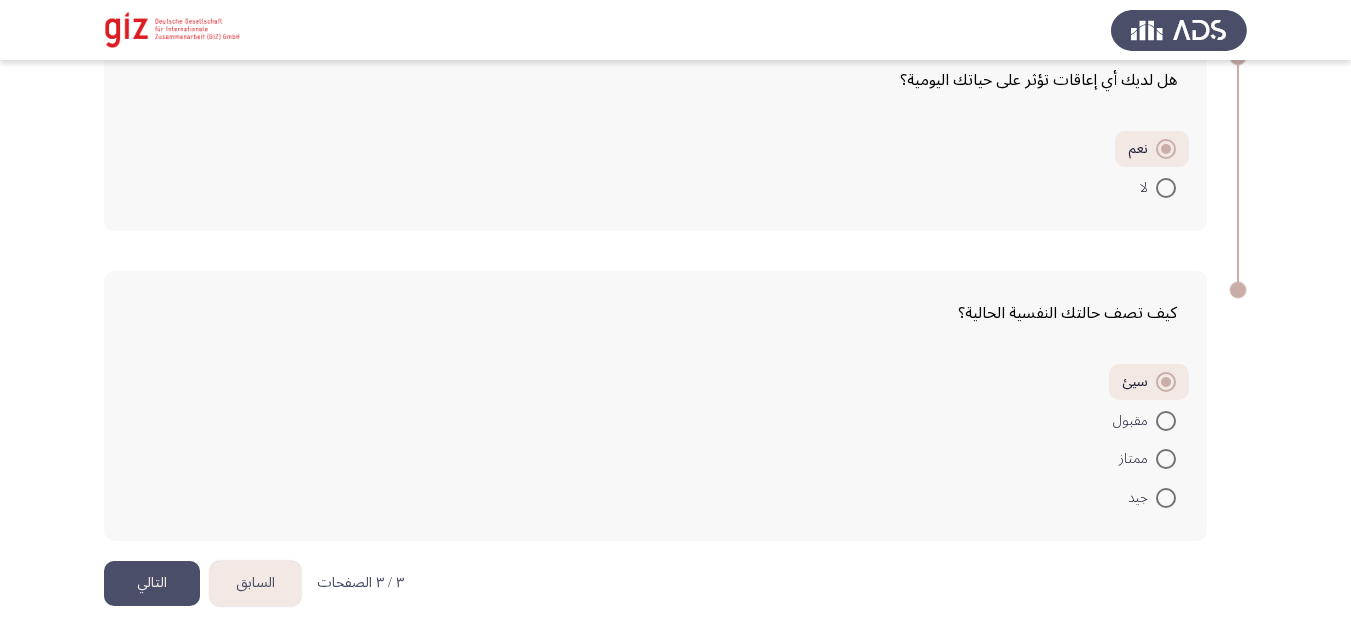 click on "التالي" 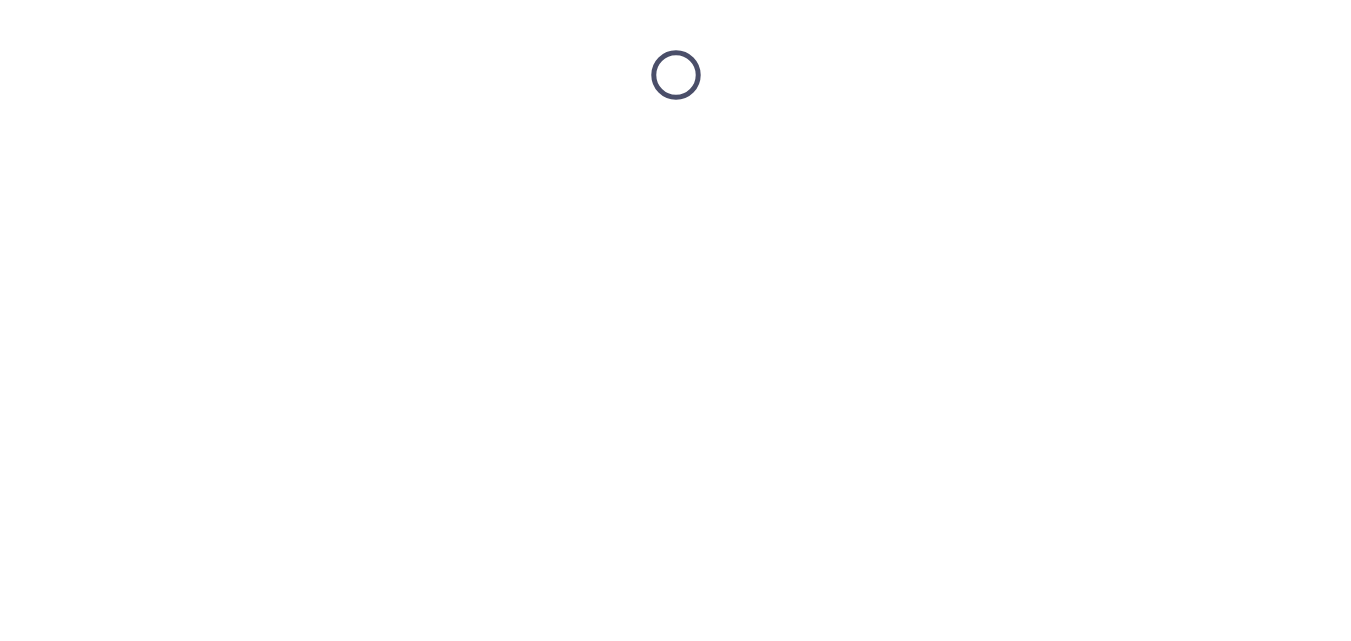scroll, scrollTop: 0, scrollLeft: 0, axis: both 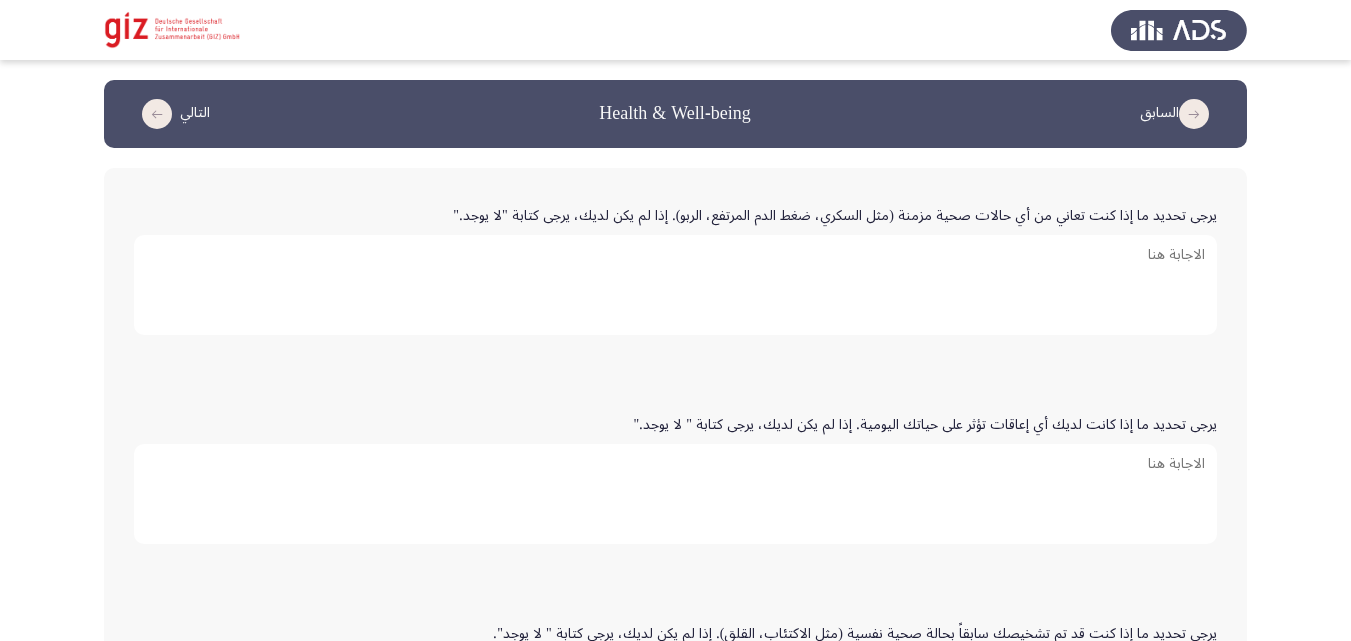 click on "يرجى تحديد ما إذا كنت تعاني من أي حالات صحية مزمنة (مثل السكري، ضغط الدم المرتفع، الربو). إذا لم يكن لديك، يرجى كتابة "لا يوجد."" at bounding box center [675, 285] 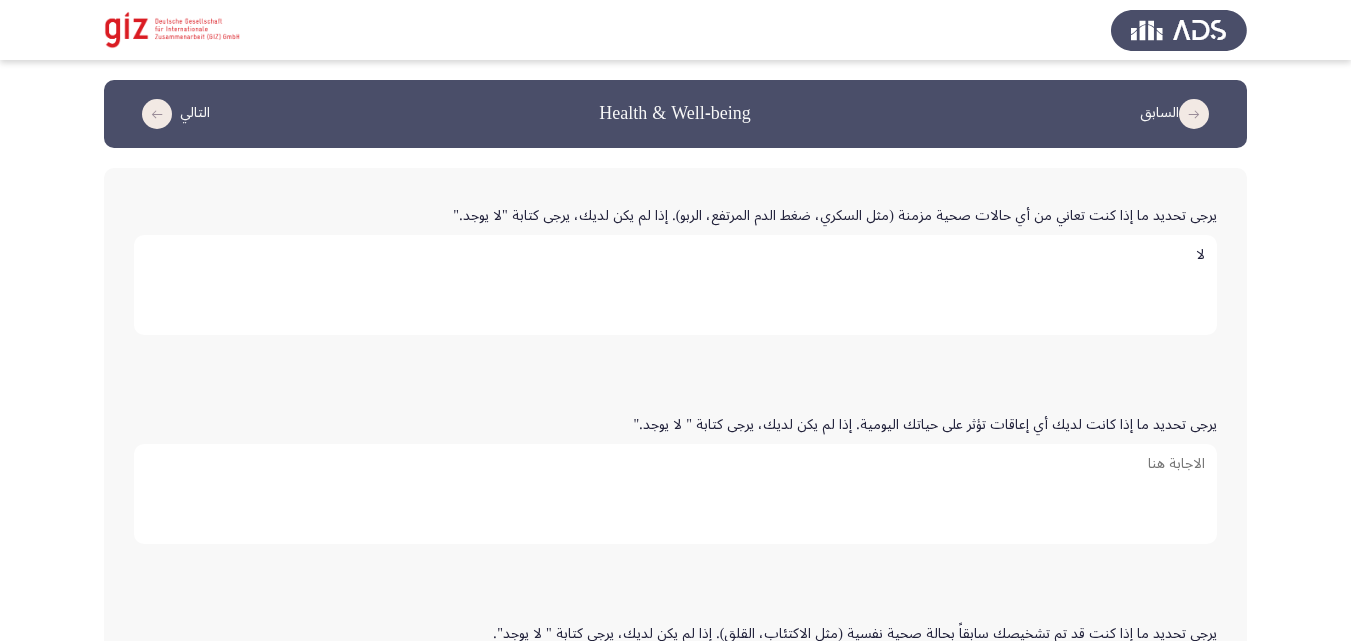 type on "لا" 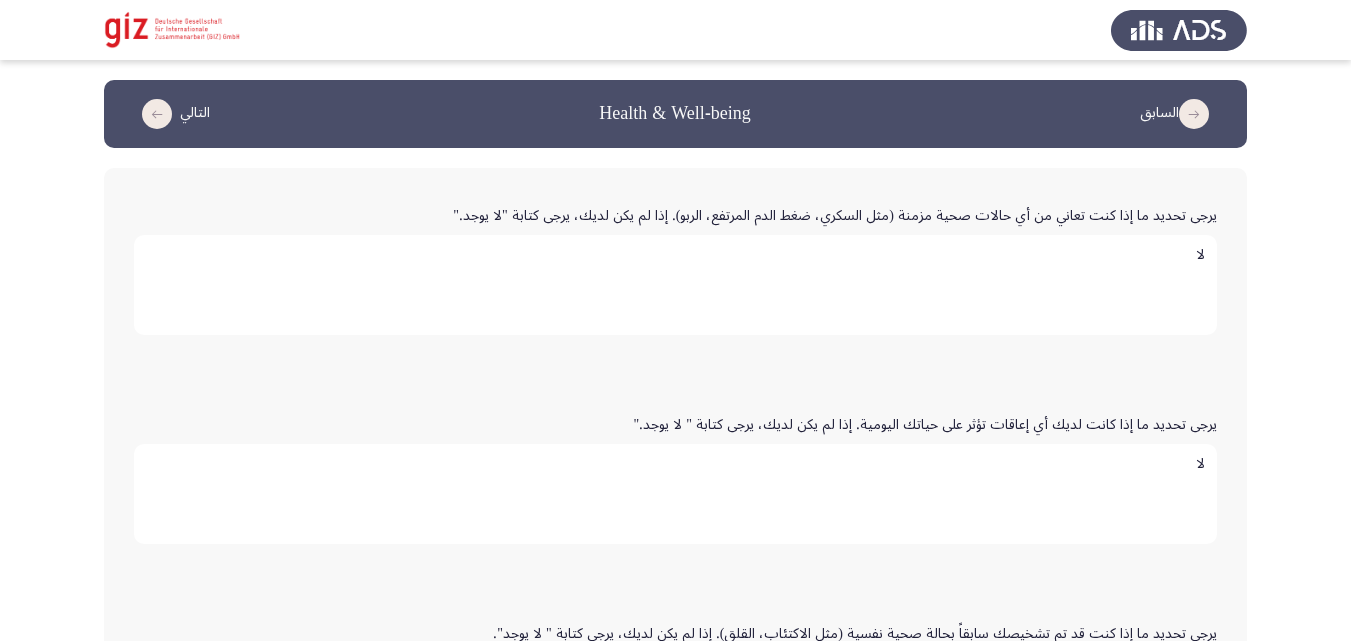 type on "لا" 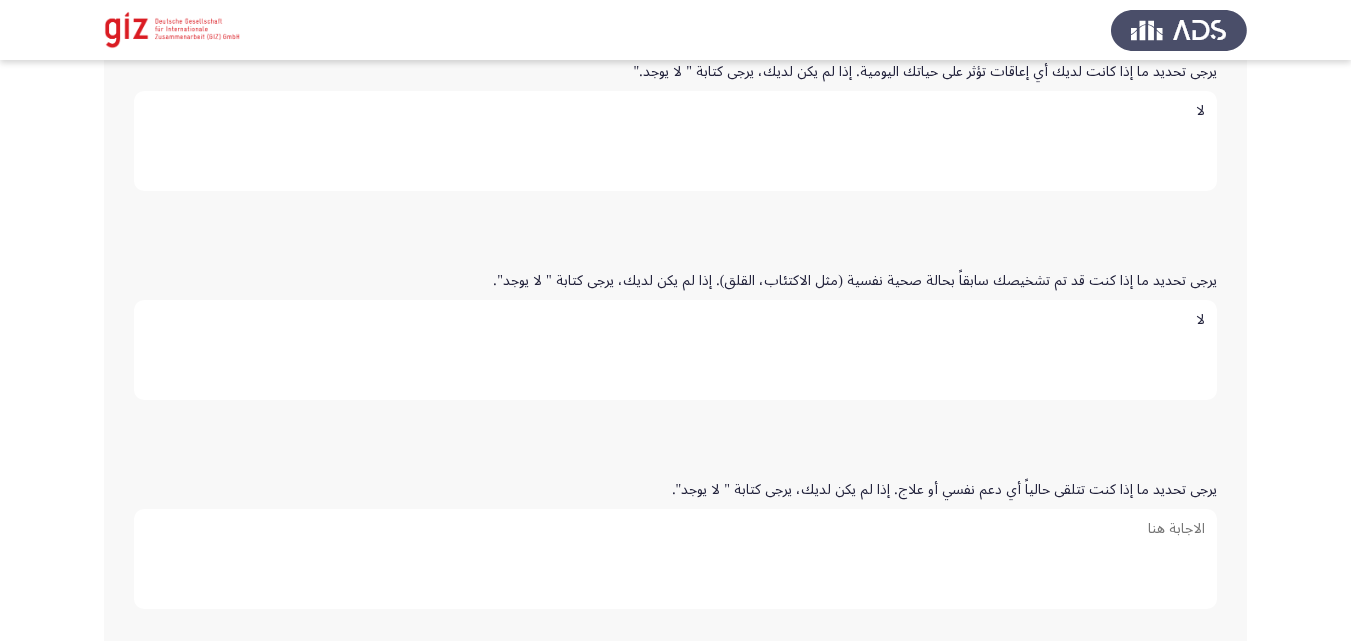 type on "لا" 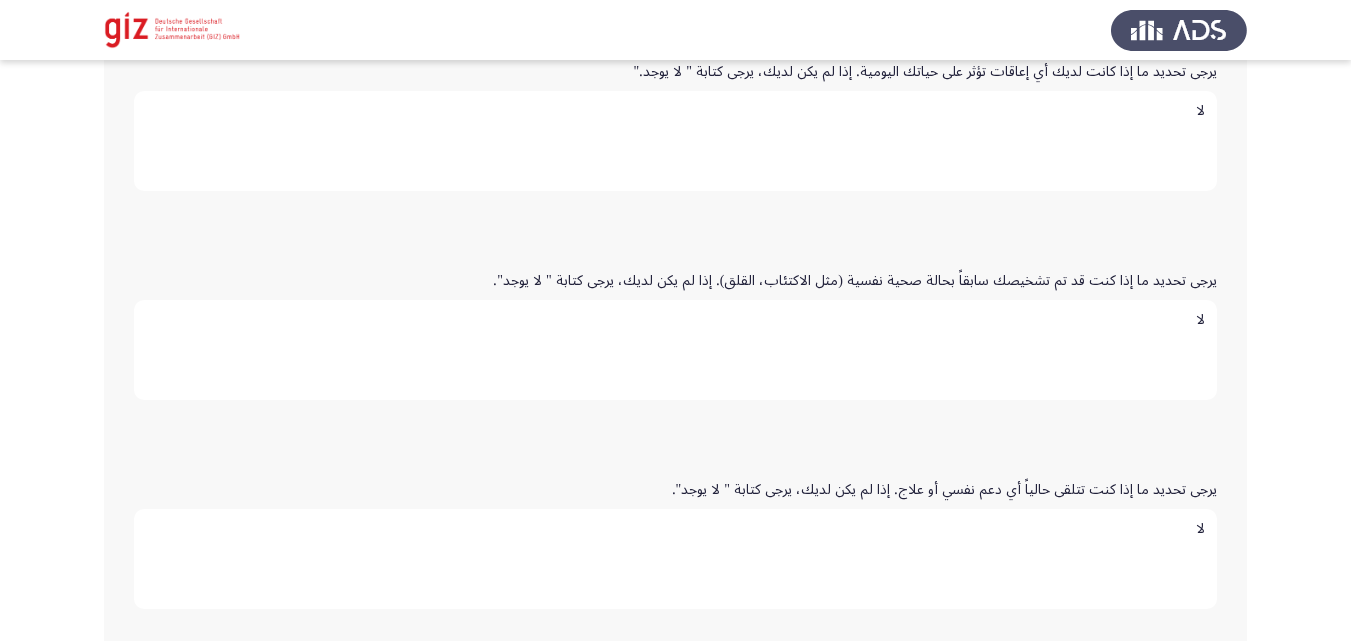 type on "لا" 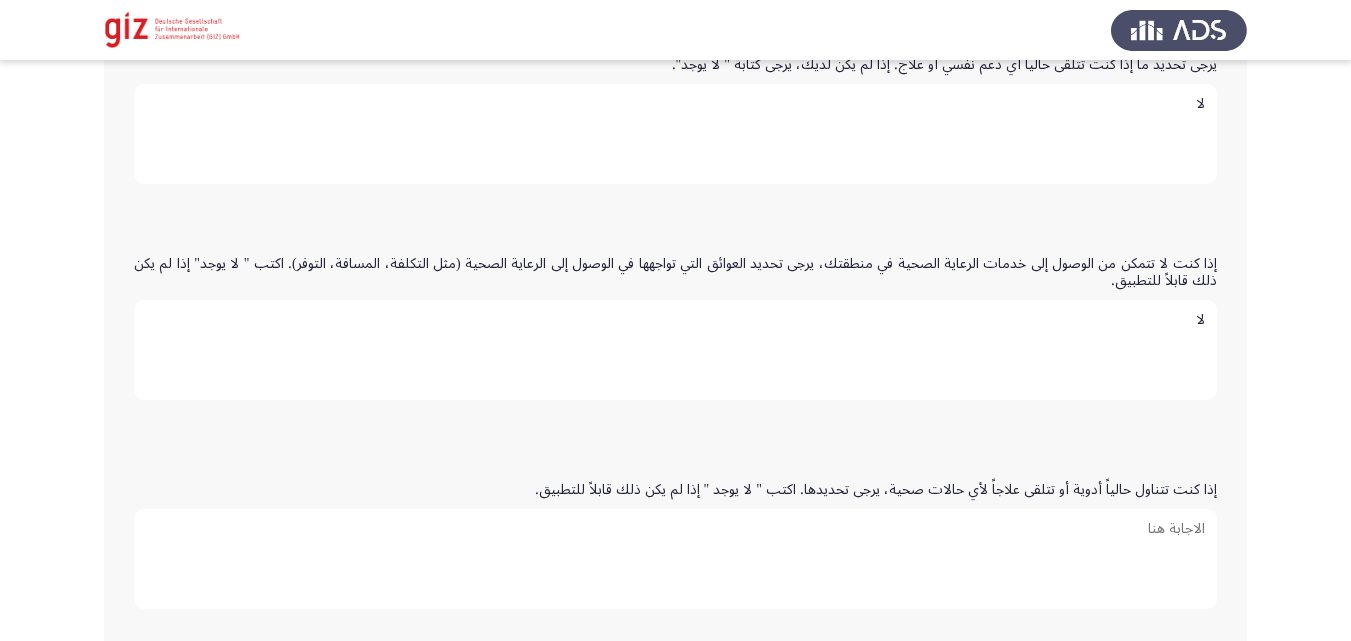 type on "لا" 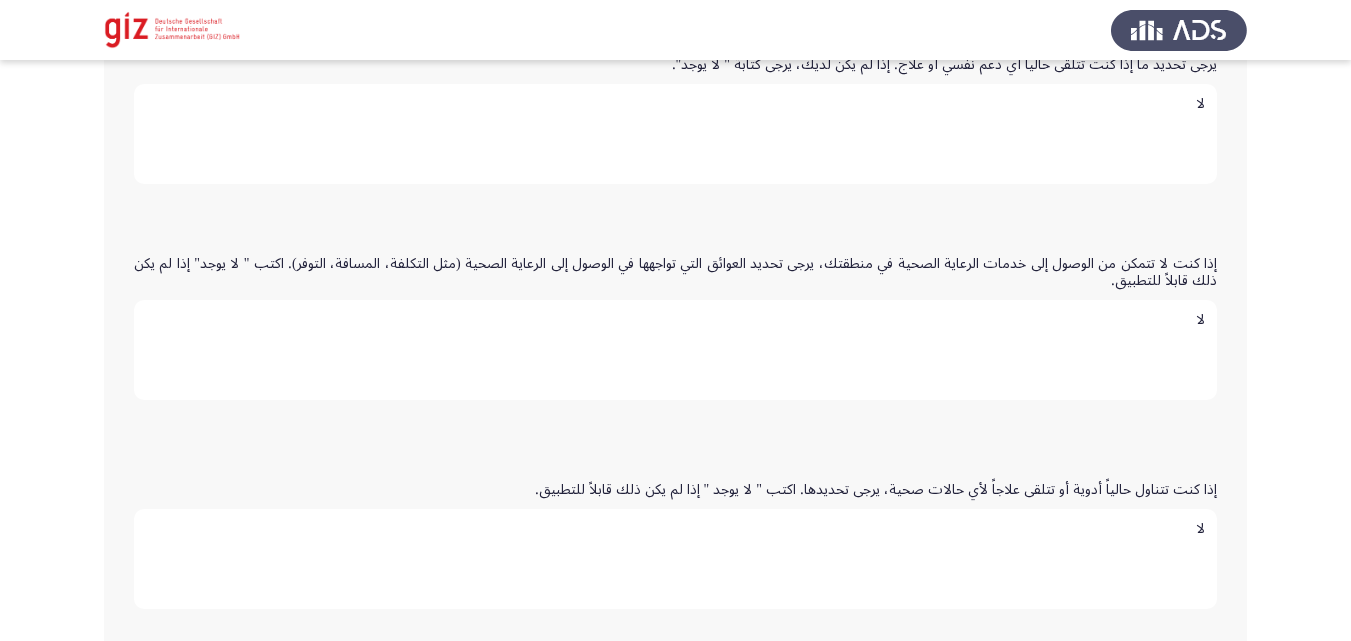 type on "لا" 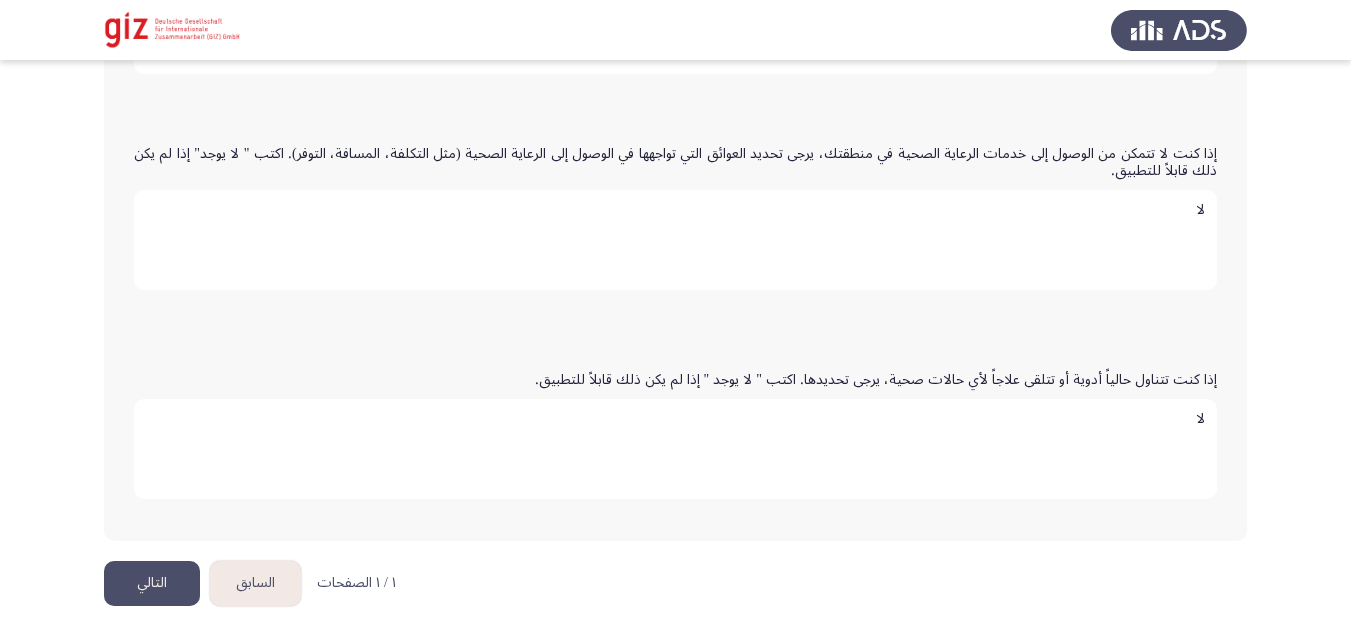 type 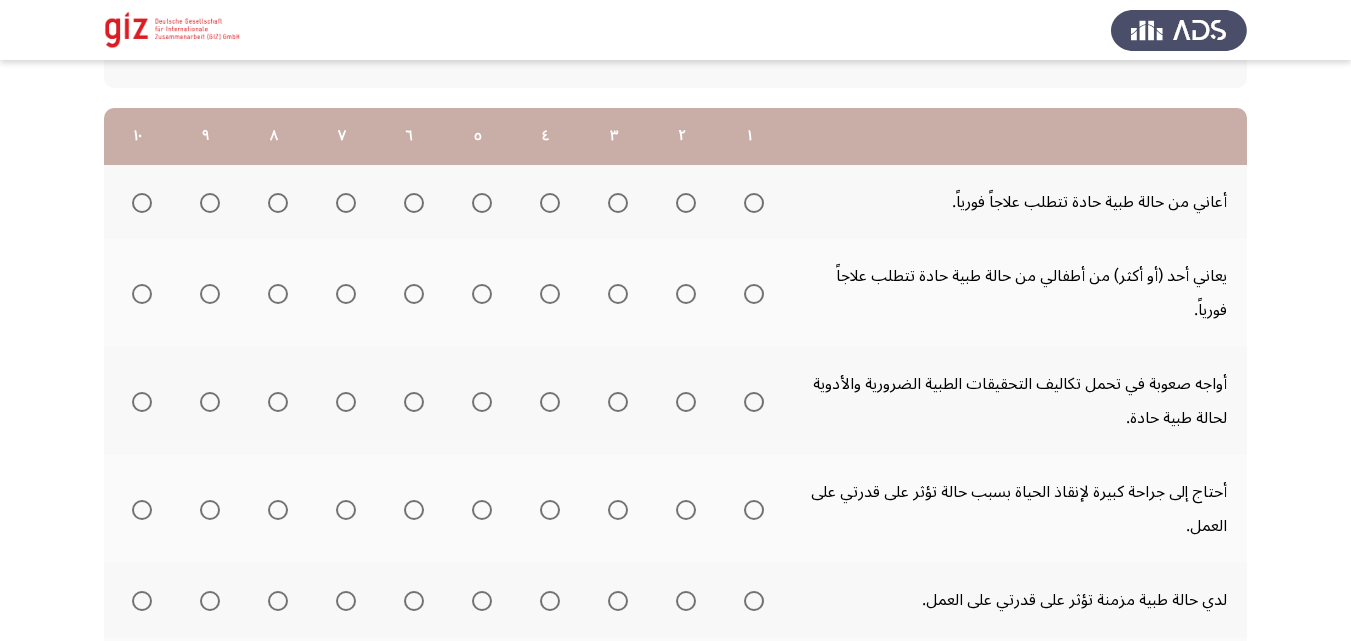 scroll, scrollTop: 256, scrollLeft: 0, axis: vertical 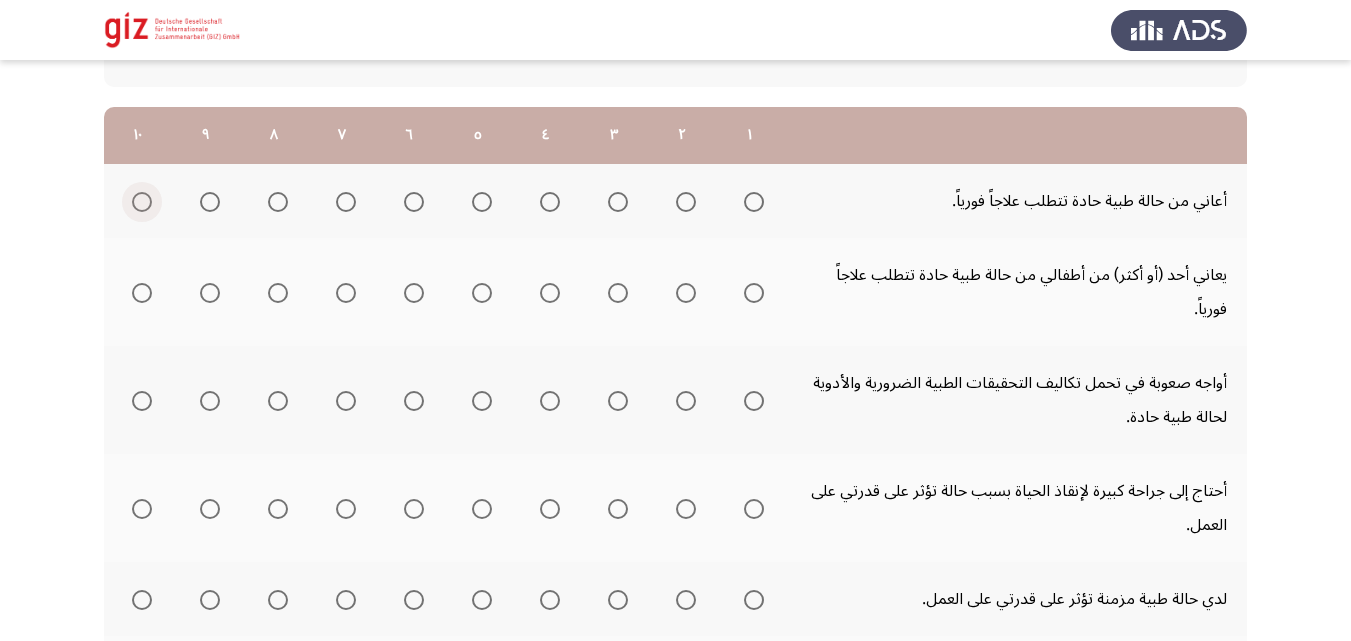 click at bounding box center (142, 202) 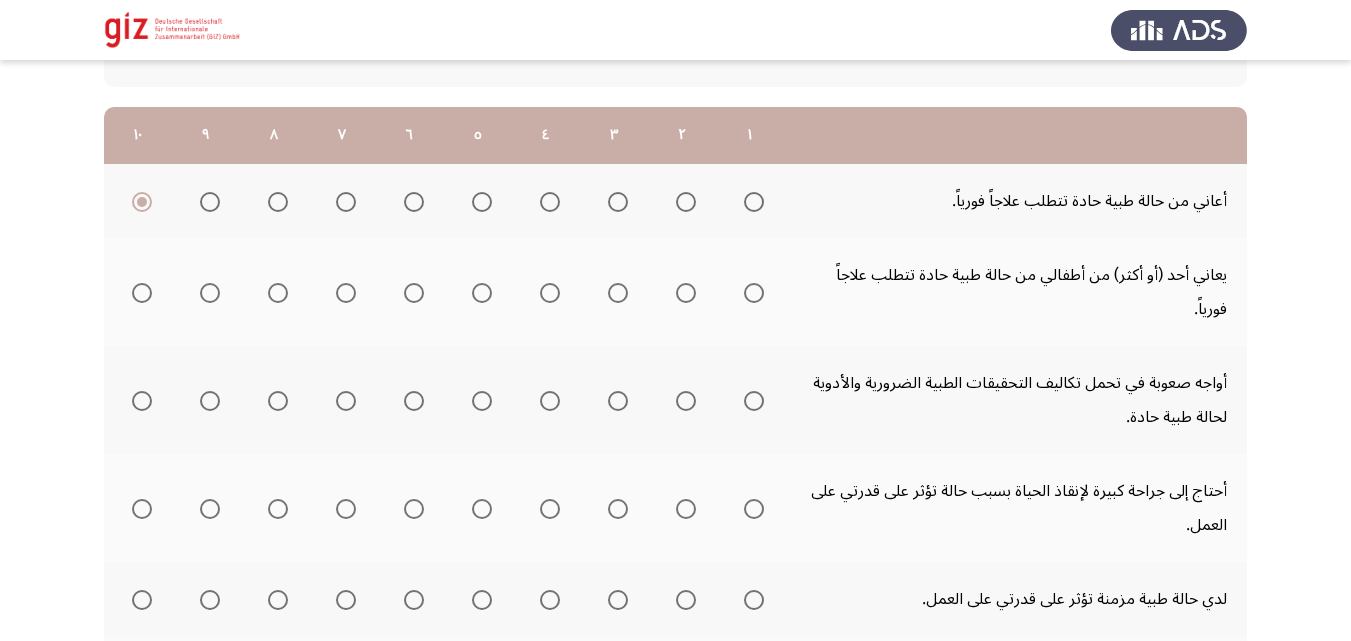click 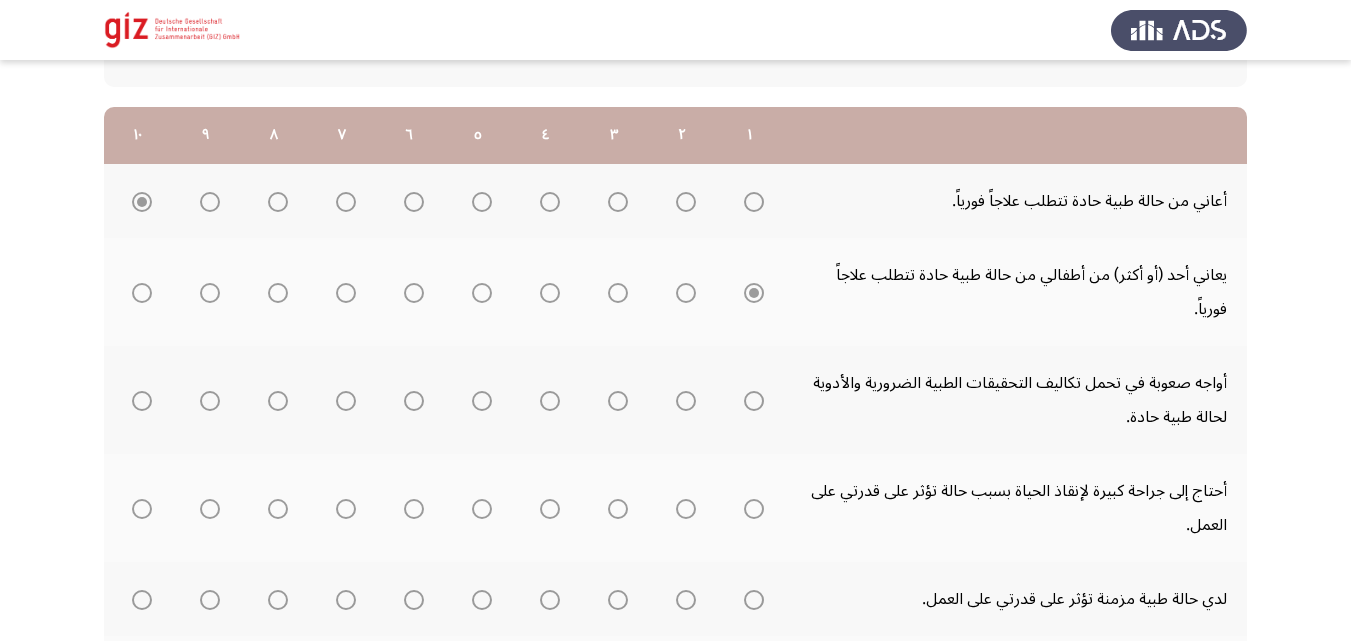 click 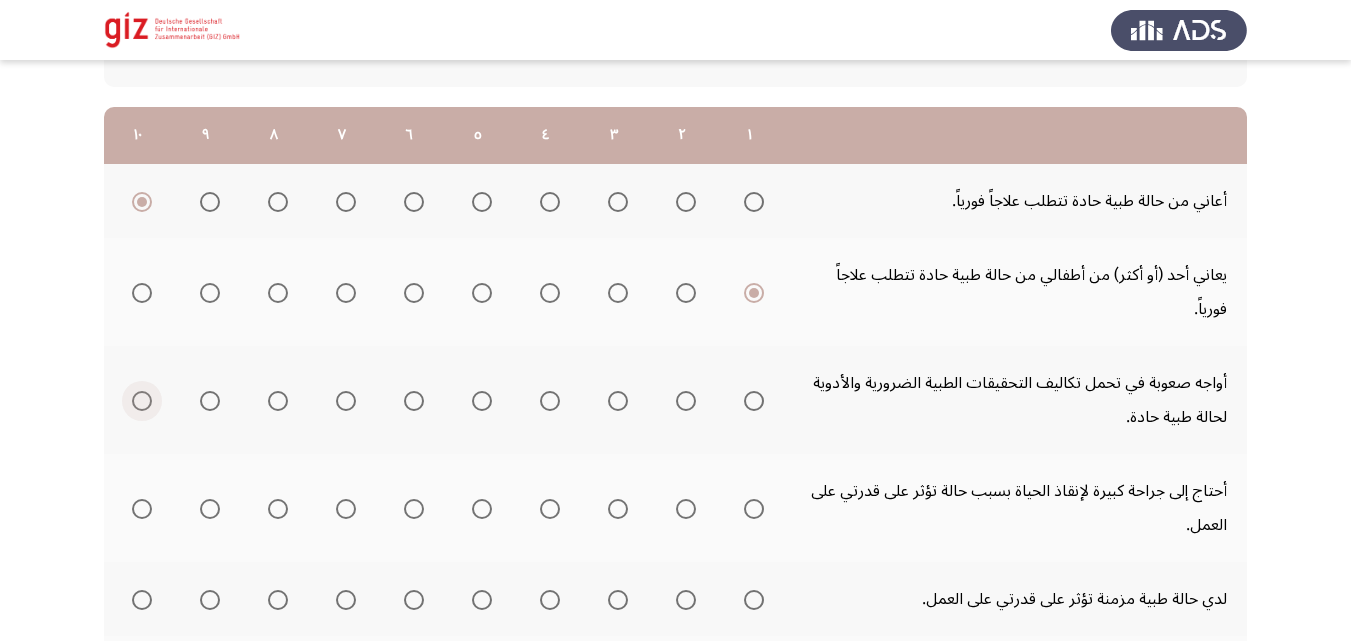 click at bounding box center (142, 401) 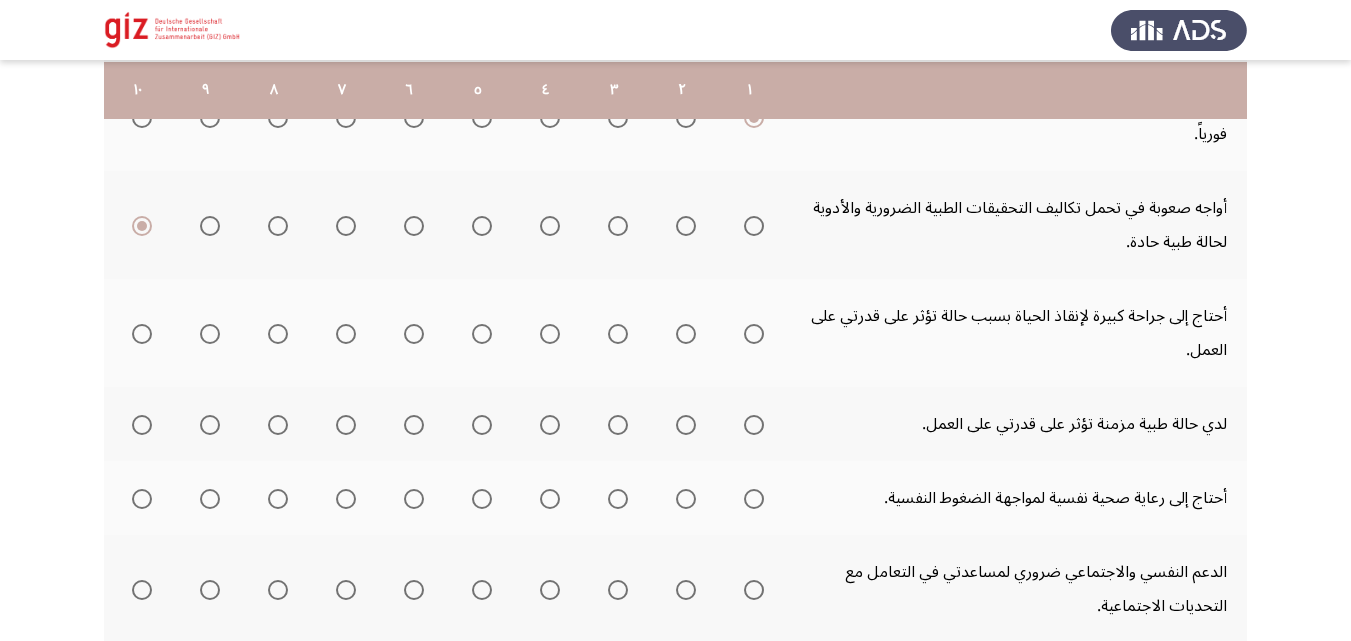 scroll, scrollTop: 434, scrollLeft: 0, axis: vertical 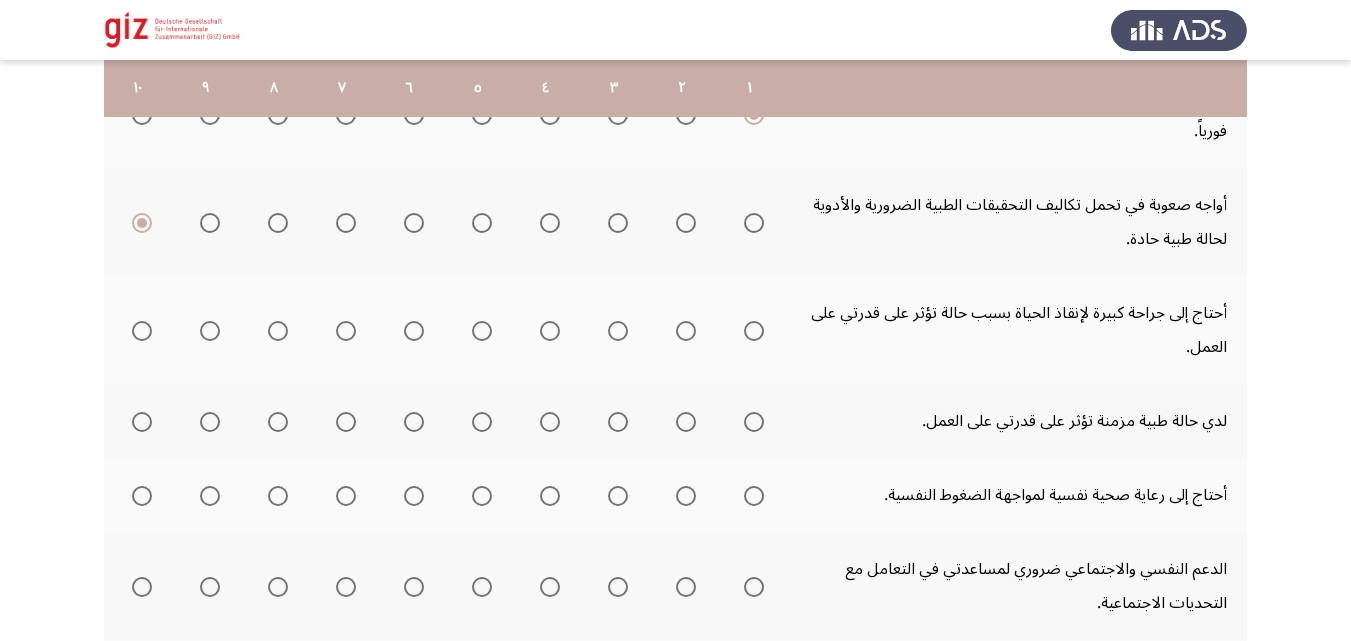 click at bounding box center (754, 331) 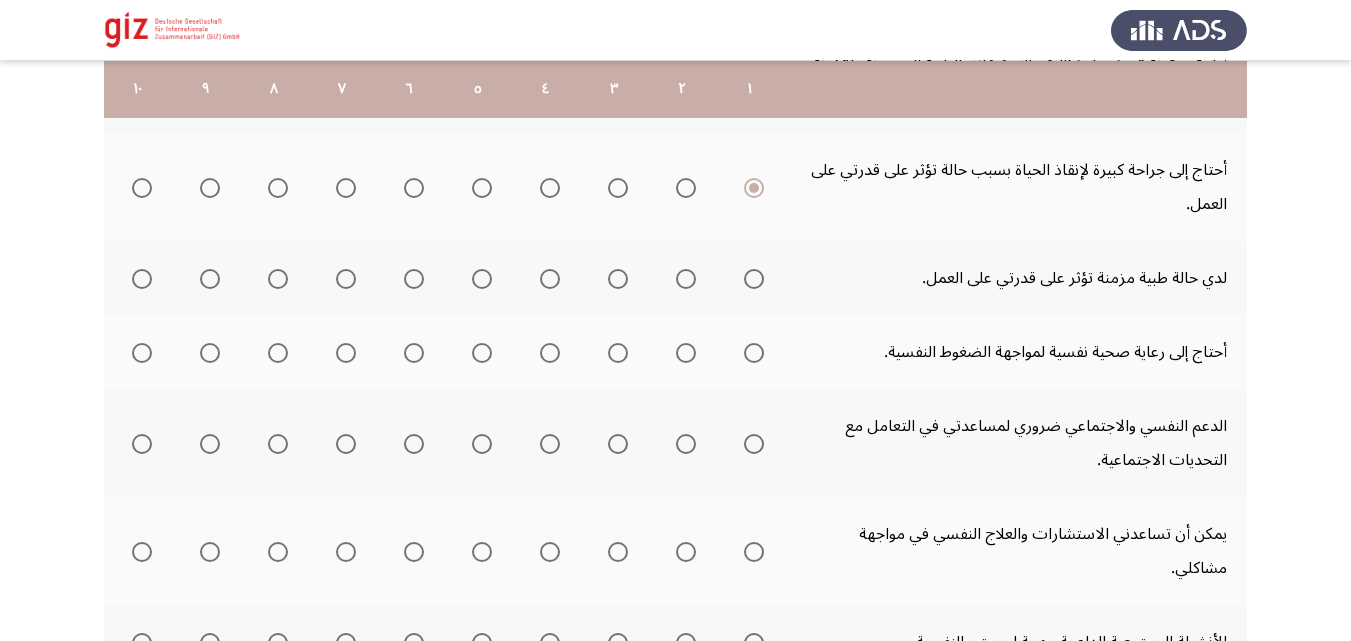 scroll, scrollTop: 578, scrollLeft: 0, axis: vertical 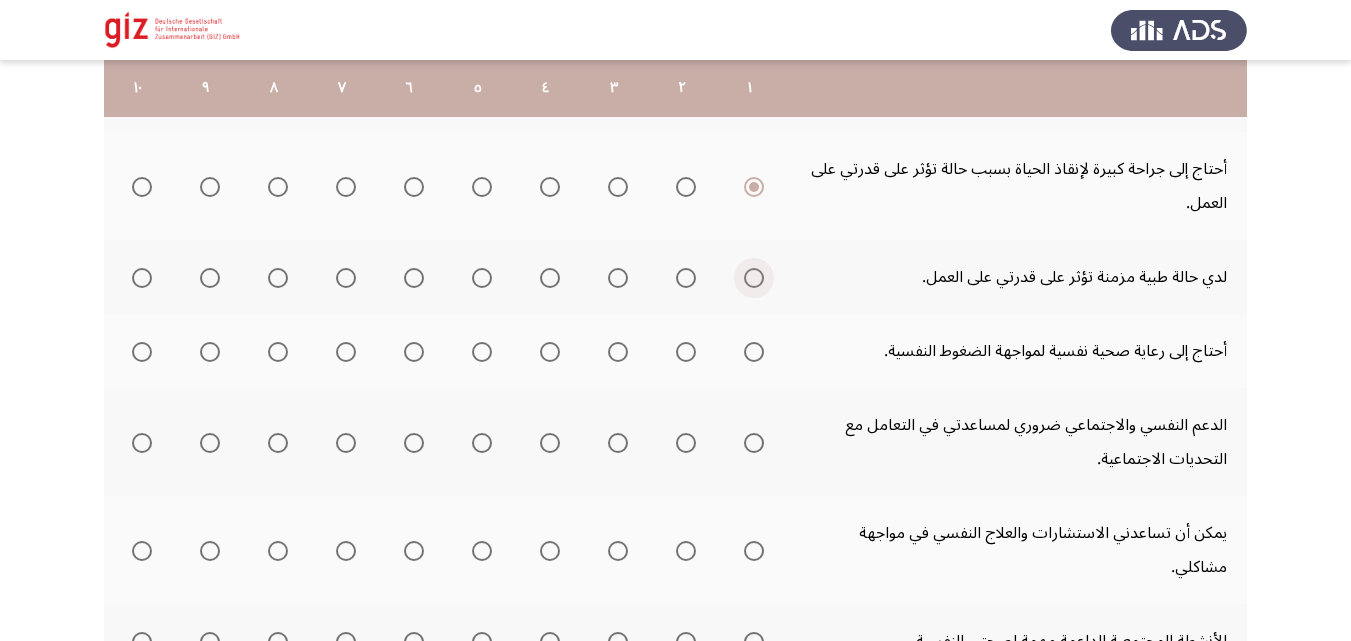 click at bounding box center [754, 278] 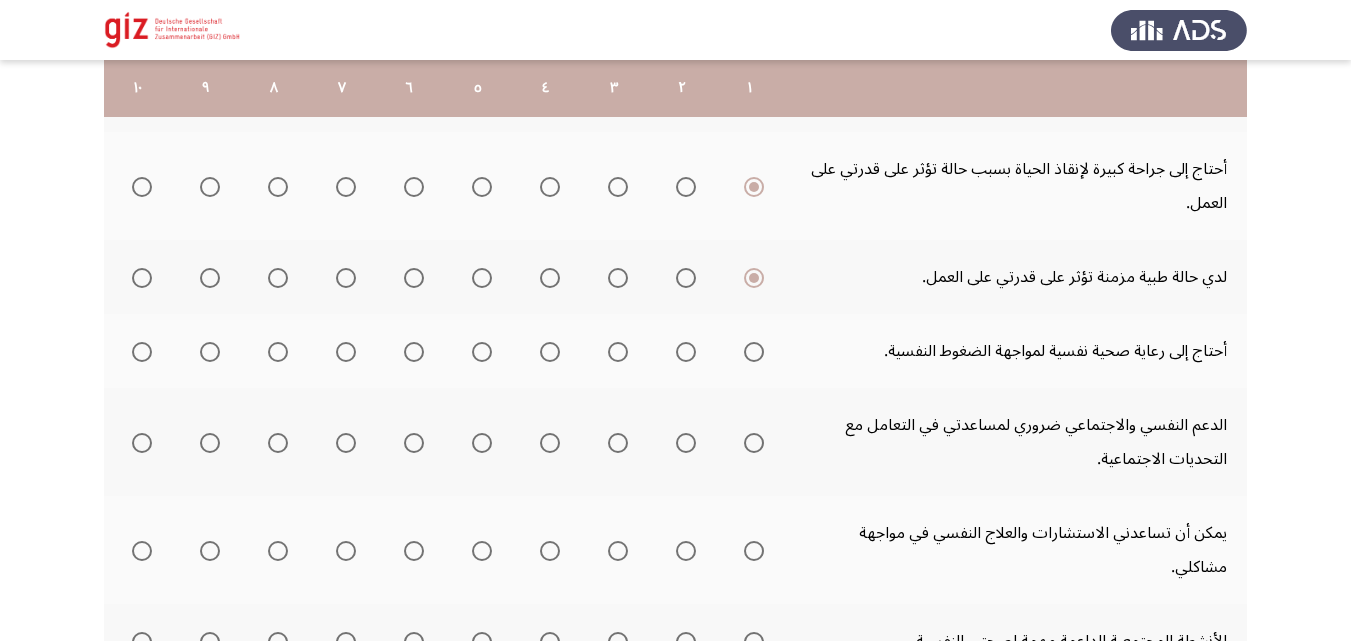 click 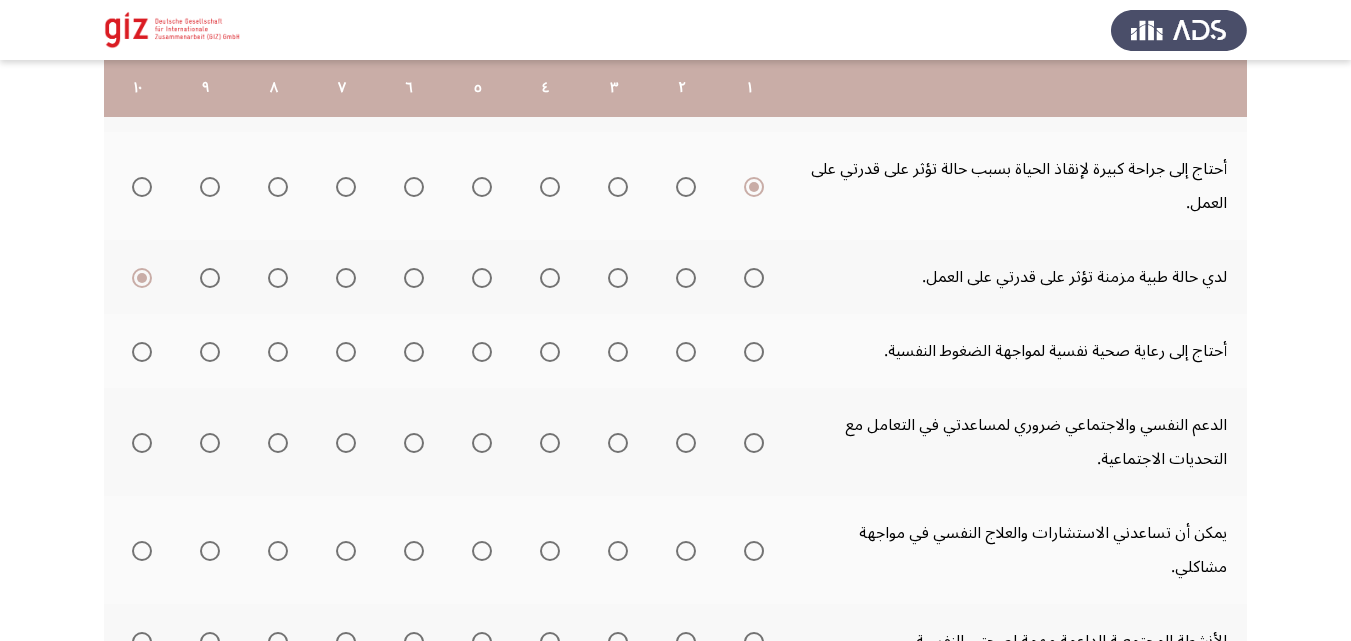 click at bounding box center [142, 352] 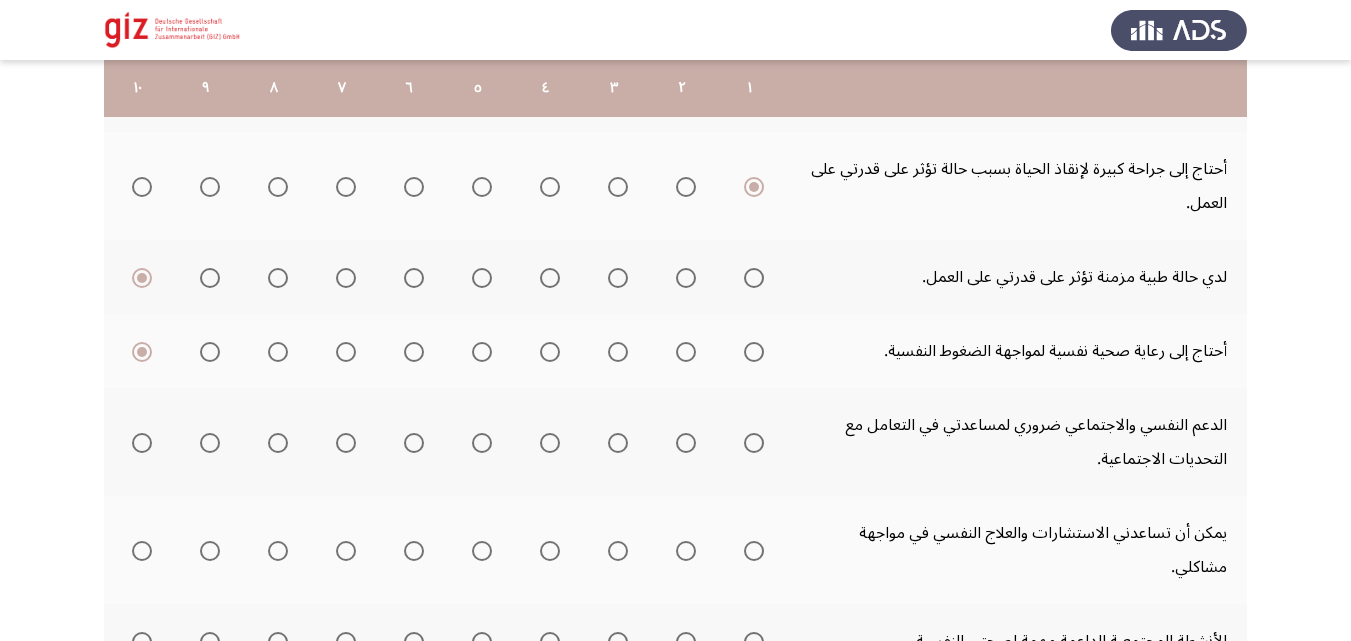 click 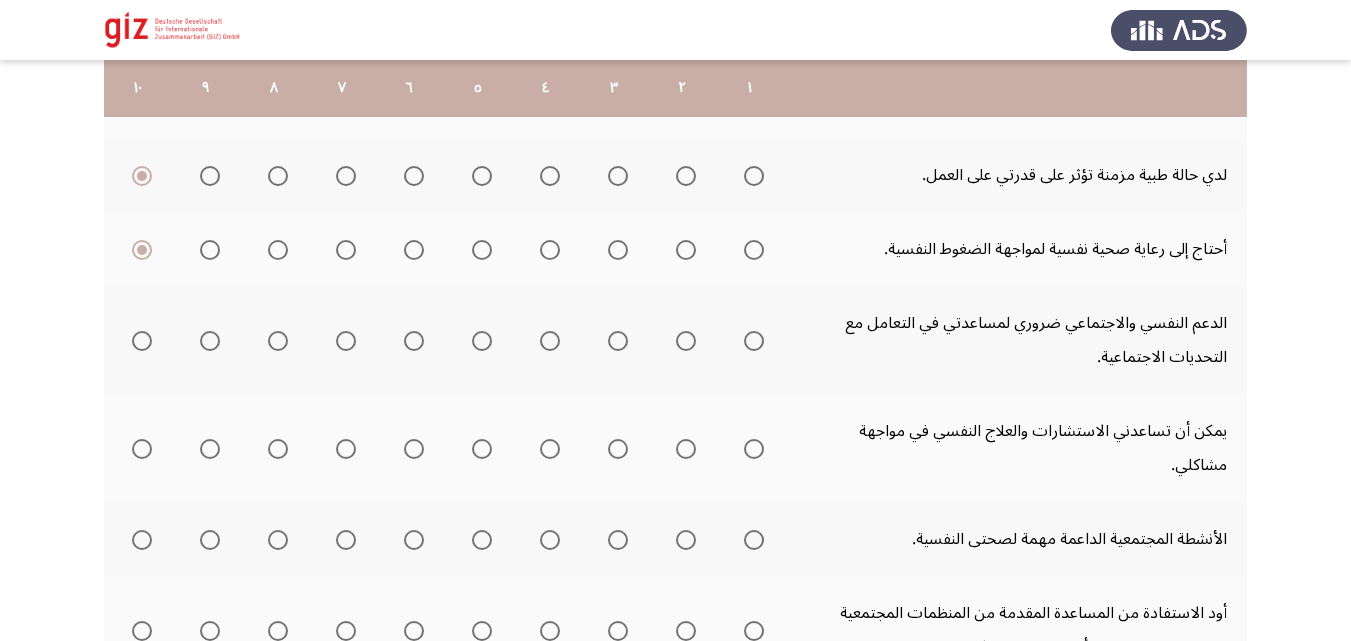 scroll, scrollTop: 681, scrollLeft: 0, axis: vertical 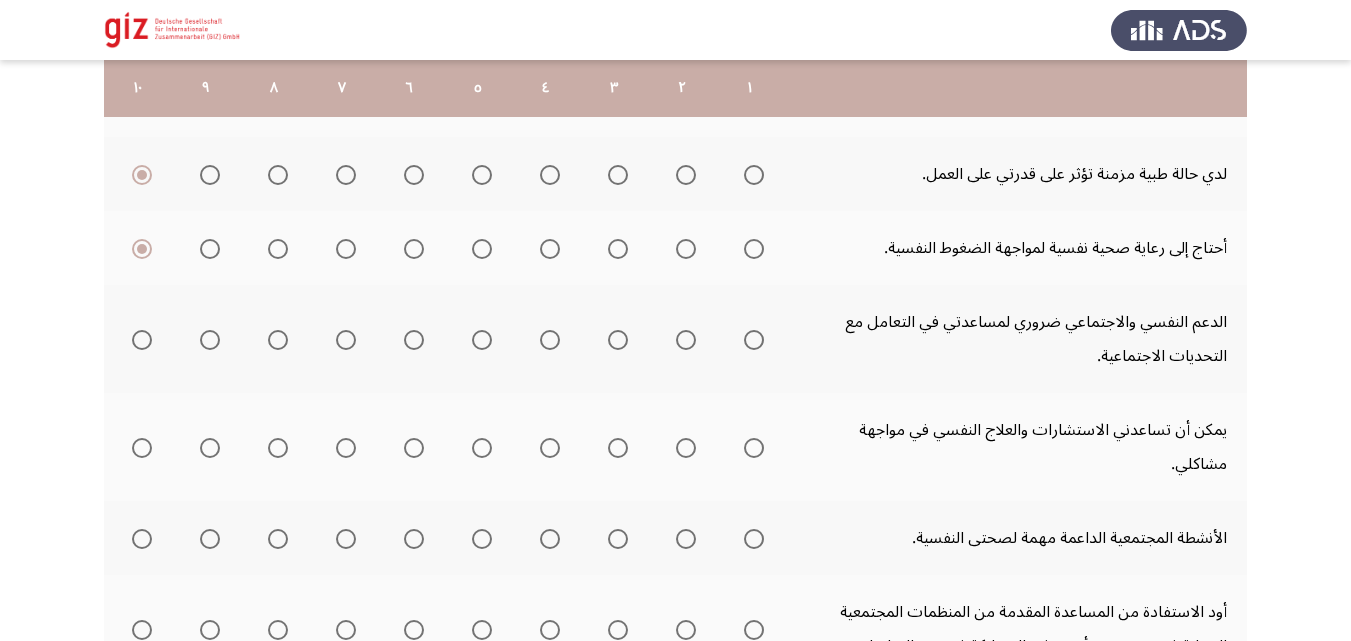 click at bounding box center [142, 448] 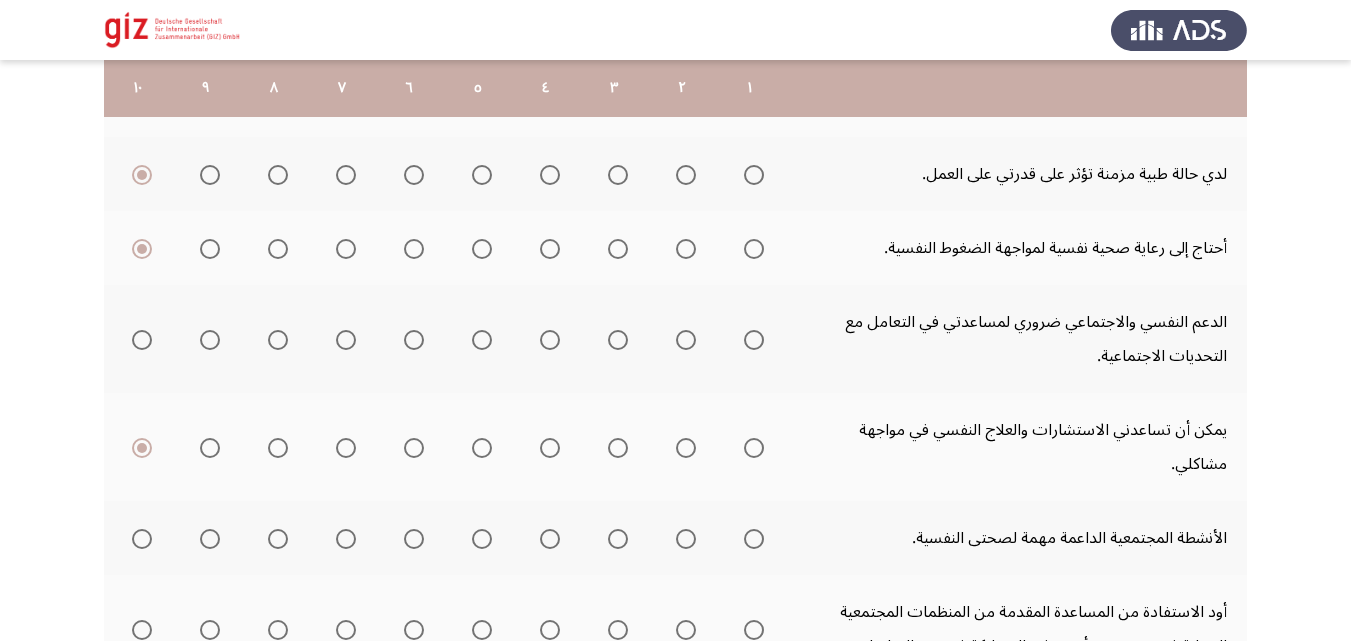 click at bounding box center [142, 448] 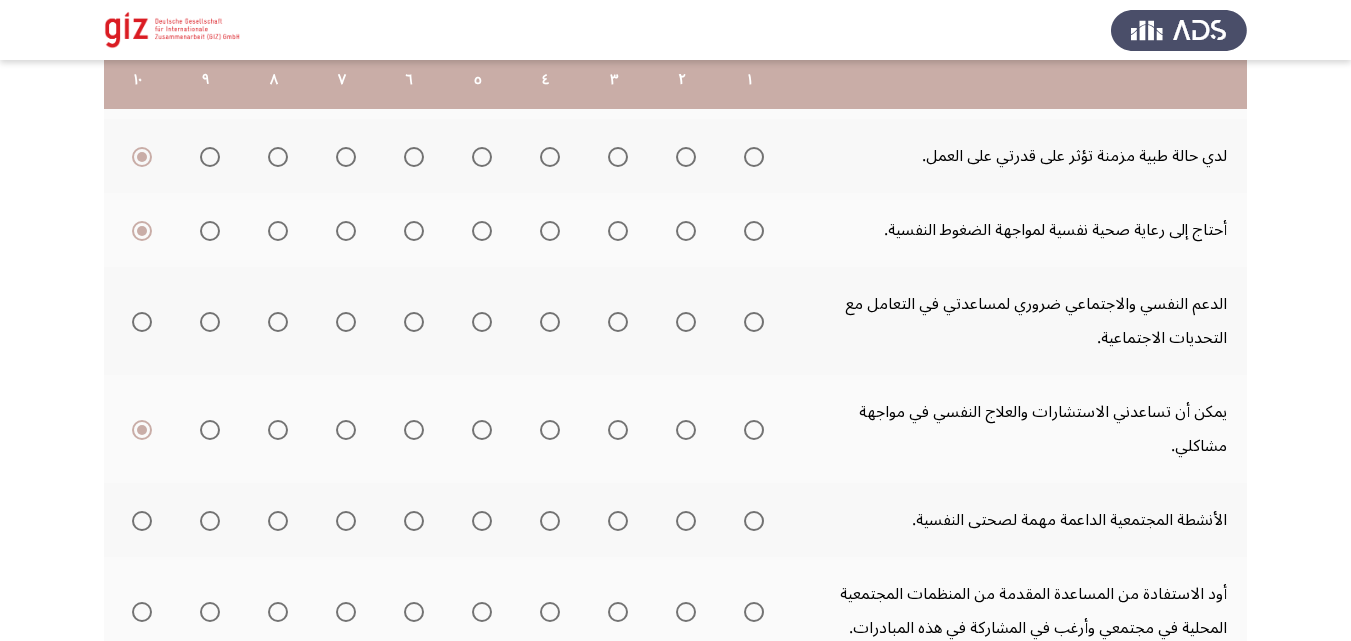 scroll, scrollTop: 701, scrollLeft: 0, axis: vertical 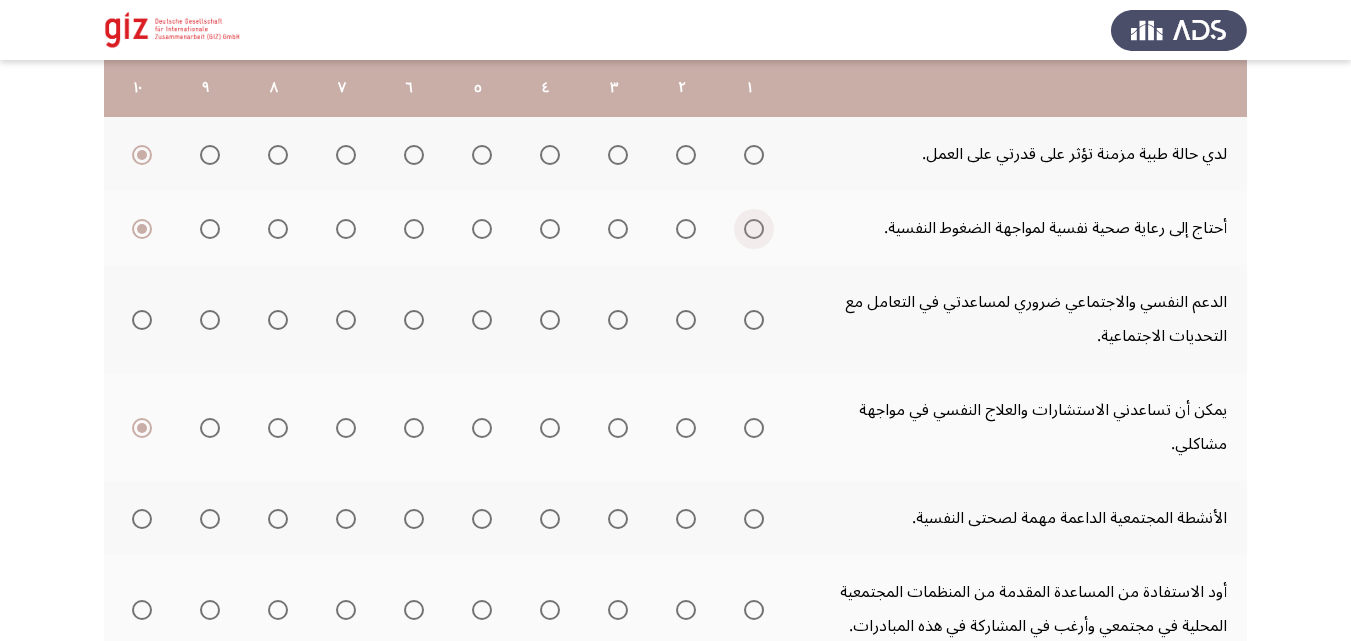 click at bounding box center (754, 229) 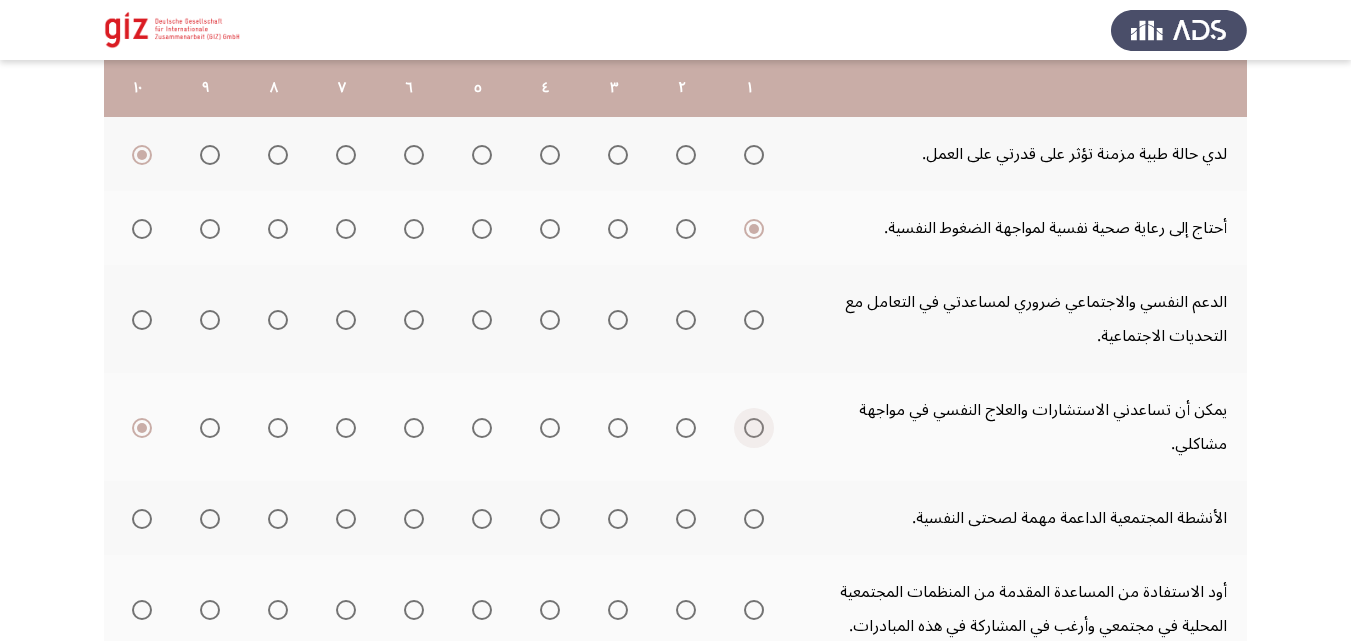 click at bounding box center [754, 428] 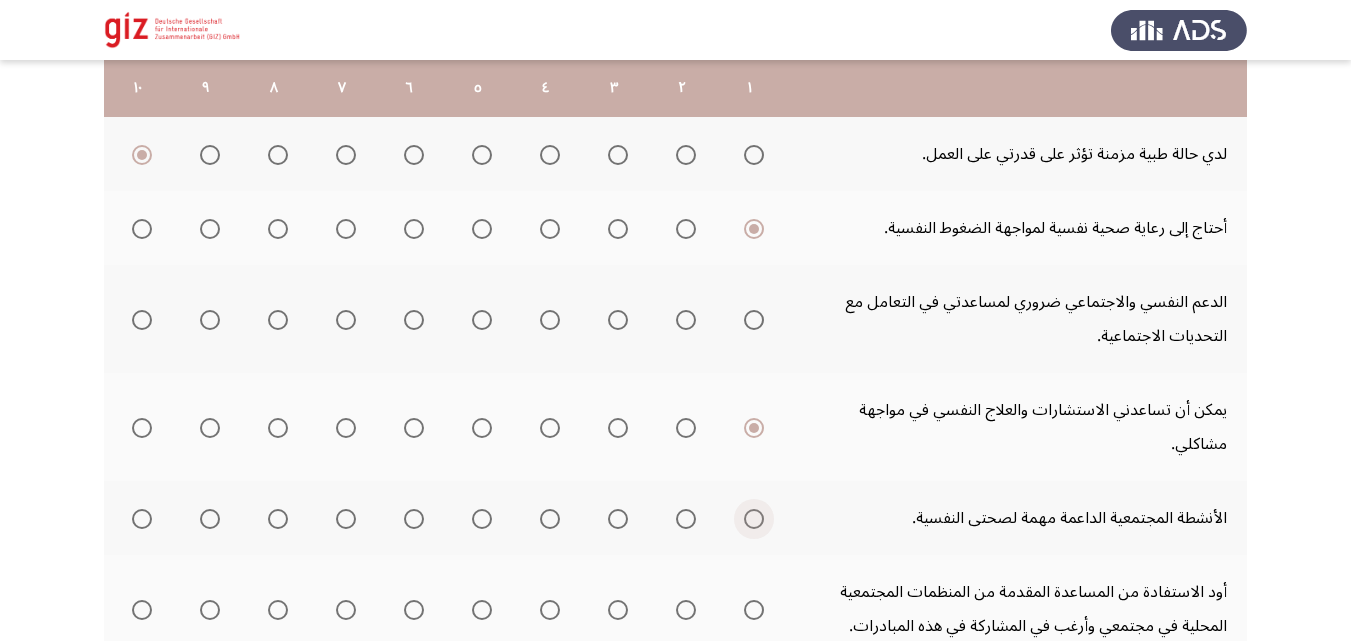 click at bounding box center (754, 519) 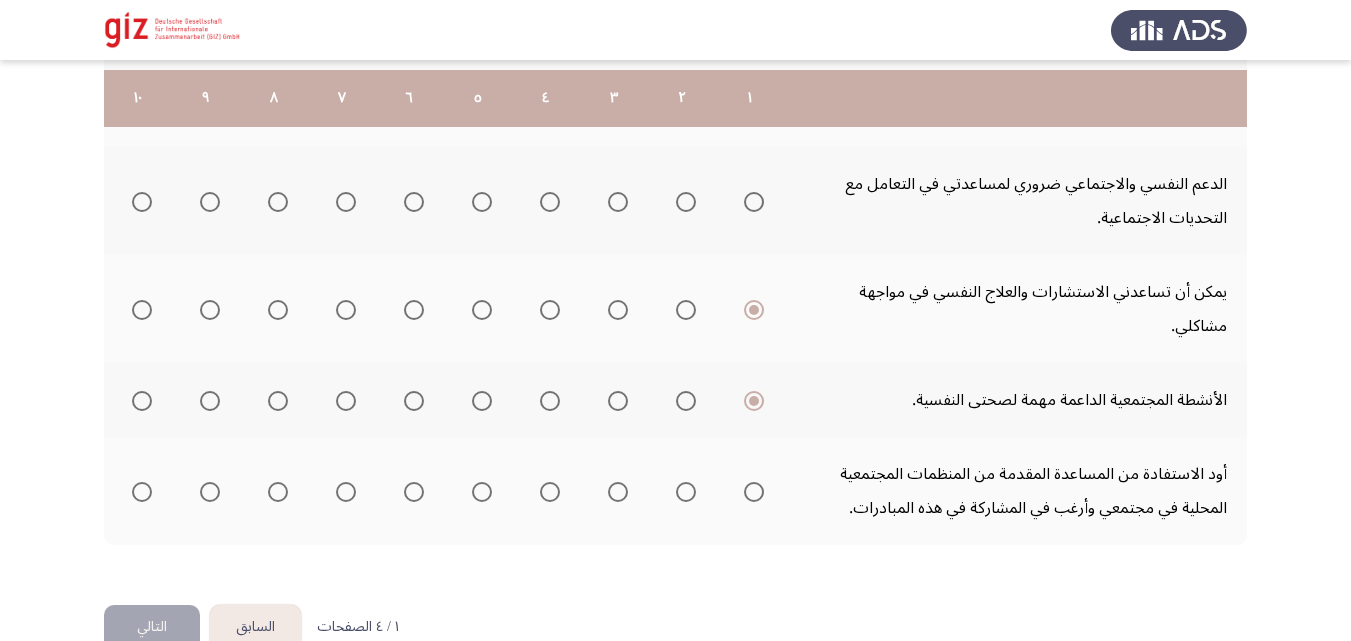 scroll, scrollTop: 829, scrollLeft: 0, axis: vertical 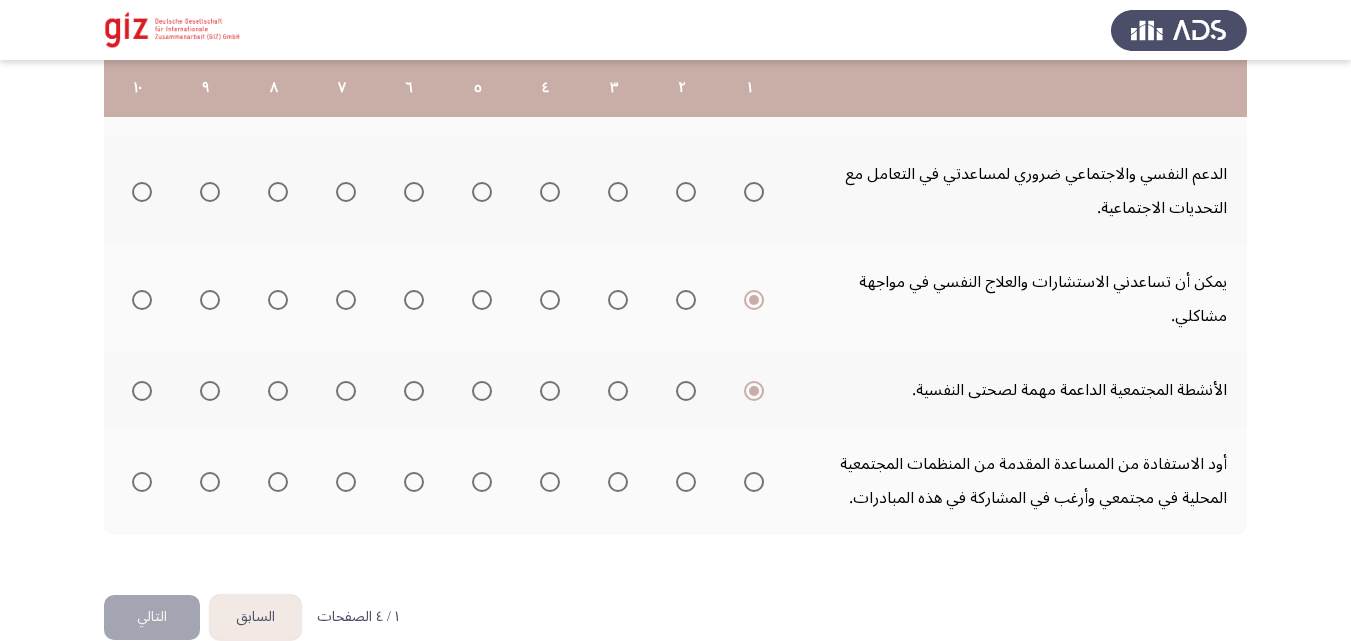 click 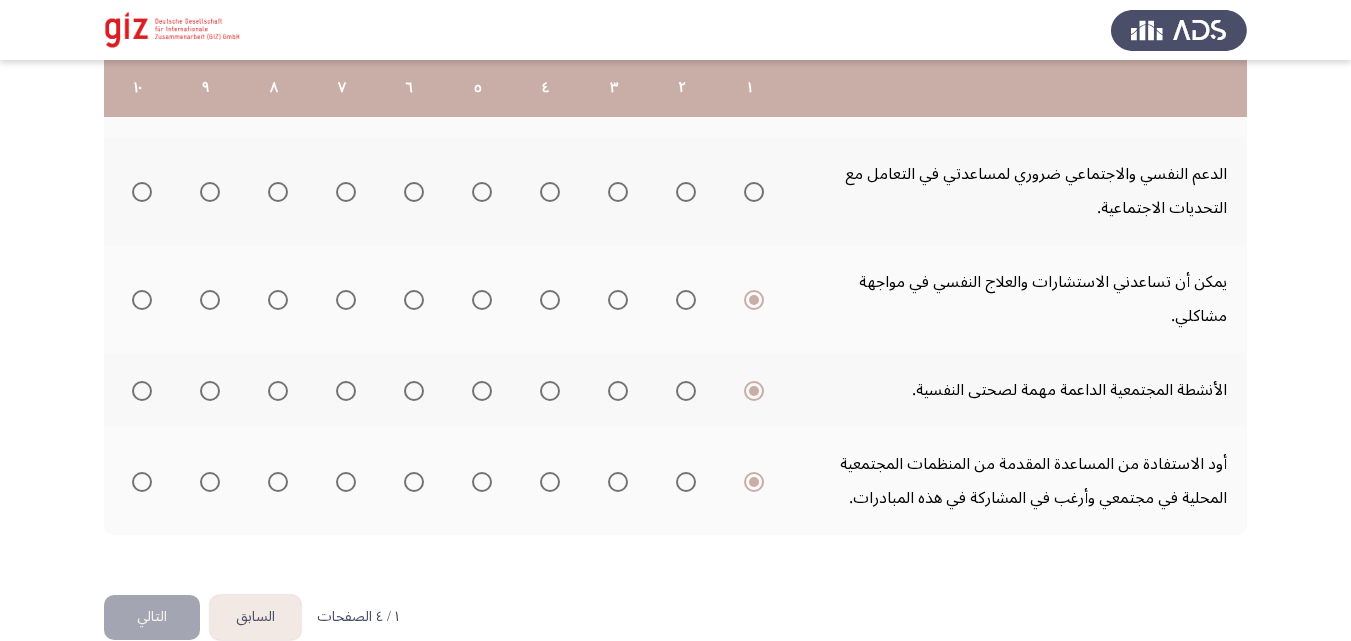 click on "التالي" 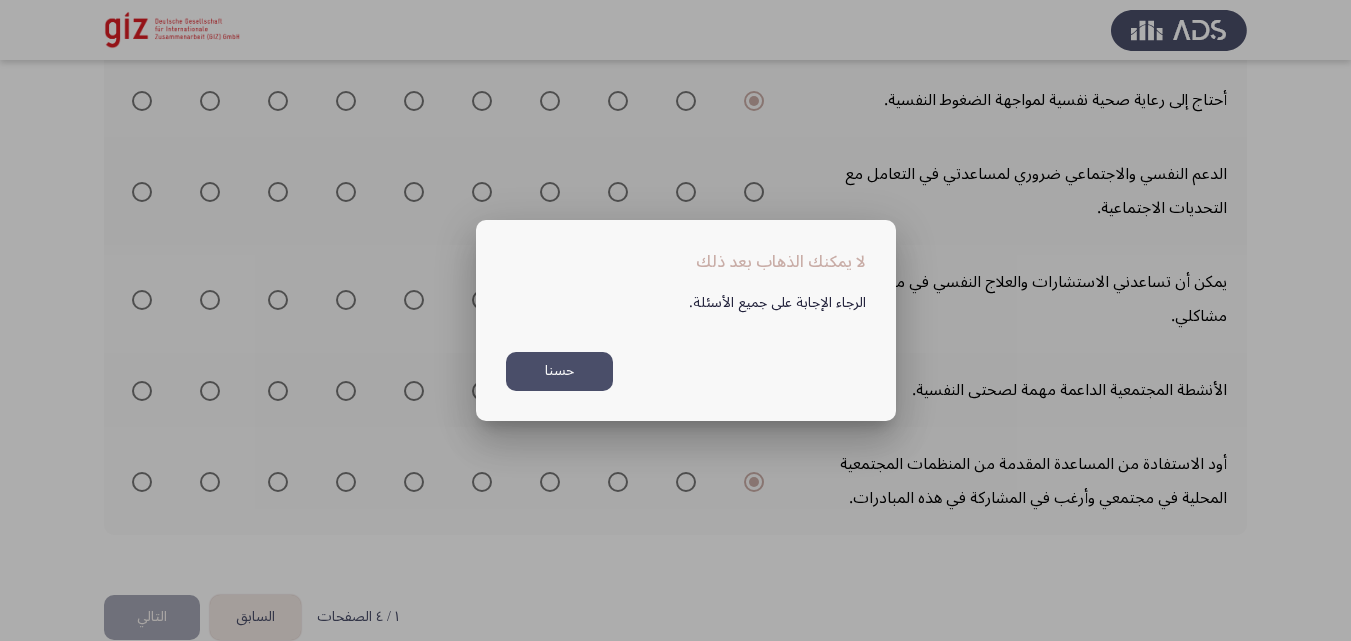 scroll, scrollTop: 0, scrollLeft: 0, axis: both 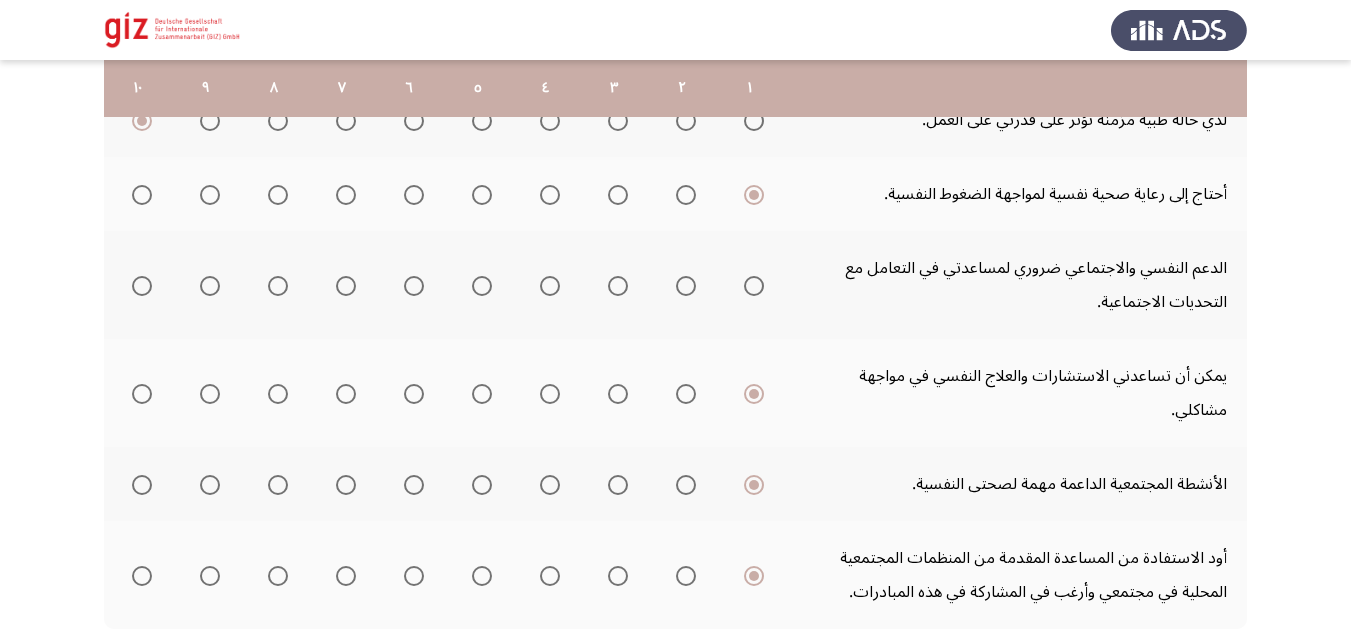 click at bounding box center (754, 286) 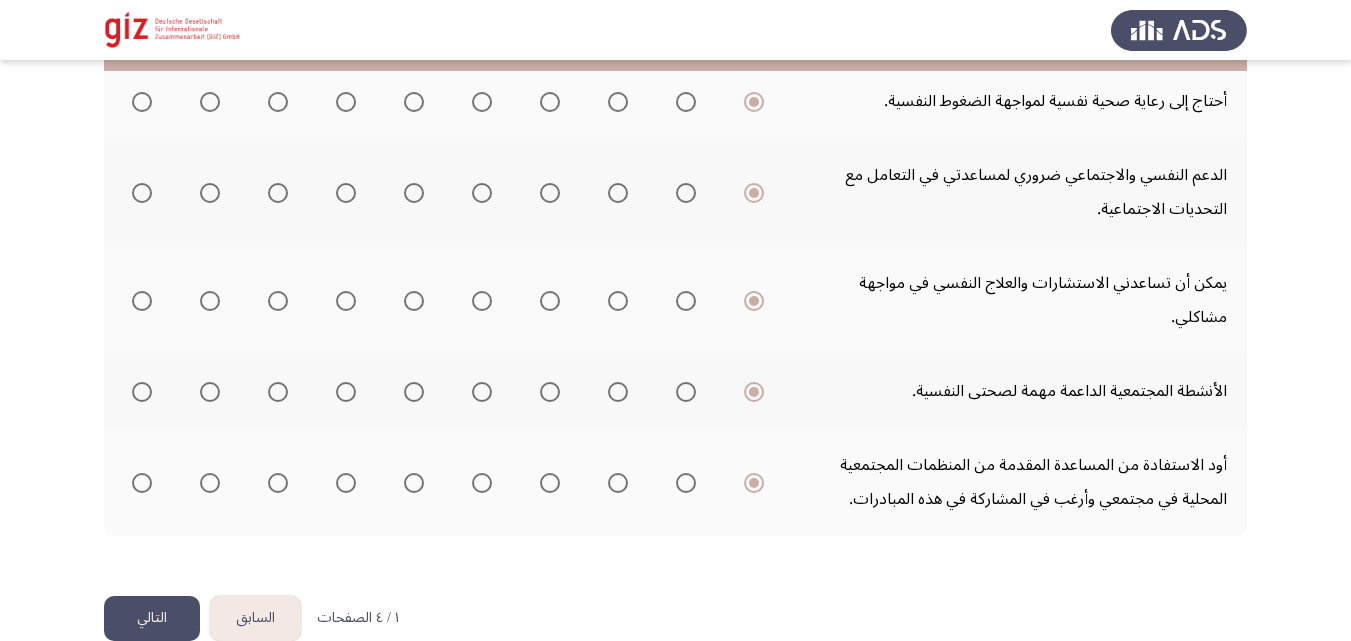 scroll, scrollTop: 829, scrollLeft: 0, axis: vertical 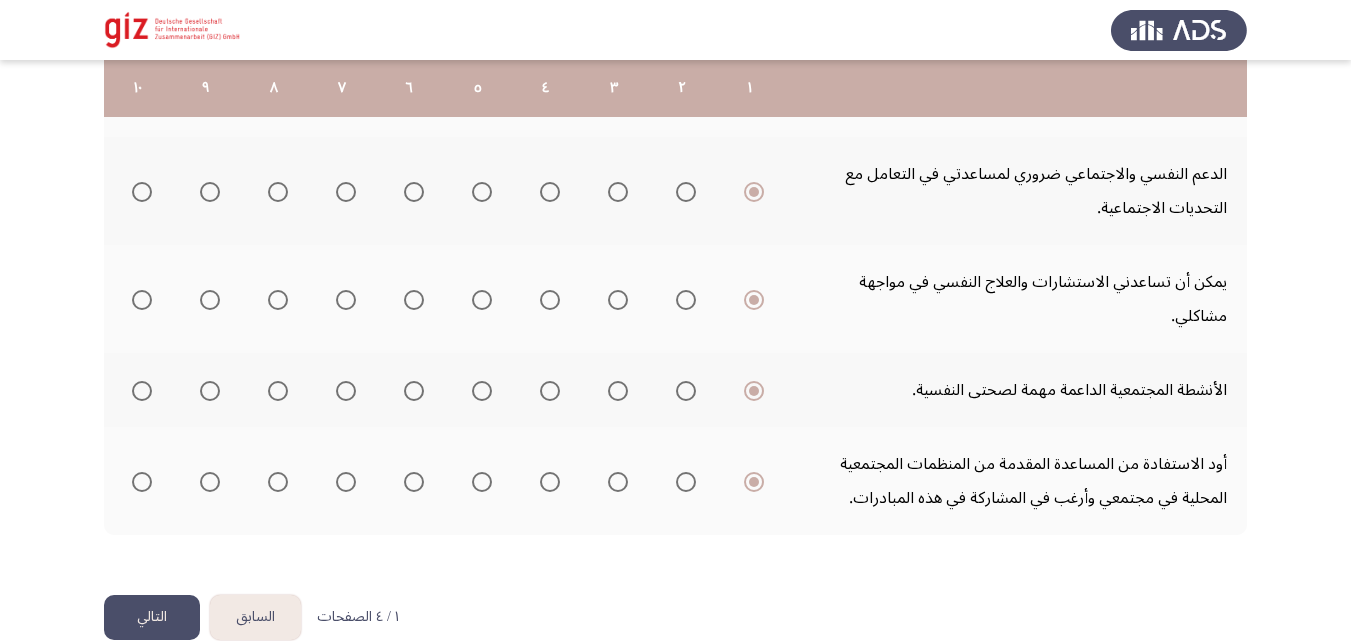 click on "التالي" 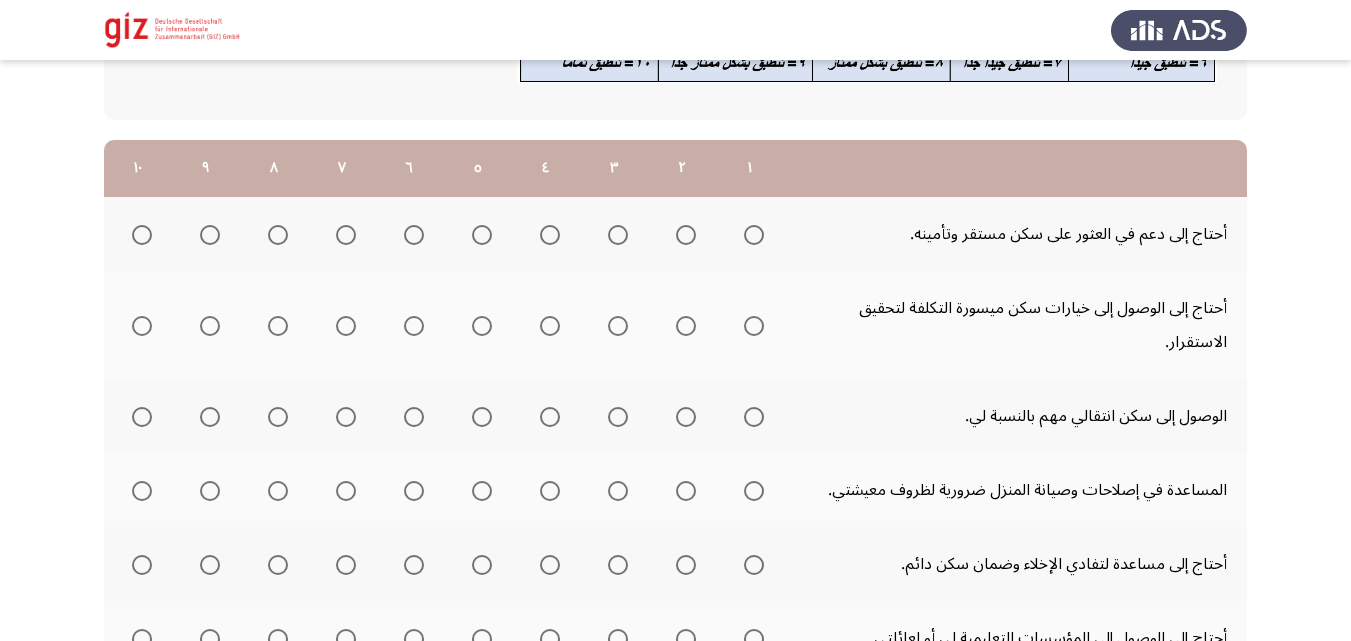 scroll, scrollTop: 222, scrollLeft: 0, axis: vertical 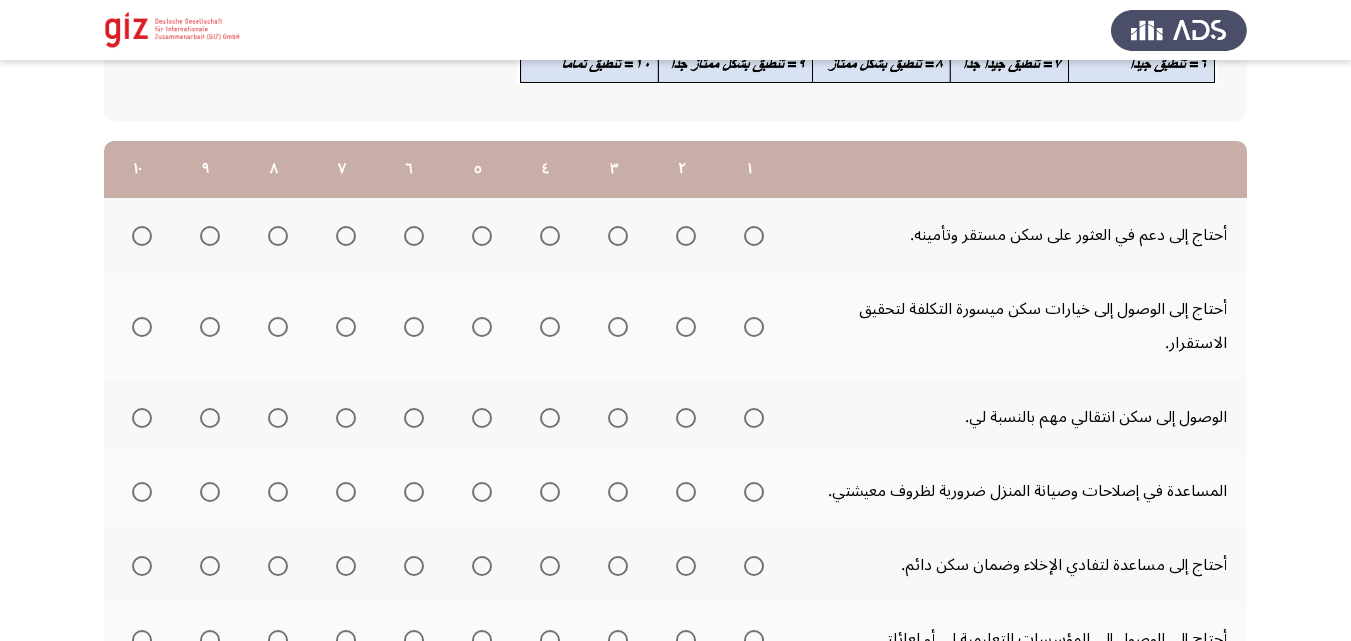 click at bounding box center [754, 236] 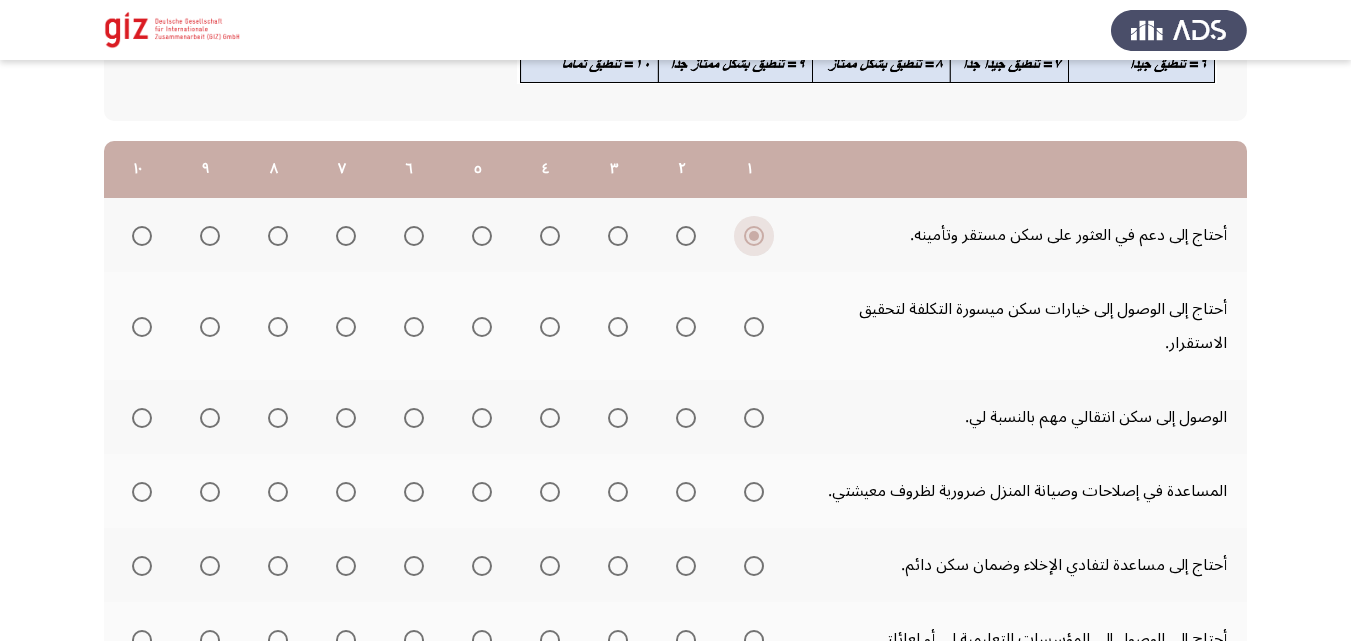 click at bounding box center [754, 236] 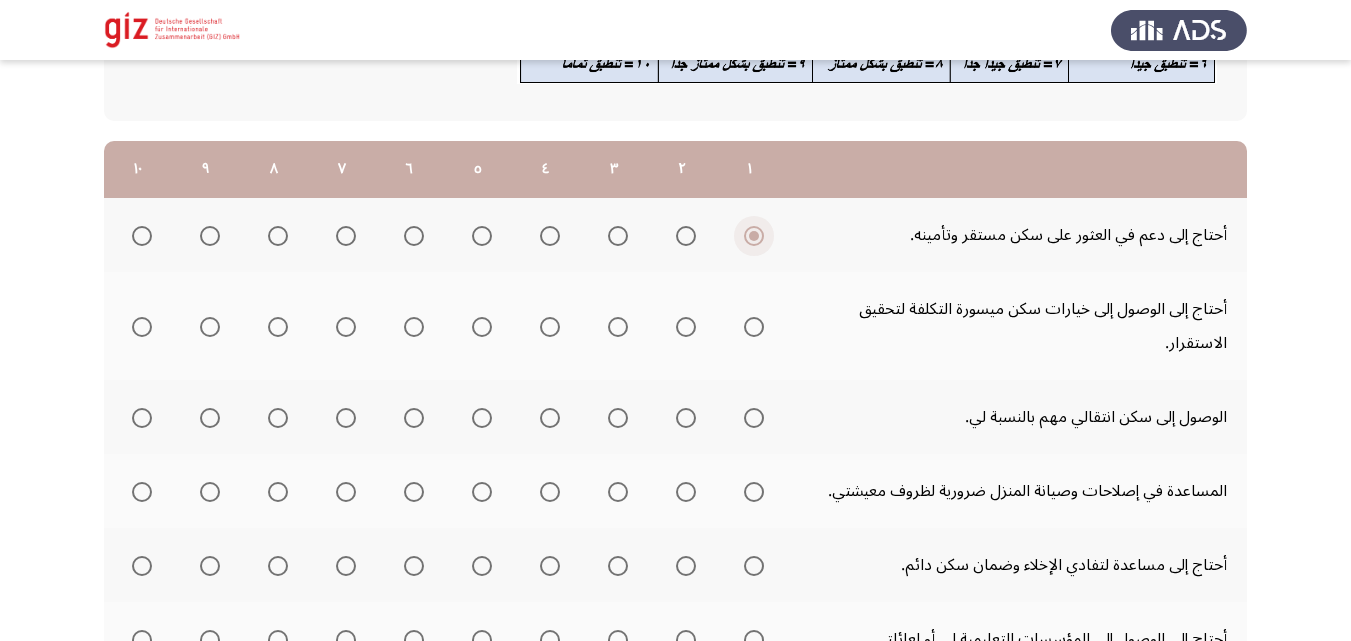 drag, startPoint x: 745, startPoint y: 234, endPoint x: 661, endPoint y: 250, distance: 85.51023 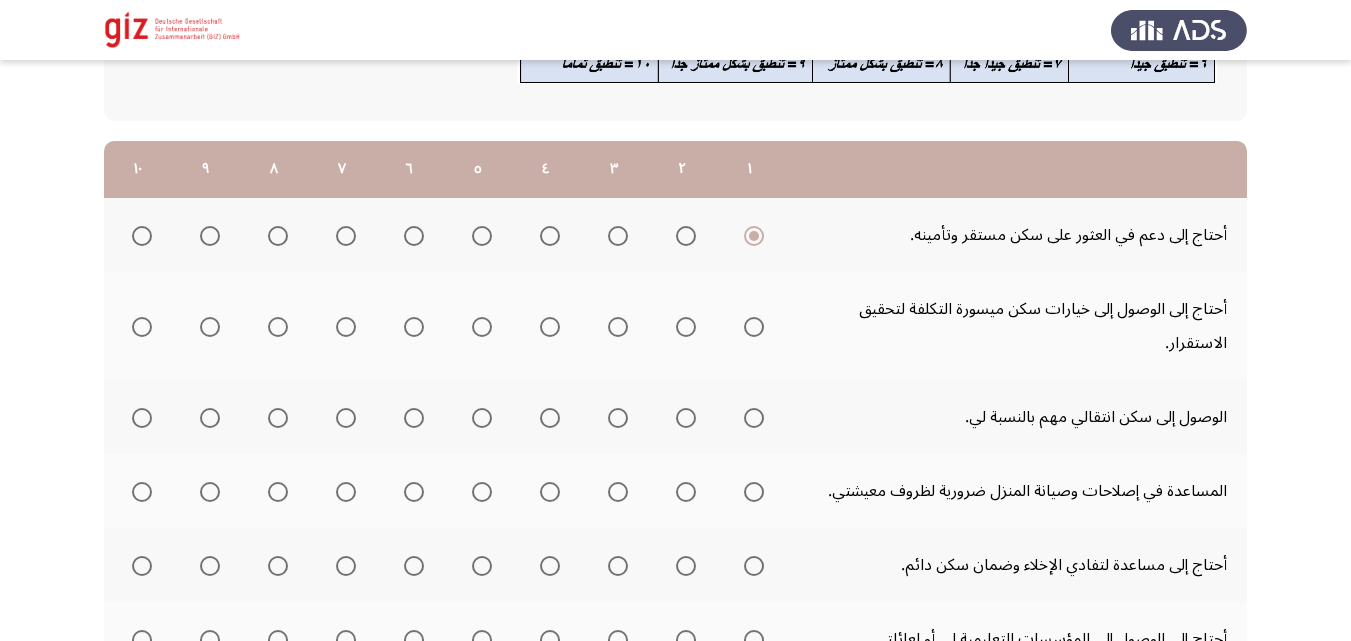 click 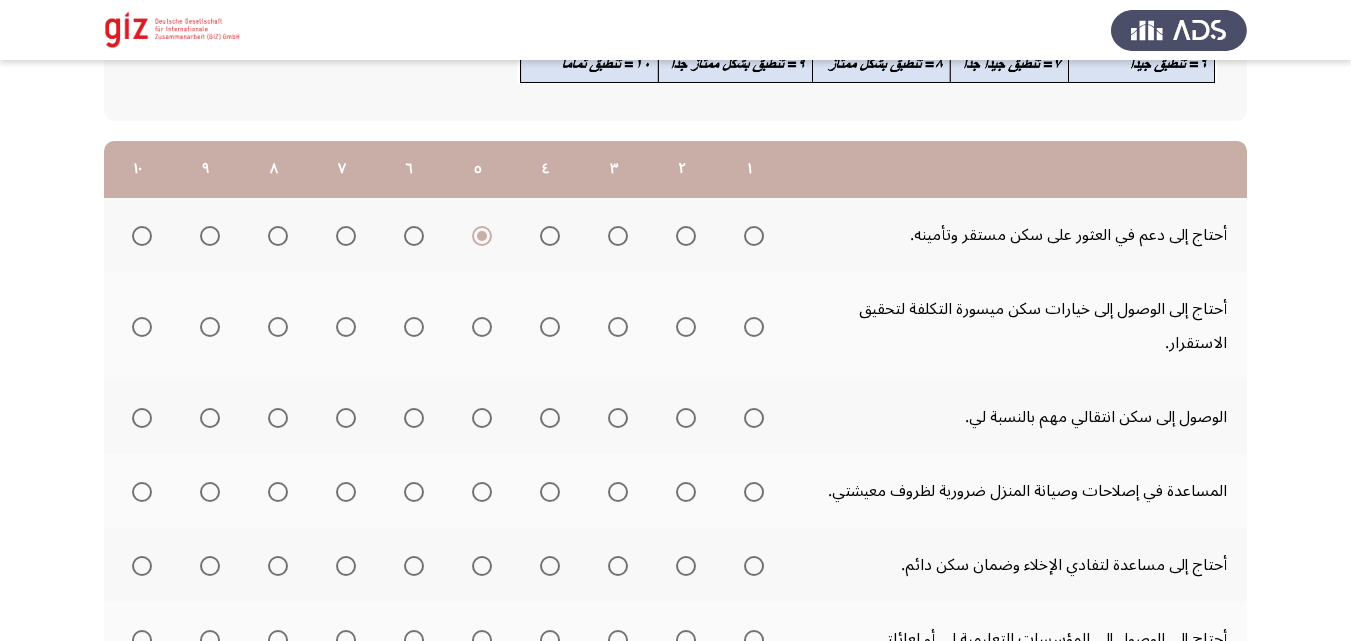 click at bounding box center [482, 327] 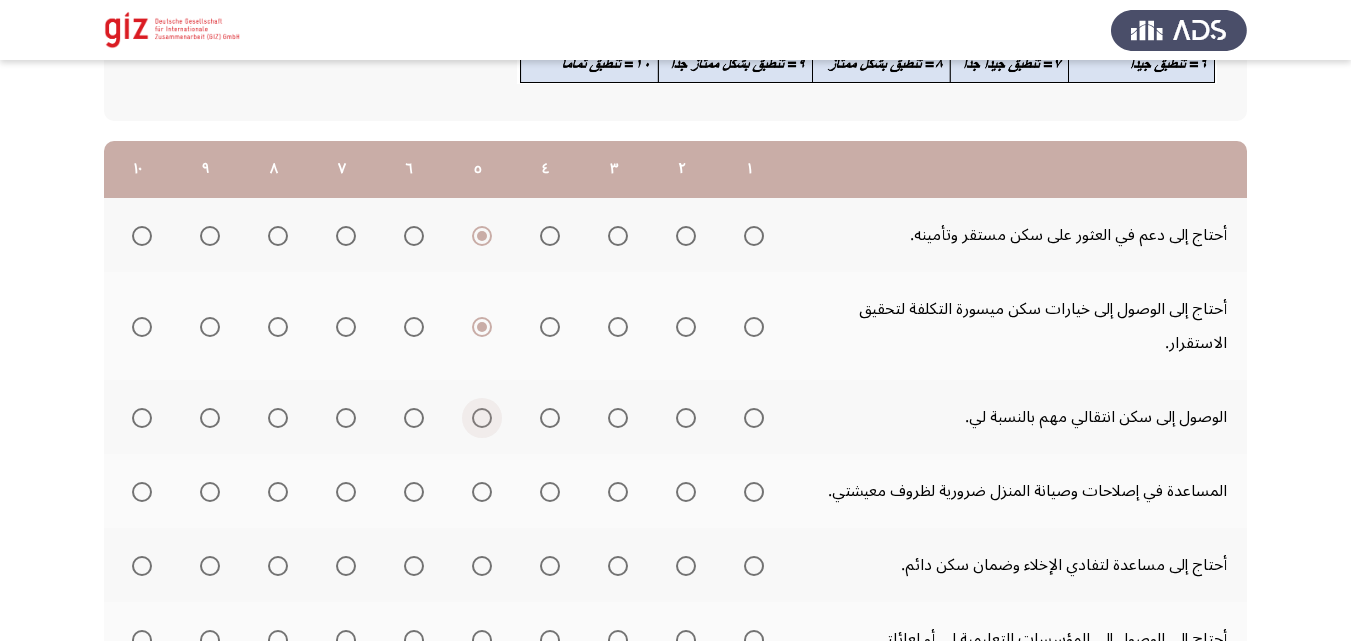 click at bounding box center (482, 418) 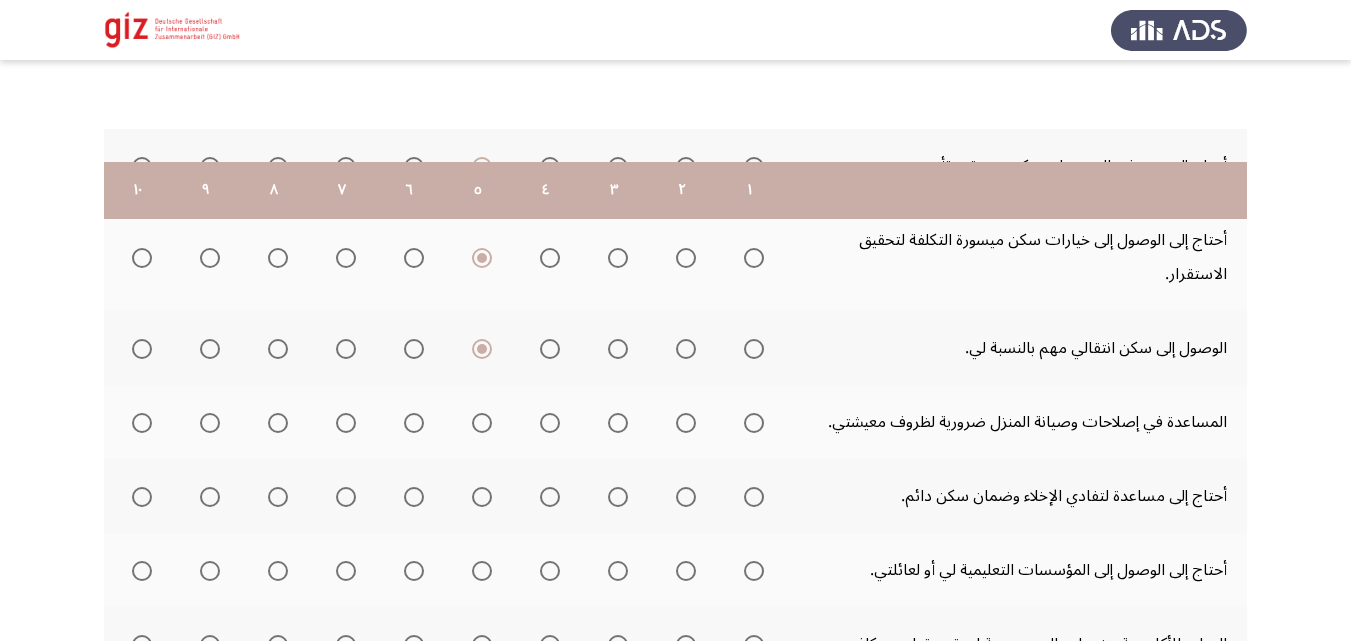 scroll, scrollTop: 436, scrollLeft: 0, axis: vertical 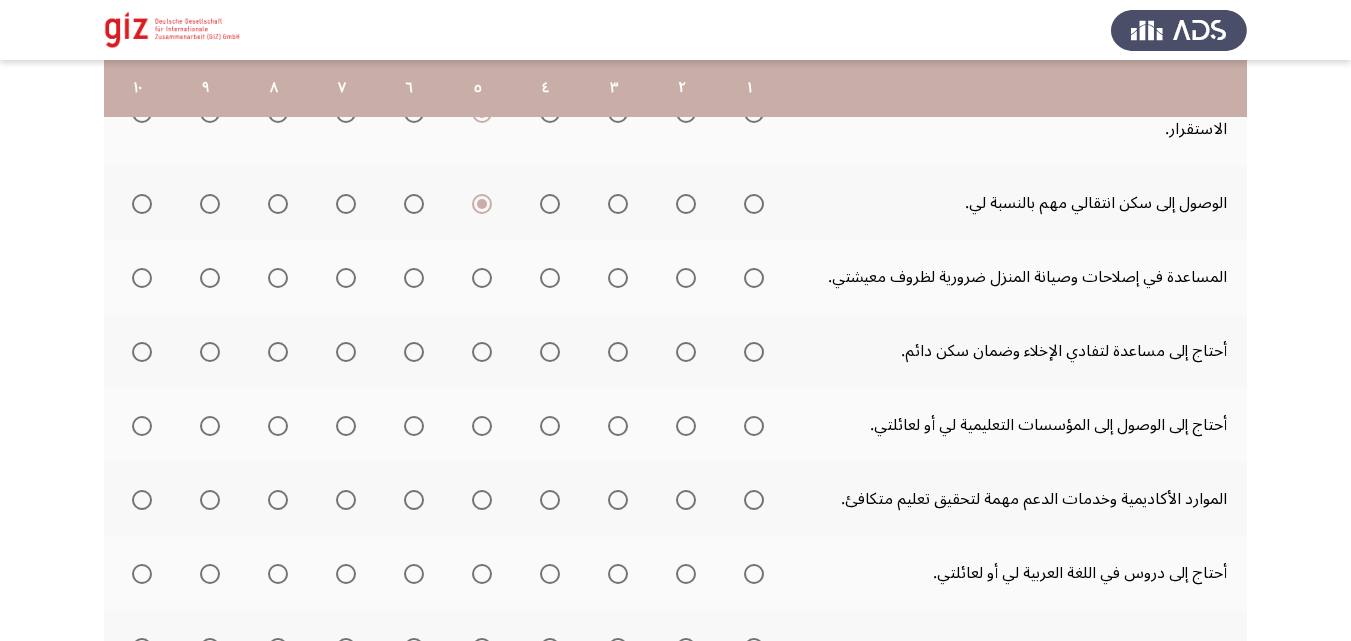 click at bounding box center [754, 278] 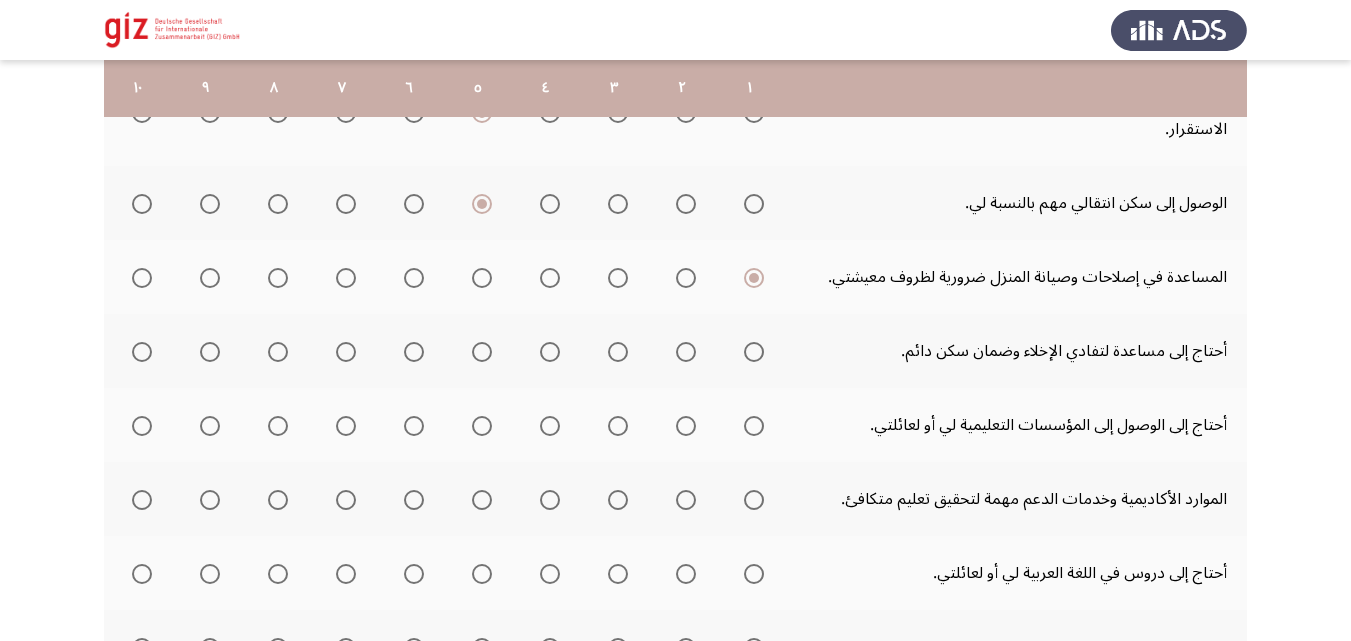 click at bounding box center (754, 204) 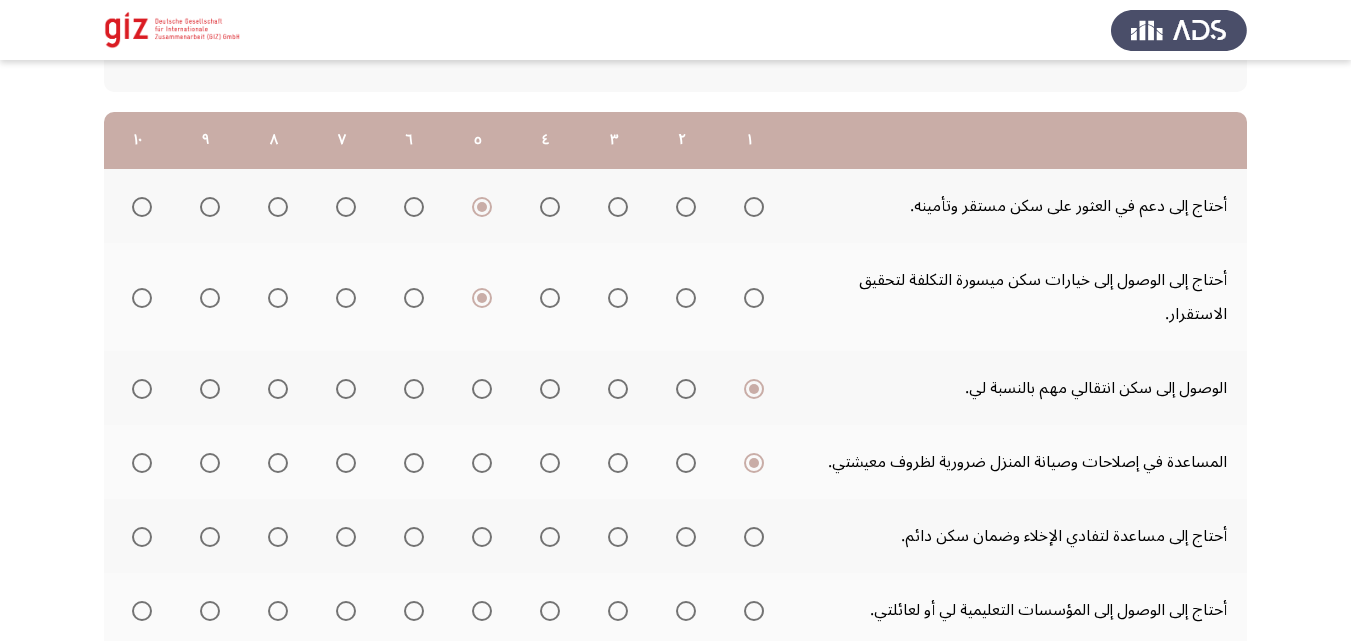 scroll, scrollTop: 215, scrollLeft: 0, axis: vertical 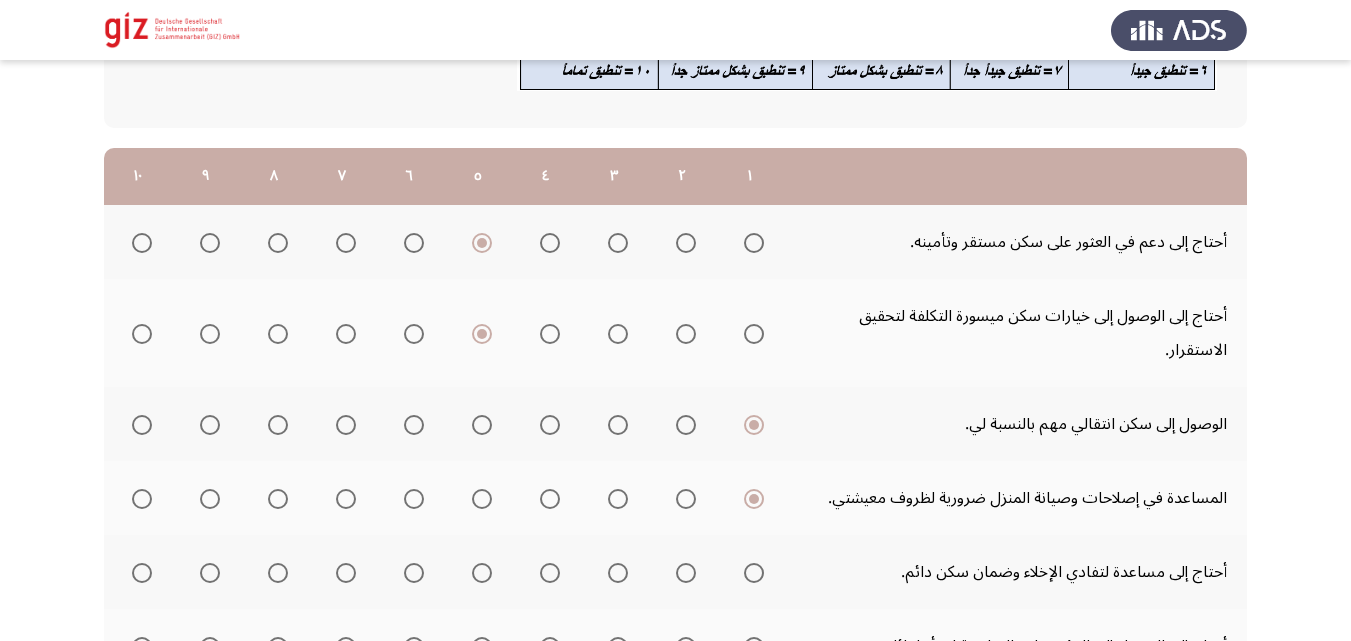 click 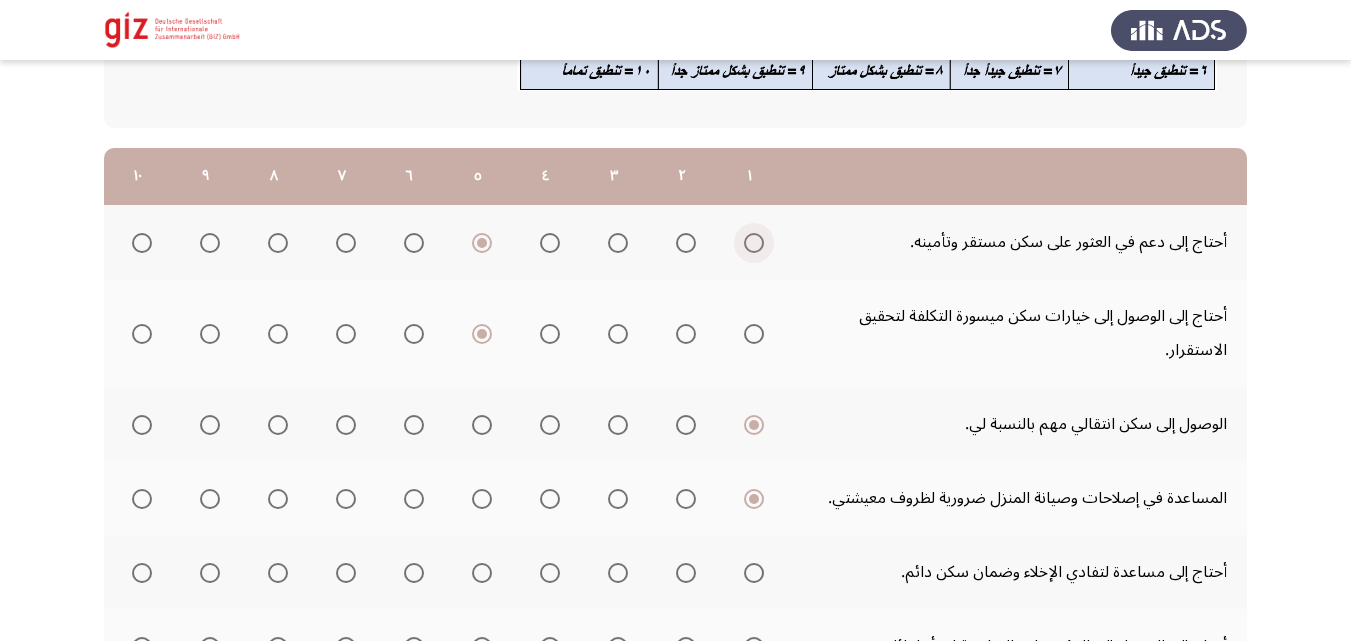 click at bounding box center [754, 243] 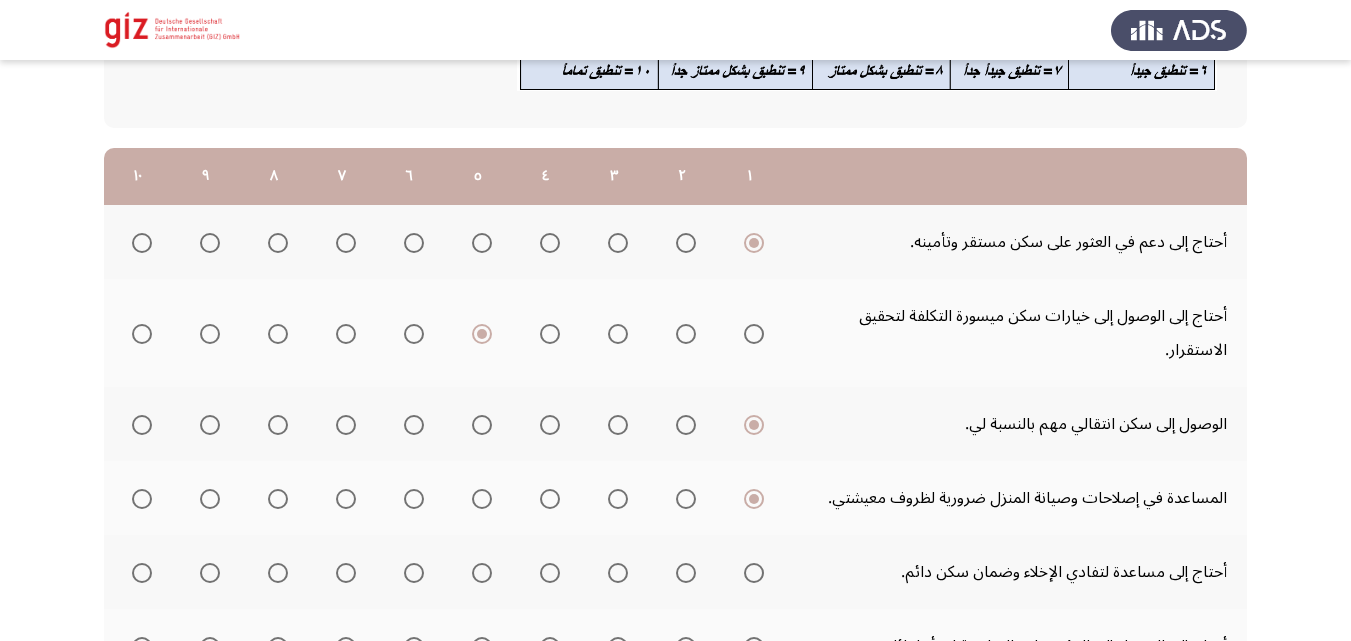 click at bounding box center (754, 334) 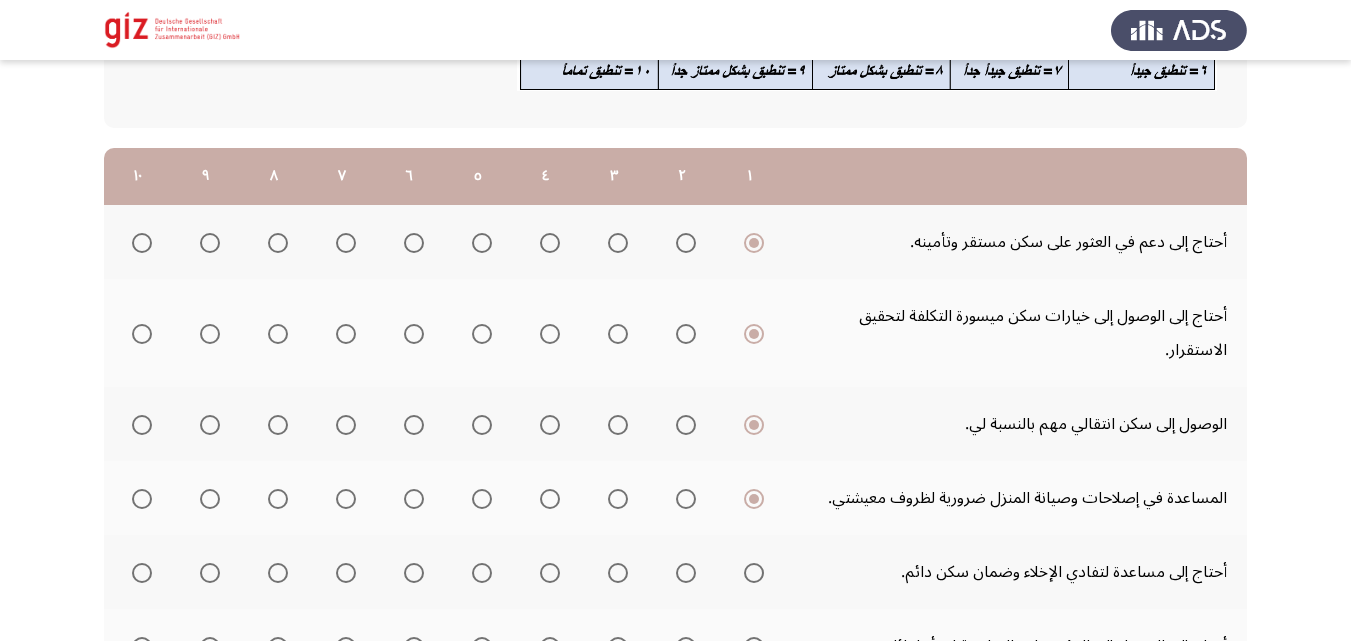 click 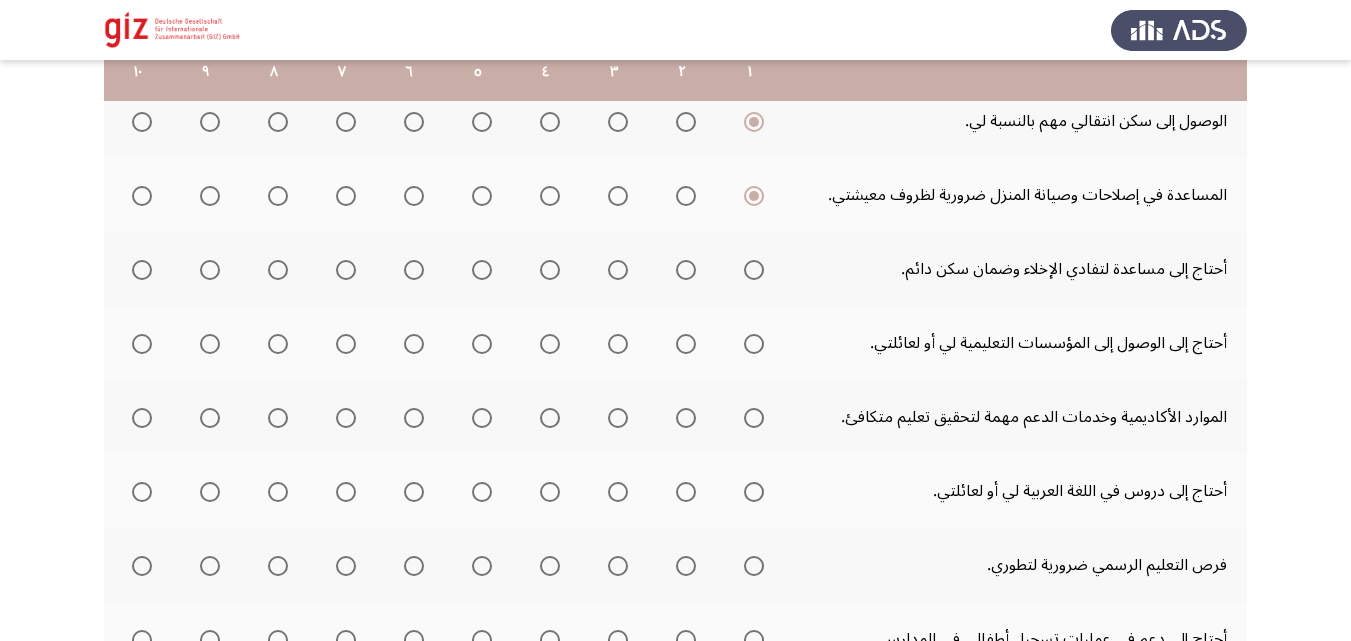 scroll, scrollTop: 523, scrollLeft: 0, axis: vertical 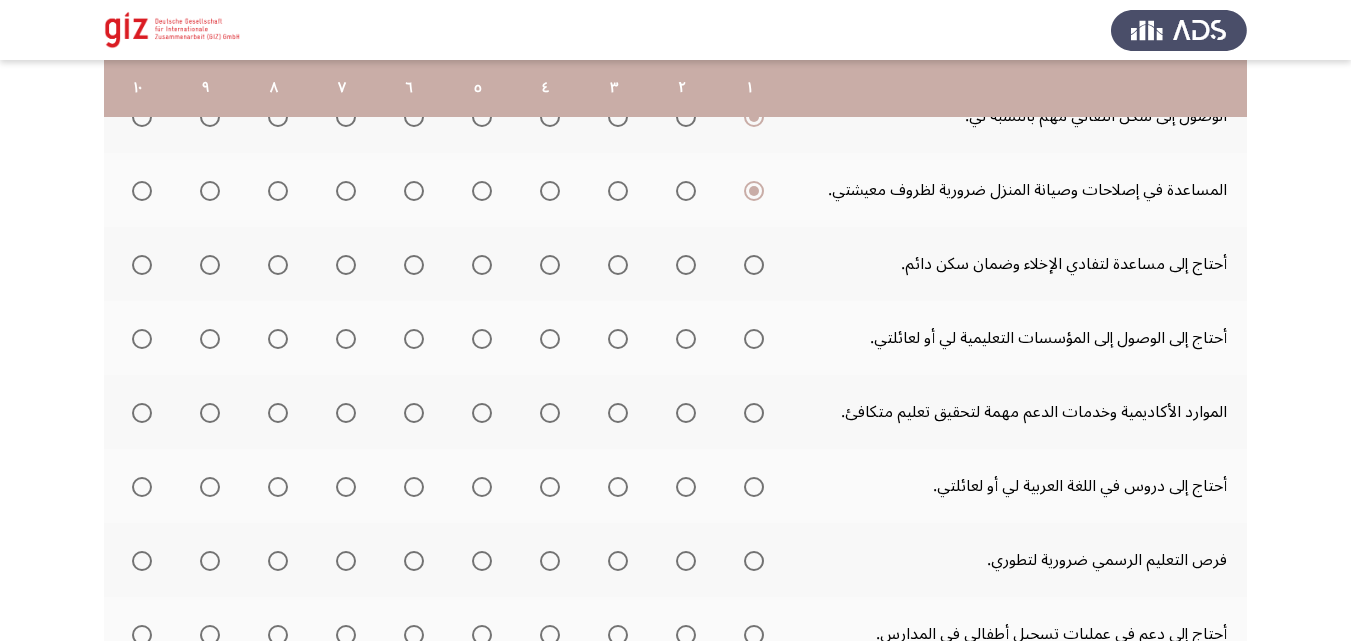 click at bounding box center (754, 265) 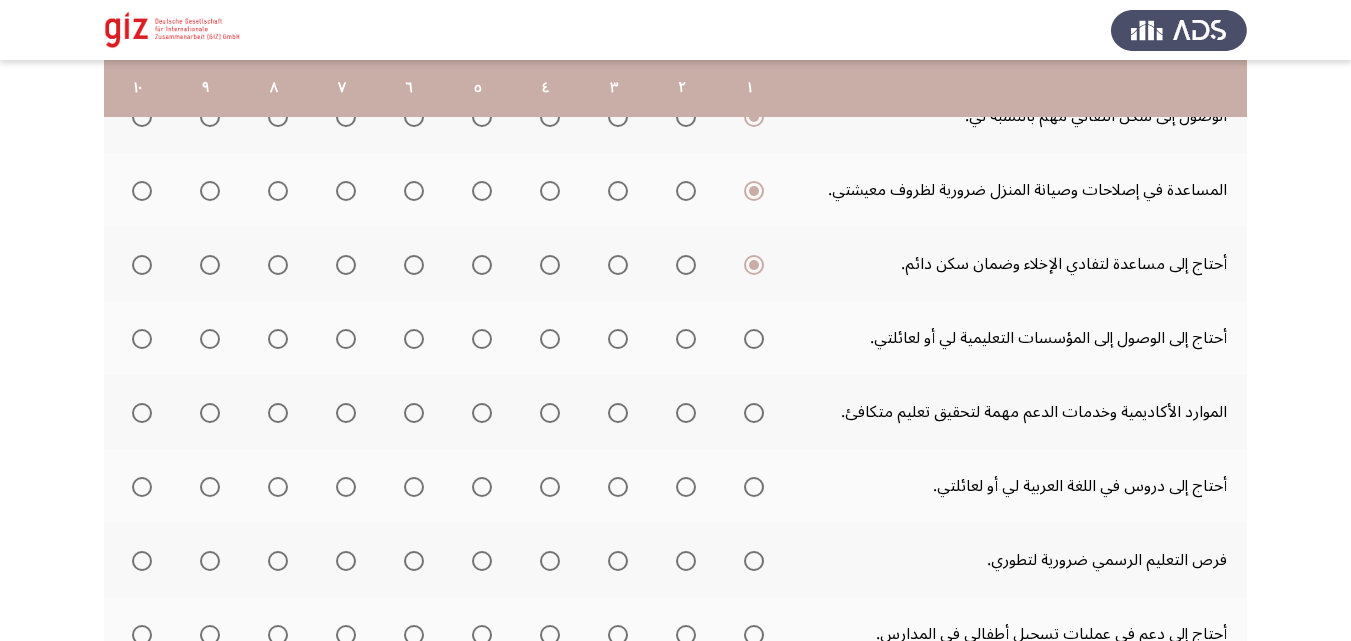 click at bounding box center [754, 339] 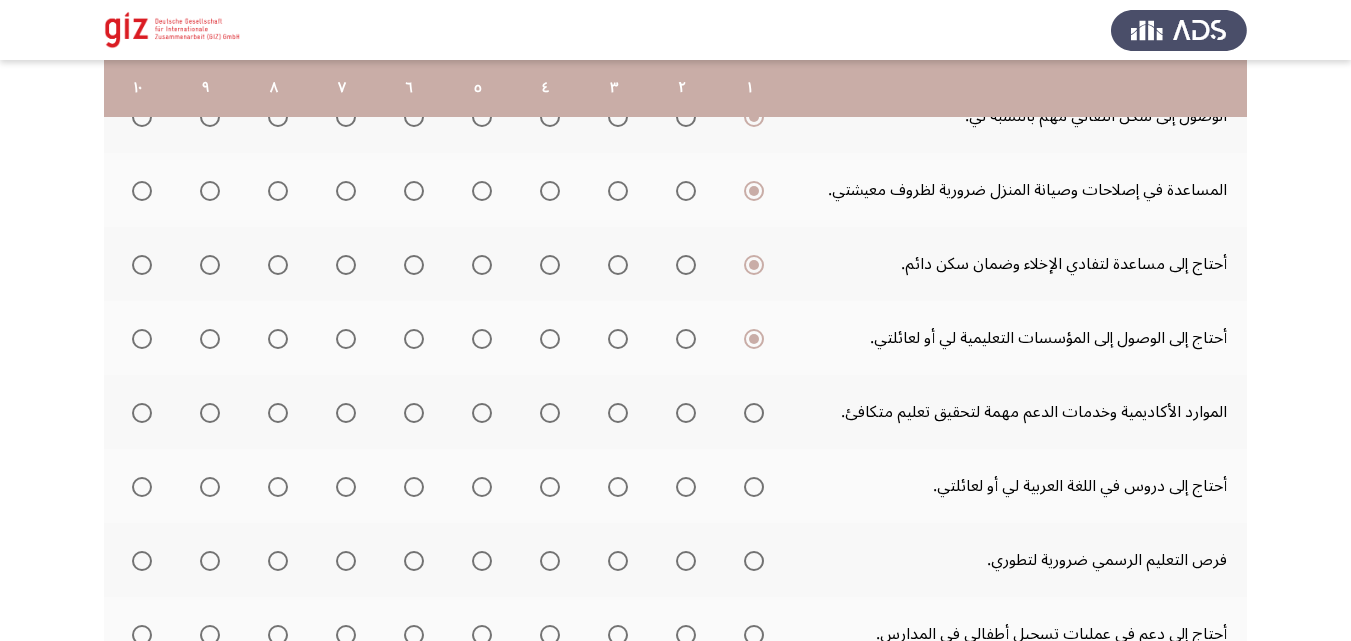 click at bounding box center [754, 413] 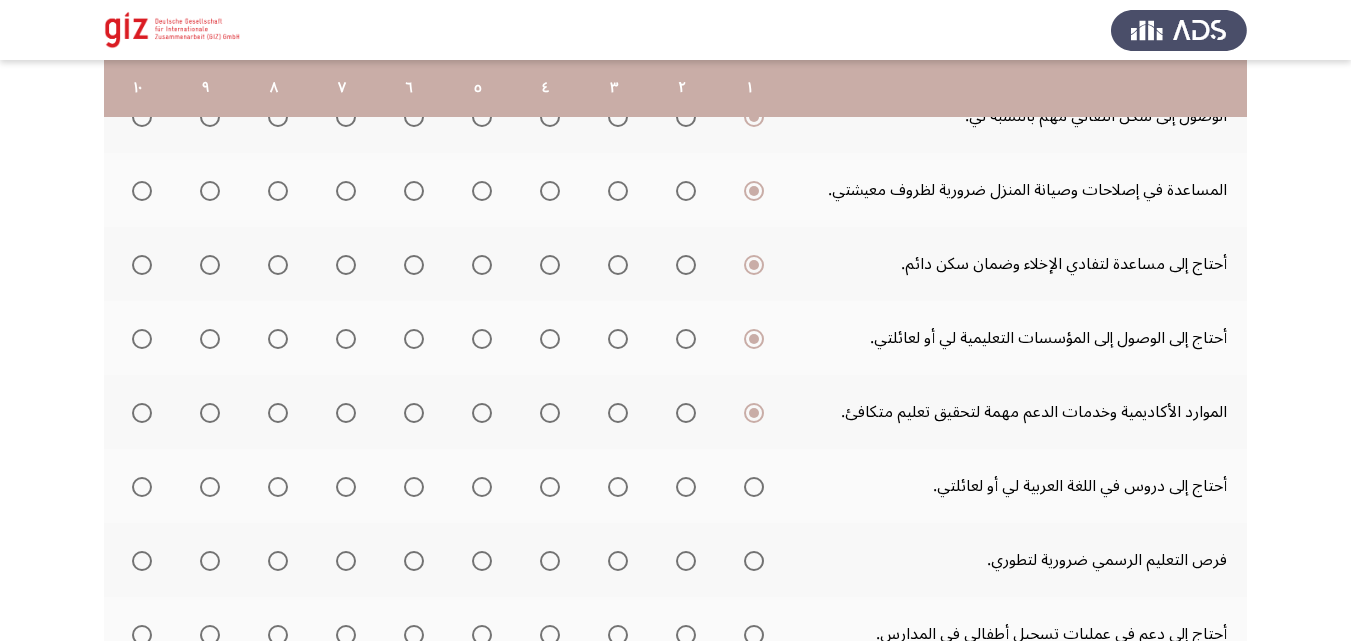 click 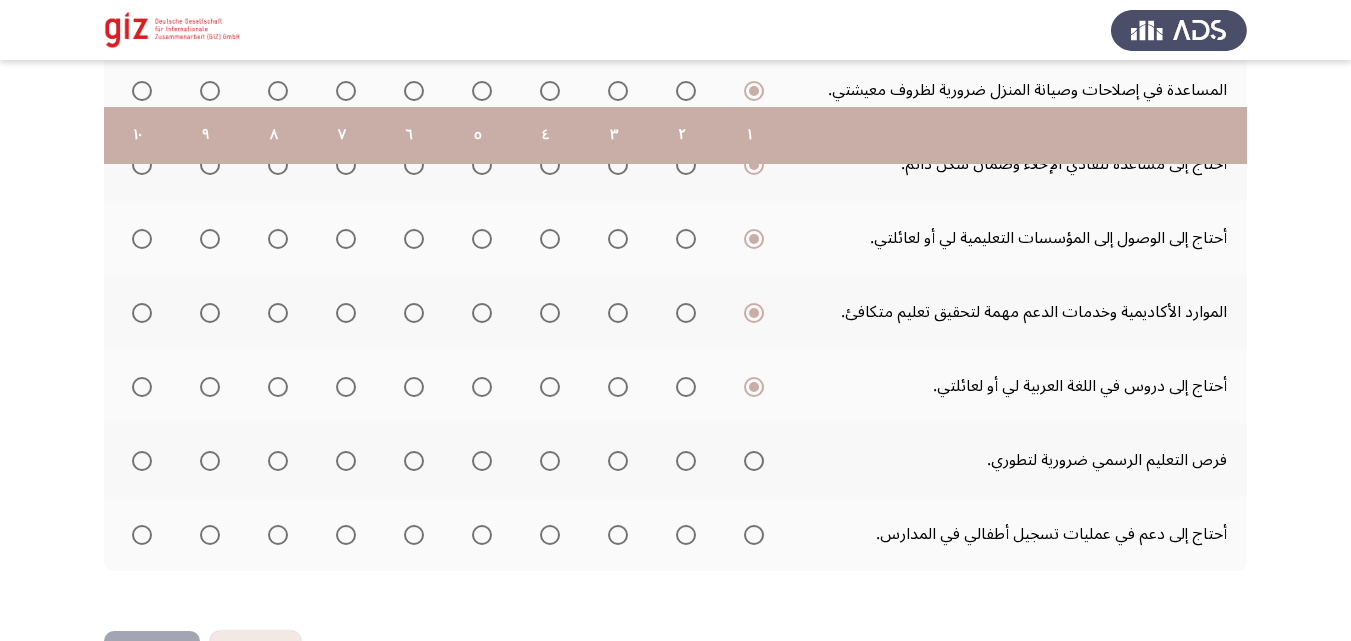 scroll, scrollTop: 693, scrollLeft: 0, axis: vertical 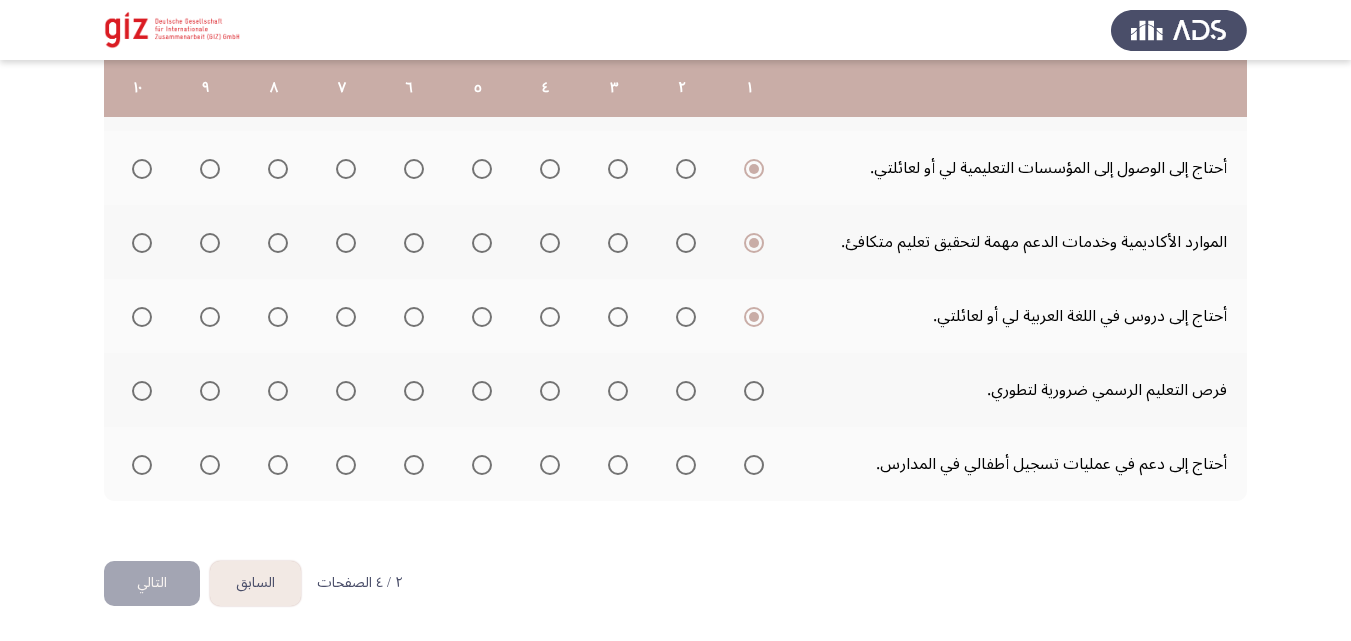 click at bounding box center [754, 391] 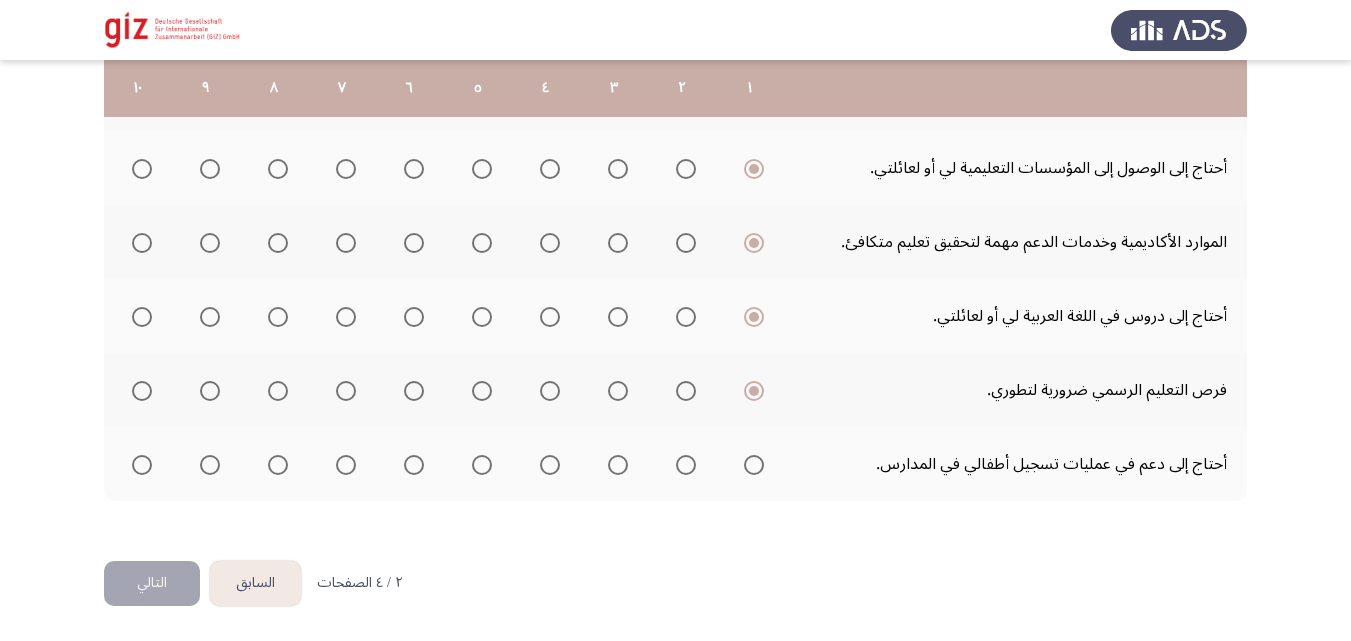 click at bounding box center [754, 465] 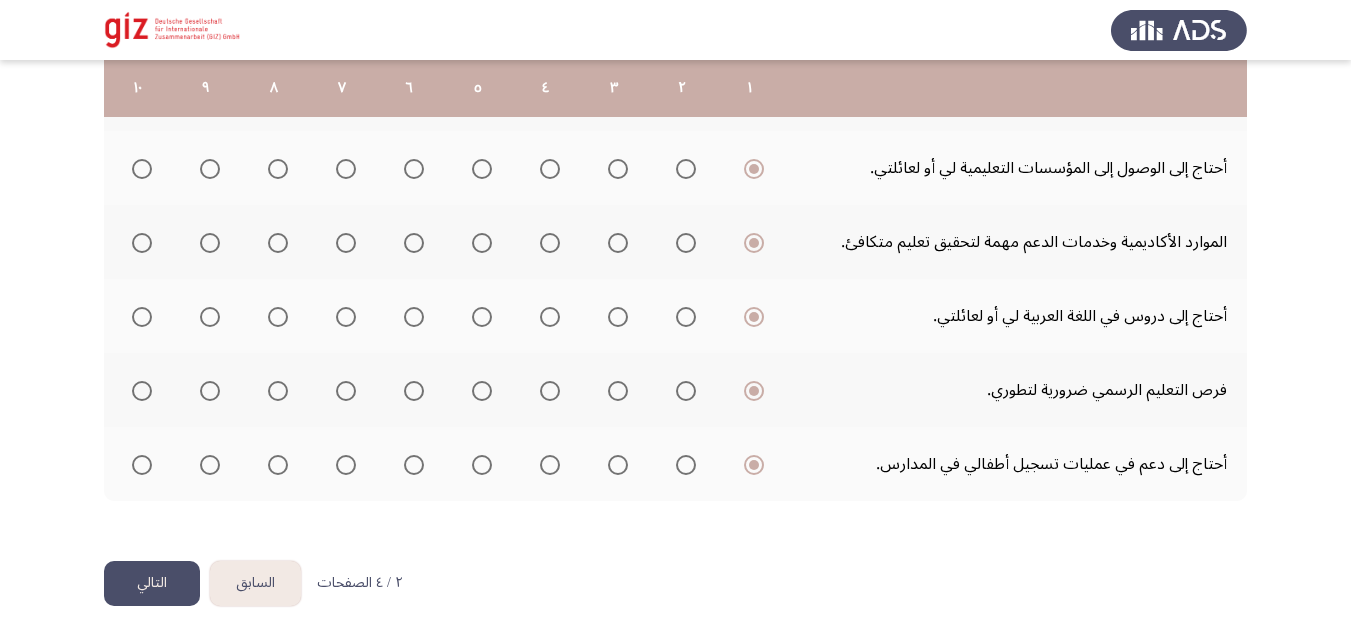 click on "التالي" 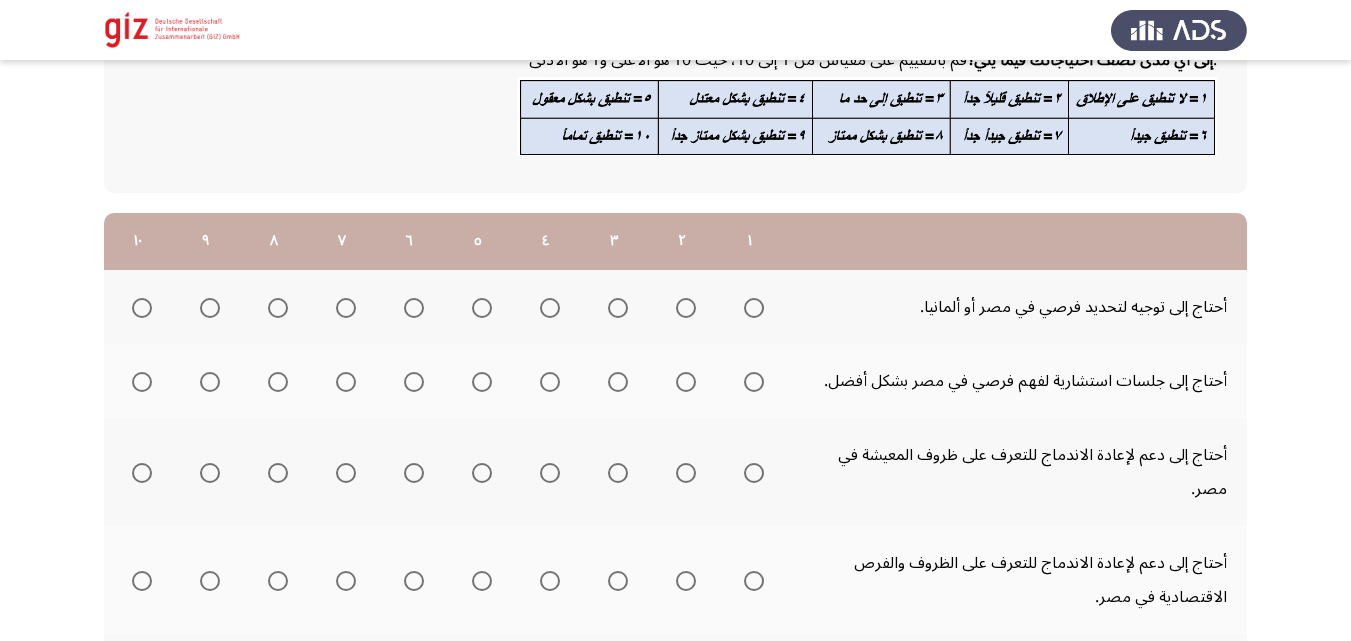 scroll, scrollTop: 152, scrollLeft: 0, axis: vertical 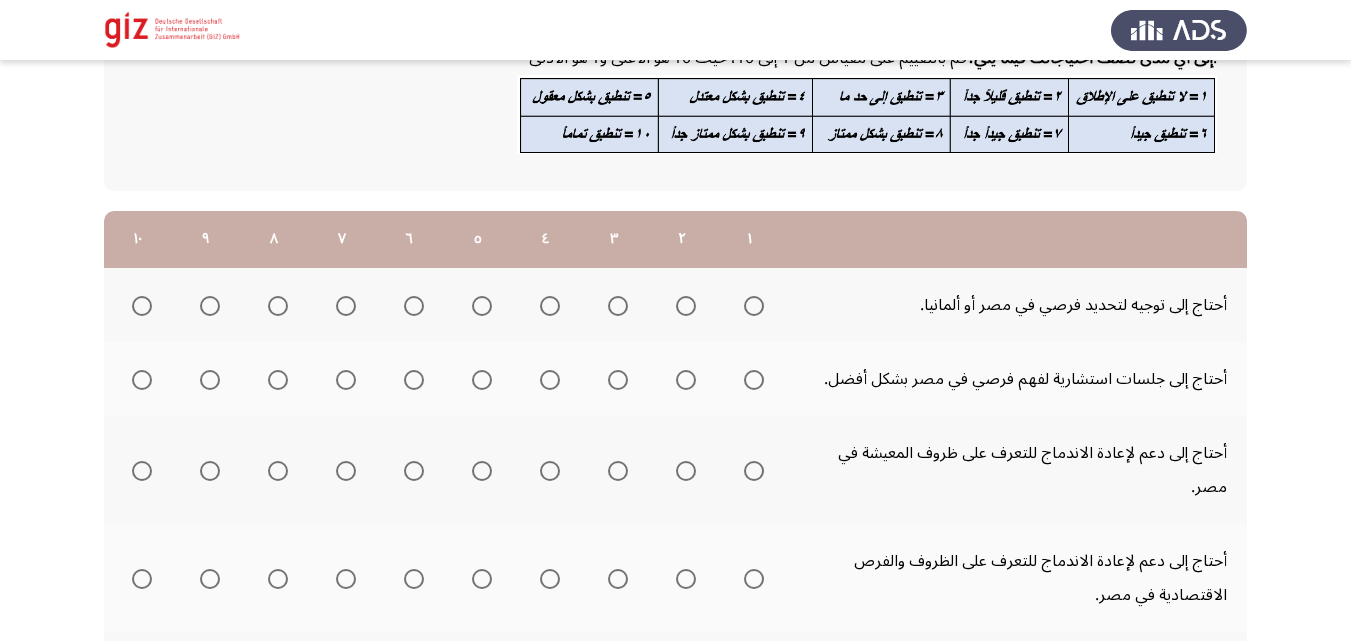 click at bounding box center [754, 306] 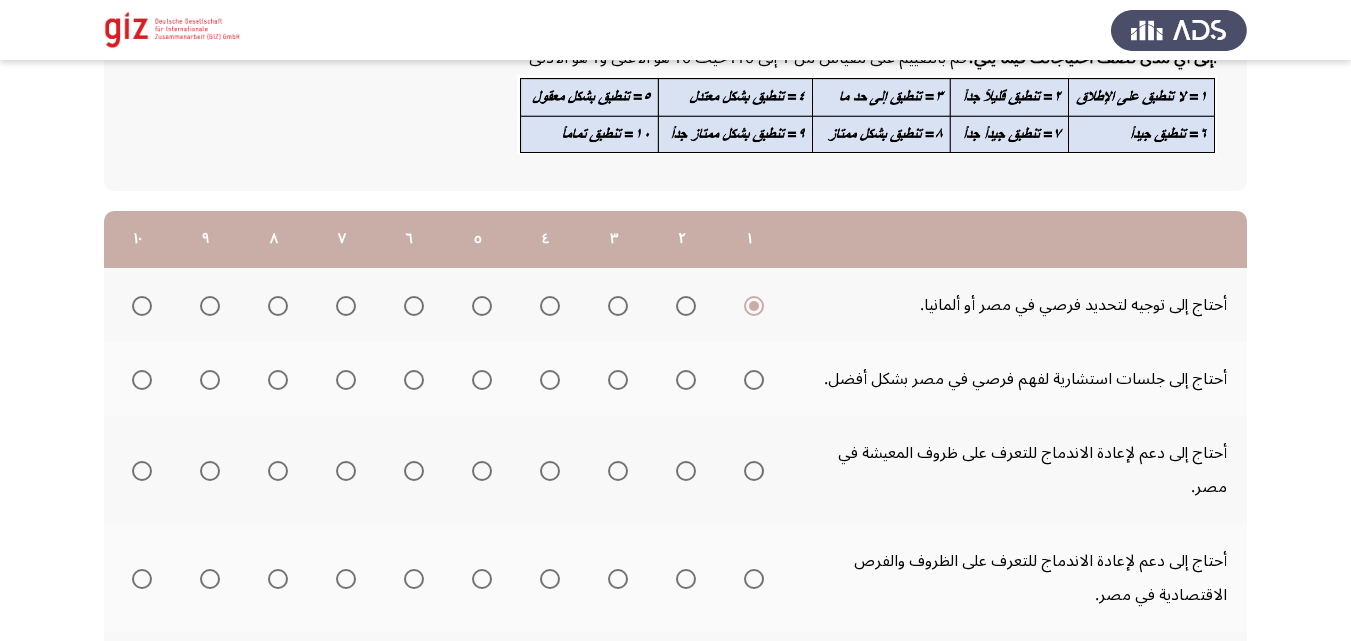 click at bounding box center [754, 380] 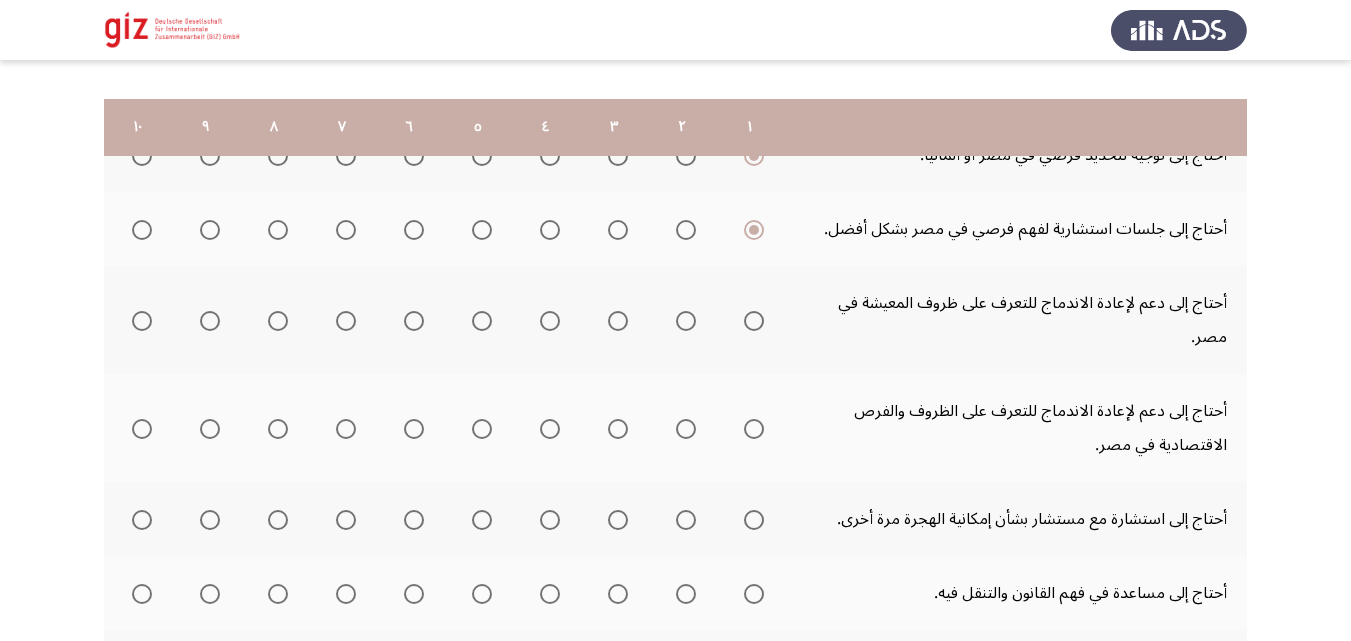 scroll, scrollTop: 347, scrollLeft: 0, axis: vertical 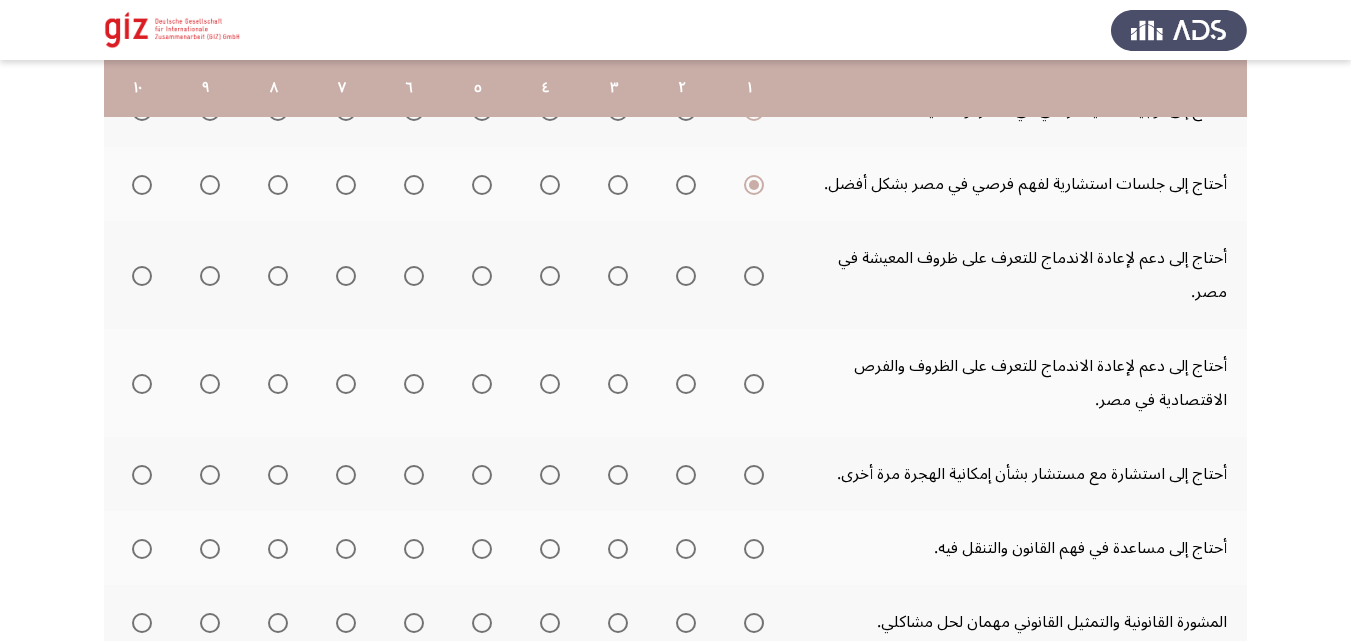 click at bounding box center [754, 276] 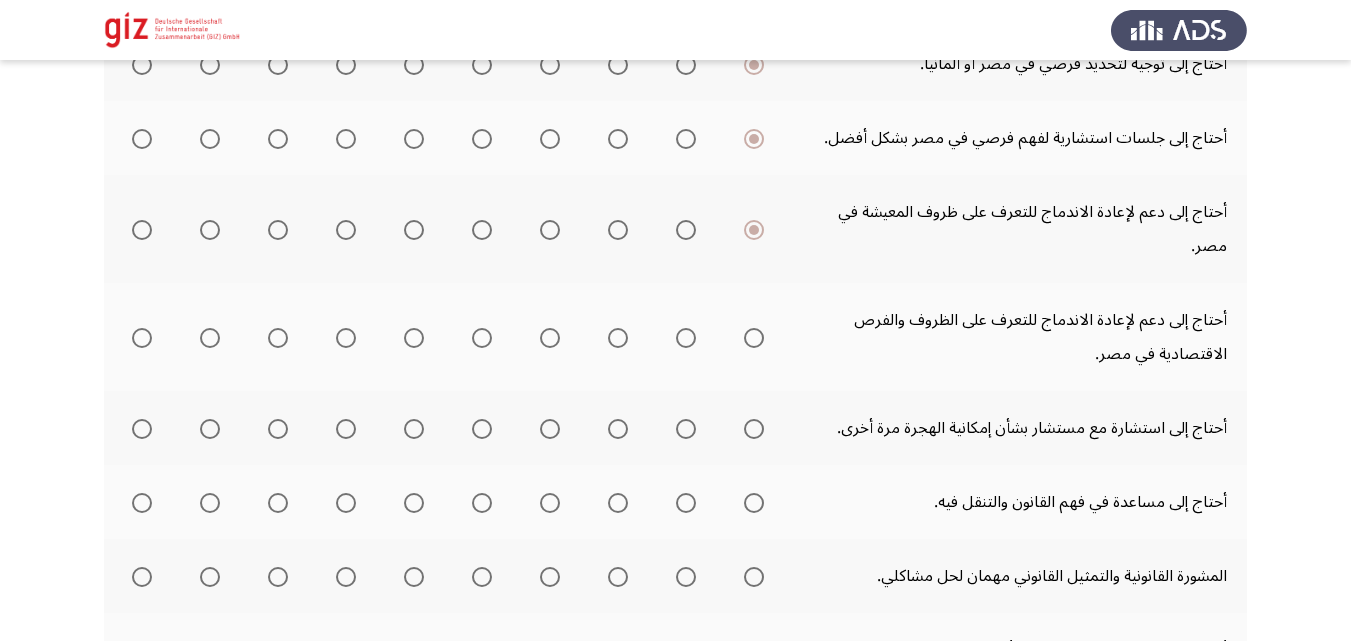 scroll, scrollTop: 438, scrollLeft: 0, axis: vertical 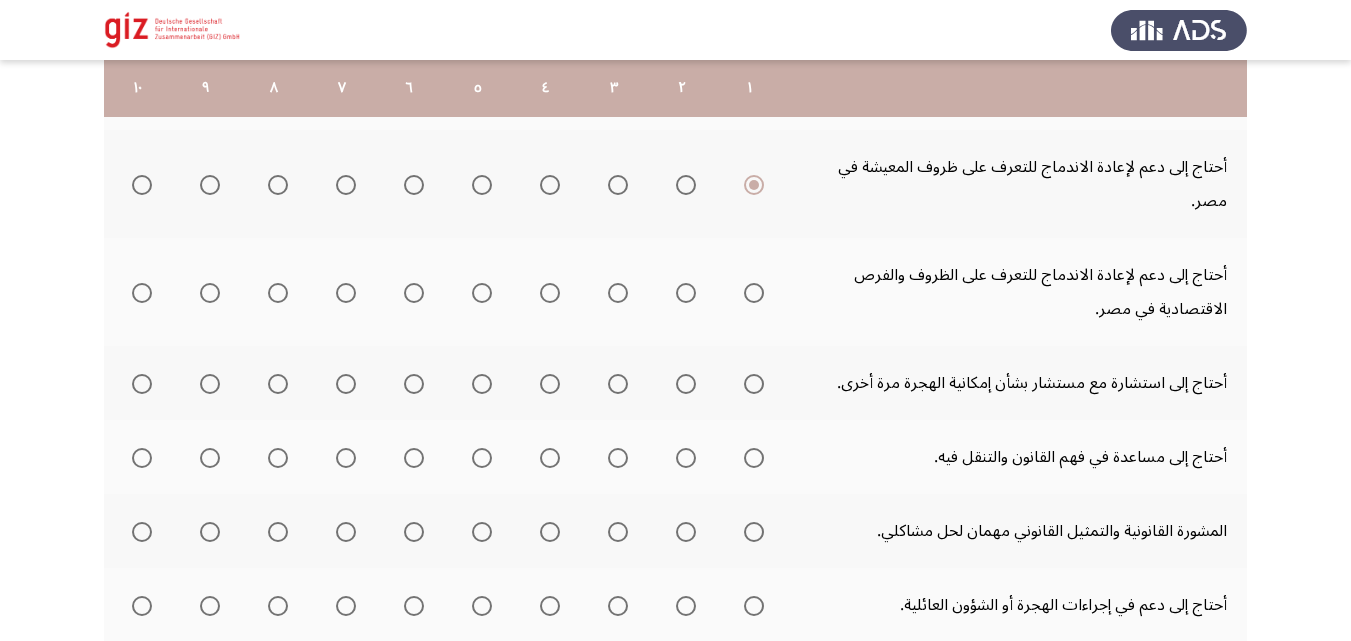 click at bounding box center (754, 293) 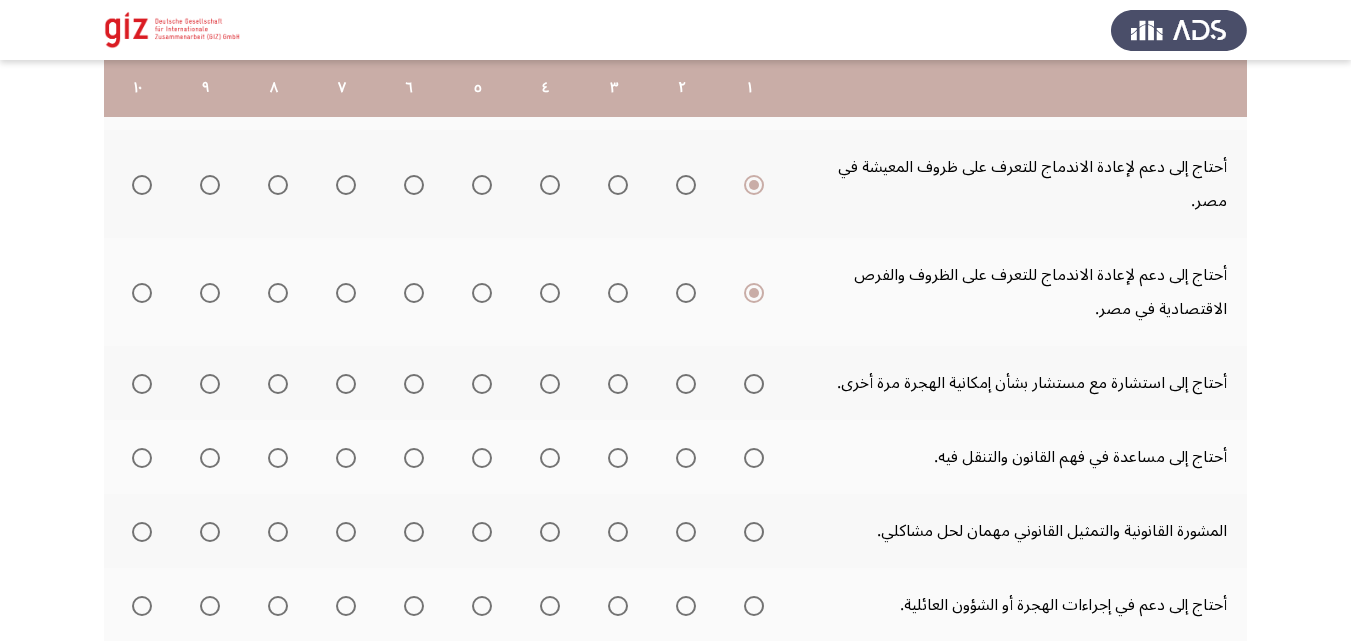 click 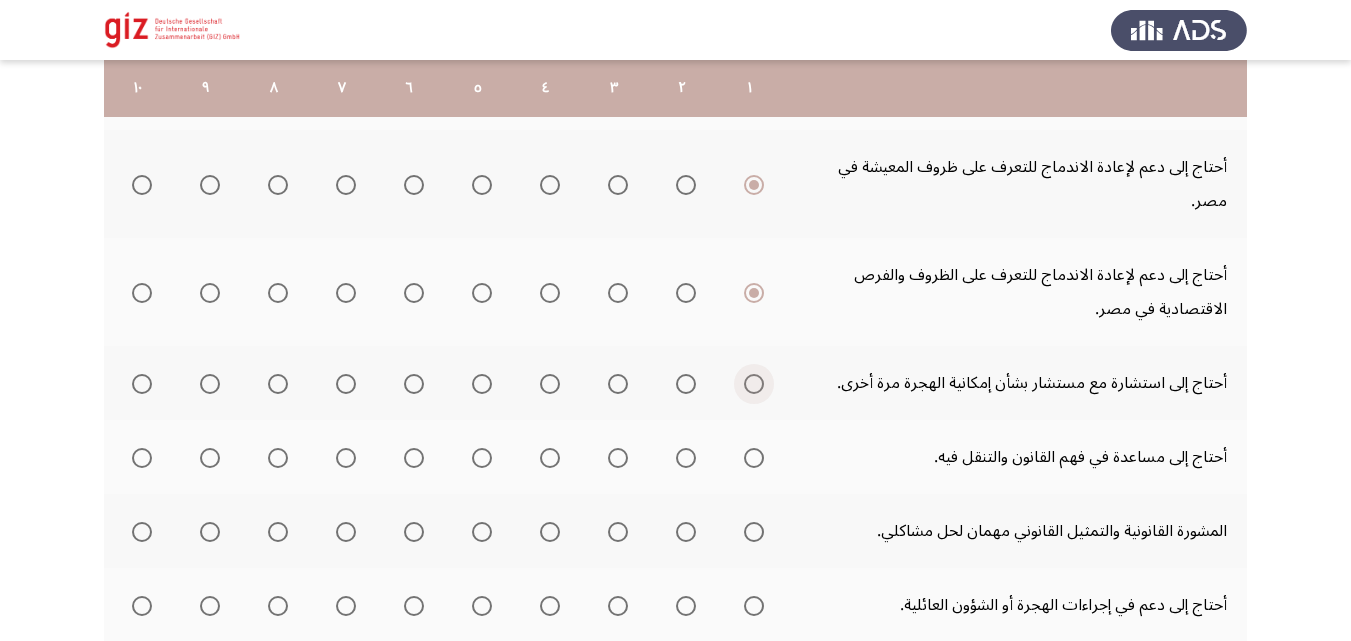 click at bounding box center (754, 384) 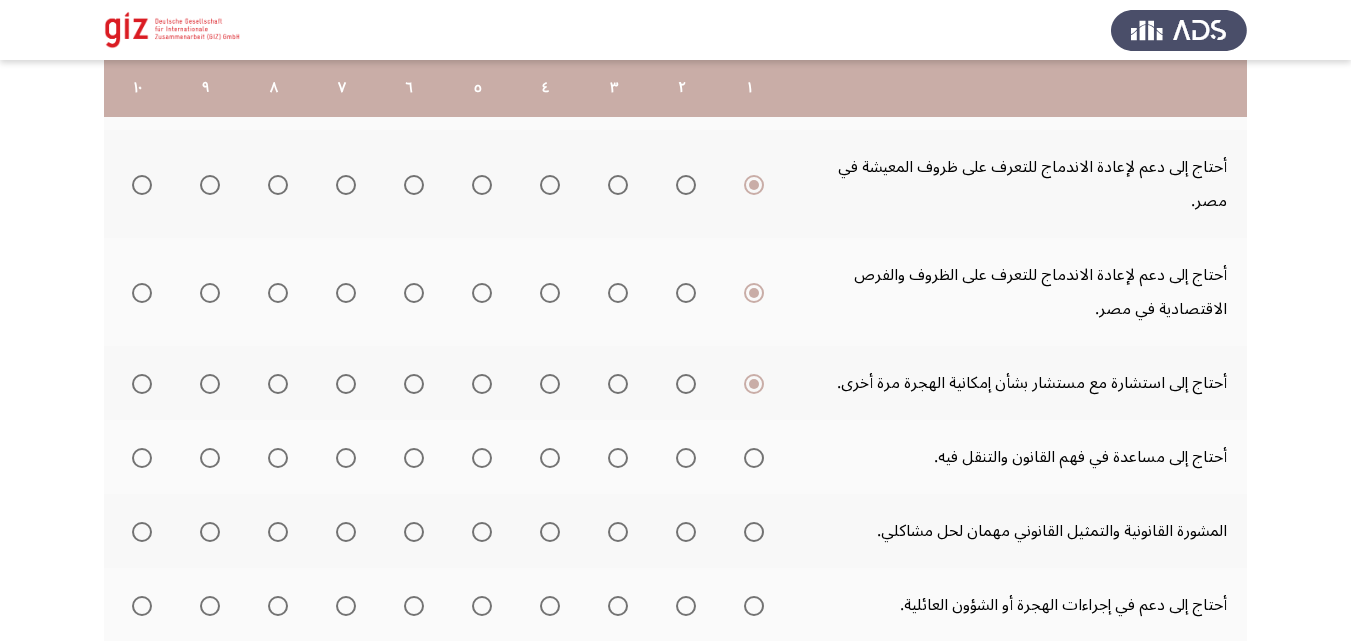 click 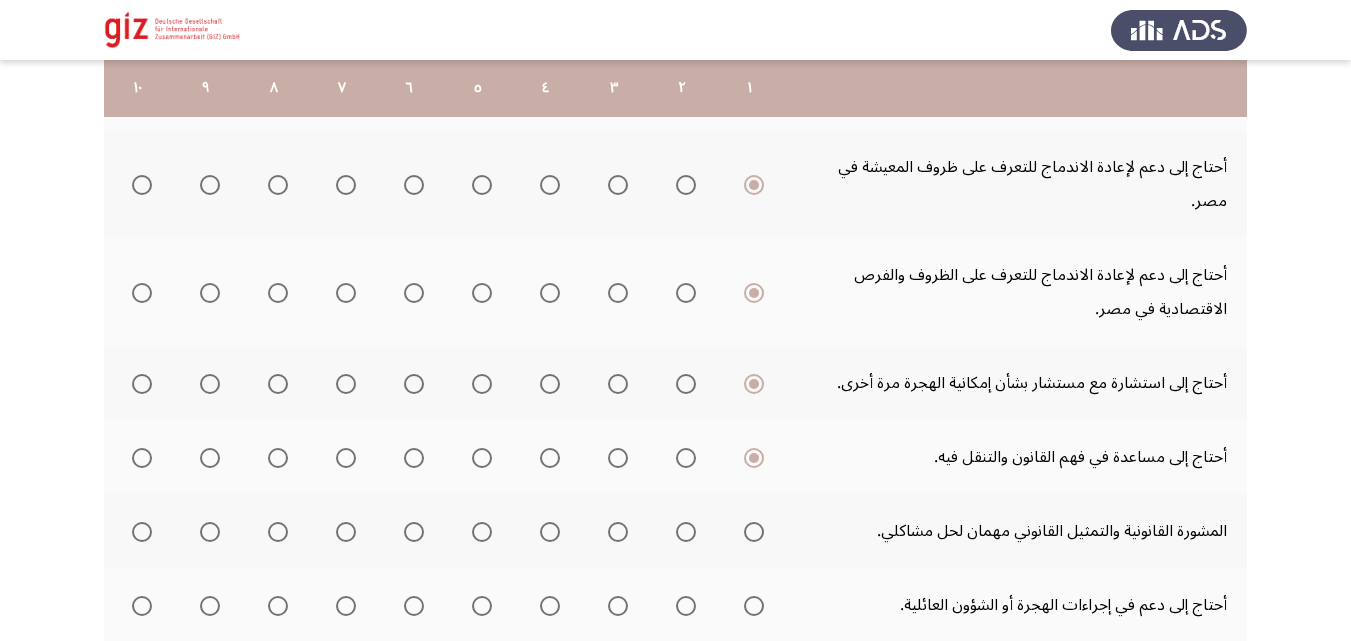 click at bounding box center [754, 532] 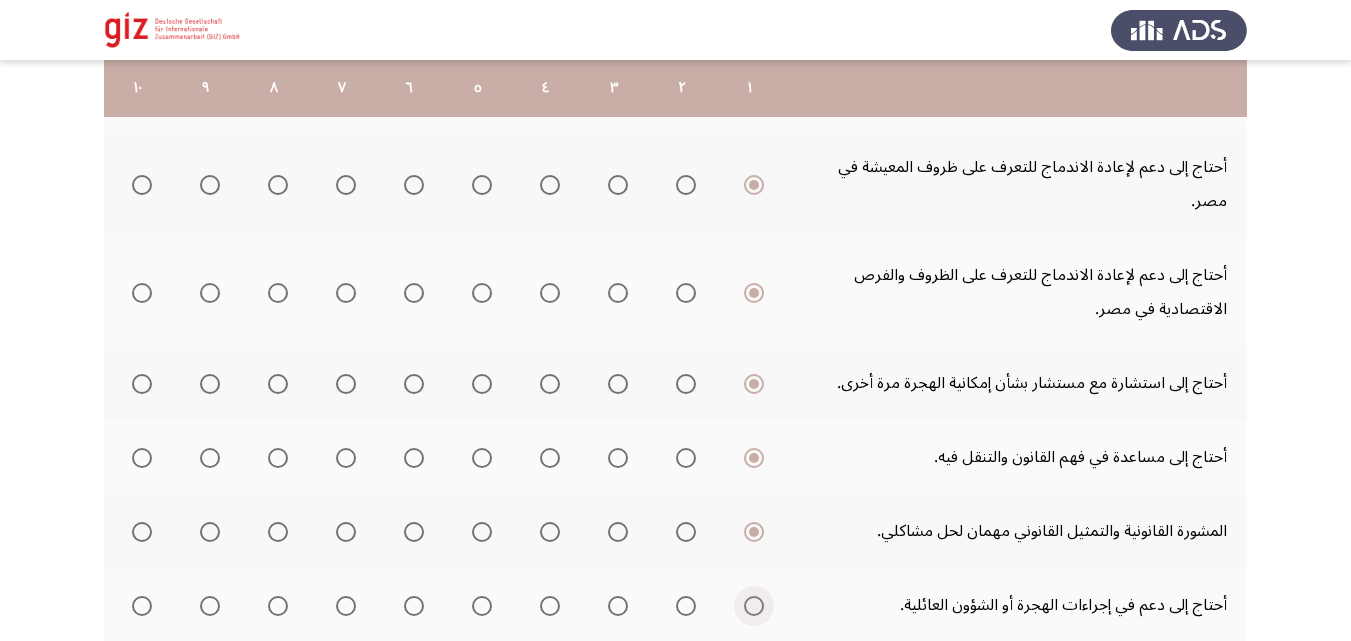 click at bounding box center (754, 606) 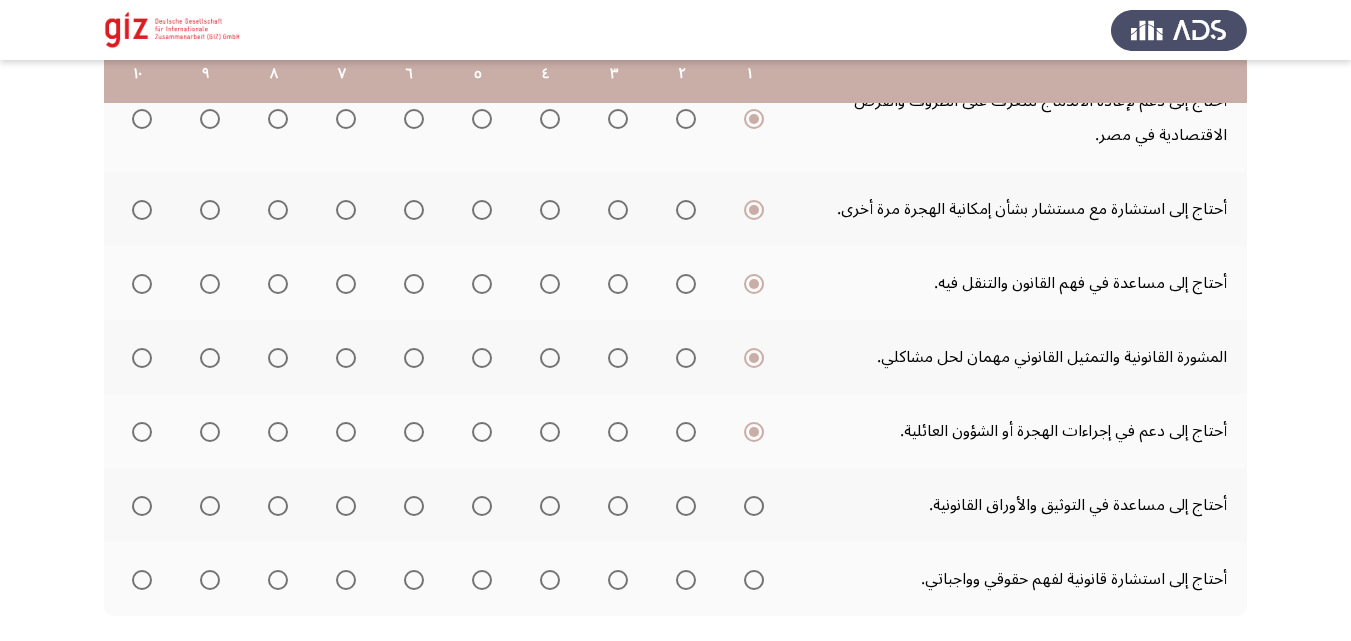 scroll, scrollTop: 624, scrollLeft: 0, axis: vertical 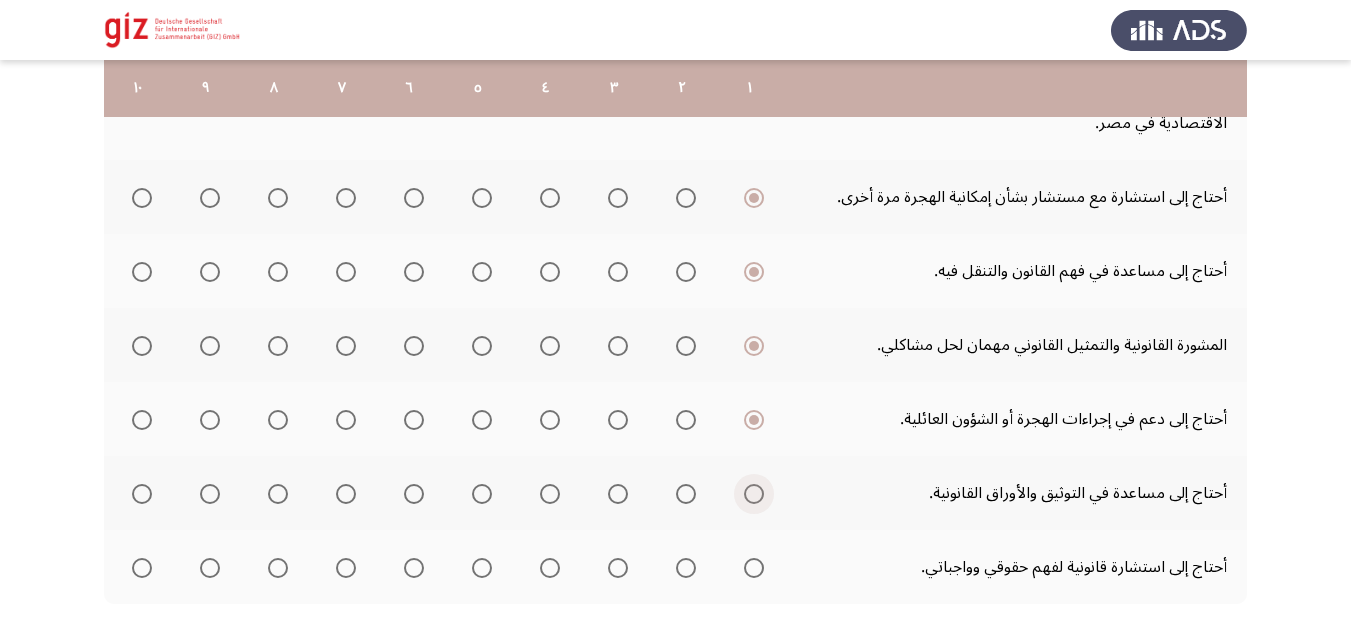 click at bounding box center [754, 494] 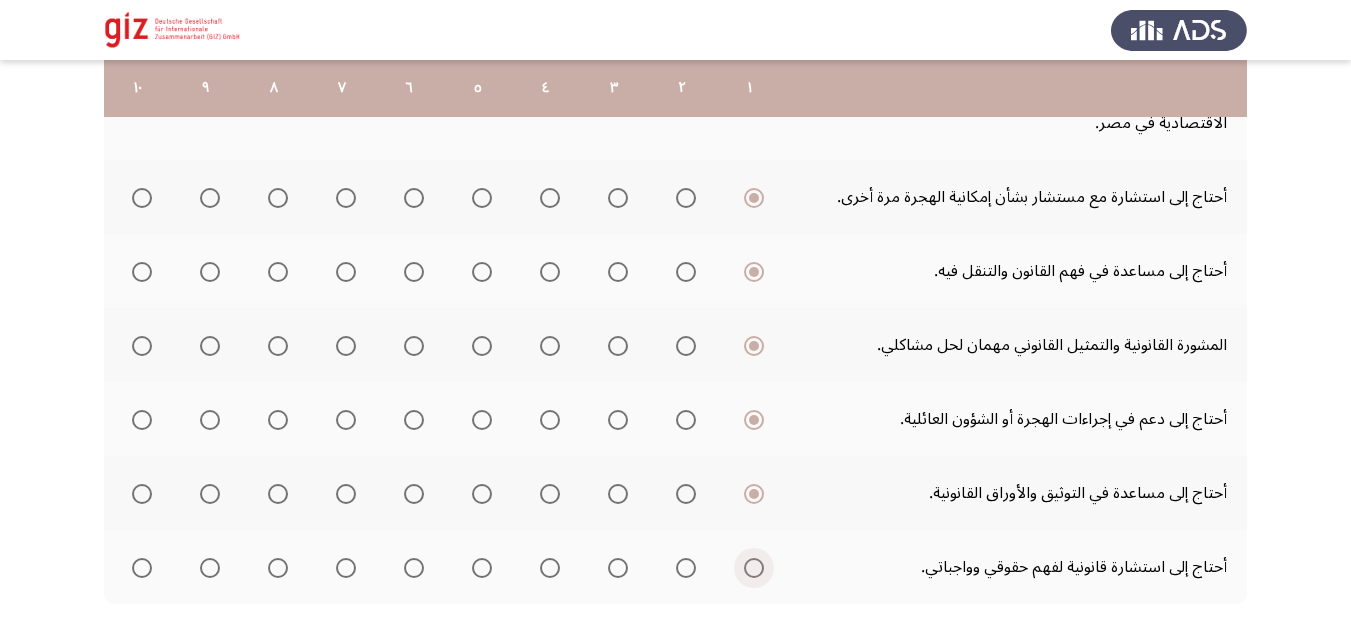 click at bounding box center (754, 568) 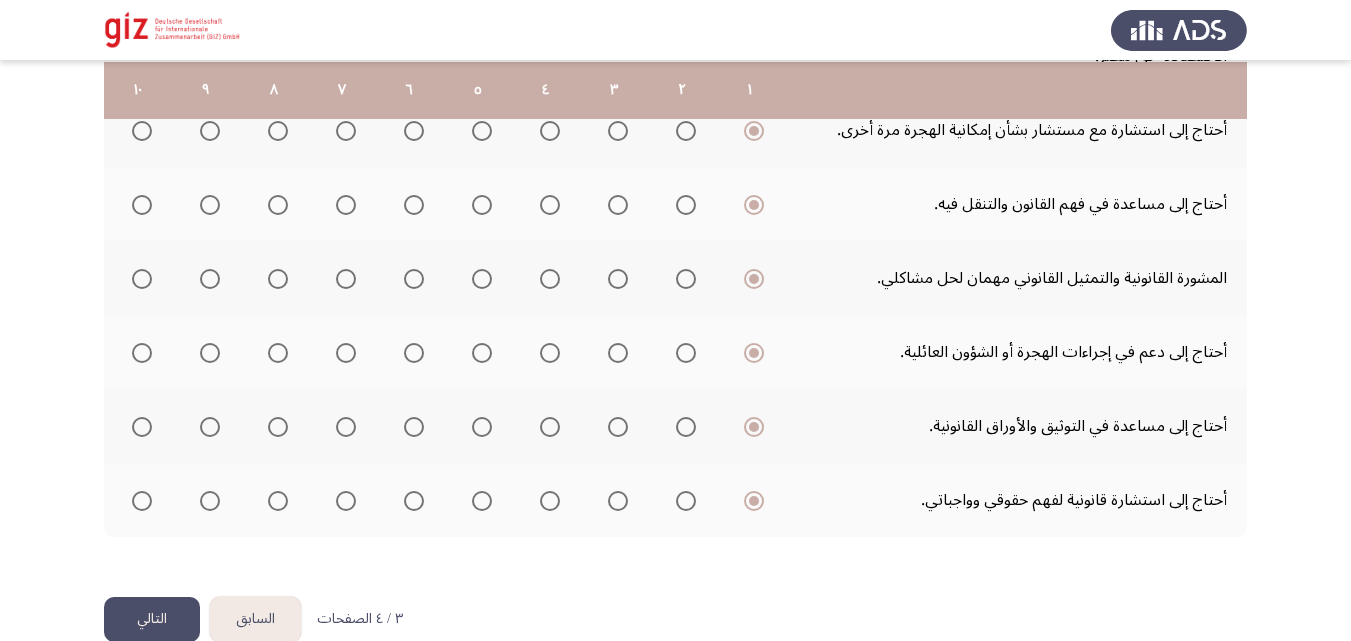 scroll, scrollTop: 693, scrollLeft: 0, axis: vertical 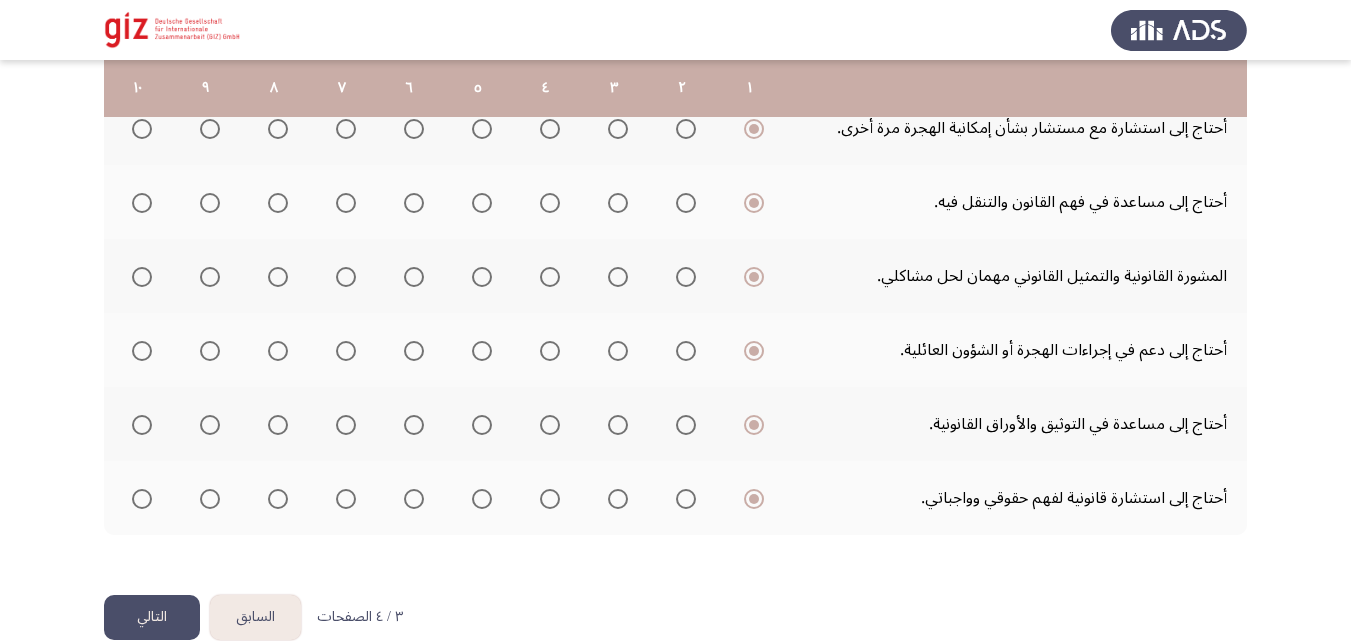 click on ". إلى أي مدى تصف احتياجاتك فيما يلي؟  قم بالتقييم على مقياس من 1 إلى 10، حيث 10 هو الأعلى و1 هو الأدنى  ١   ٢   ٣   ٤   ٥   ٦   ٧   ٨   ٩   ١٠  أحتاج إلى توجيه لتحديد فرصي في مصر أو ألمانيا.                     أحتاج إلى جلسات استشارية لفهم فرصي في مصر بشكل أفضل.                     أحتاج إلى دعم لإعادة الاندماج للتعرف على ظروف المعيشة في مصر.                     أحتاج إلى دعم لإعادة الاندماج للتعرف على الظروف والفرص الاقتصادية في مصر.                     أحتاج إلى استشارة مع مستشار بشأن إمكانية الهجرة مرة أخرى.                     أحتاج إلى مساعدة في فهم القانون والتنقل فيه." 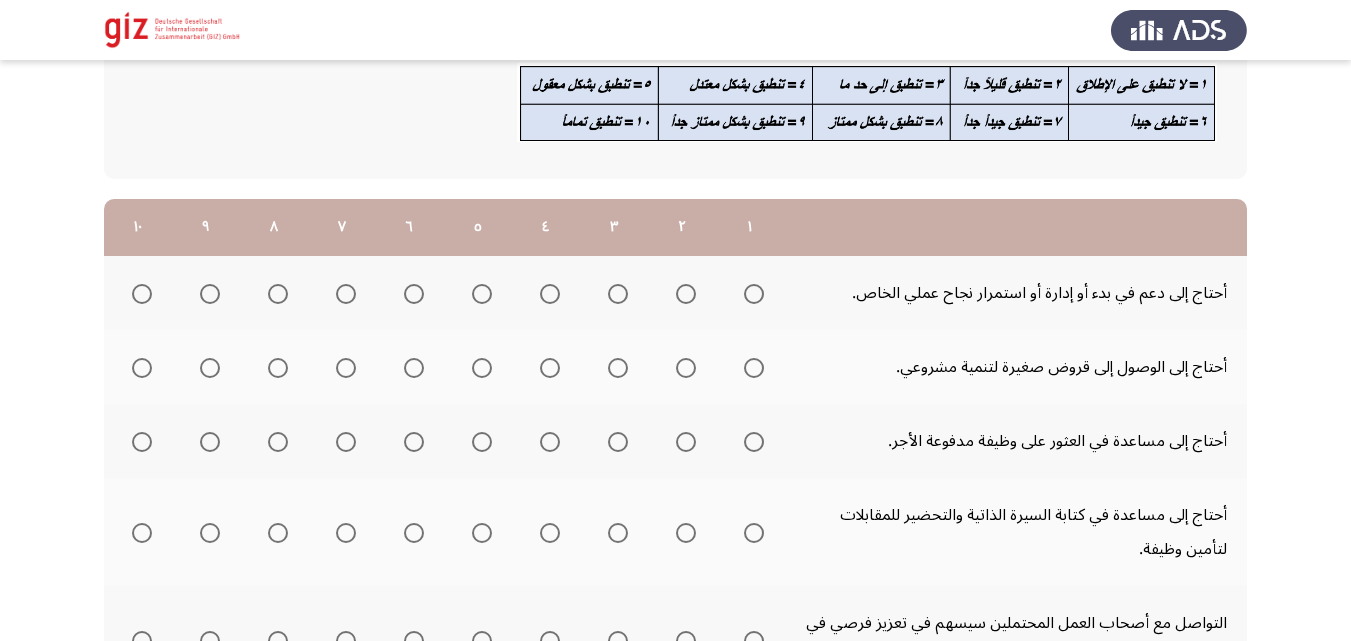 scroll, scrollTop: 229, scrollLeft: 0, axis: vertical 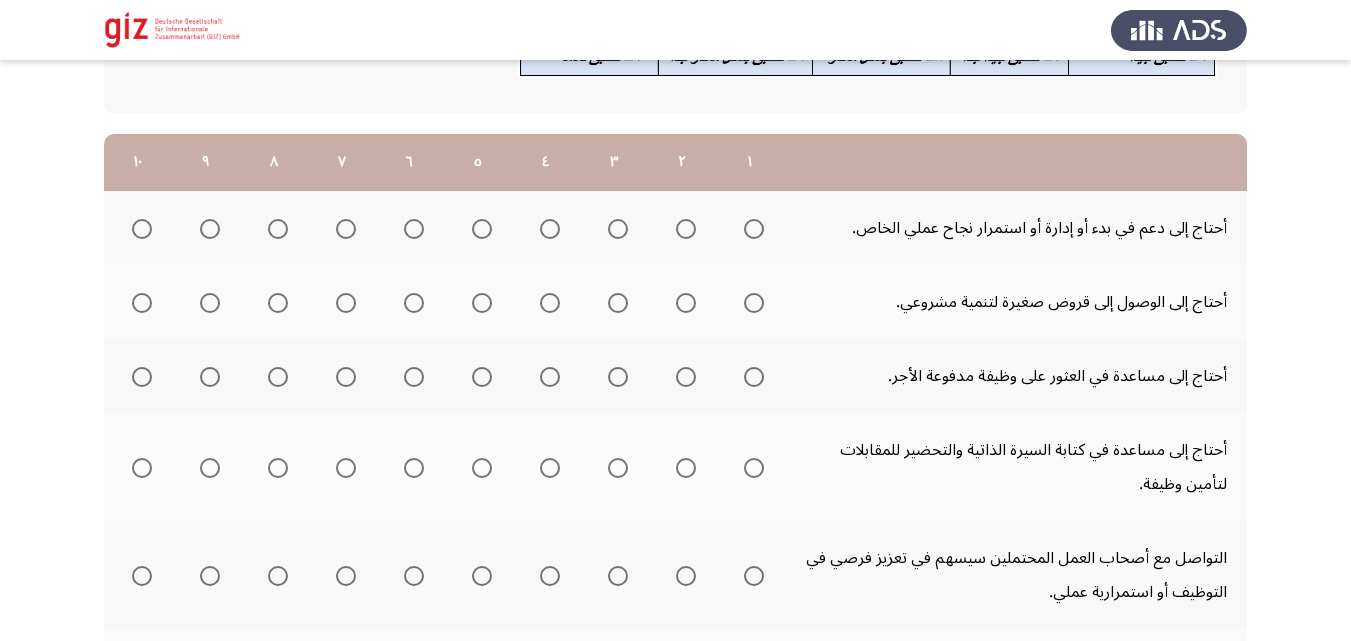 click at bounding box center (138, 229) 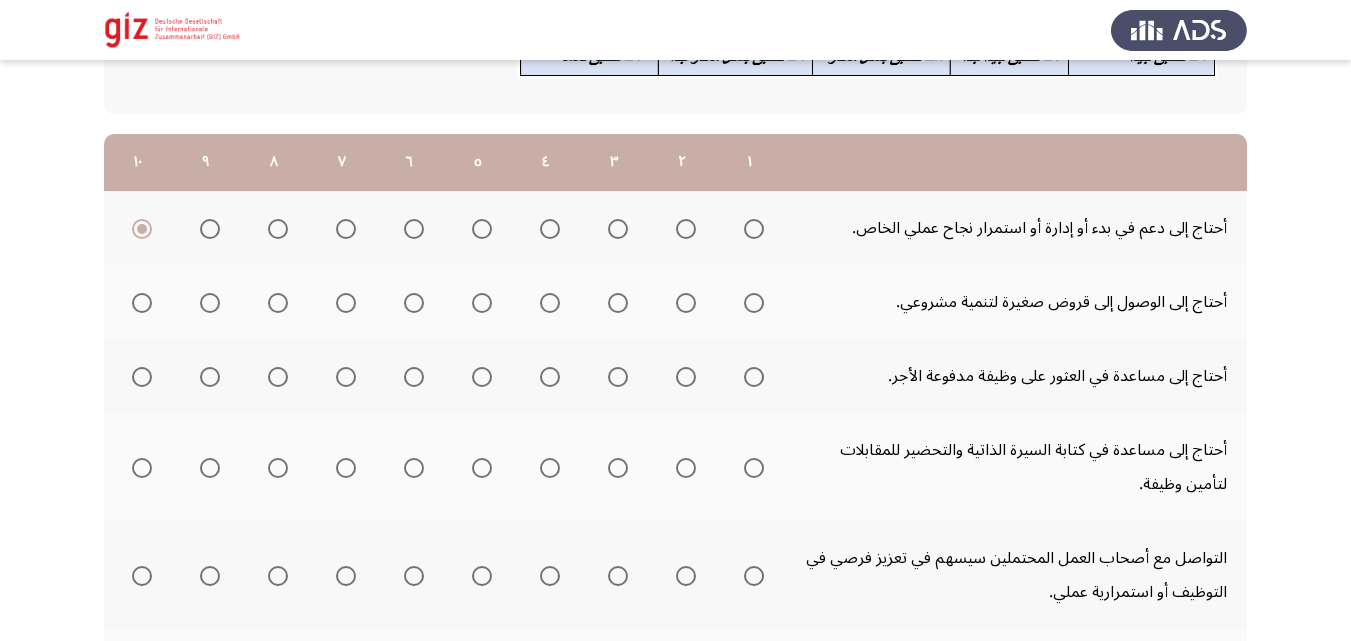 click at bounding box center (754, 303) 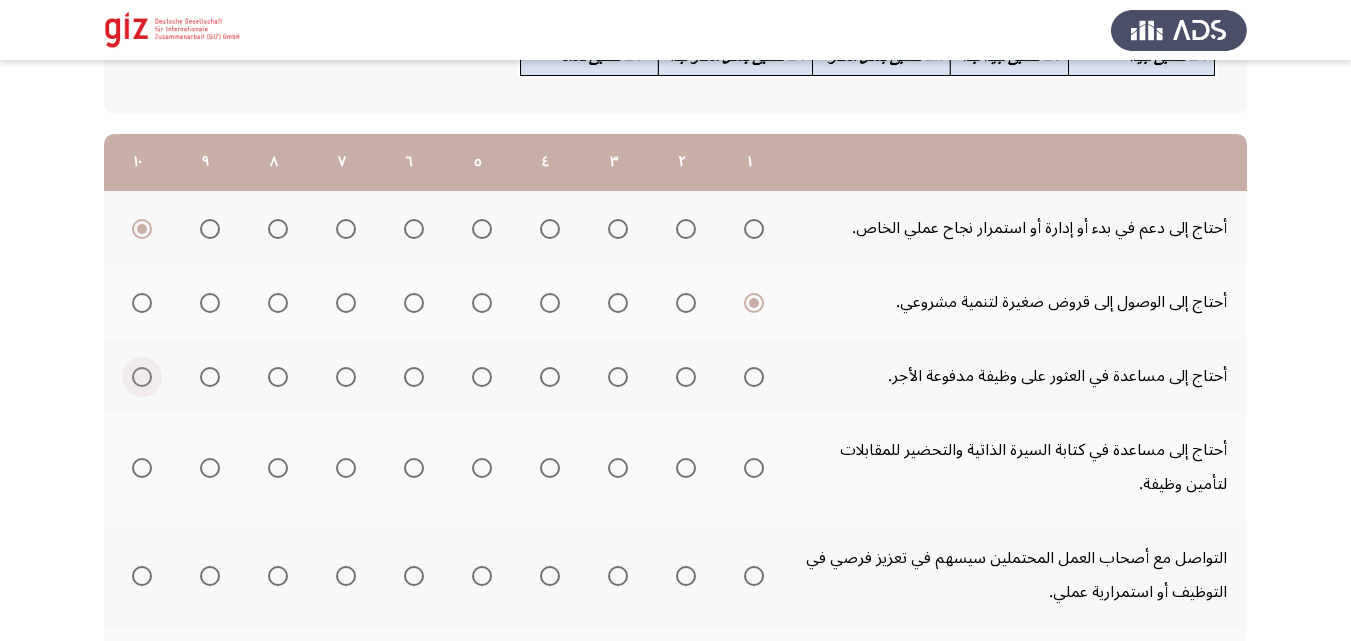 click at bounding box center (142, 377) 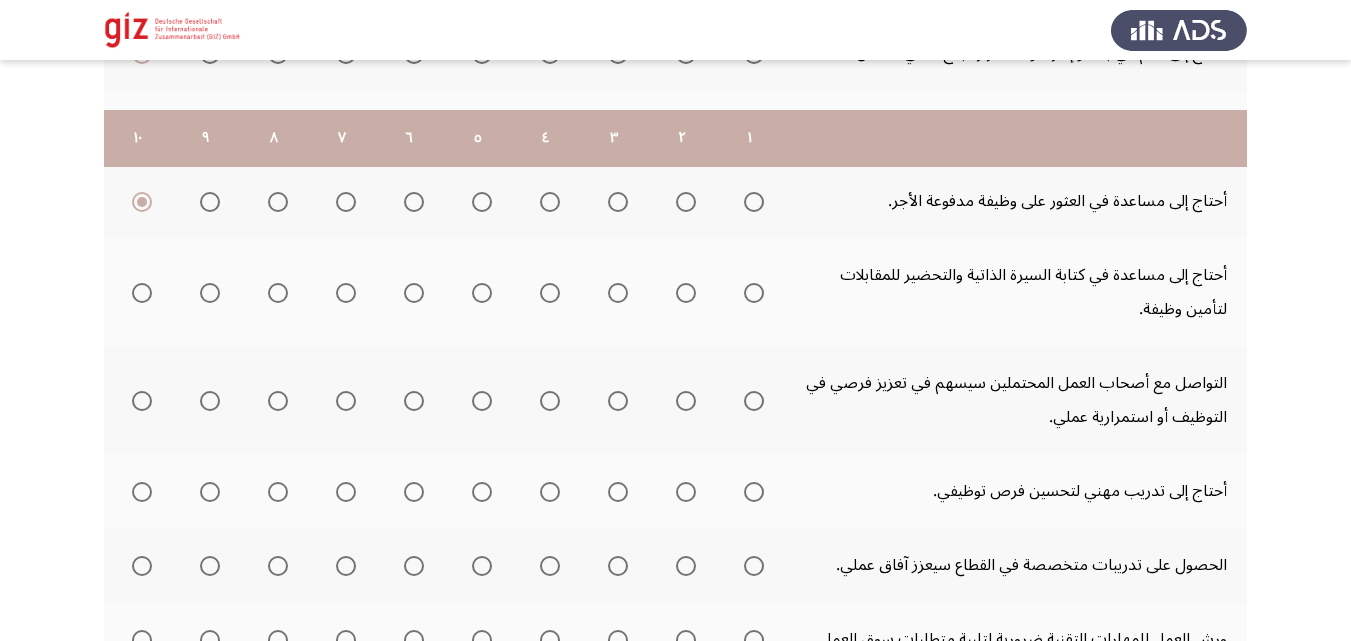 scroll, scrollTop: 462, scrollLeft: 0, axis: vertical 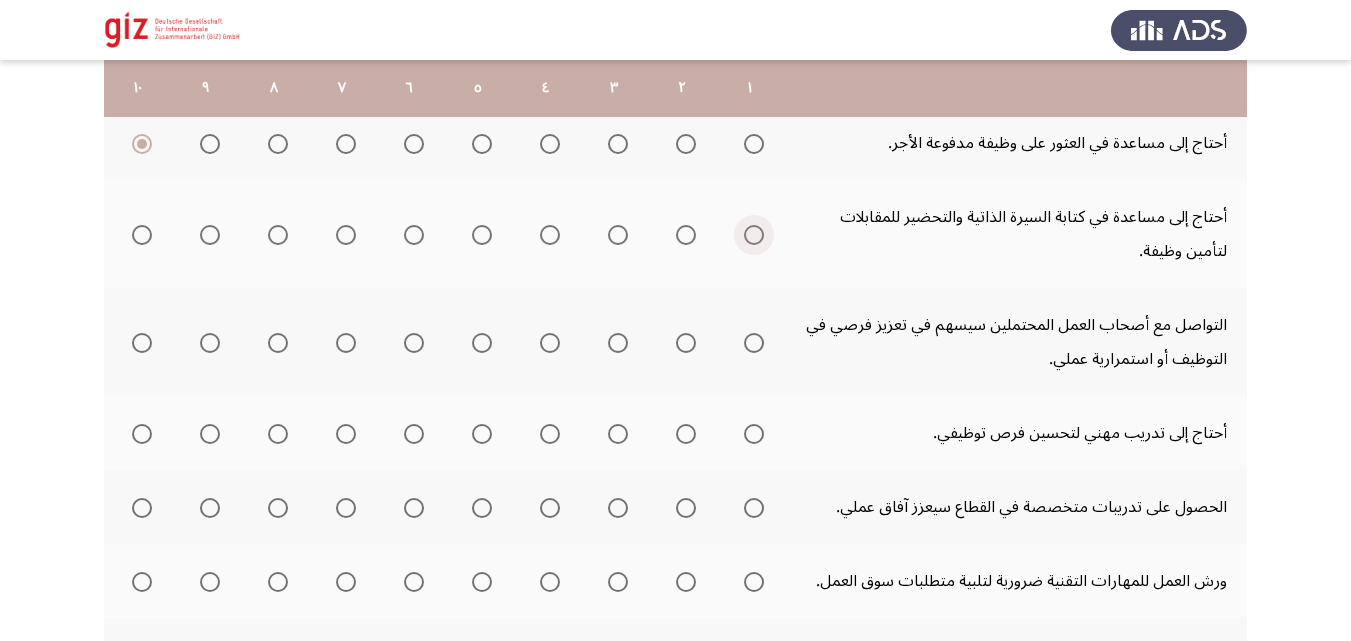 click at bounding box center [754, 235] 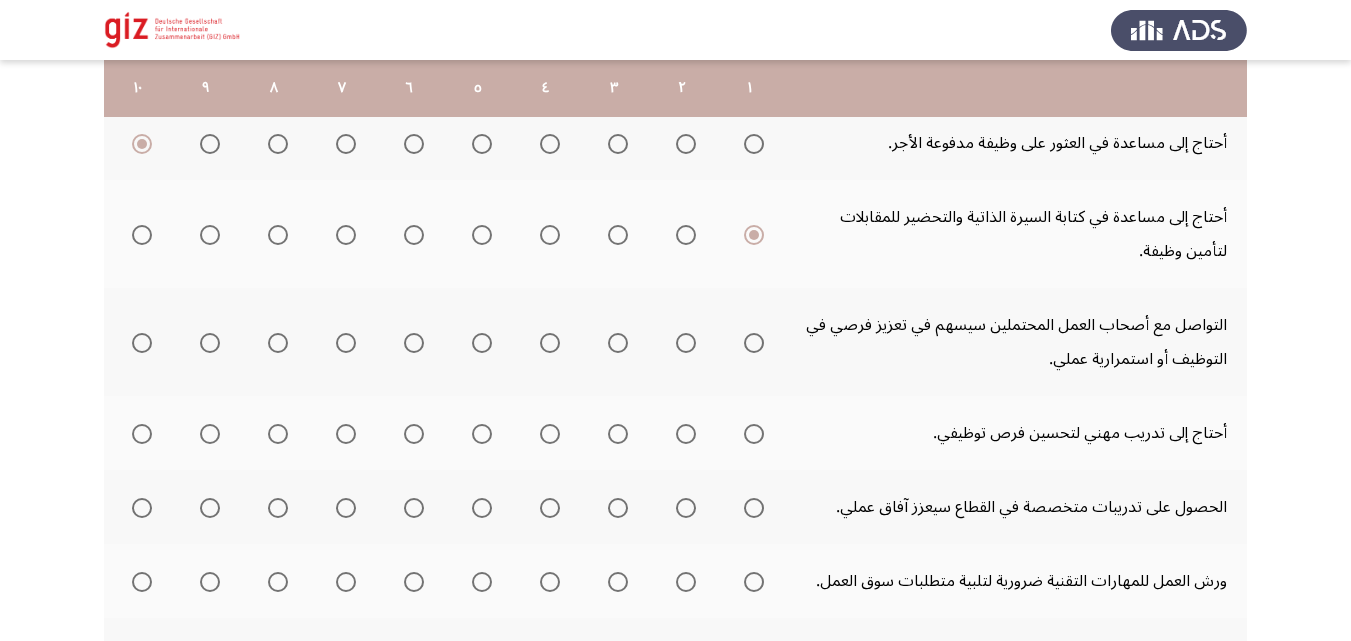 click at bounding box center [754, 343] 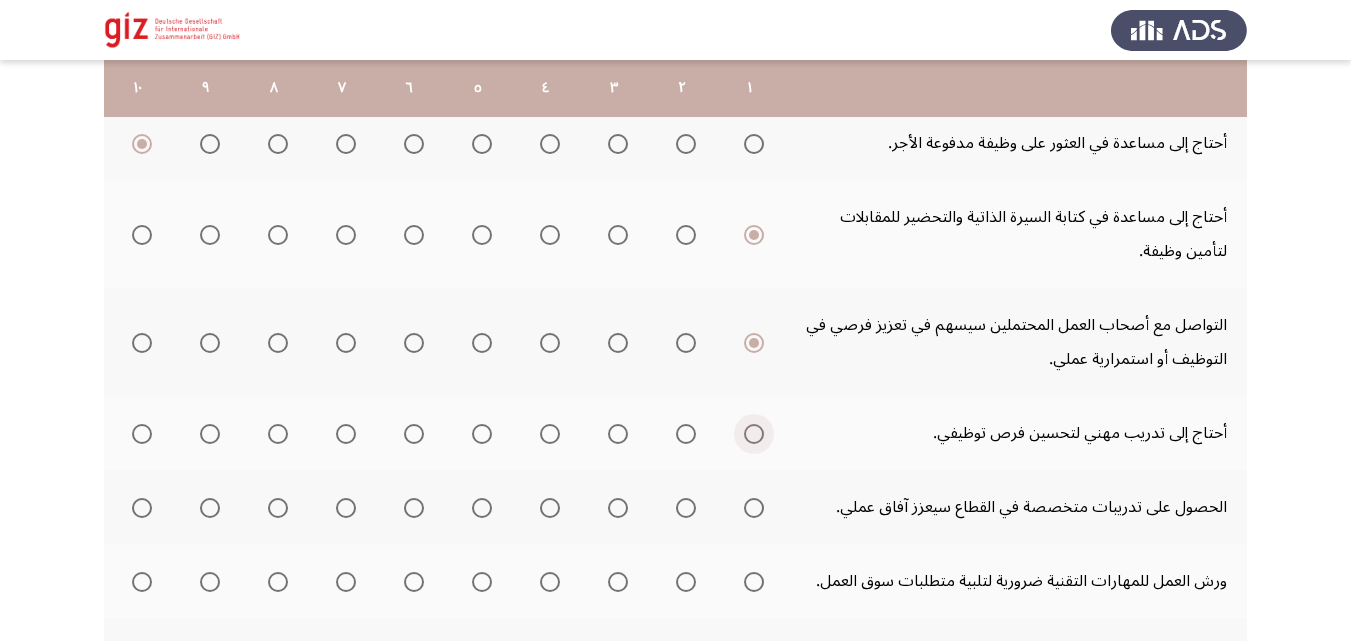 click at bounding box center [754, 434] 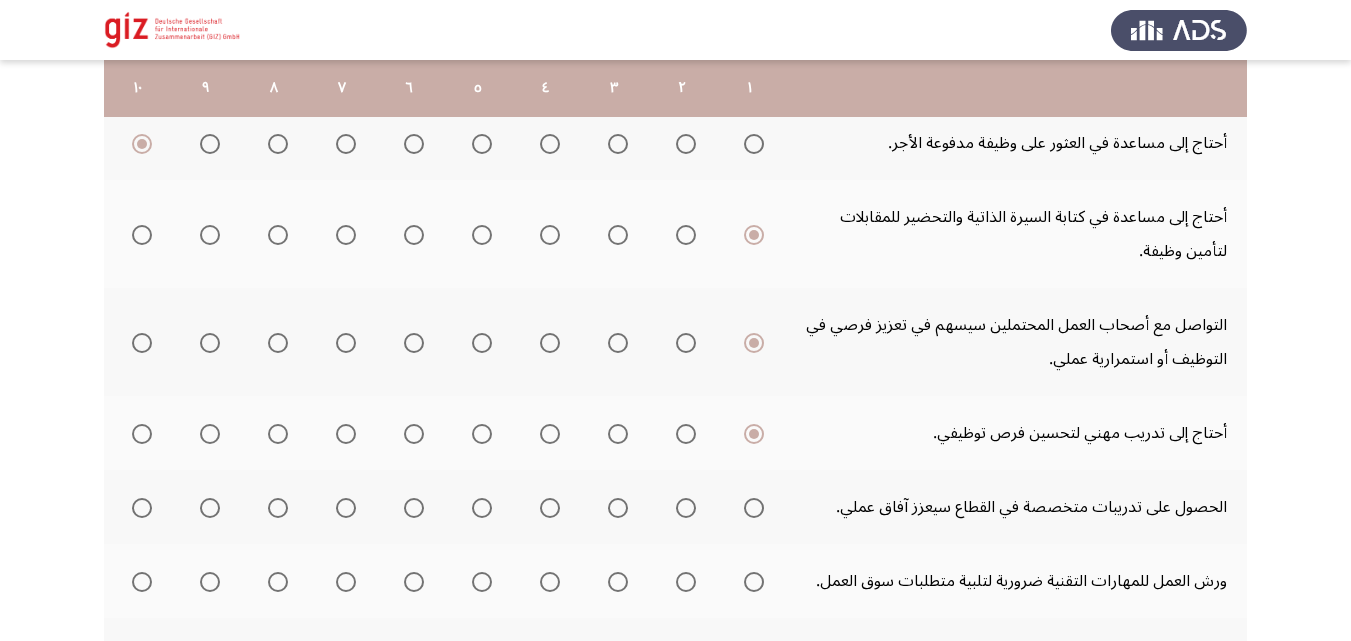 click 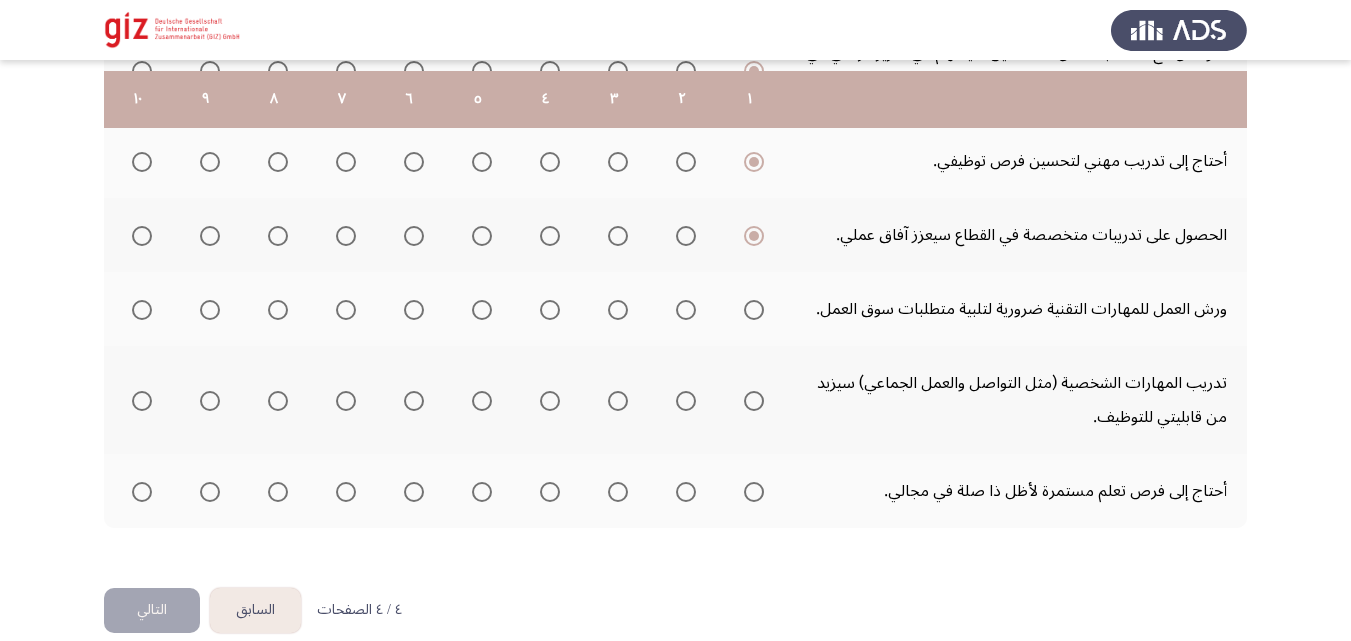 scroll, scrollTop: 759, scrollLeft: 0, axis: vertical 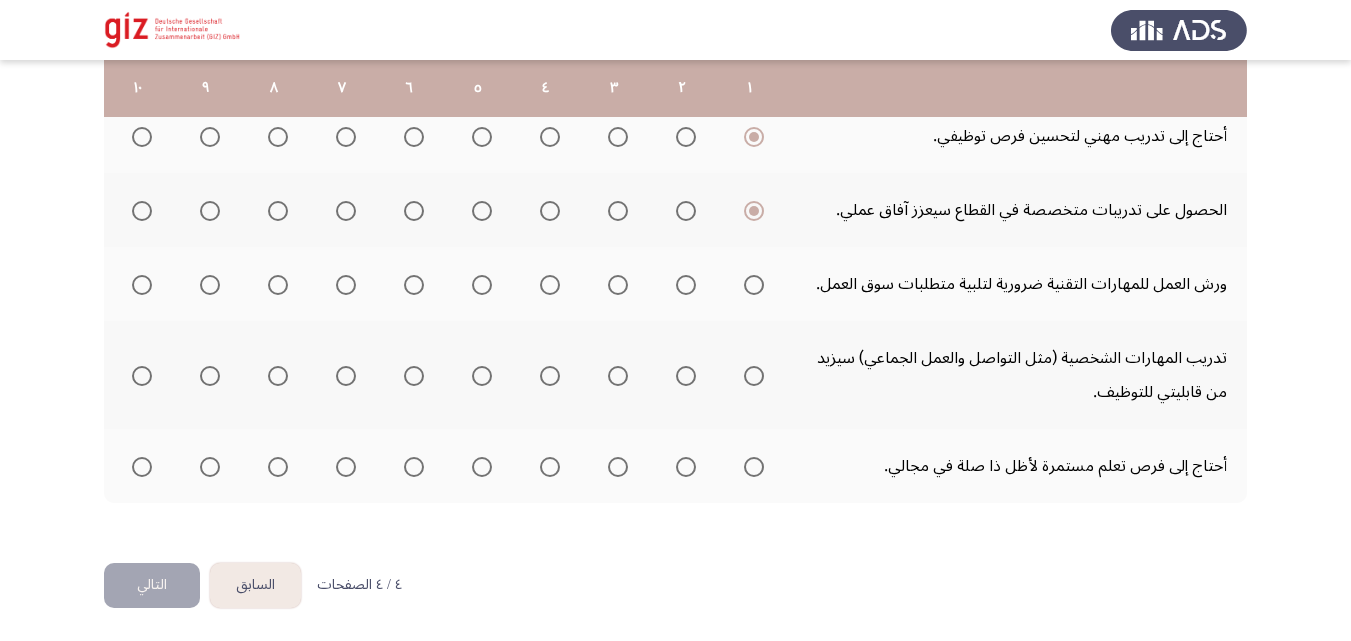 click 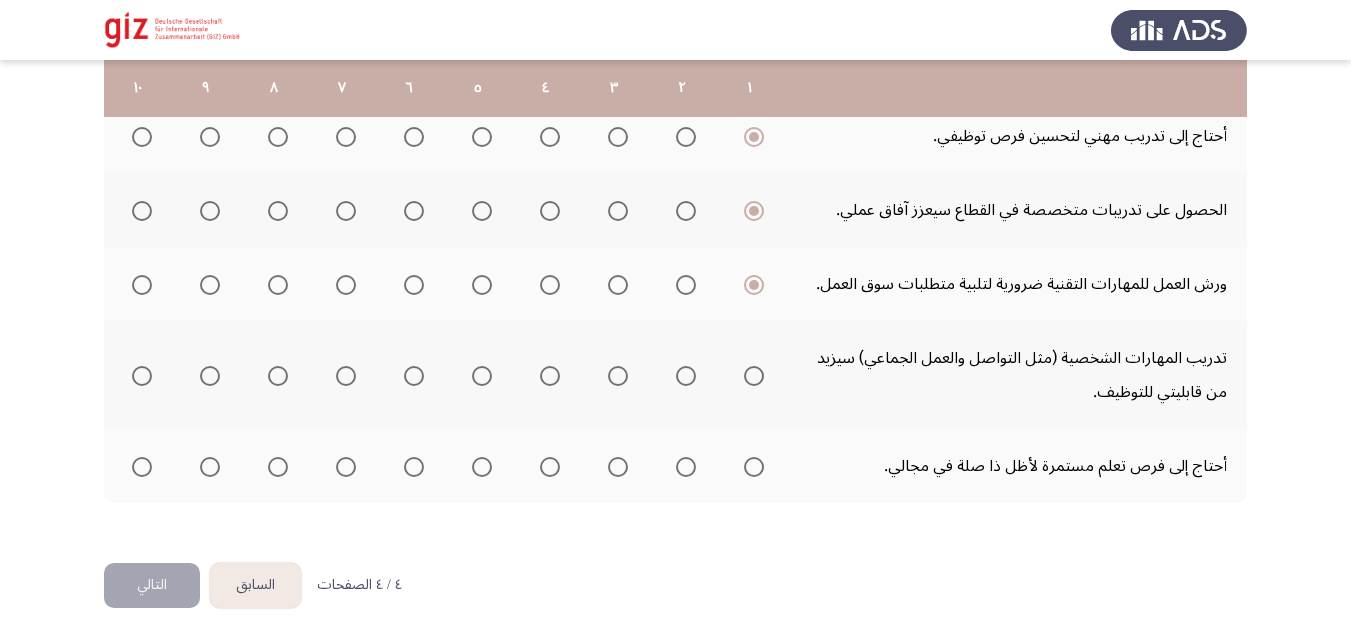 click 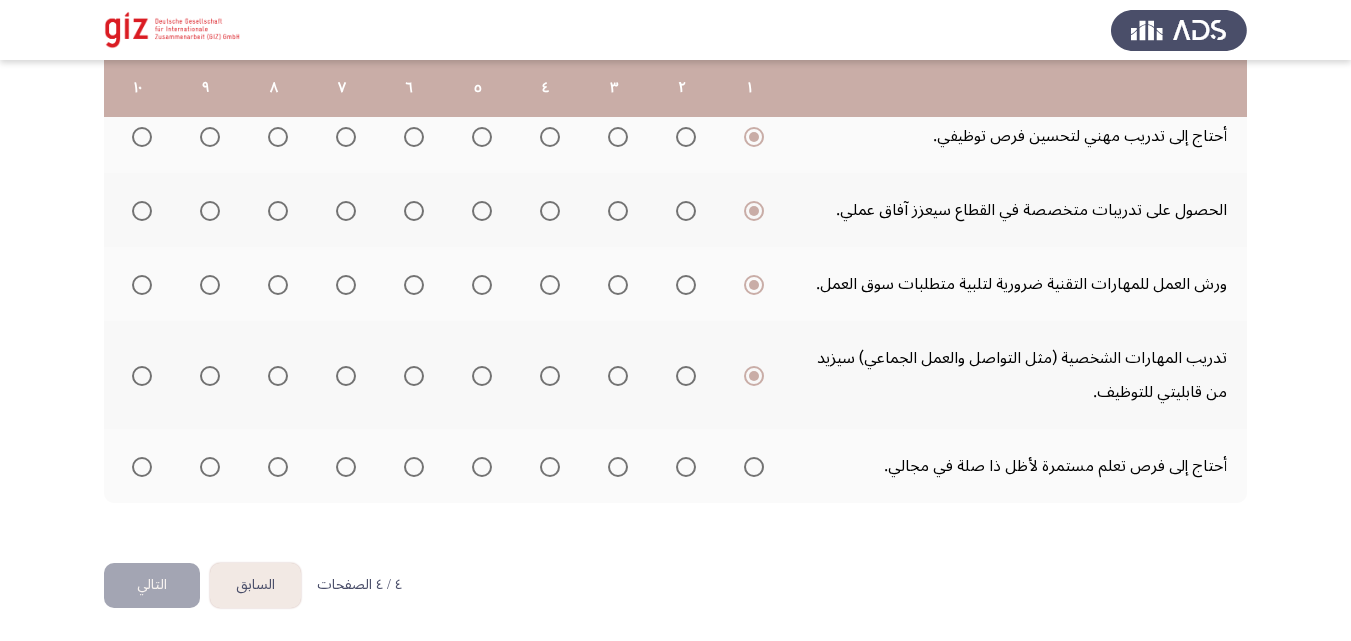 click 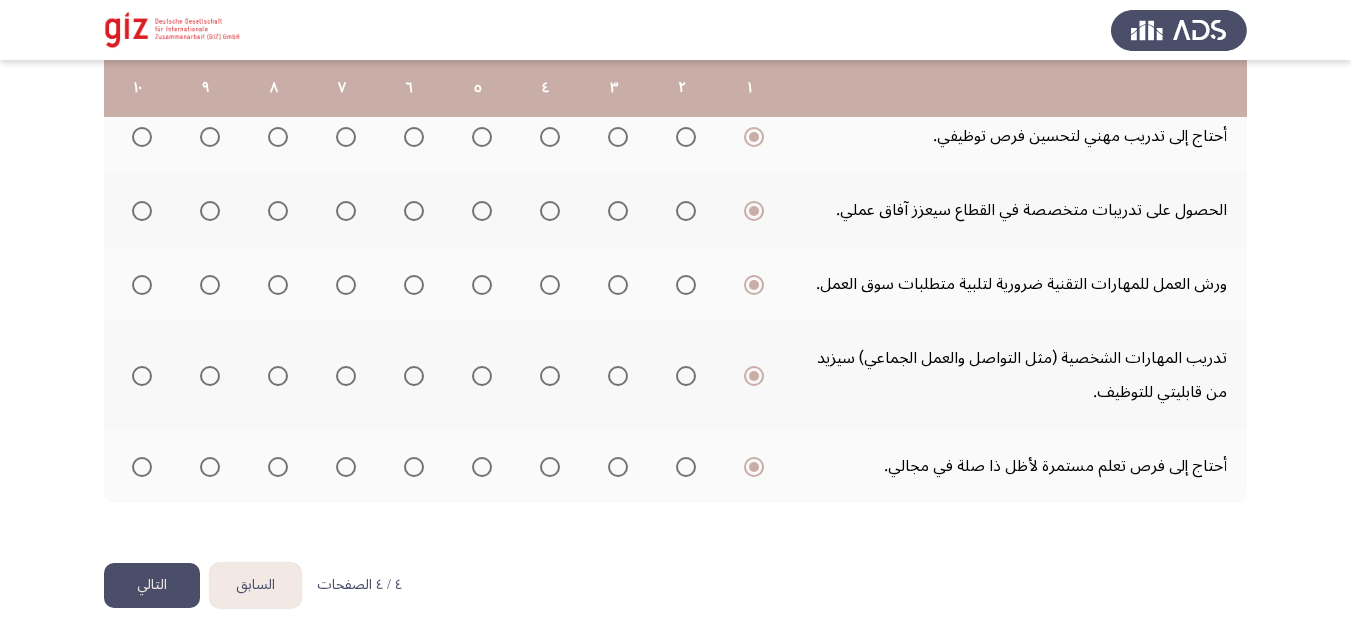 click on "التالي" 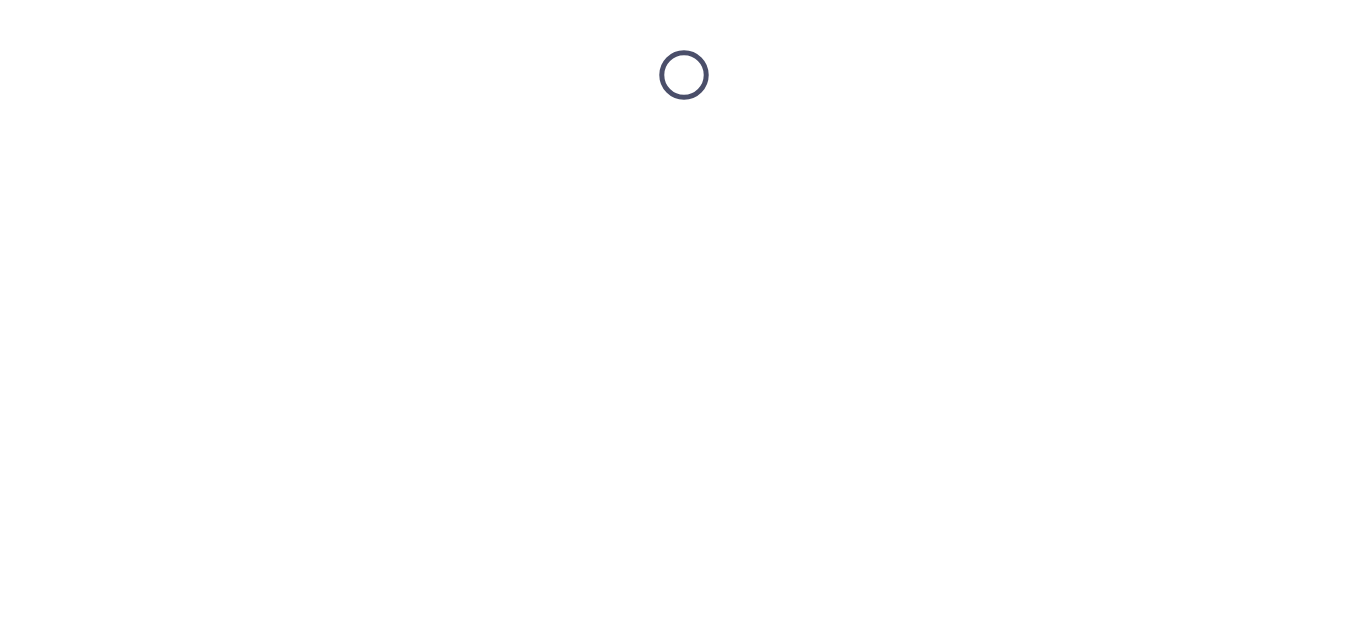 scroll, scrollTop: 0, scrollLeft: 0, axis: both 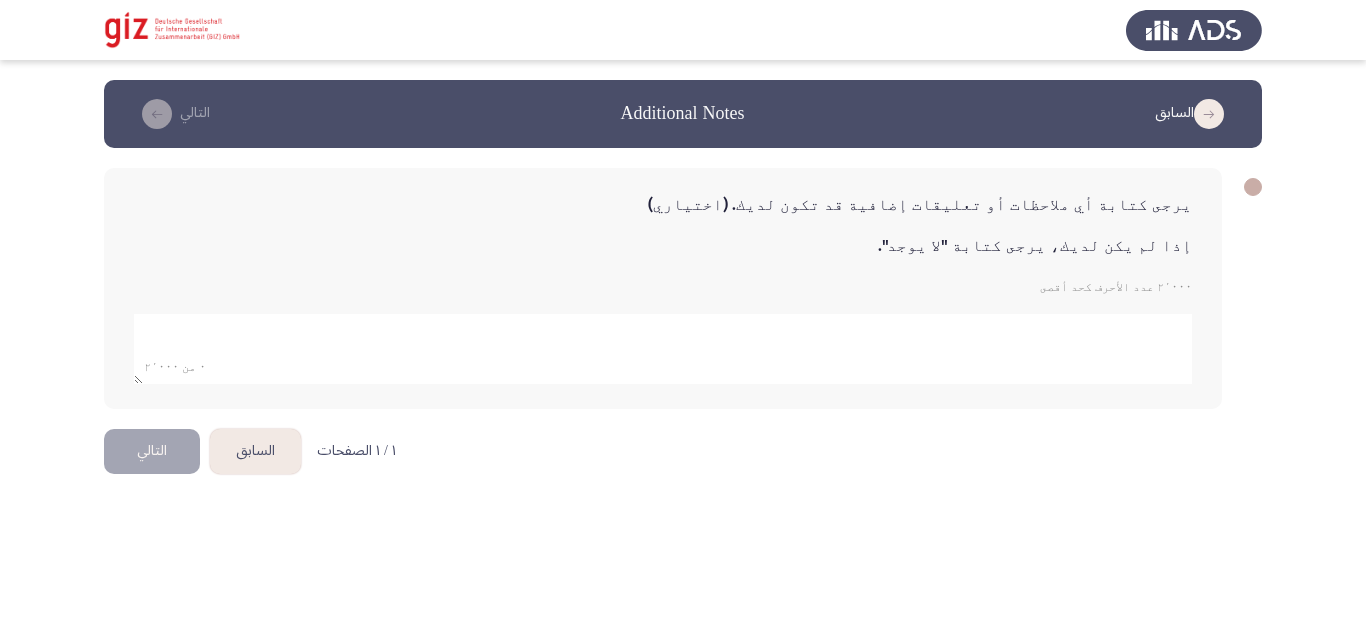 click 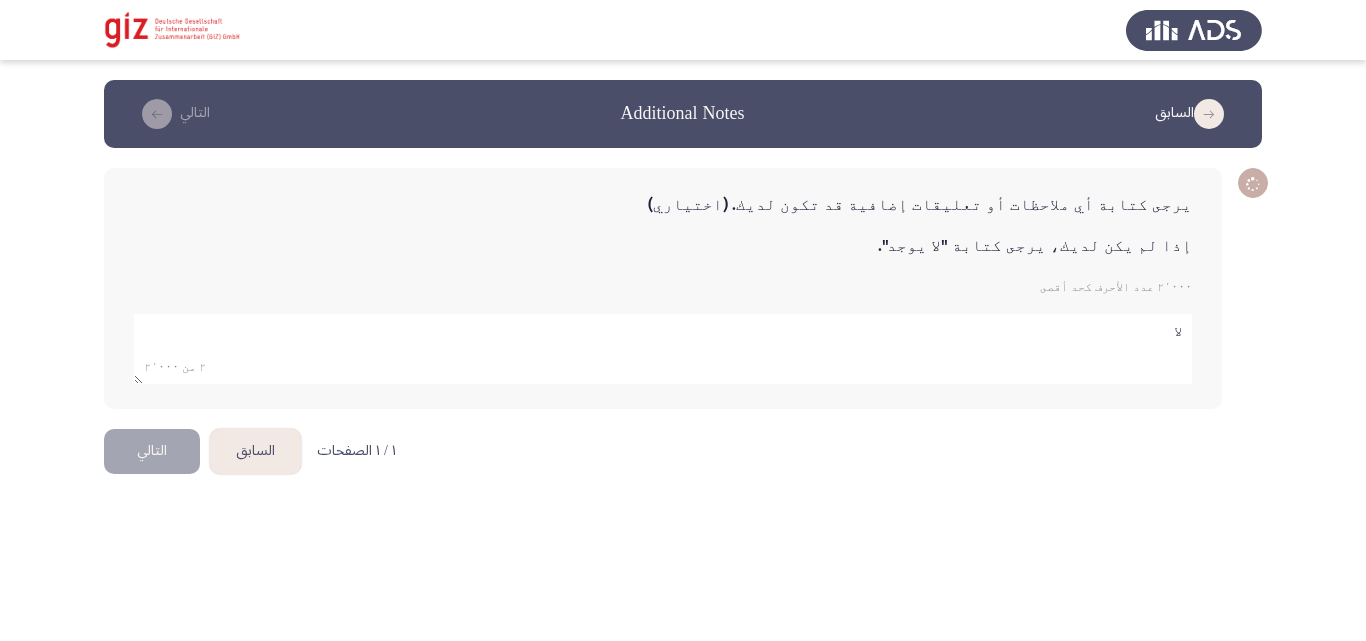 type on "لا" 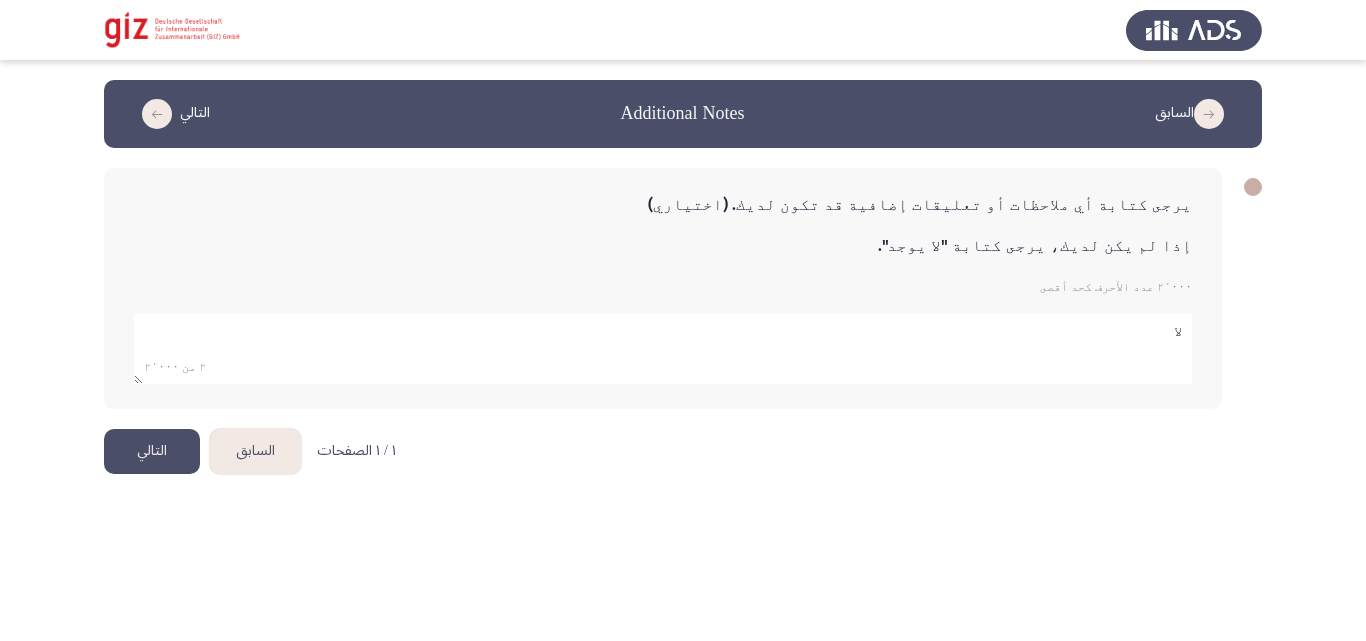 click on "التالي" 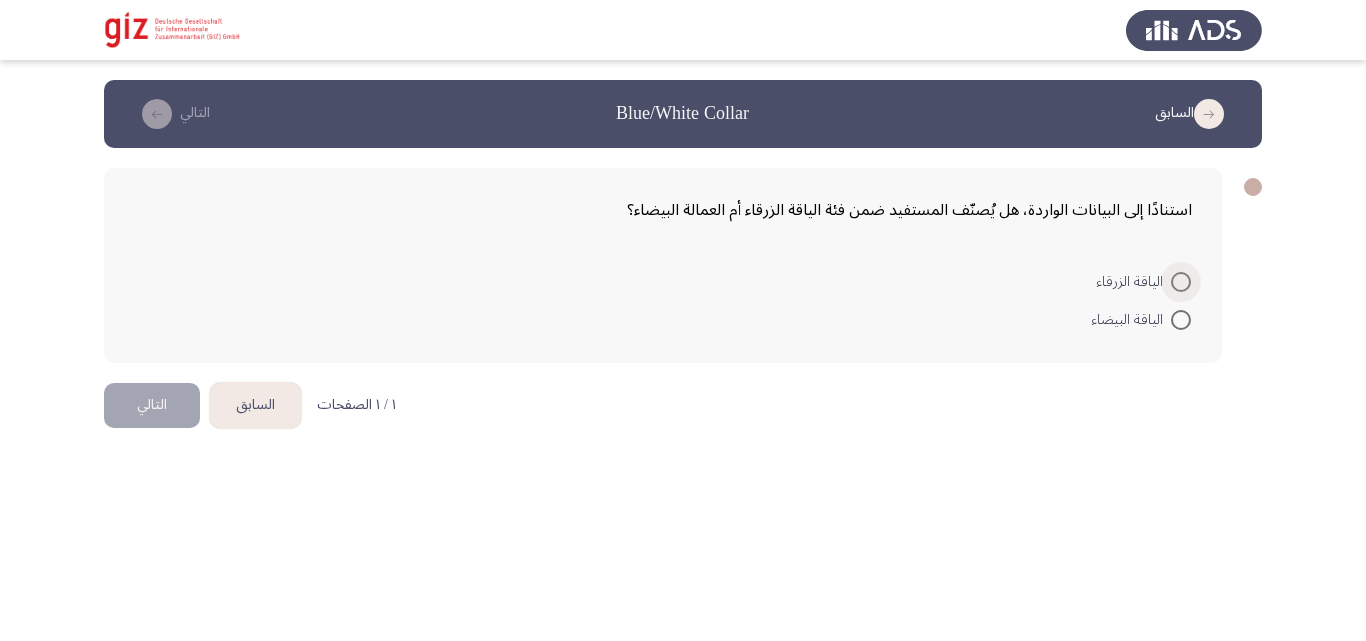 click on "الياقة الزرقاء" at bounding box center [1143, 282] 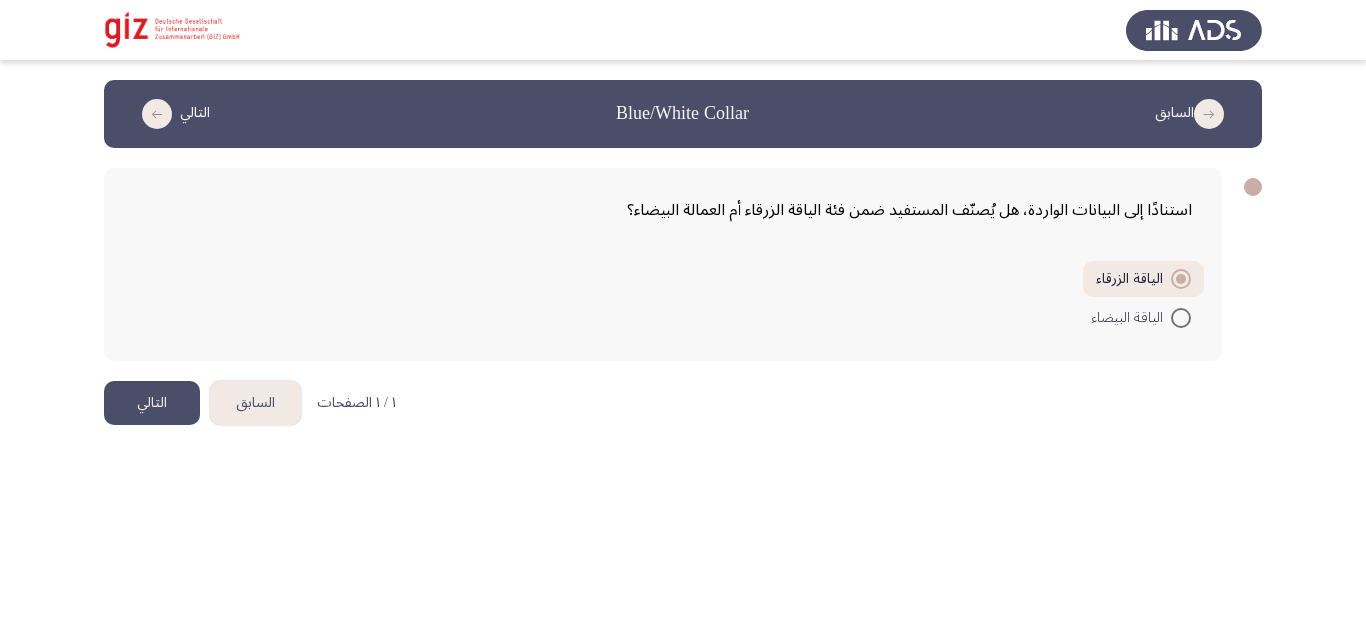 click on "التالي" 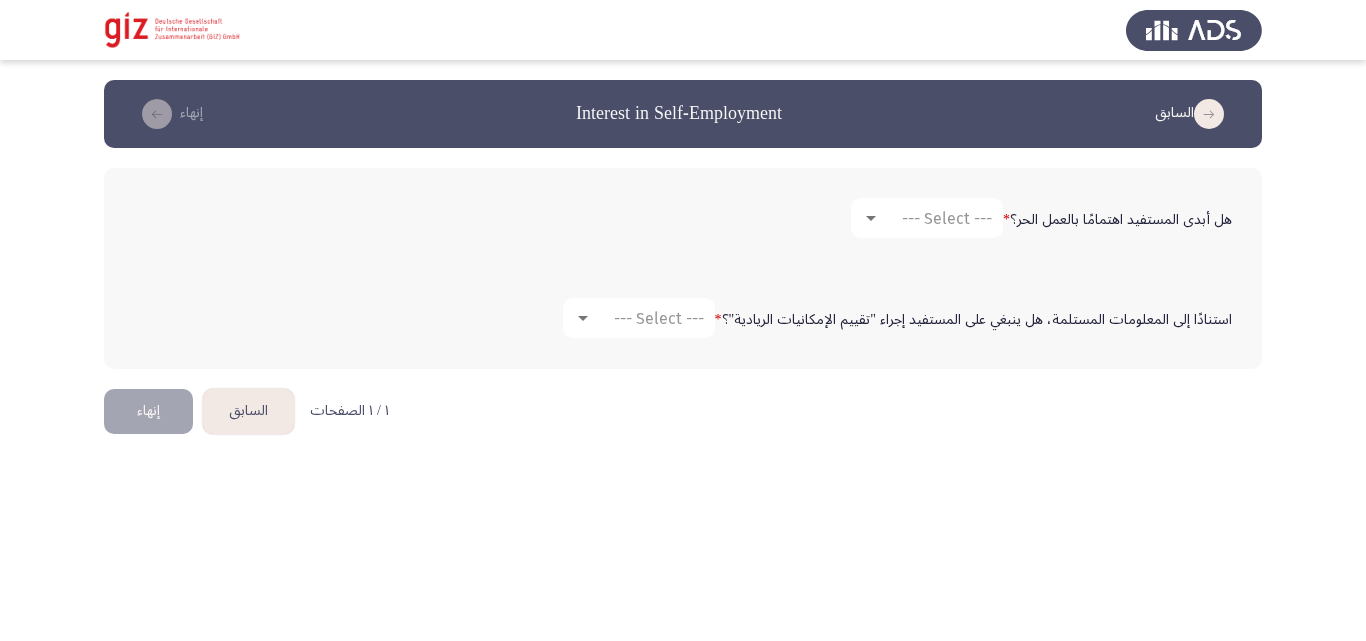 click on "هل أبدى المستفيد اهتمامًا بالعمل الحر؟   * --- Select ---" 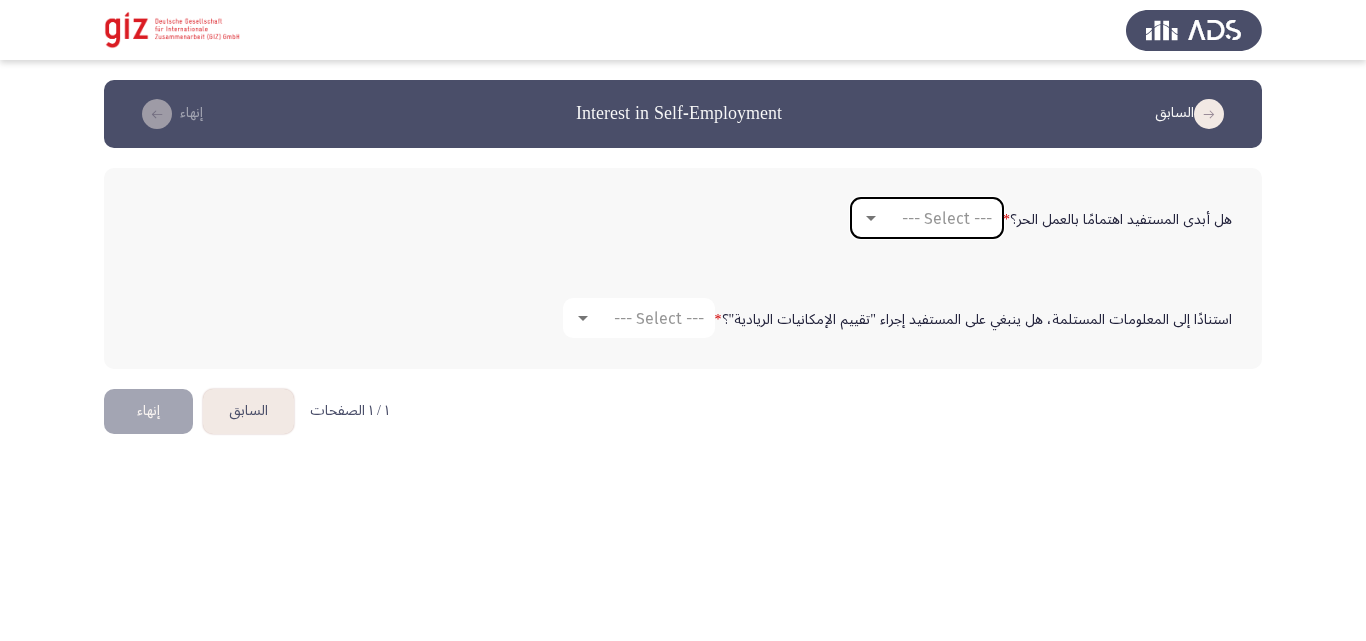 click on "--- Select ---" at bounding box center [947, 218] 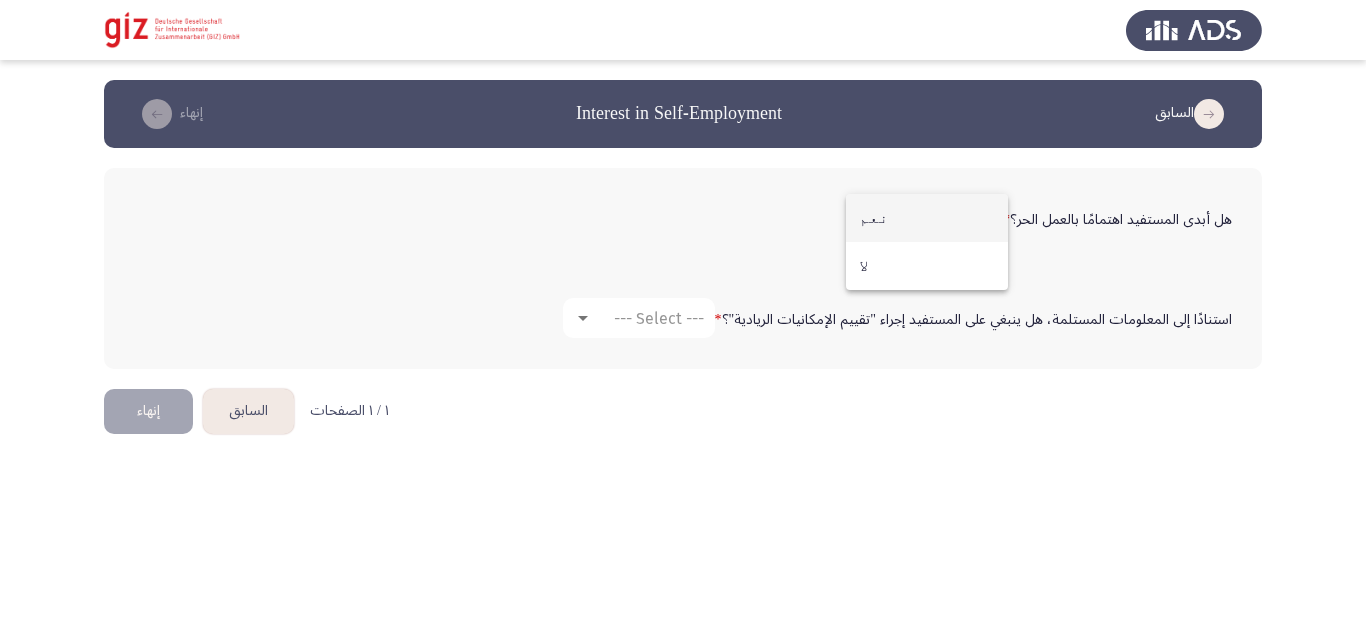 click on "نعم" at bounding box center [927, 218] 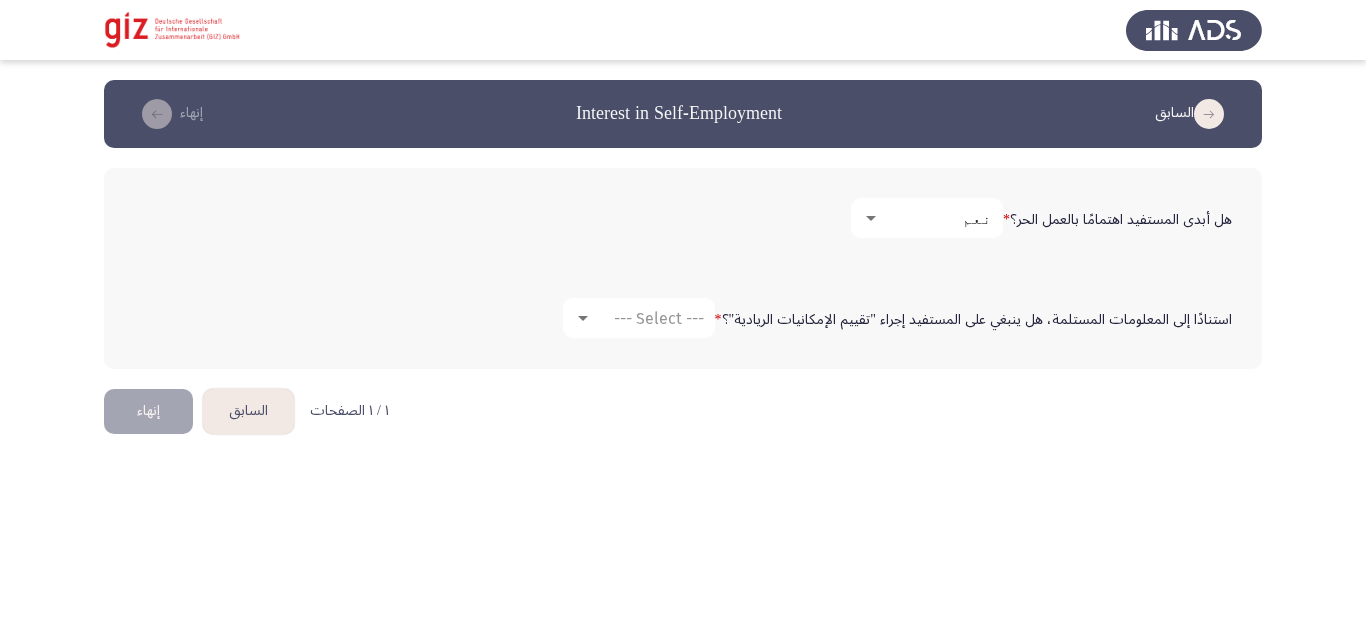 click on "استنادًا إلى المعلومات المستلمة، هل ينبغي على المستفيد إجراء "تقييم الإمكانيات الريادية"؟   * --- Select ---" 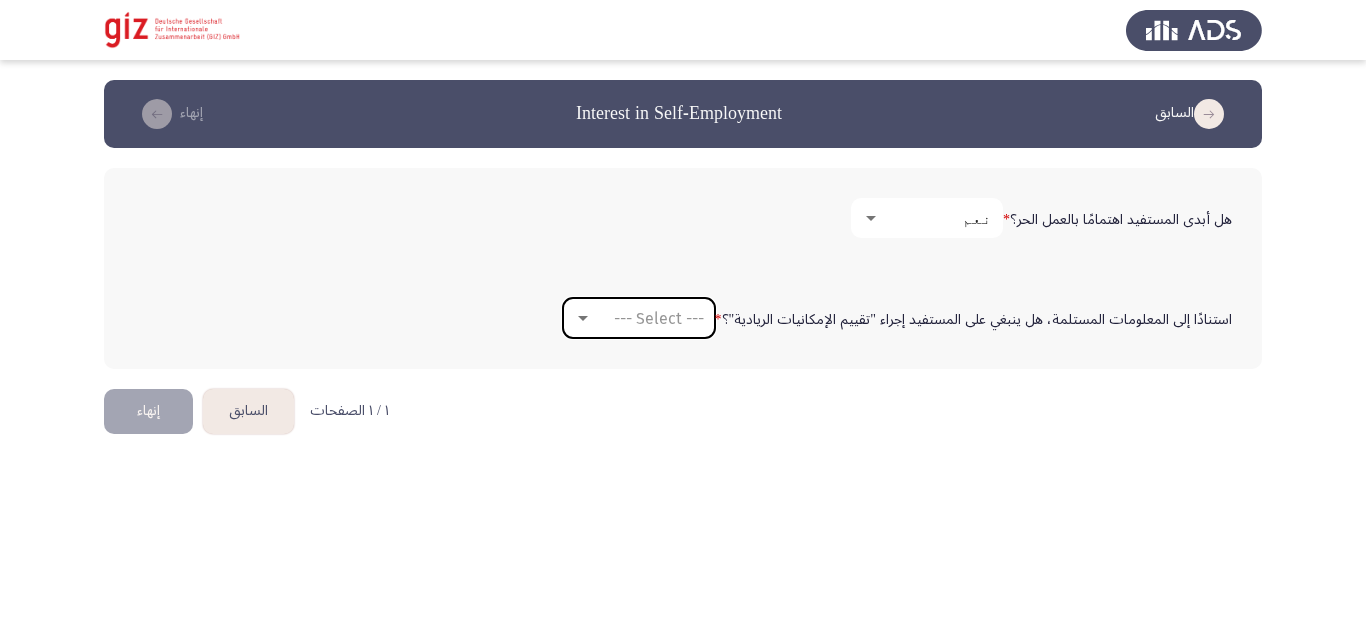 click on "--- Select ---" at bounding box center [659, 318] 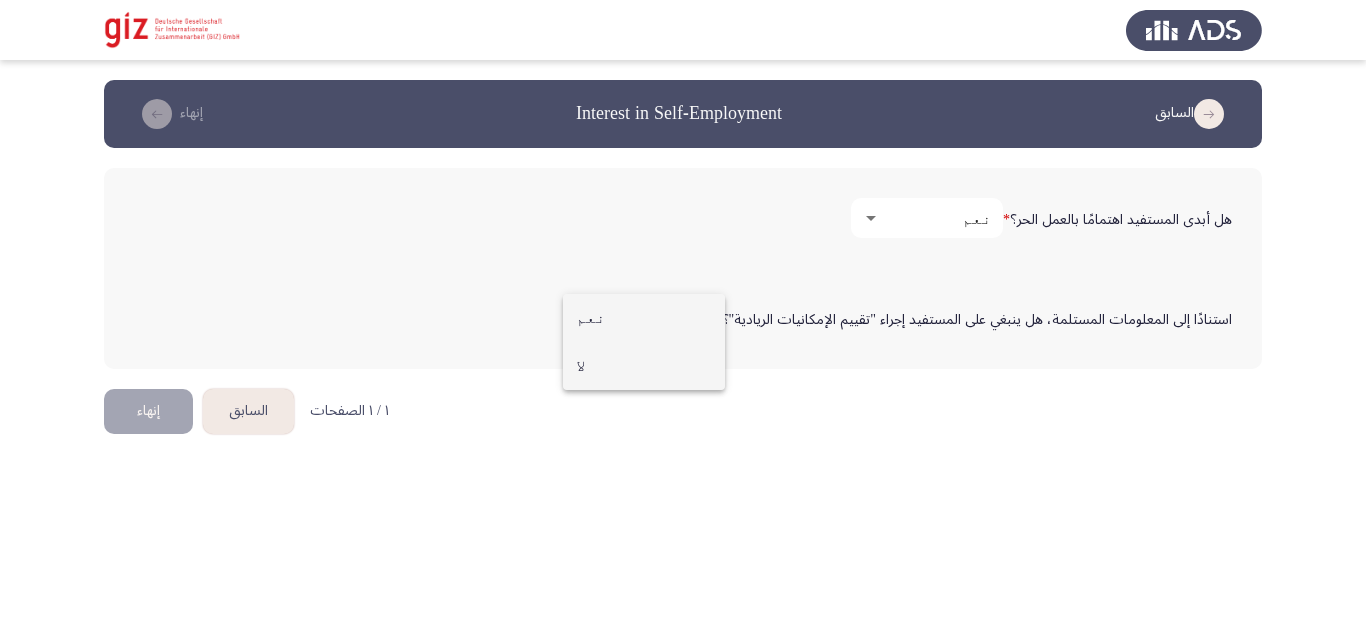 click on "لا" at bounding box center (644, 366) 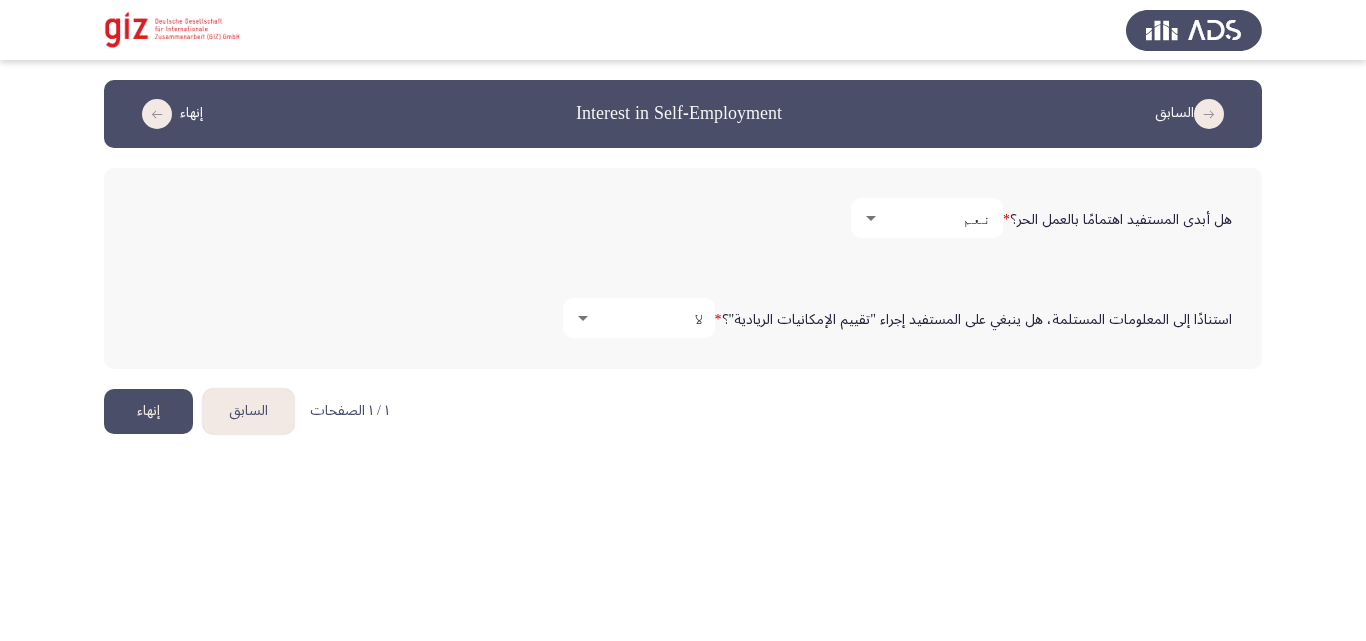click on "السابق   Interest in Self-Employment   إنهاء  هل أبدى المستفيد اهتمامًا بالعمل الحر؟   * نعم استنادًا إلى المعلومات المستلمة، هل ينبغي على المستفيد إجراء "تقييم الإمكانيات الريادية"؟   * لا  ١ / ١ الصفحات   السابق   إنهاء" at bounding box center [683, 234] 